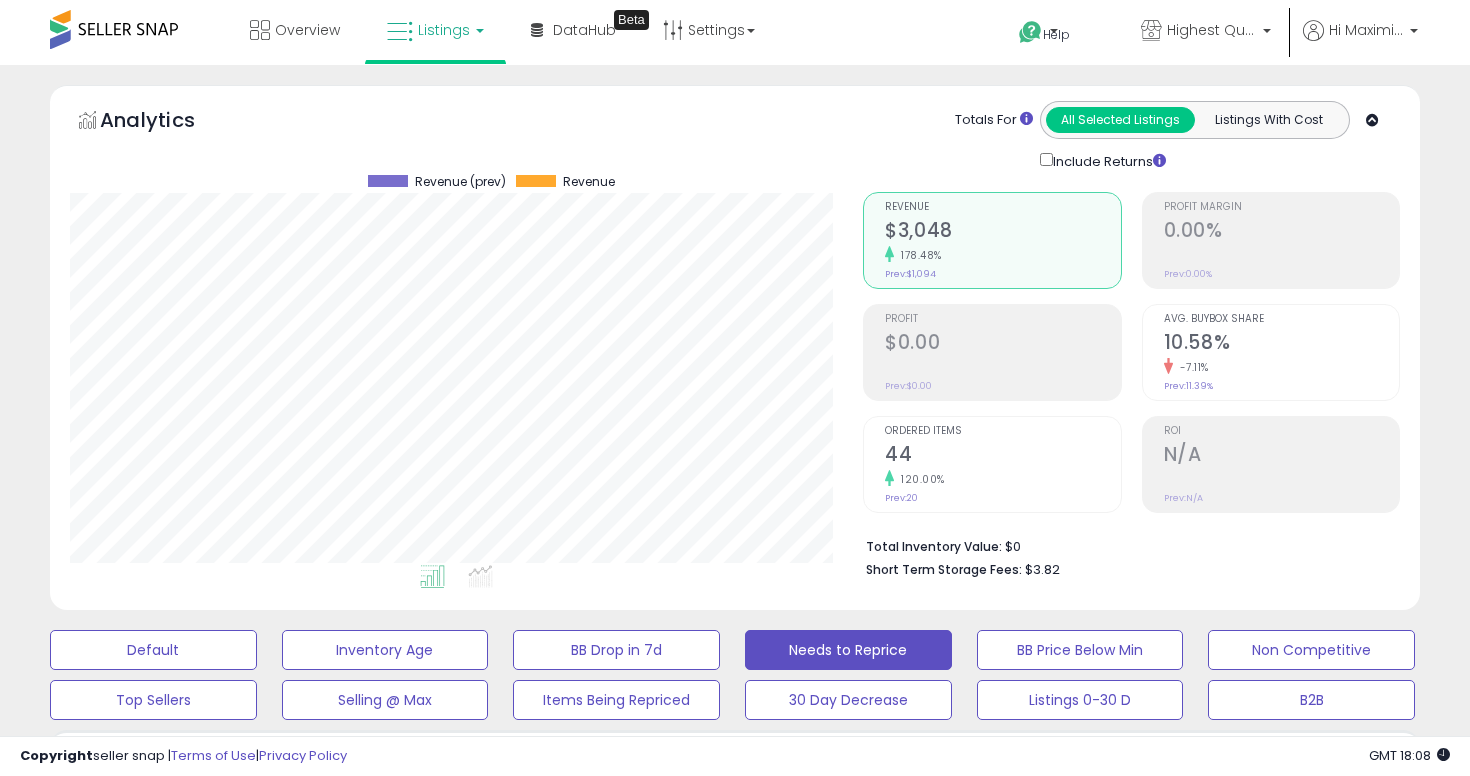 select on "**********" 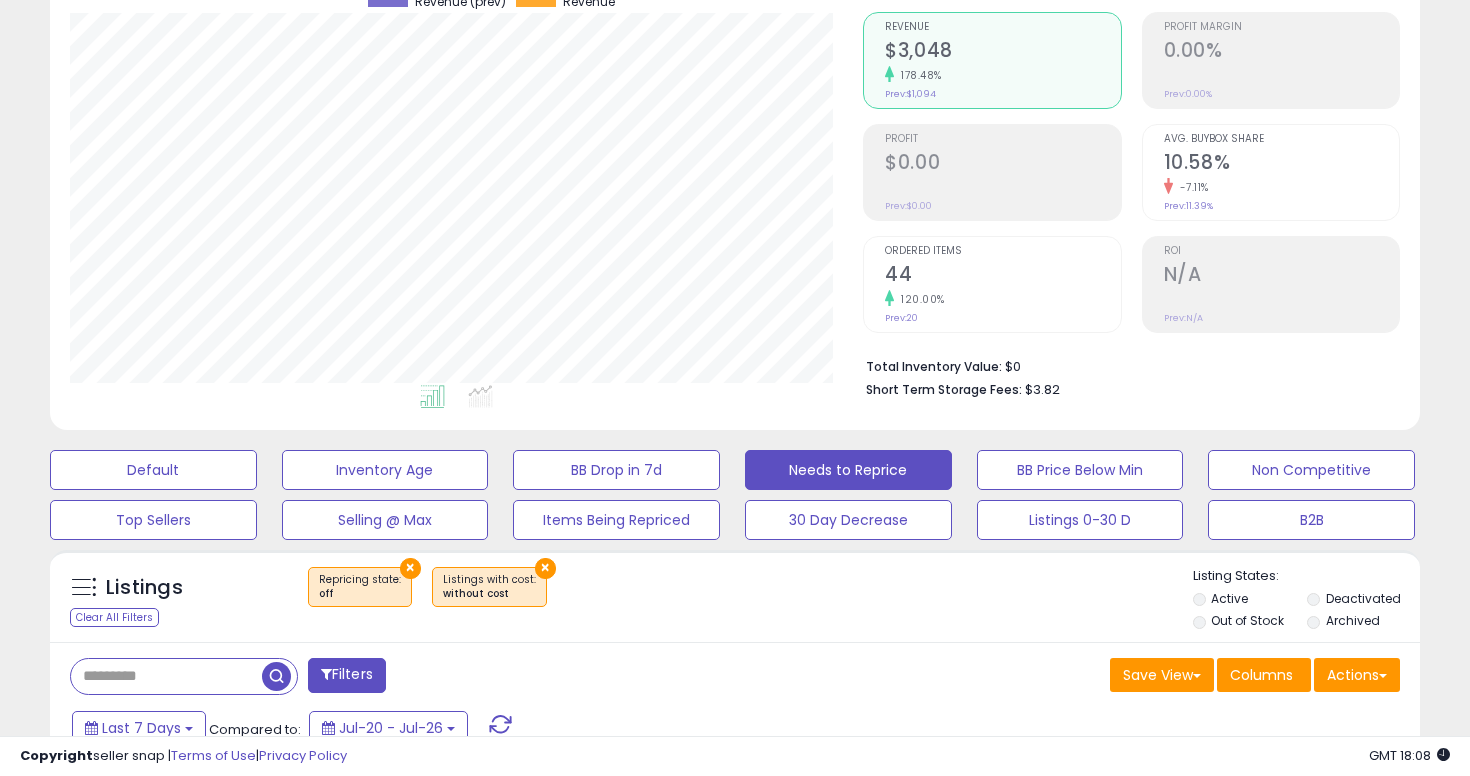 scroll, scrollTop: 999590, scrollLeft: 999206, axis: both 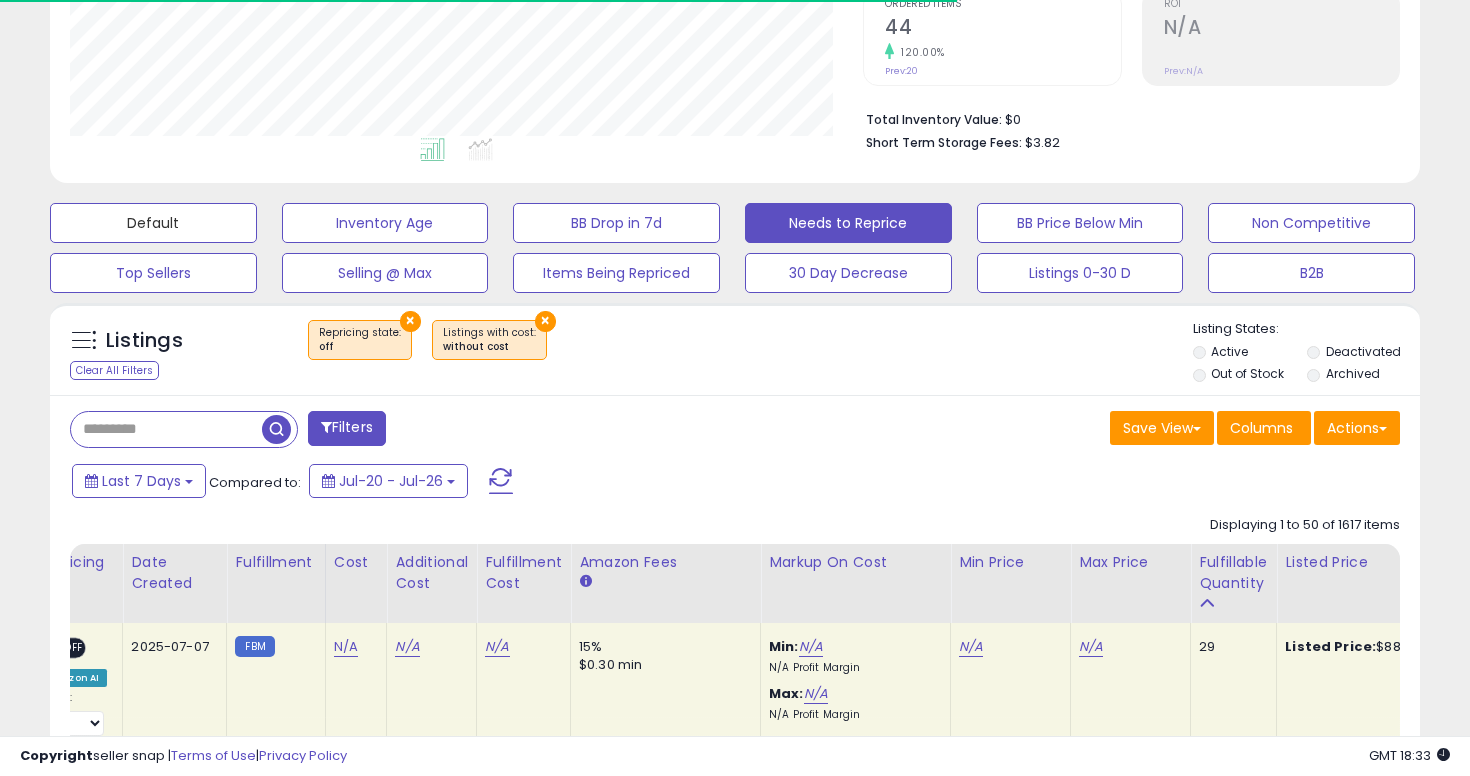 click on "Default" at bounding box center [153, 223] 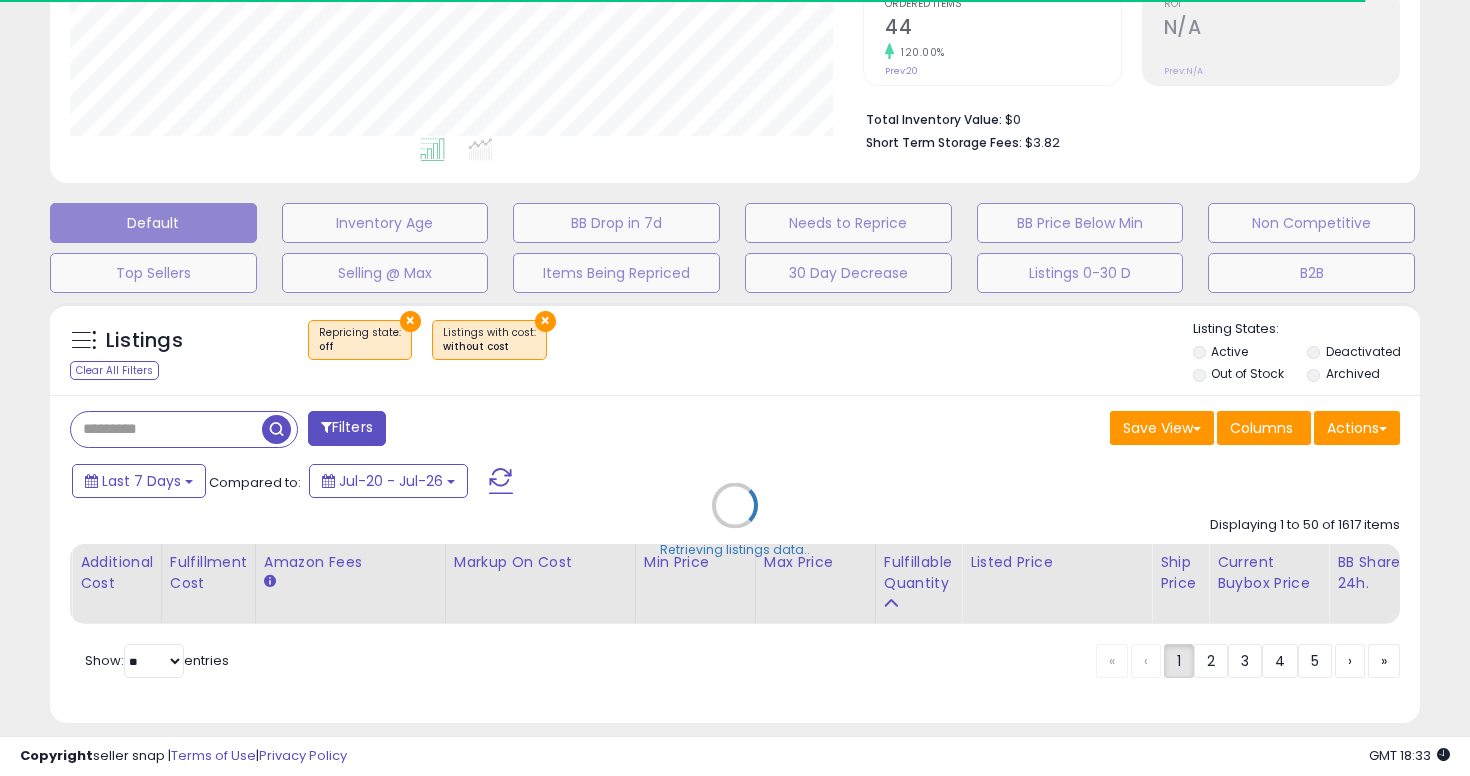 select on "**" 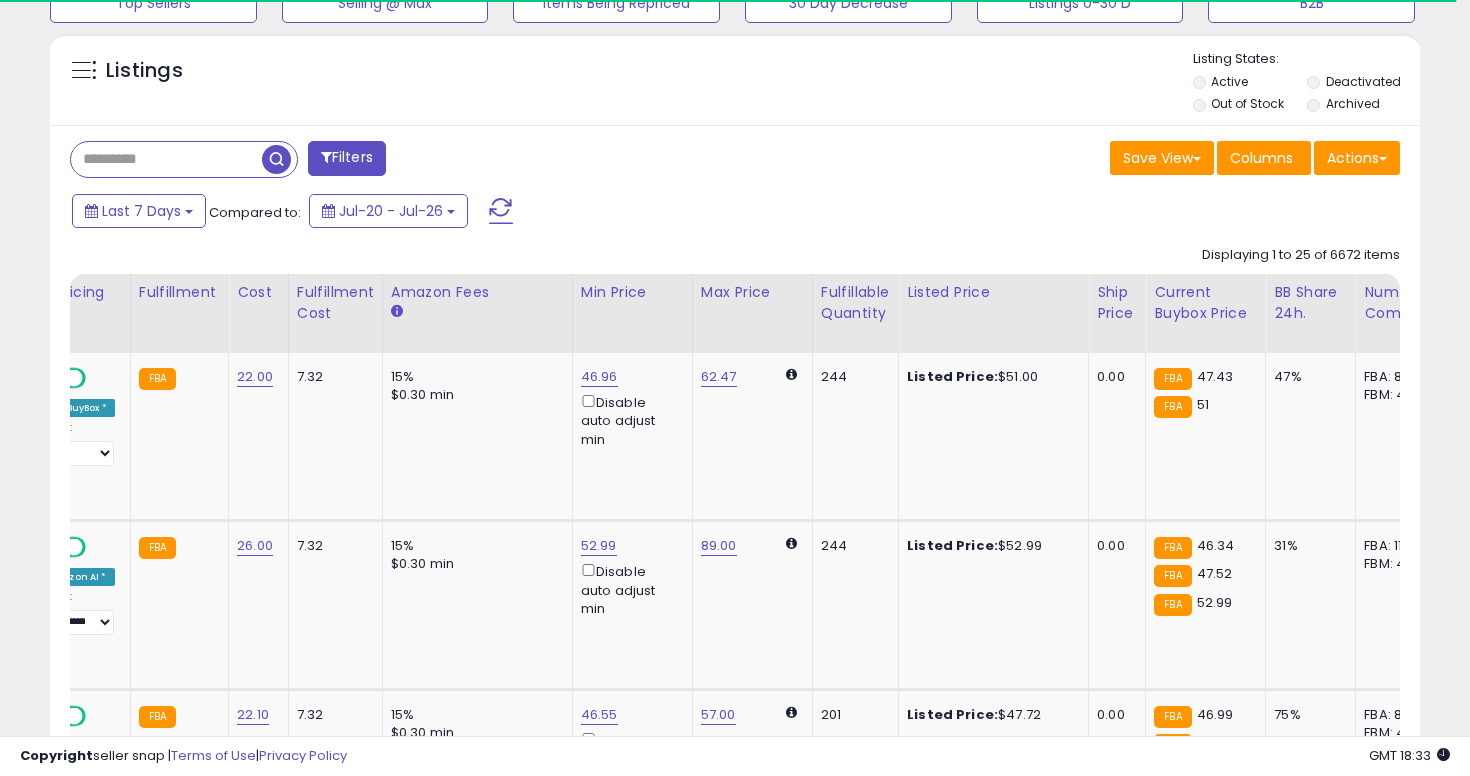 scroll, scrollTop: 700, scrollLeft: 0, axis: vertical 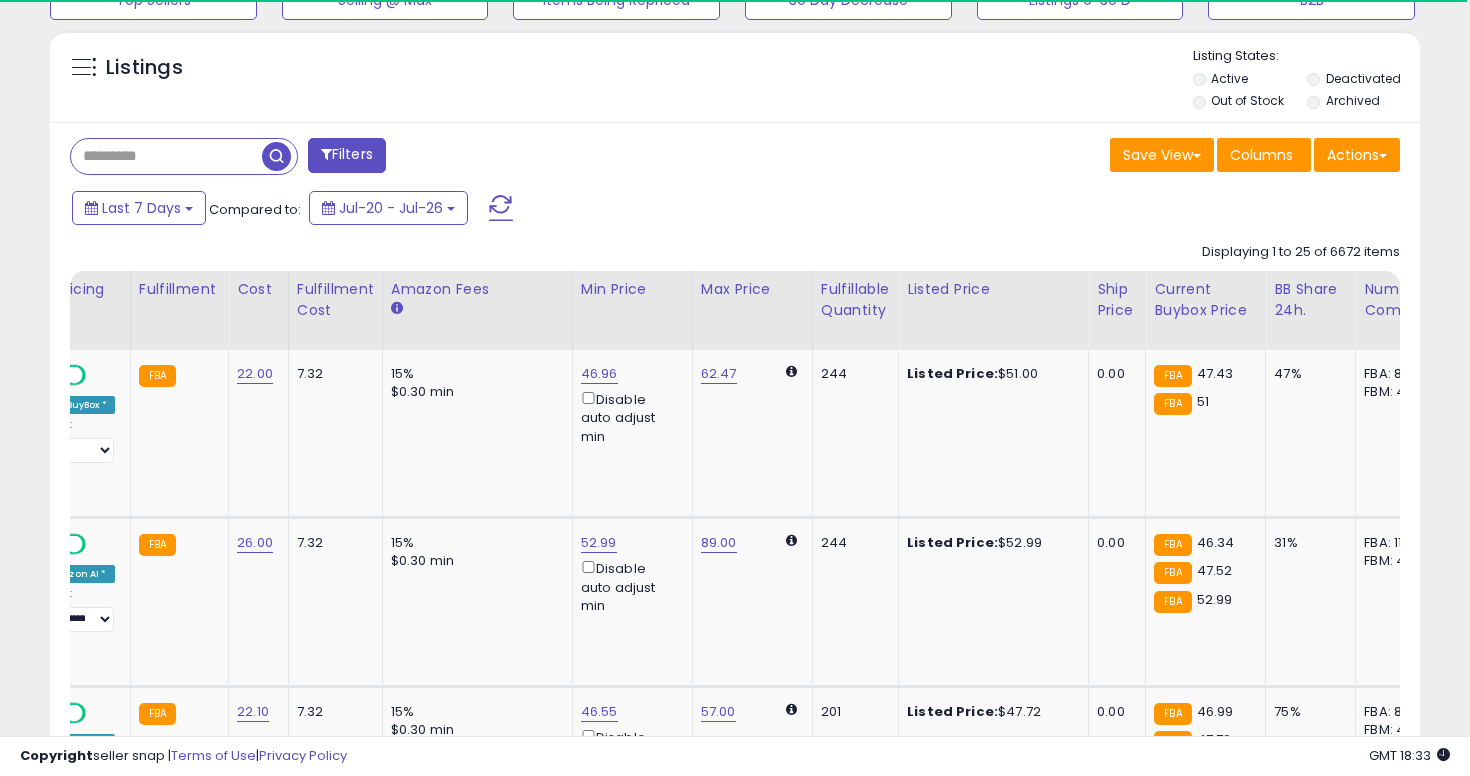 click at bounding box center [166, 156] 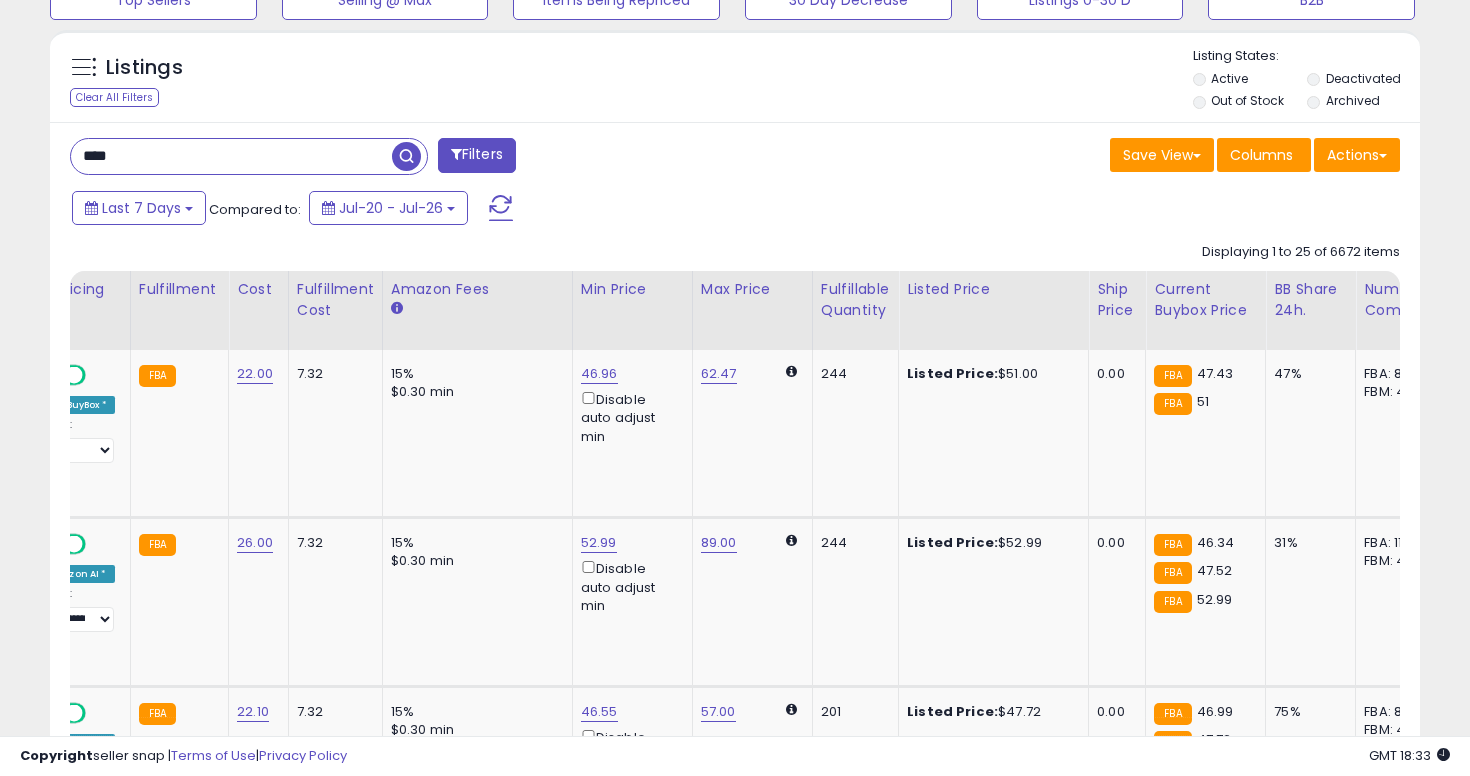 scroll, scrollTop: 999590, scrollLeft: 999206, axis: both 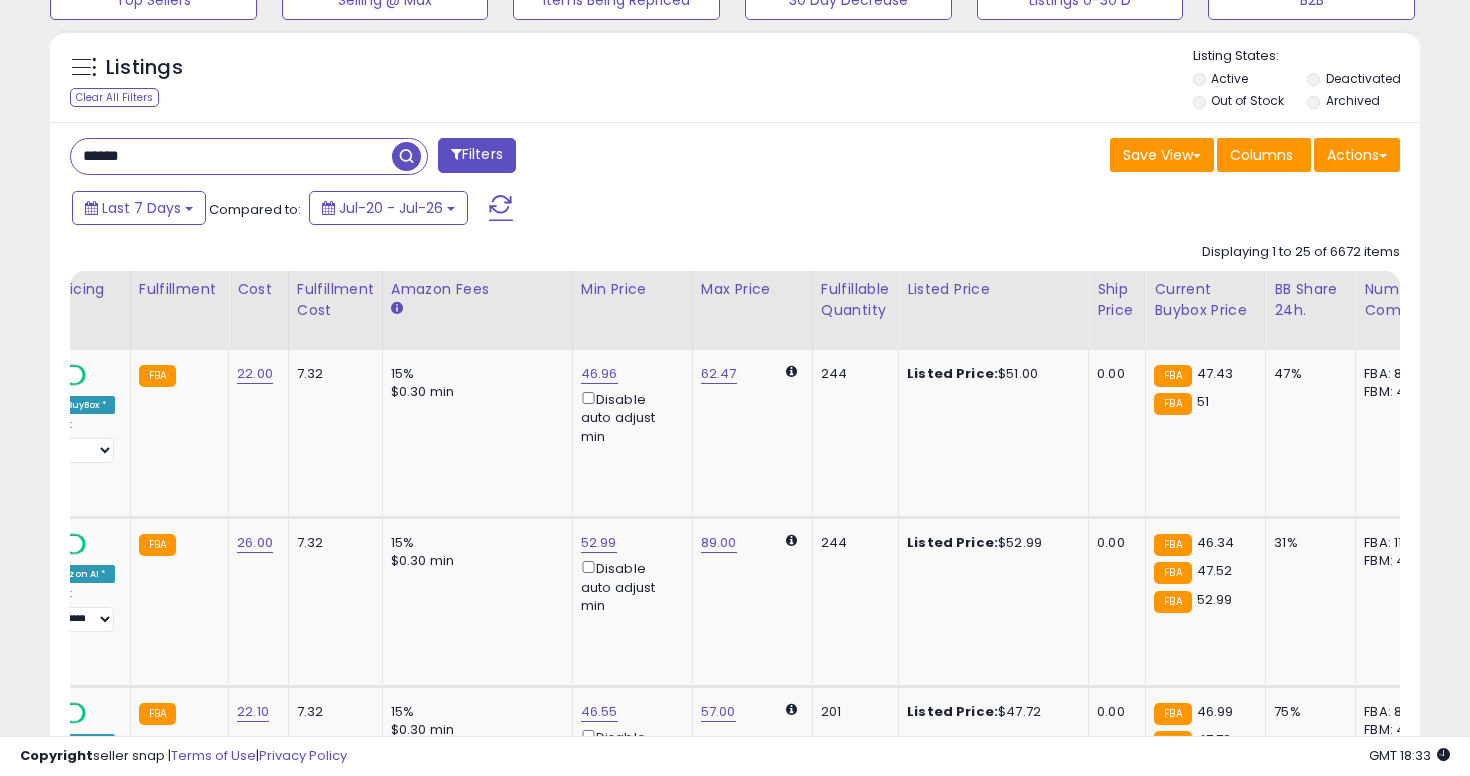 type on "******" 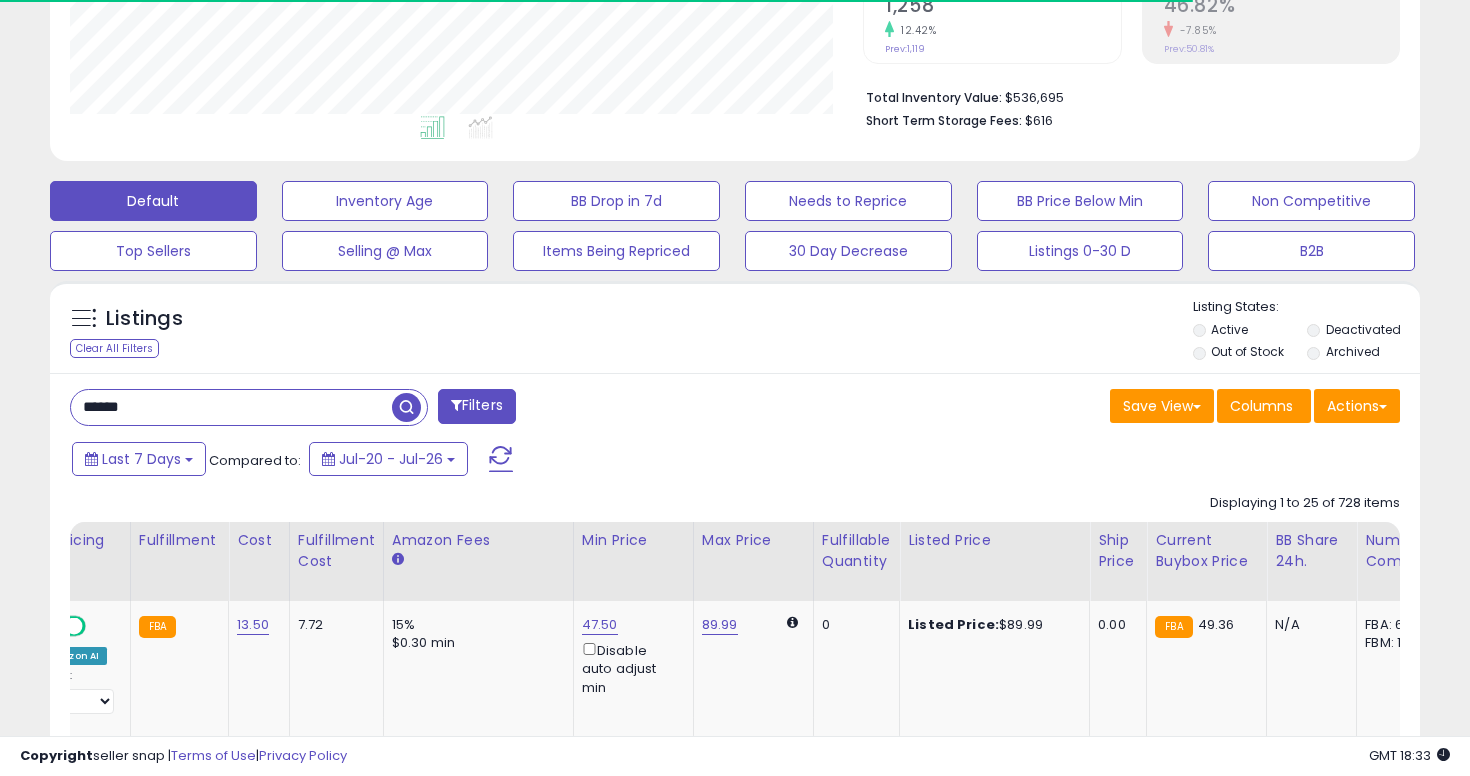 scroll, scrollTop: 700, scrollLeft: 0, axis: vertical 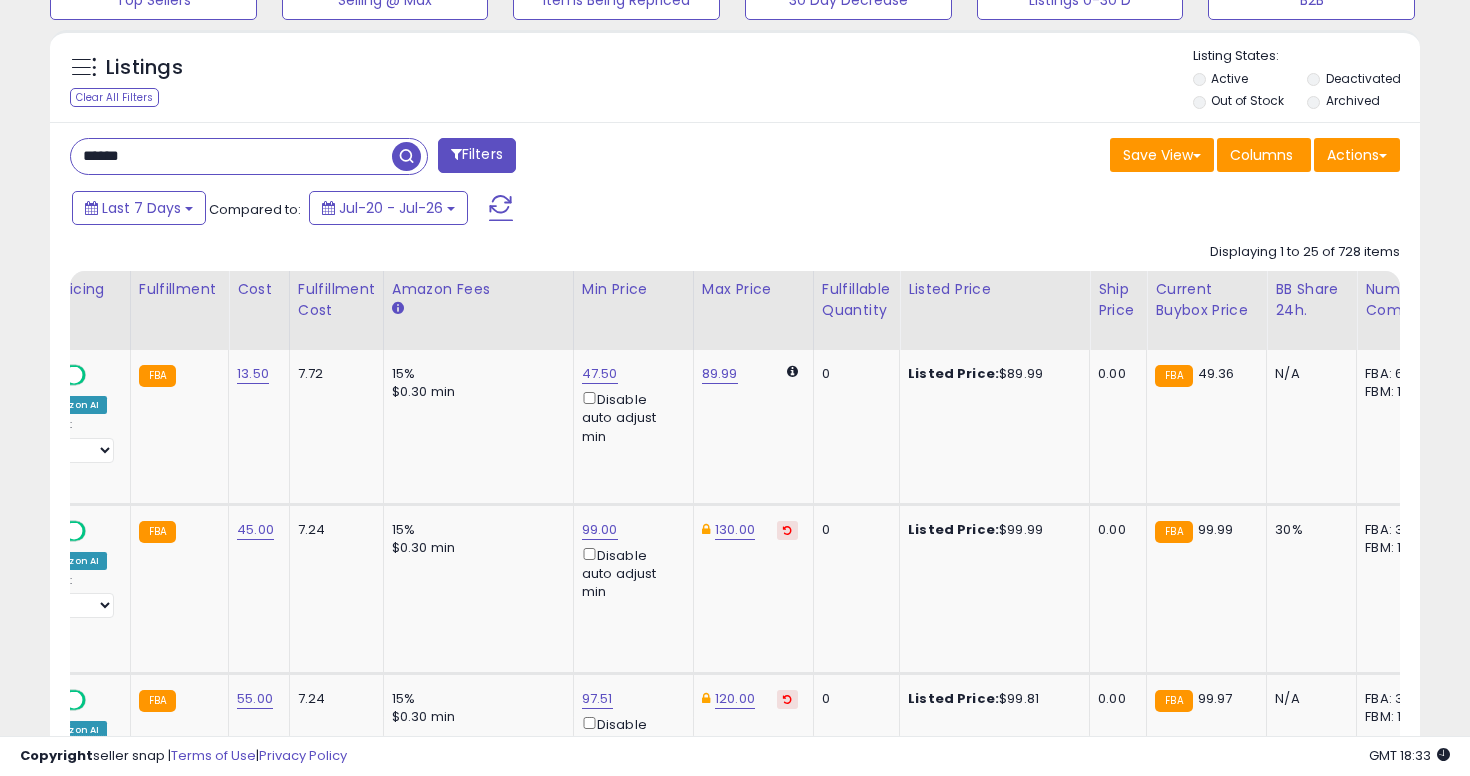 click on "Out of Stock" at bounding box center (1248, 103) 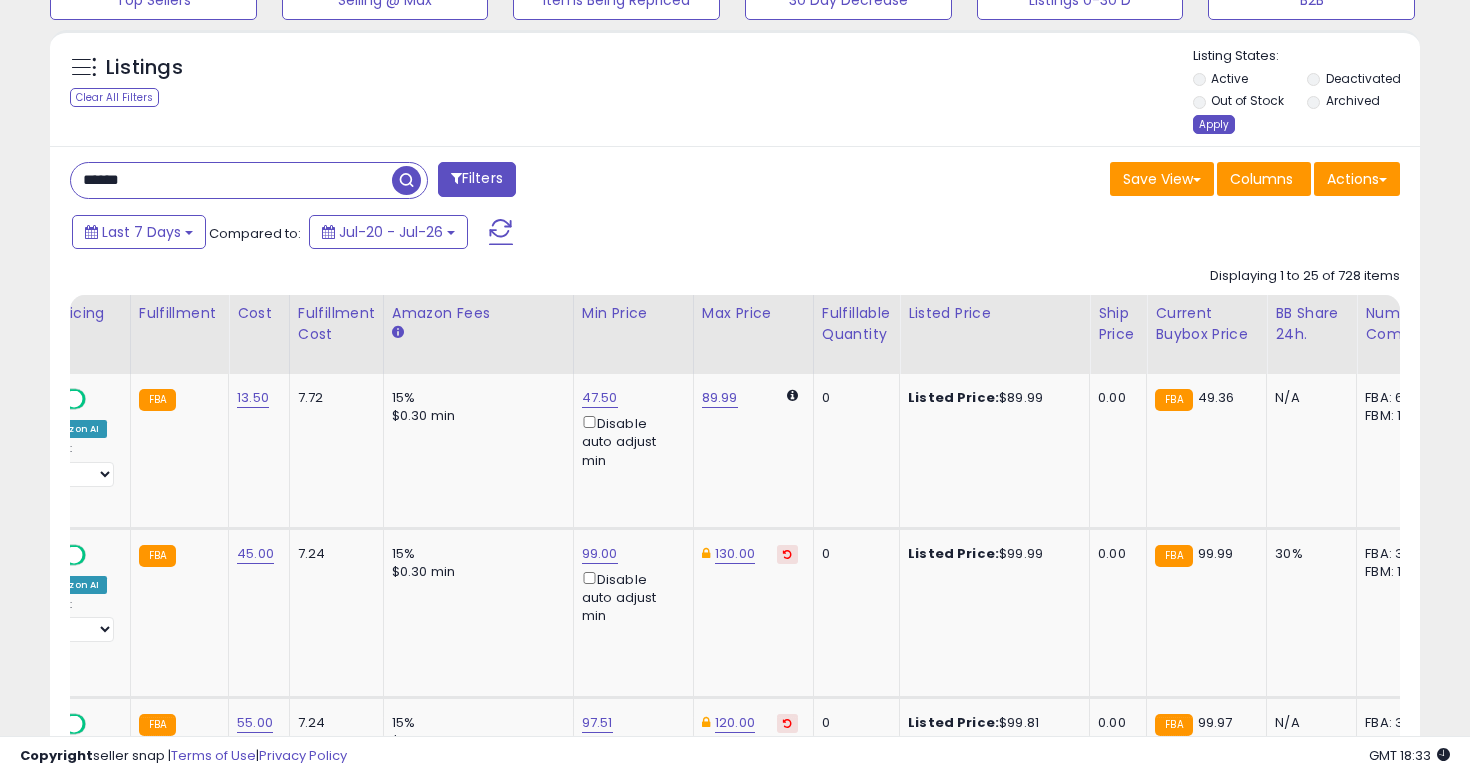 click on "Apply" at bounding box center (1214, 124) 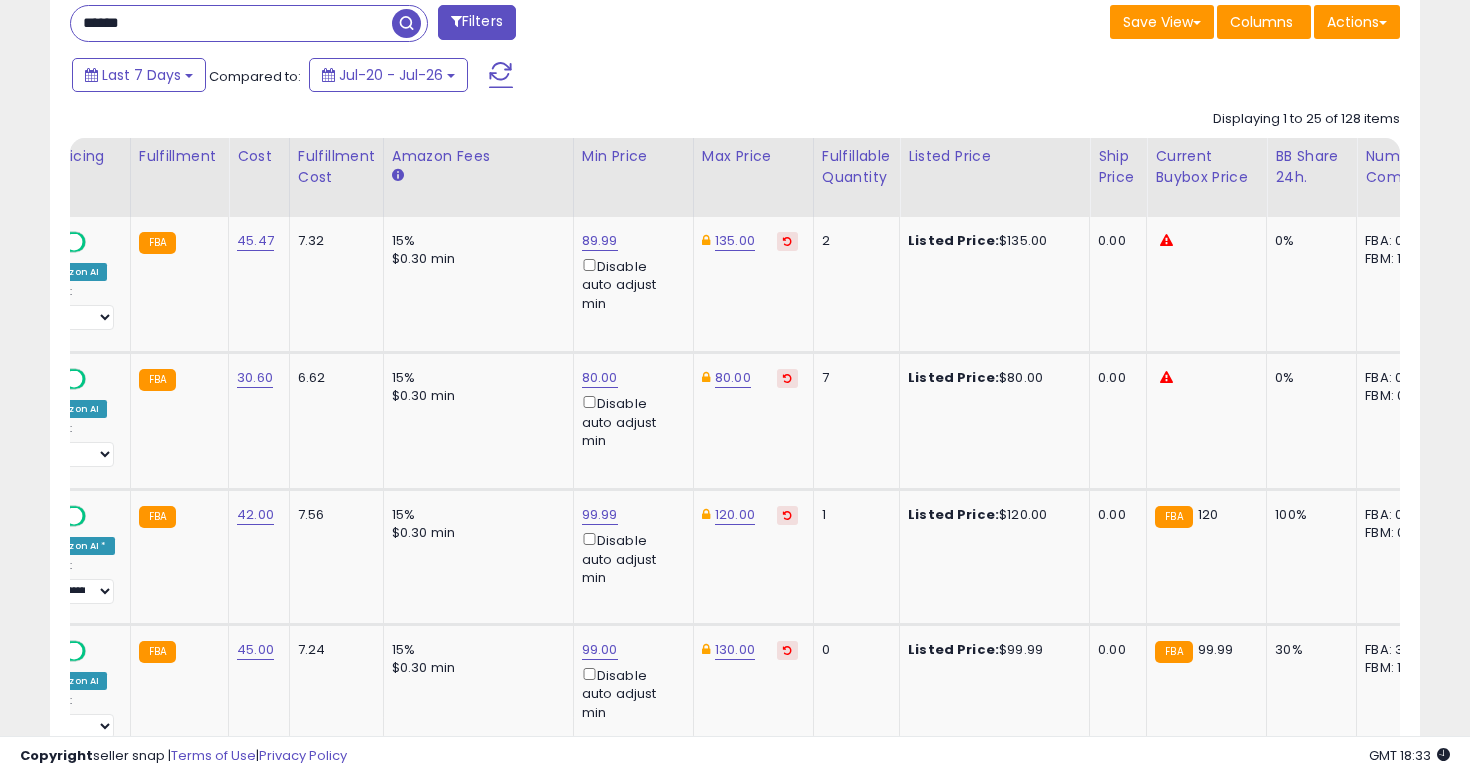 scroll, scrollTop: 825, scrollLeft: 0, axis: vertical 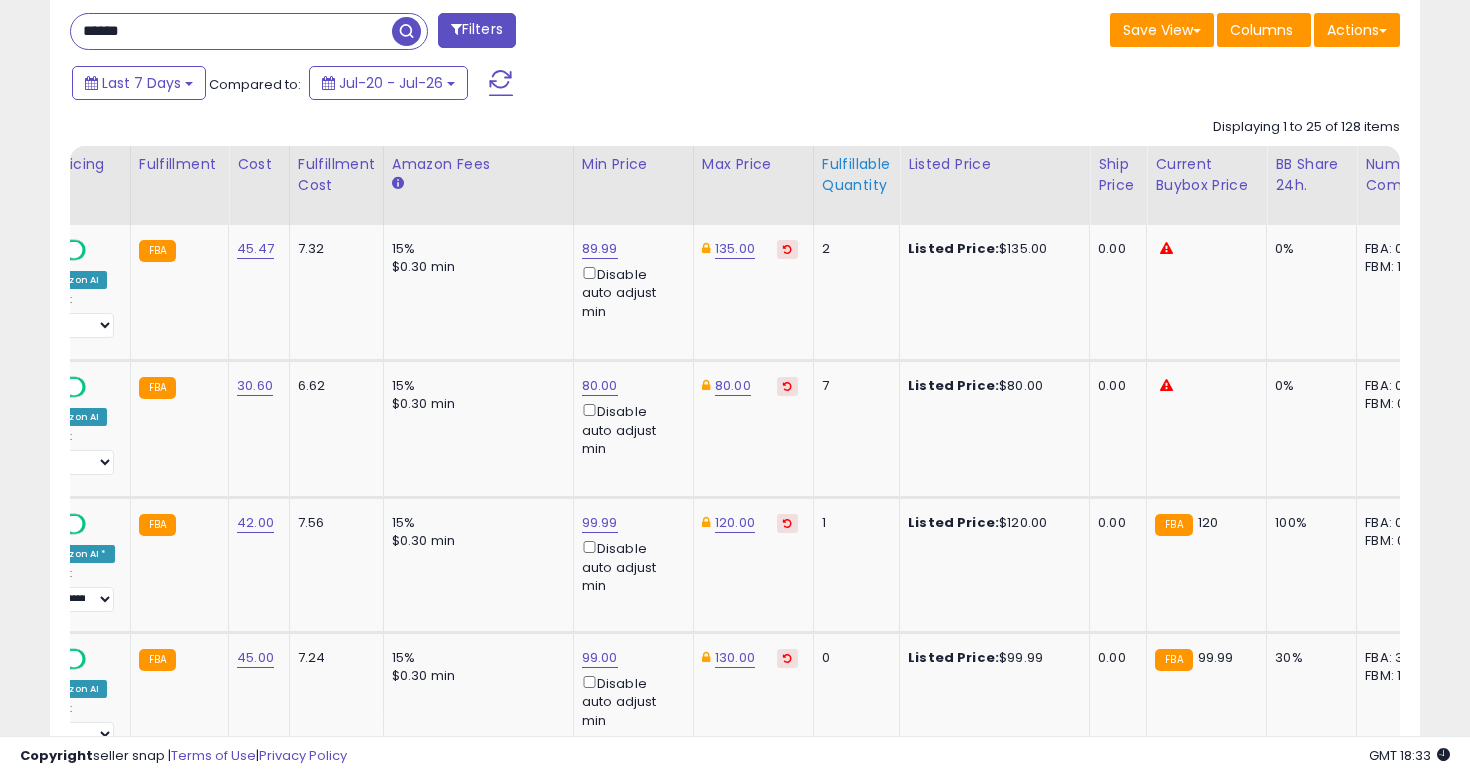 click on "Fulfillable Quantity" 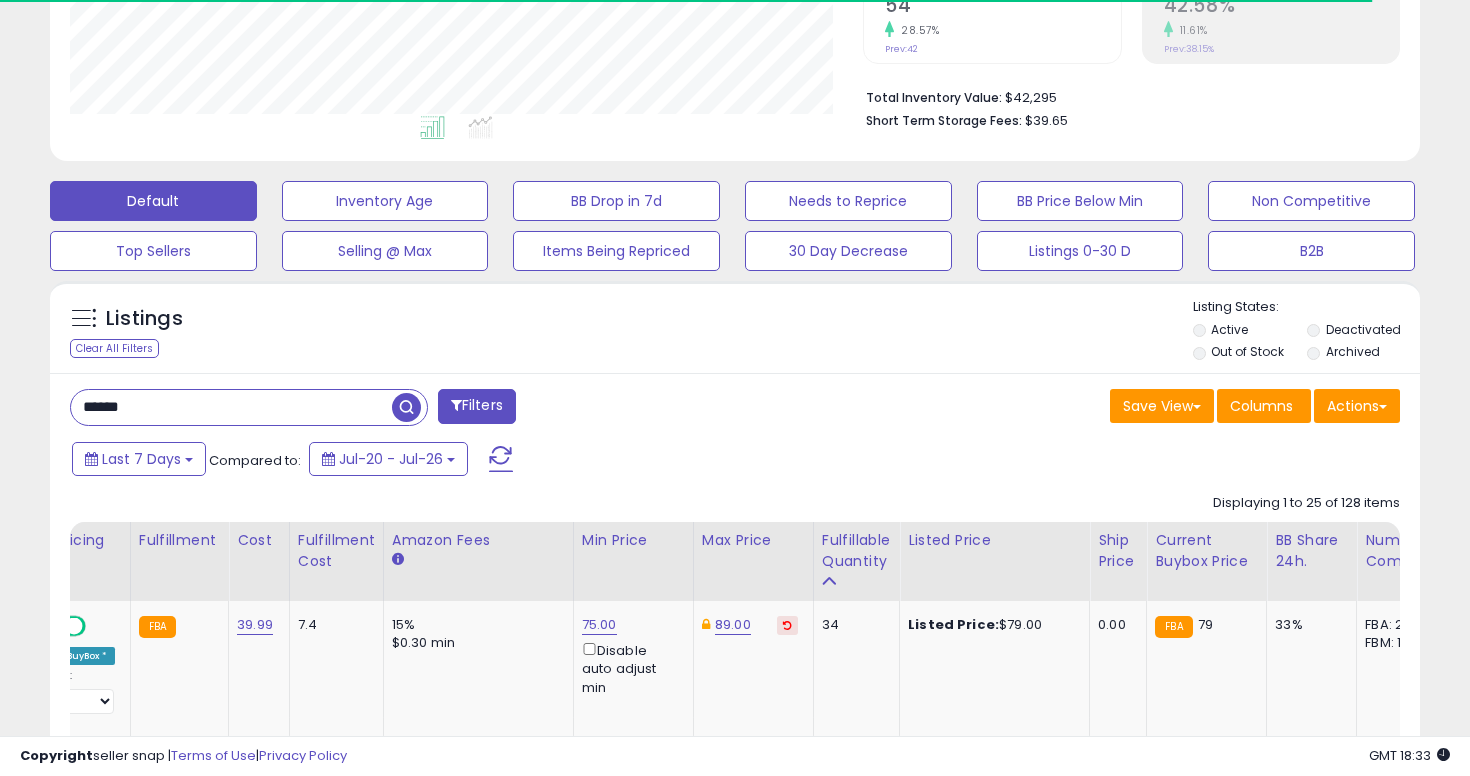 scroll, scrollTop: 825, scrollLeft: 0, axis: vertical 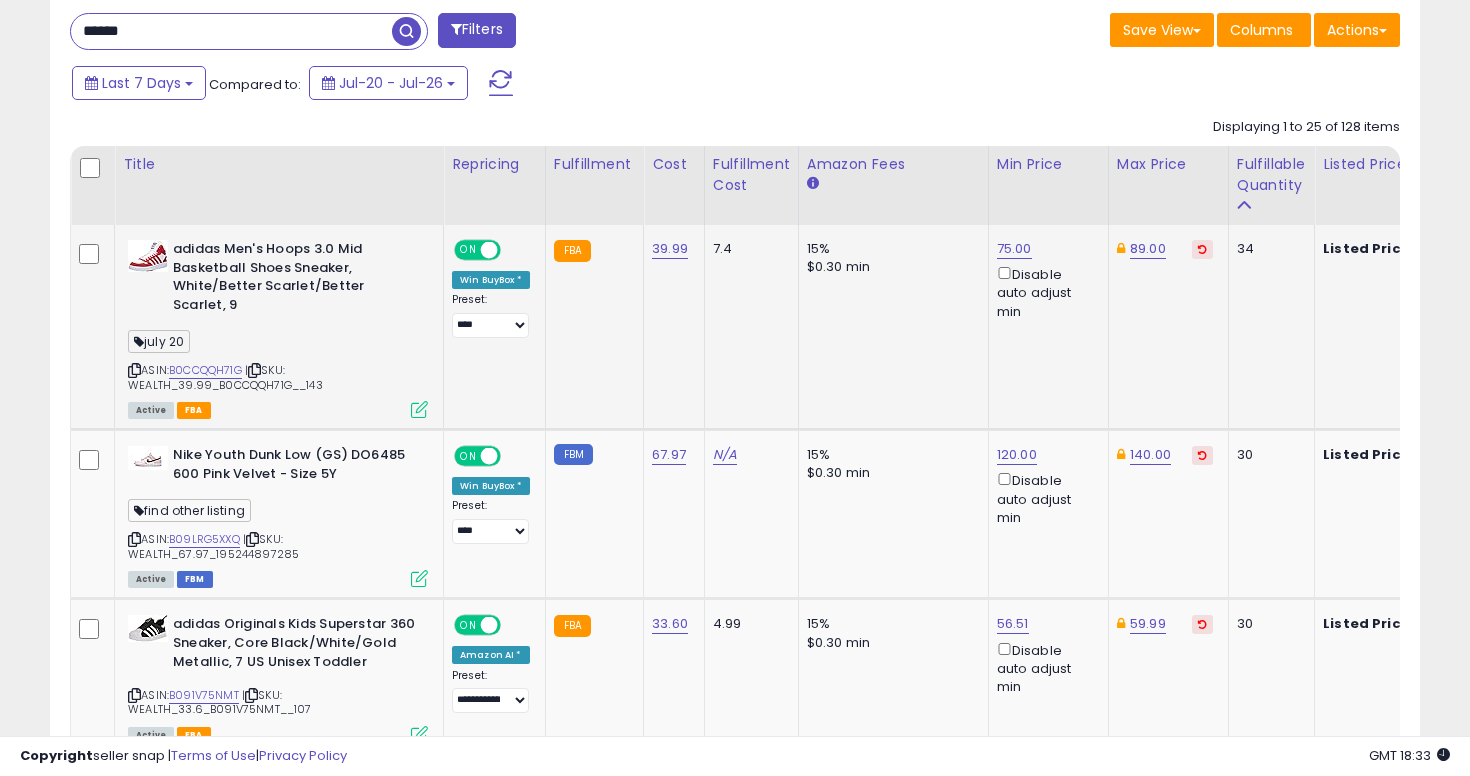click on "|   SKU: WEALTH_39.99_B0CCQQH71G__143" at bounding box center (225, 377) 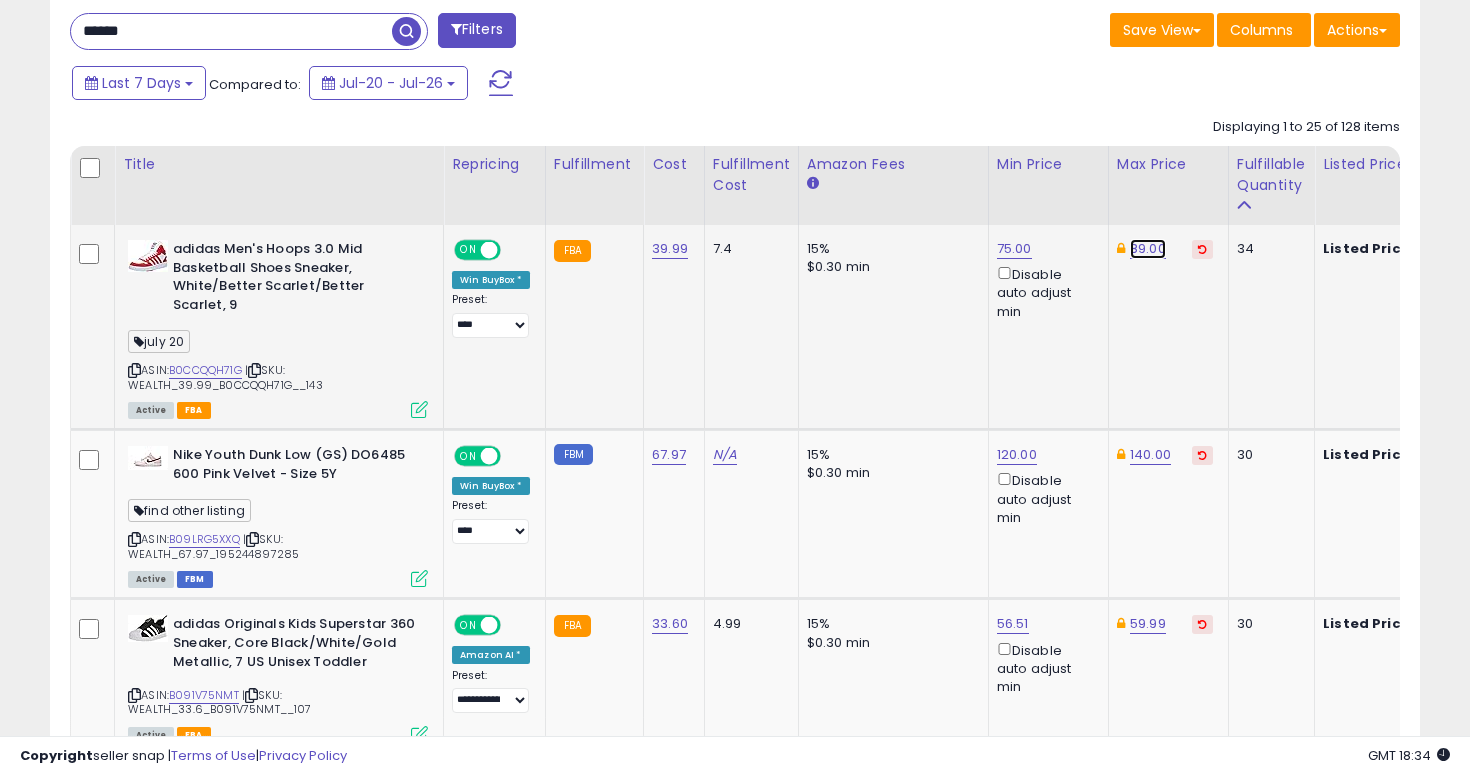 click on "89.00" at bounding box center [1148, 249] 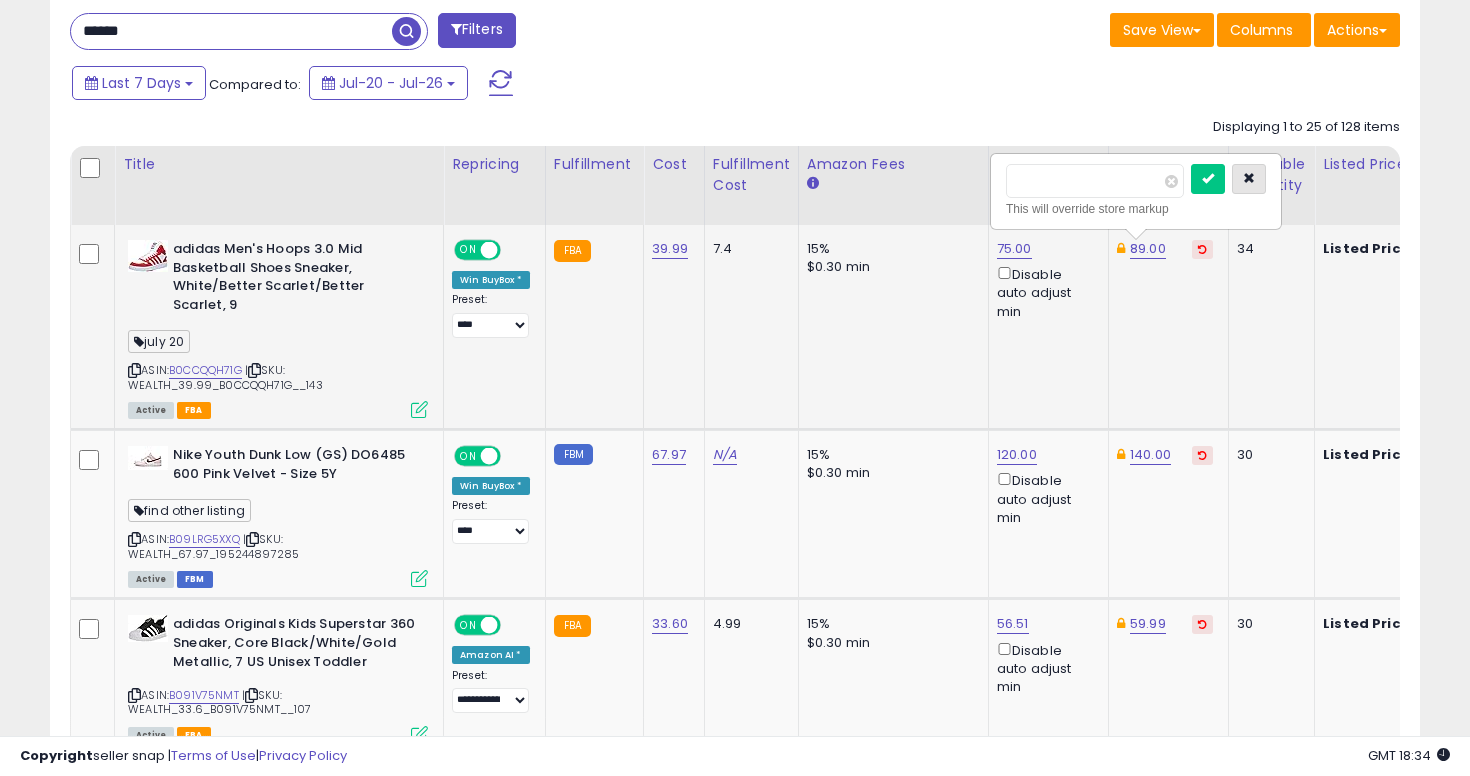 click at bounding box center [1249, 178] 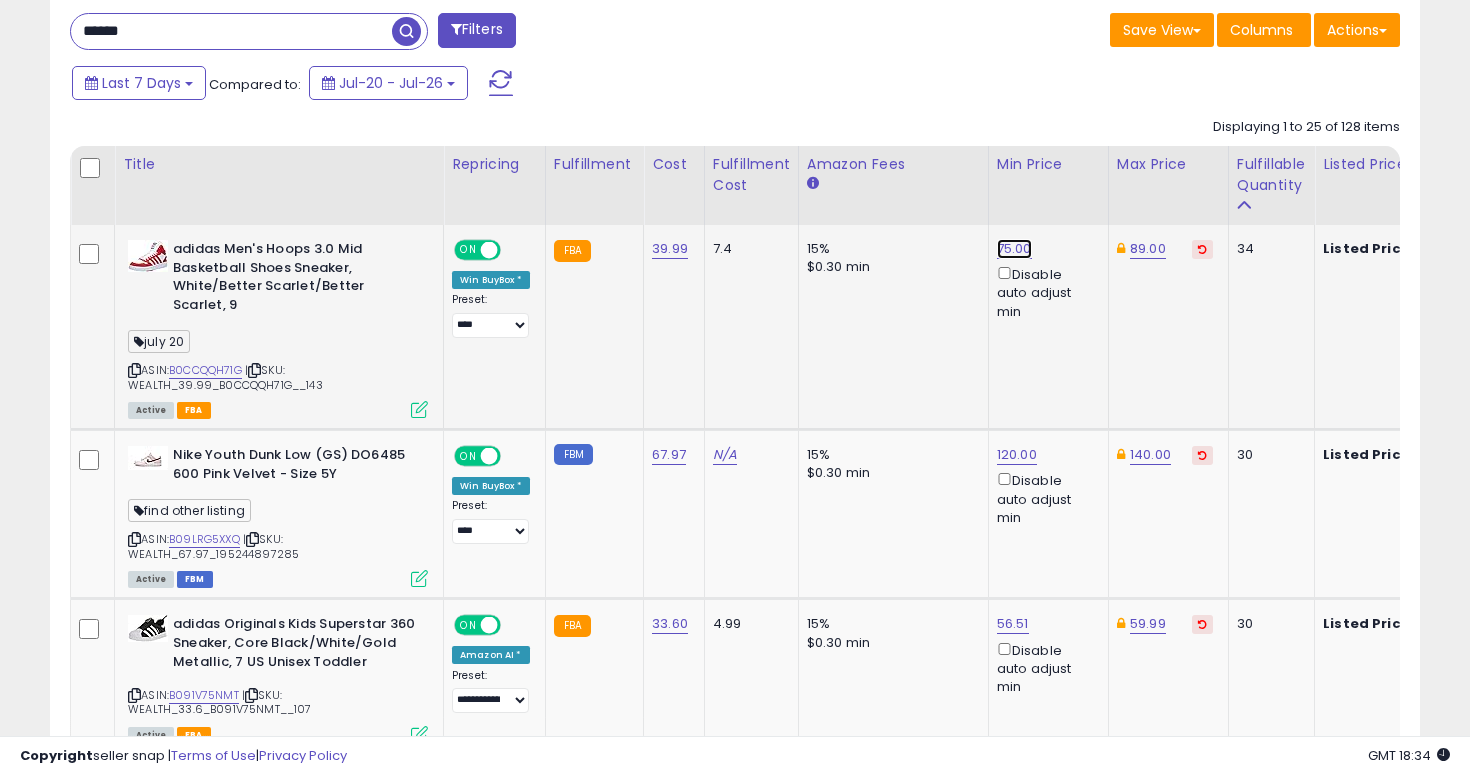 click on "75.00" at bounding box center (1014, 249) 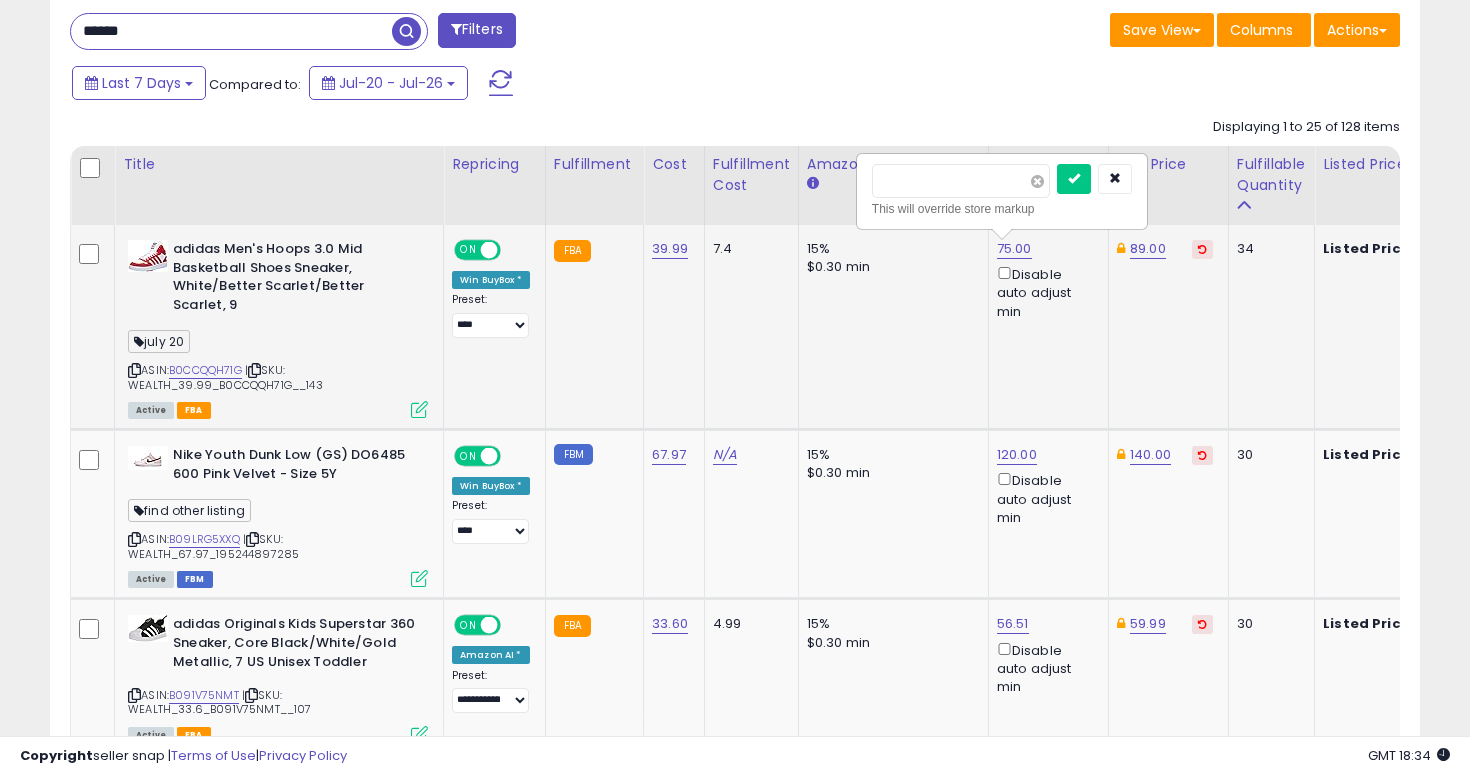 click at bounding box center [1037, 181] 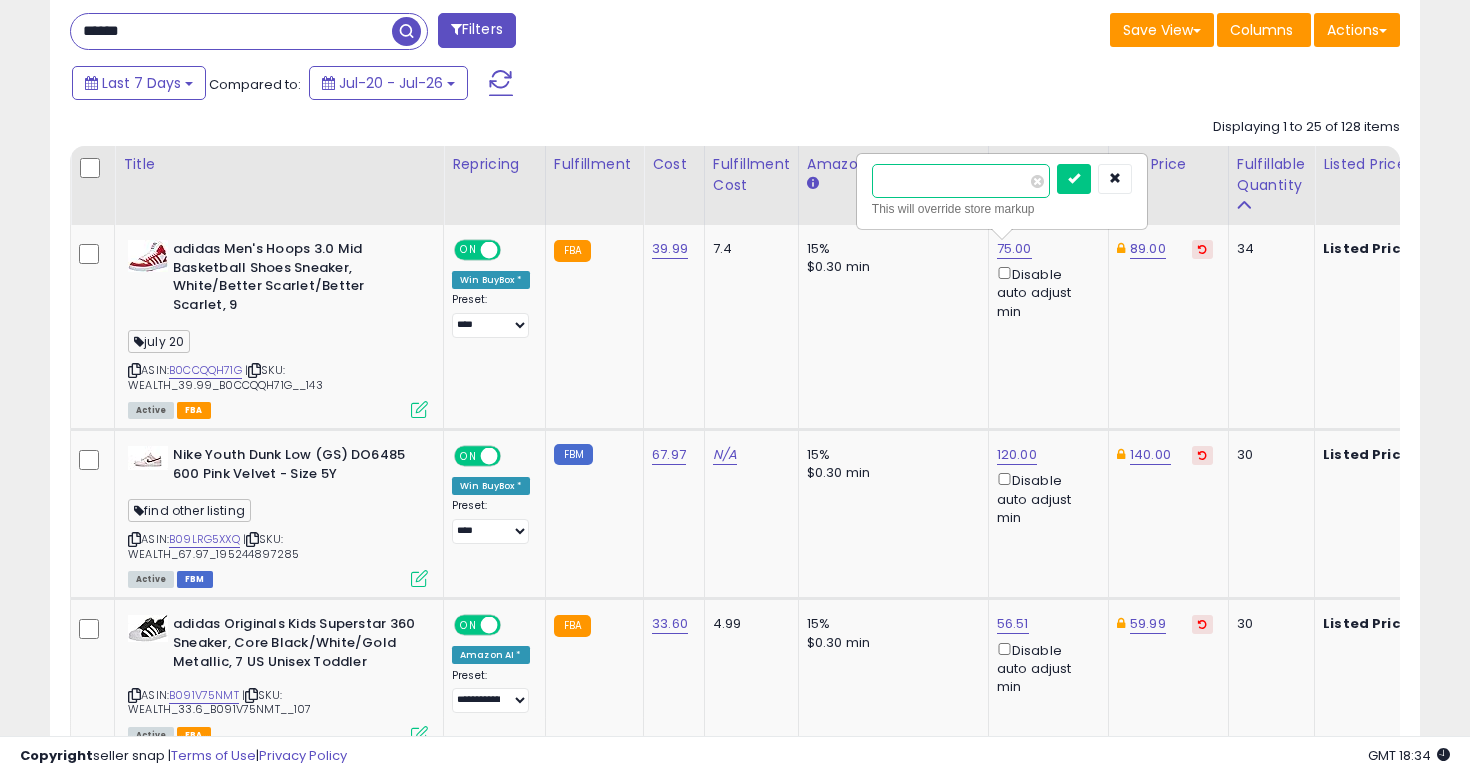type on "****" 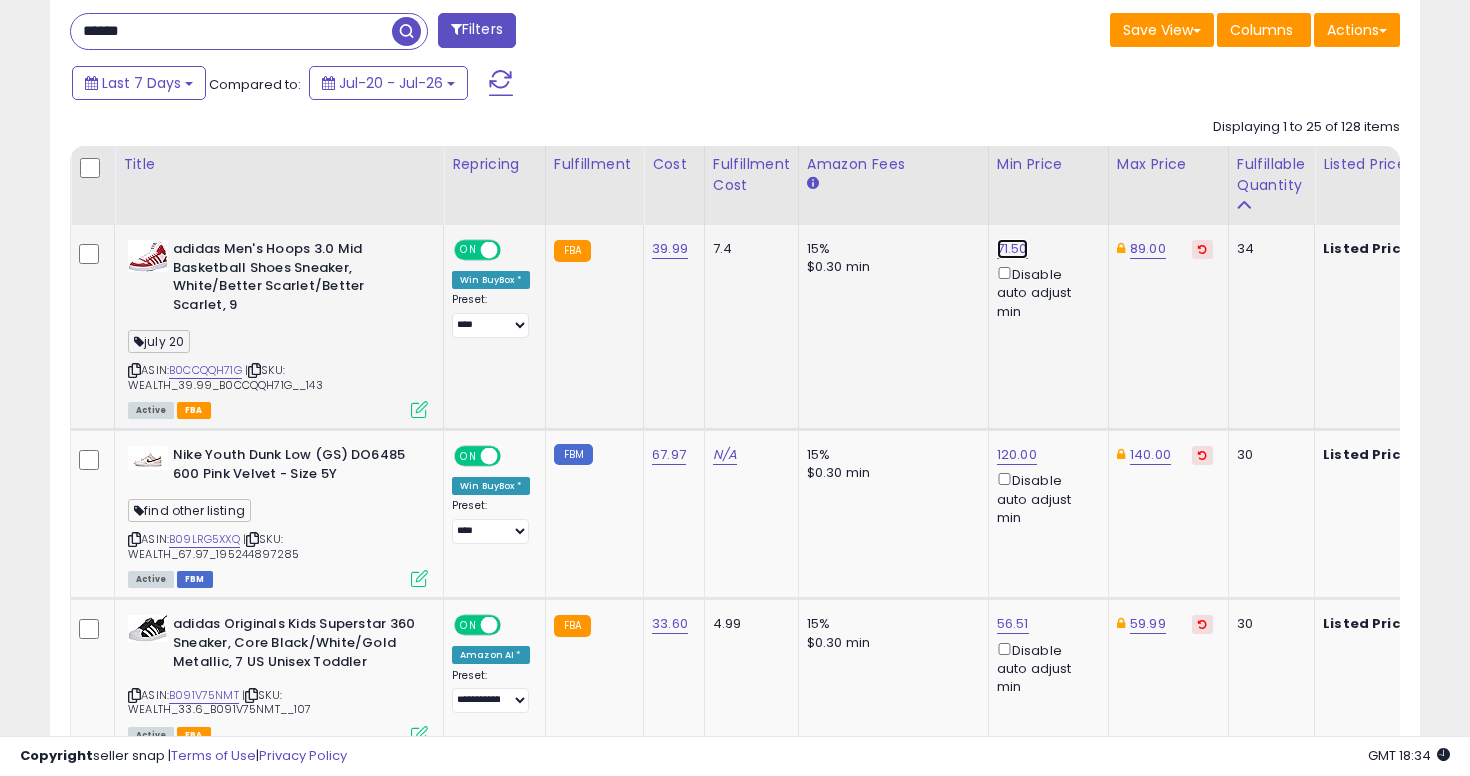 click on "71.50" at bounding box center [1012, 249] 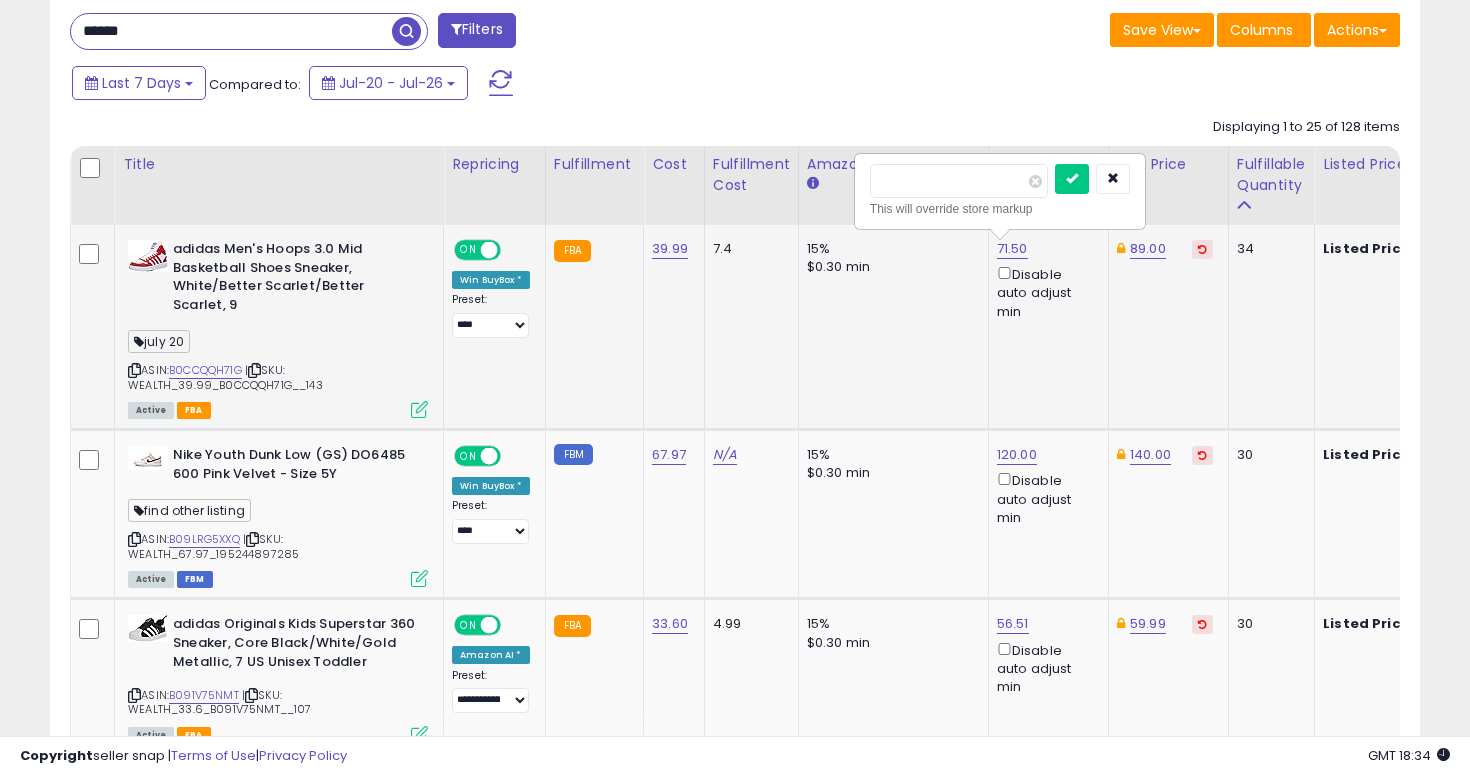click on "*****" at bounding box center [959, 181] 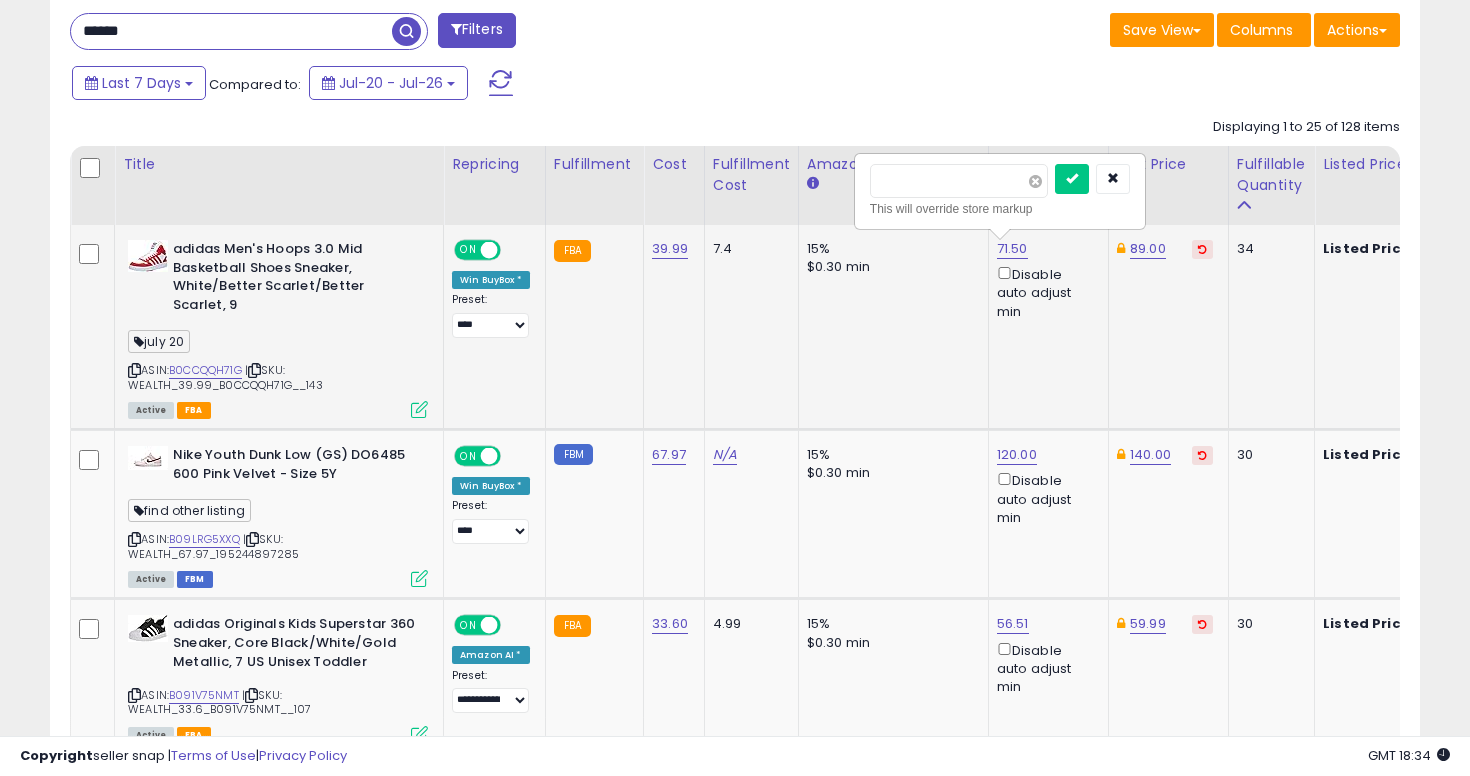 type on "*******" 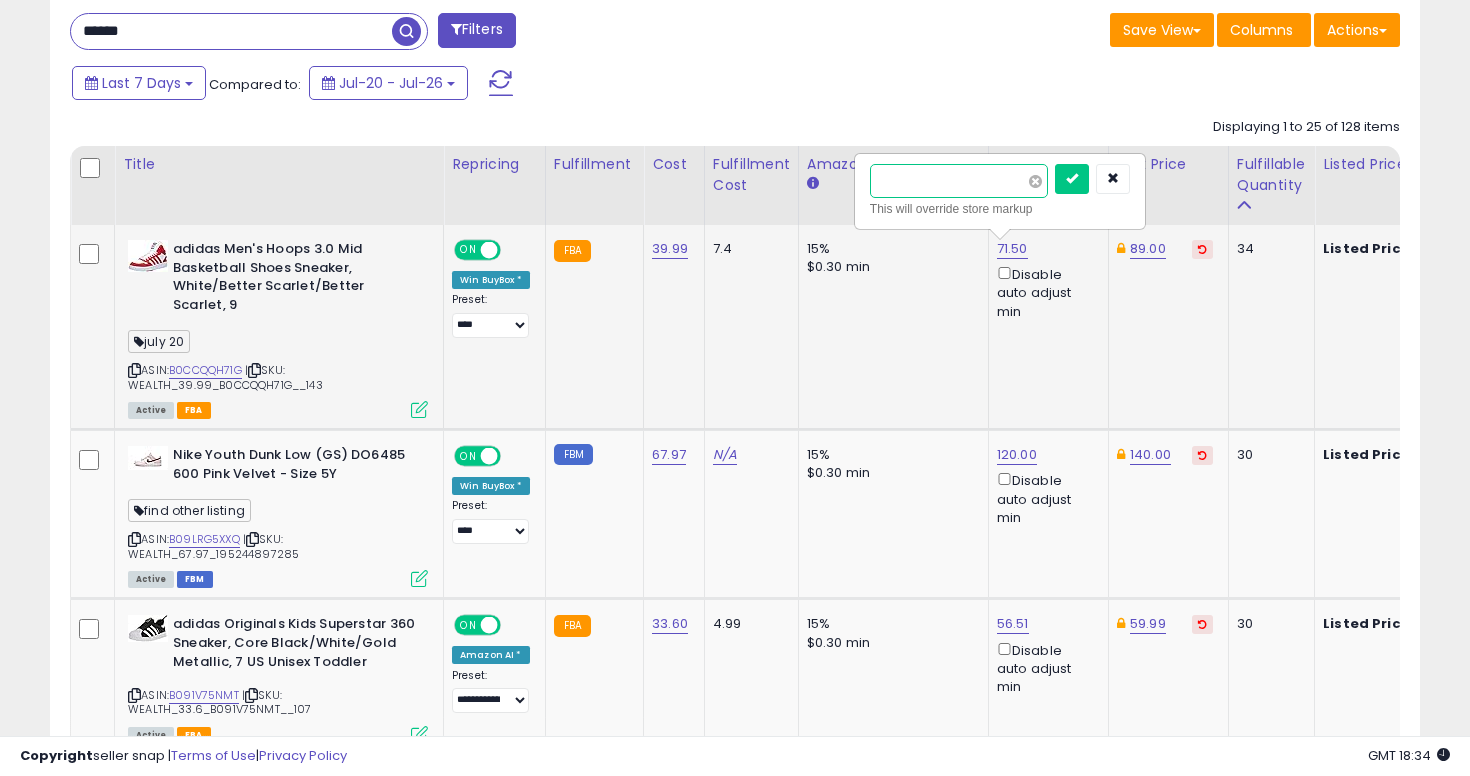 type on "*****" 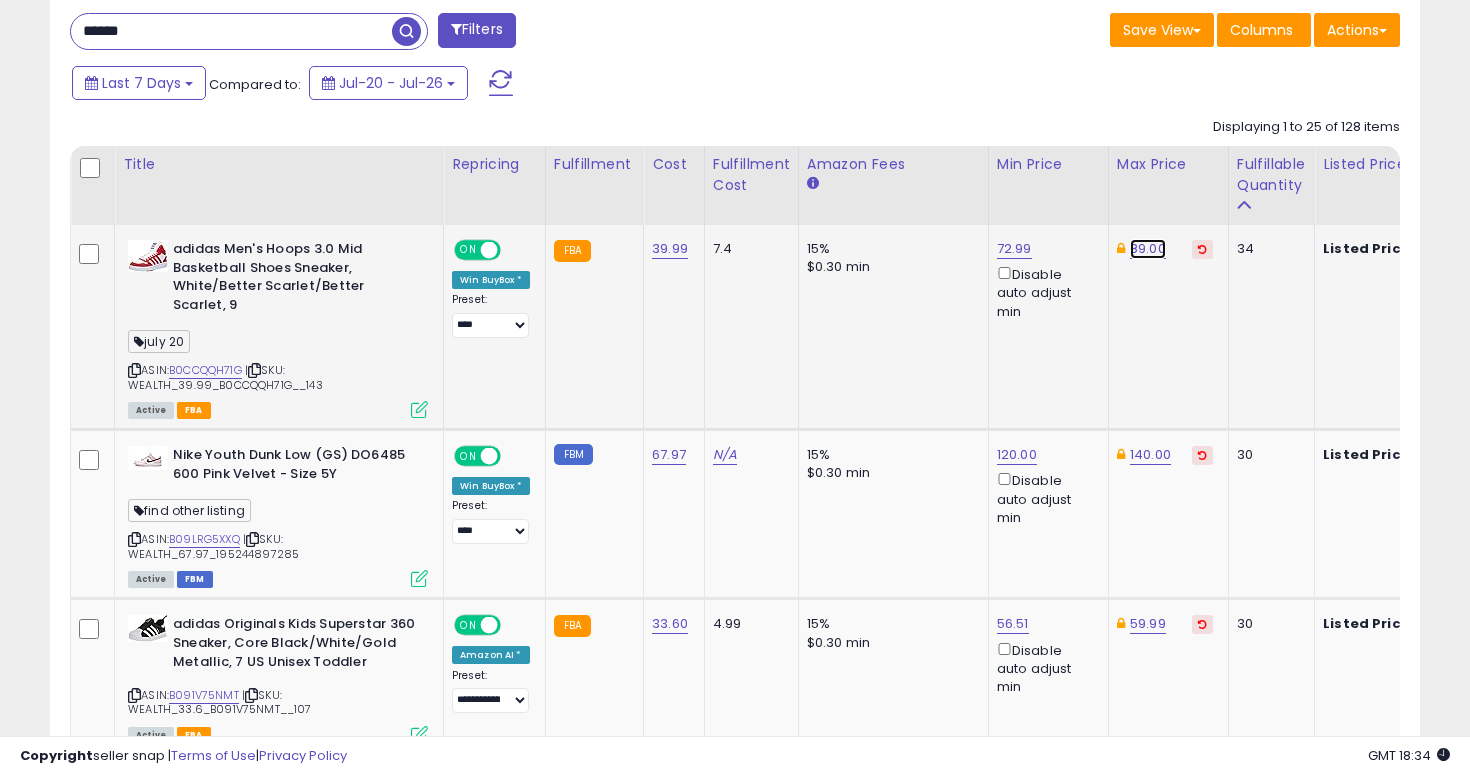 click on "89.00" at bounding box center (1148, 249) 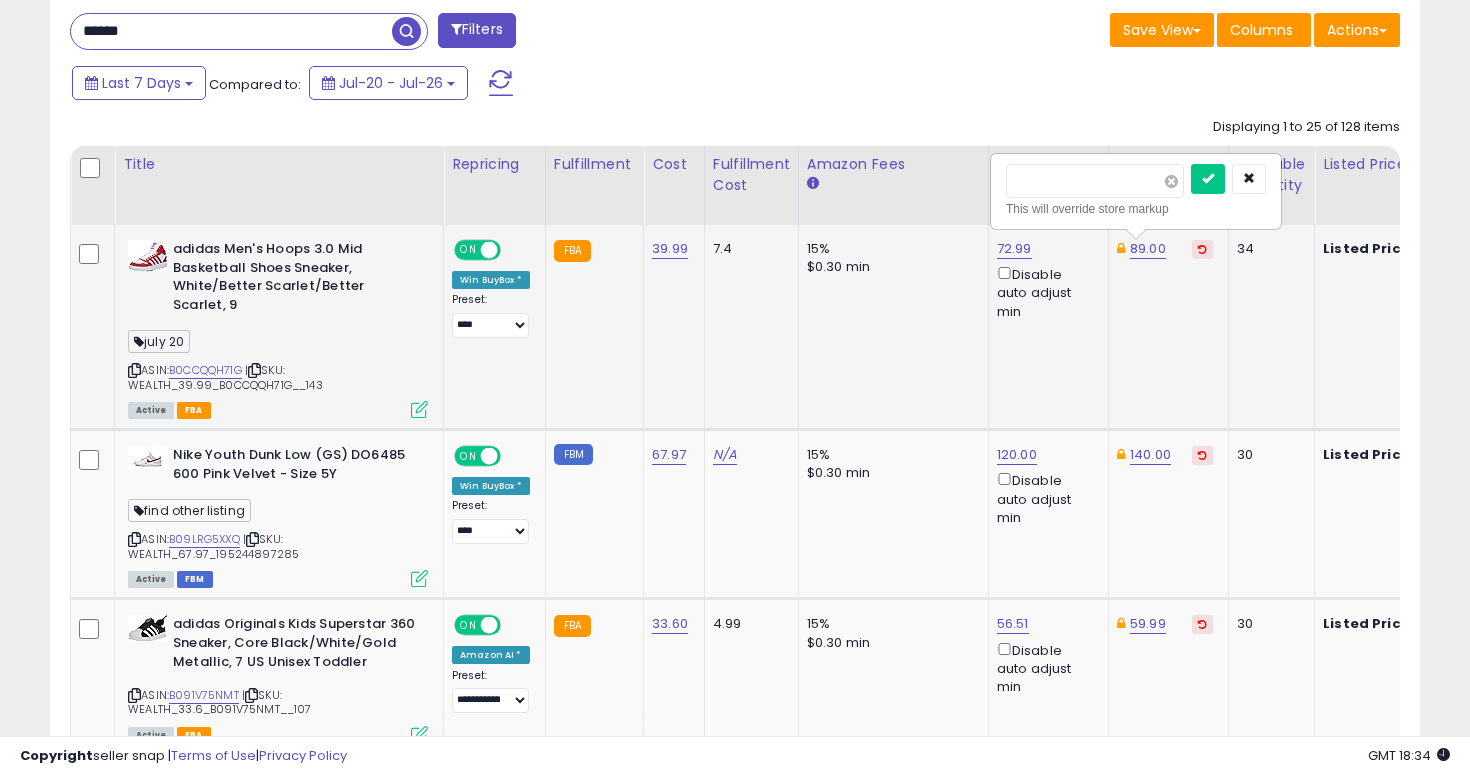 click at bounding box center [1171, 181] 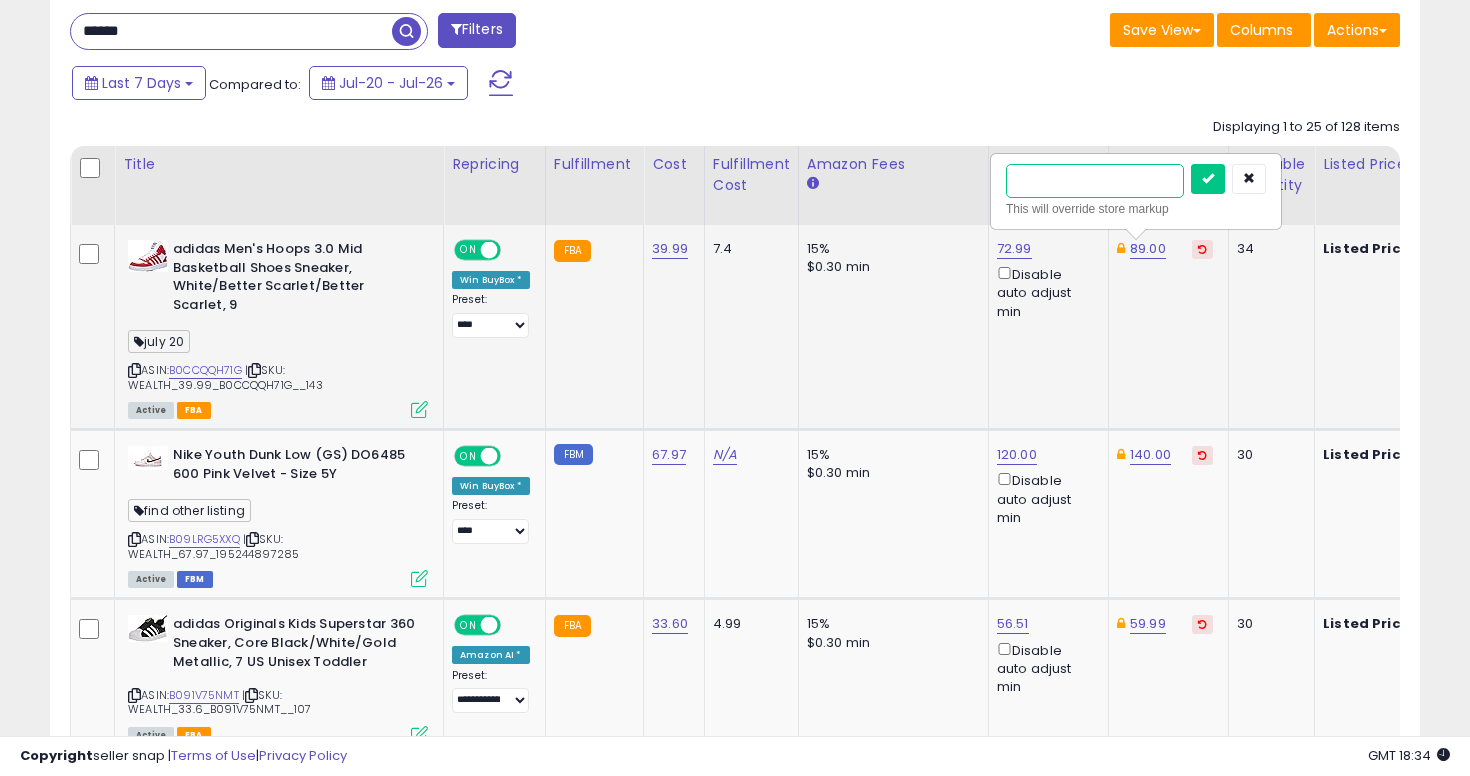 type on "**" 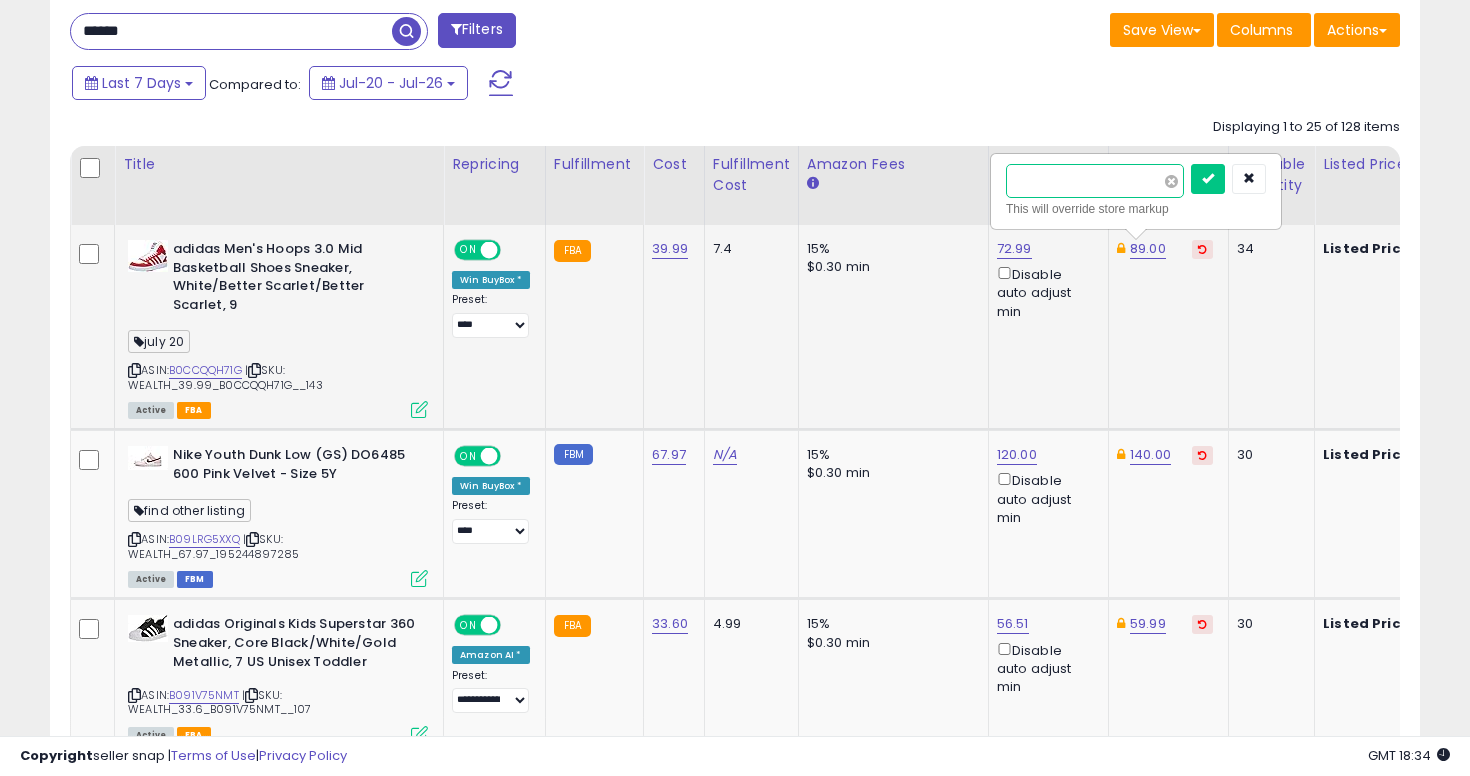 click at bounding box center (1208, 179) 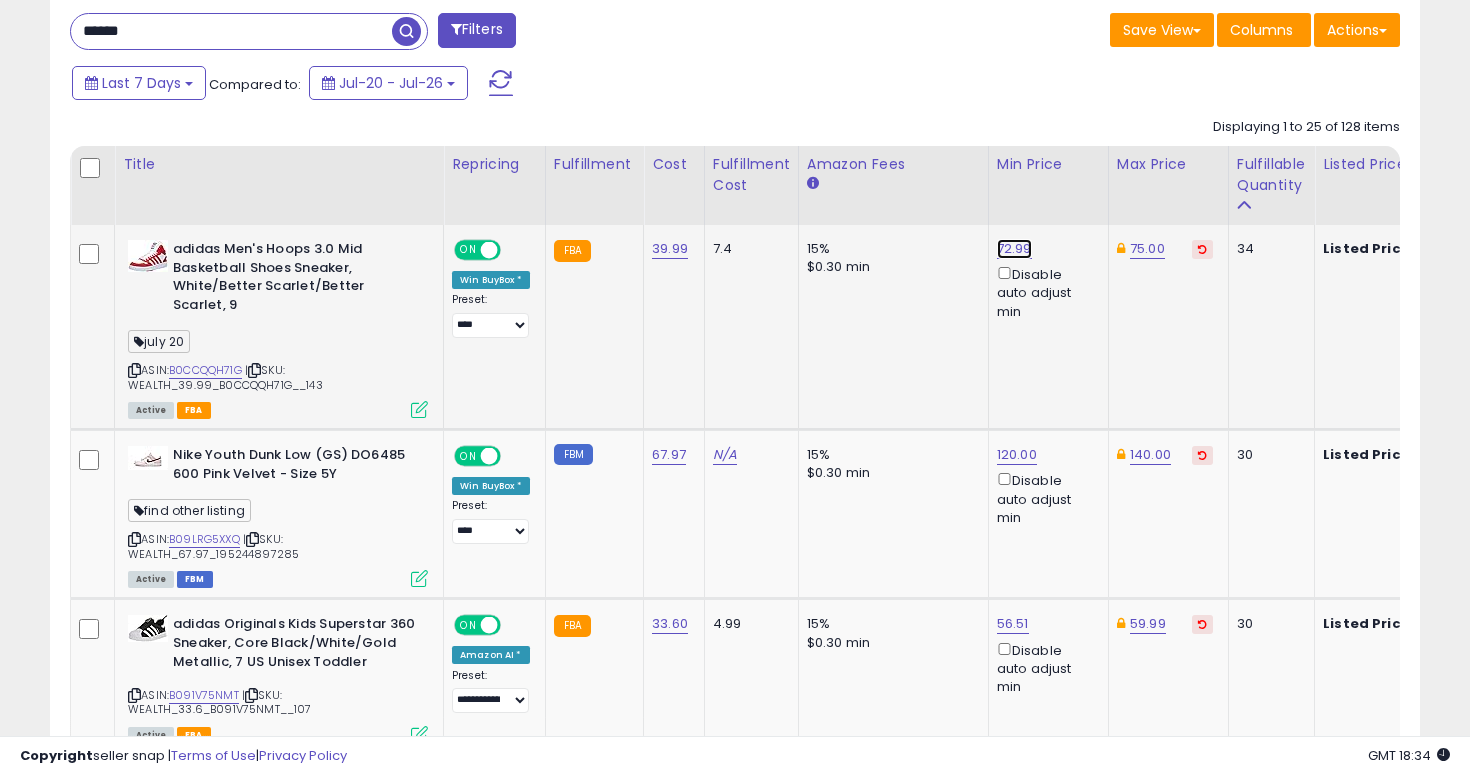 click on "72.99" at bounding box center (1014, 249) 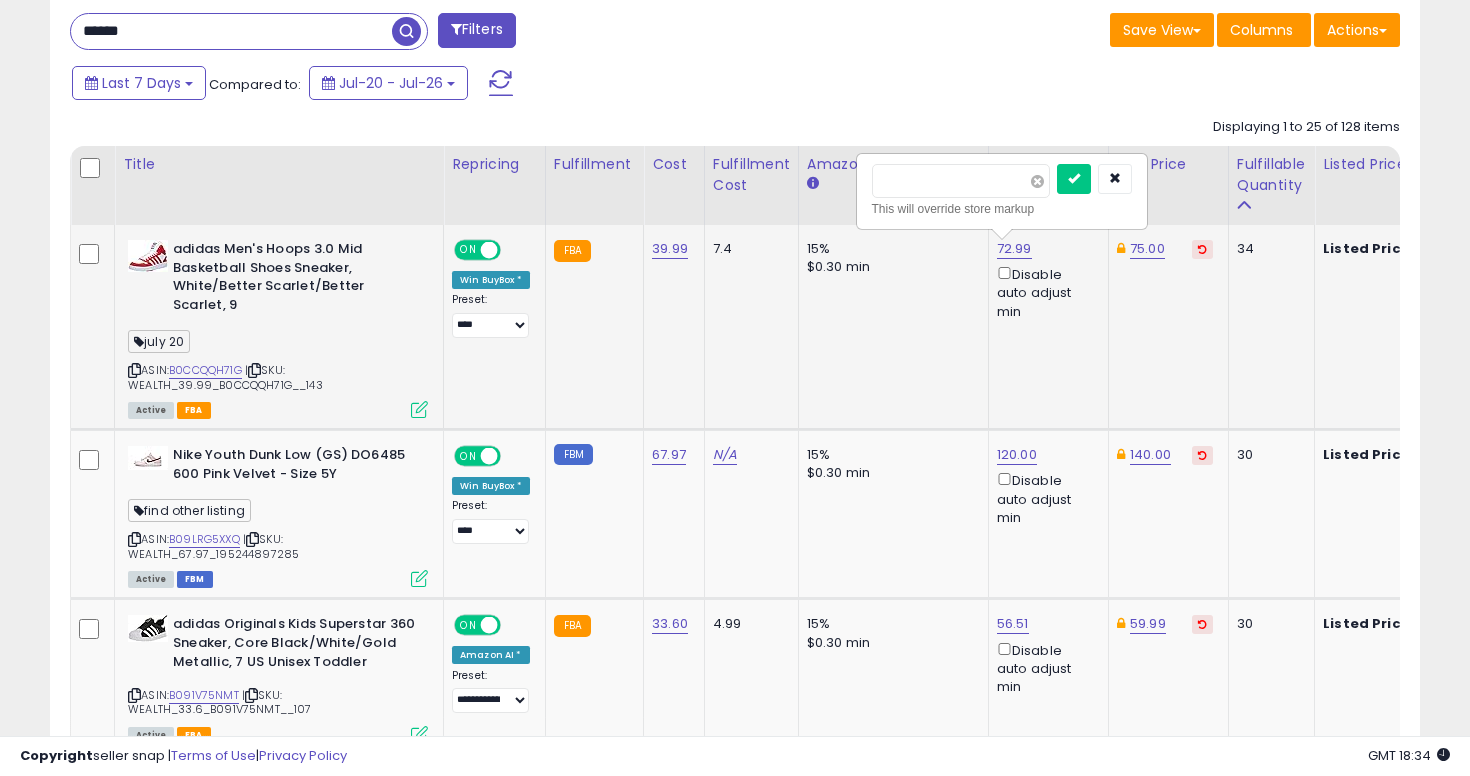 click at bounding box center [1037, 181] 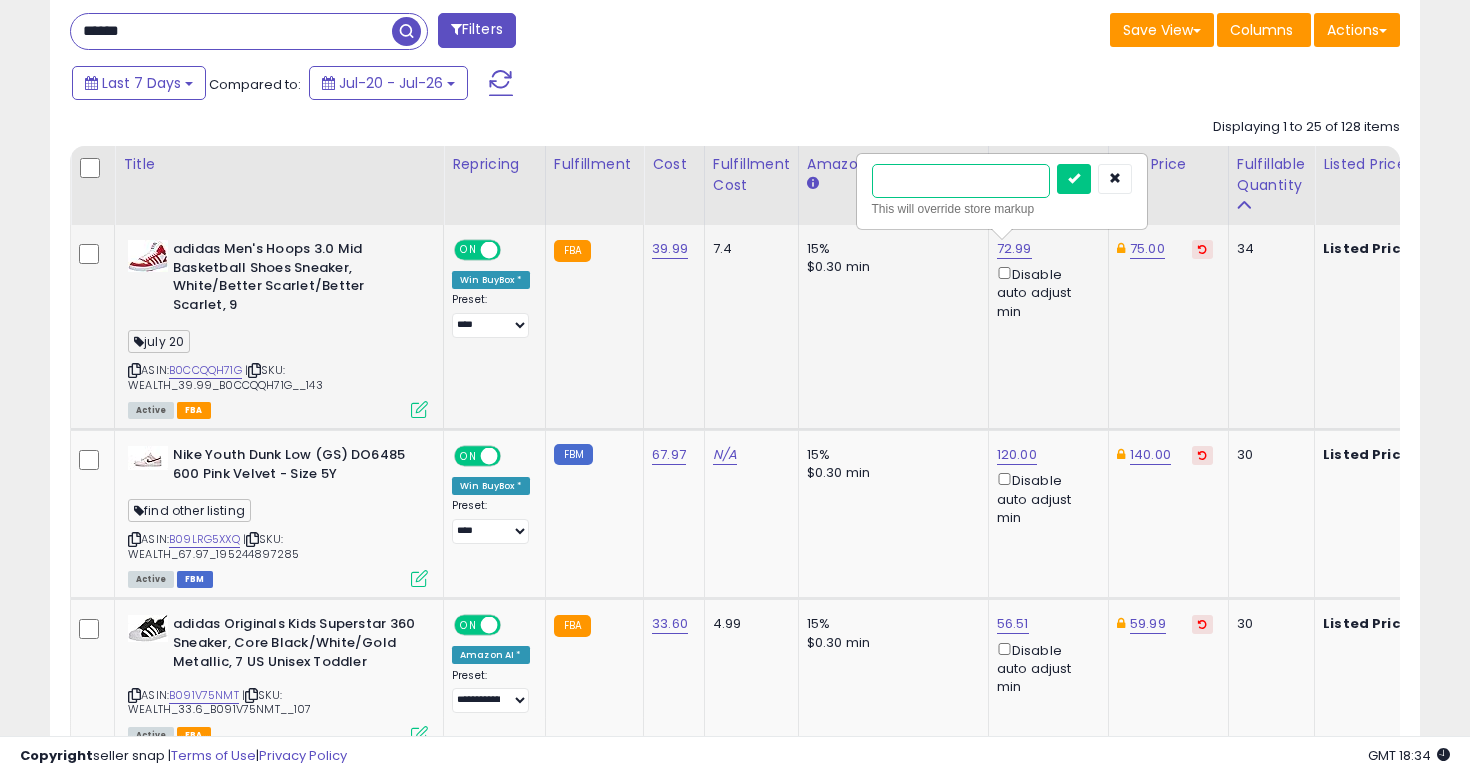 type on "**" 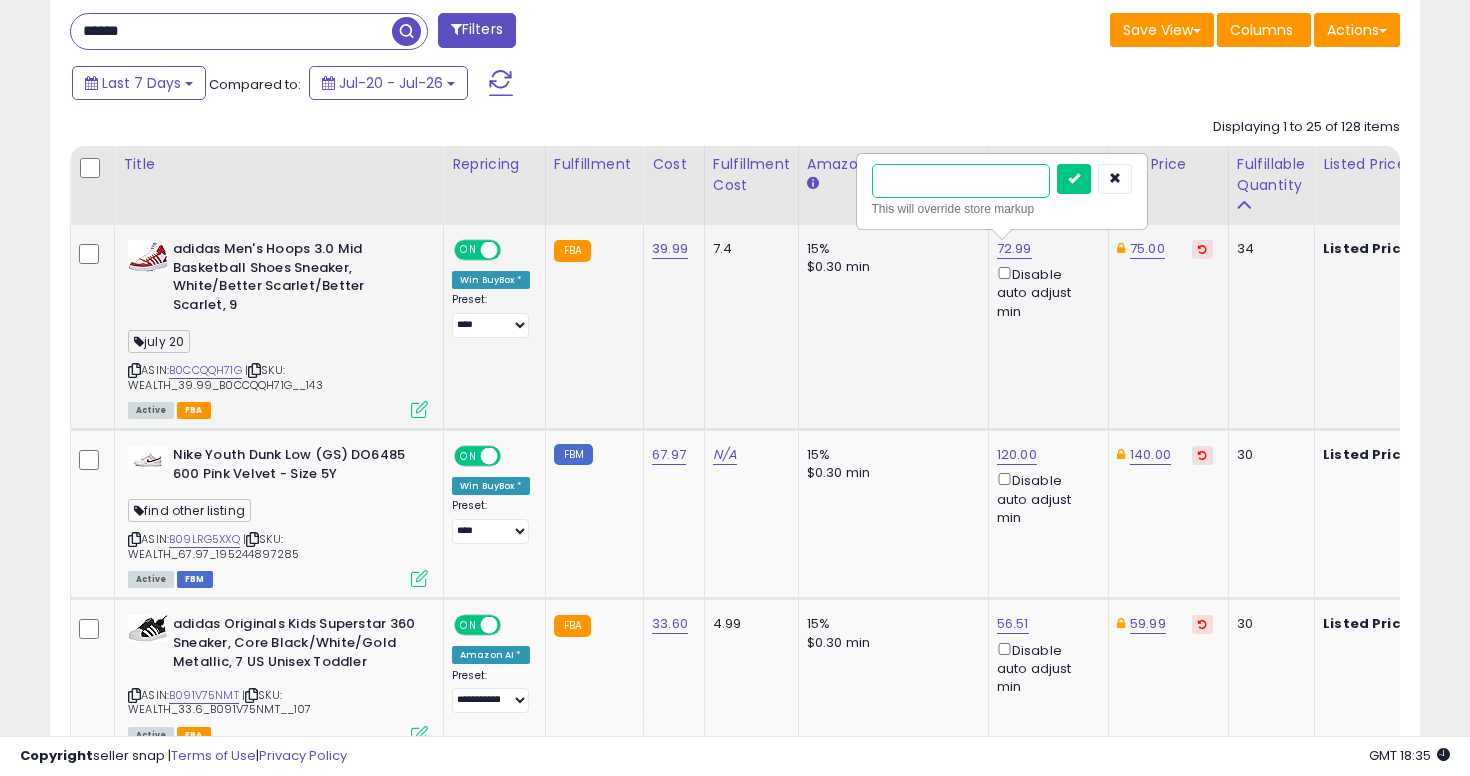 click at bounding box center (1074, 179) 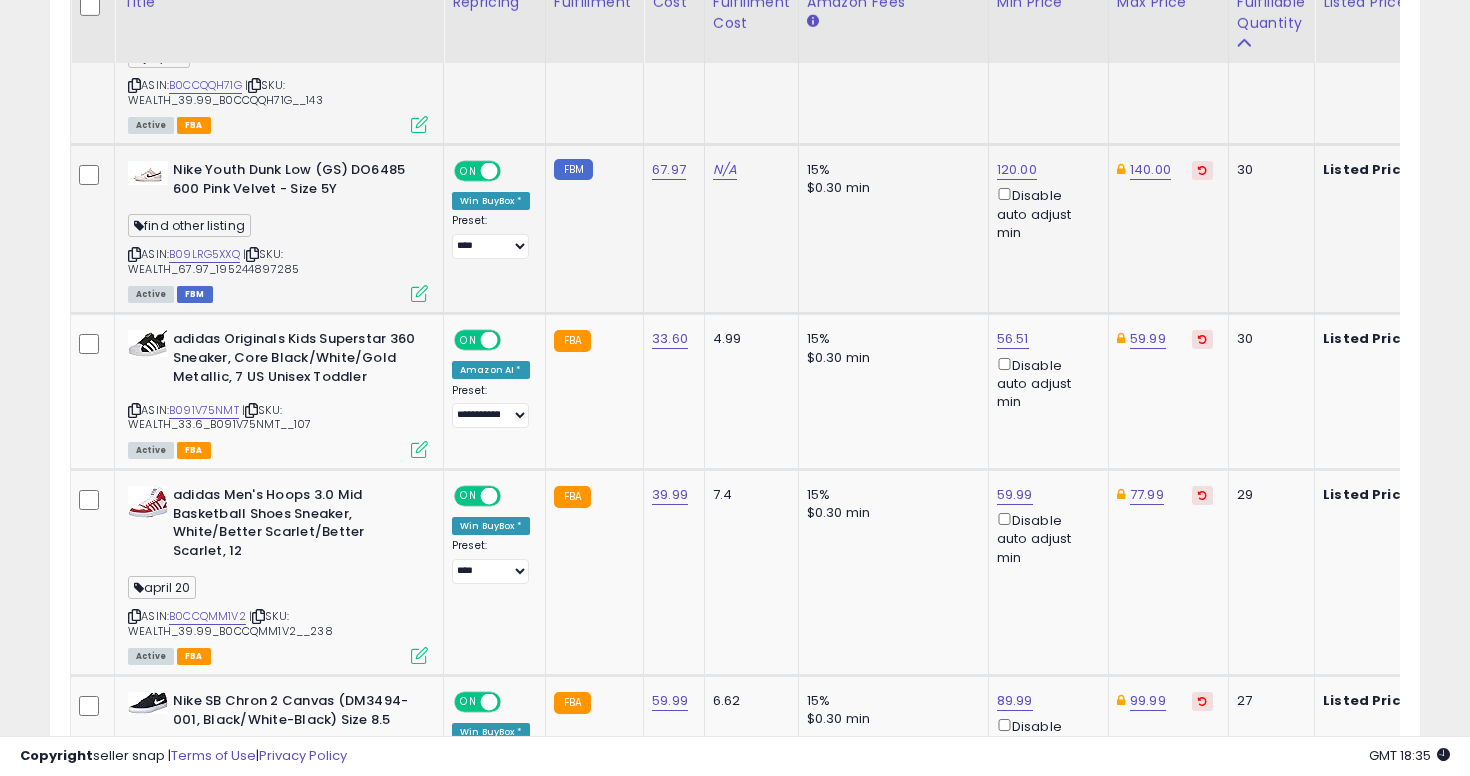 scroll, scrollTop: 1112, scrollLeft: 0, axis: vertical 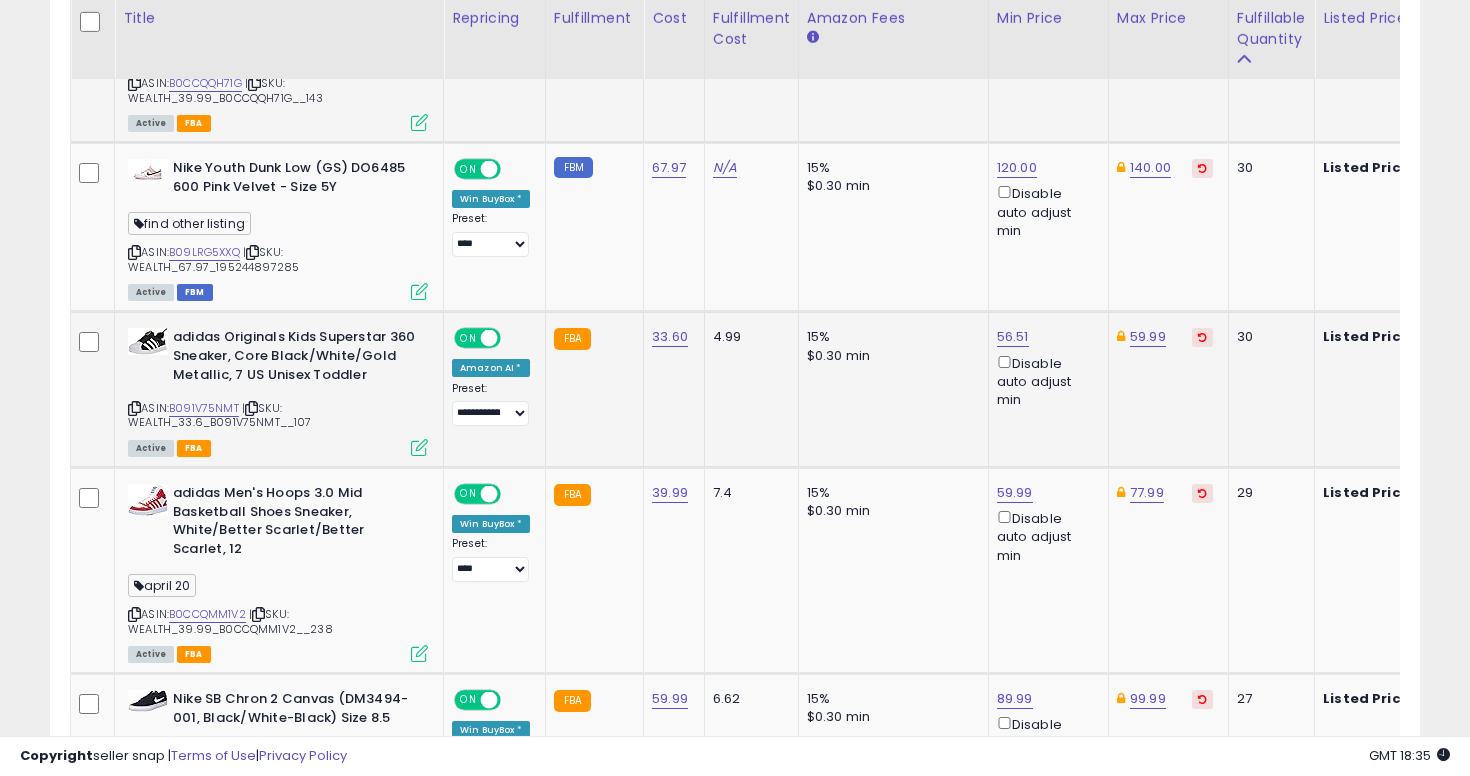 click at bounding box center (134, 408) 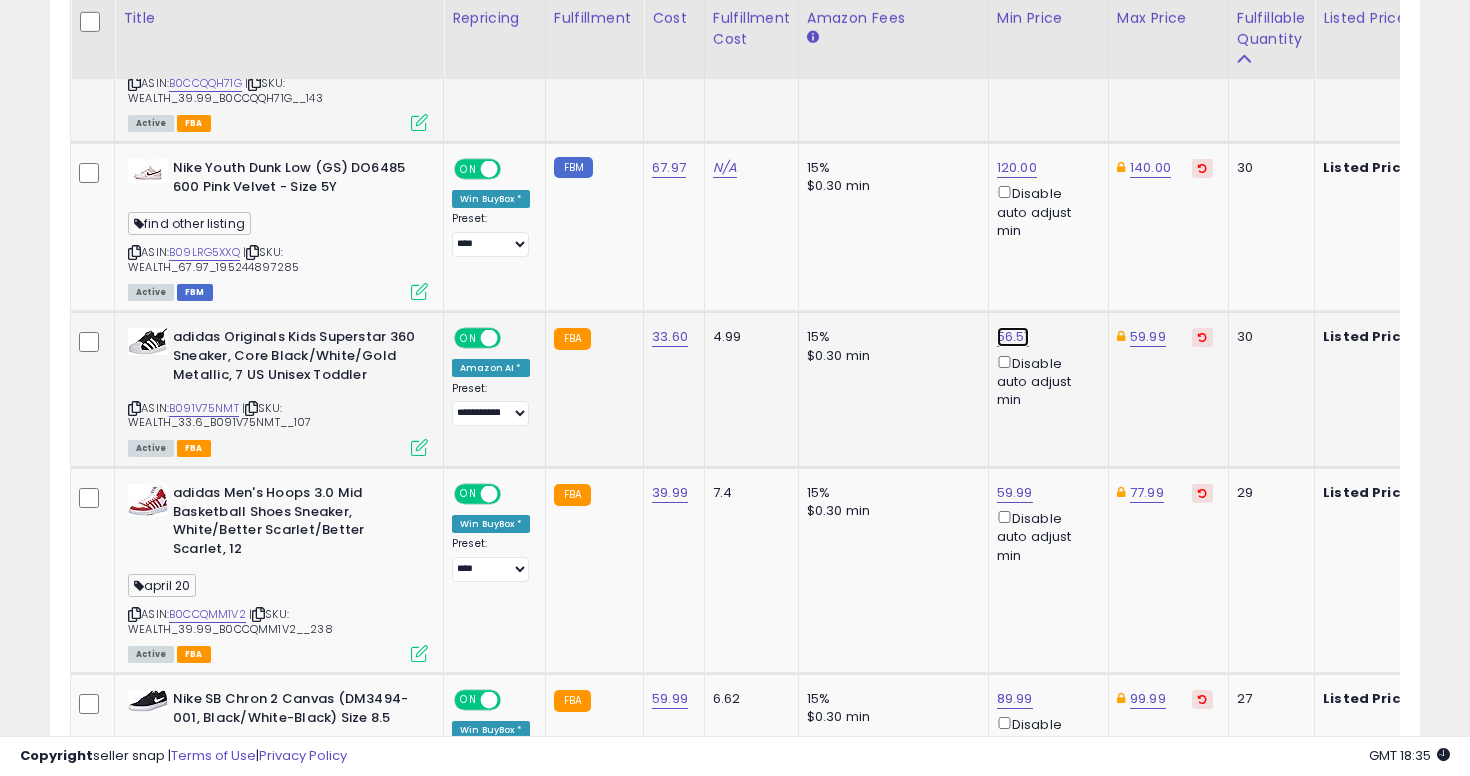 click on "56.51" at bounding box center (1014, -38) 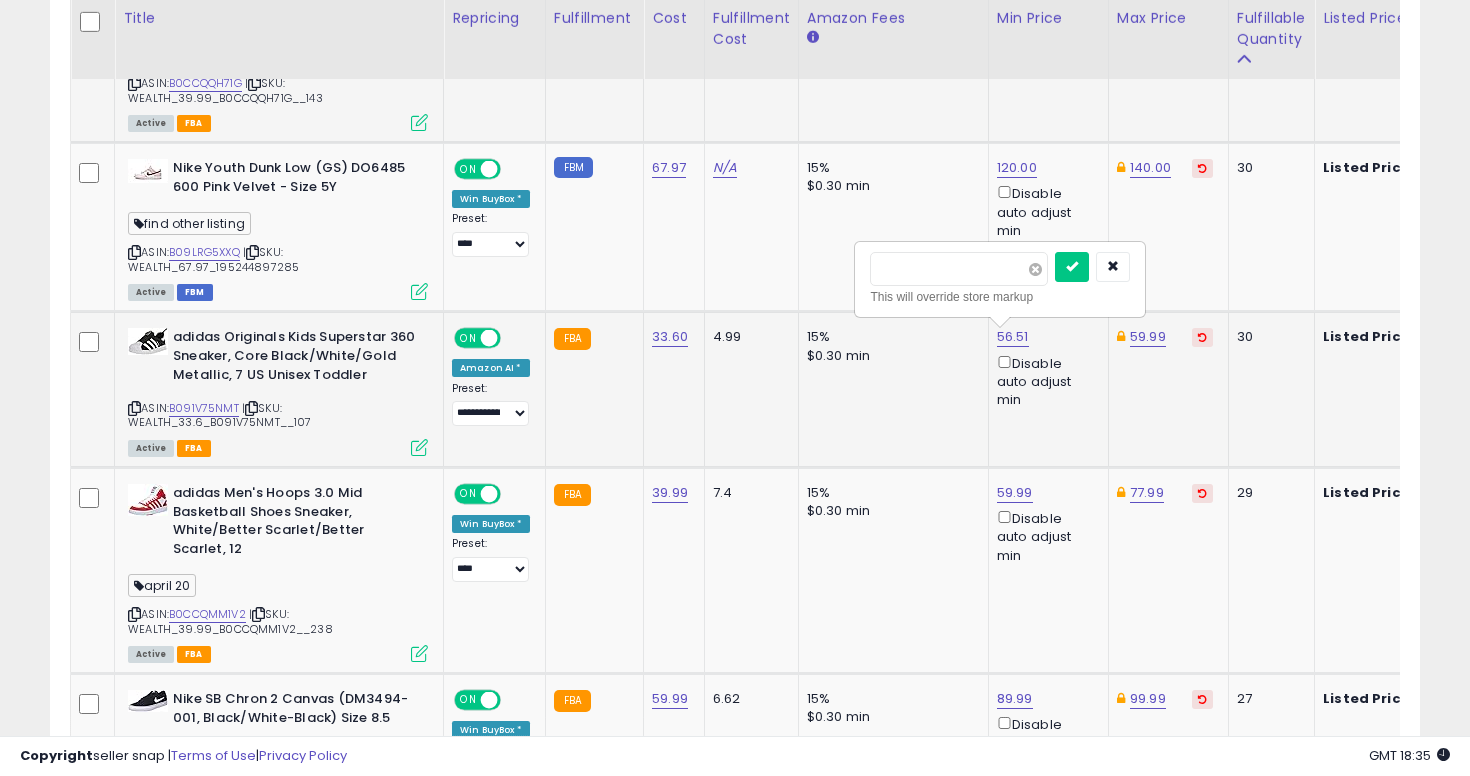 click at bounding box center [1035, 269] 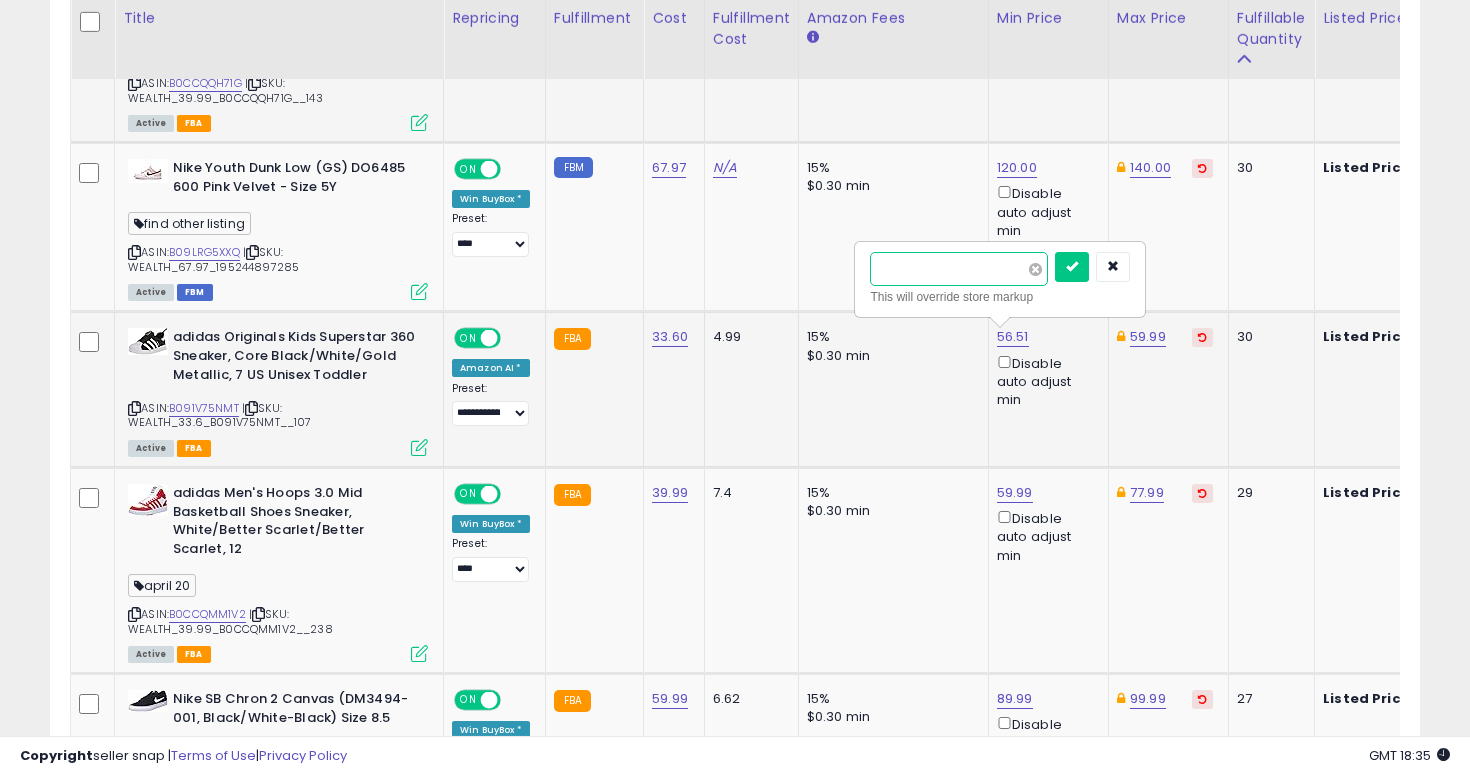 type on "*****" 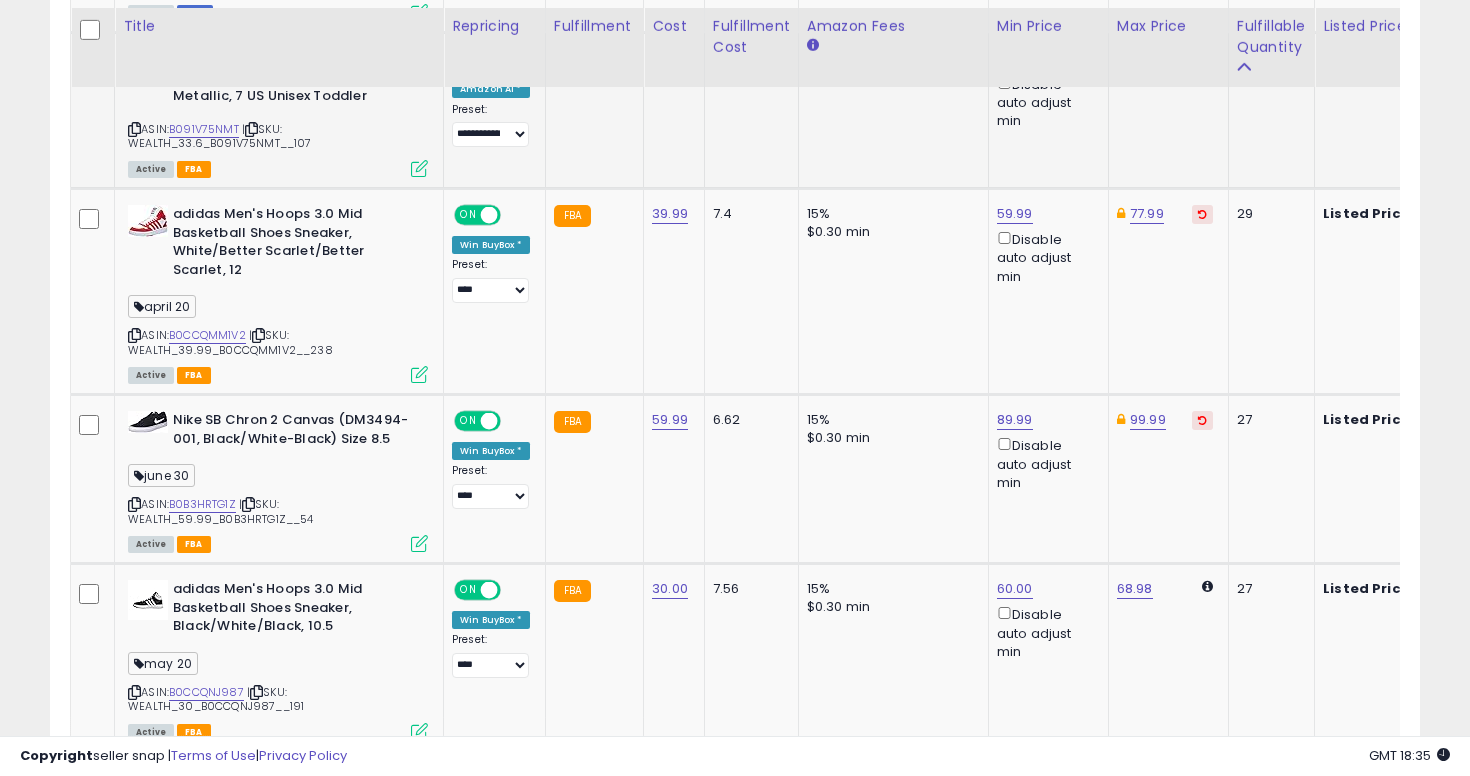scroll, scrollTop: 1478, scrollLeft: 0, axis: vertical 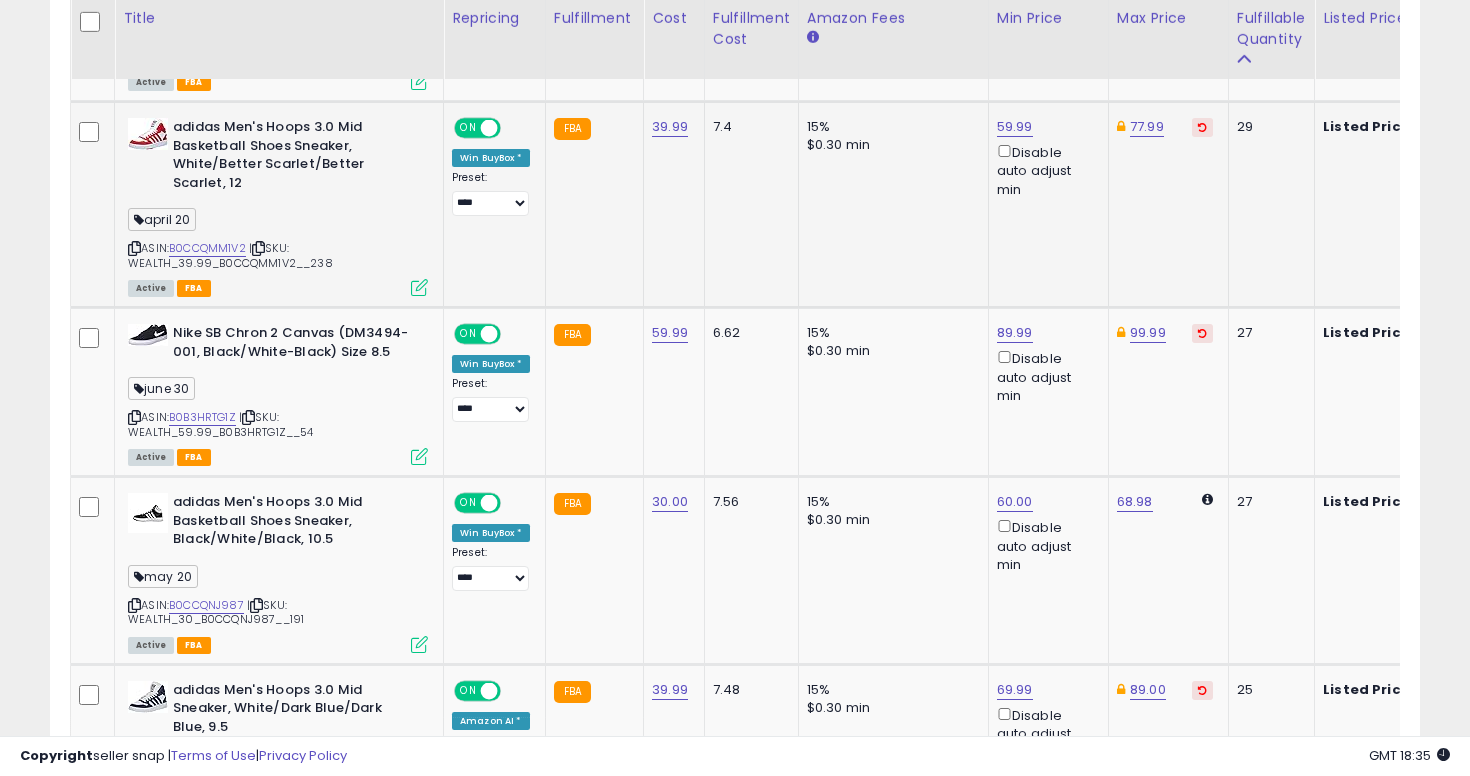 click at bounding box center [134, 248] 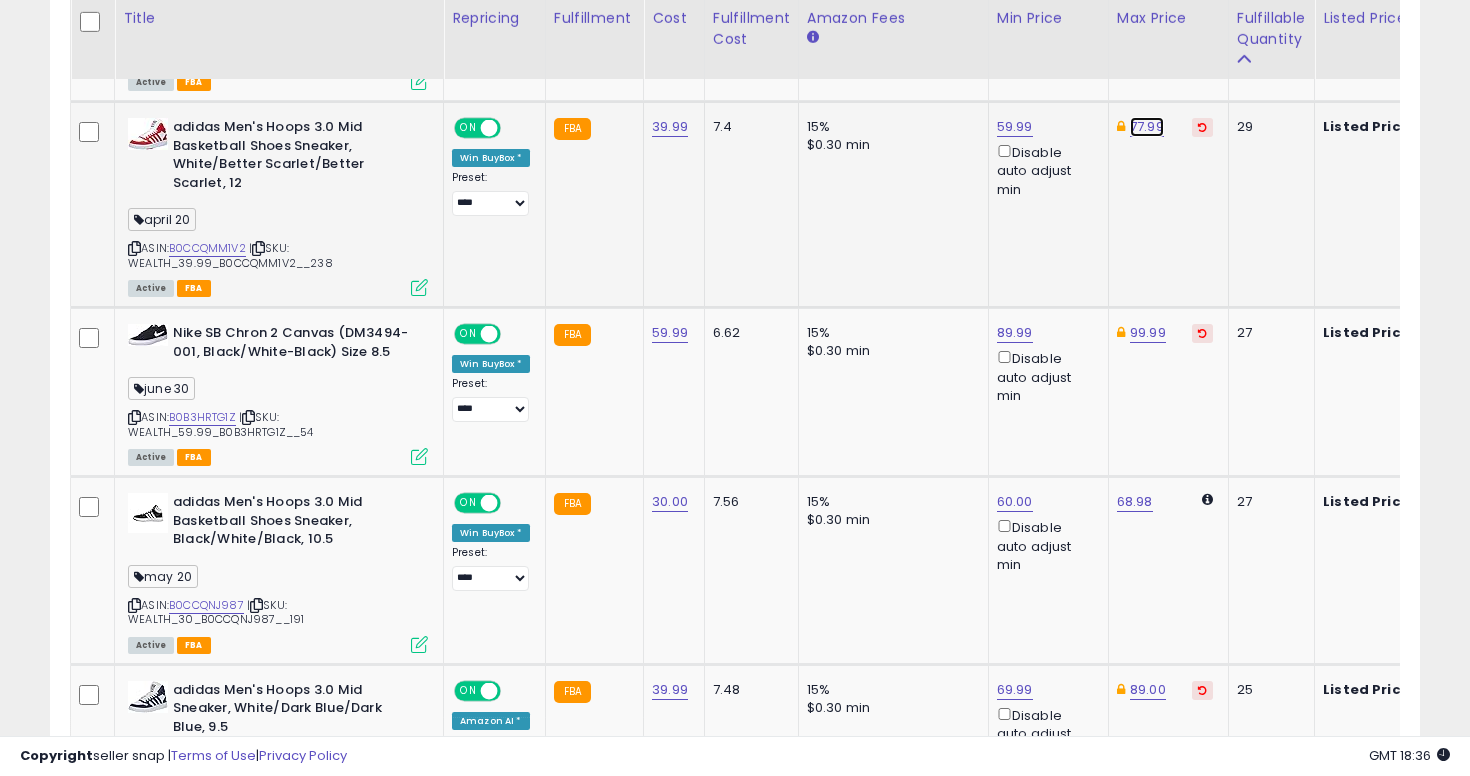 click on "77.99" at bounding box center (1147, -404) 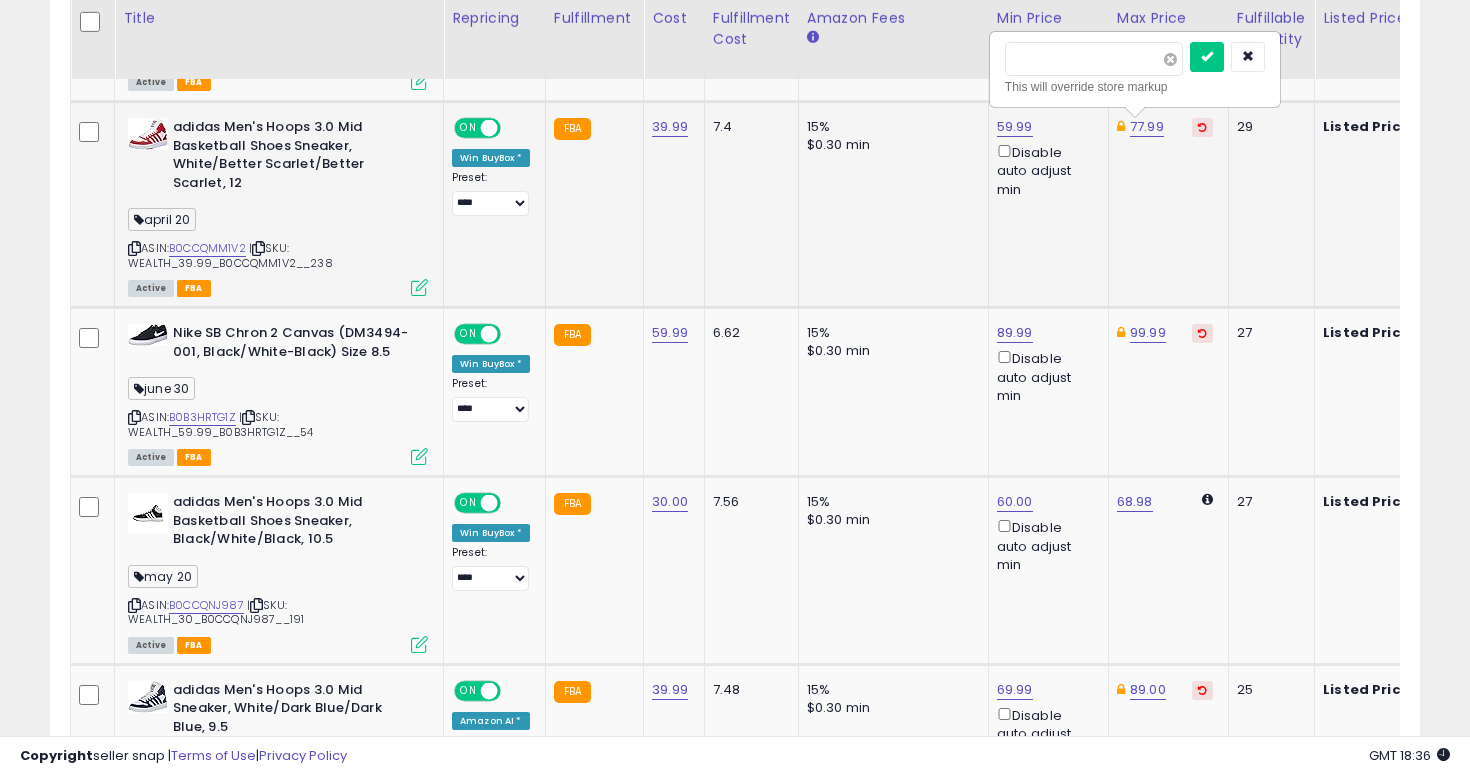 click at bounding box center (1170, 59) 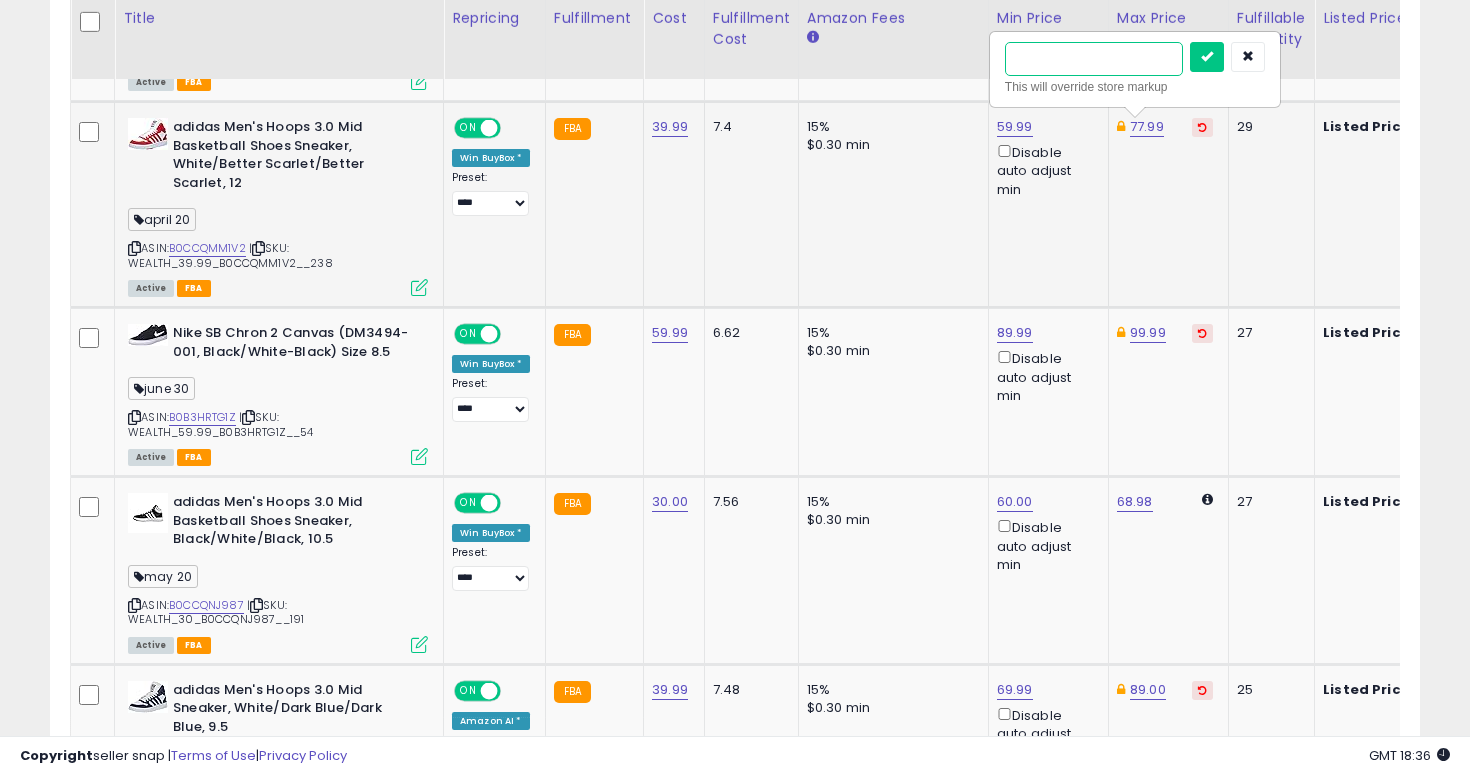 type on "**" 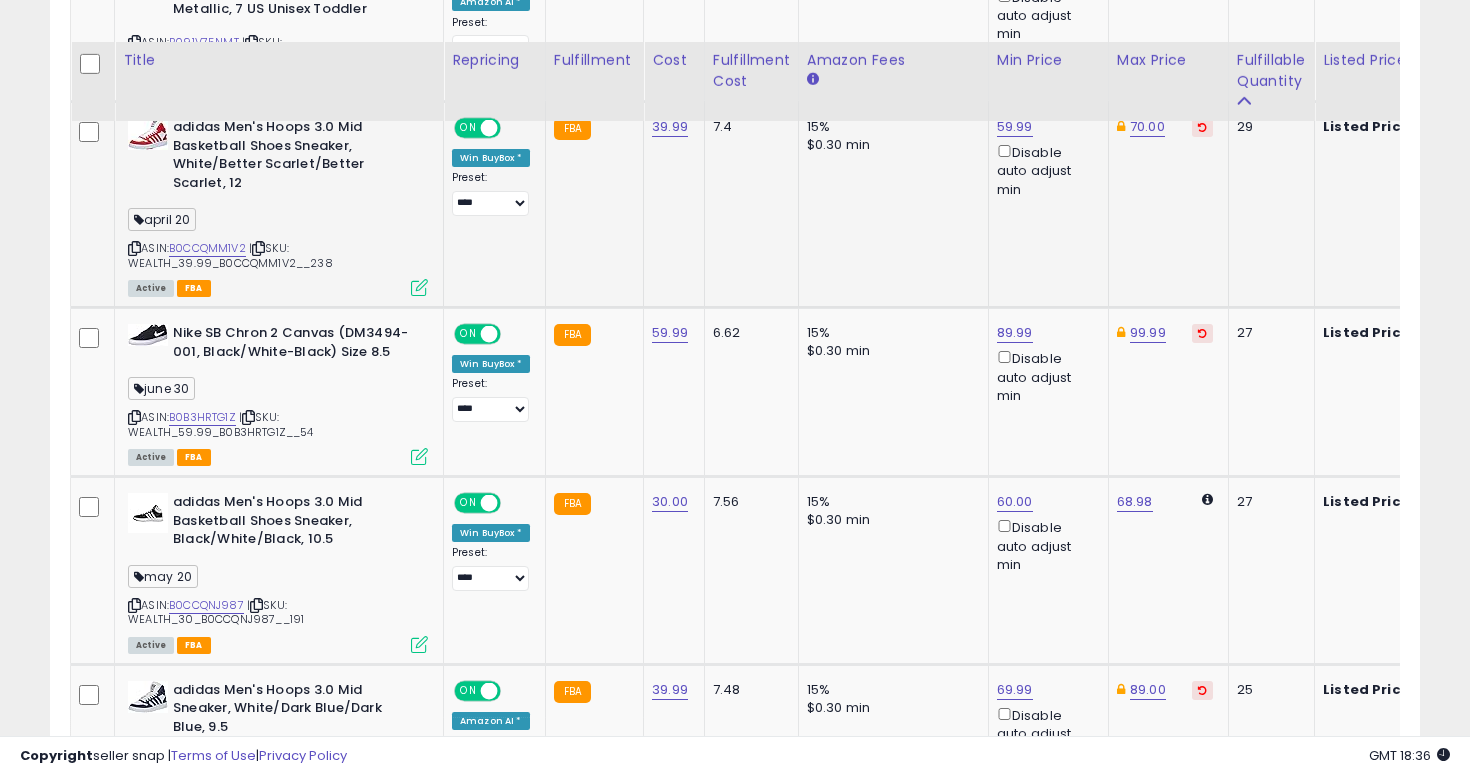 scroll, scrollTop: 1665, scrollLeft: 0, axis: vertical 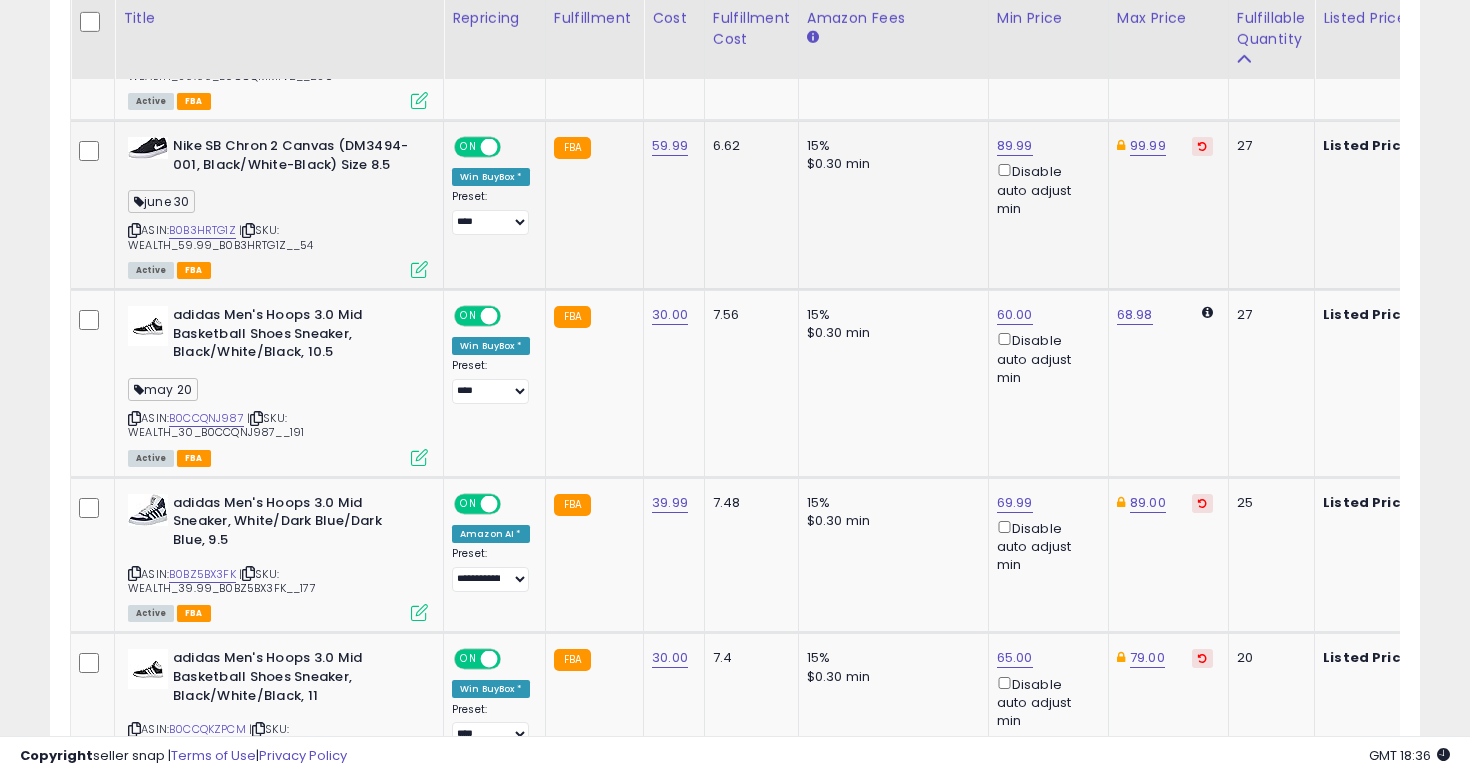 click on "|   SKU: WEALTH_59.99_B0B3HRTG1Z__54" at bounding box center (221, 237) 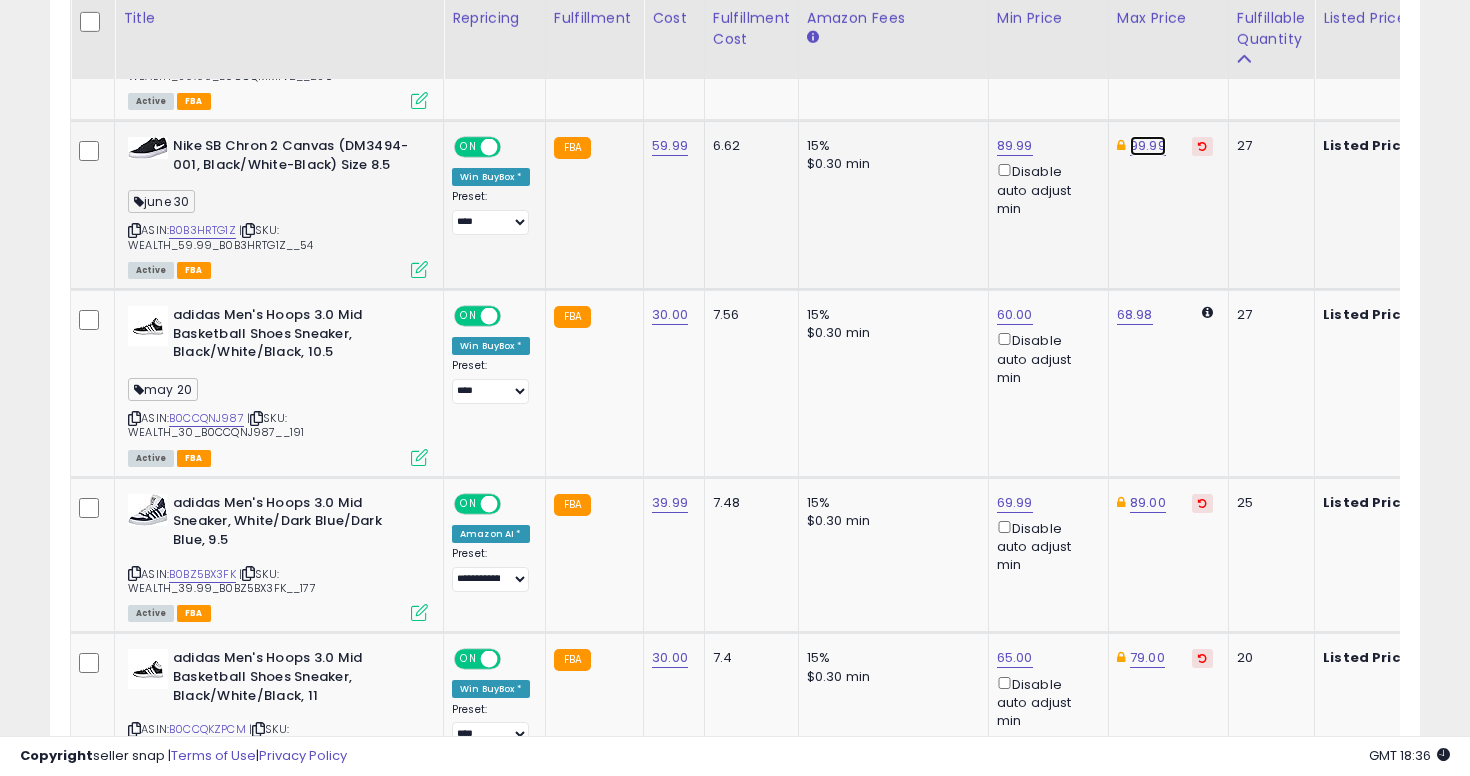 click on "99.99" at bounding box center [1147, -591] 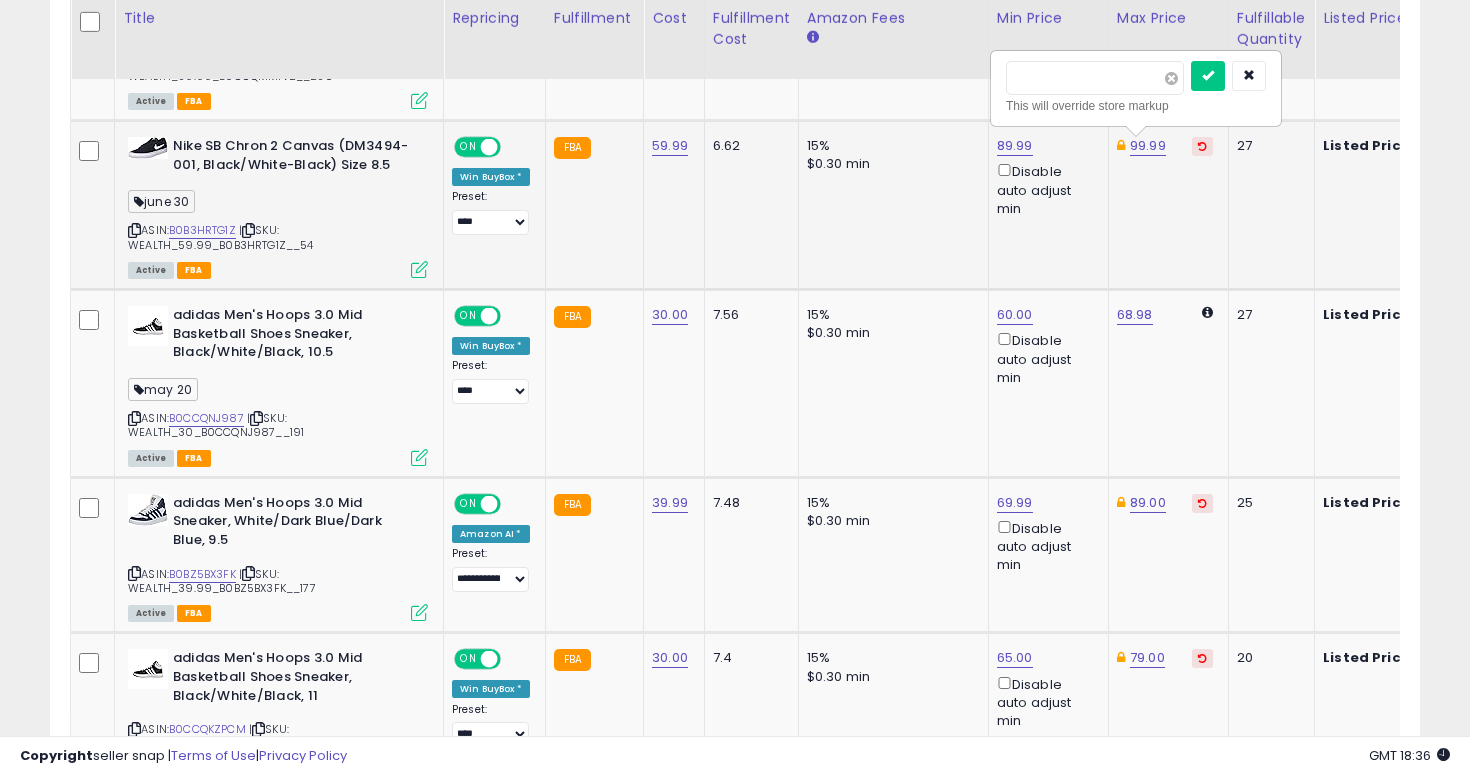 click at bounding box center (1171, 78) 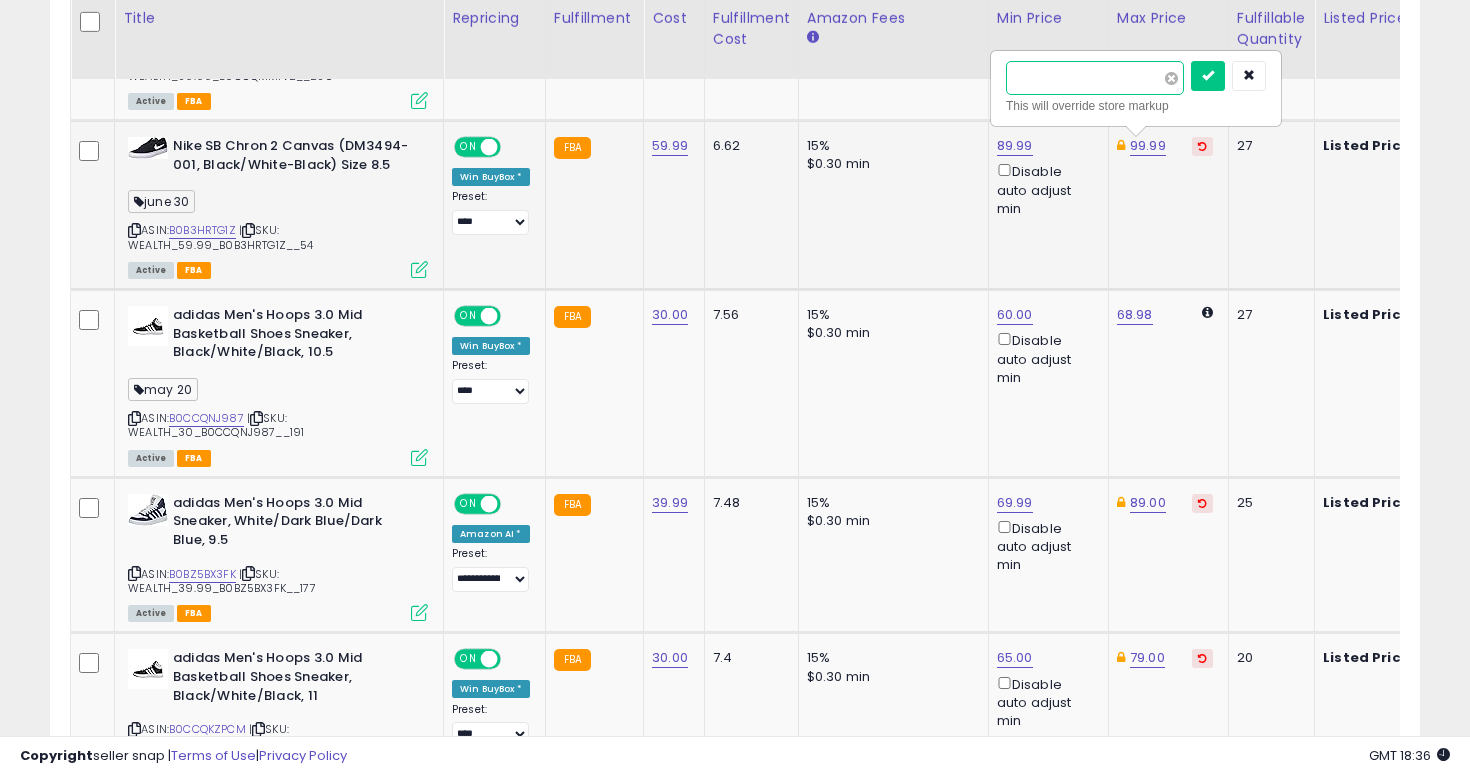type on "****" 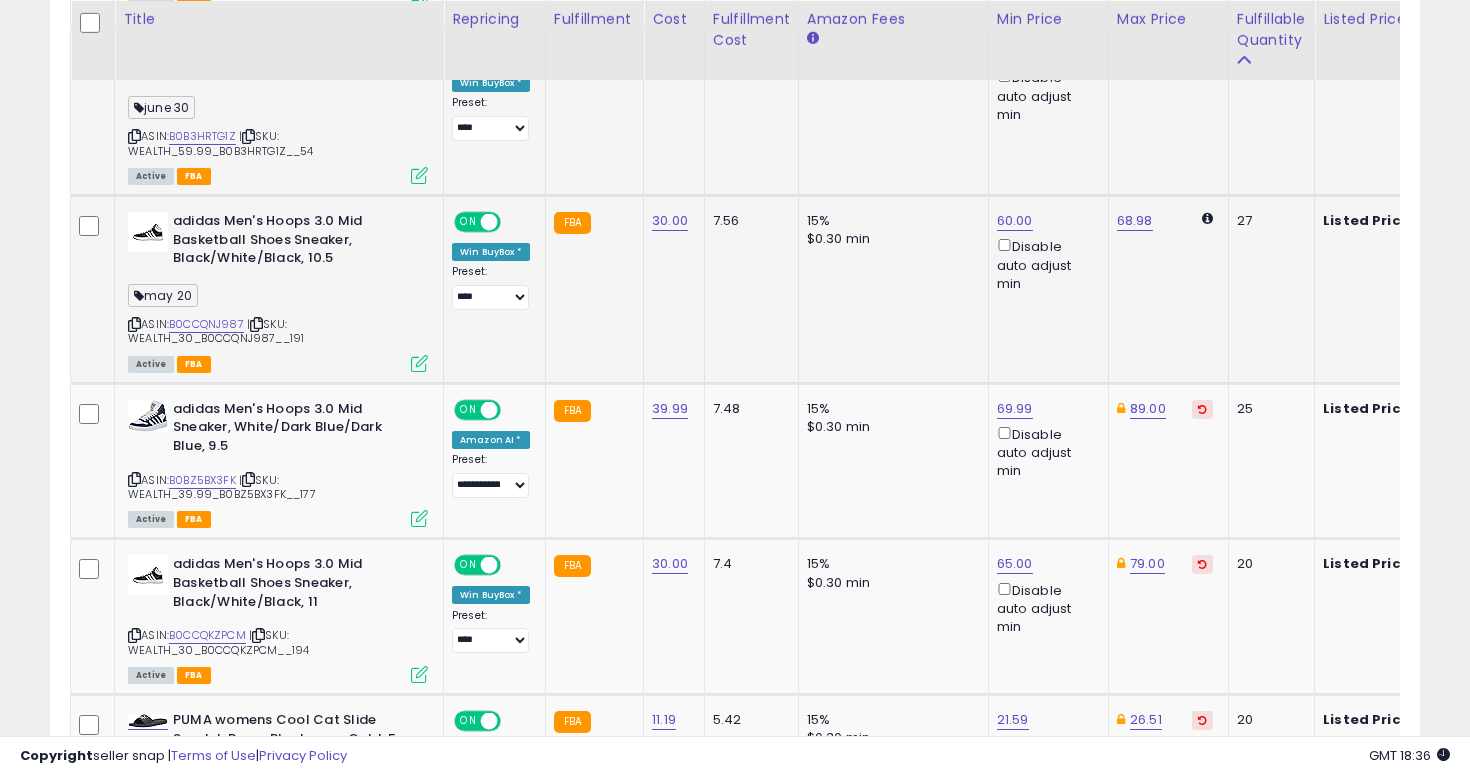 scroll, scrollTop: 1760, scrollLeft: 0, axis: vertical 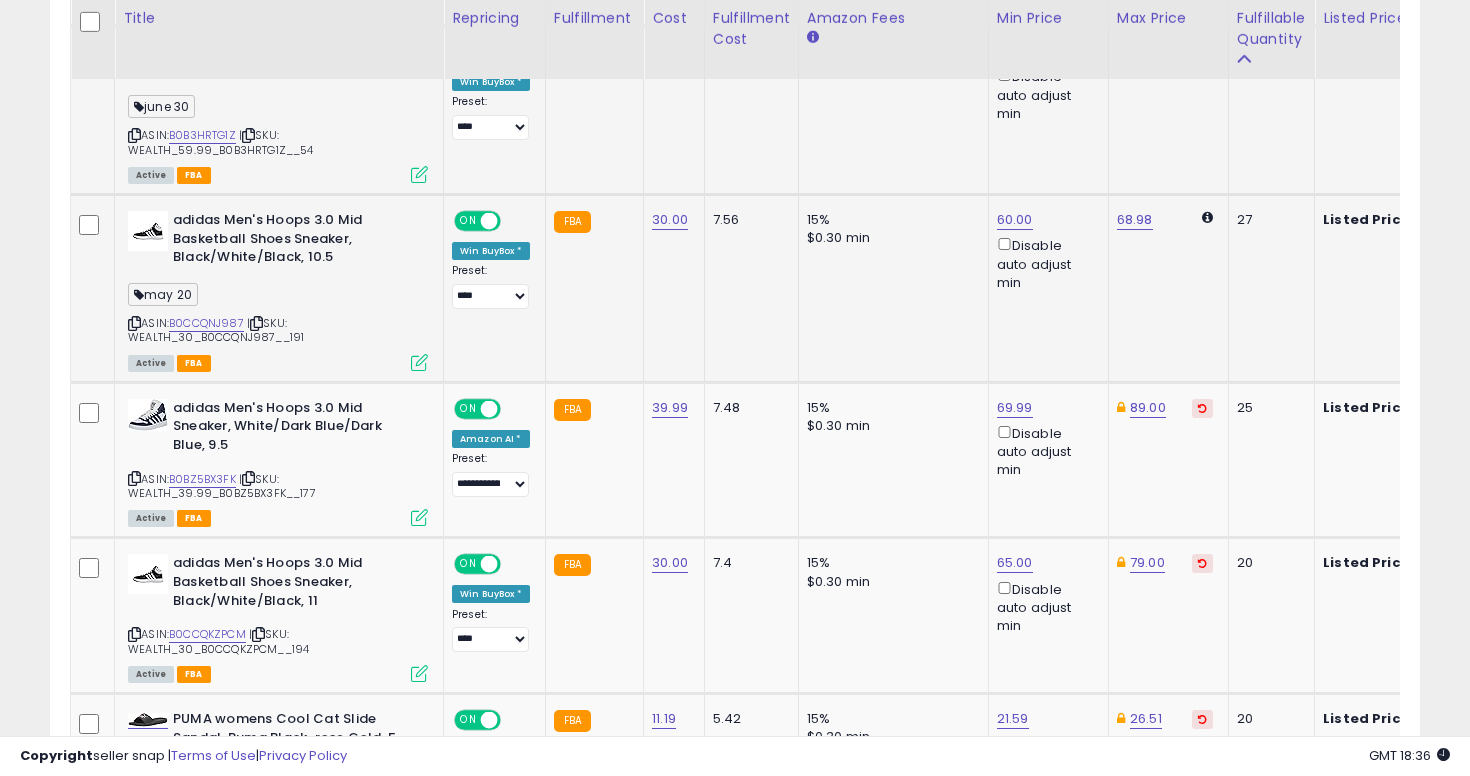 click at bounding box center [134, 323] 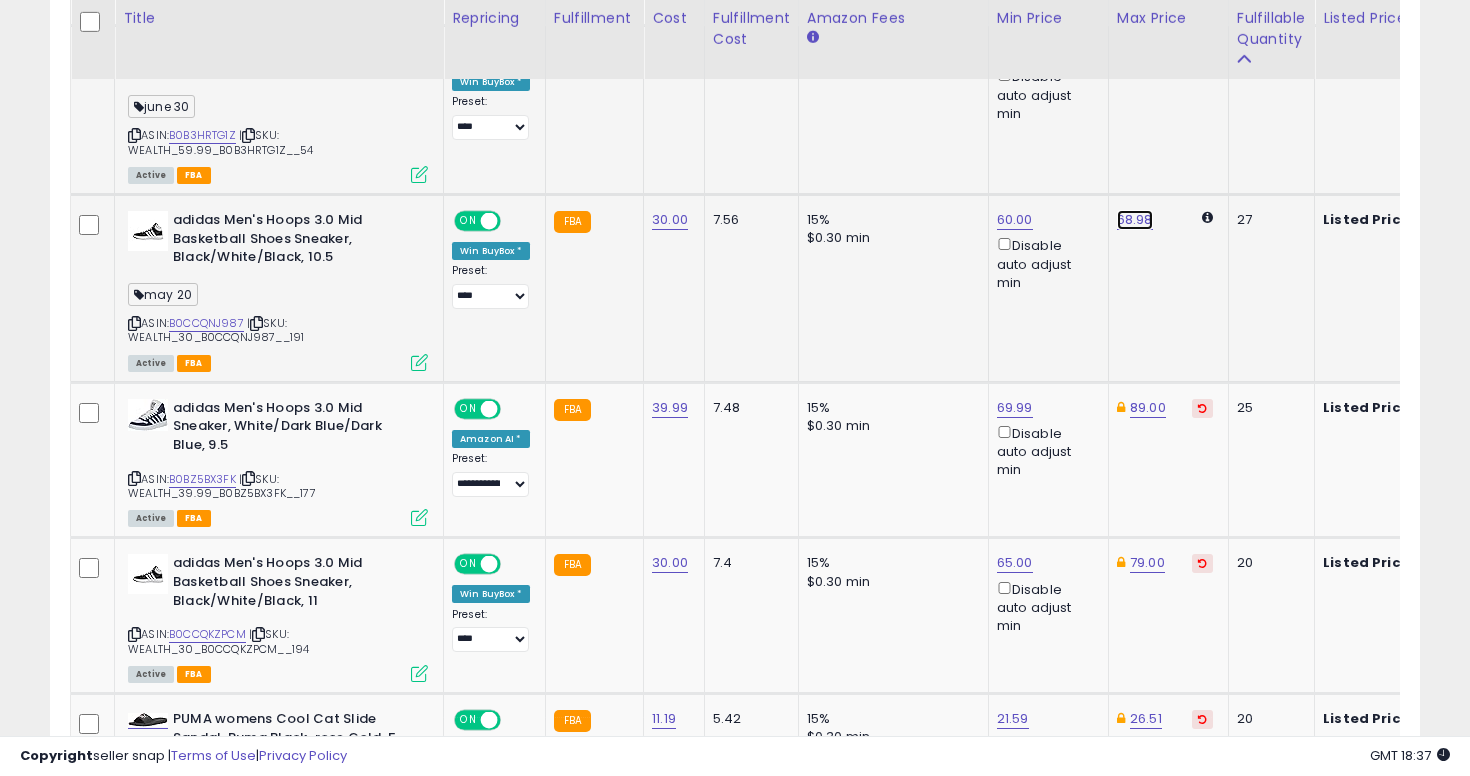 click on "68.98" at bounding box center (1135, 220) 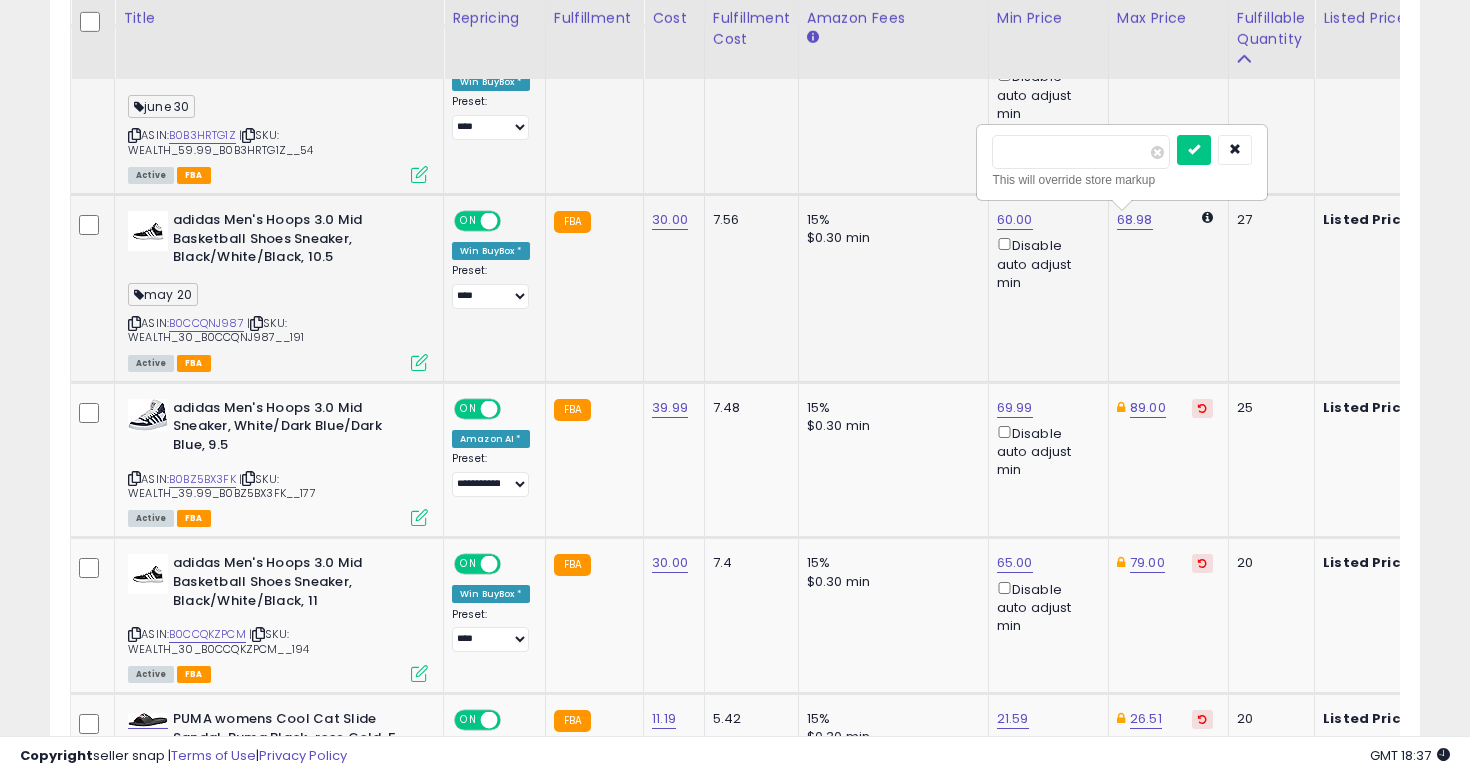 type on "*" 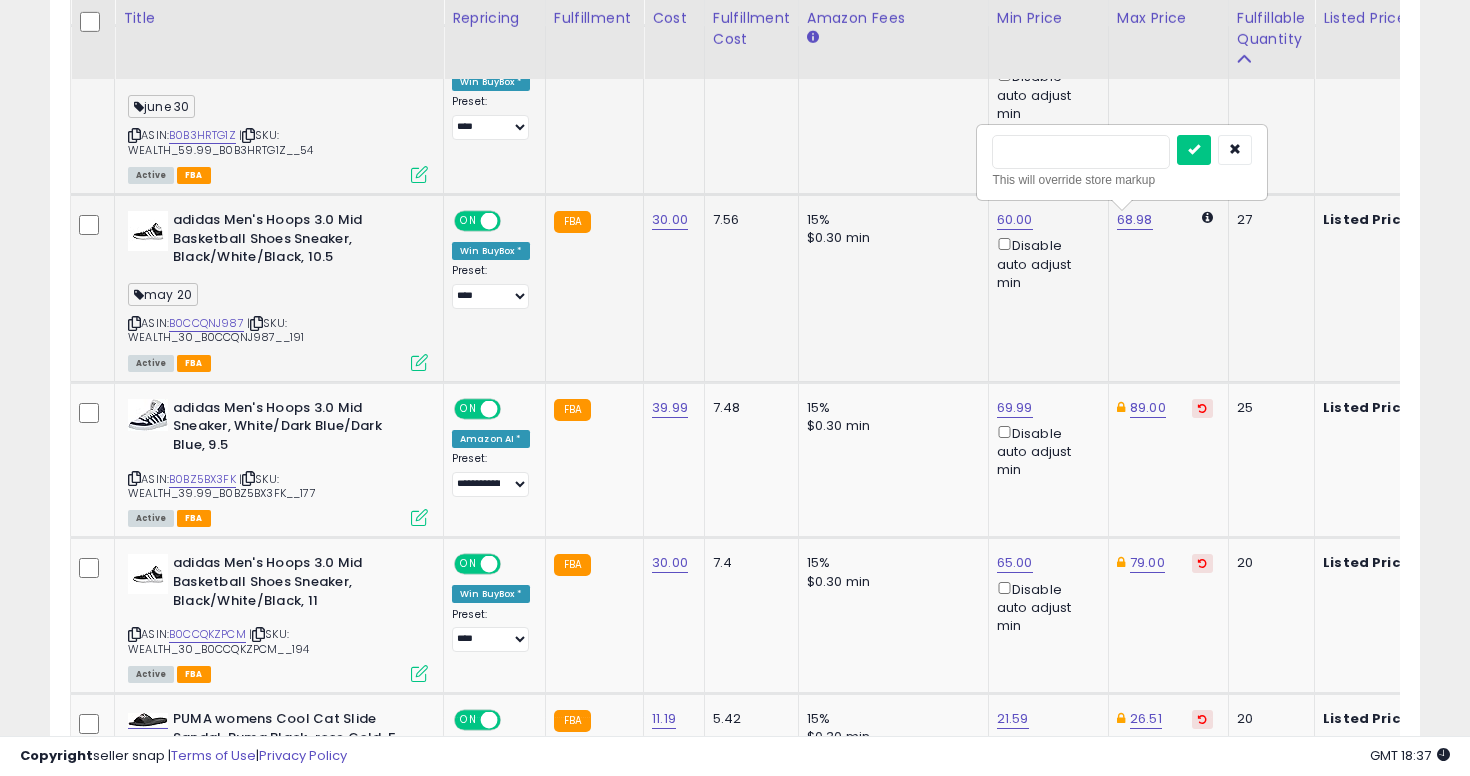 type on "**" 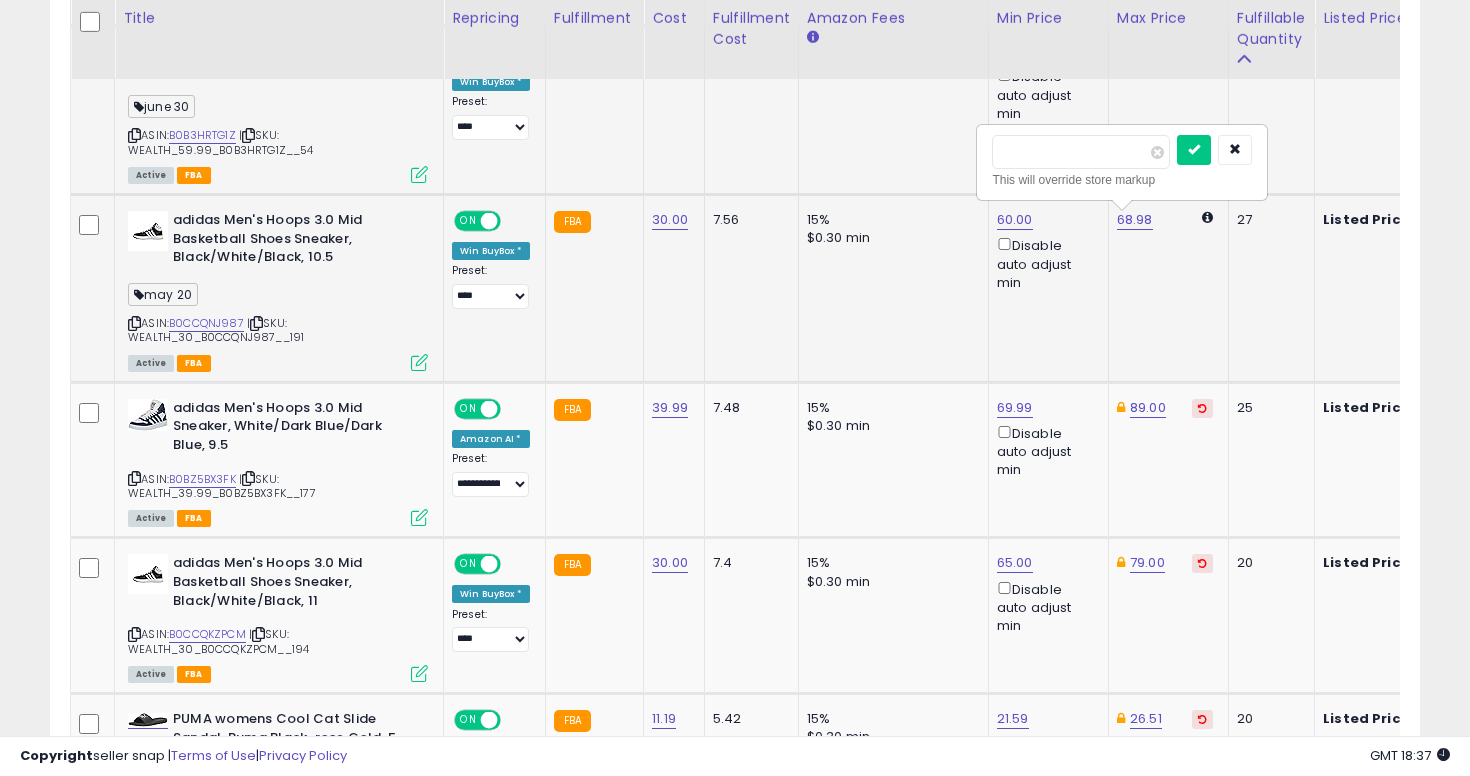 click at bounding box center (1194, 150) 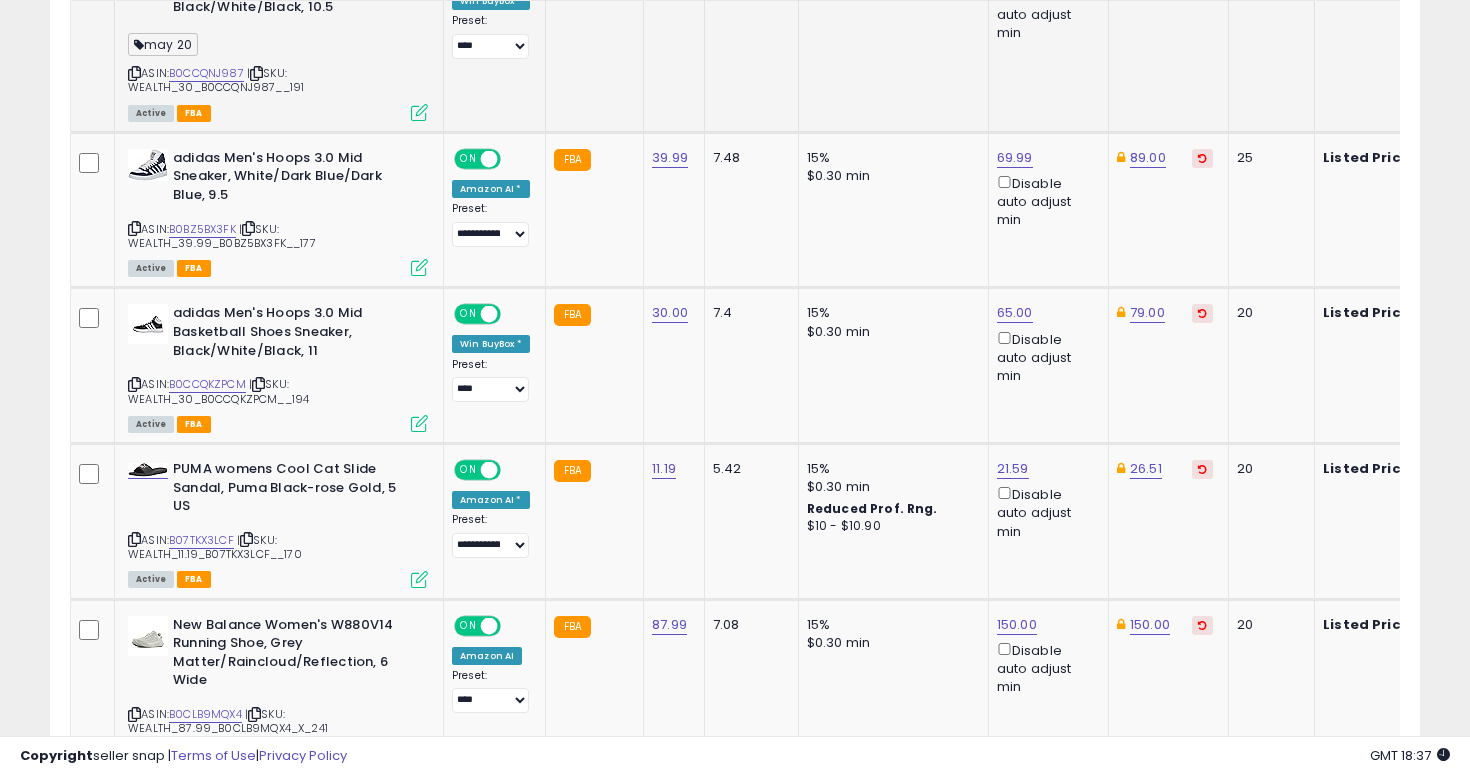 scroll, scrollTop: 2011, scrollLeft: 0, axis: vertical 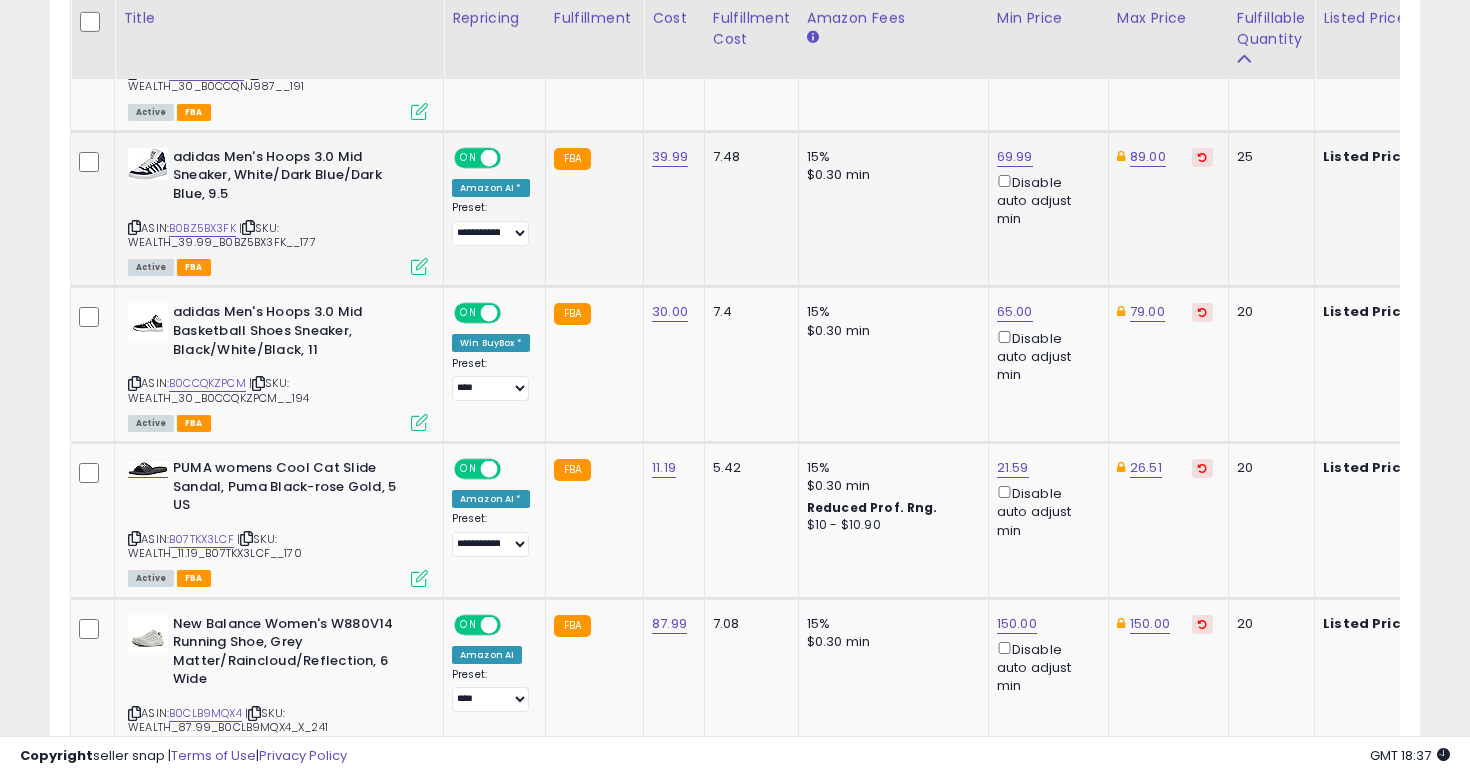 click at bounding box center [134, 227] 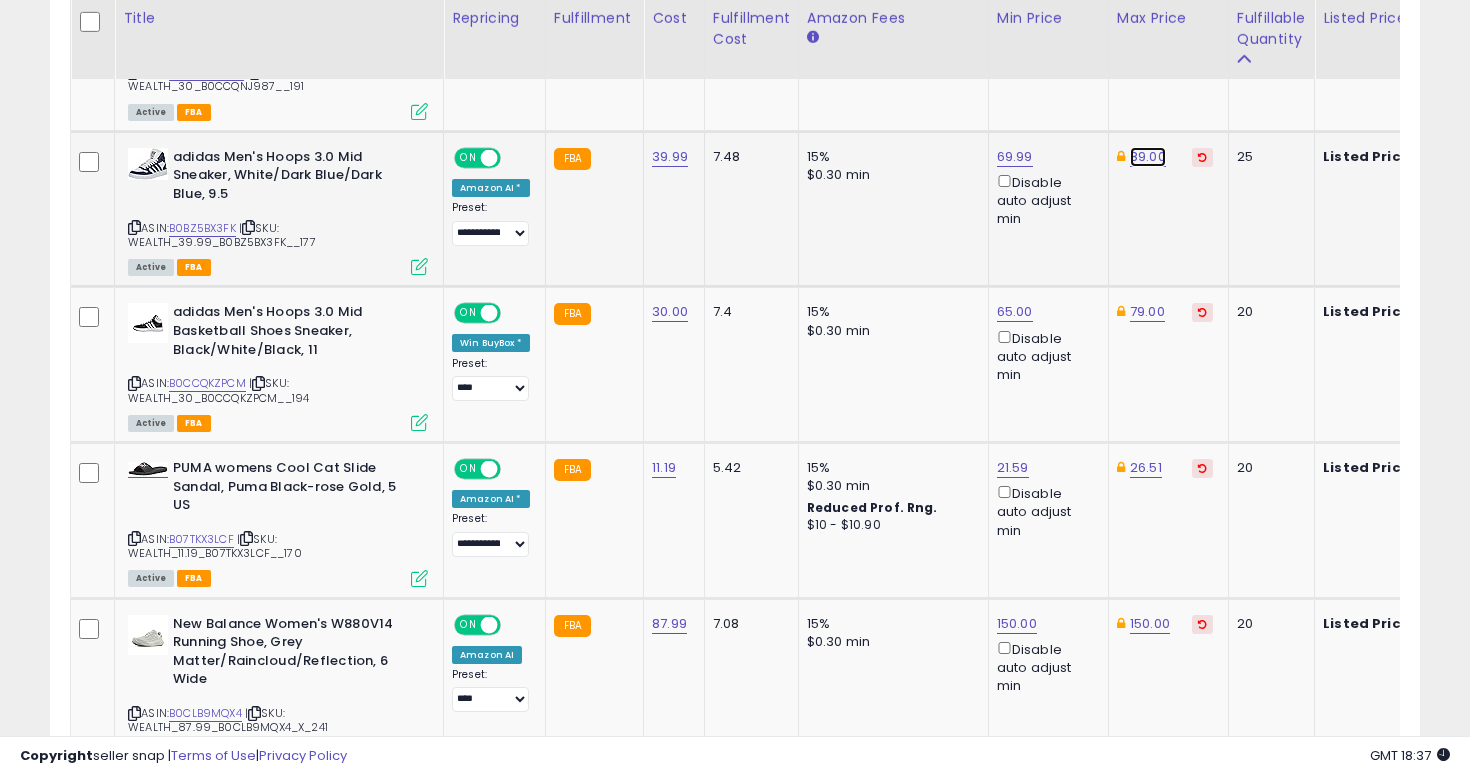 click on "89.00" at bounding box center [1147, -937] 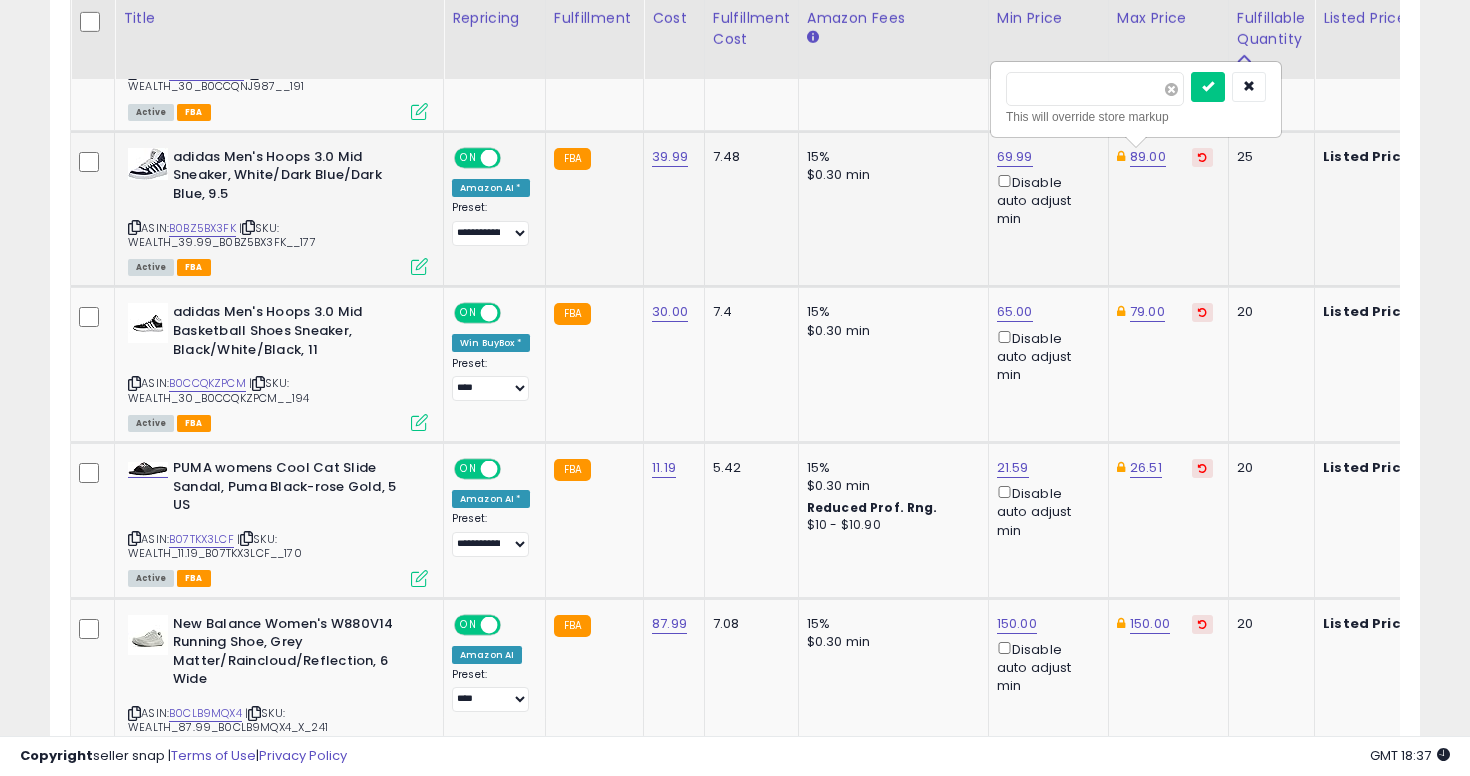 click at bounding box center (1171, 89) 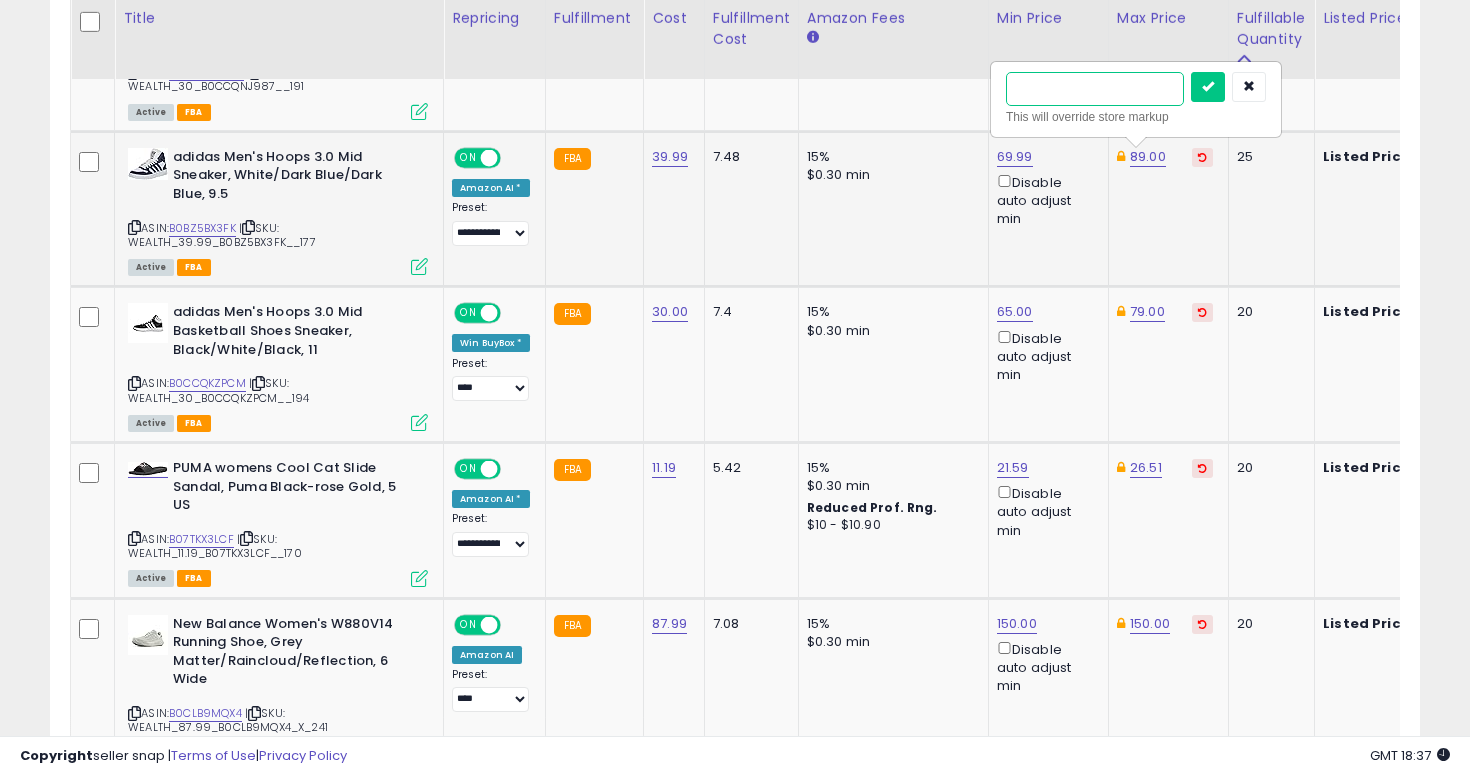 type on "**" 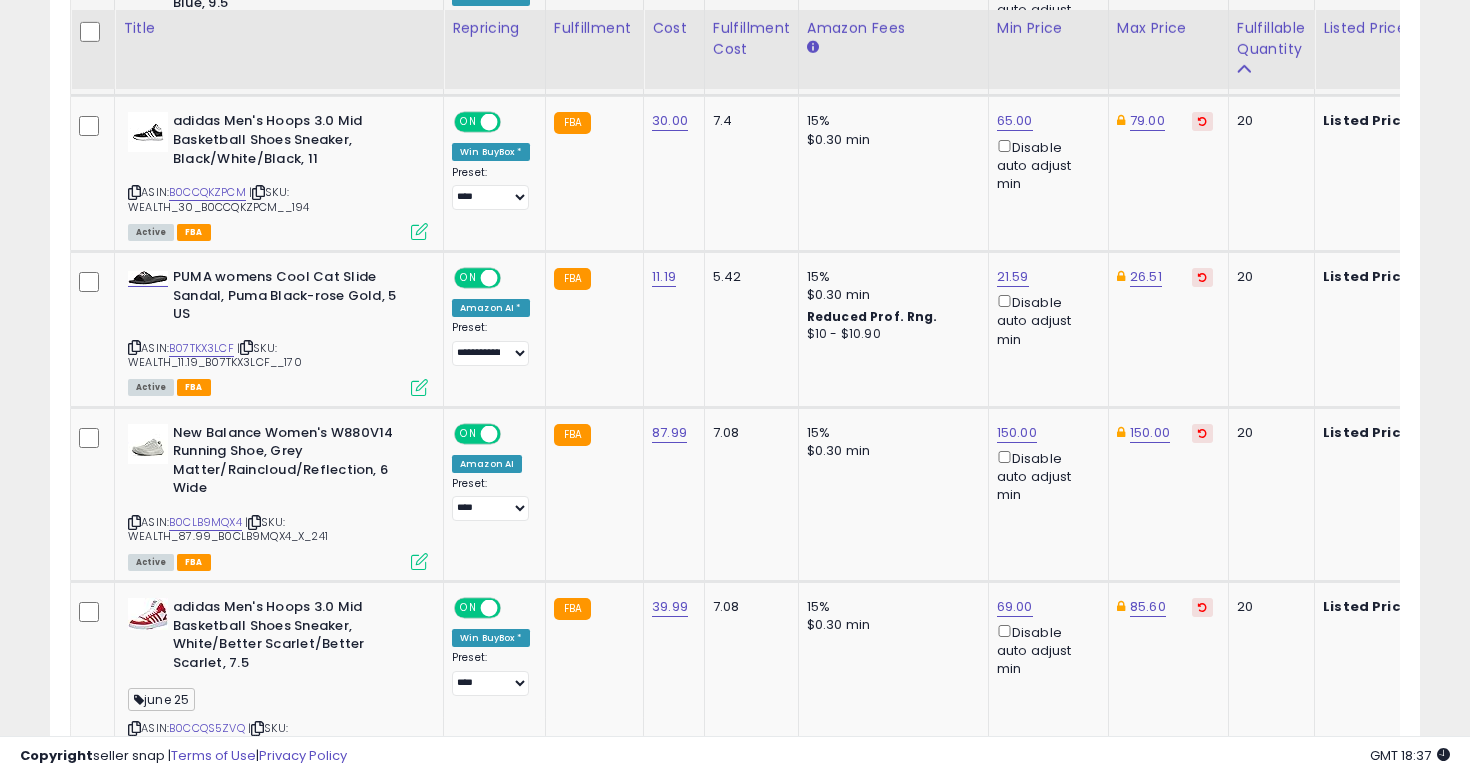 scroll, scrollTop: 2212, scrollLeft: 0, axis: vertical 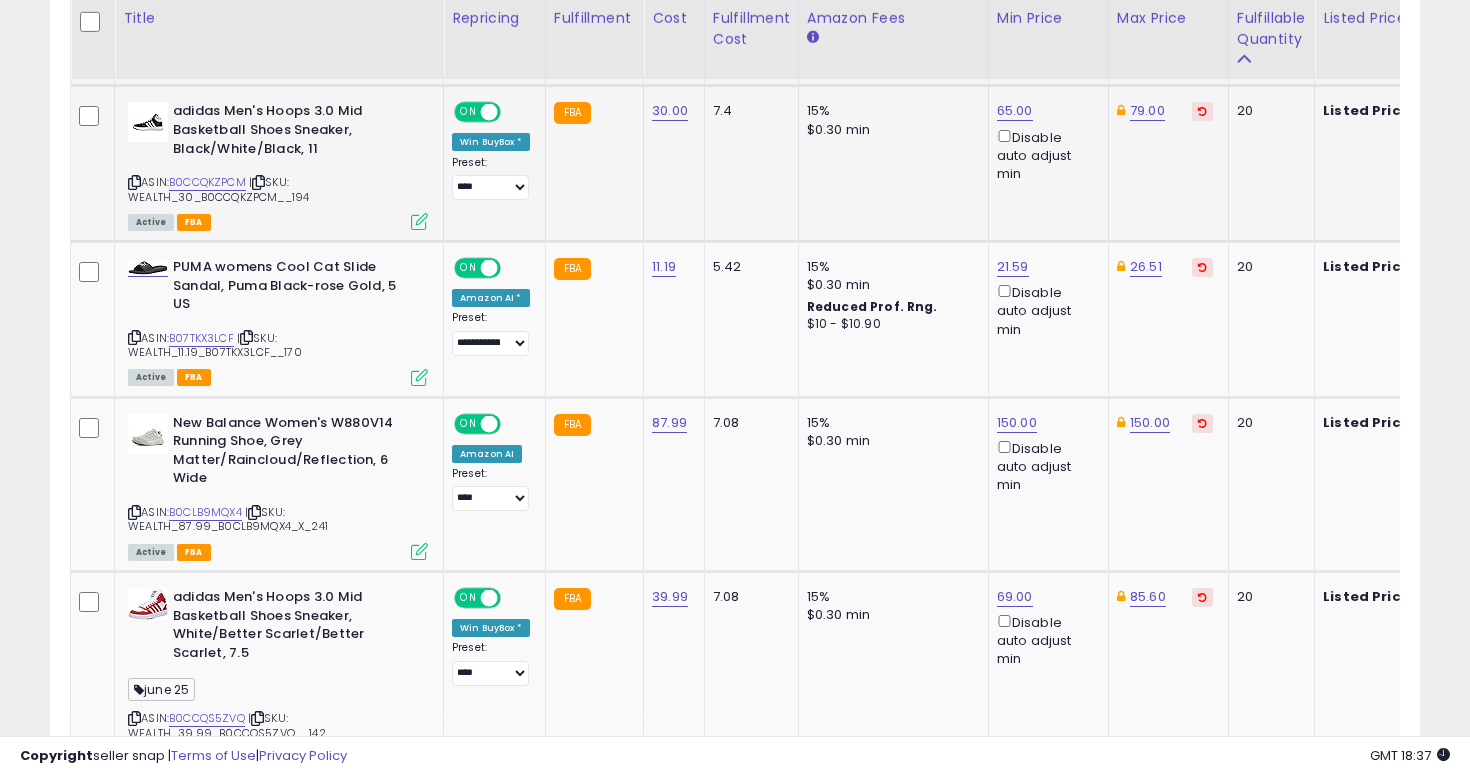 click at bounding box center (134, 182) 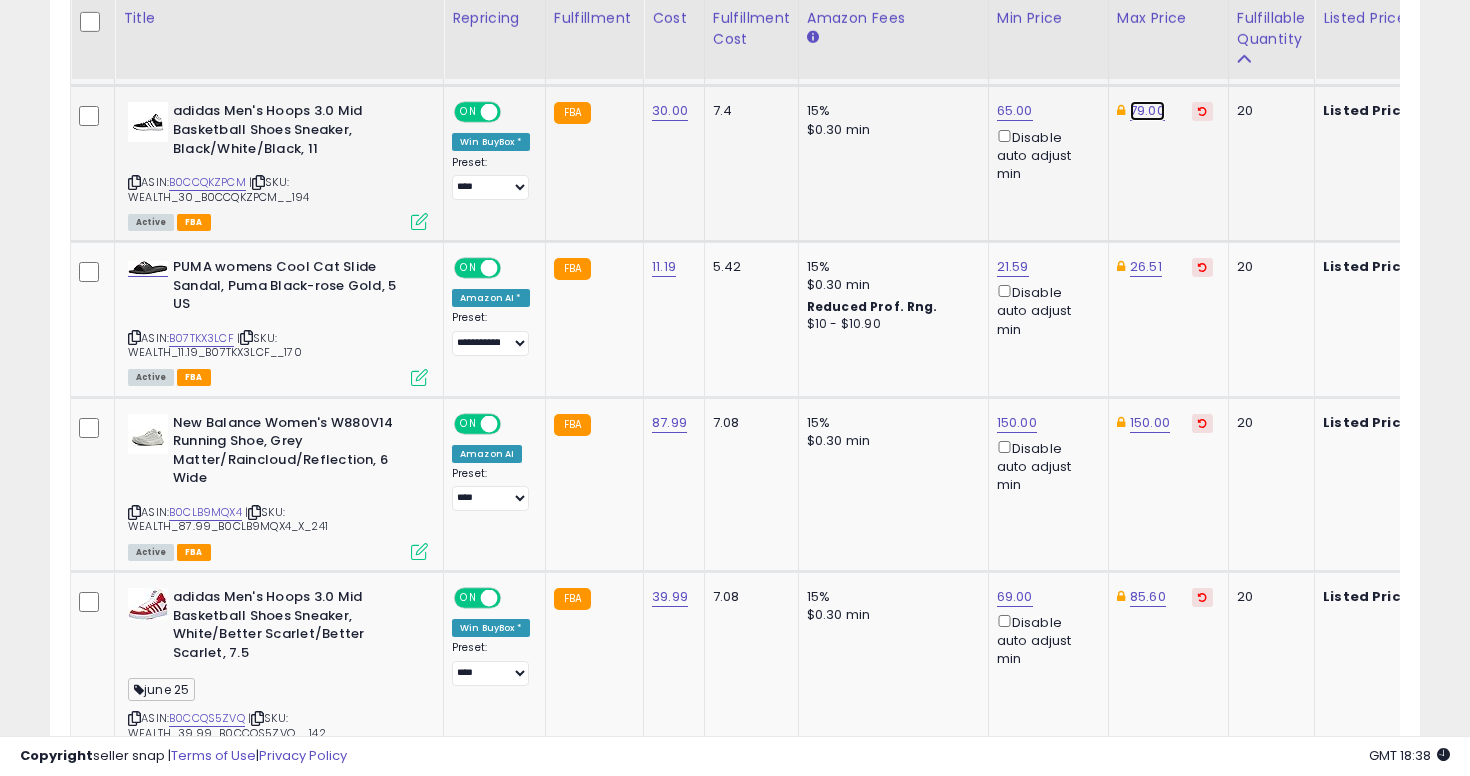 click on "79.00" at bounding box center (1147, -1138) 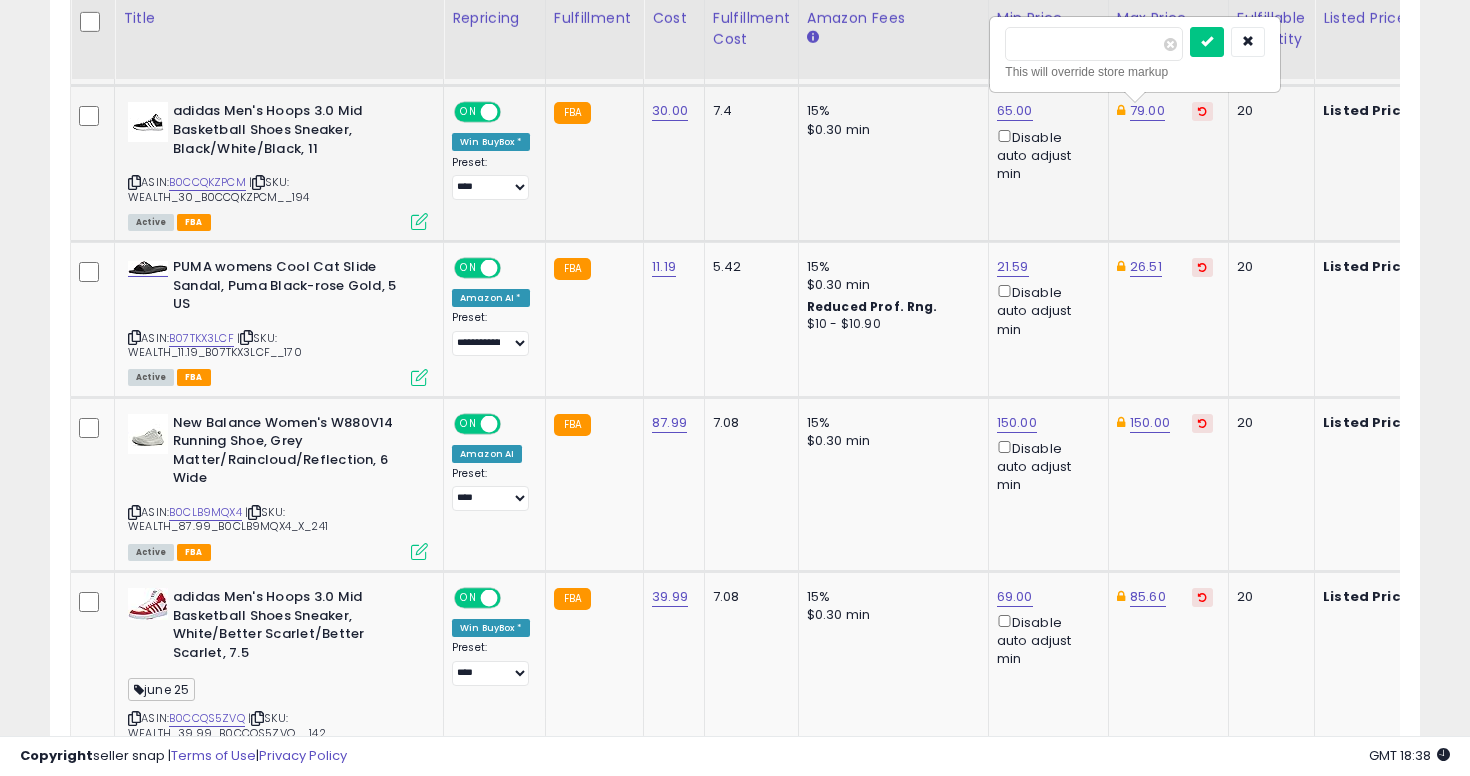 click on "15%" at bounding box center (890, 111) 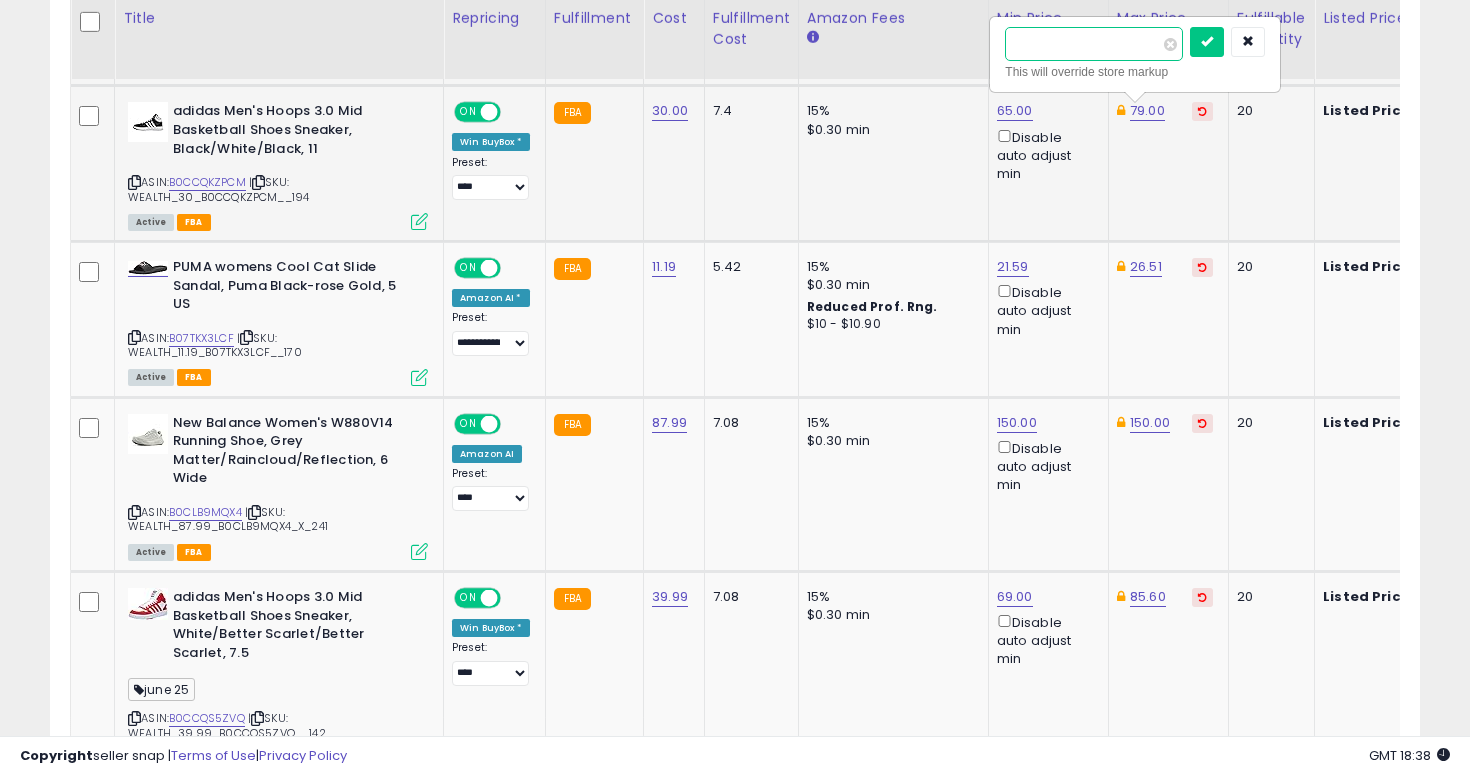 click on "*****" at bounding box center (1094, 44) 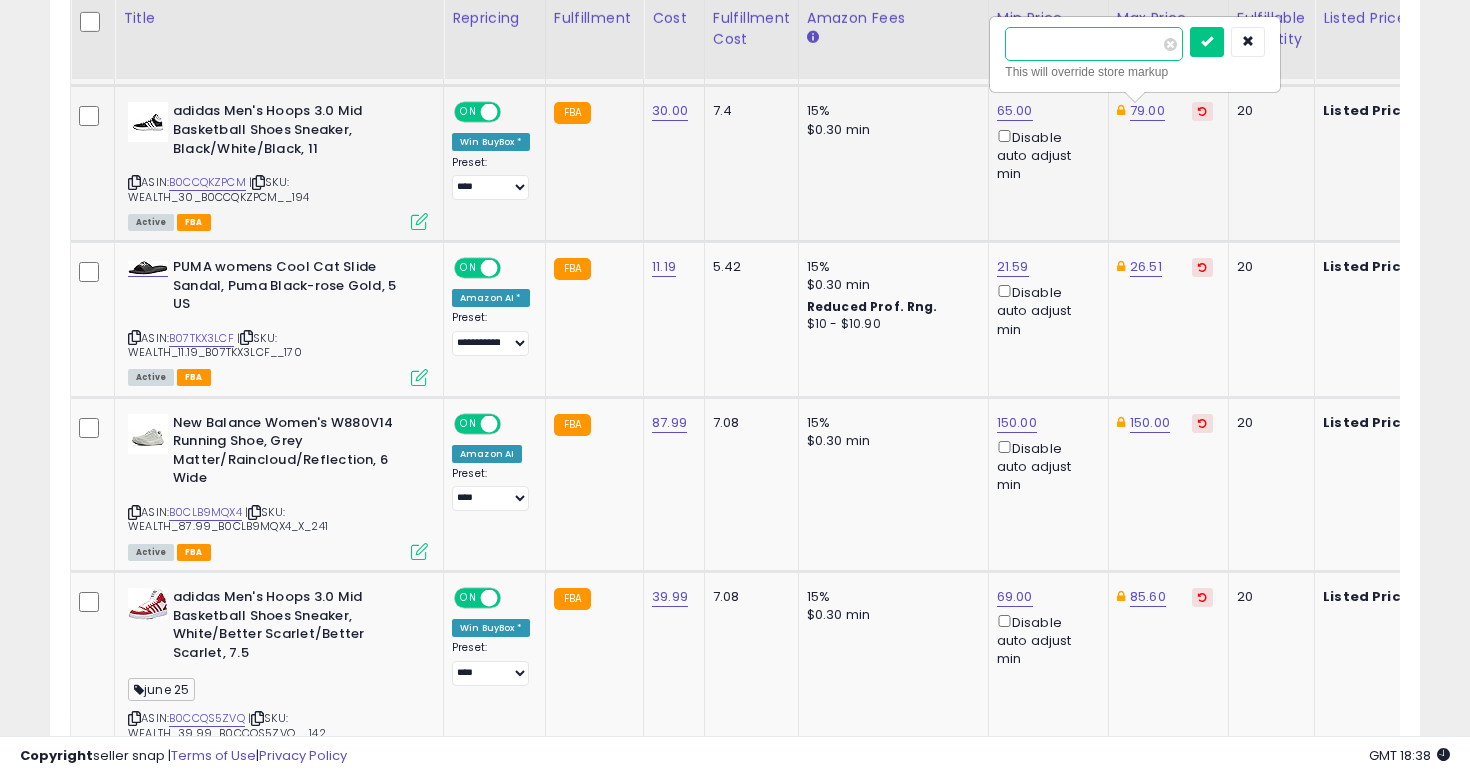 type on "****" 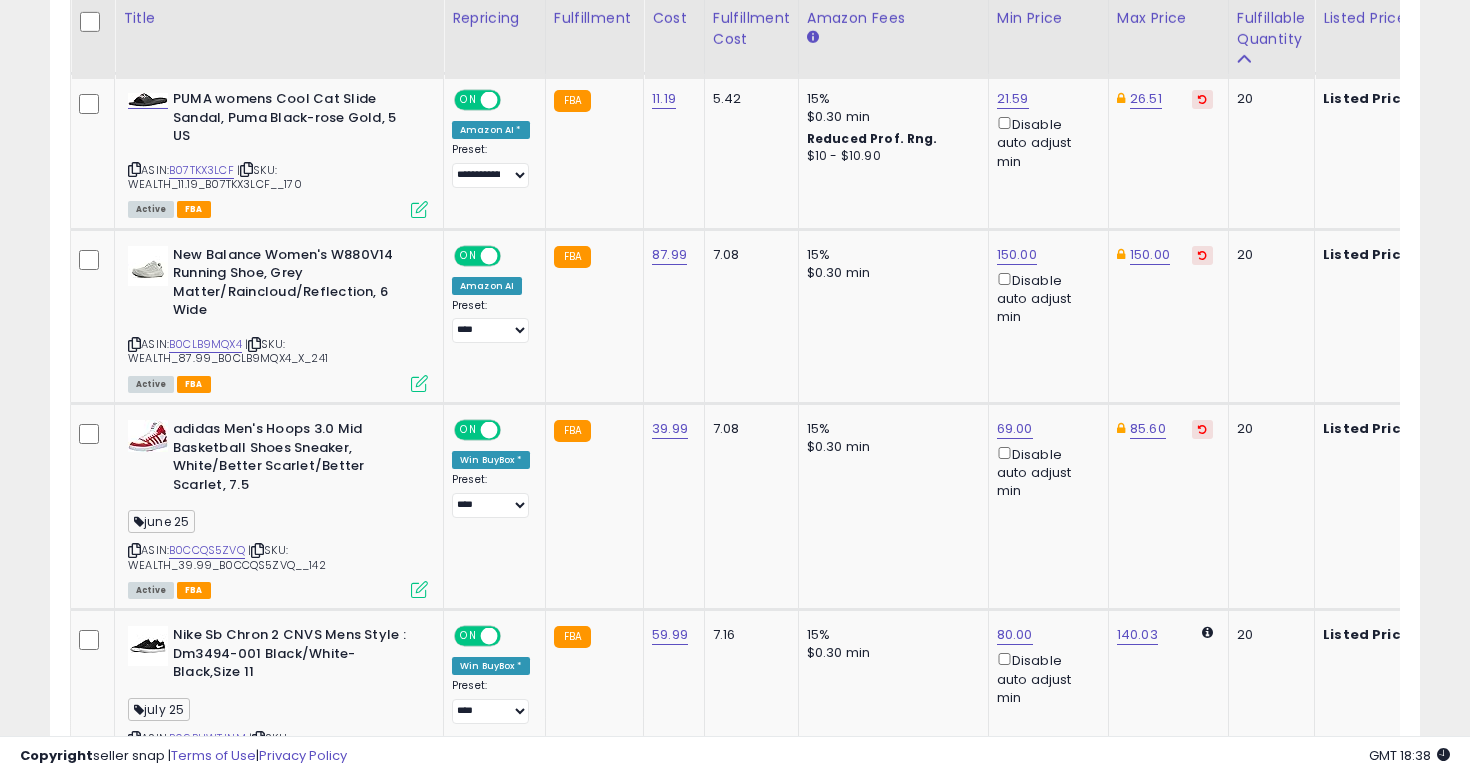 scroll, scrollTop: 2402, scrollLeft: 0, axis: vertical 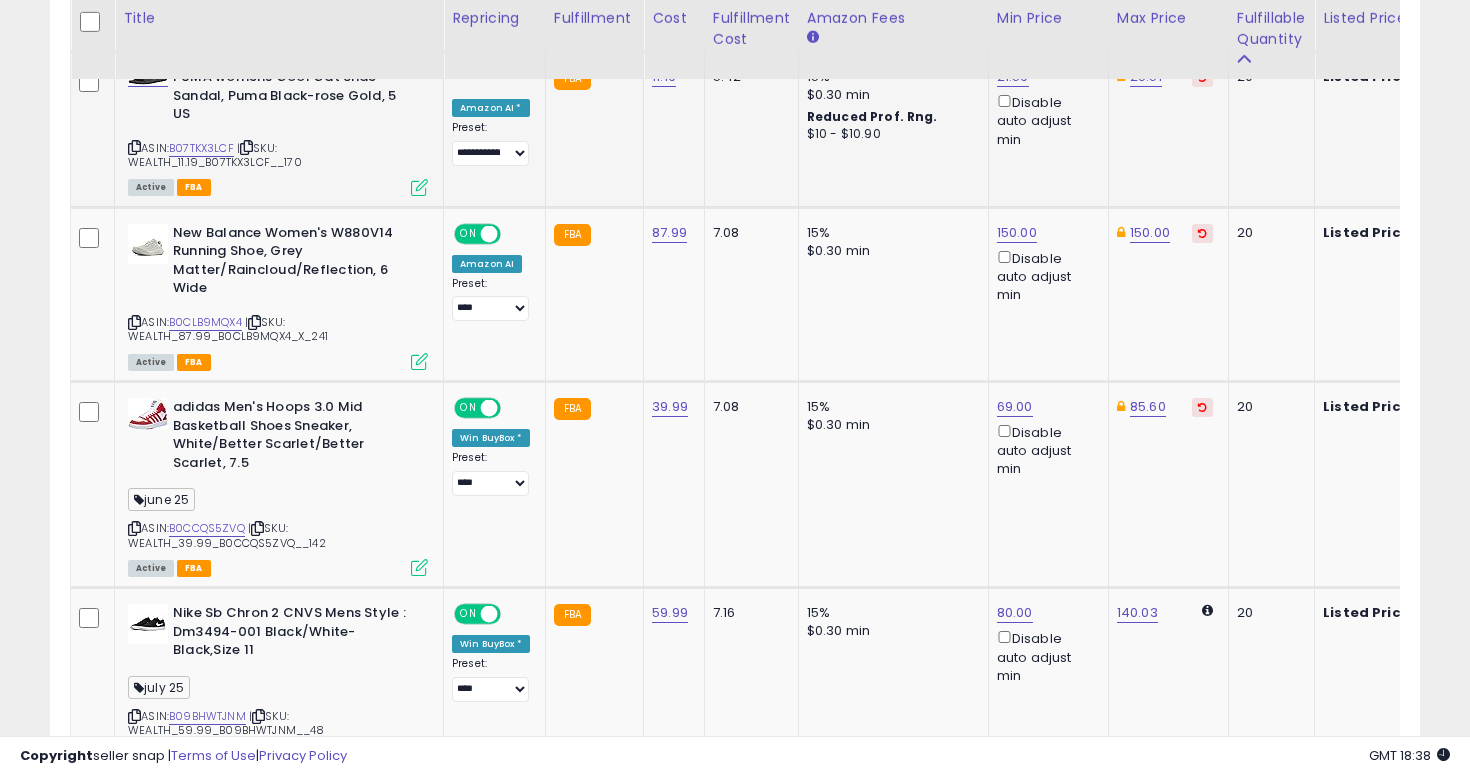 click at bounding box center [134, 147] 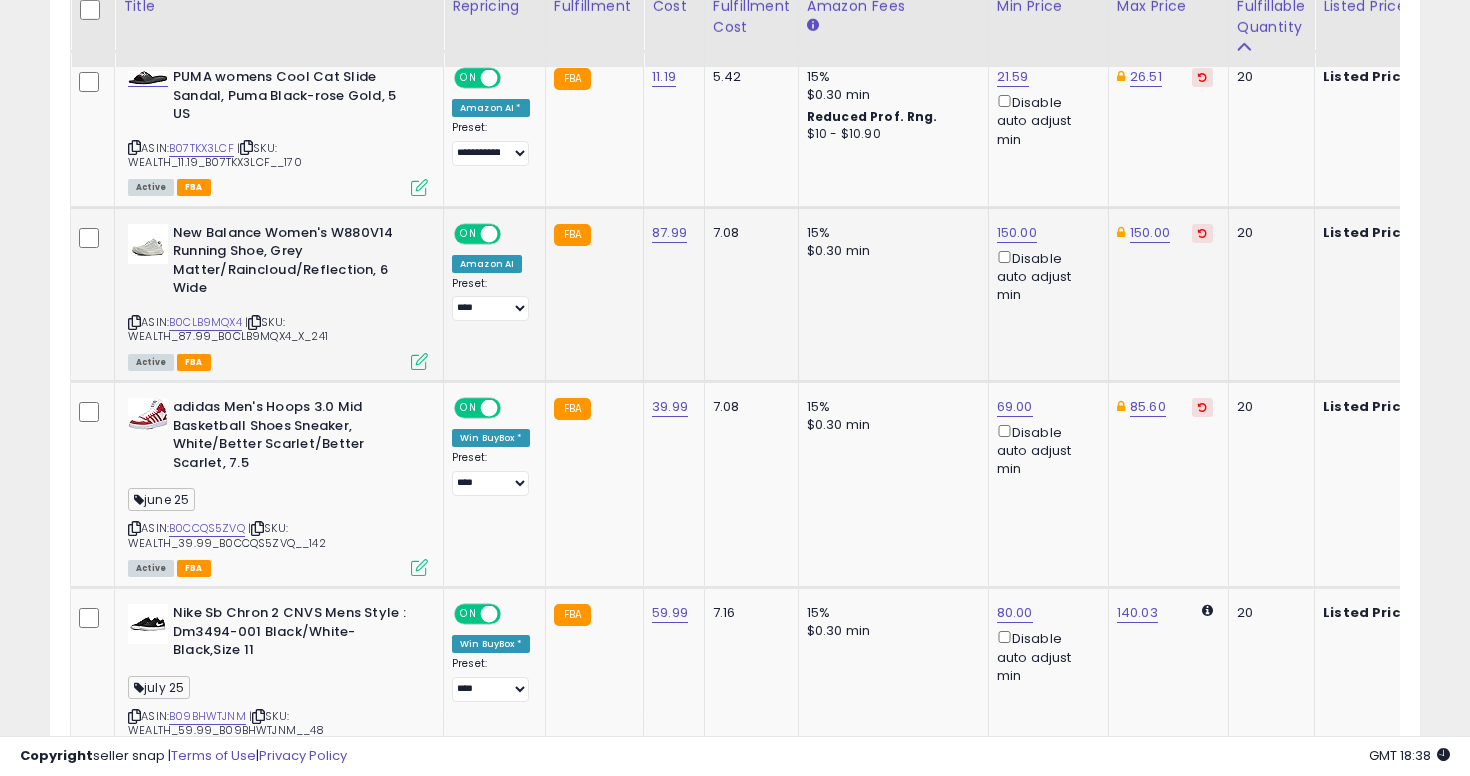 scroll, scrollTop: 2360, scrollLeft: 0, axis: vertical 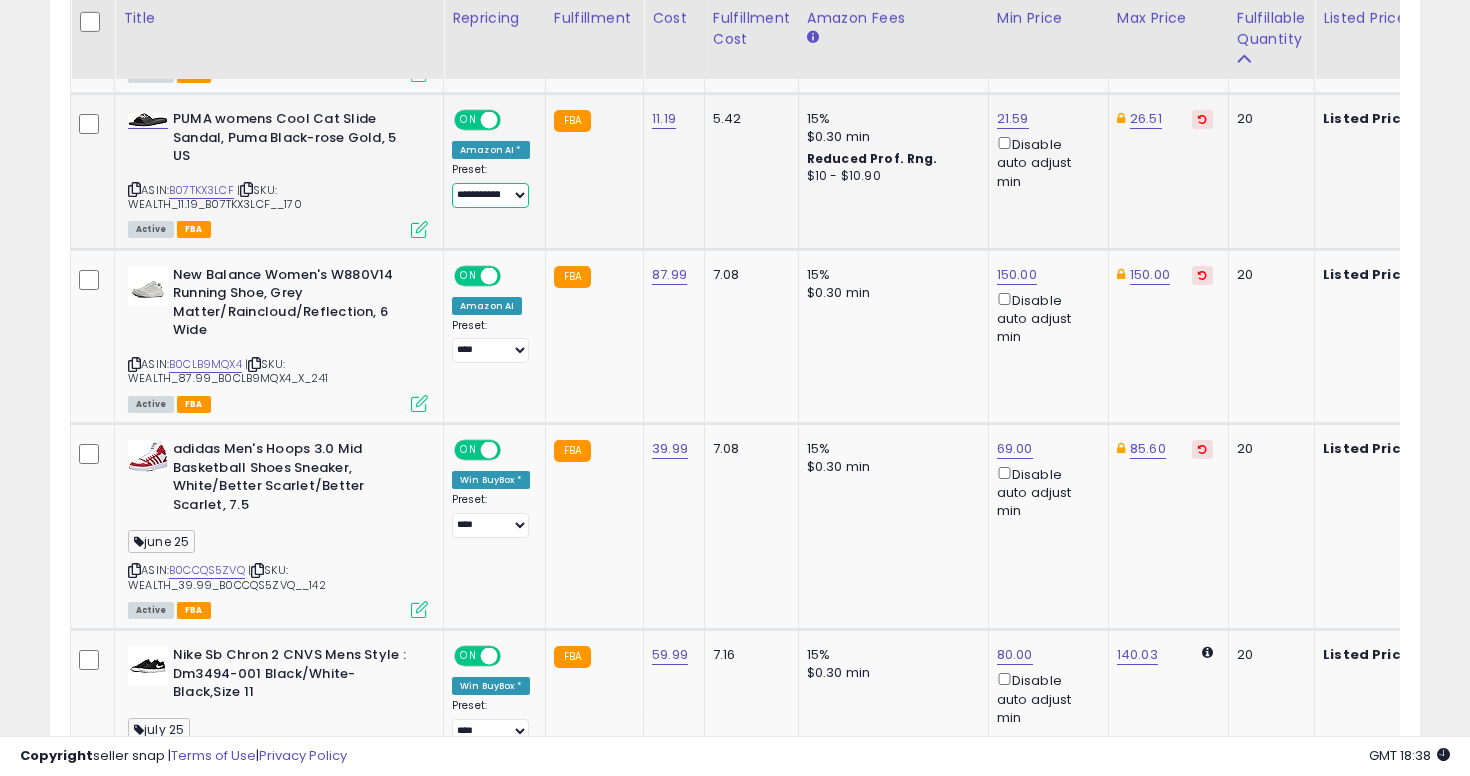 click on "**********" at bounding box center [490, 195] 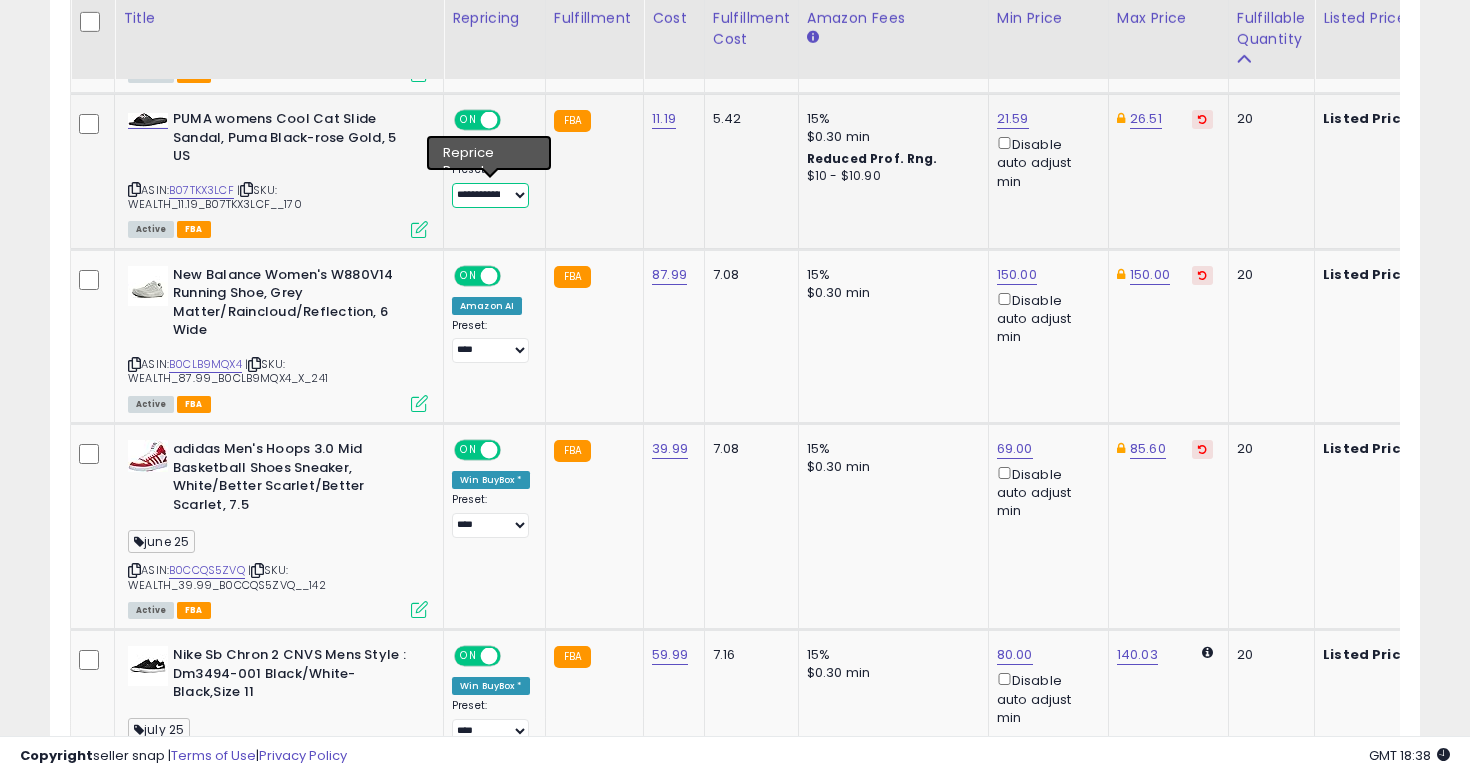 select on "****" 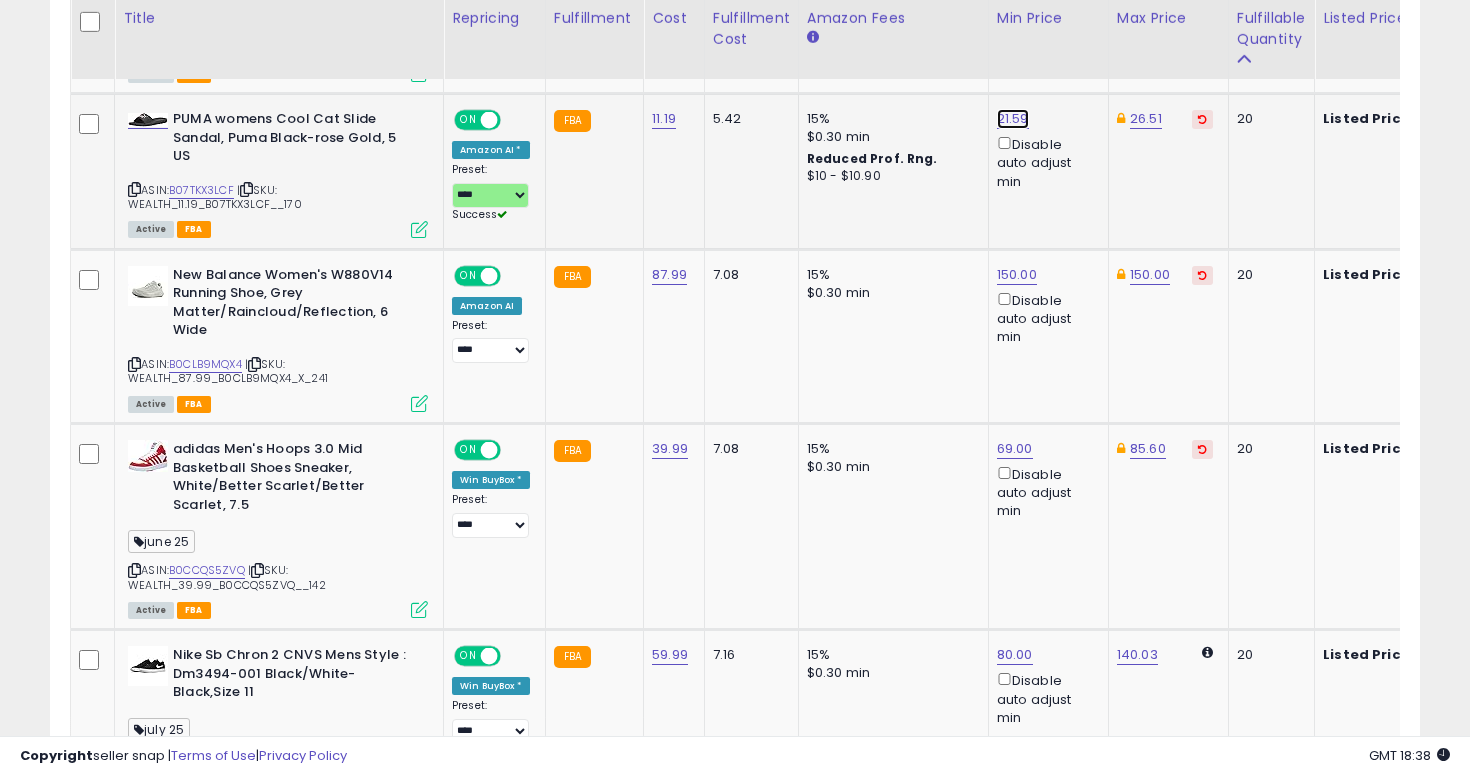 click on "21.59" at bounding box center (1014, -1286) 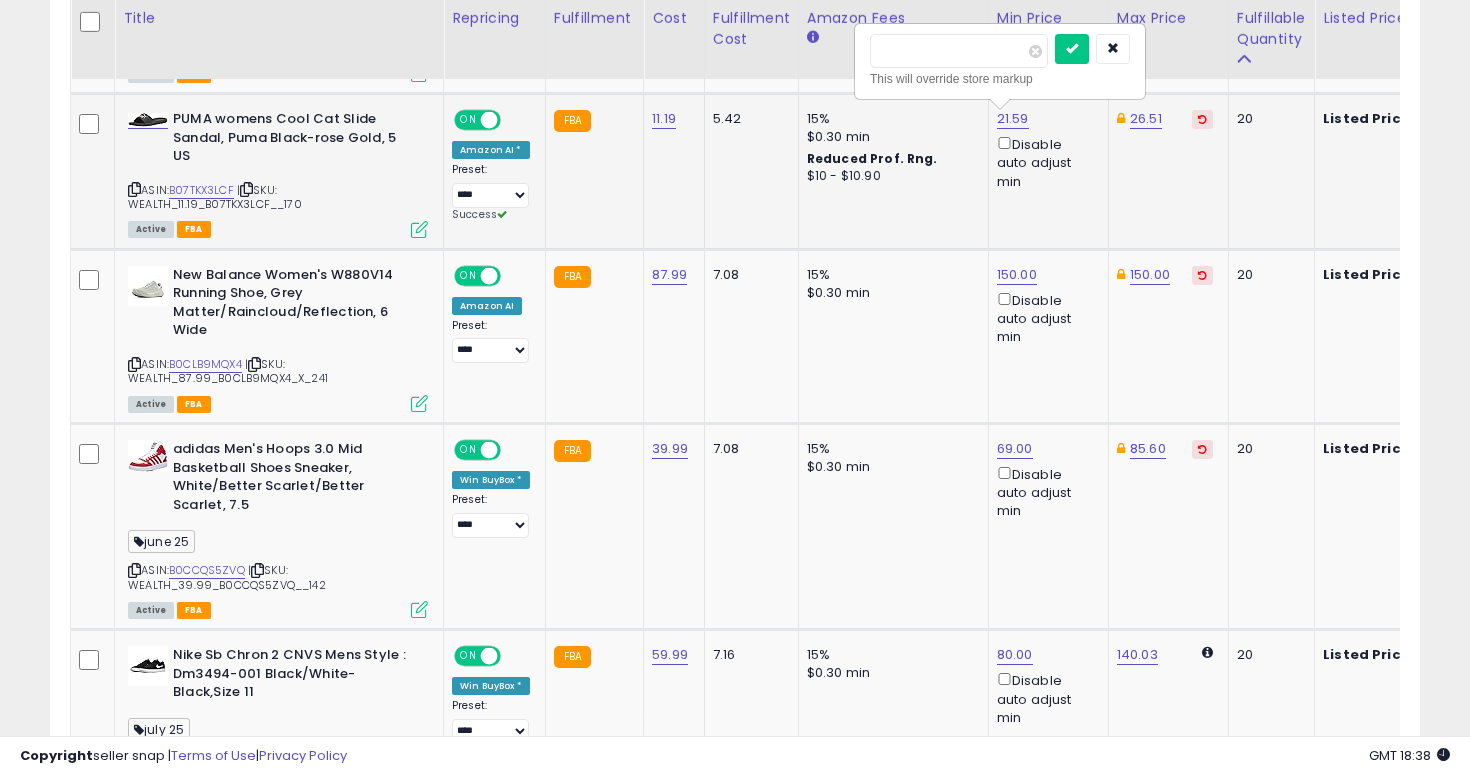 type on "****" 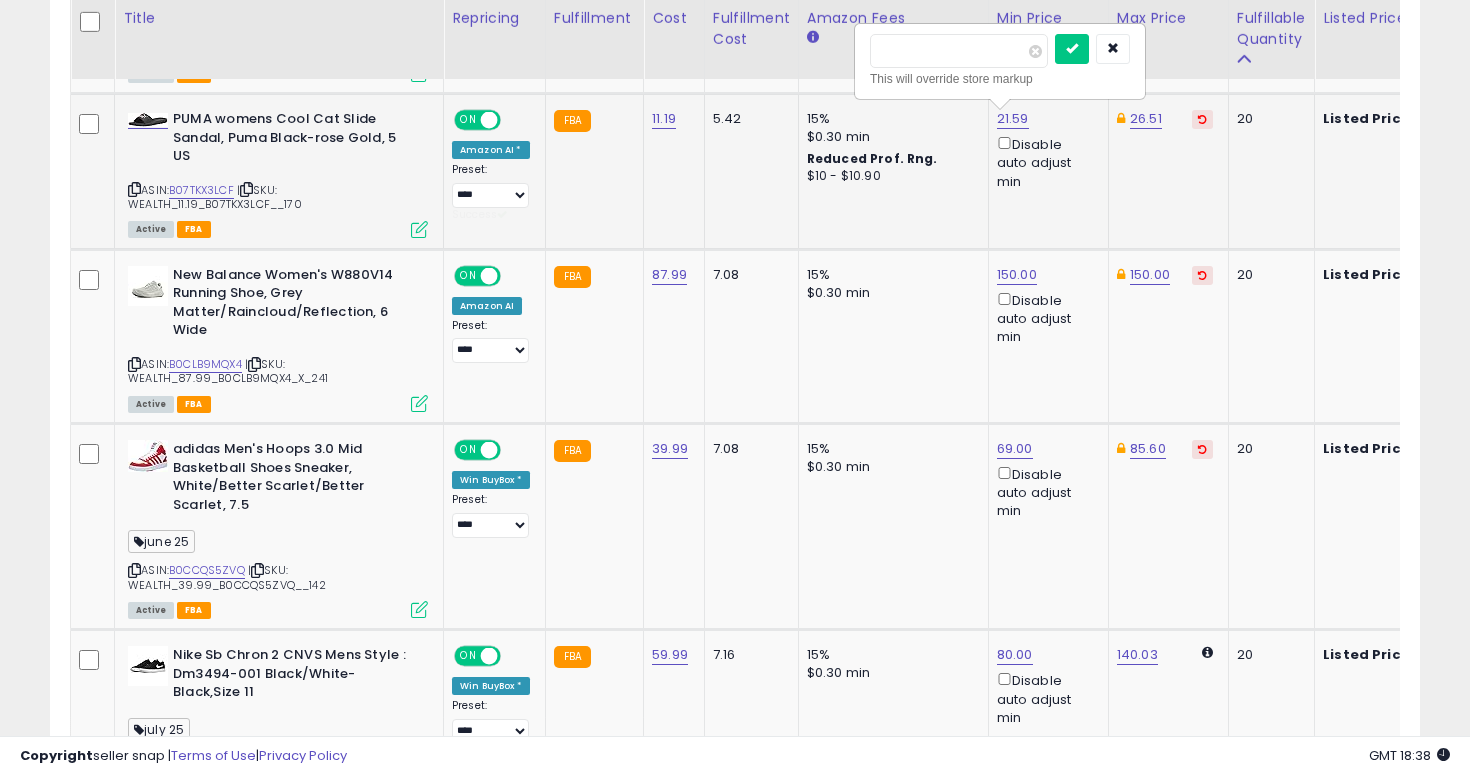 click at bounding box center [1072, 49] 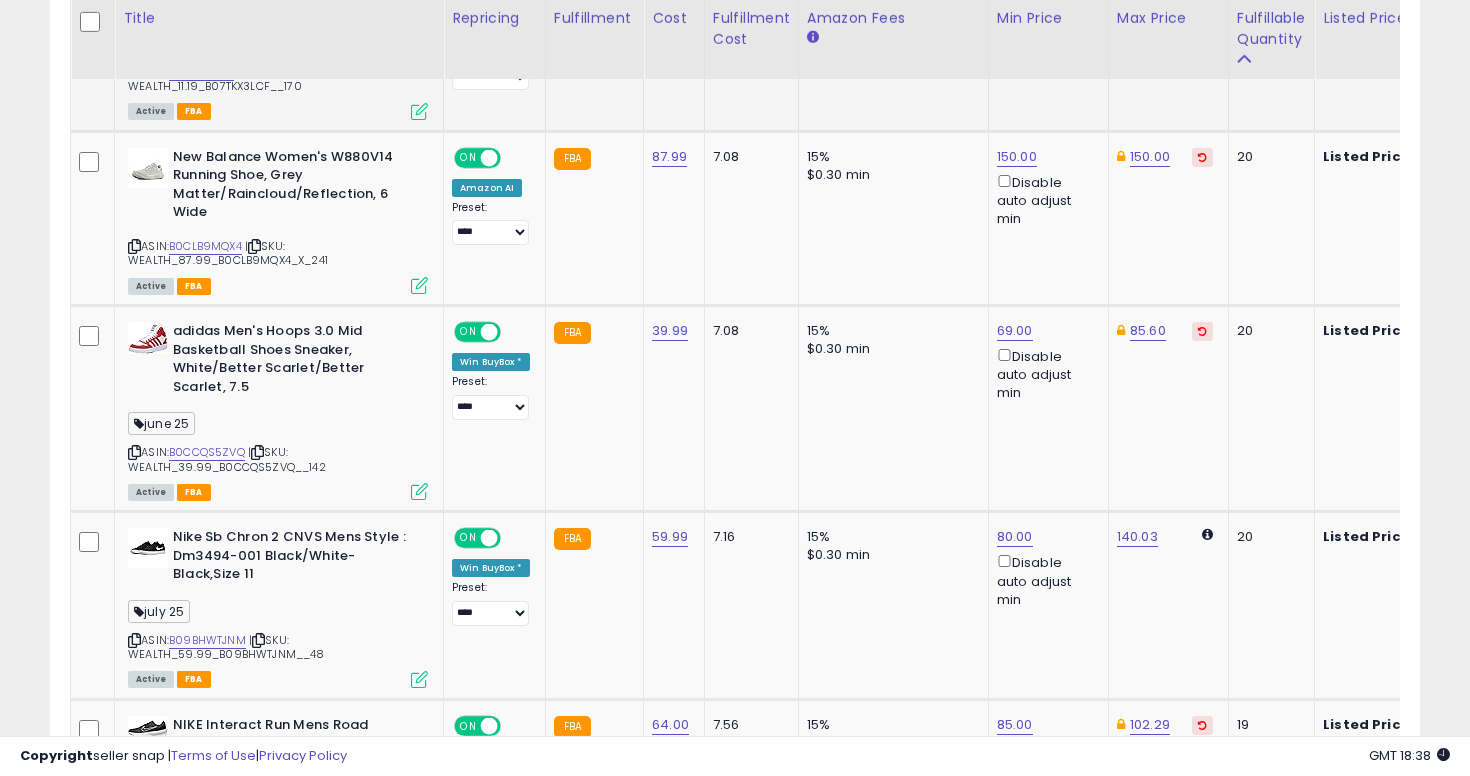 scroll, scrollTop: 2479, scrollLeft: 0, axis: vertical 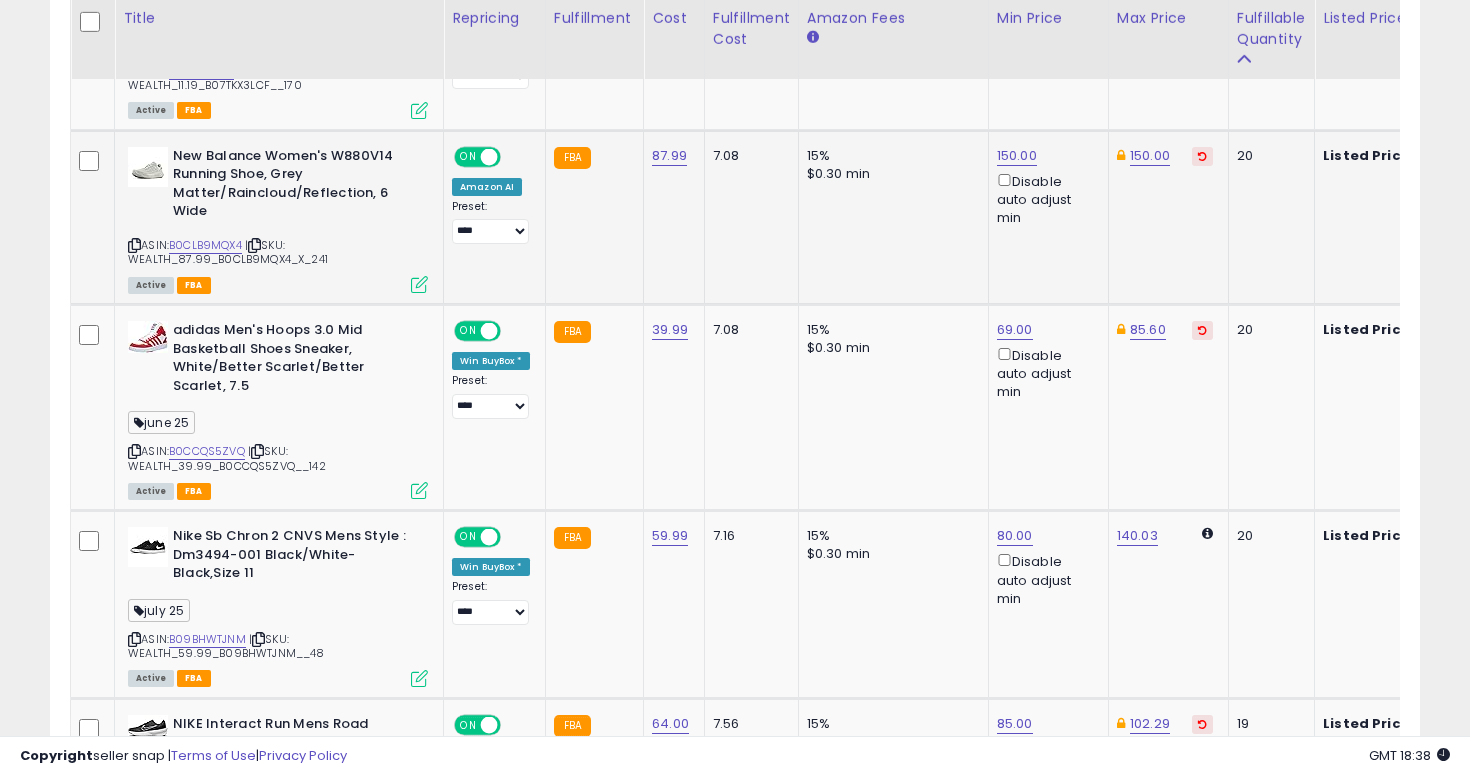 click at bounding box center [134, 245] 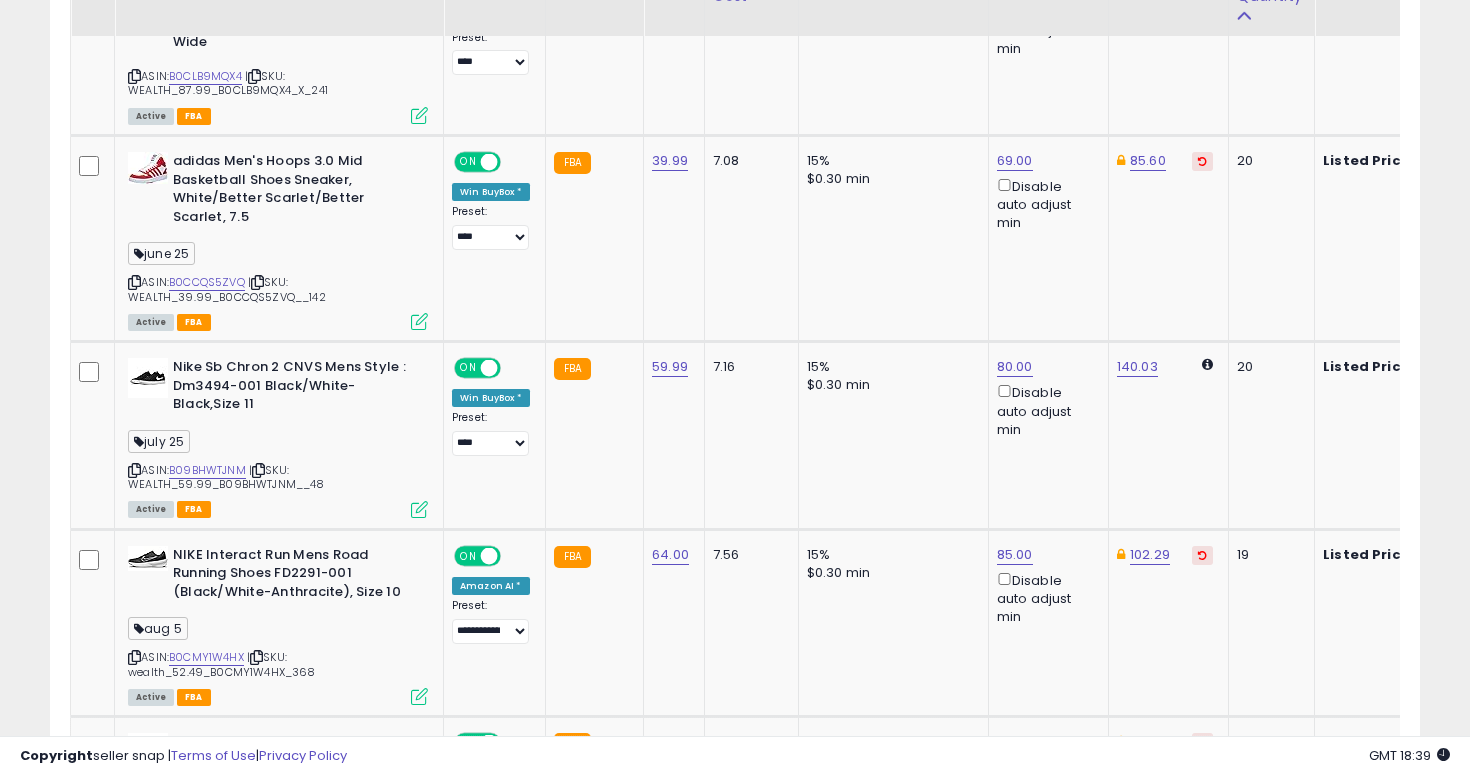 scroll, scrollTop: 2651, scrollLeft: 0, axis: vertical 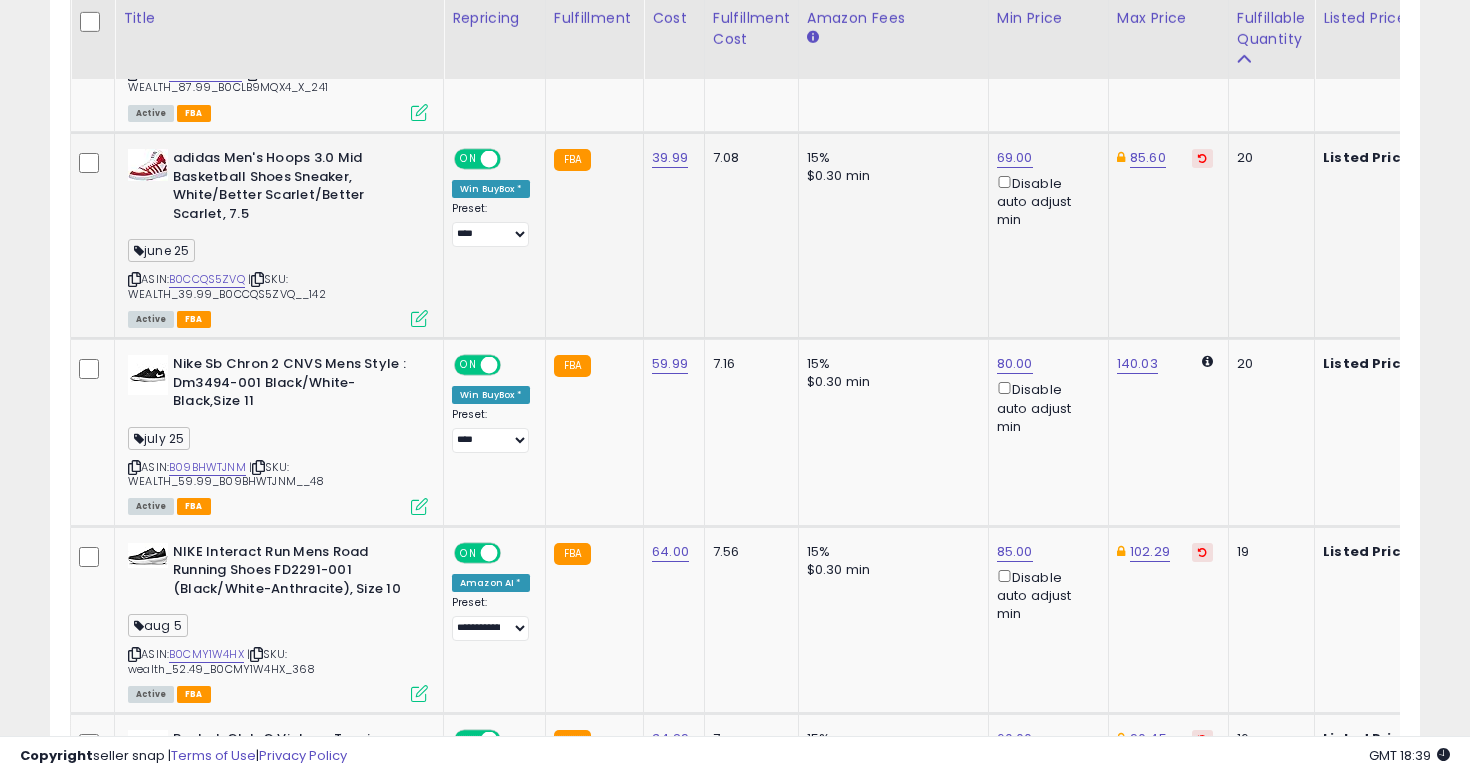 click at bounding box center (134, 279) 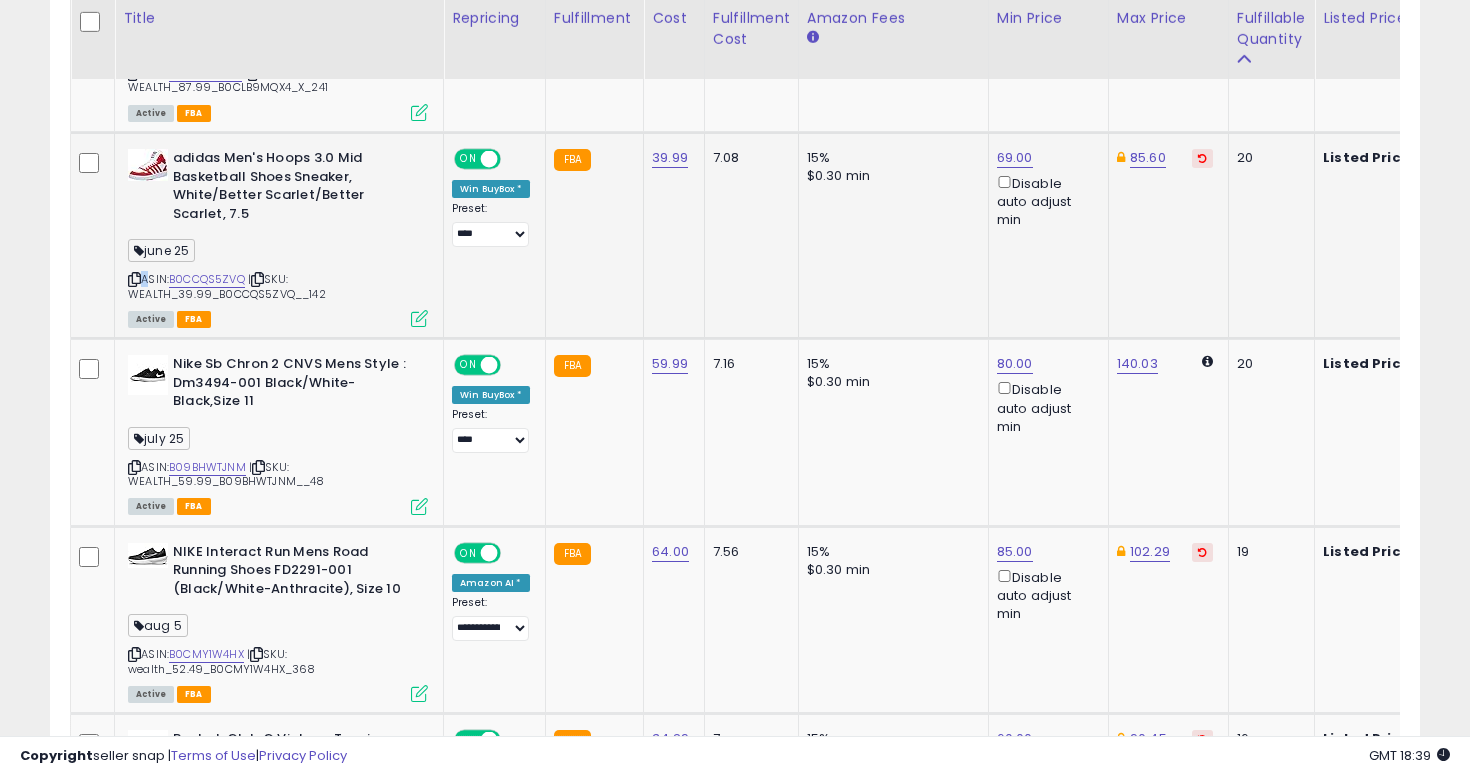 click at bounding box center [134, 279] 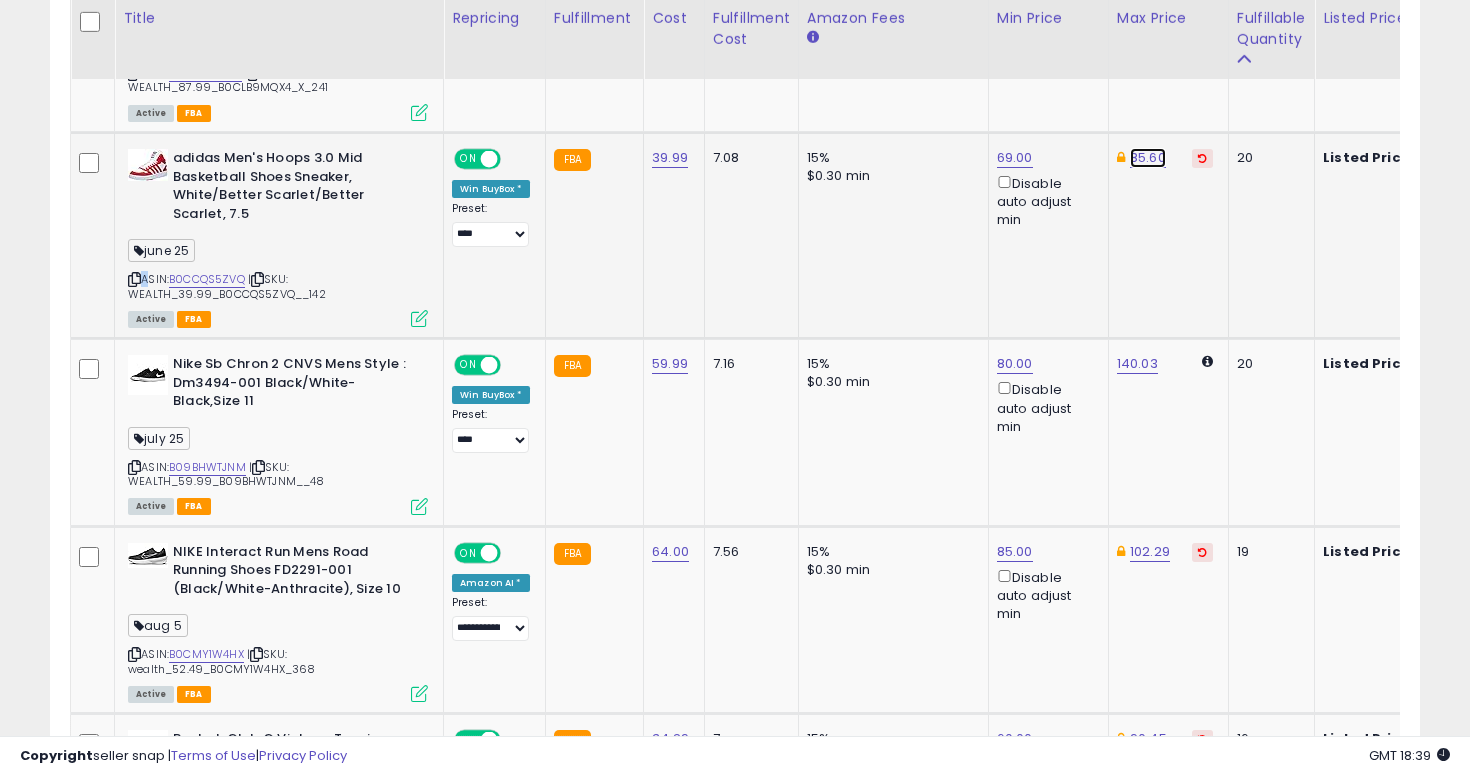 click on "85.60" at bounding box center (1147, -1577) 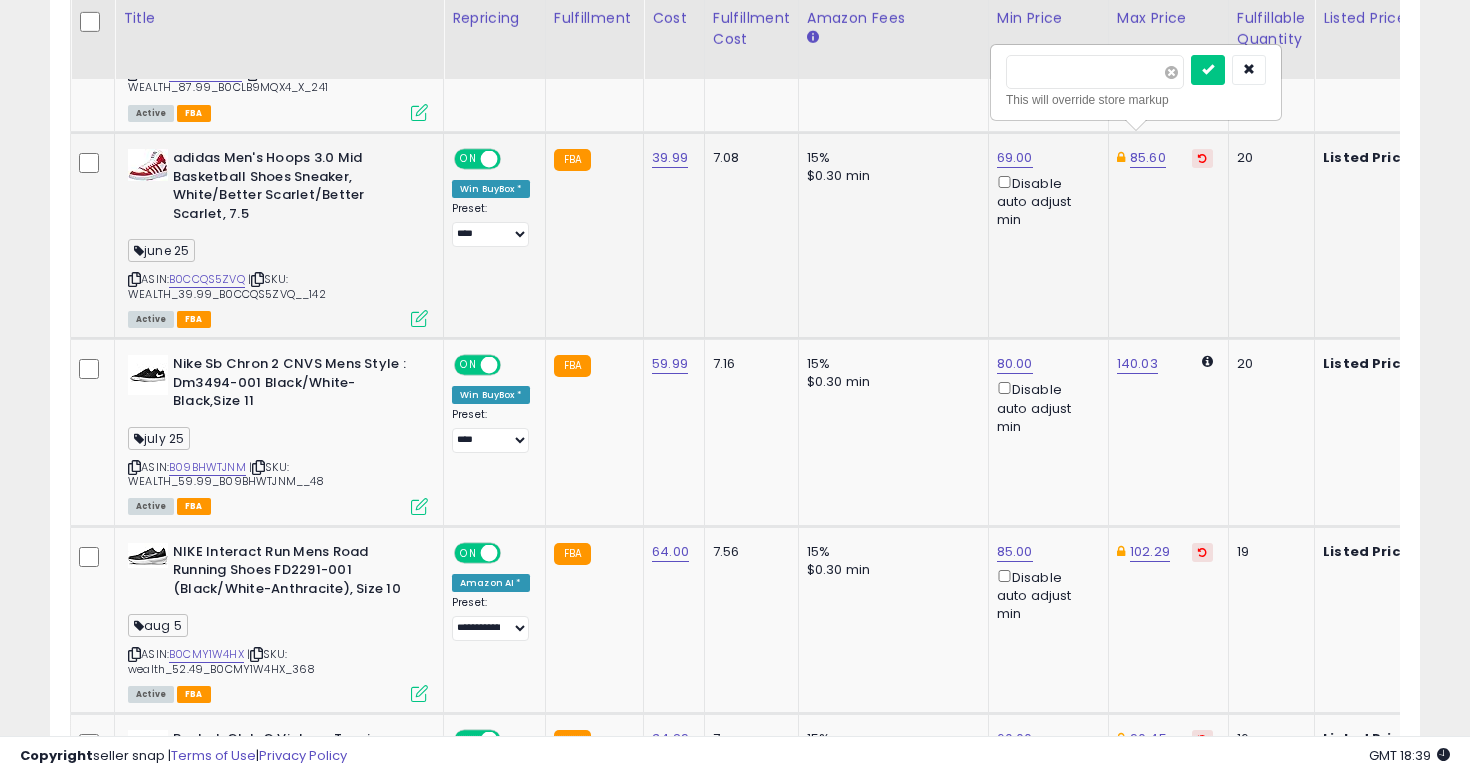 click at bounding box center [1171, 72] 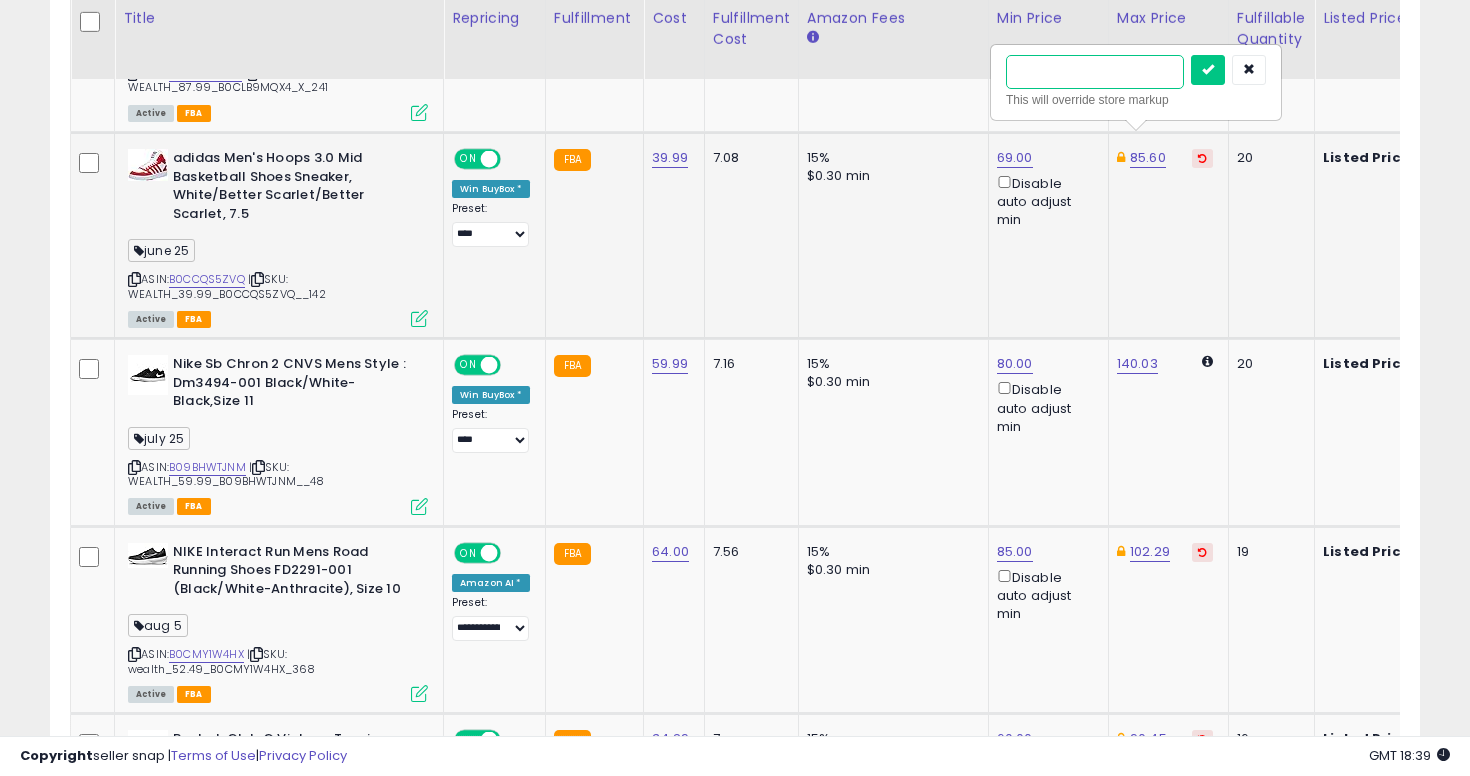 type on "**" 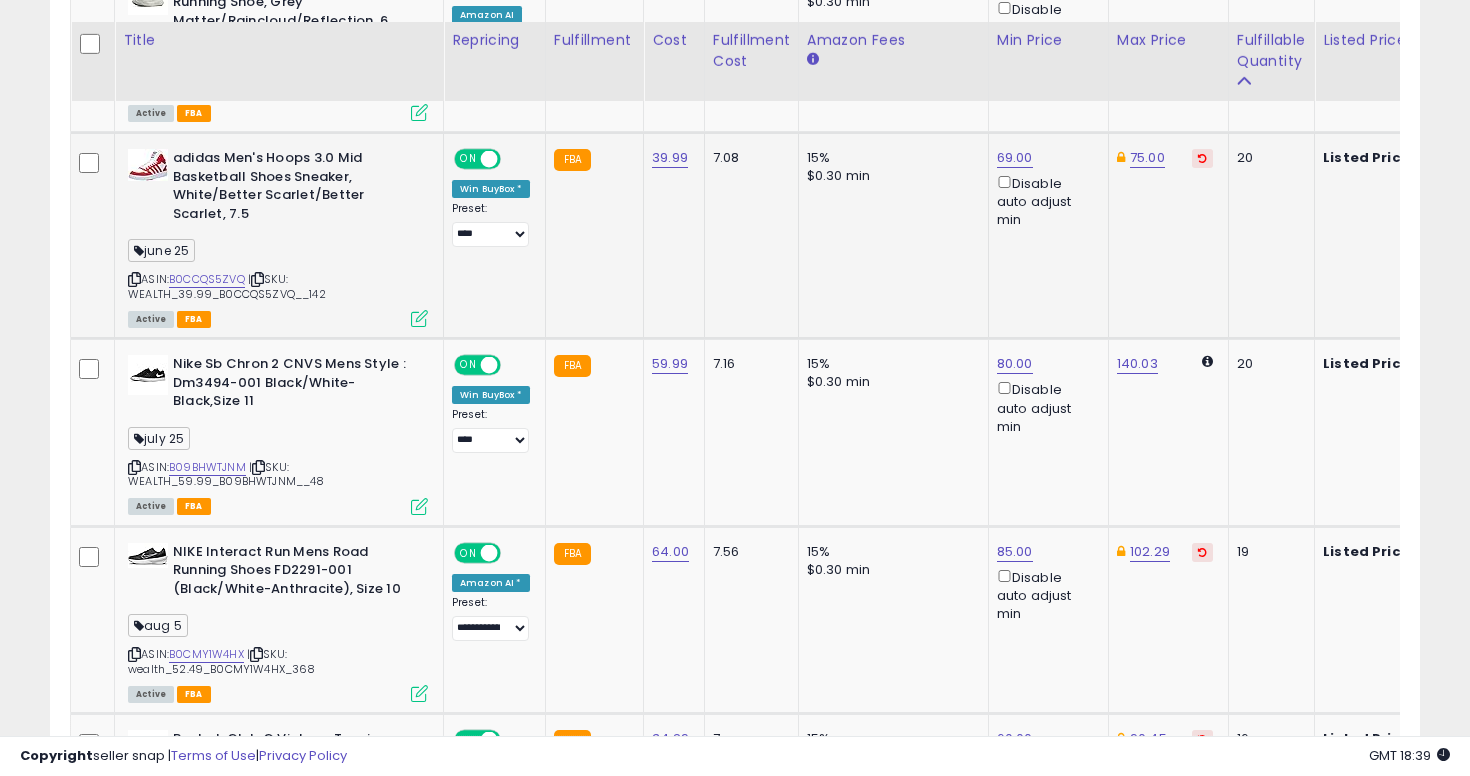 scroll, scrollTop: 2876, scrollLeft: 0, axis: vertical 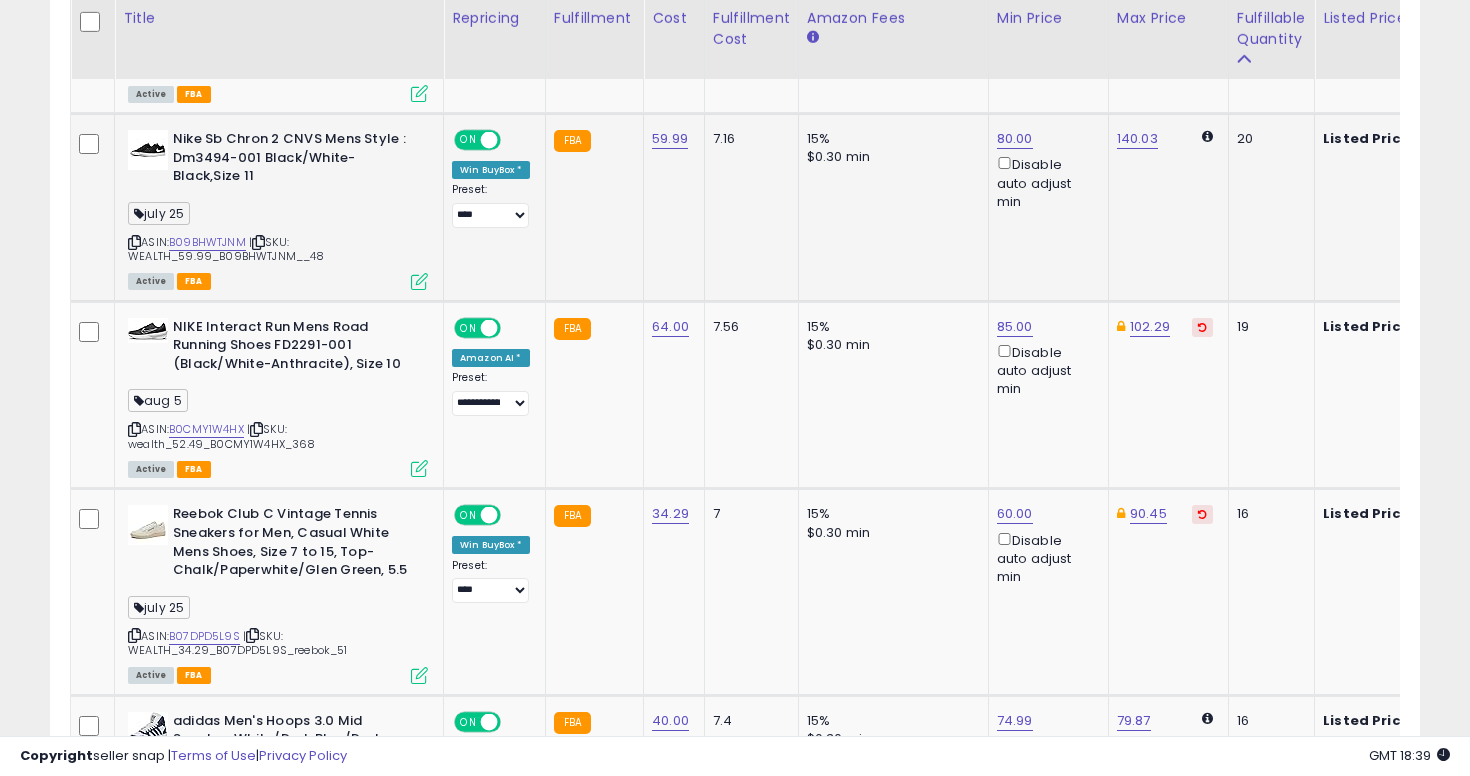 click at bounding box center (134, 242) 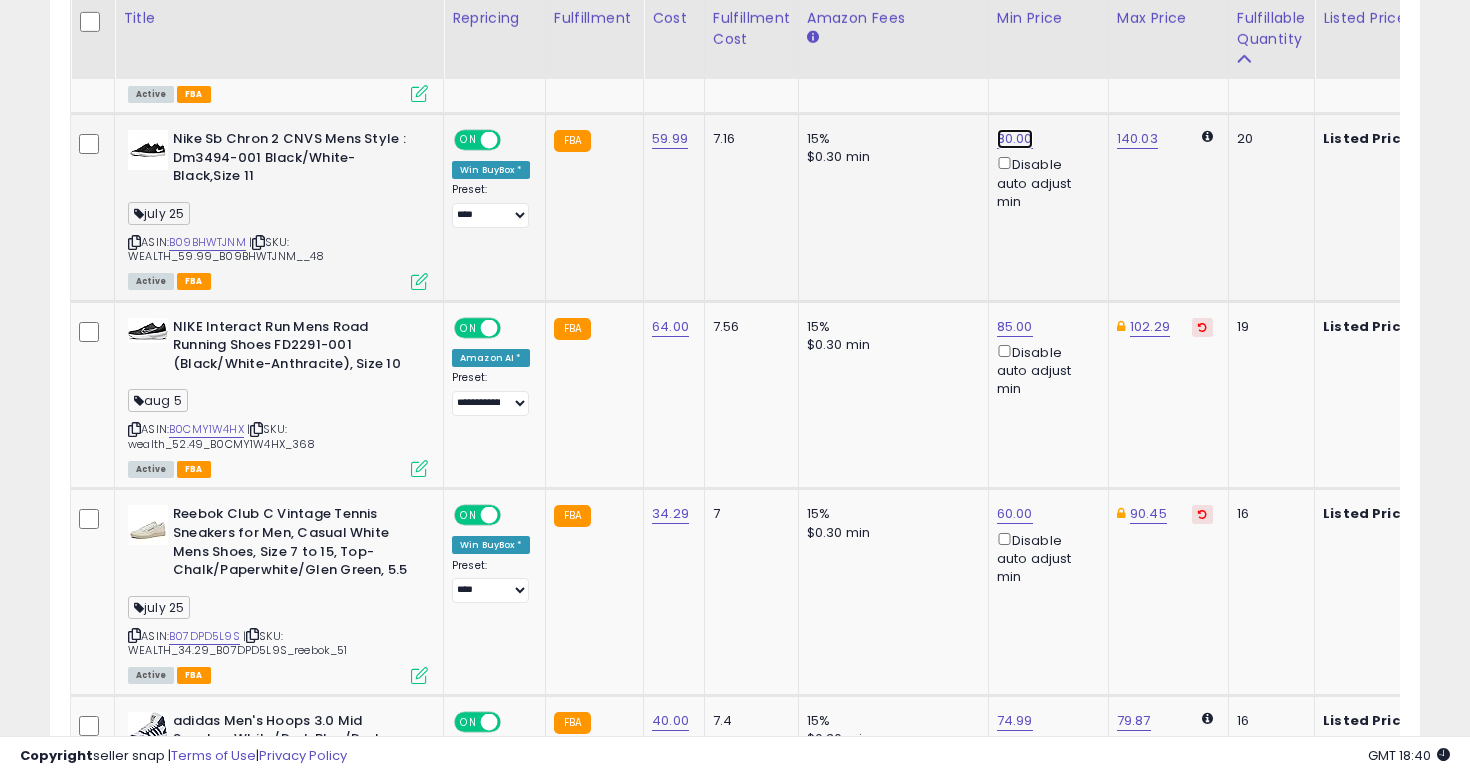 click on "80.00" at bounding box center (1014, -1802) 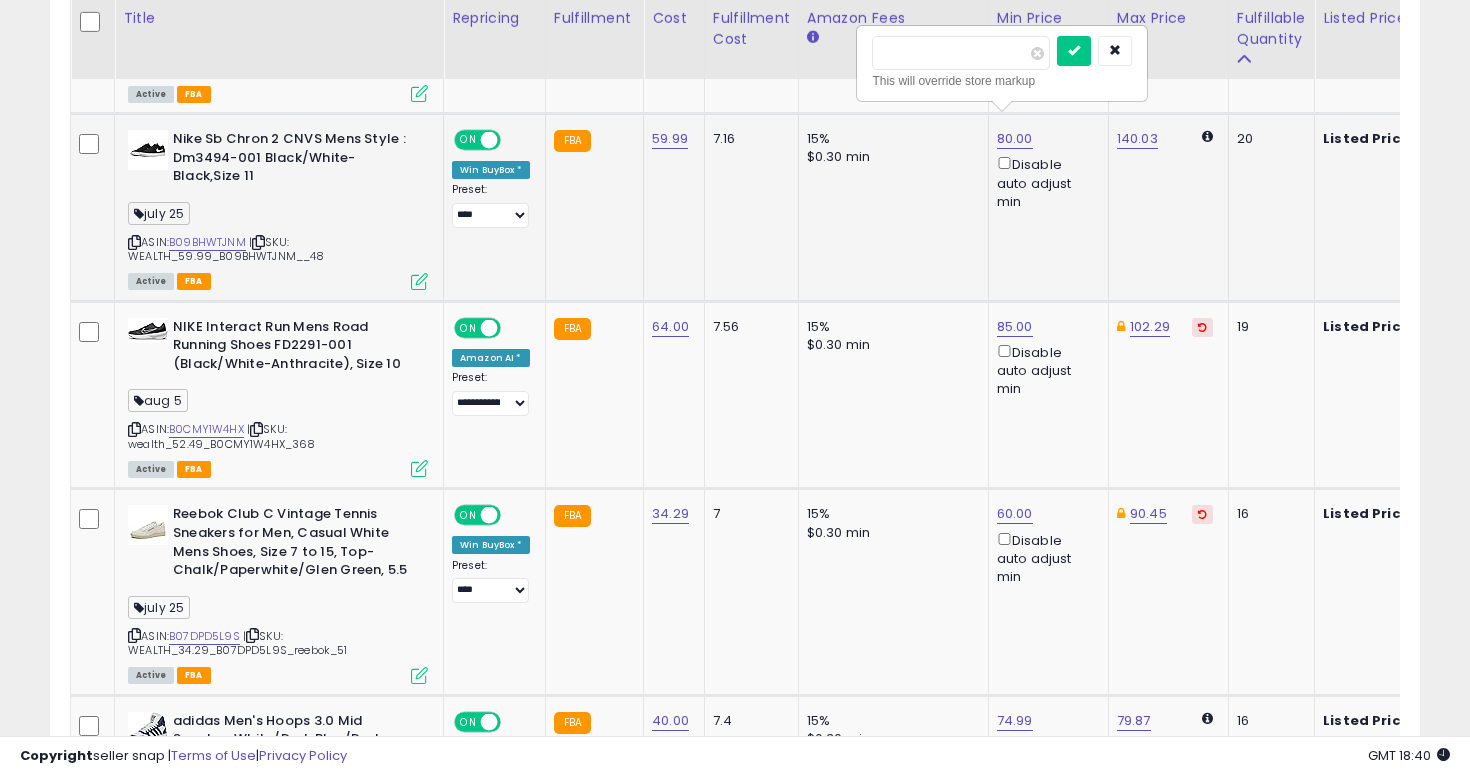 click on "*****" at bounding box center (961, 53) 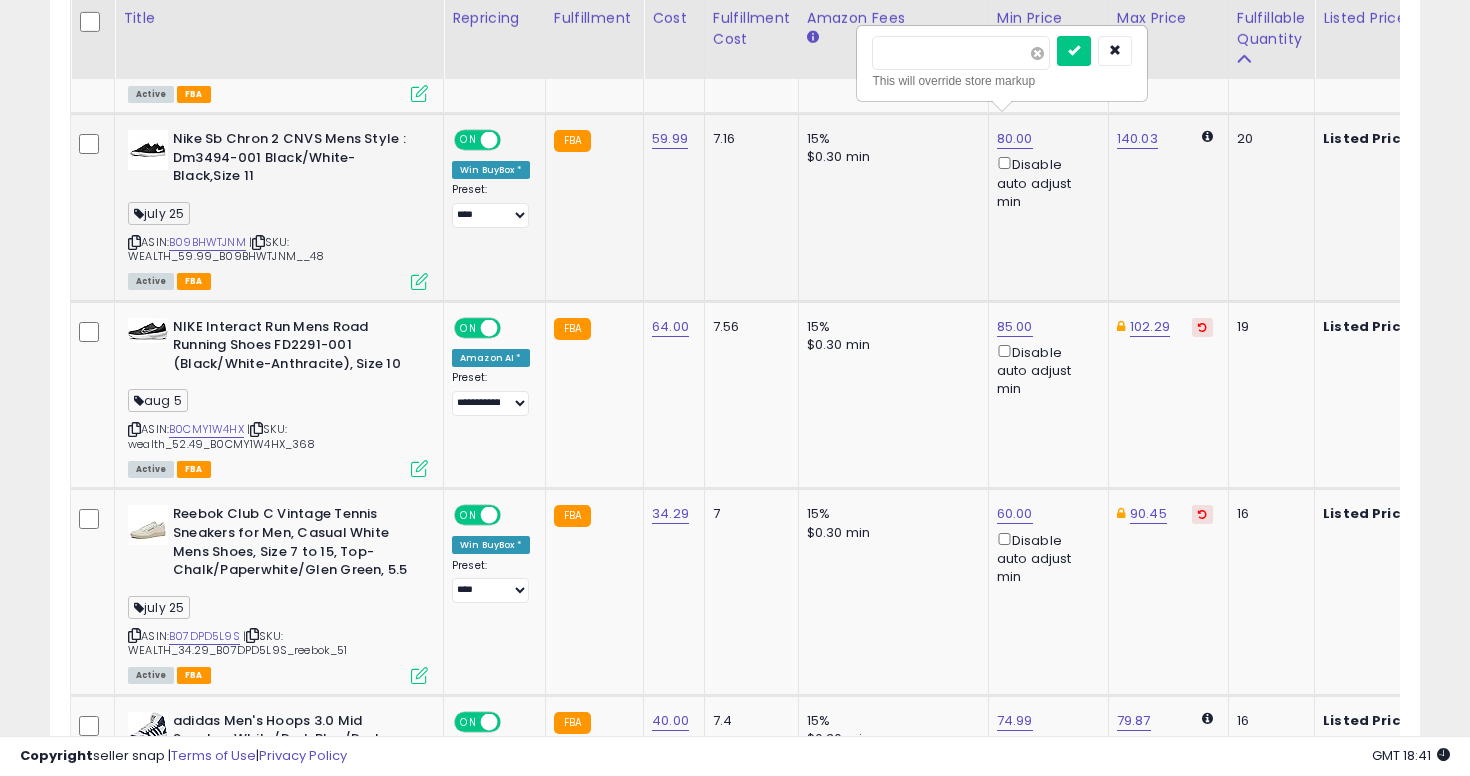 click at bounding box center (1037, 53) 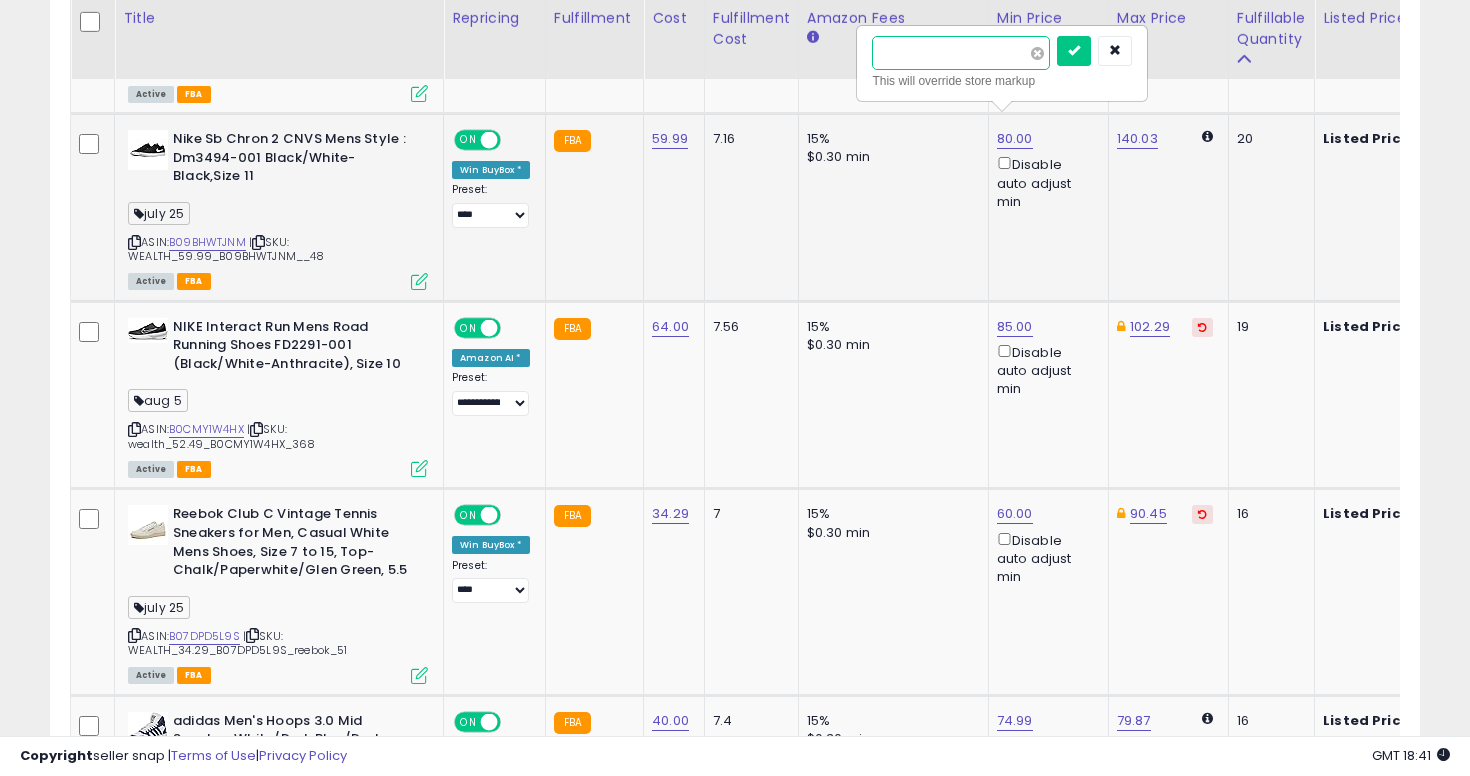 type on "****" 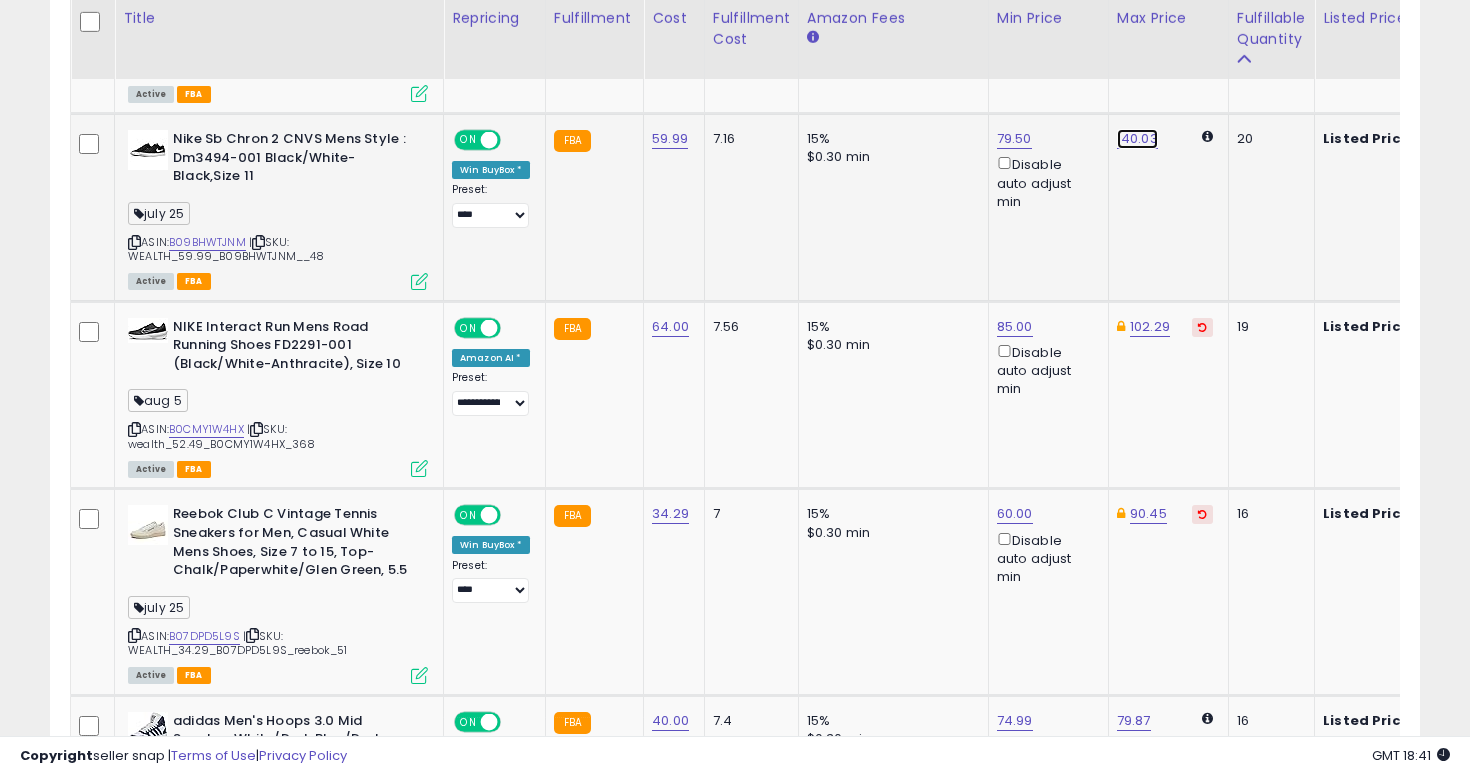 click on "140.03" at bounding box center [1137, 139] 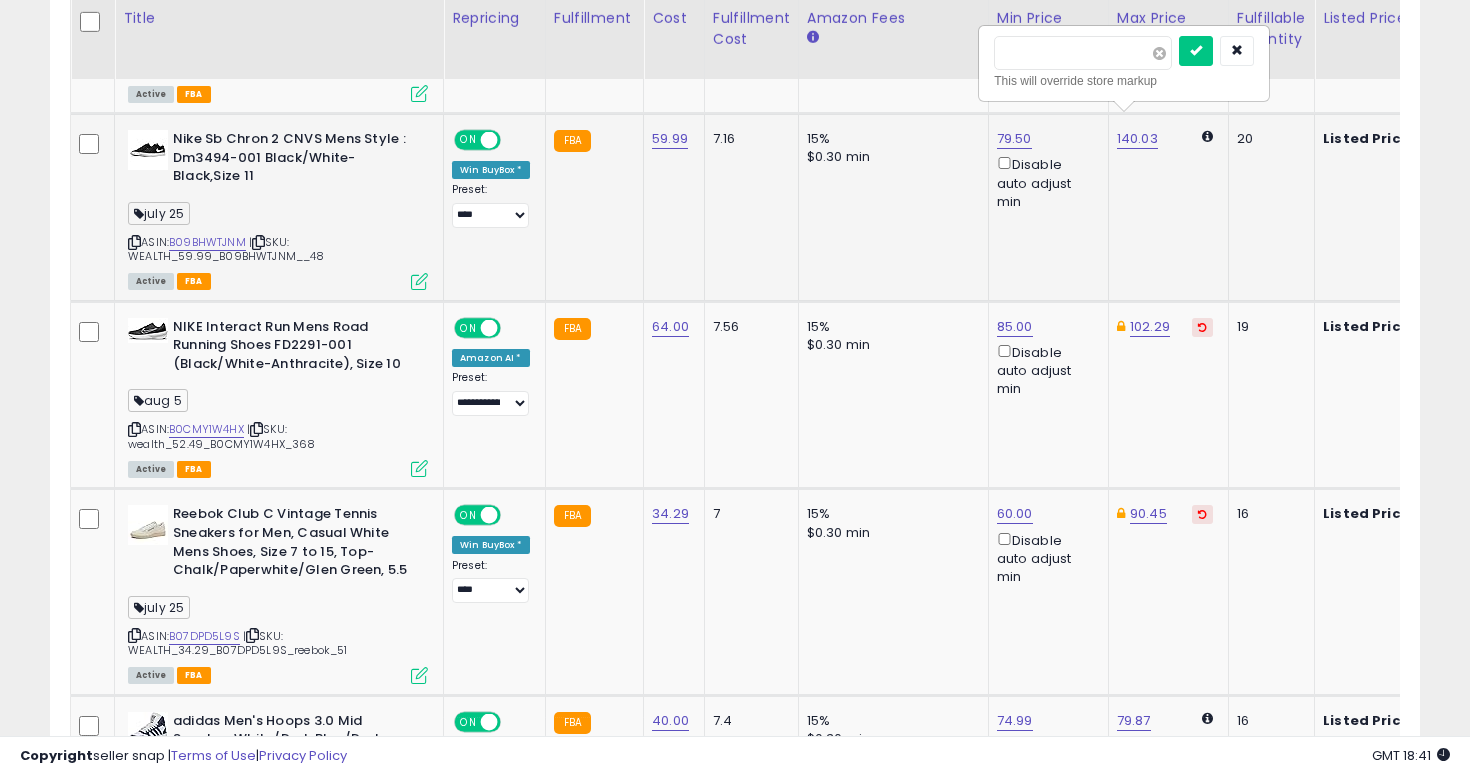 click at bounding box center [1159, 53] 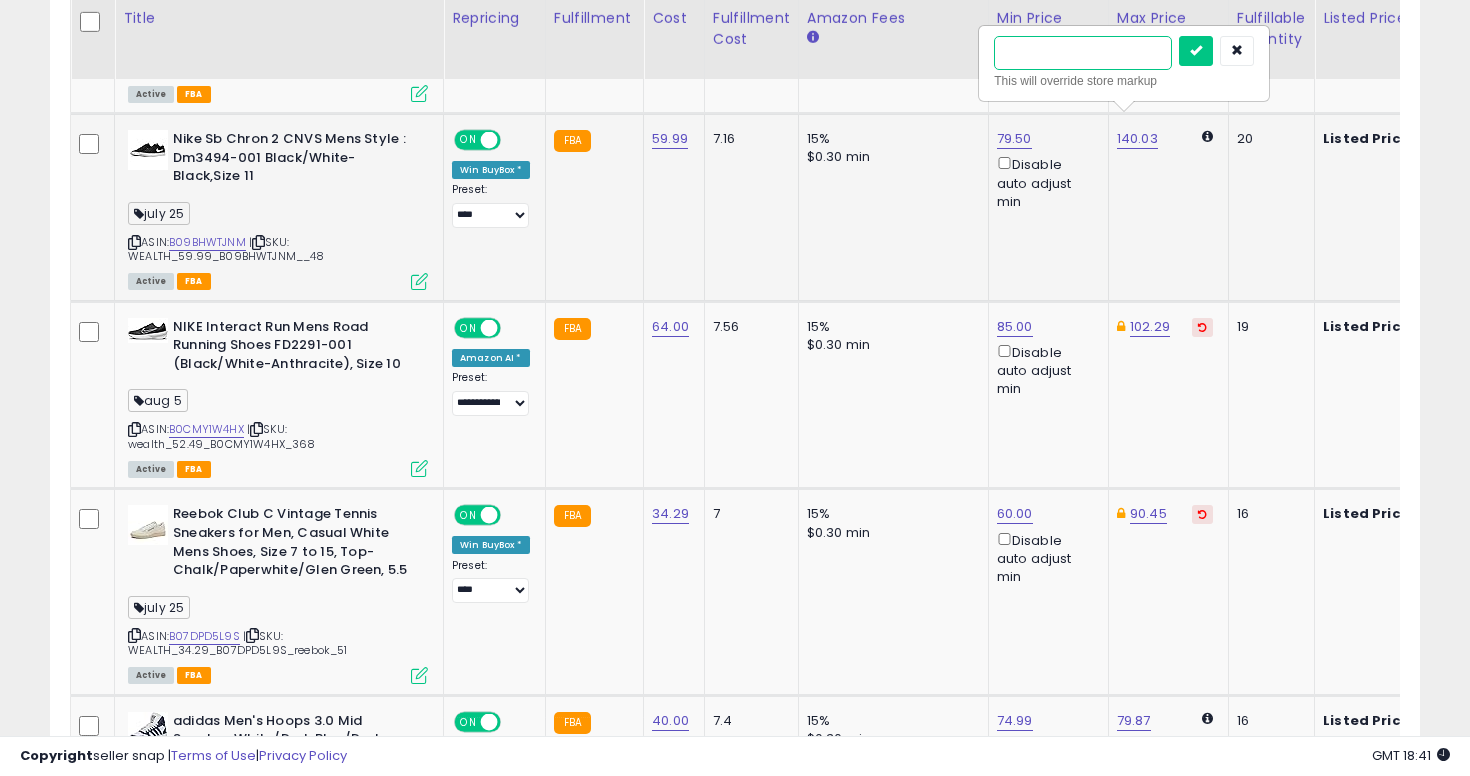 type on "**" 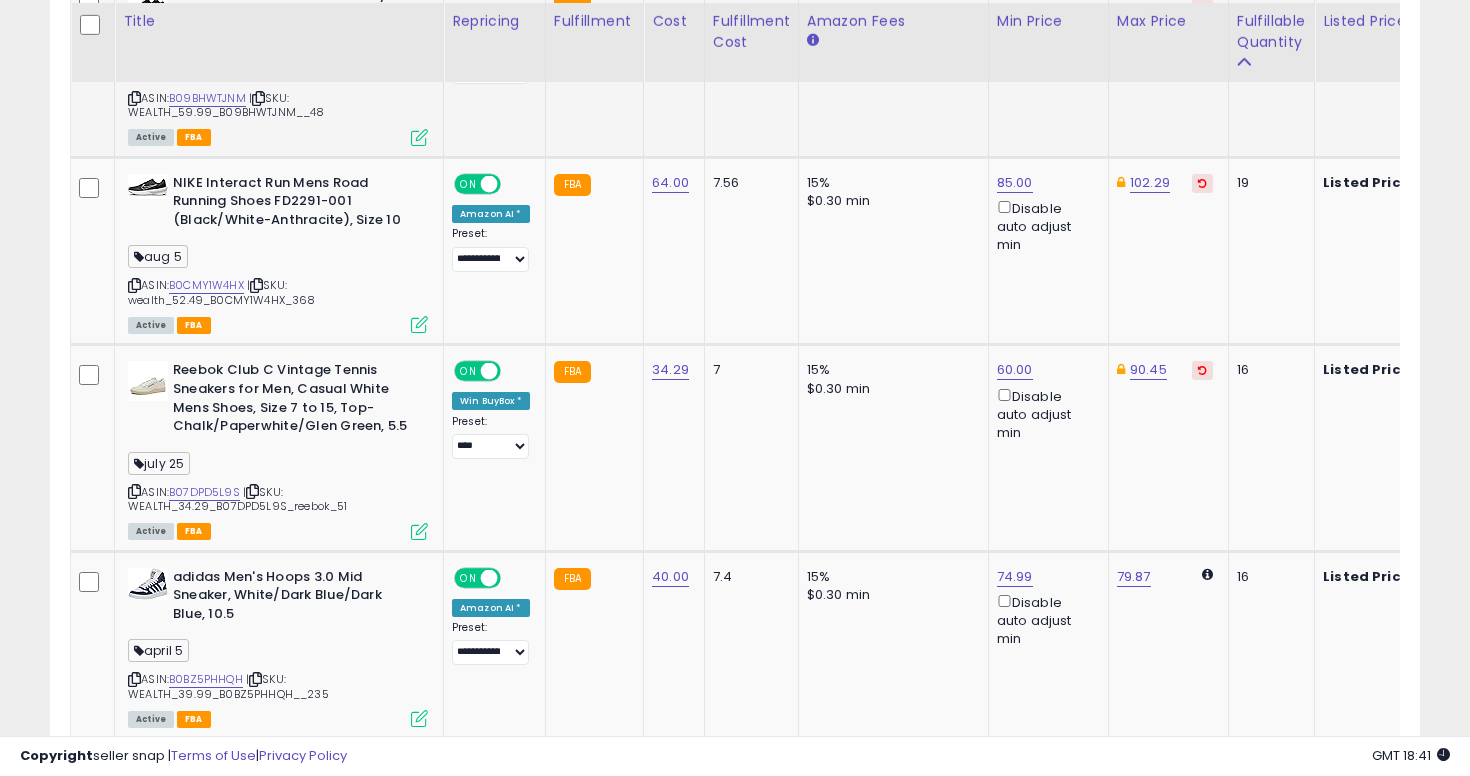 scroll, scrollTop: 3023, scrollLeft: 0, axis: vertical 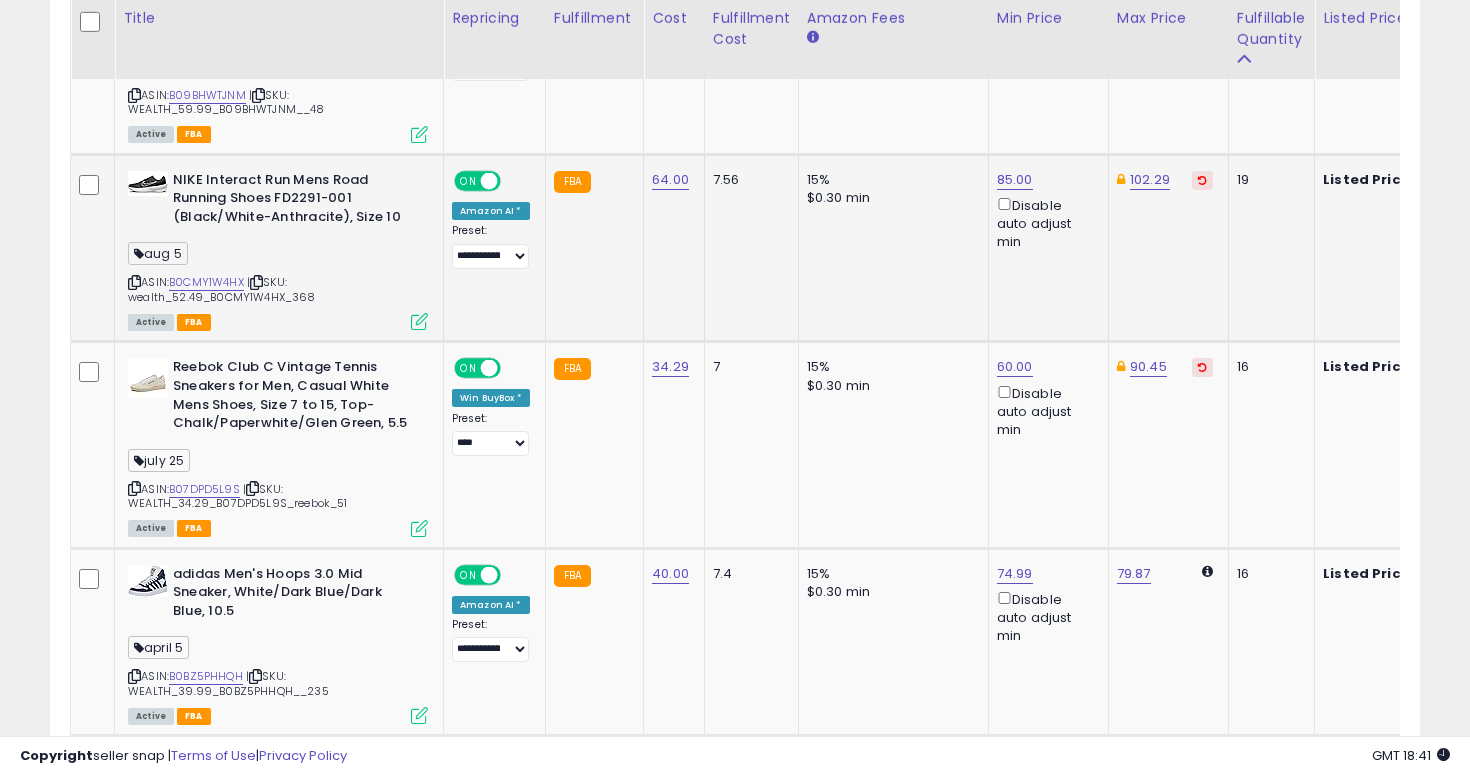 click at bounding box center (134, 282) 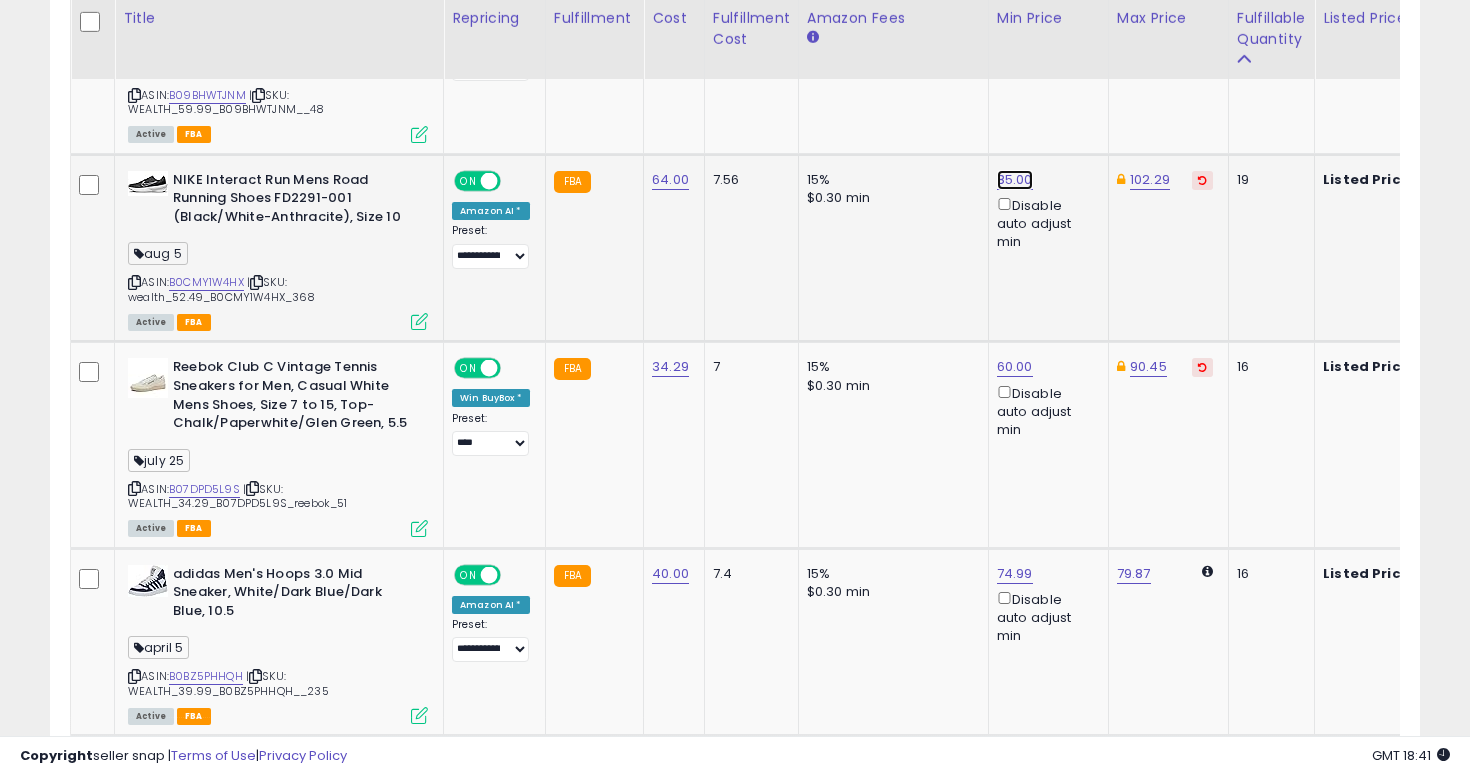 click on "85.00" at bounding box center [1014, -1949] 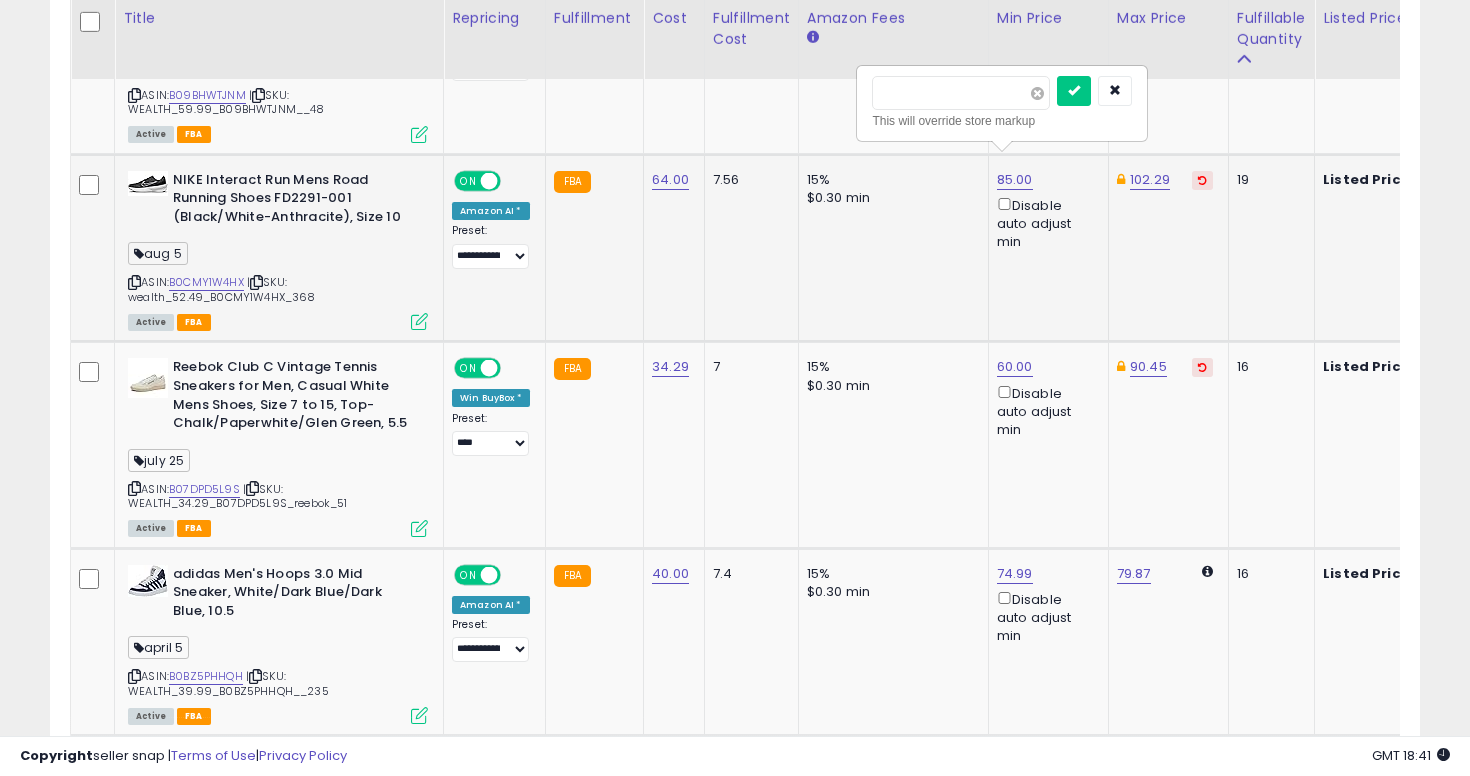 click at bounding box center [1037, 93] 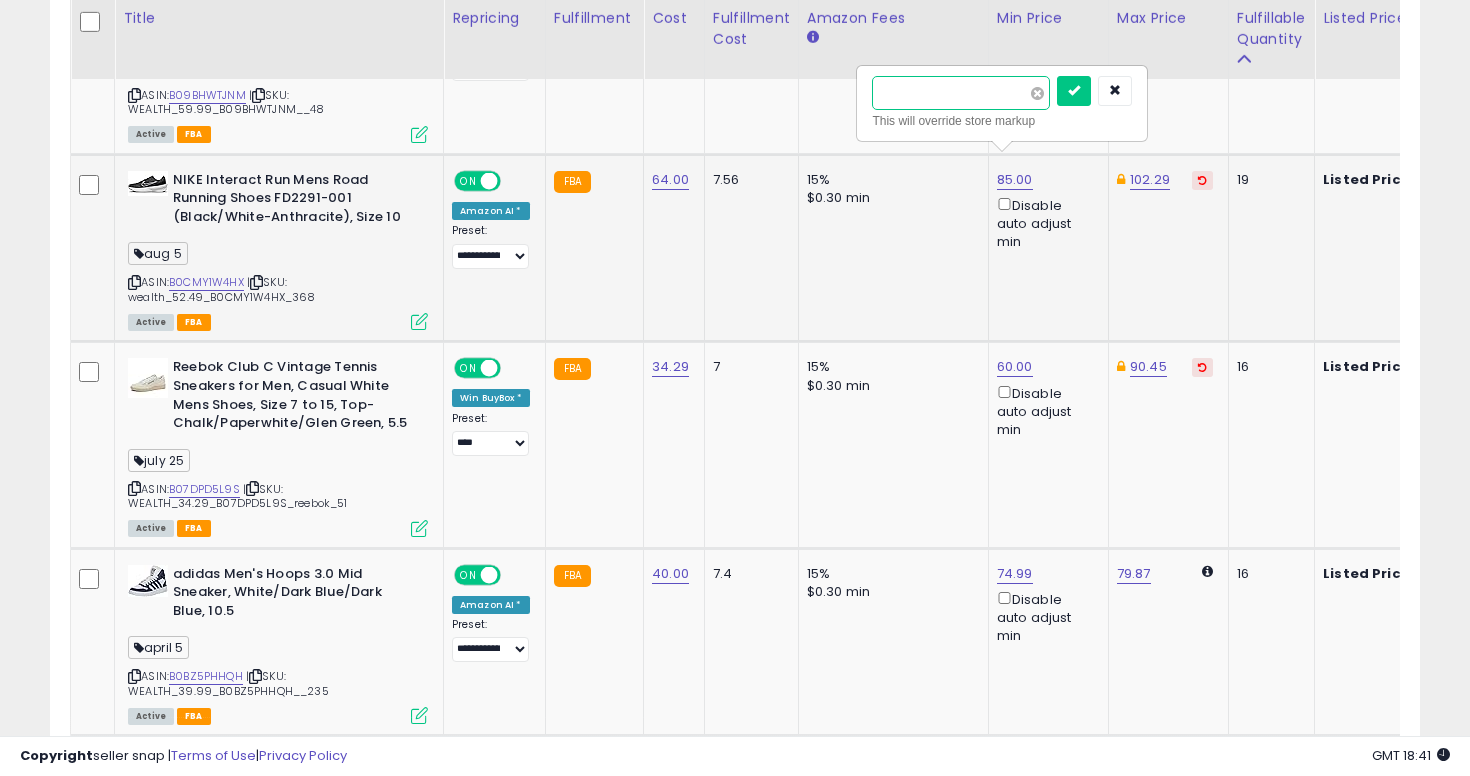 type on "*****" 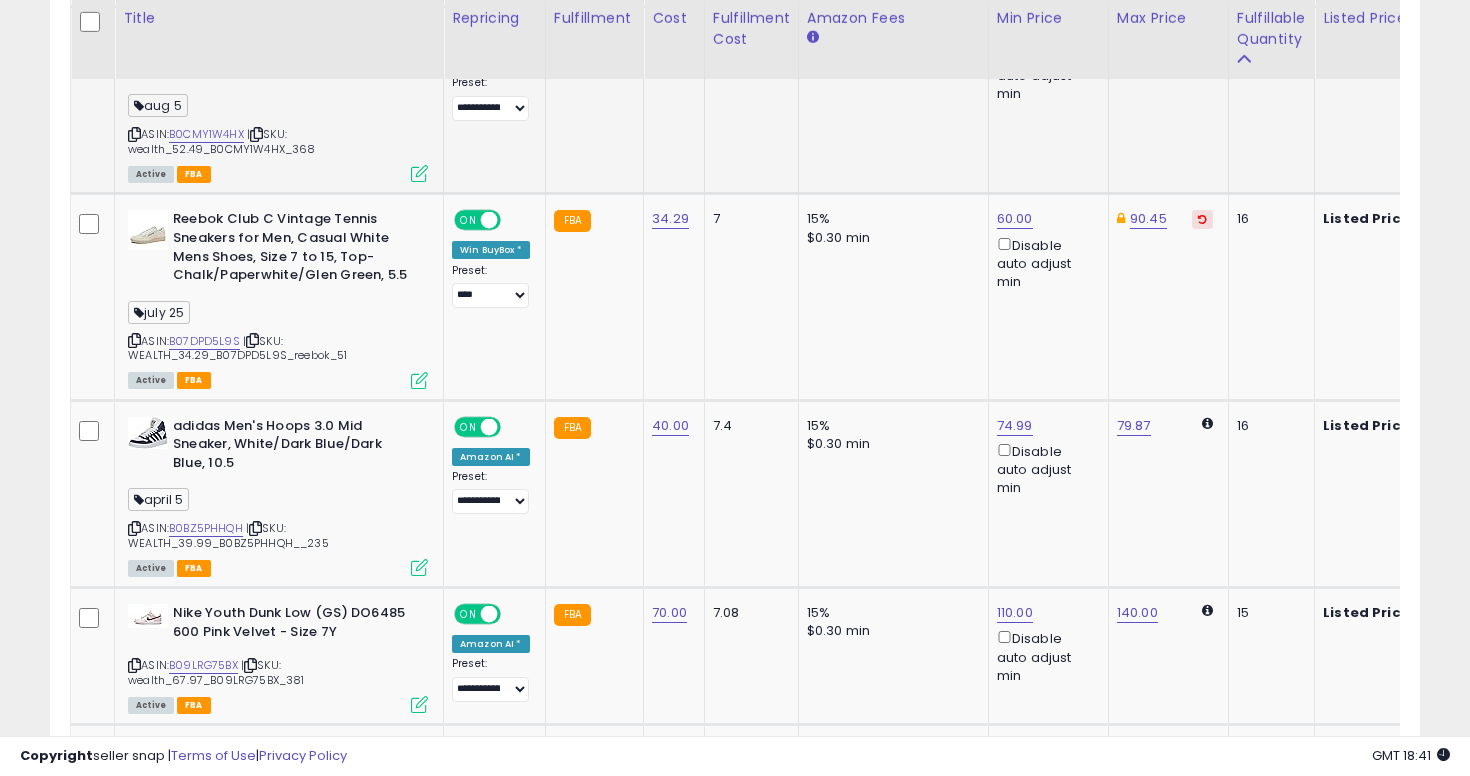 scroll, scrollTop: 3181, scrollLeft: 0, axis: vertical 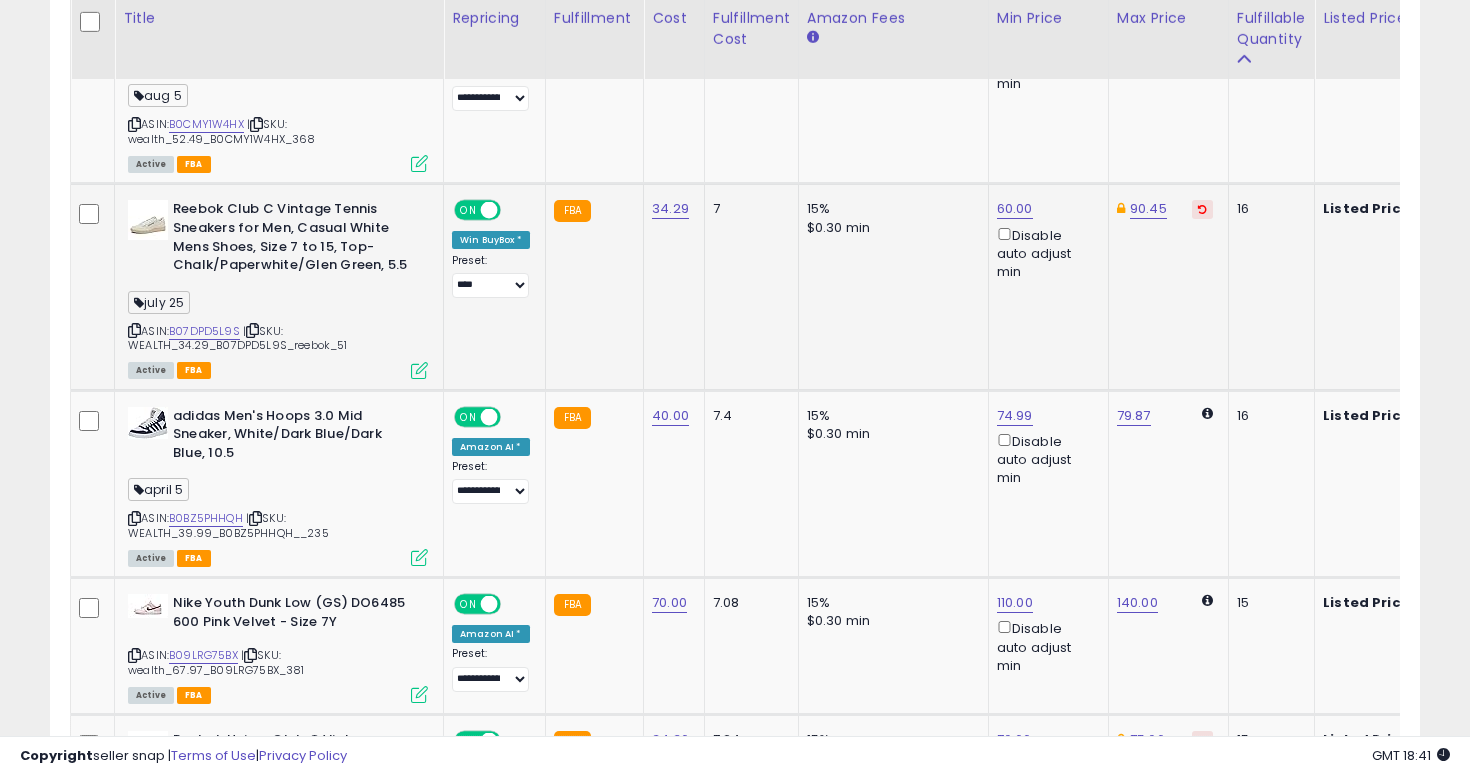 click at bounding box center [134, 330] 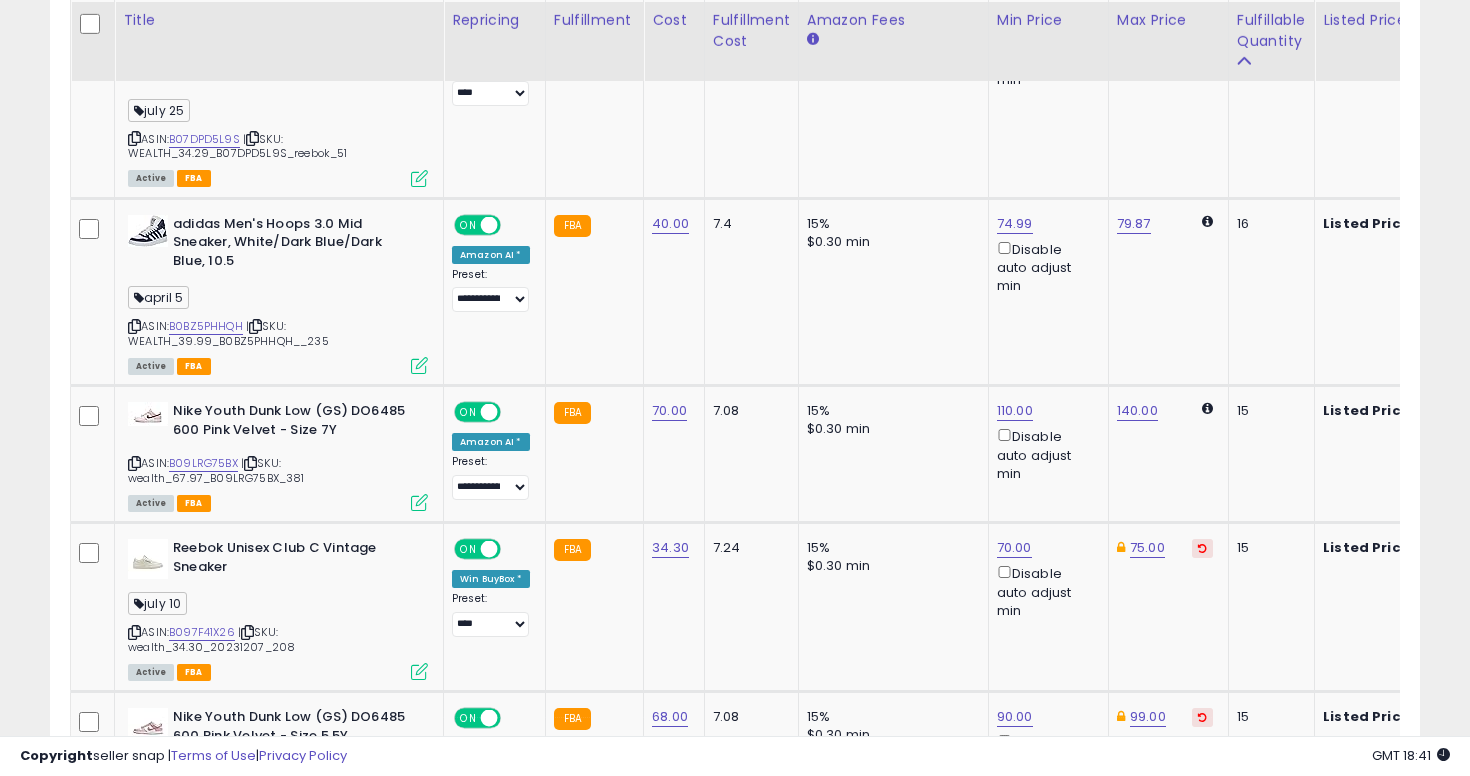 scroll, scrollTop: 3376, scrollLeft: 0, axis: vertical 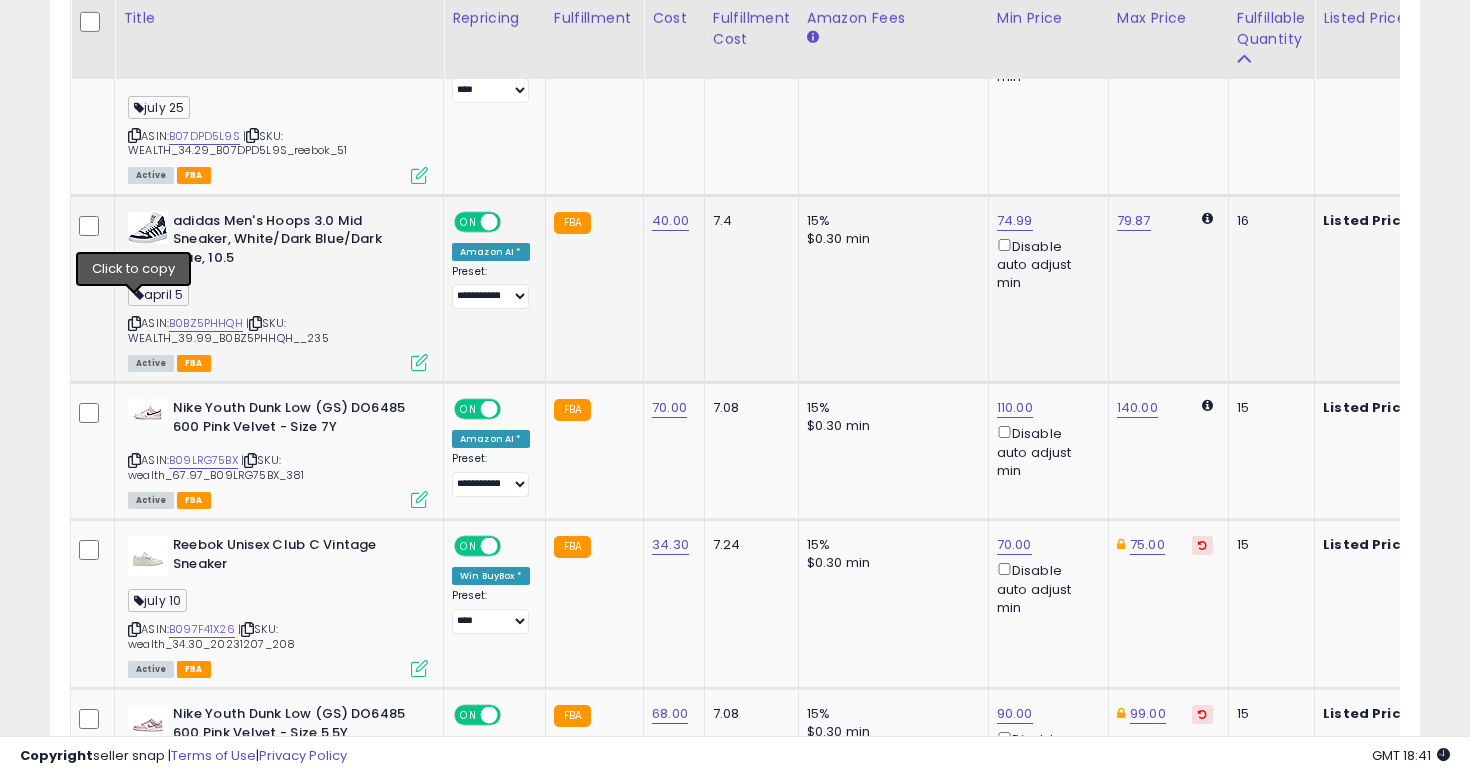 click at bounding box center [134, 323] 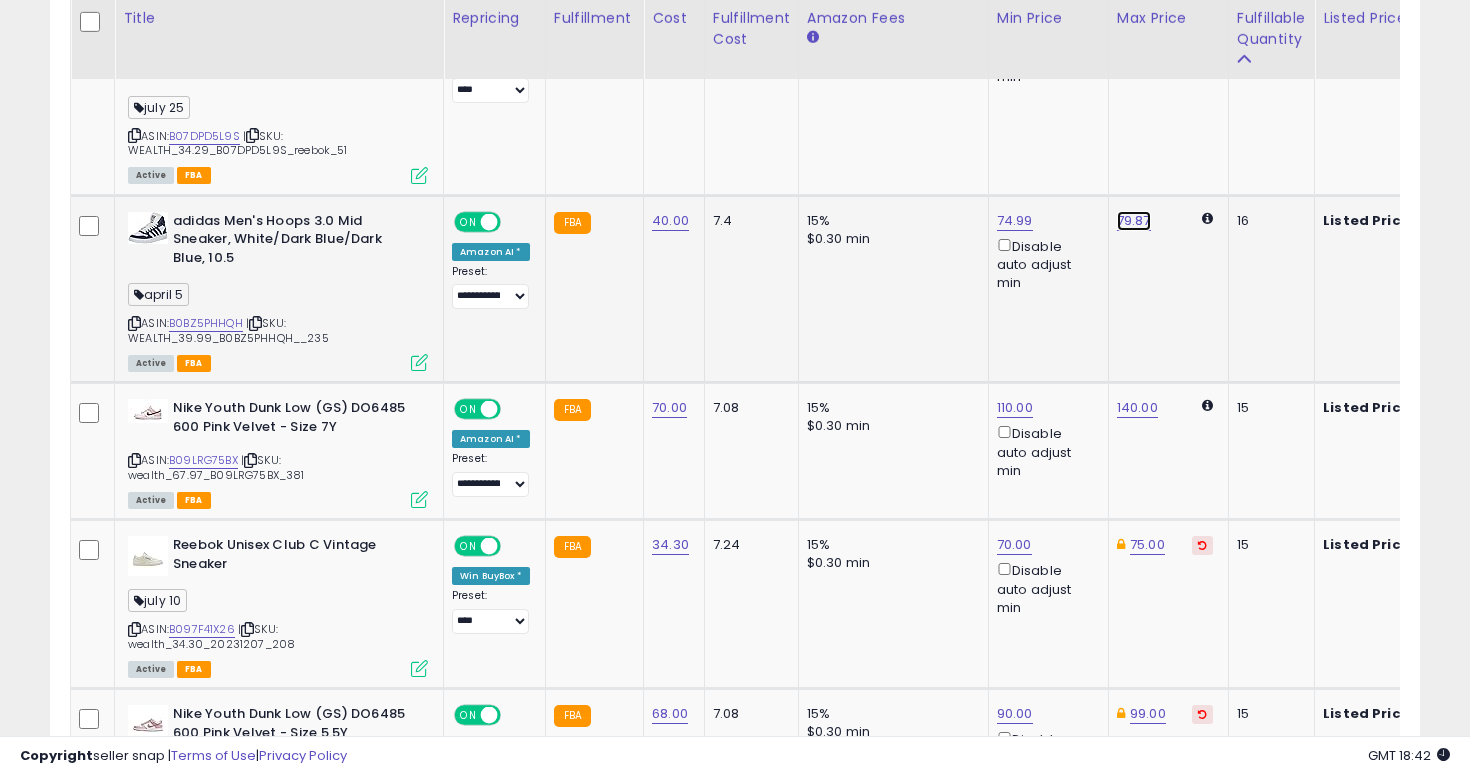 click on "79.87" at bounding box center [1134, 221] 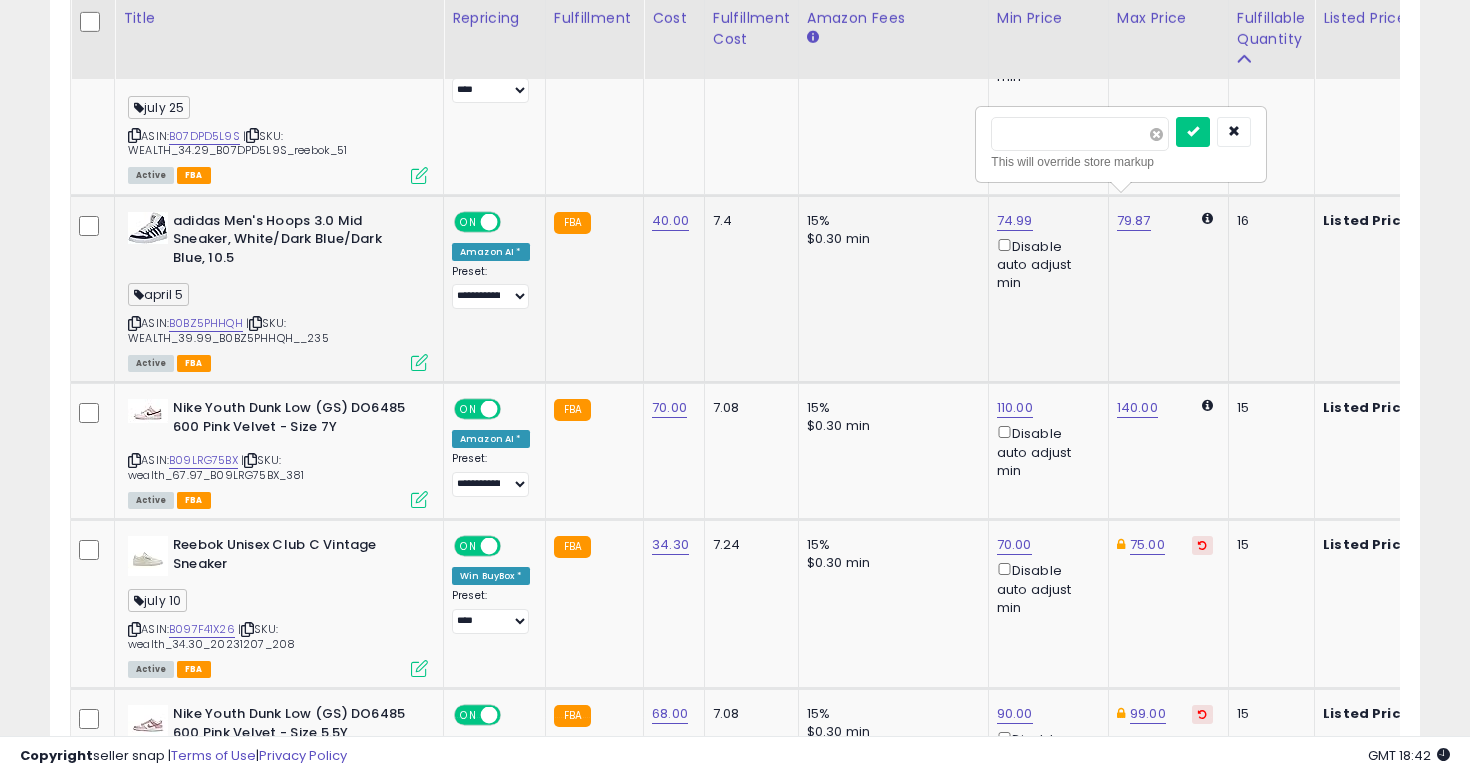 click at bounding box center [1156, 134] 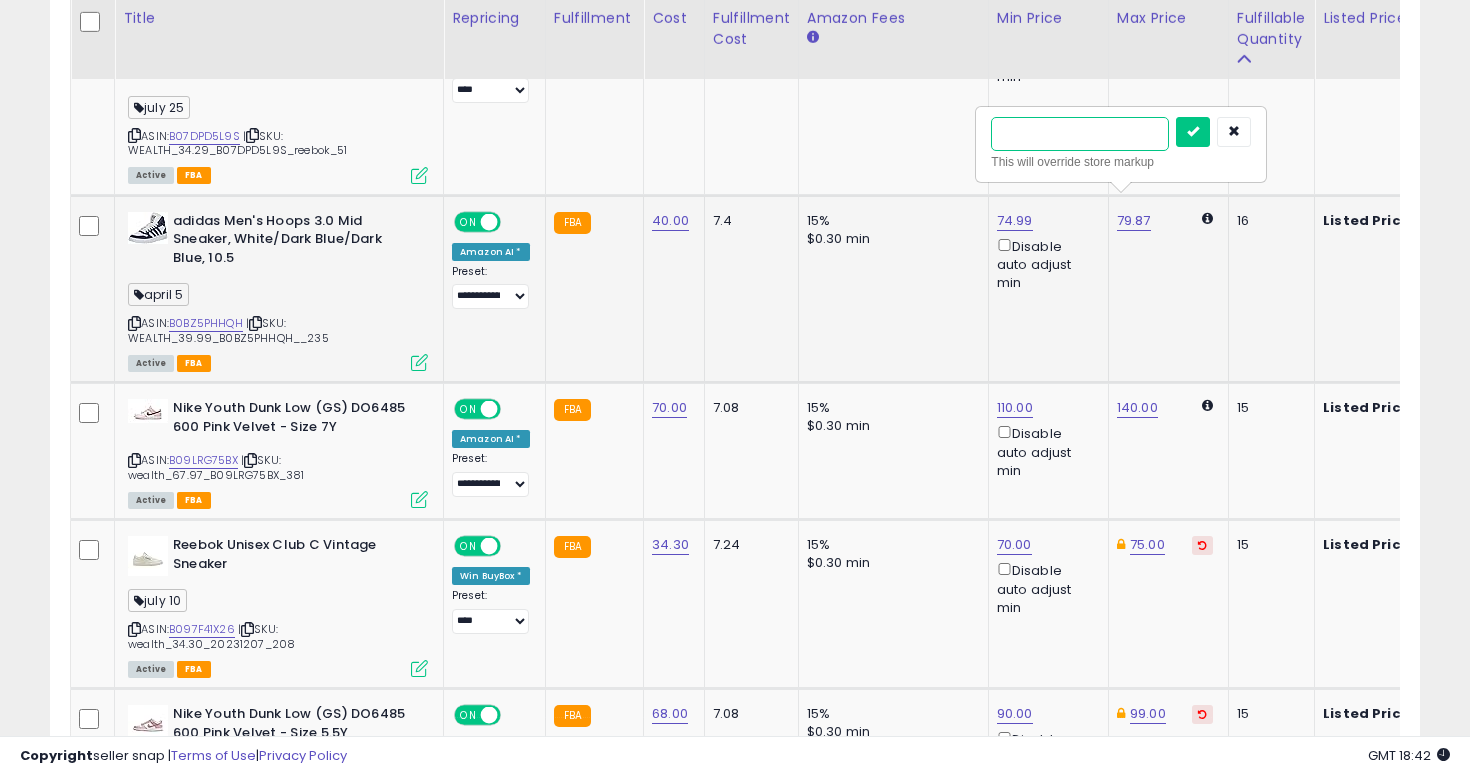 type on "**" 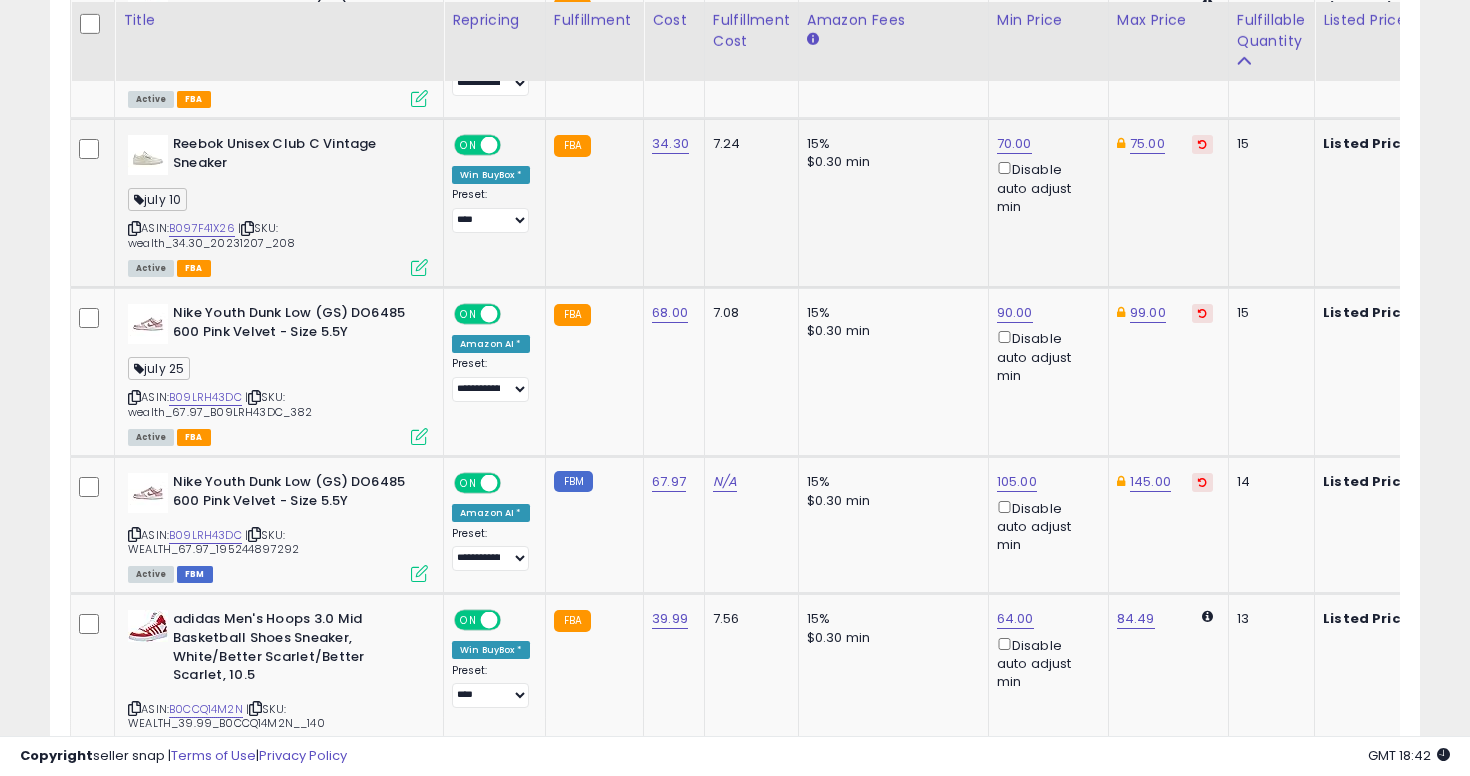 scroll, scrollTop: 3780, scrollLeft: 0, axis: vertical 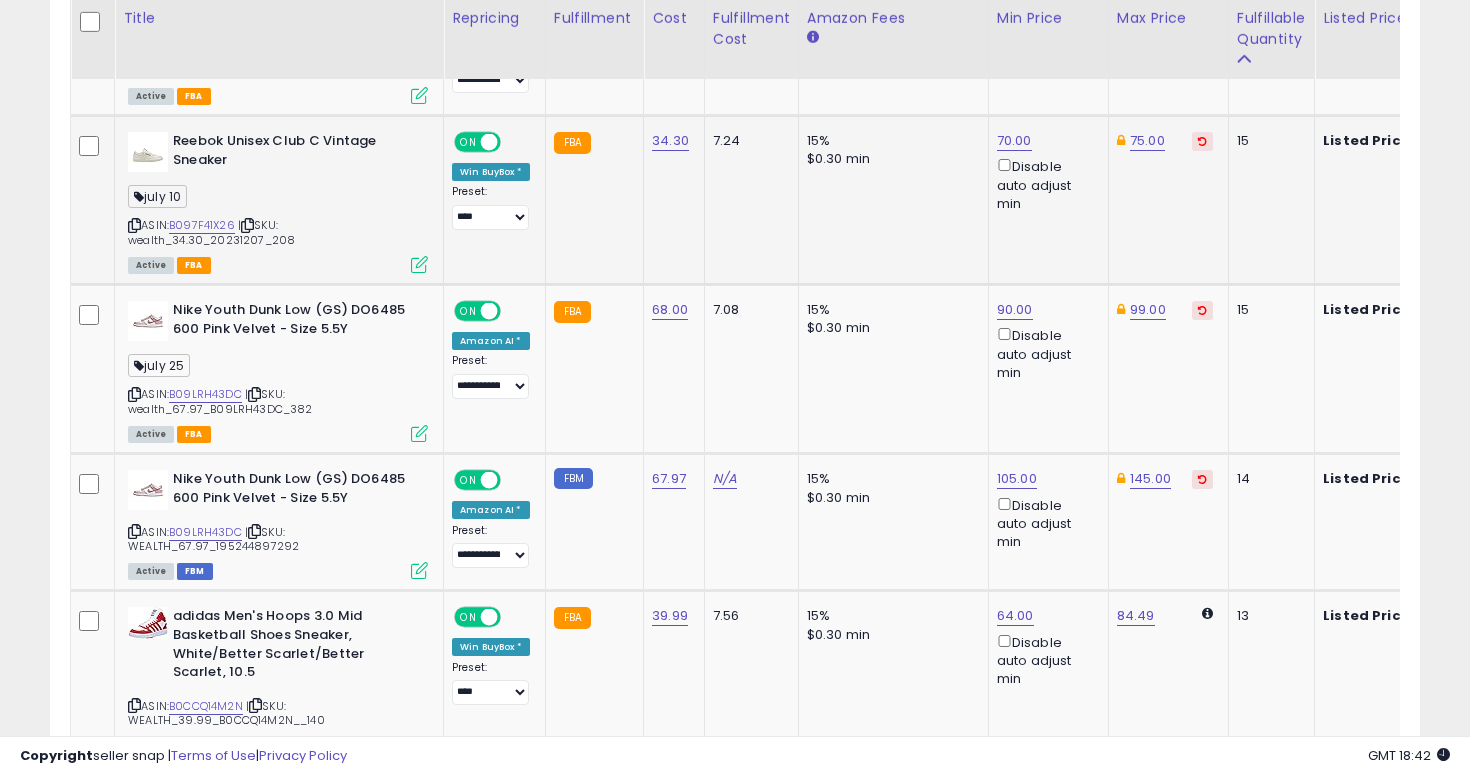 click at bounding box center (134, 225) 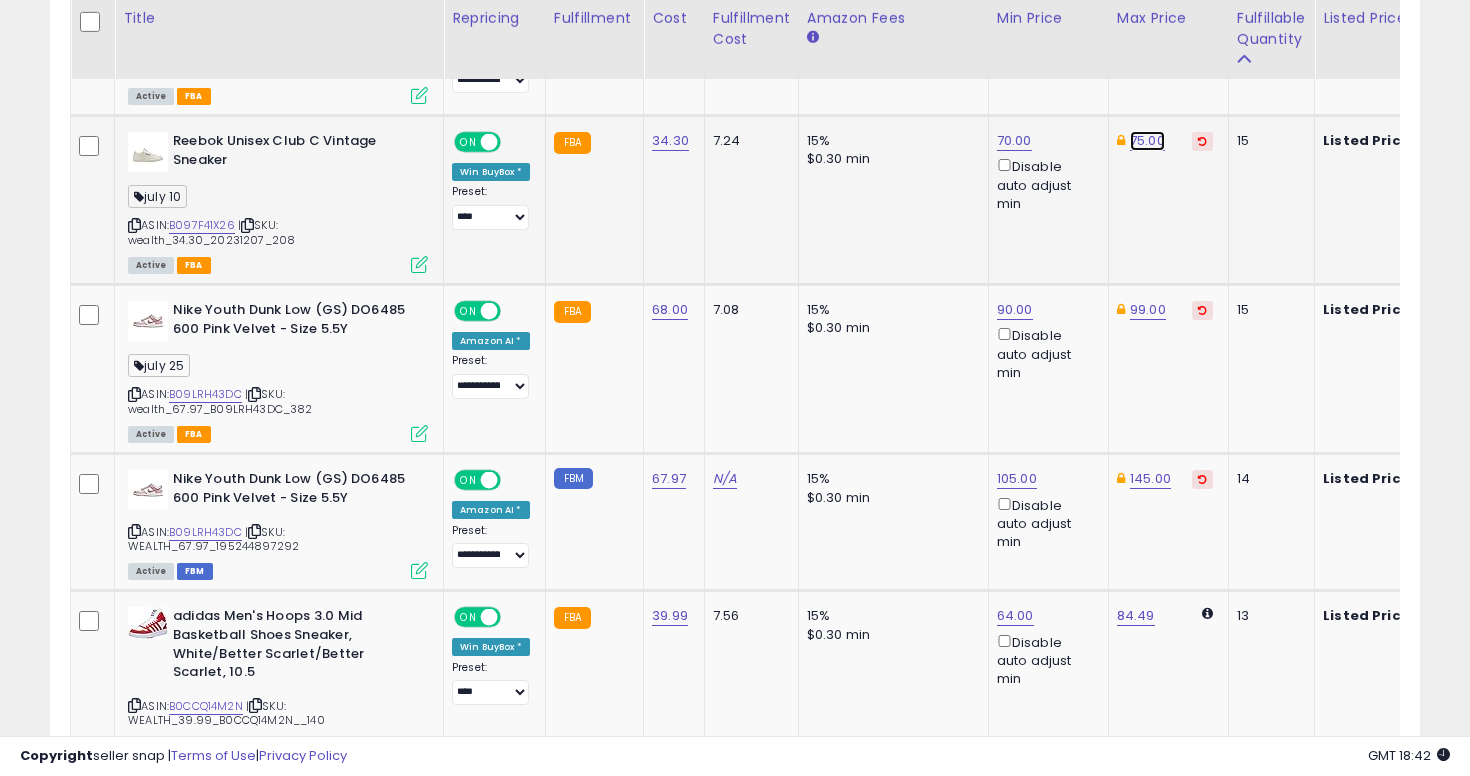 click on "75.00" at bounding box center (1147, -2706) 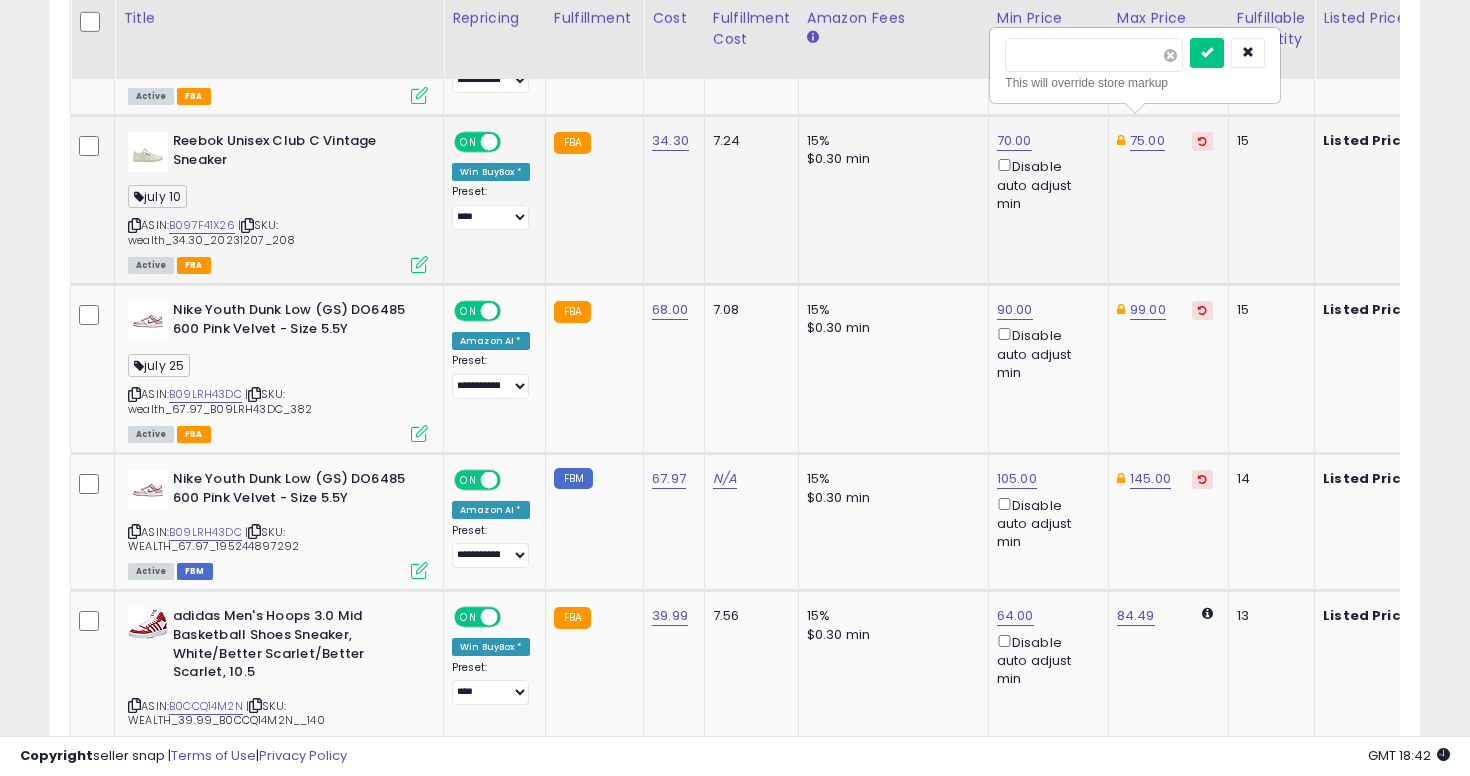 click at bounding box center [1170, 55] 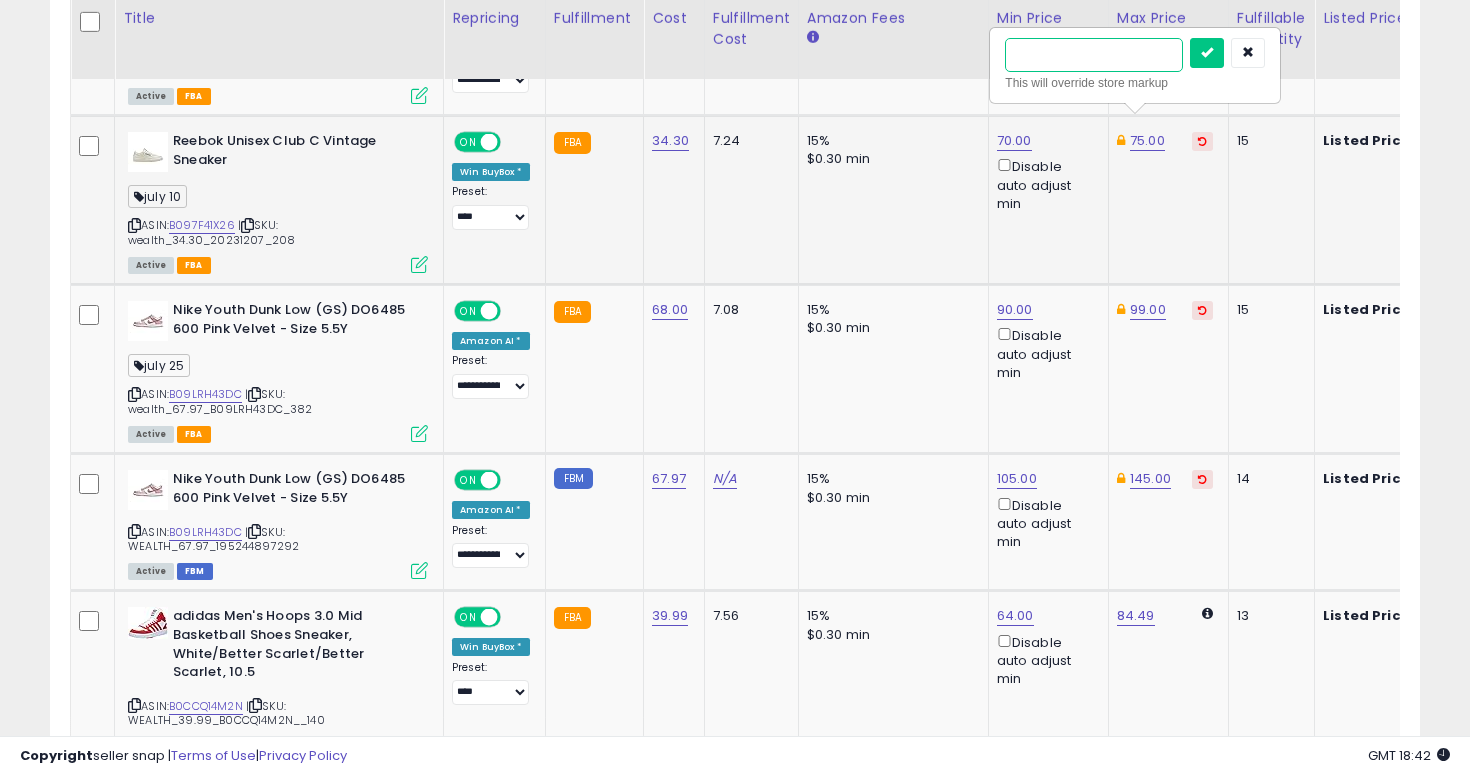 type on "**" 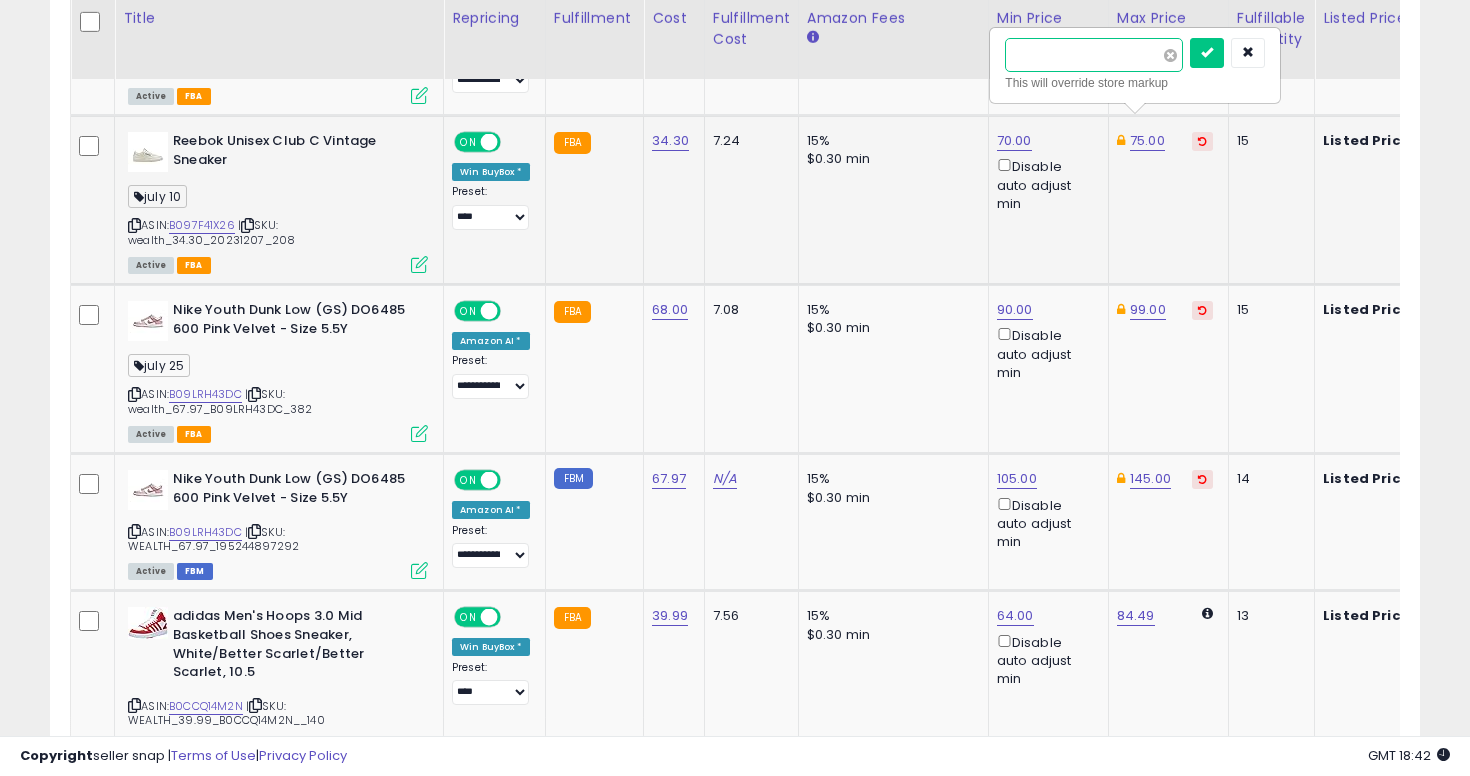 click at bounding box center [1207, 53] 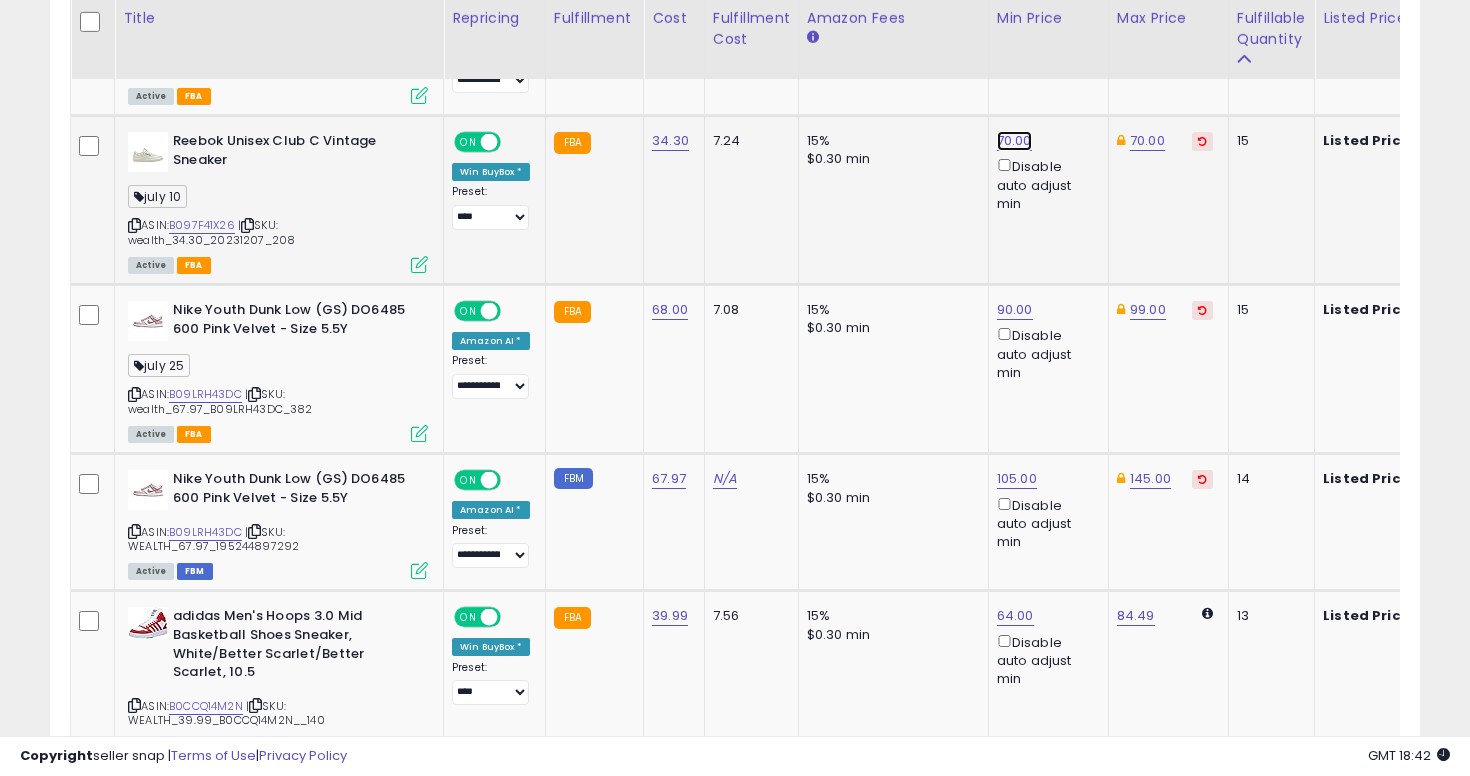 click on "70.00" at bounding box center [1014, -2706] 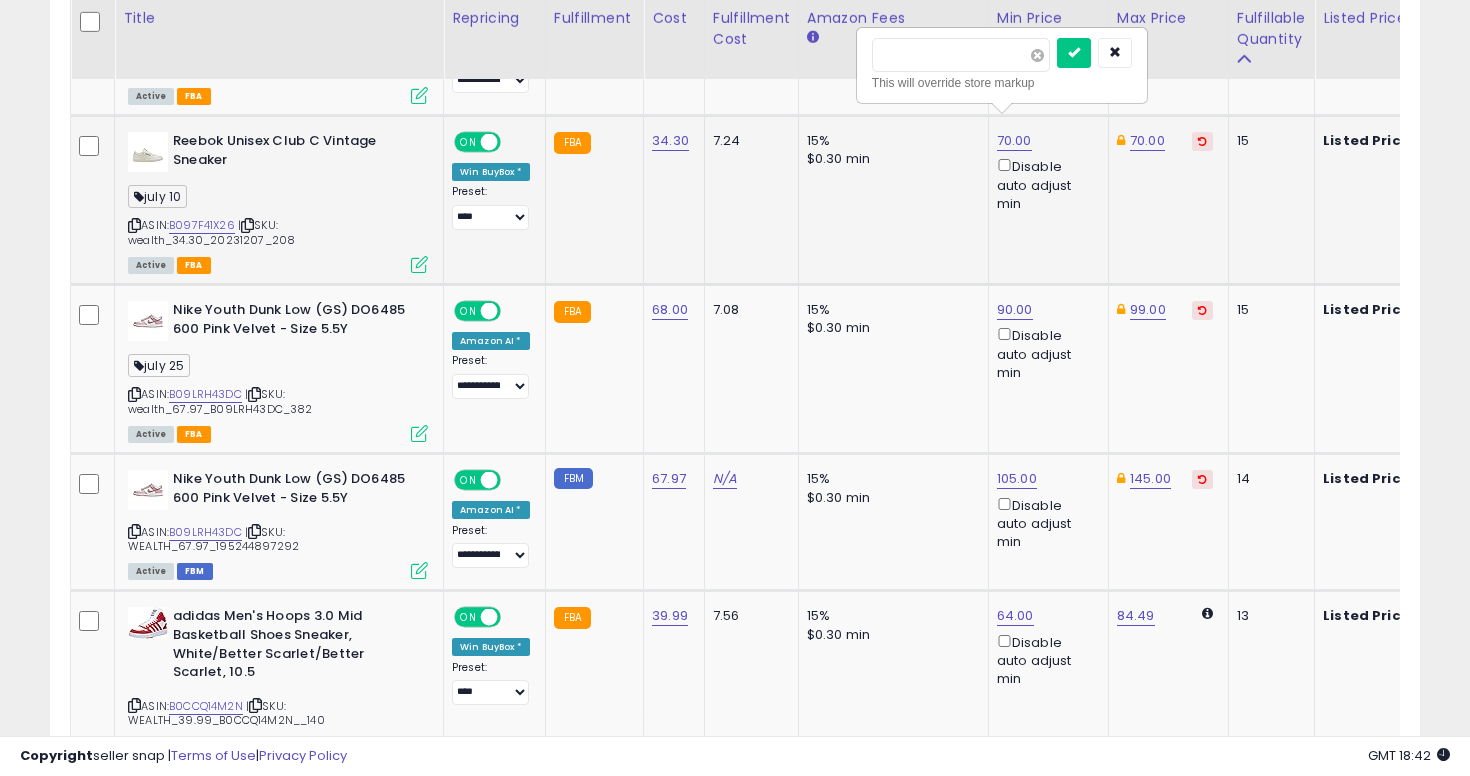 click at bounding box center [1037, 55] 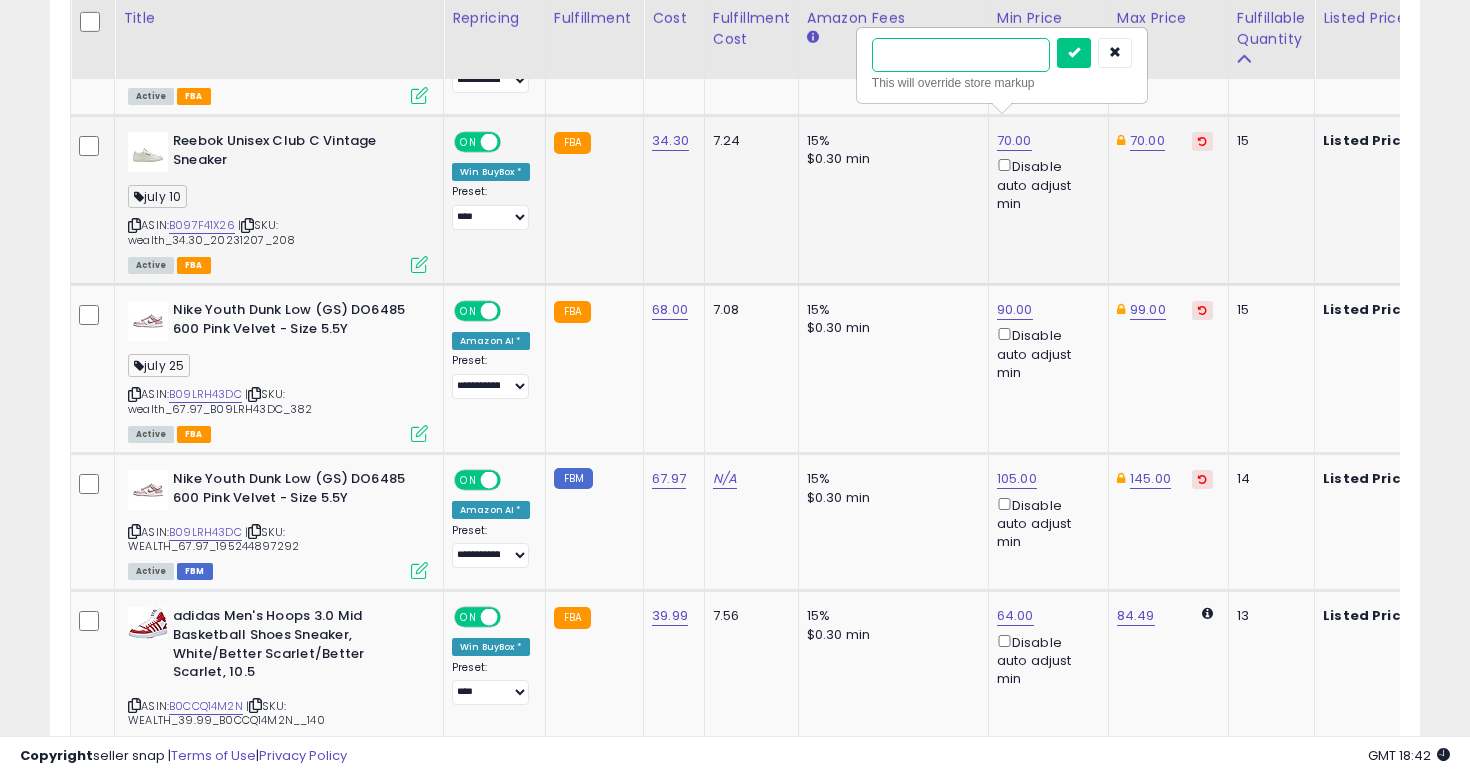 type on "**" 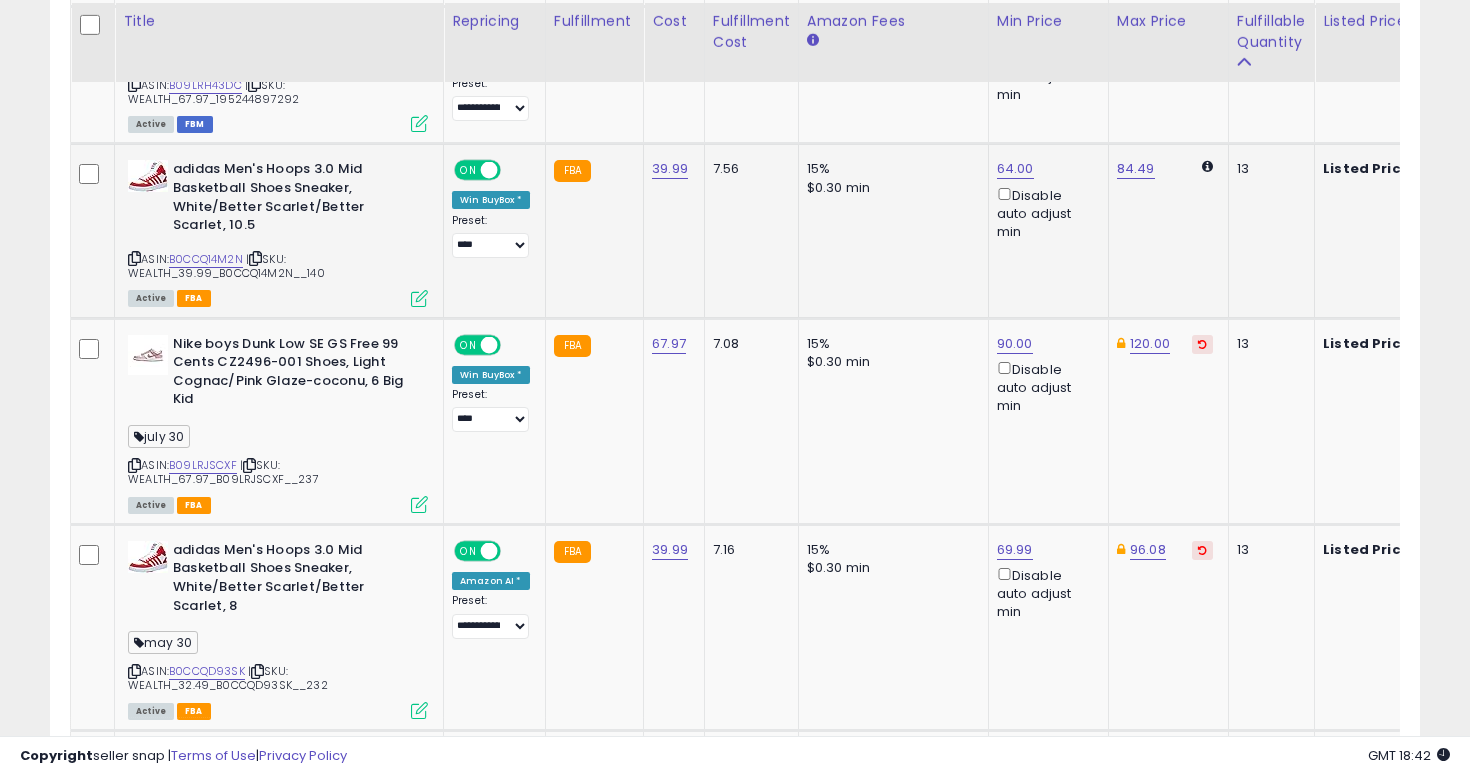 scroll, scrollTop: 4230, scrollLeft: 0, axis: vertical 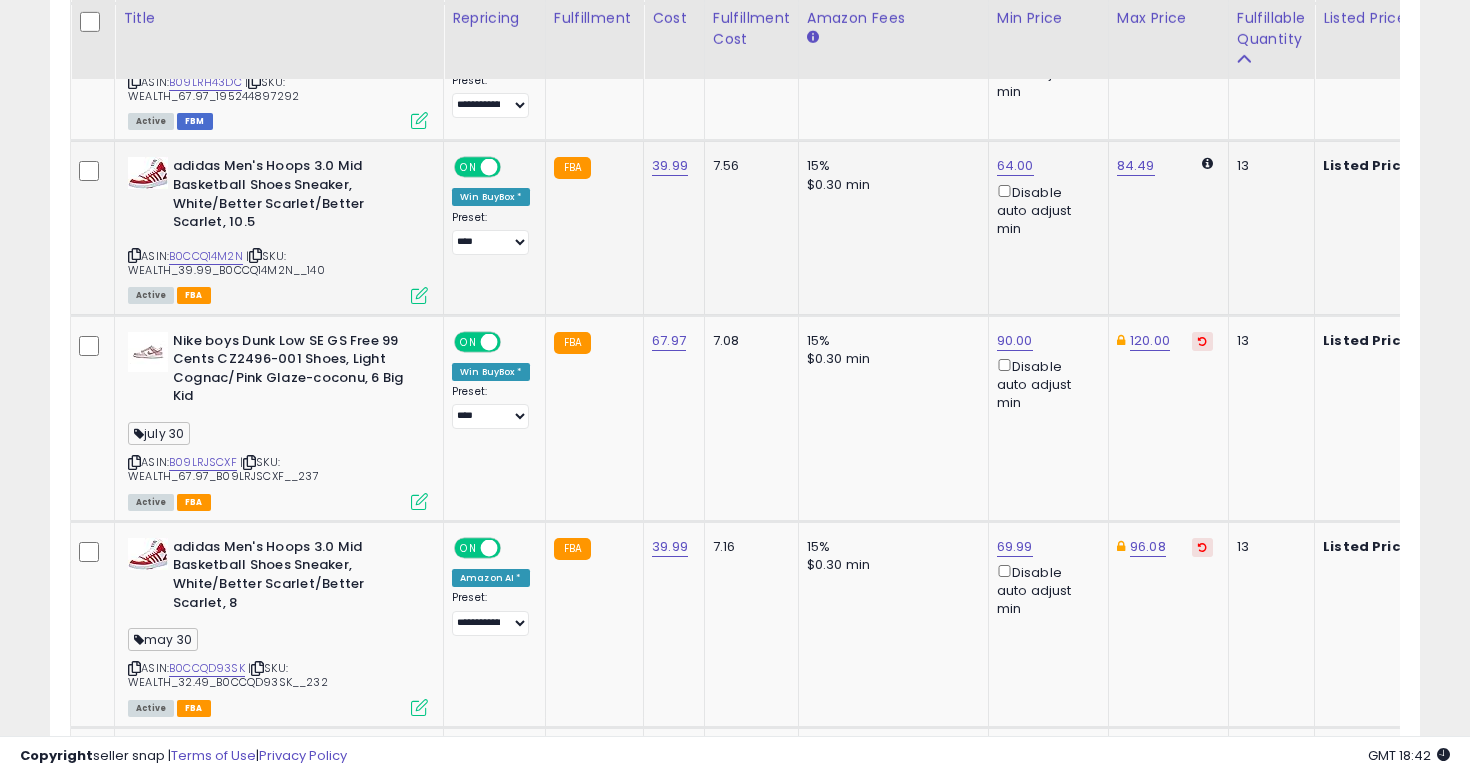 click on "|   SKU: WEALTH_39.99_B0CCQ14M2N__140" at bounding box center (226, 263) 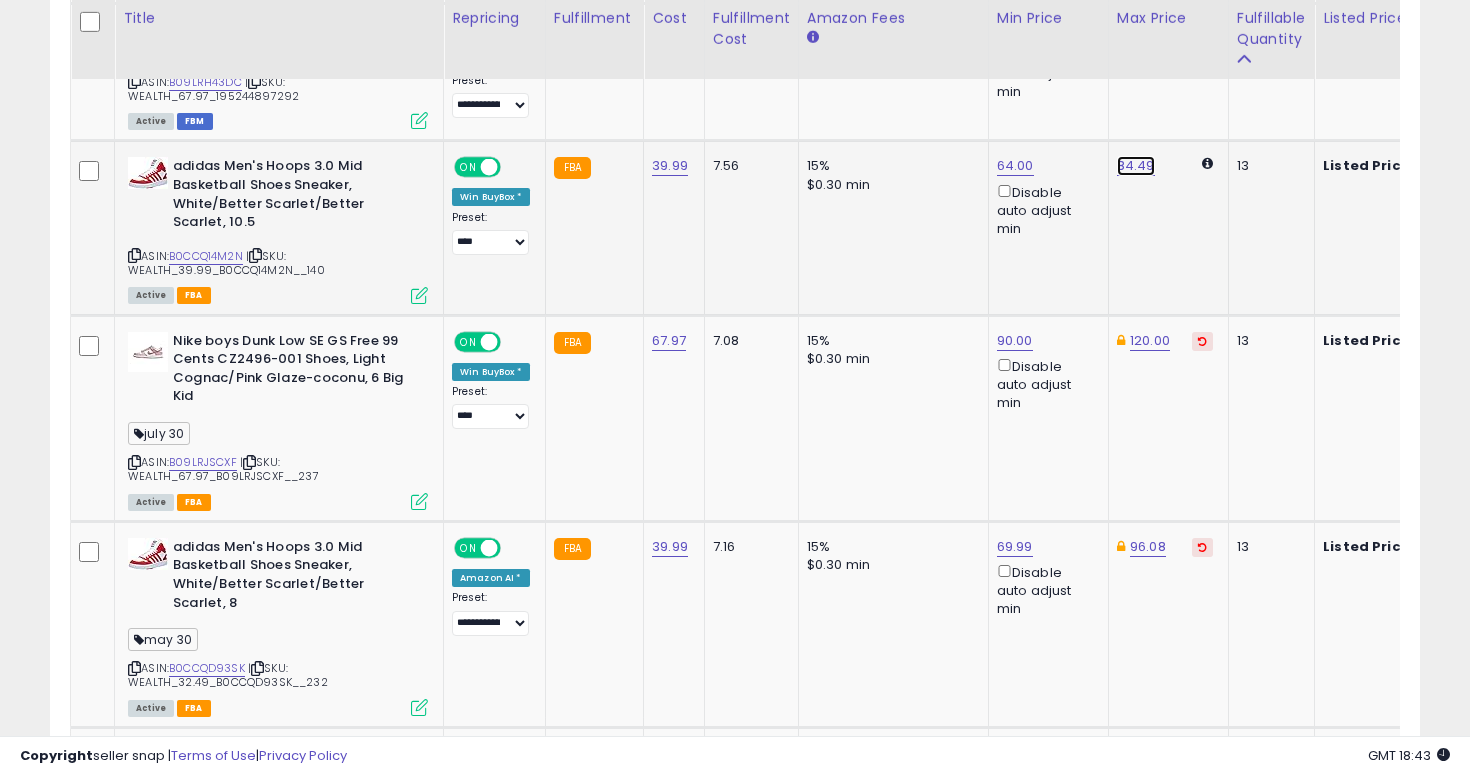 click on "84.49" at bounding box center [1137, -446] 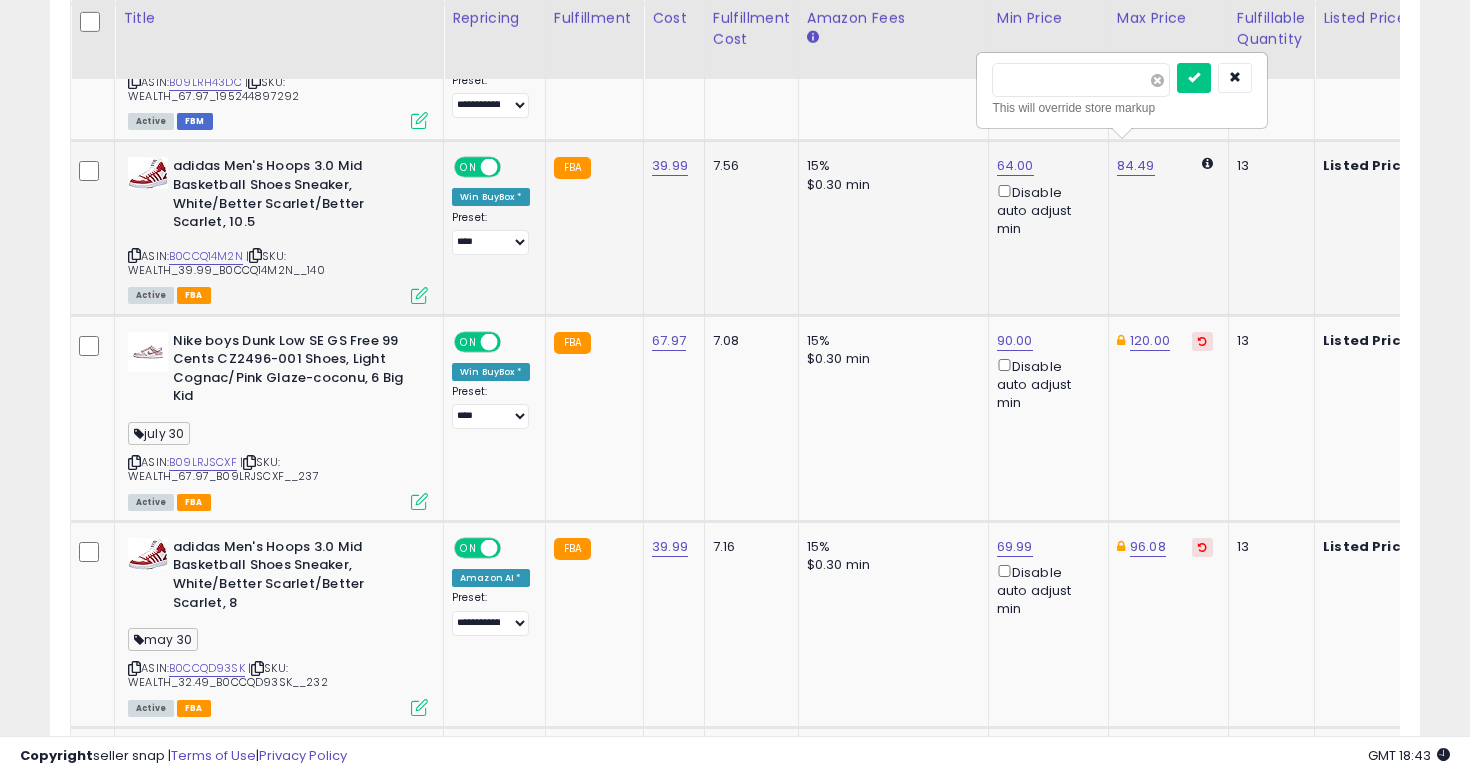 click at bounding box center (1157, 80) 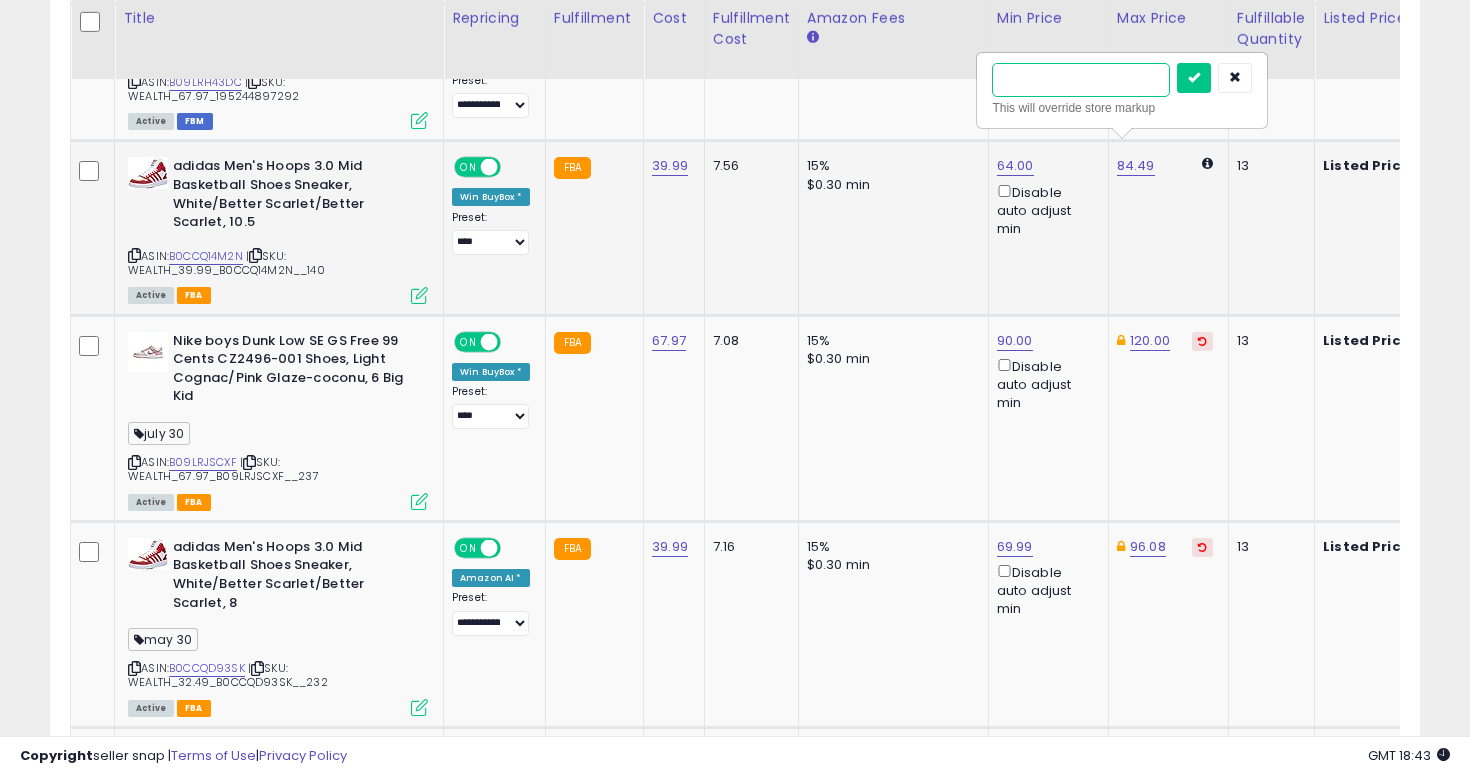 type on "**" 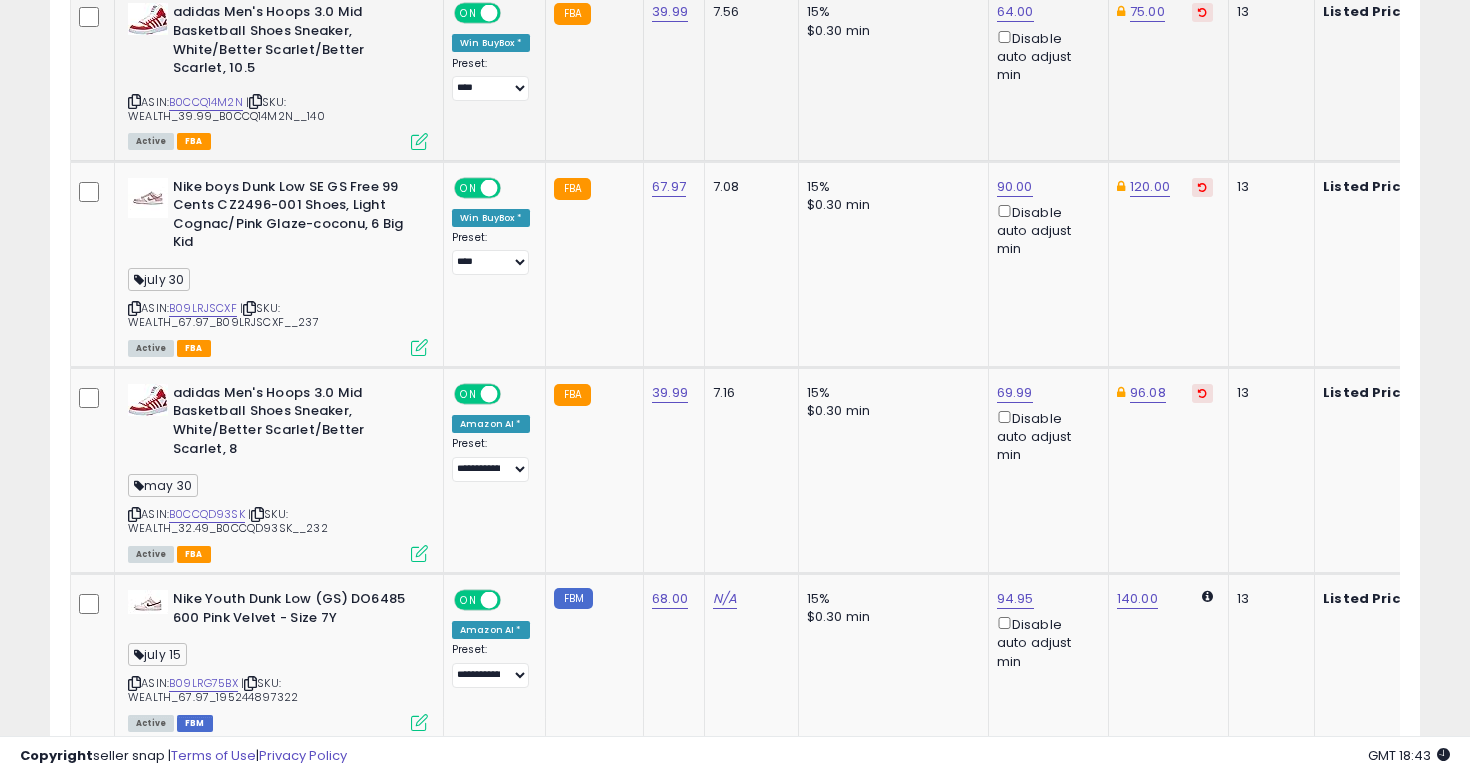 scroll, scrollTop: 4416, scrollLeft: 0, axis: vertical 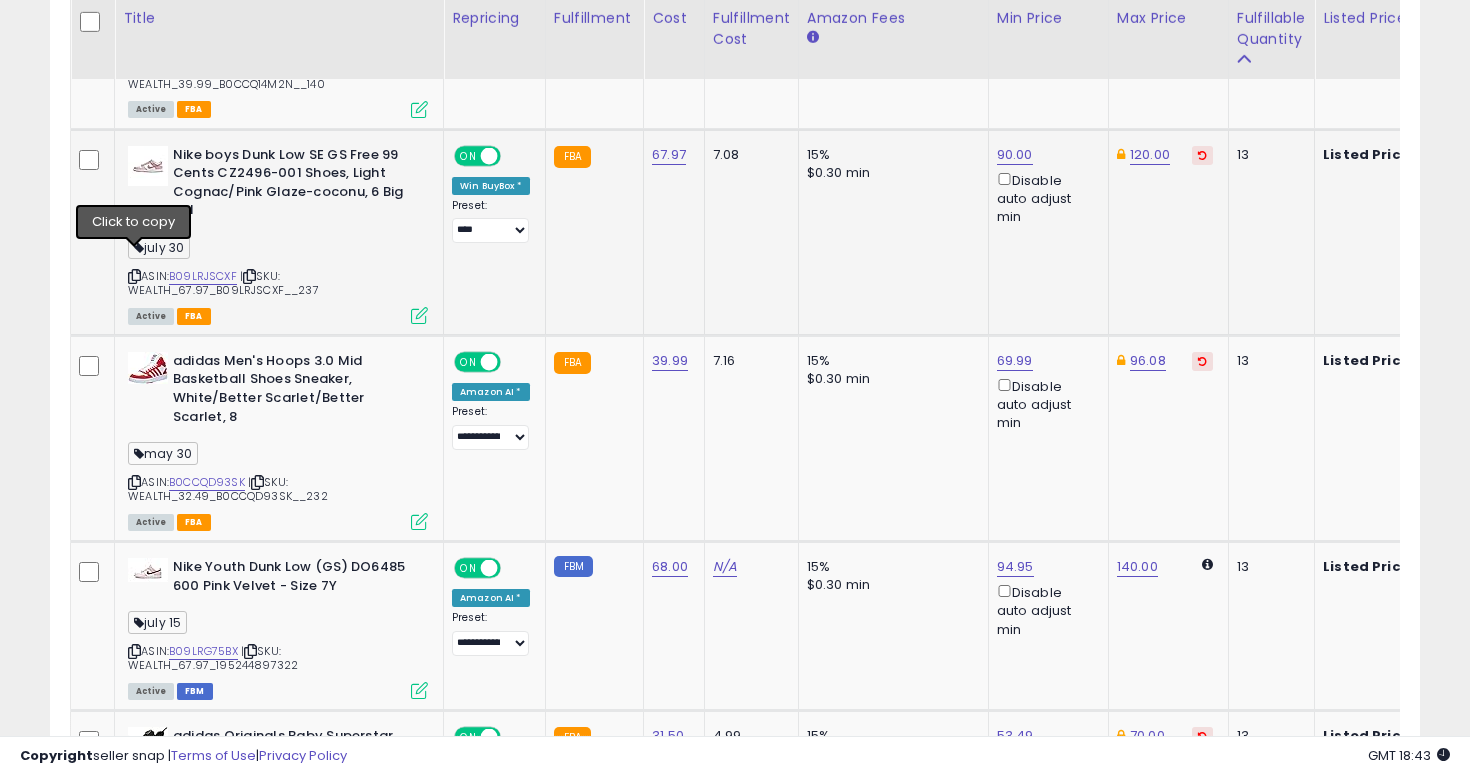 click at bounding box center [134, 276] 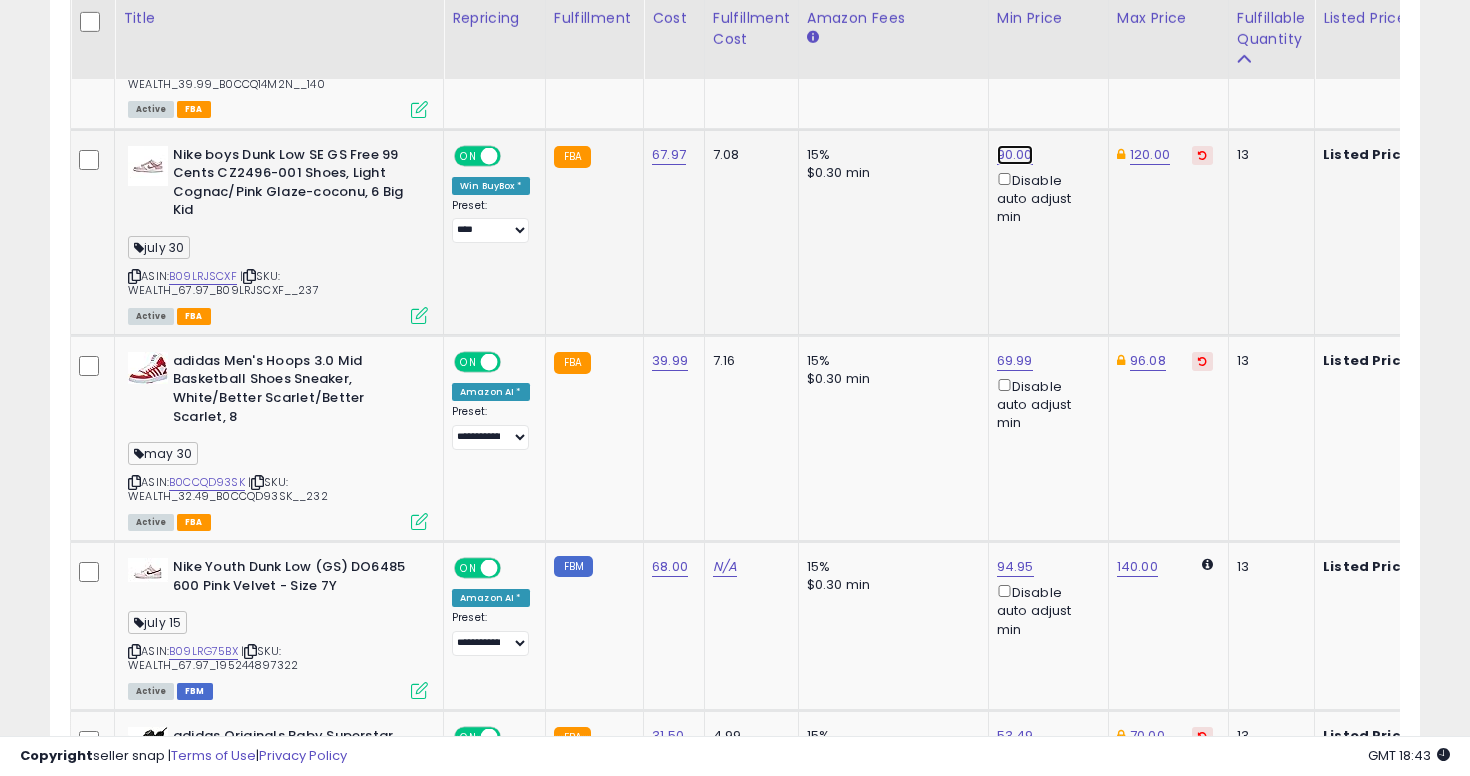 click on "90.00" at bounding box center (1014, -3342) 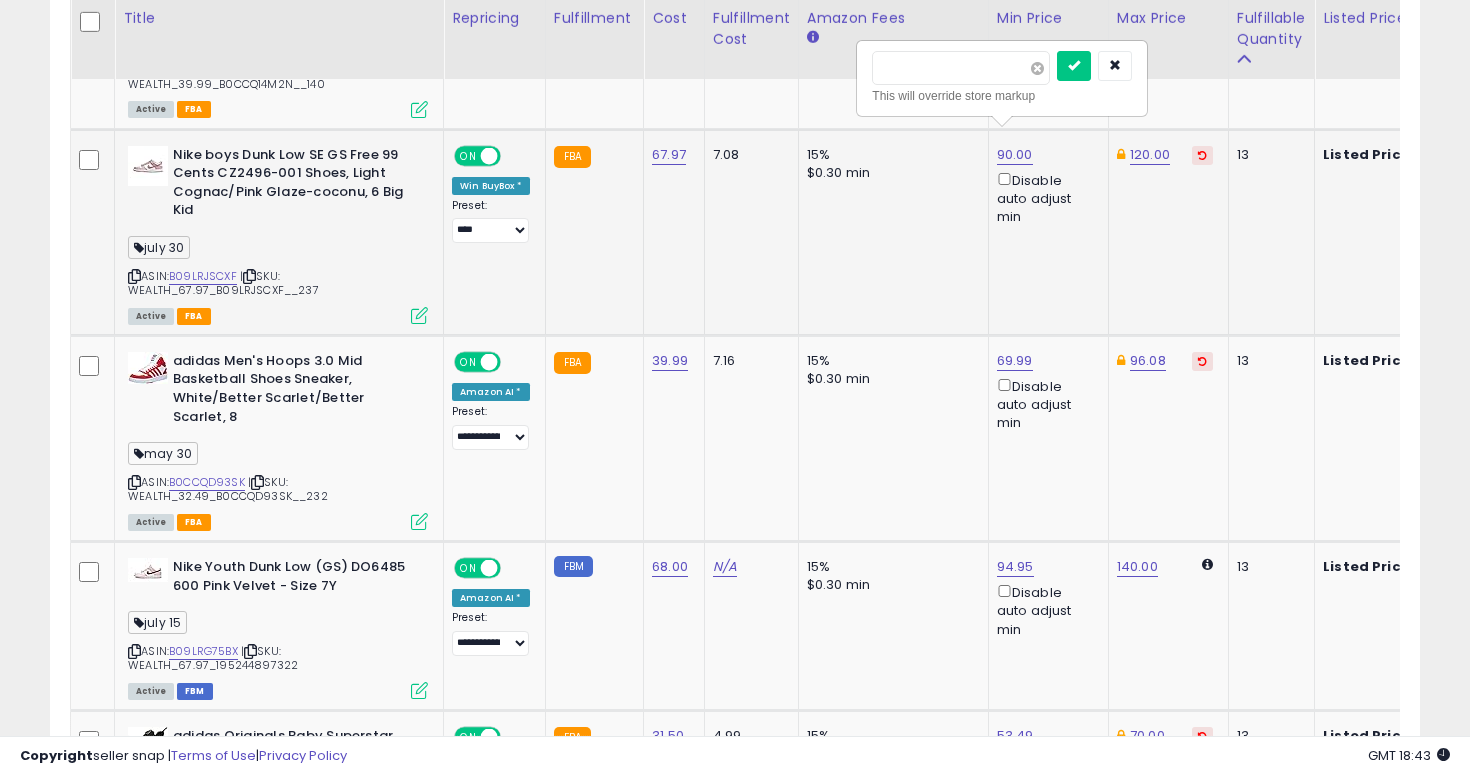 click at bounding box center (1037, 68) 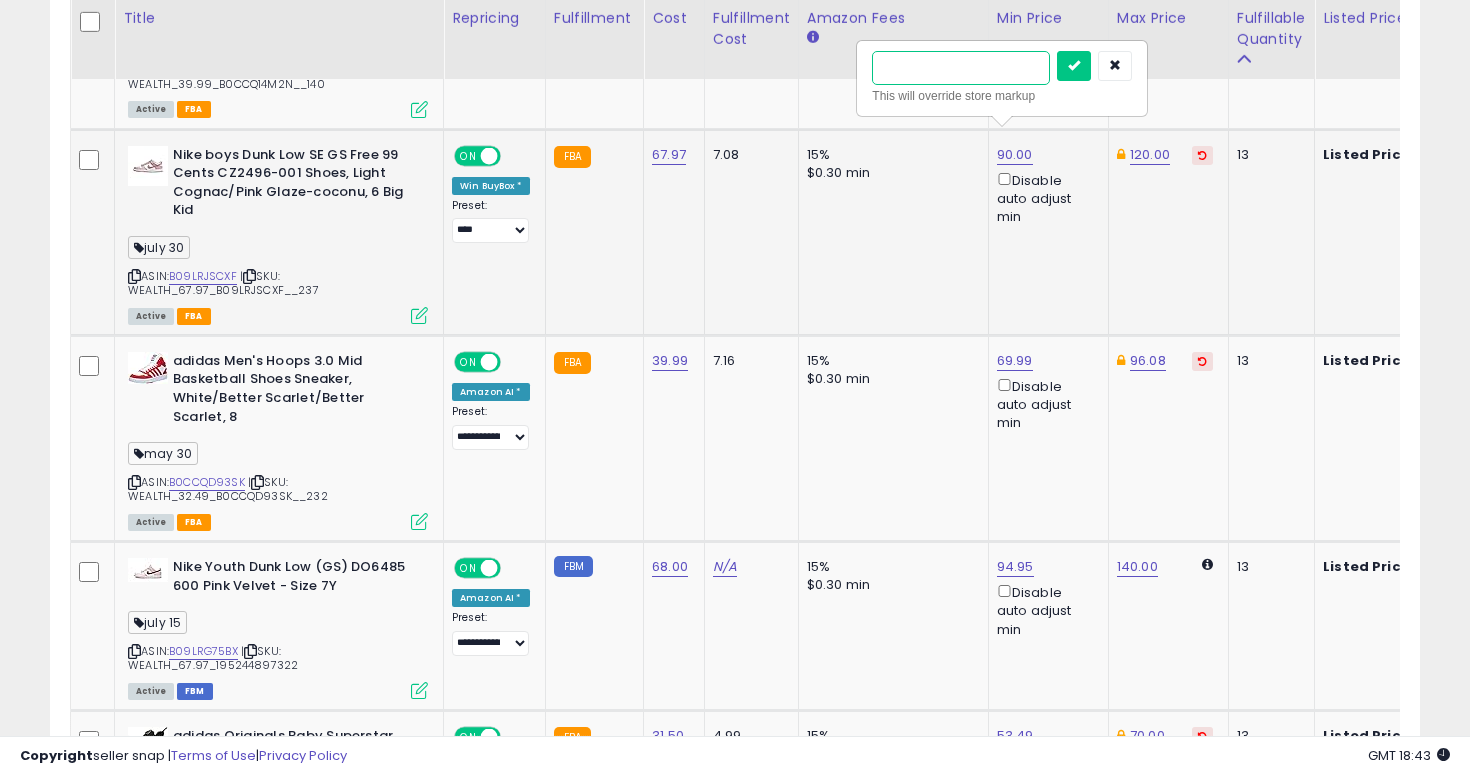 type on "**" 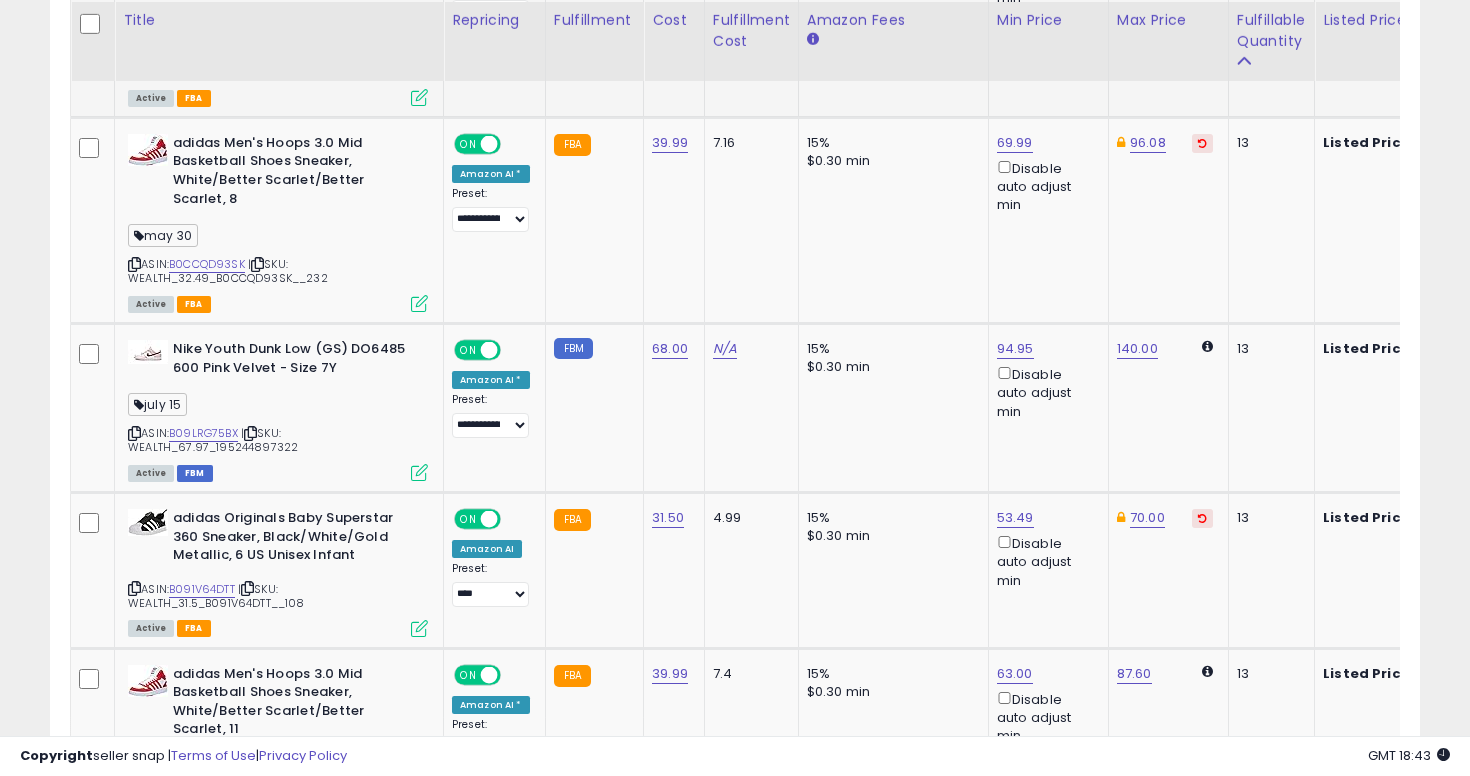 scroll, scrollTop: 4637, scrollLeft: 0, axis: vertical 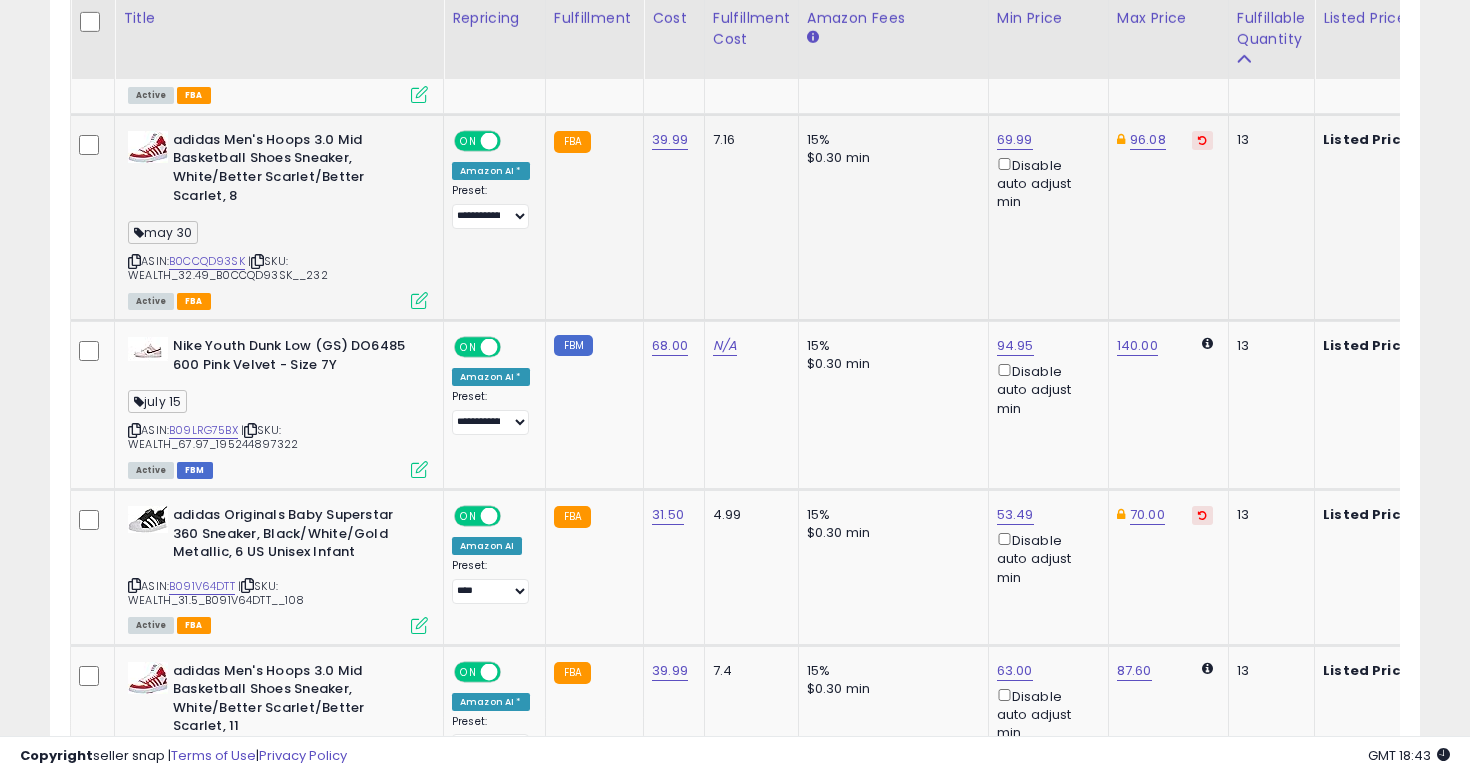 click at bounding box center (134, 261) 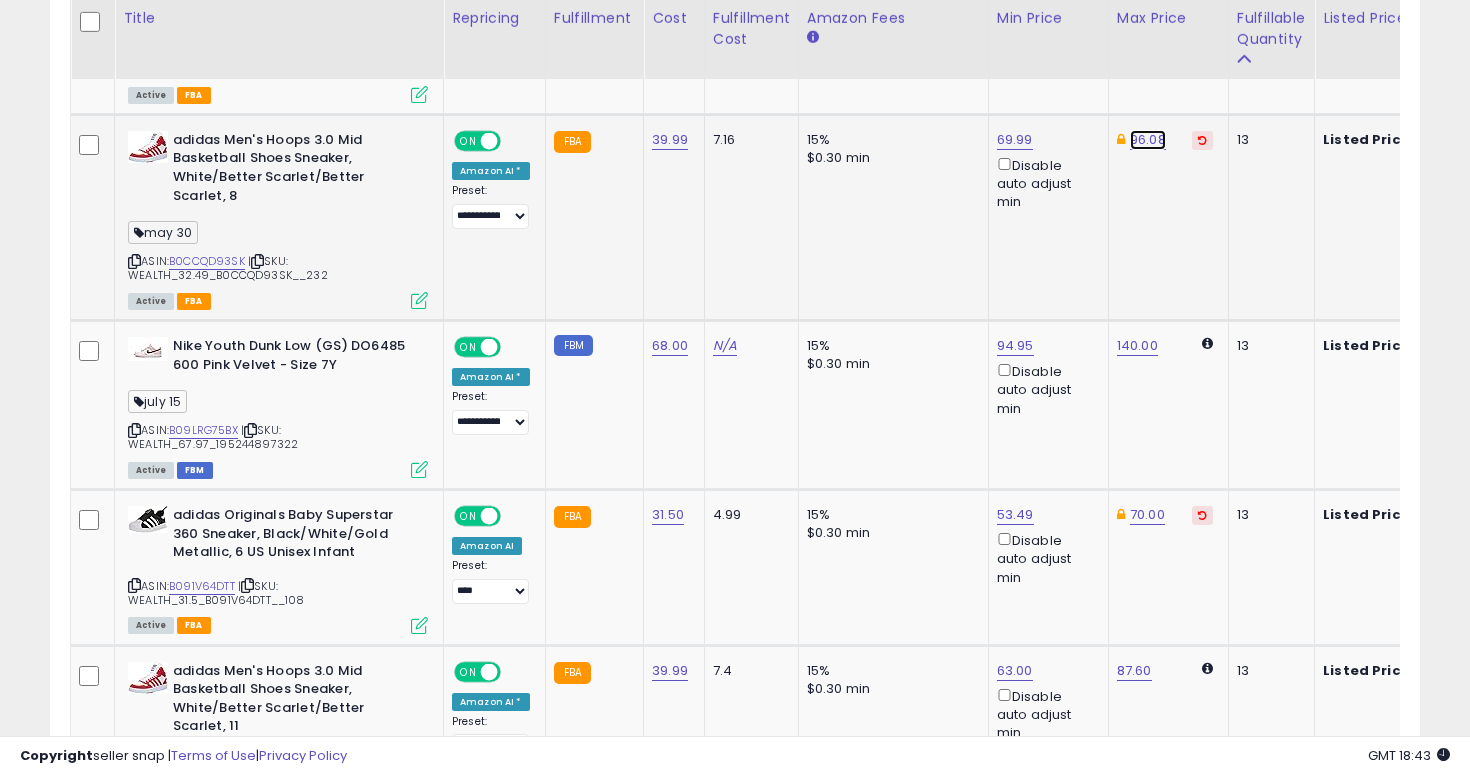 click on "96.08" at bounding box center [1147, -3563] 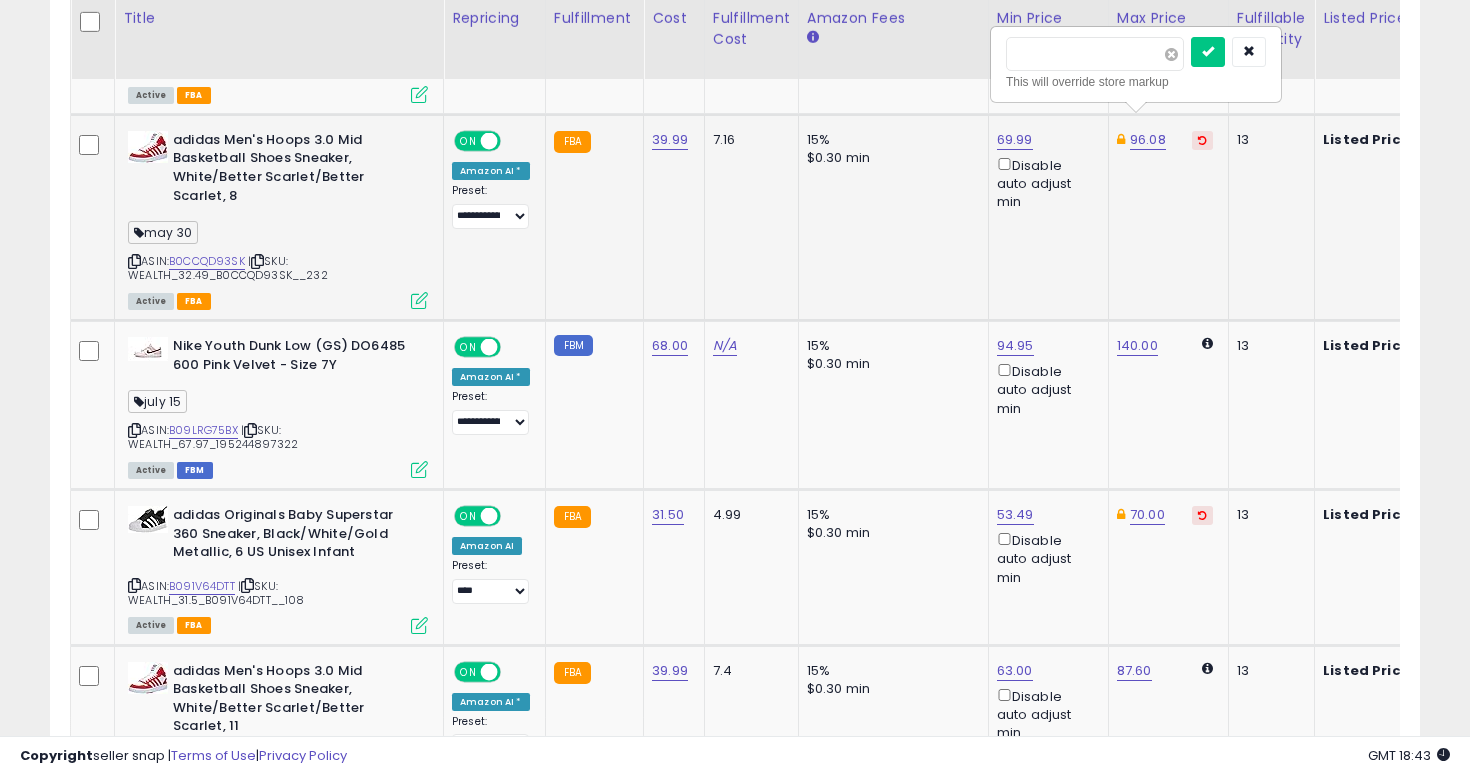 click at bounding box center [1171, 54] 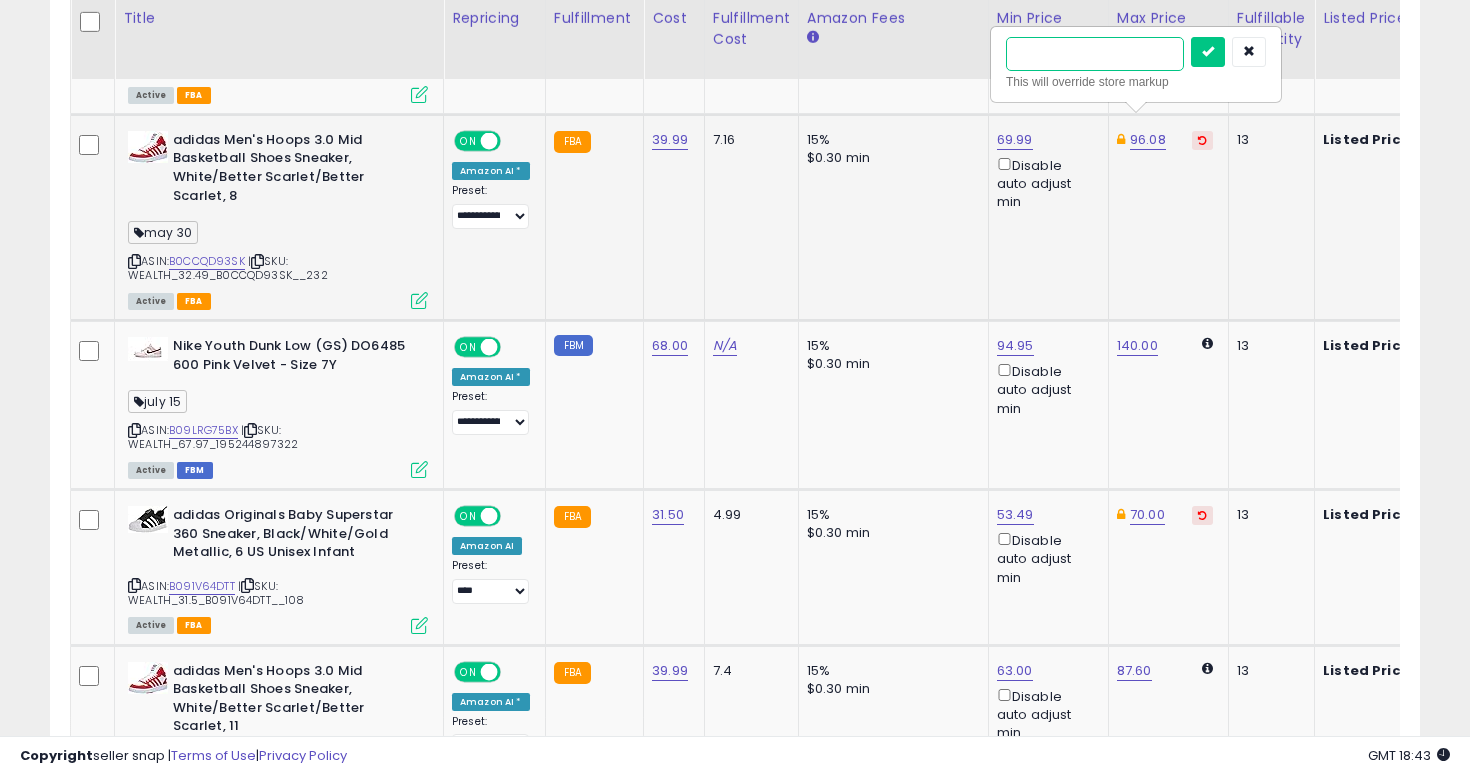 type on "**" 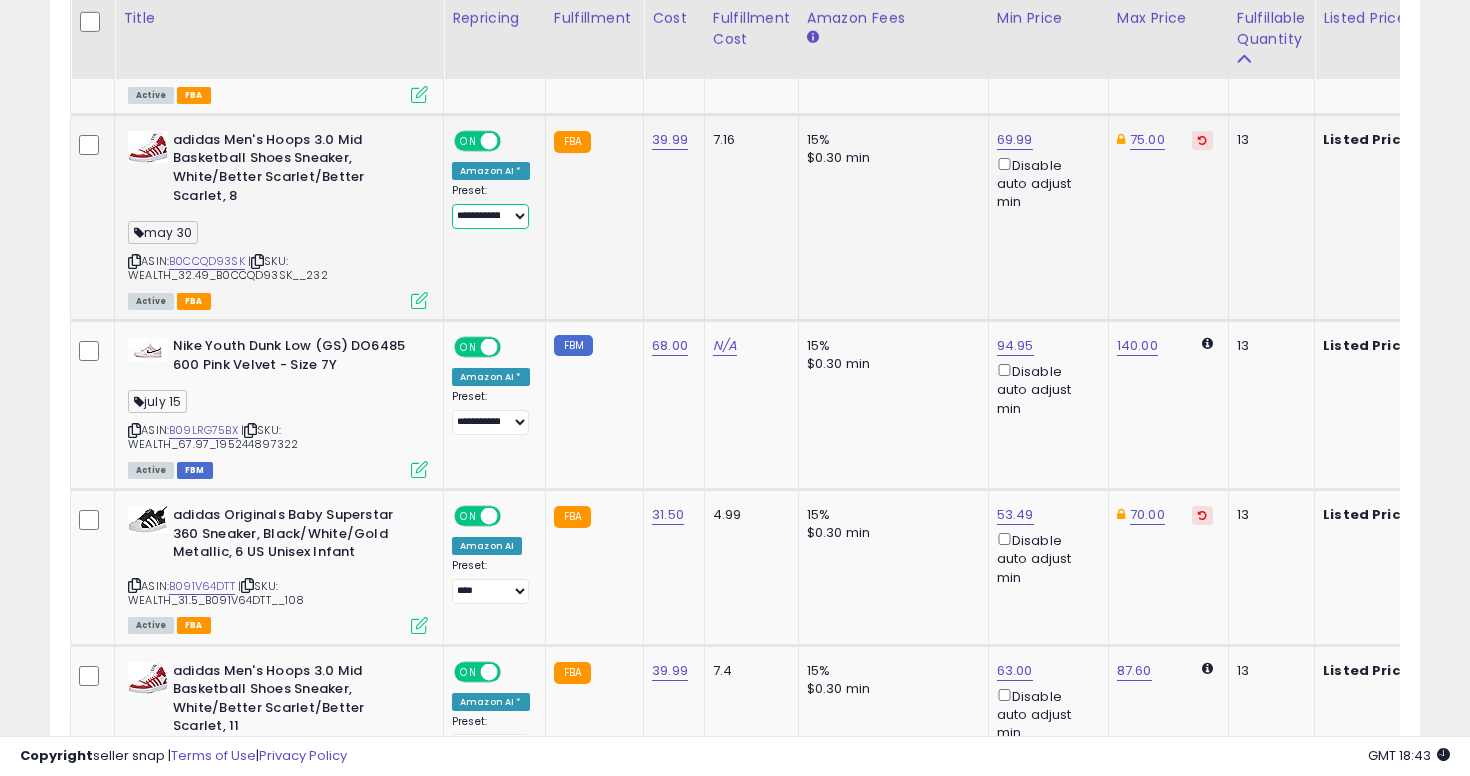 click on "**********" at bounding box center [490, 216] 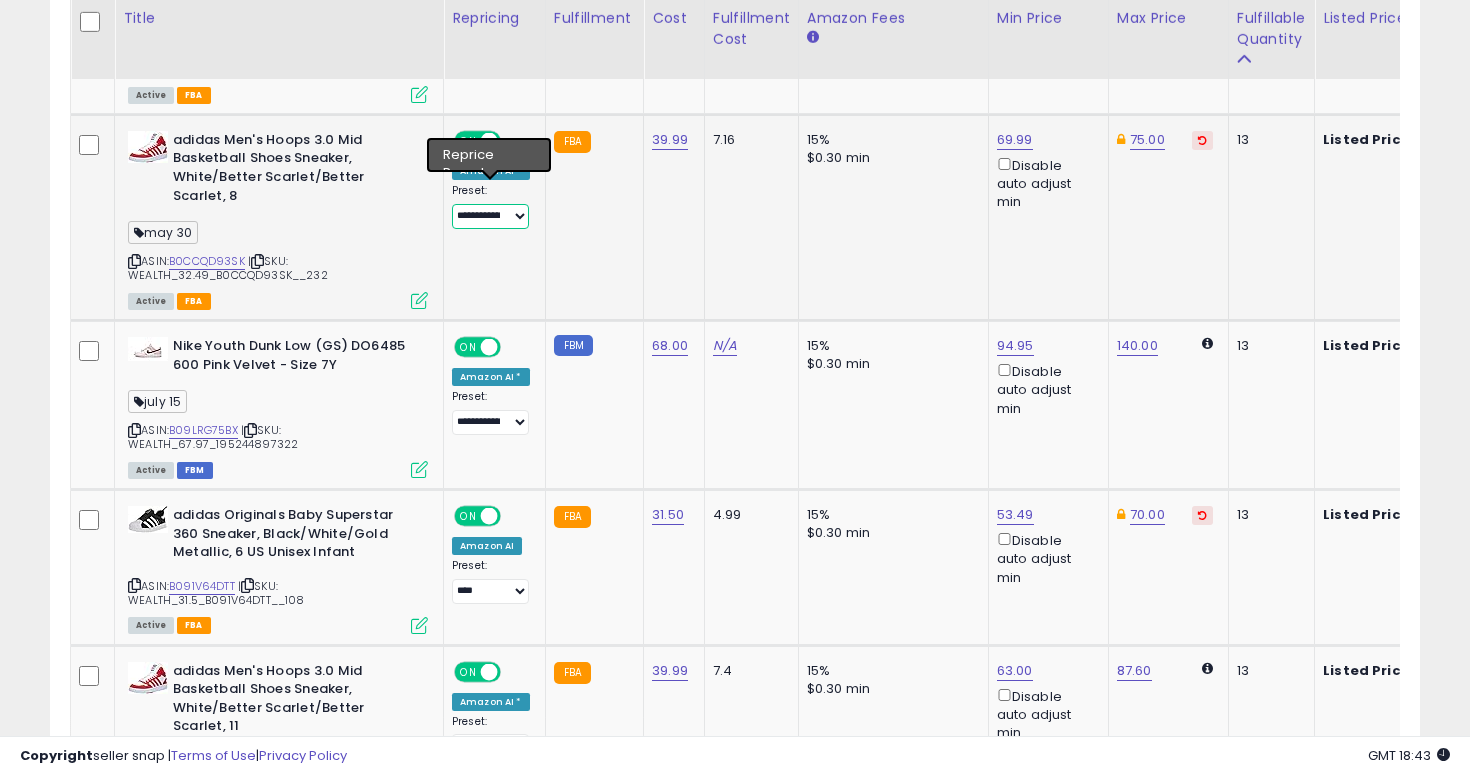 select on "****" 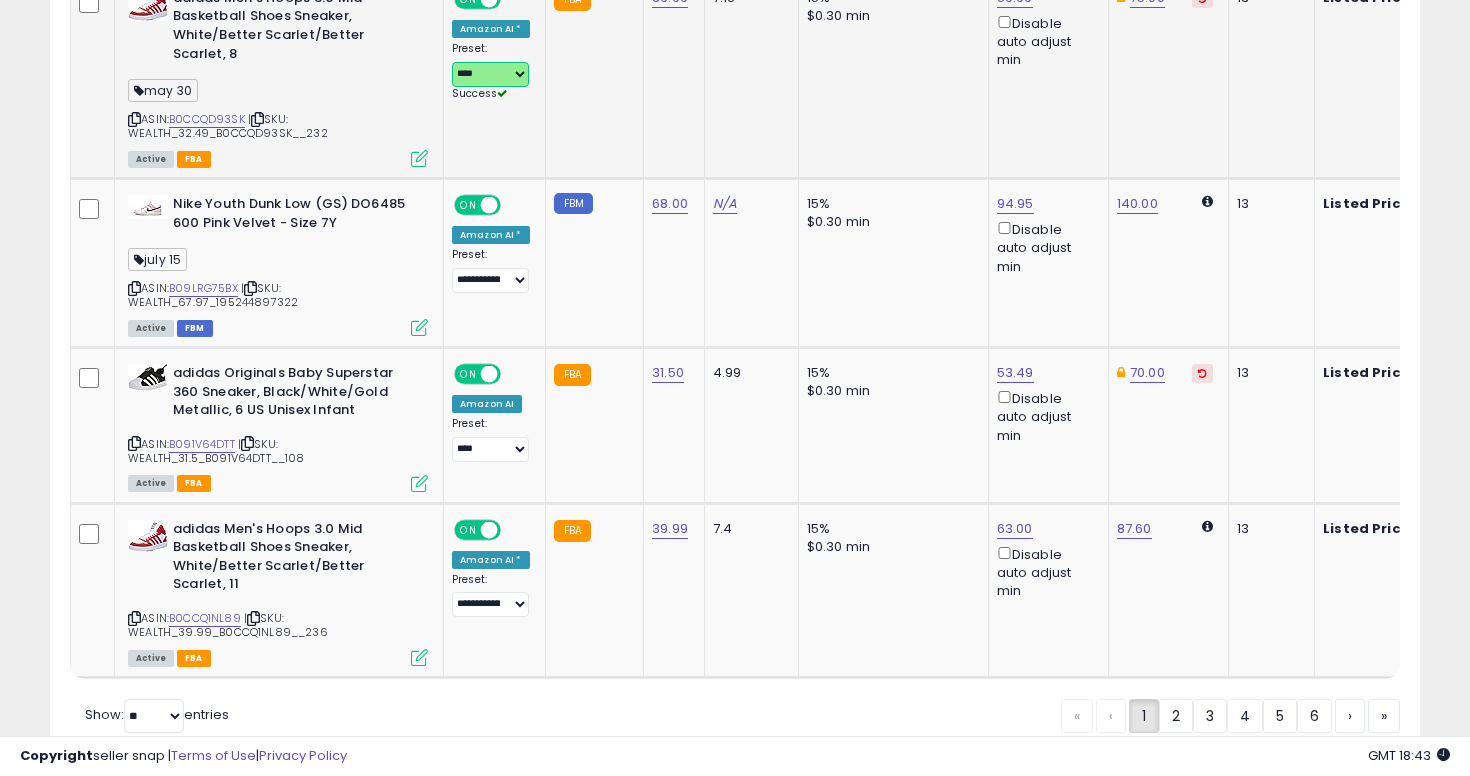 scroll, scrollTop: 4838, scrollLeft: 0, axis: vertical 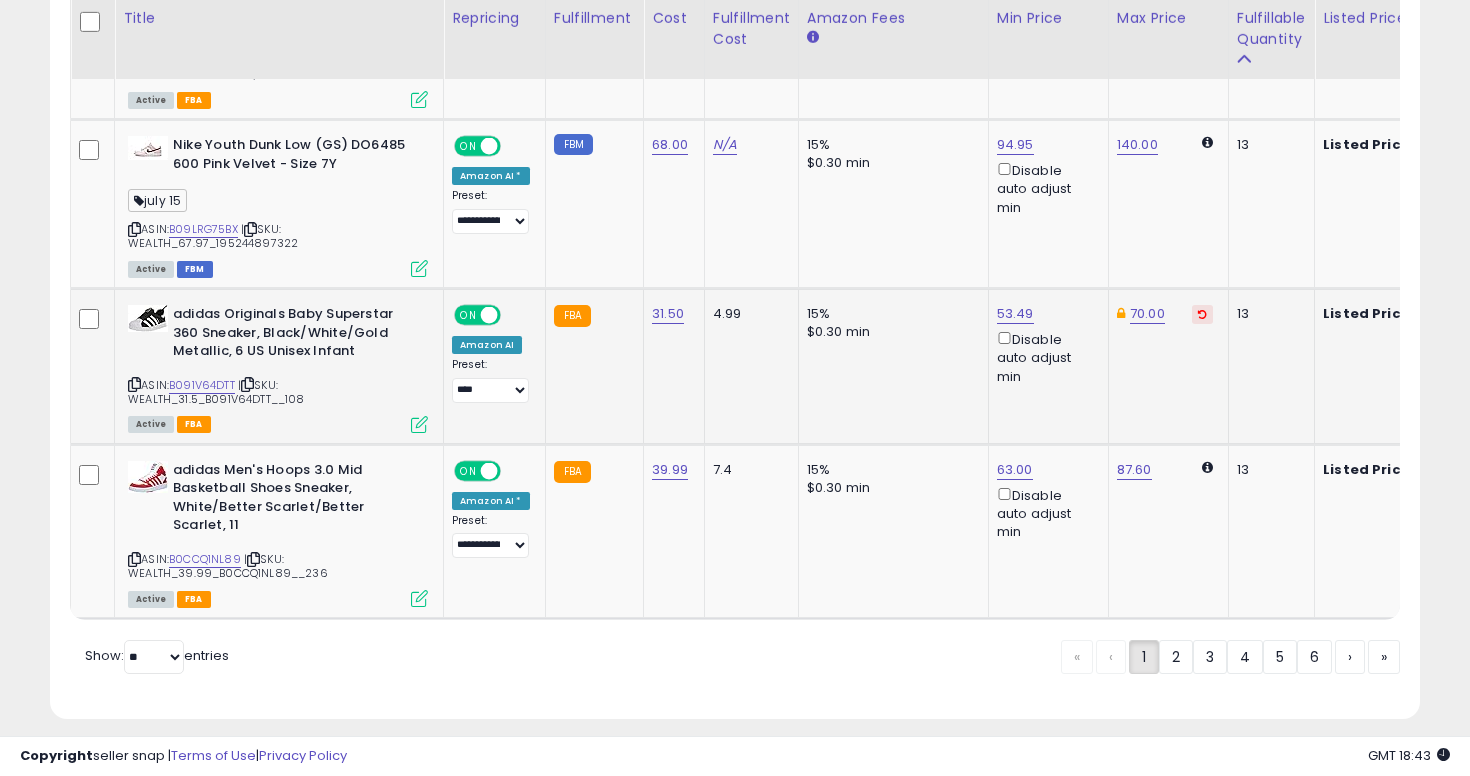 click at bounding box center (134, 384) 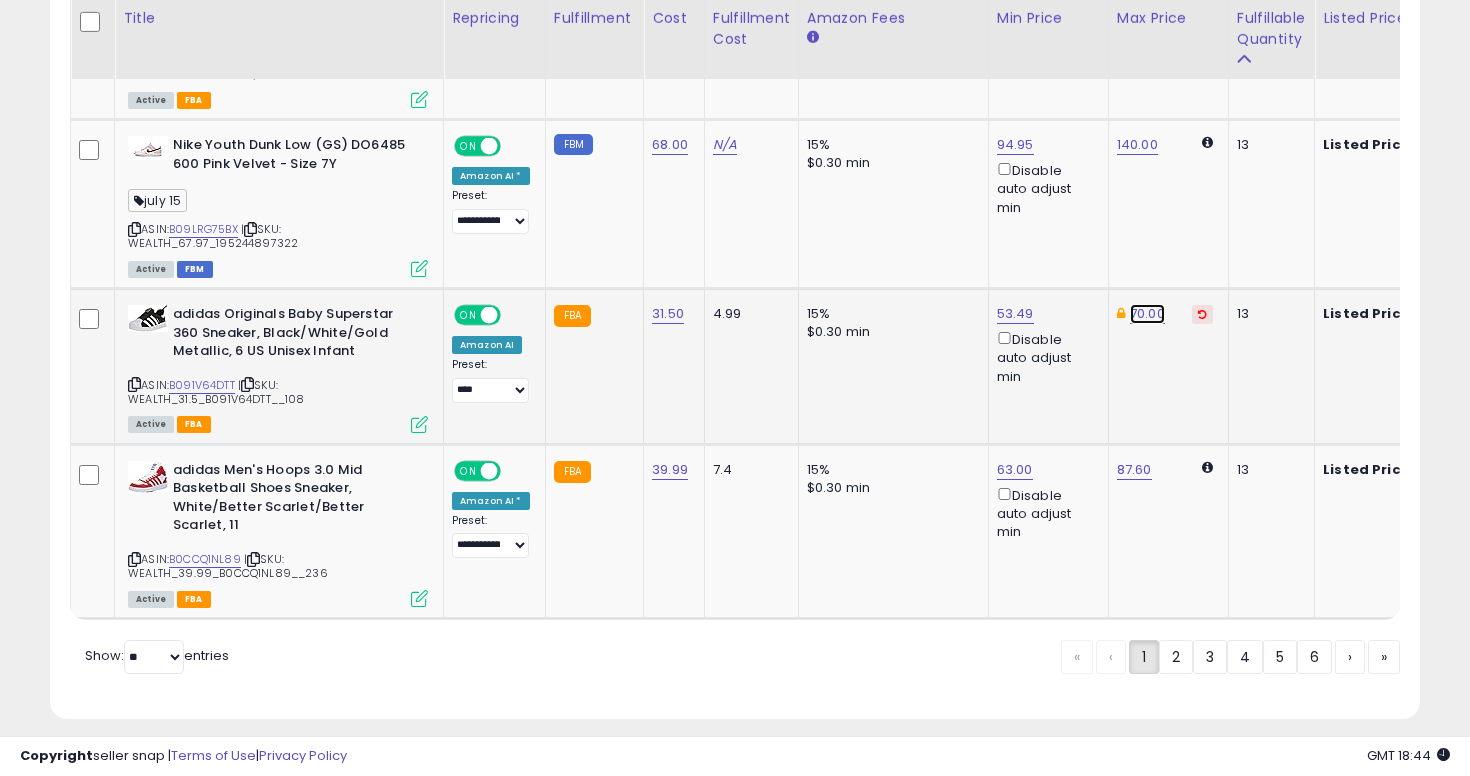 click on "70.00" at bounding box center [1147, -3764] 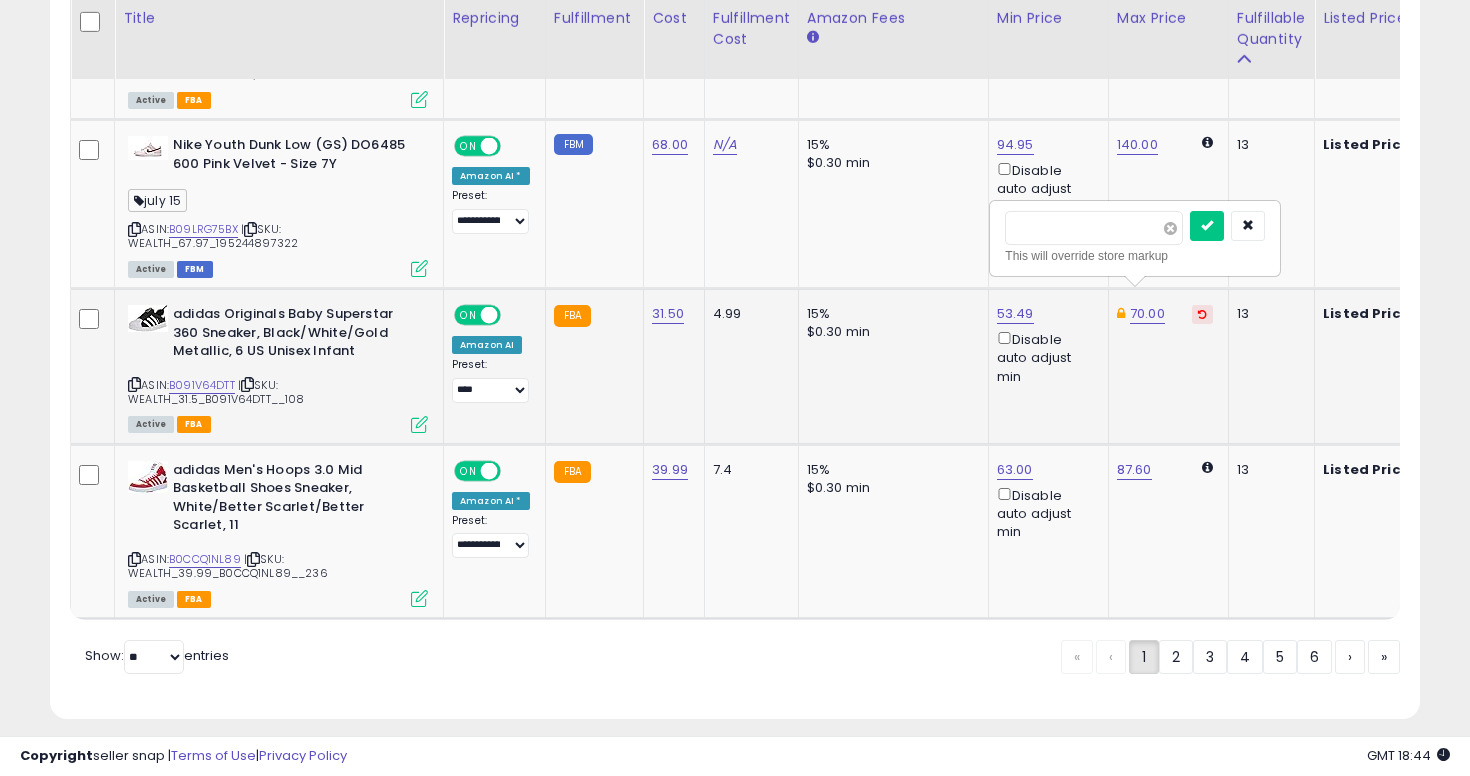 click at bounding box center [1170, 228] 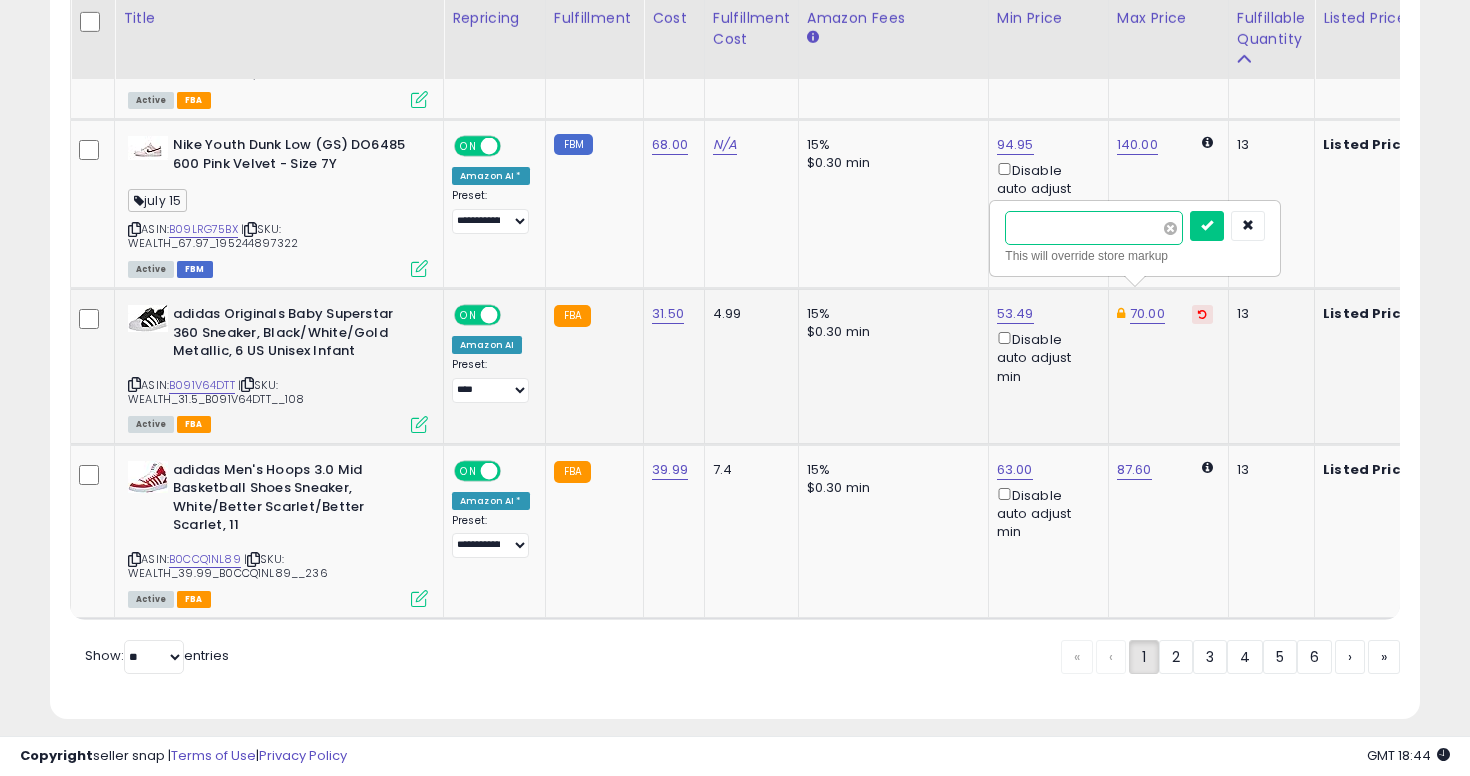 type on "**" 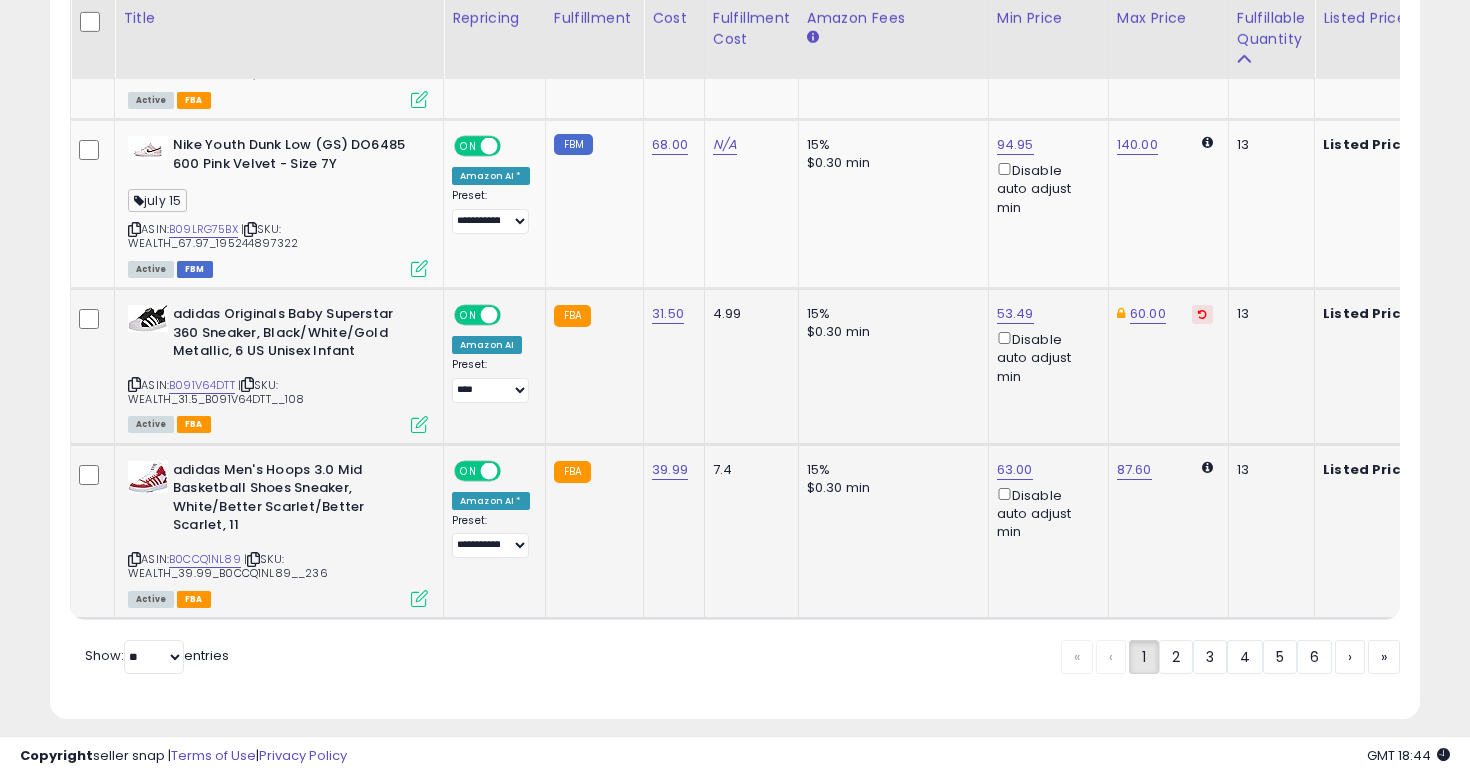 click at bounding box center (134, 559) 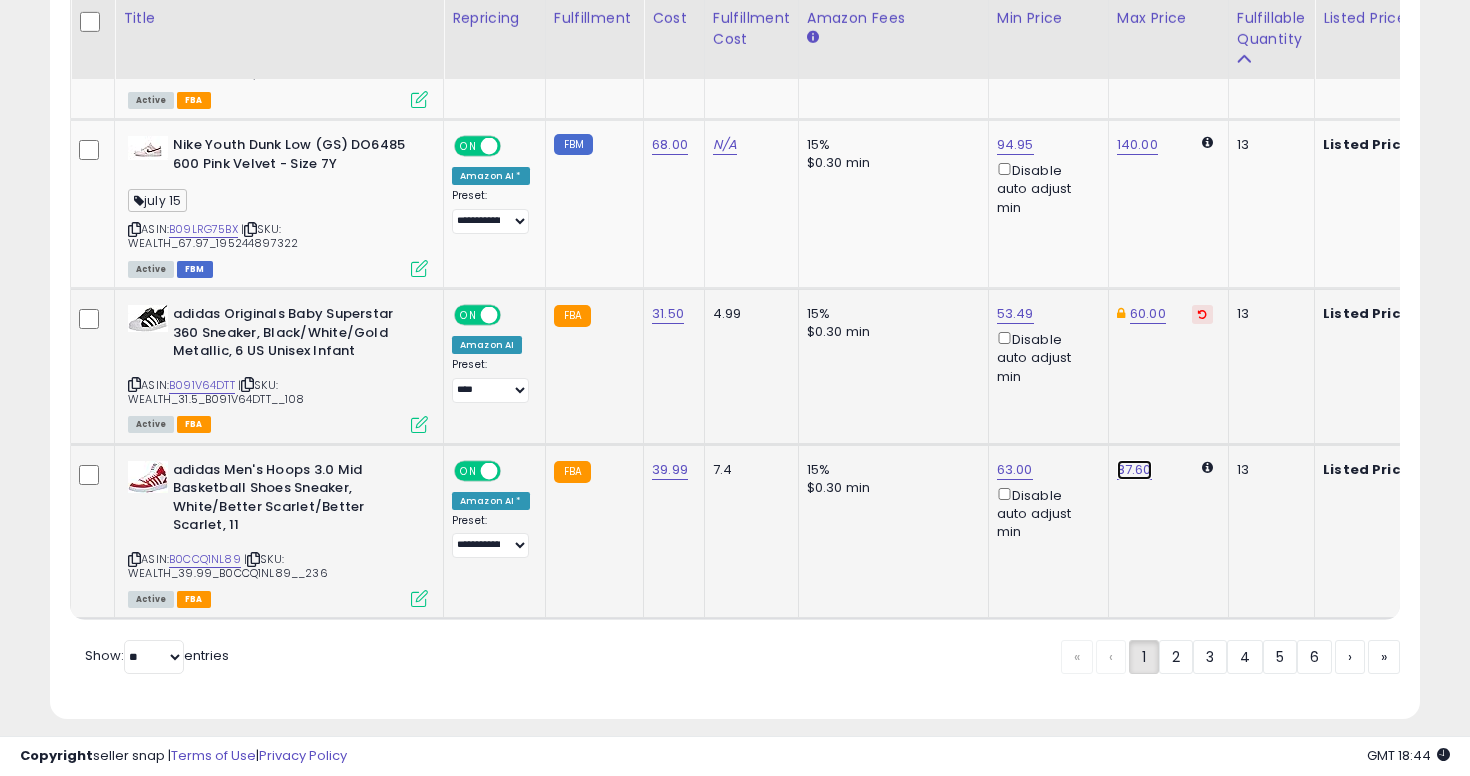 click on "87.60" at bounding box center [1137, -1054] 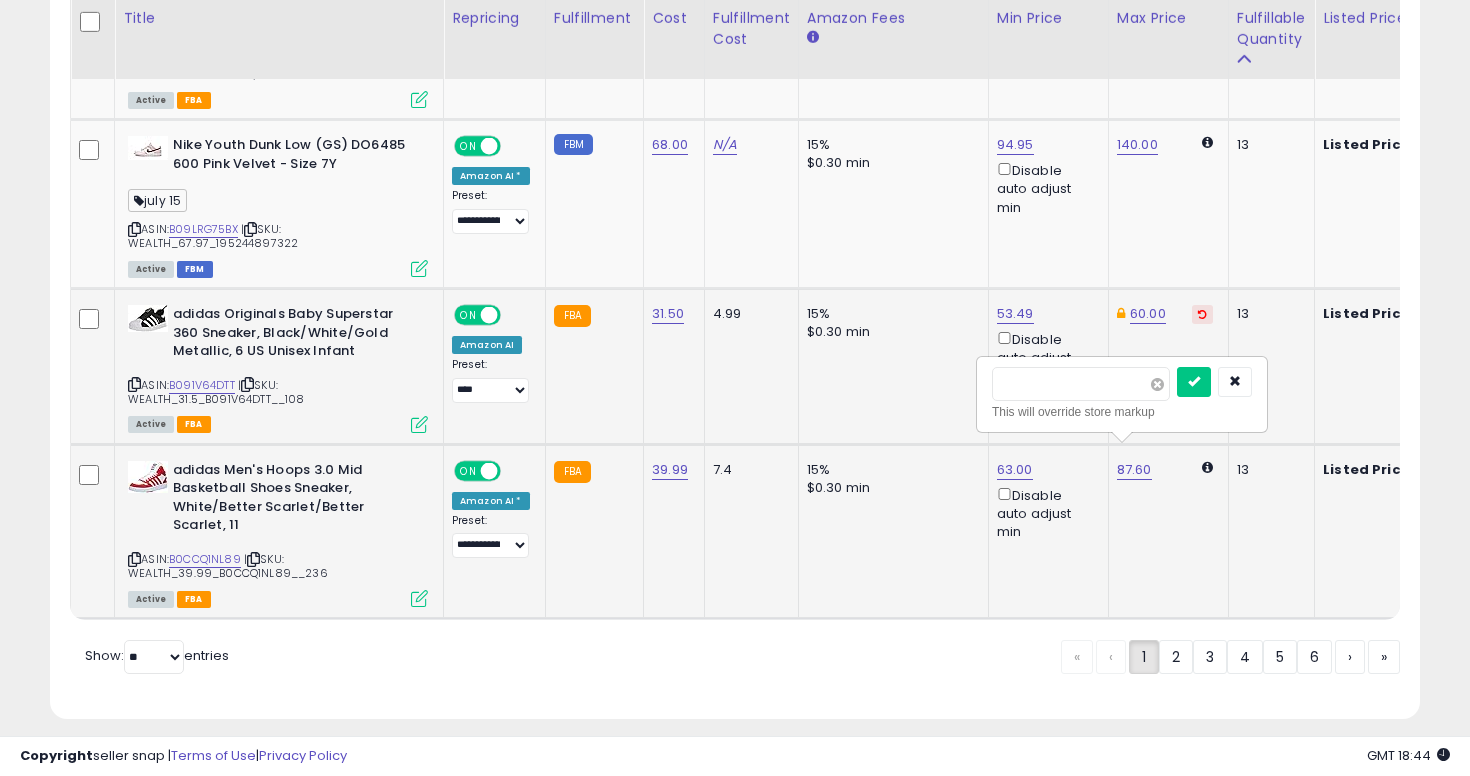 click at bounding box center (1157, 384) 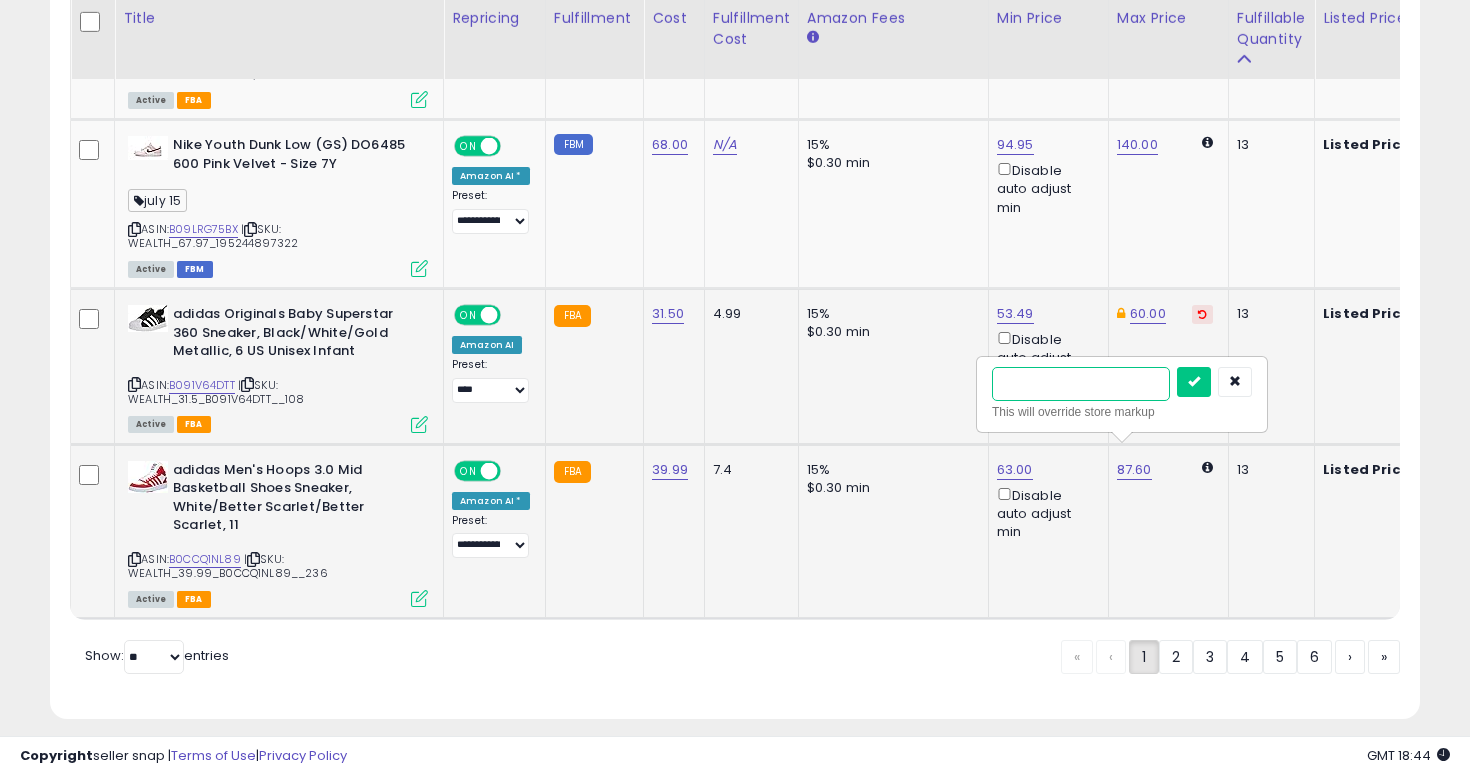 type on "**" 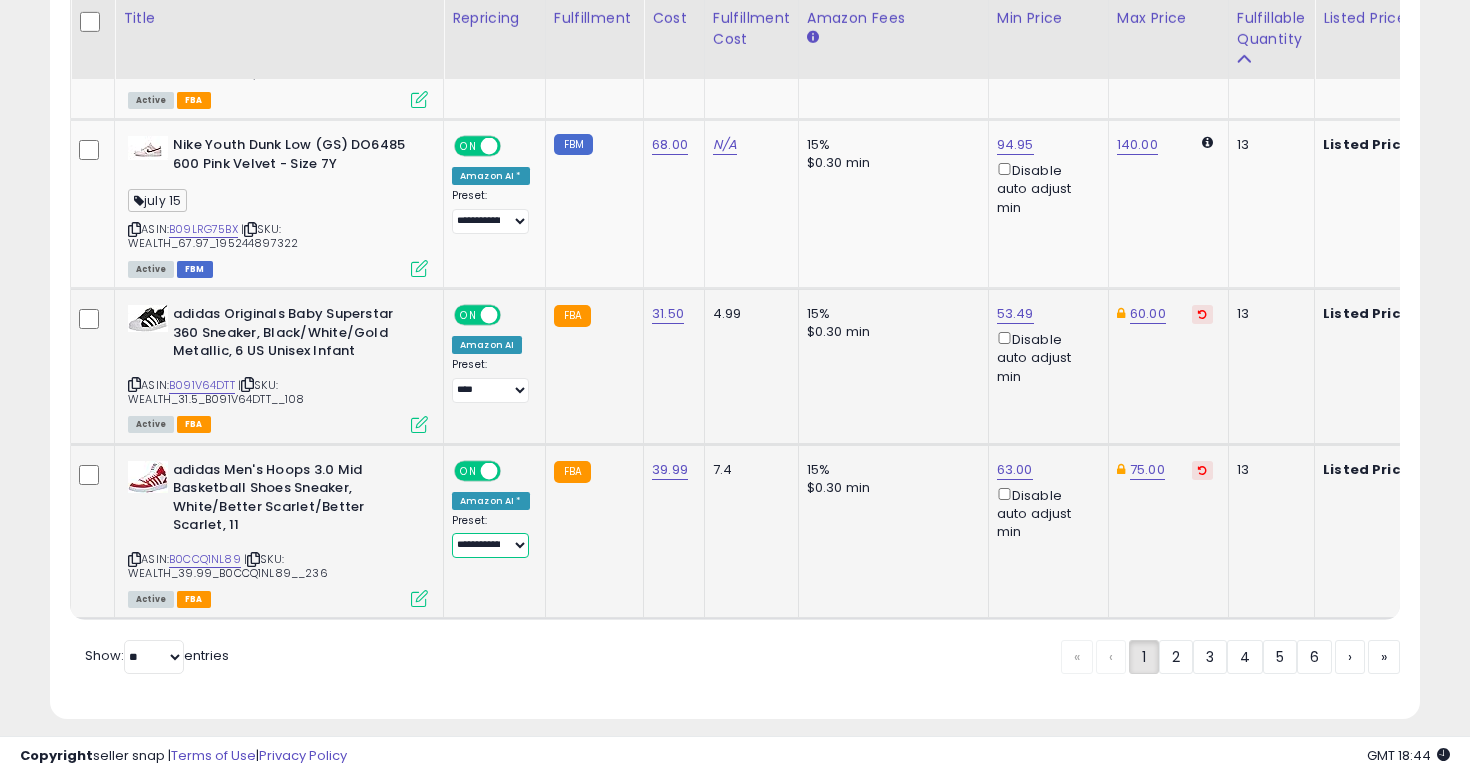 click on "**********" at bounding box center (490, 545) 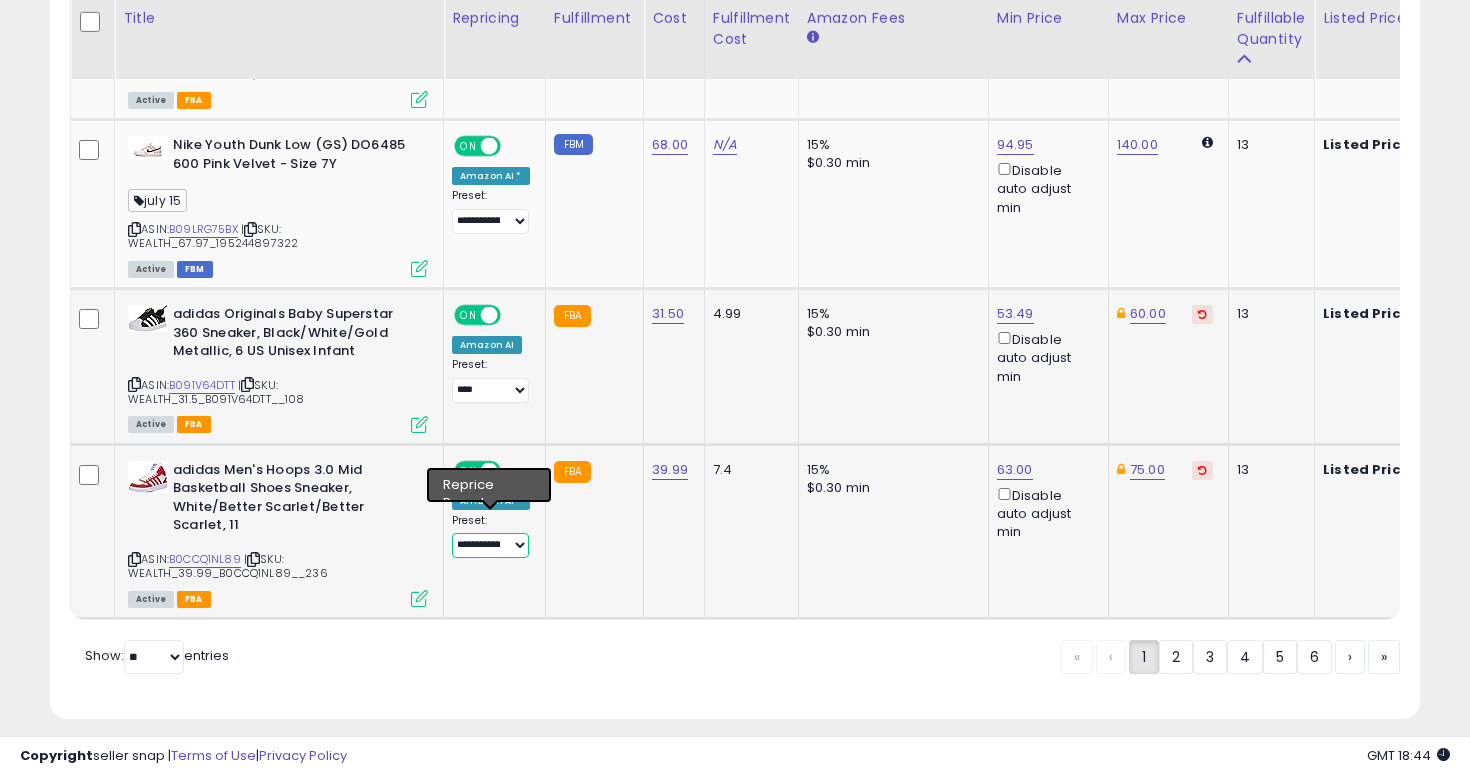select on "****" 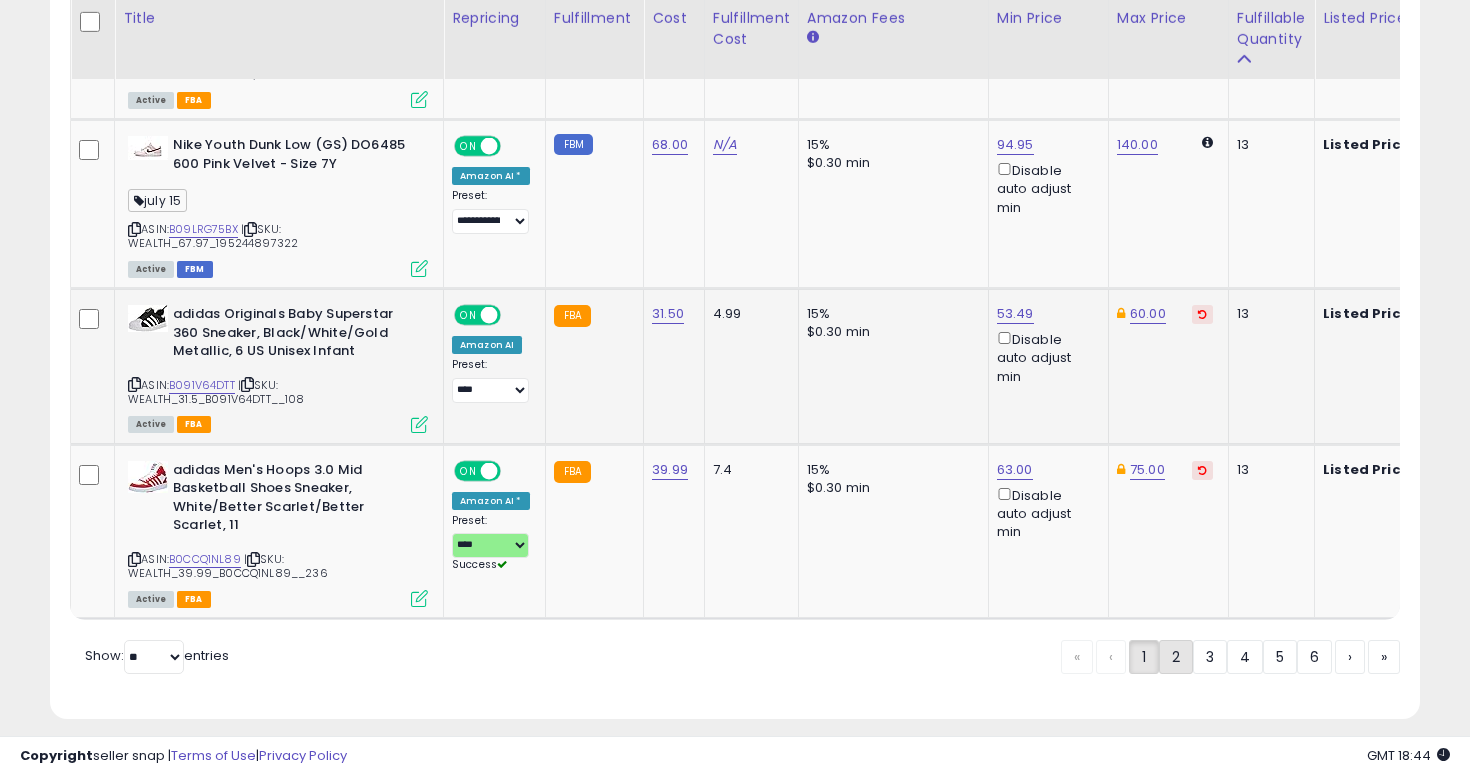click on "2" 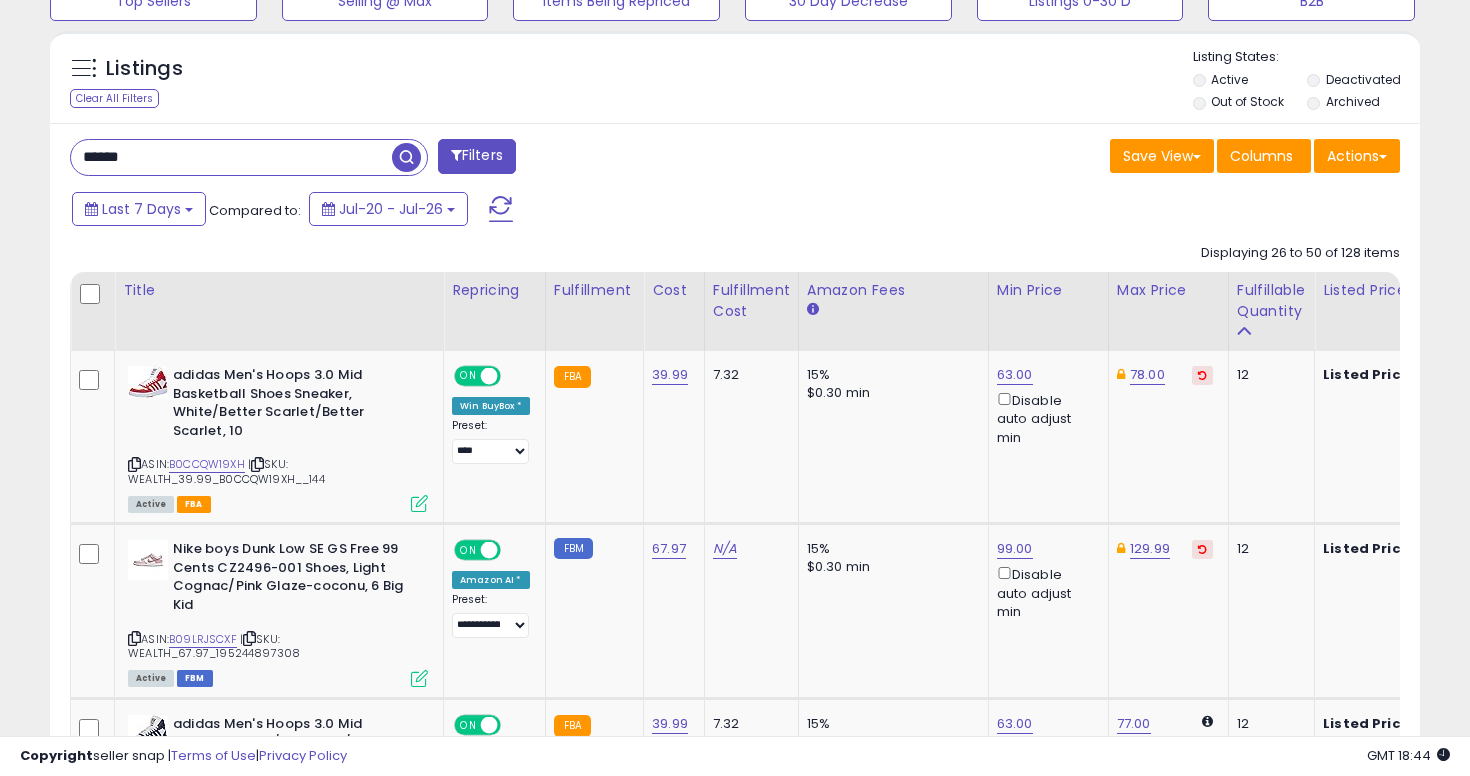 scroll, scrollTop: 740, scrollLeft: 0, axis: vertical 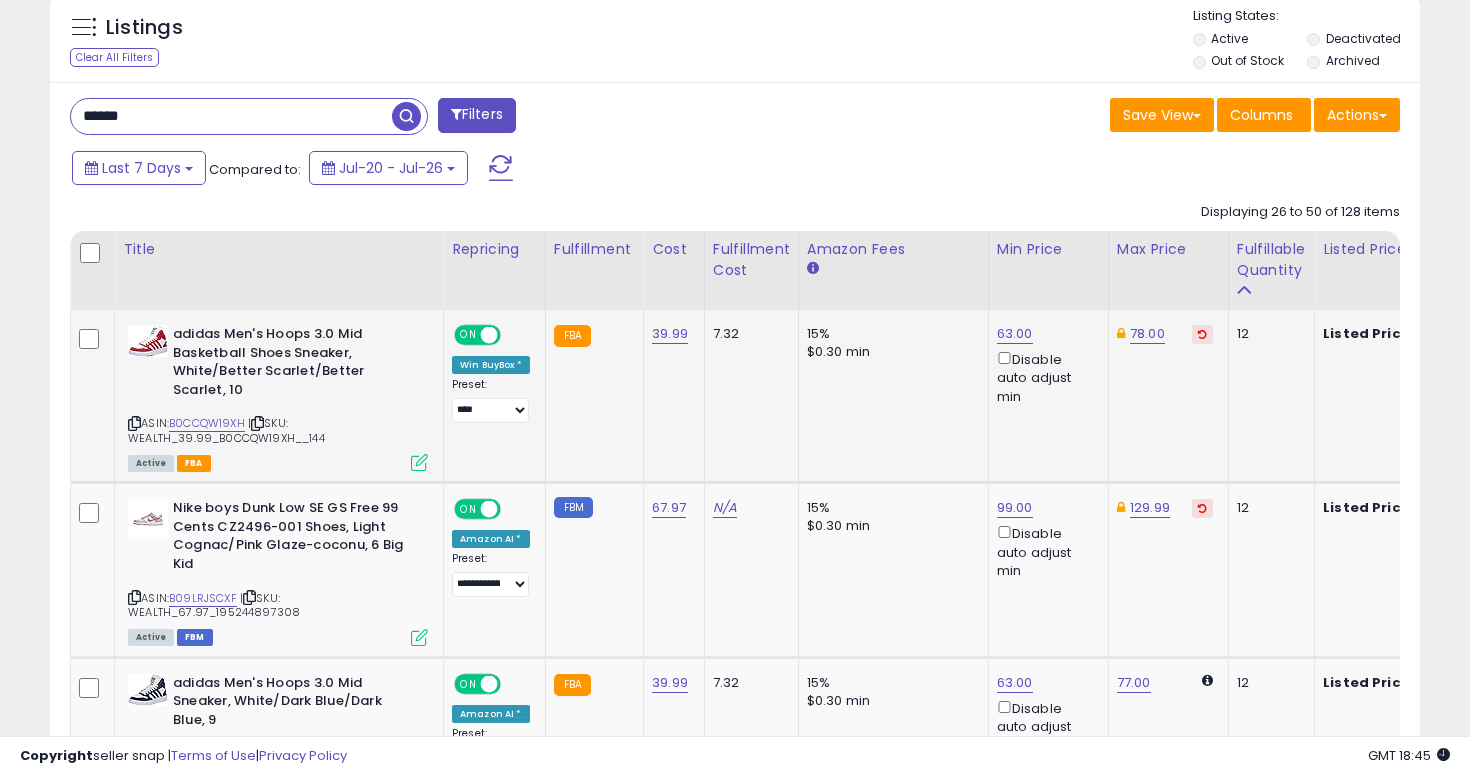 click at bounding box center [134, 423] 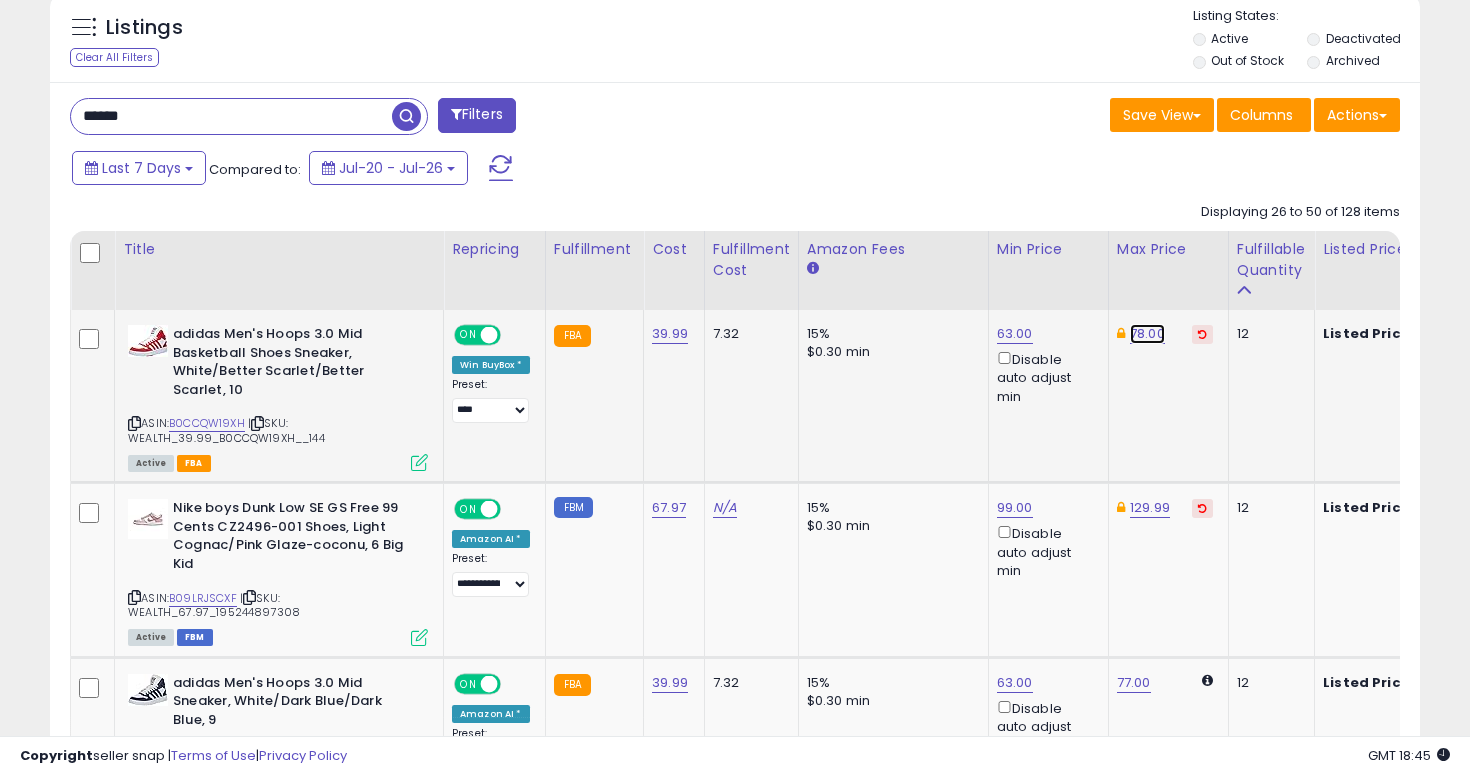 click on "78.00" at bounding box center (1147, 334) 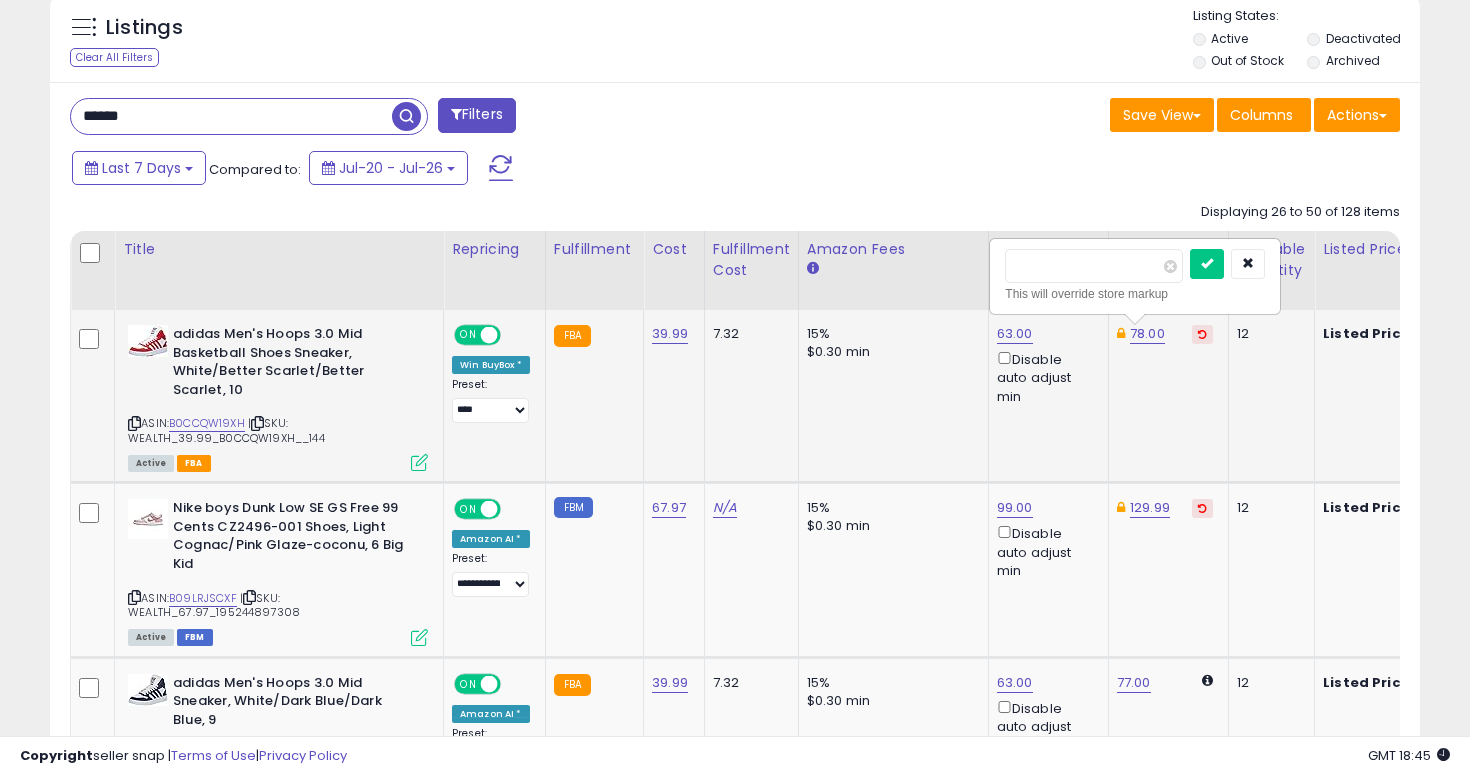 type on "**" 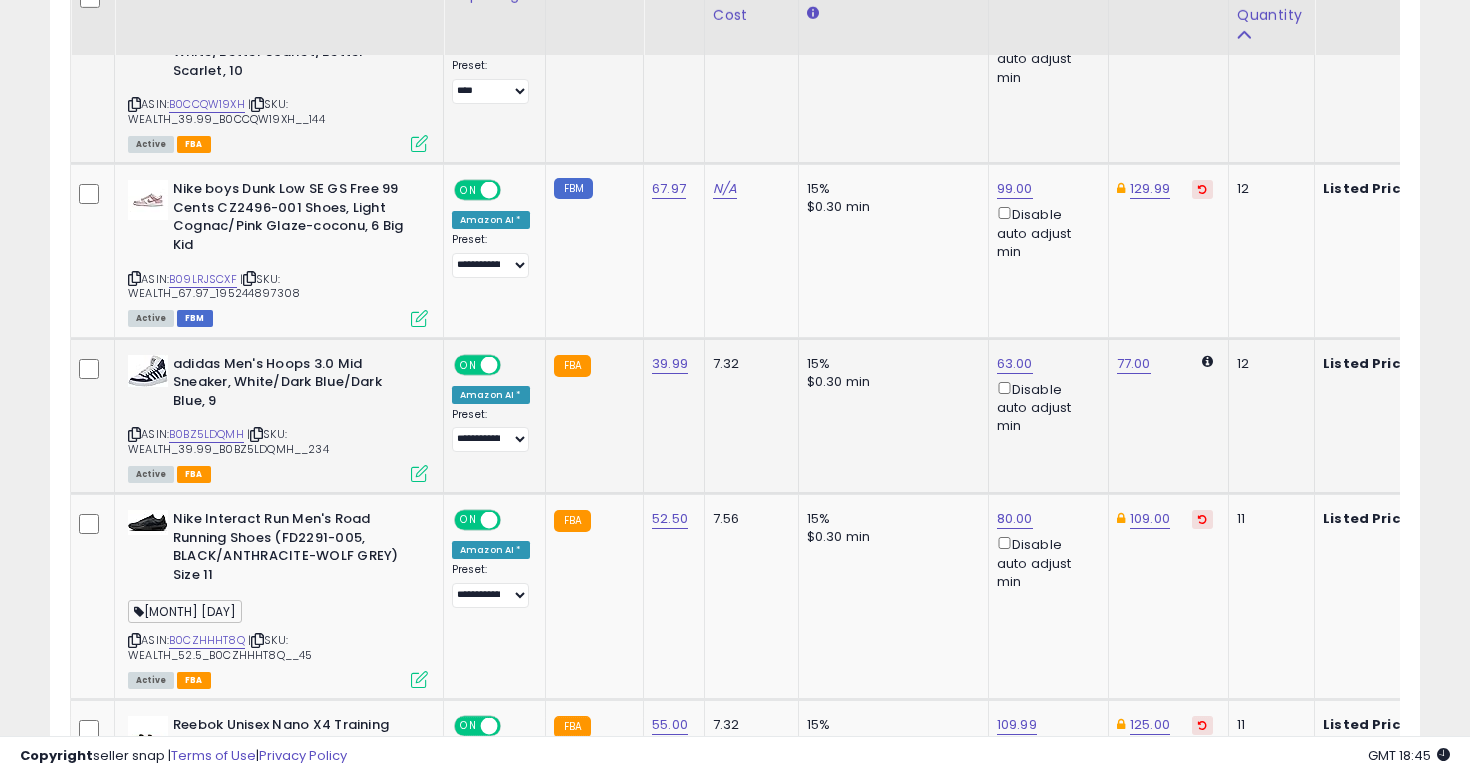 scroll, scrollTop: 1069, scrollLeft: 0, axis: vertical 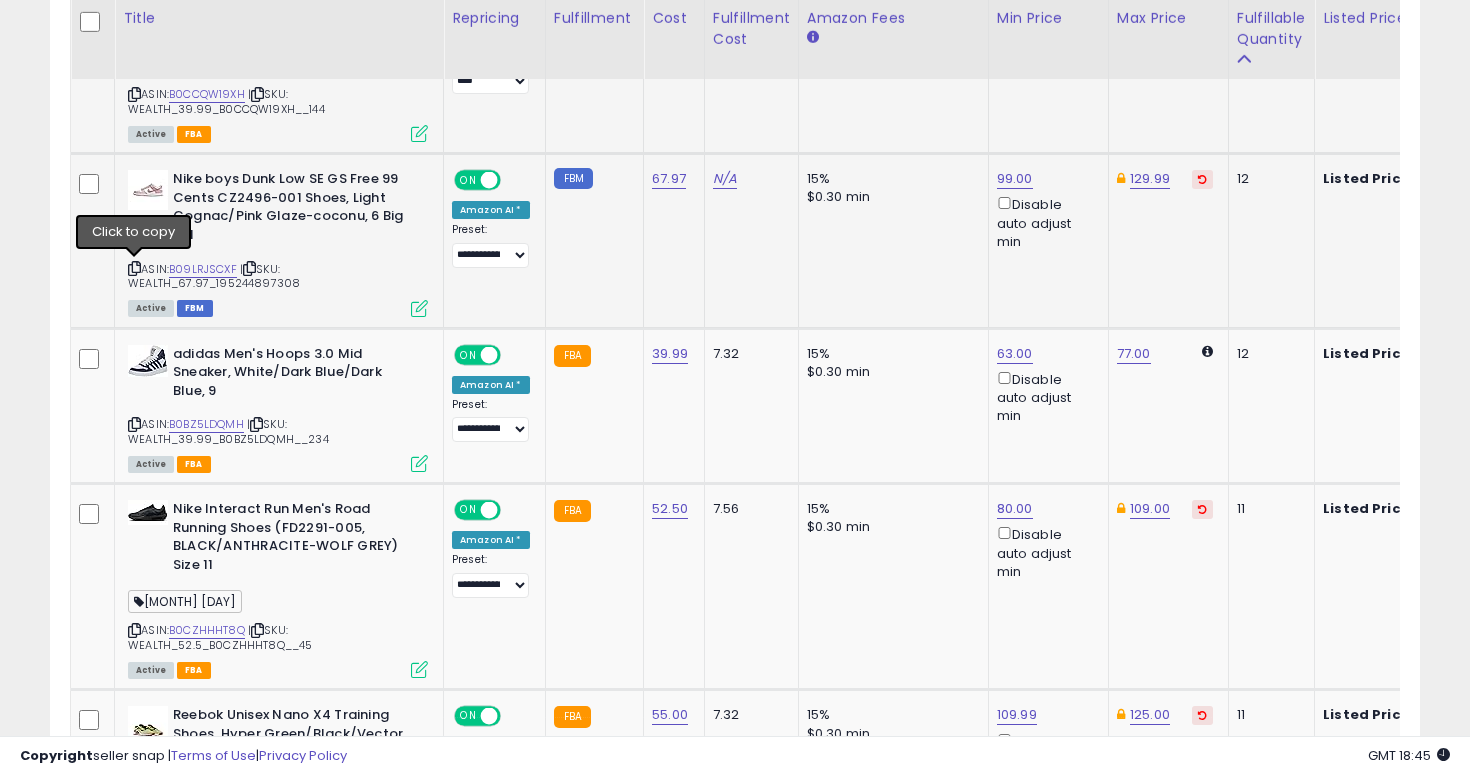 click at bounding box center (134, 268) 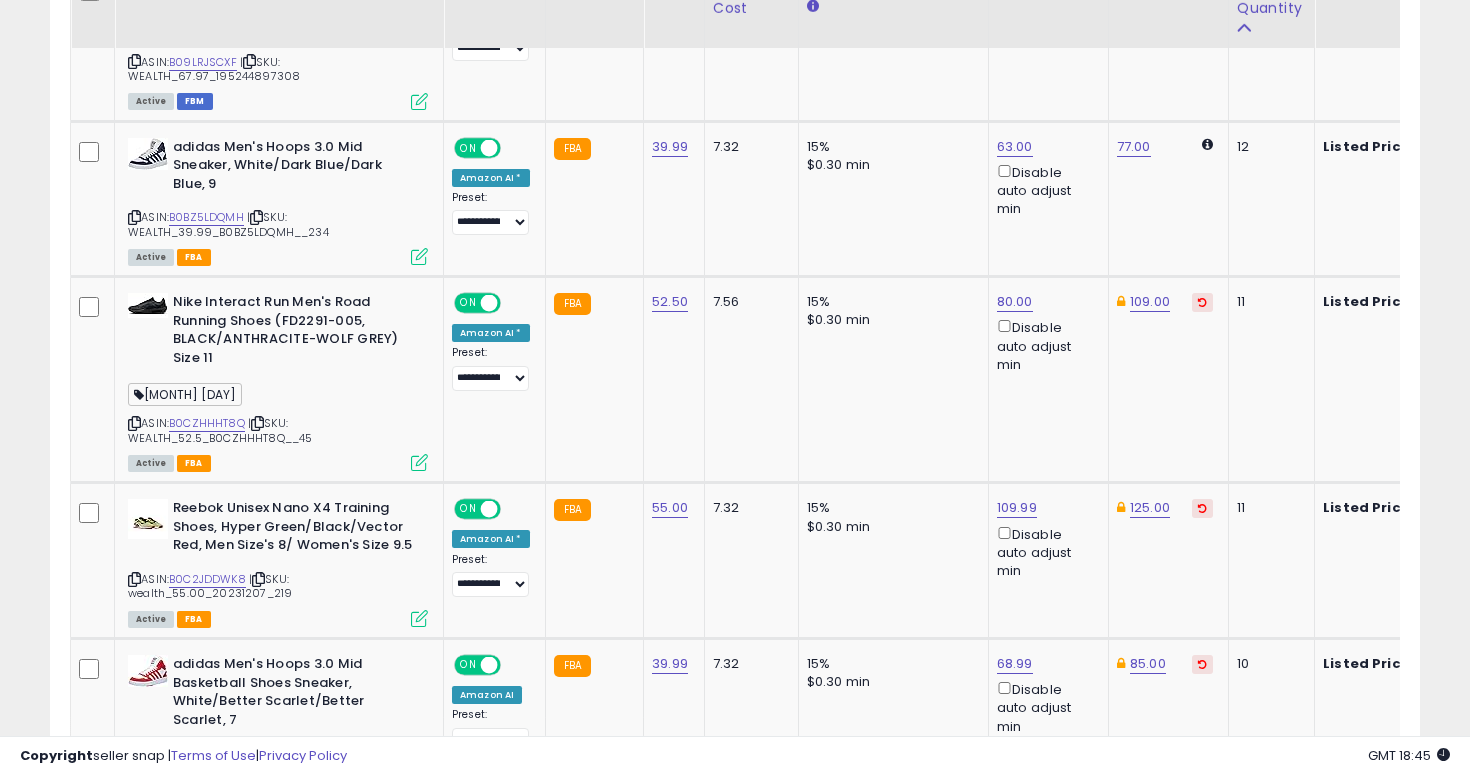scroll, scrollTop: 1284, scrollLeft: 0, axis: vertical 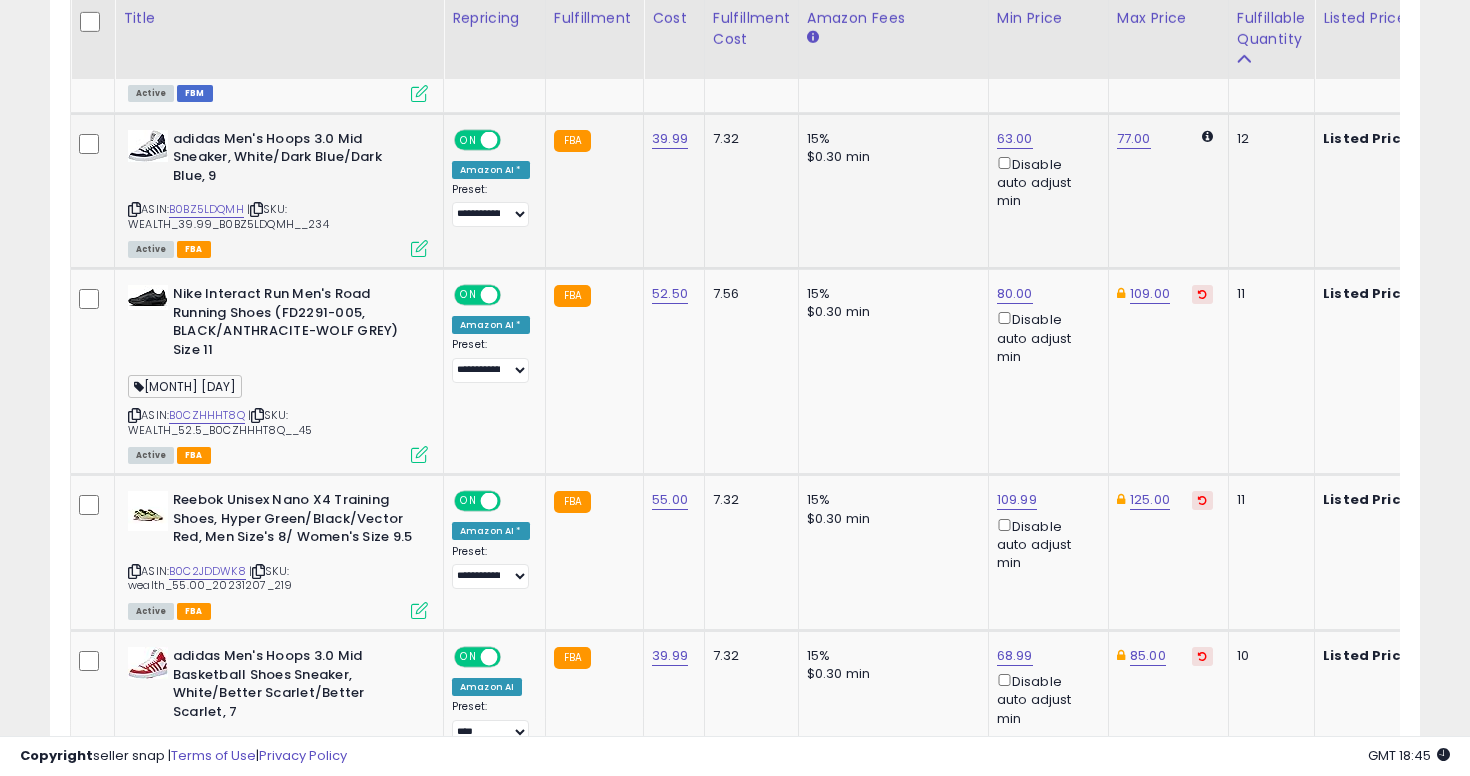 click at bounding box center (134, 209) 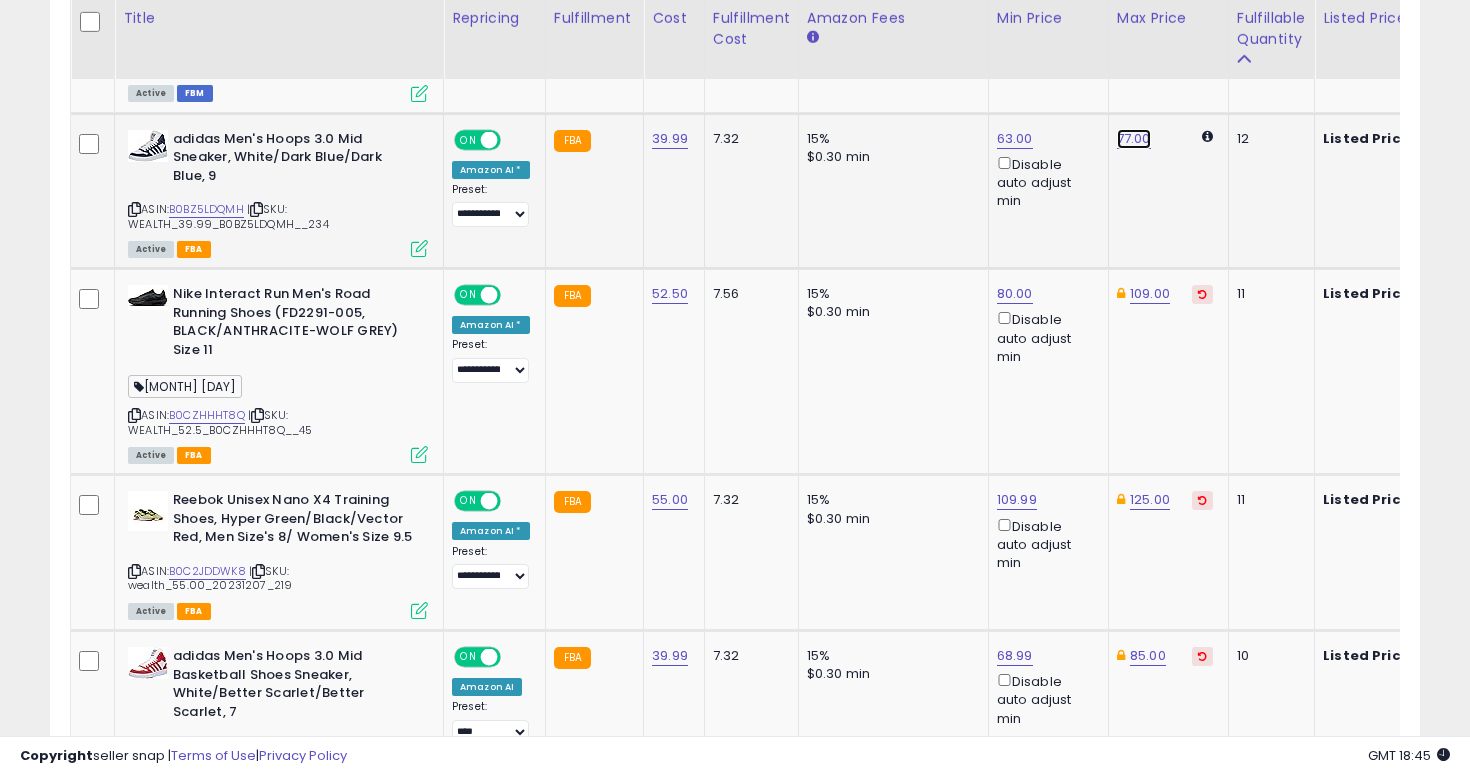 click on "77.00" at bounding box center (1134, 139) 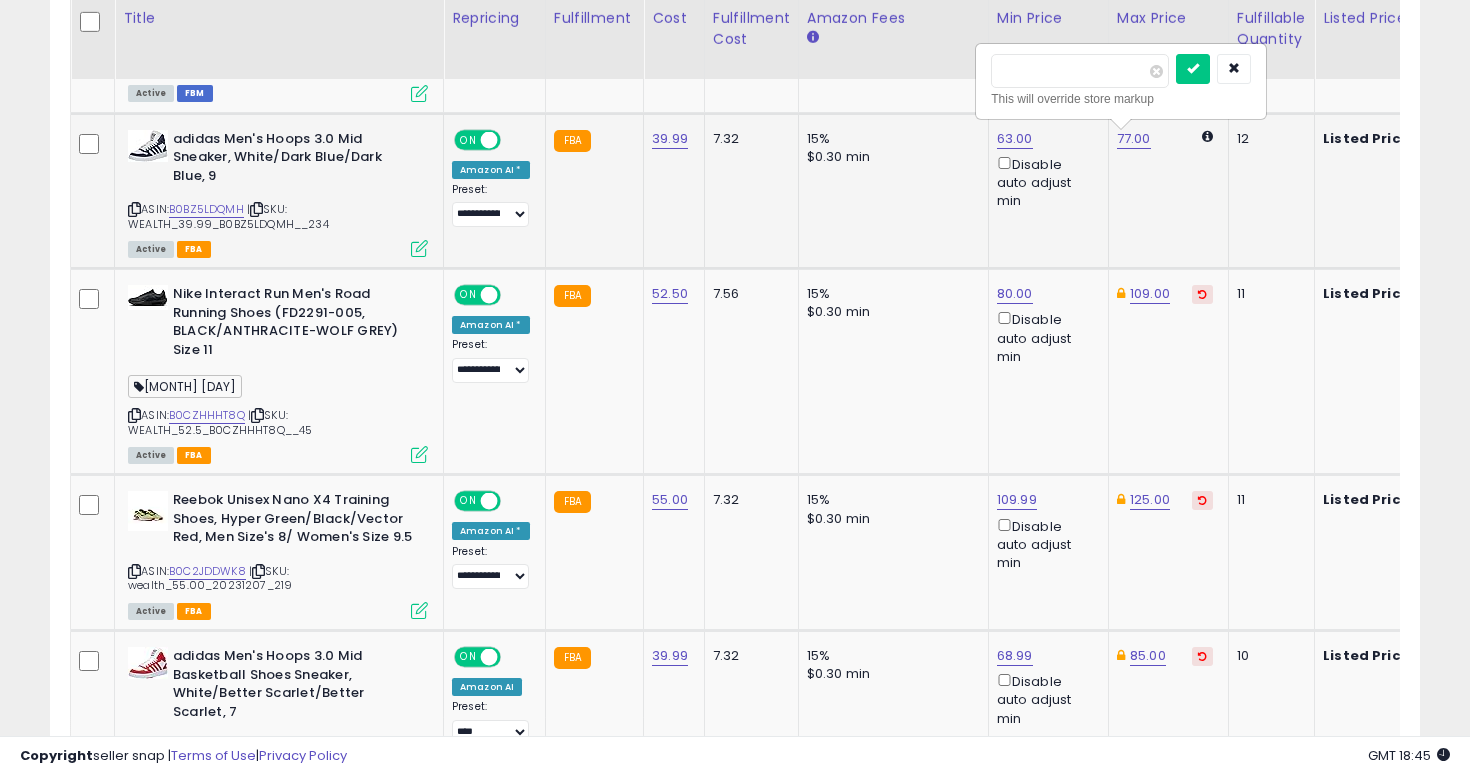 type on "**" 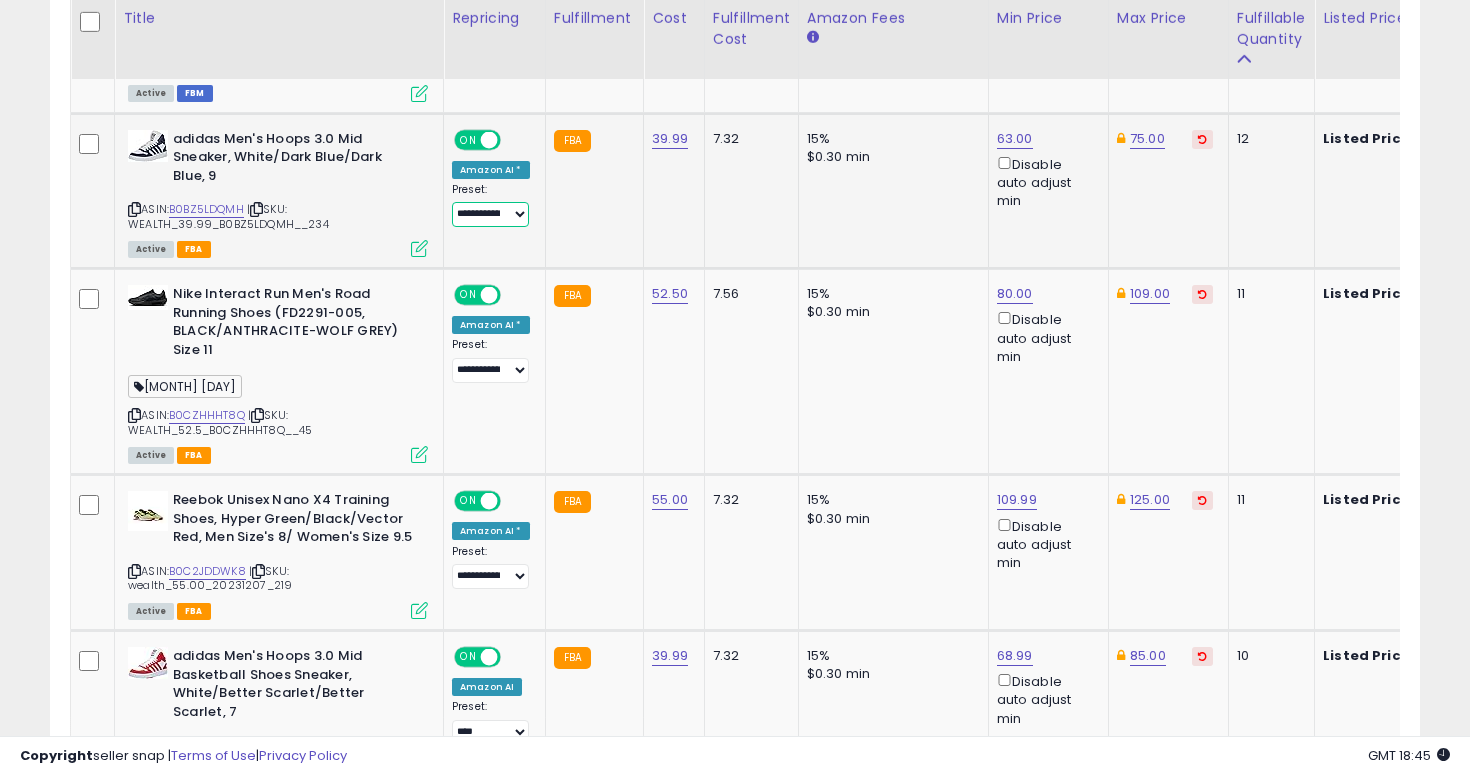 click on "**********" at bounding box center [490, 214] 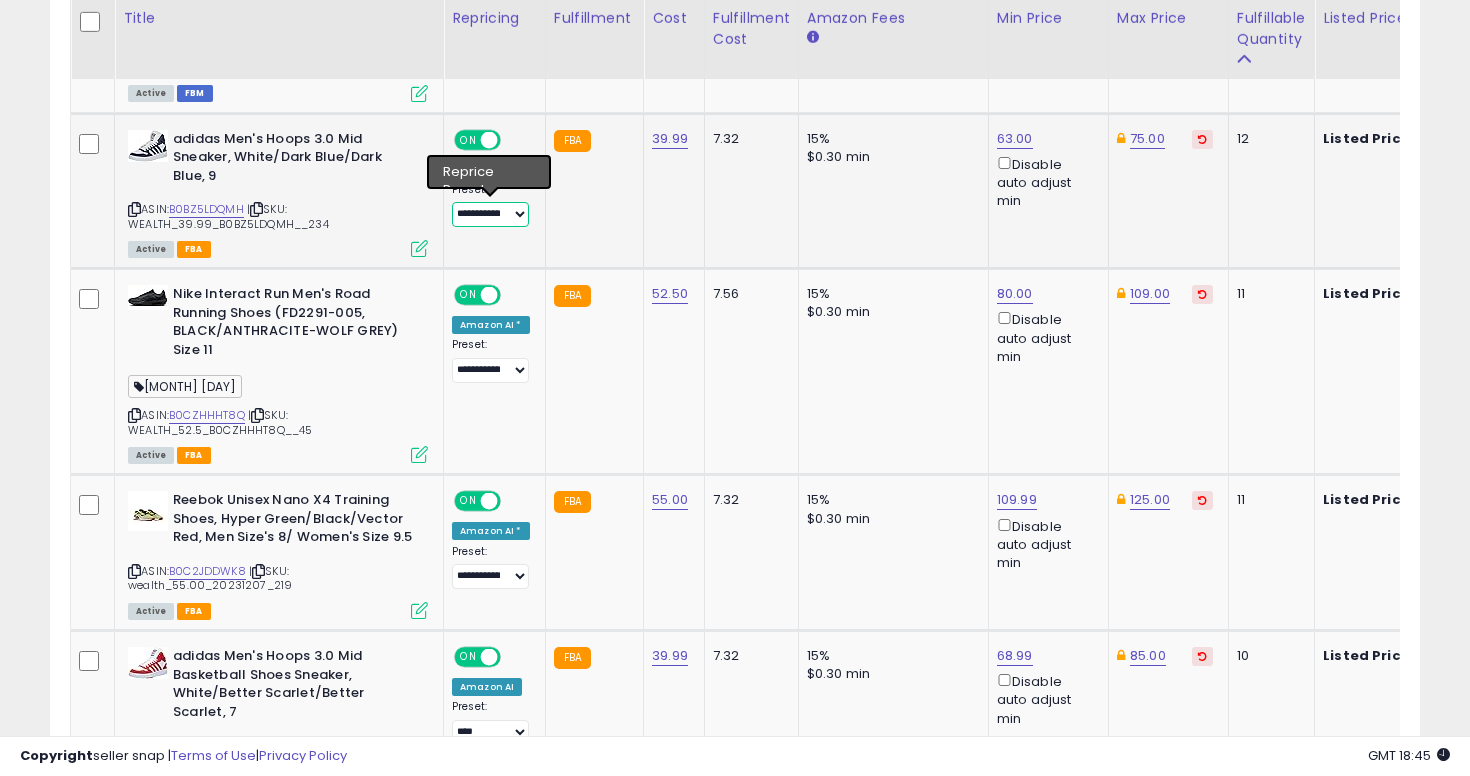 select on "****" 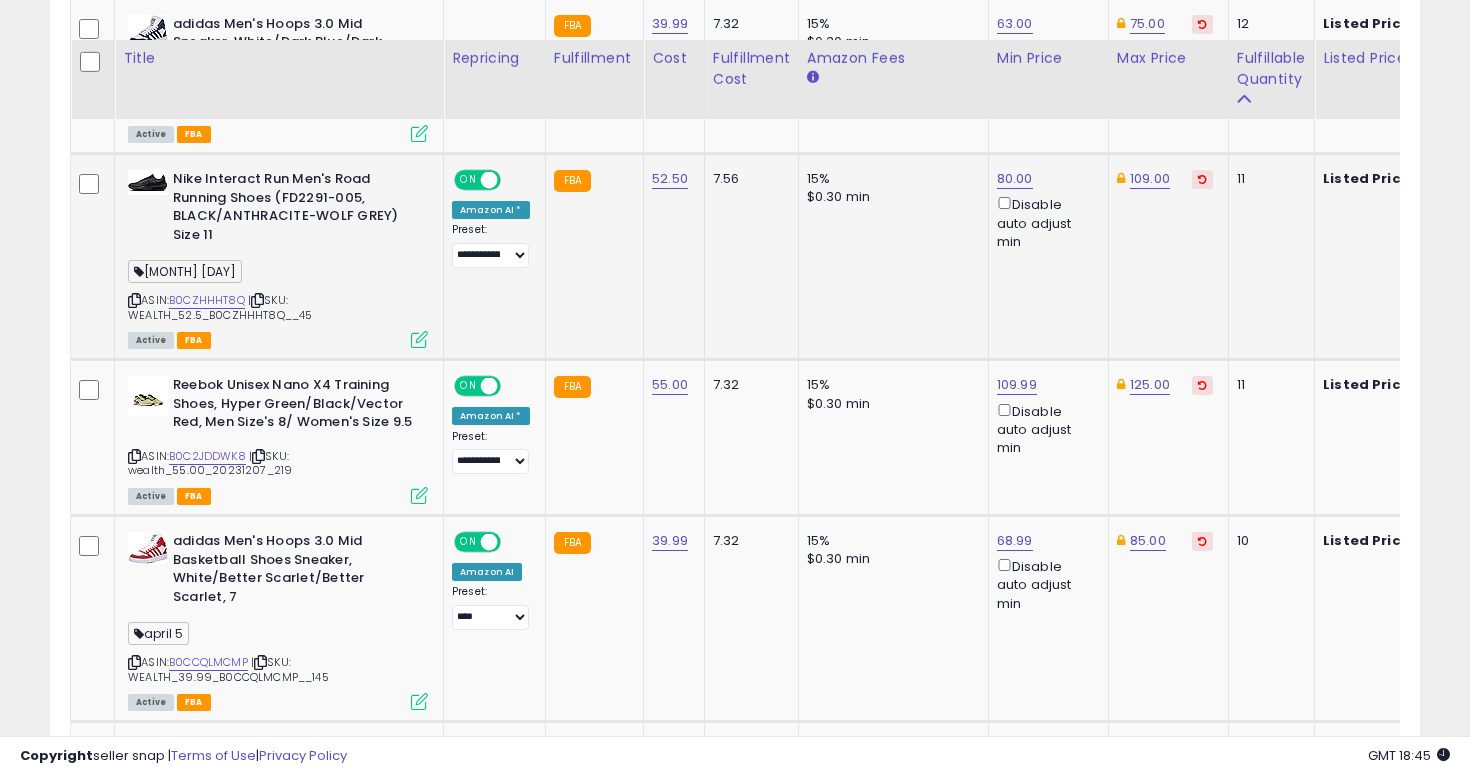 scroll, scrollTop: 1446, scrollLeft: 0, axis: vertical 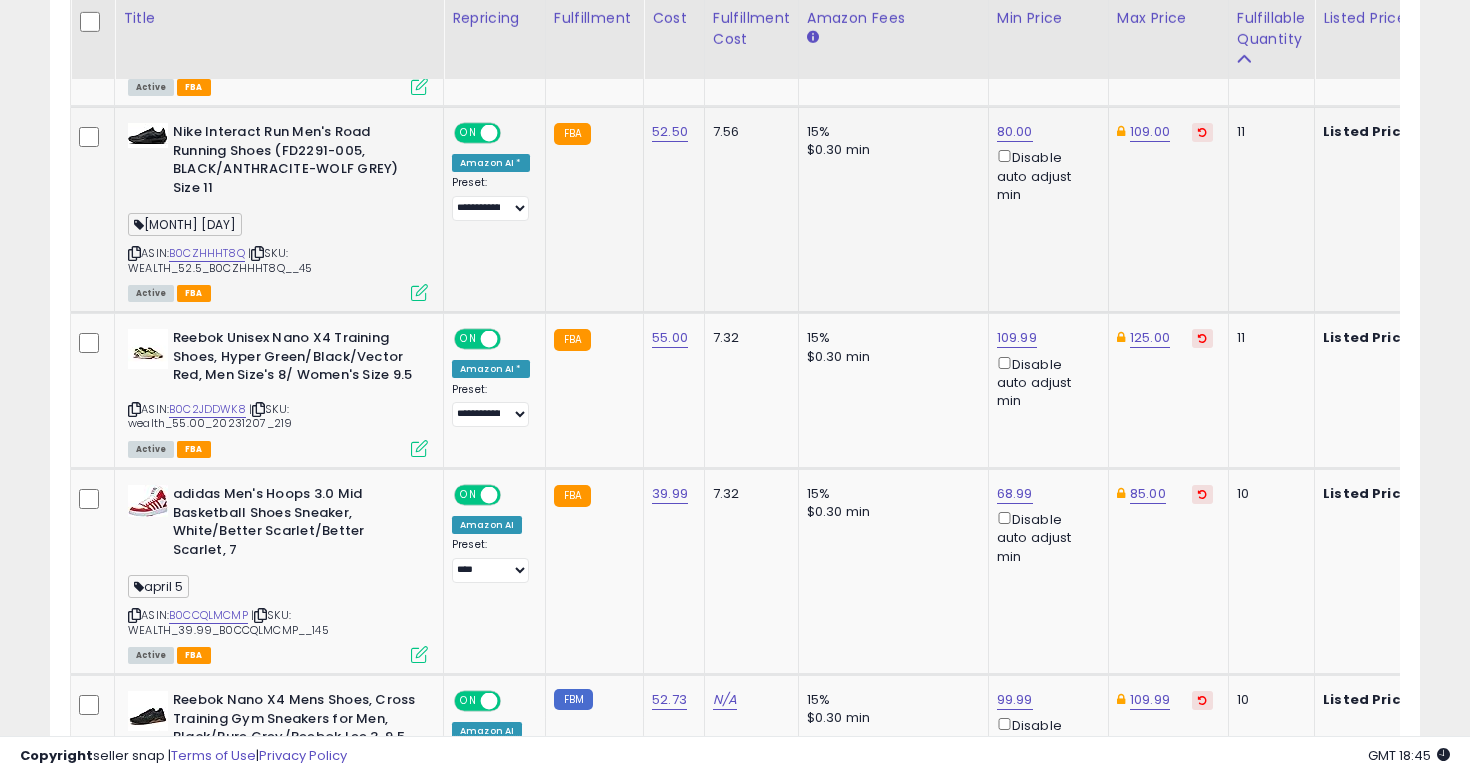click at bounding box center (134, 253) 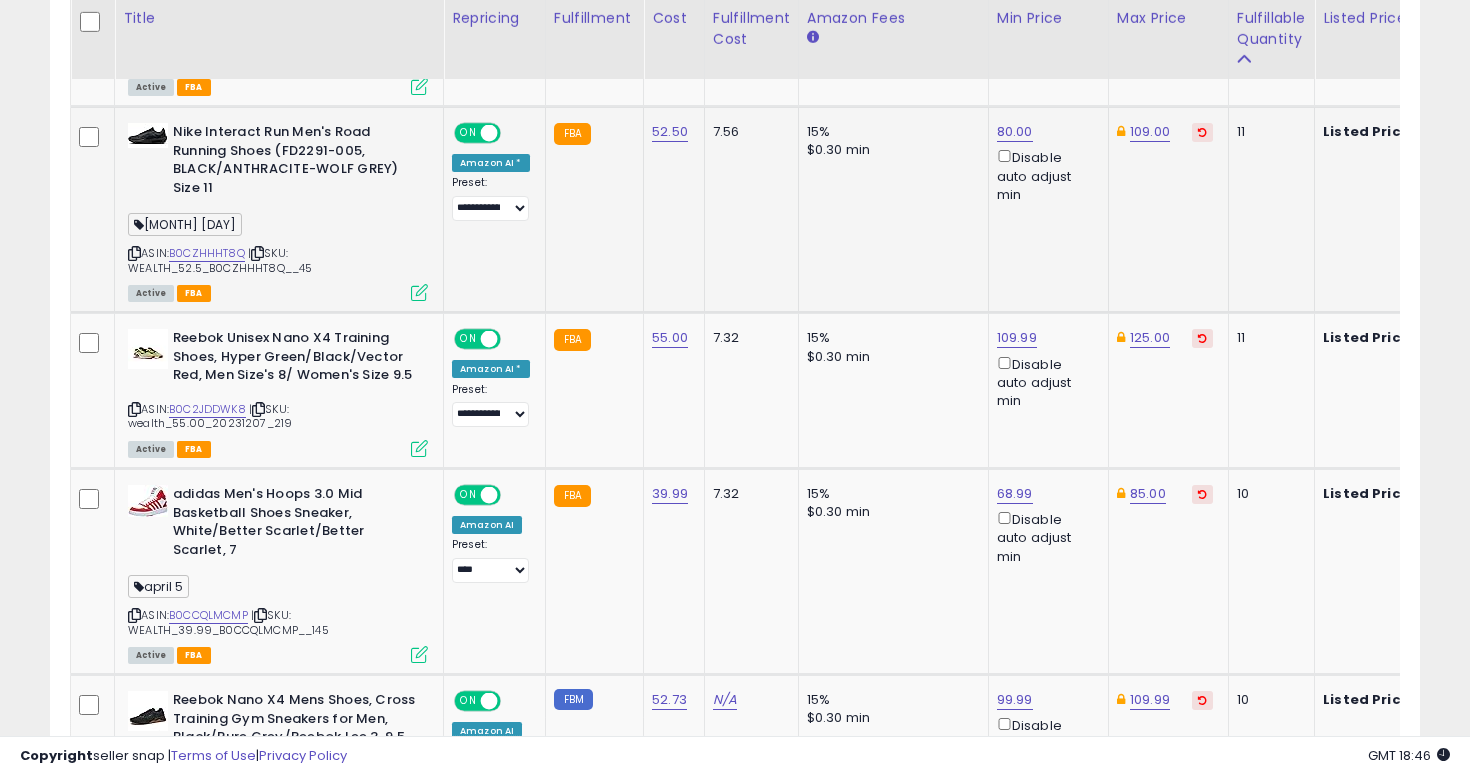click on "15% $0.30 min" 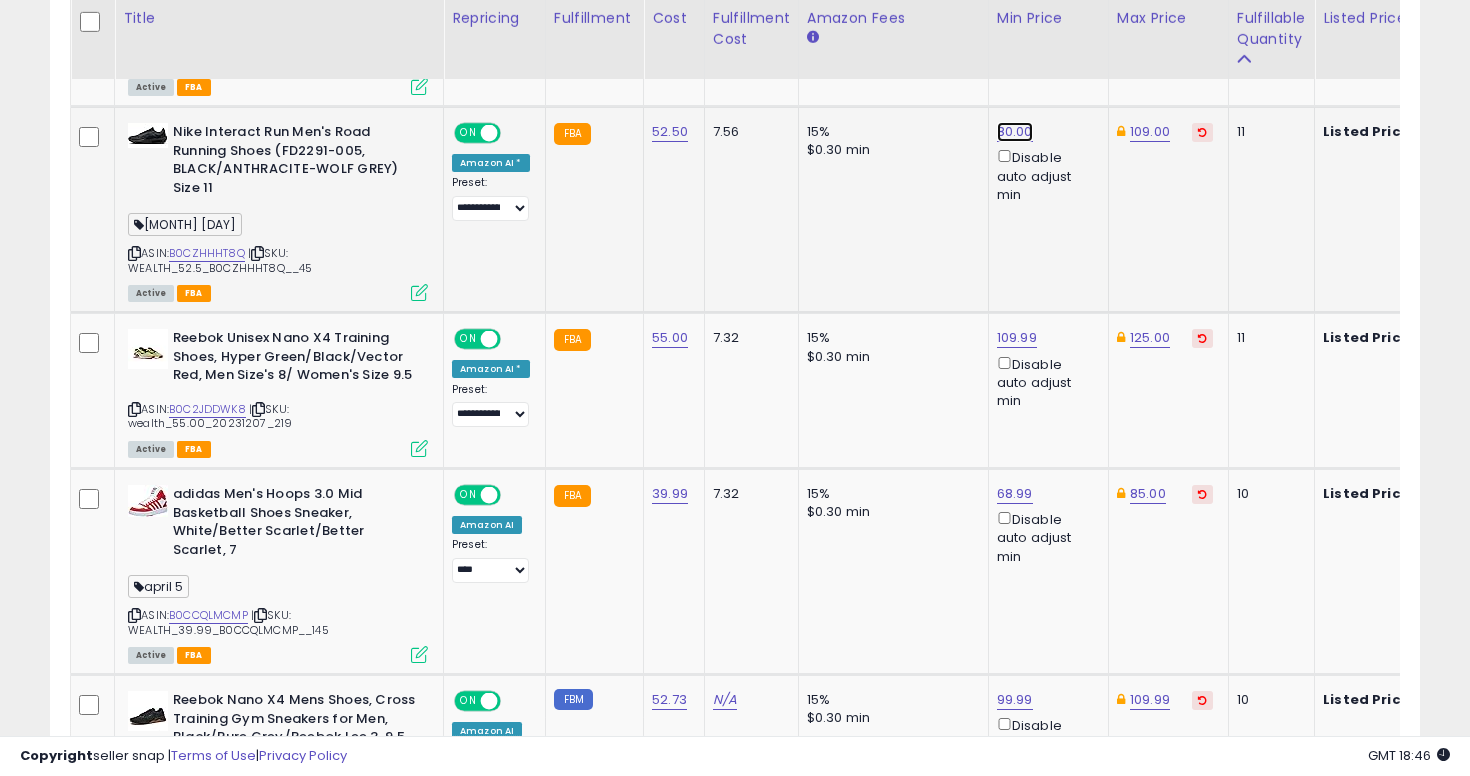 click on "80.00" at bounding box center (1015, -372) 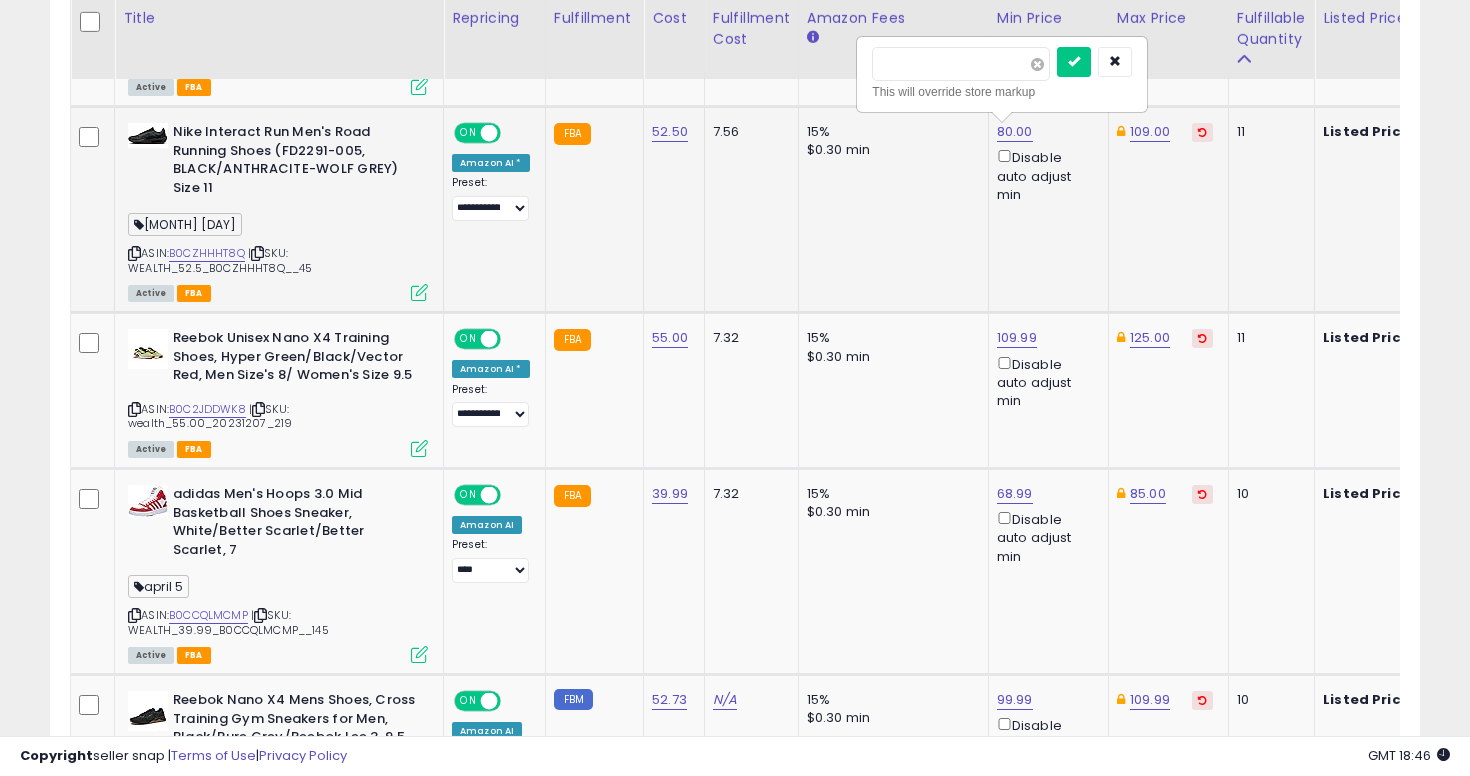 click at bounding box center [1037, 64] 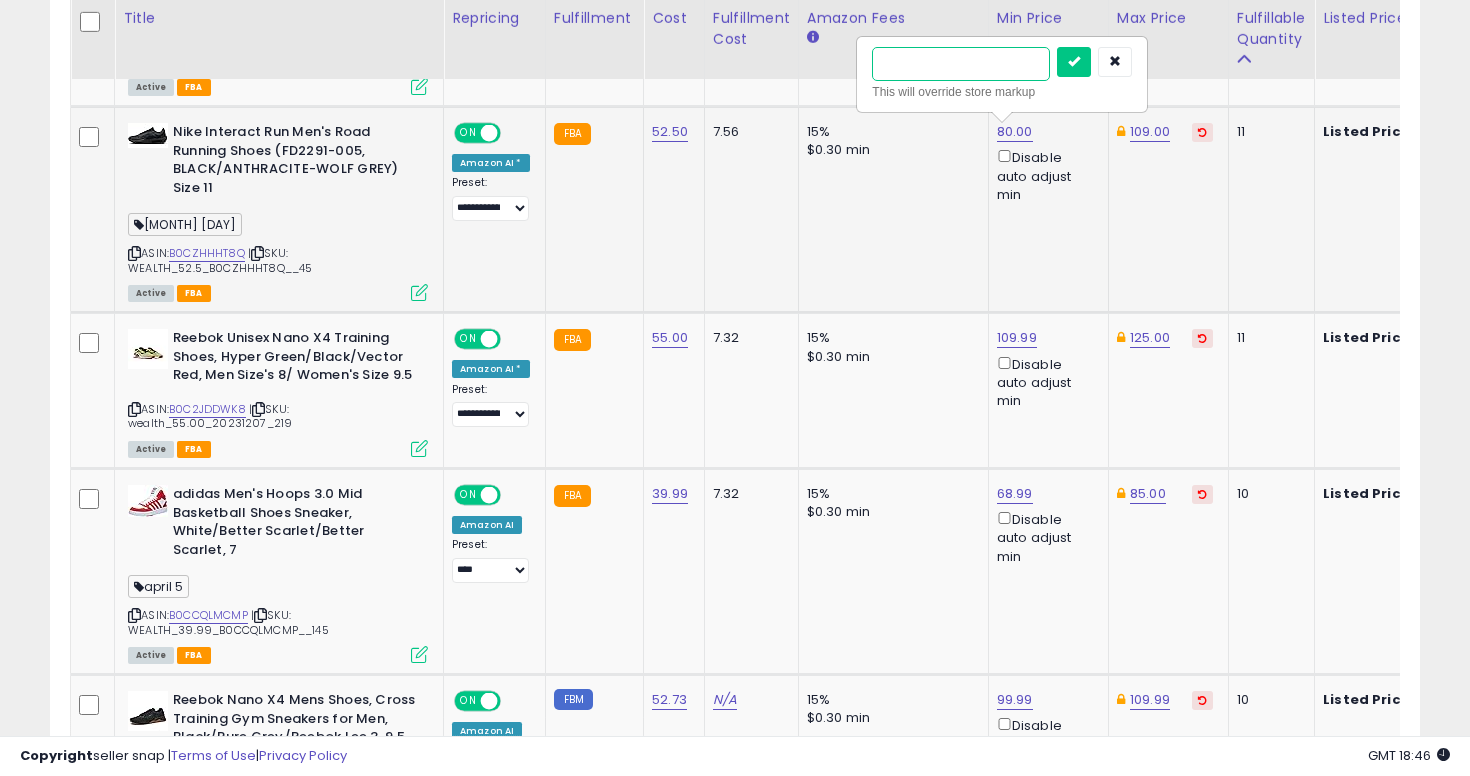 type on "**" 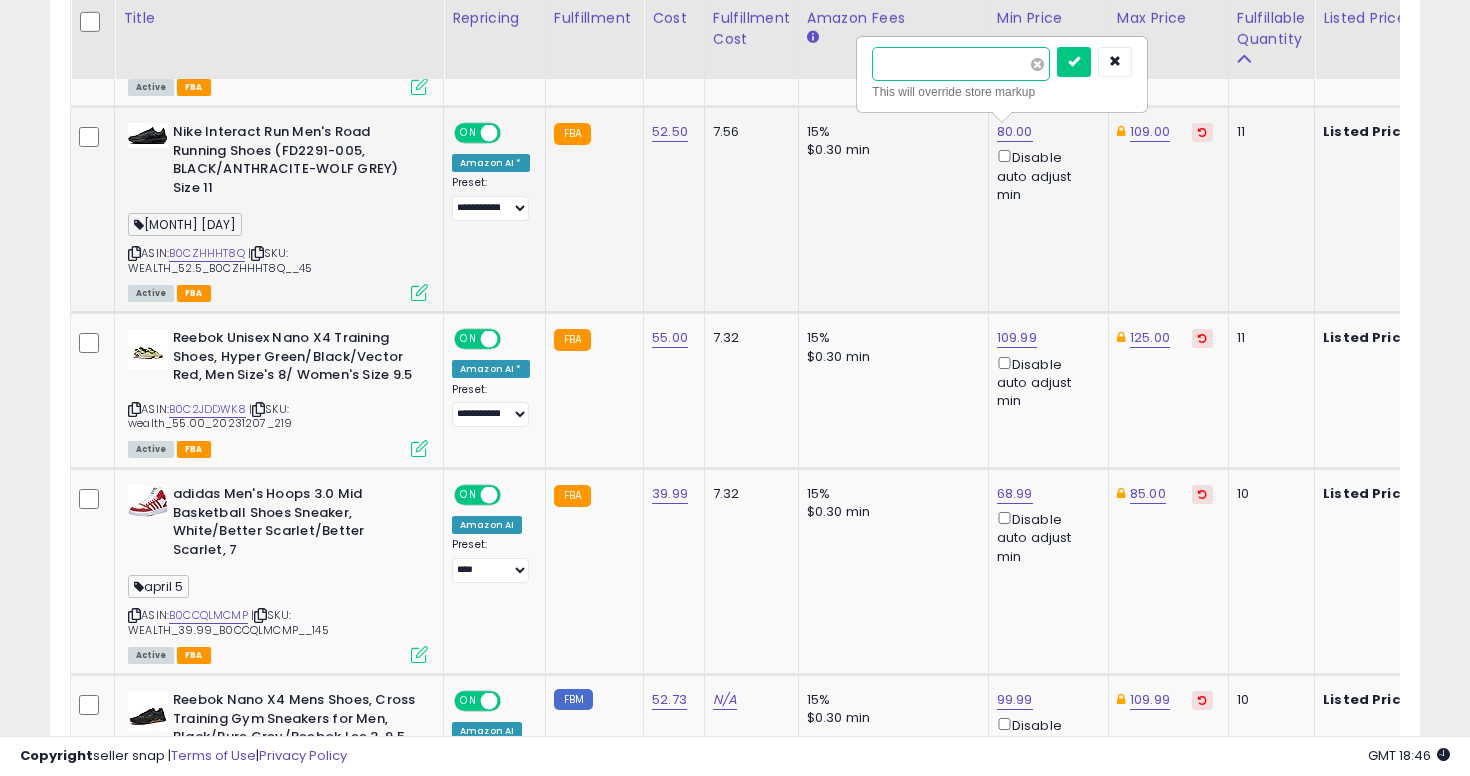 click at bounding box center (1074, 62) 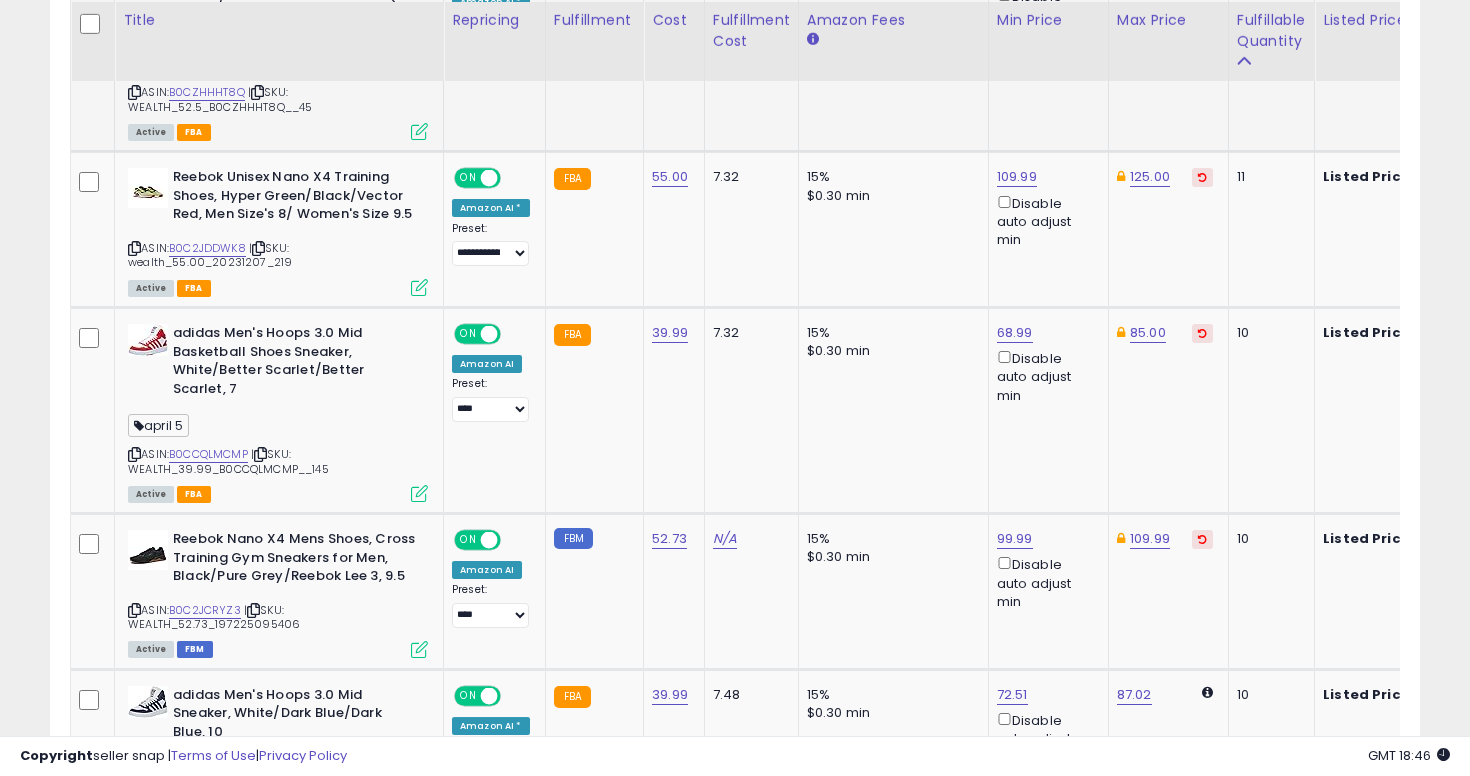 scroll, scrollTop: 1610, scrollLeft: 0, axis: vertical 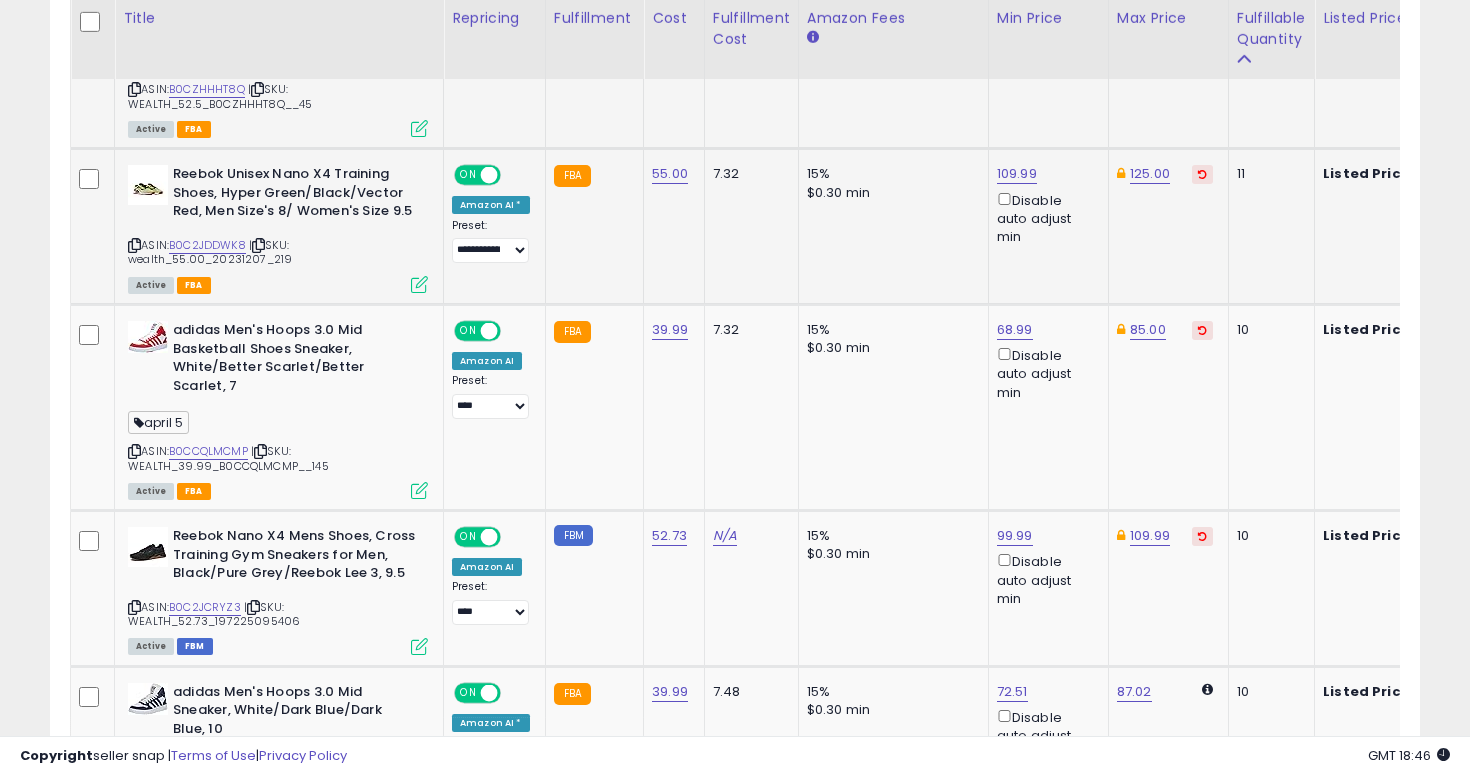 click on "Reebok Unisex Nano X4 Training Shoes, Hyper Green/Black/Vector Red, Men Size's 8/ Women's Size 9.5  ASIN:  B0C2JDDWK8    |   SKU: wealth_55.00_20231207_219 Active FBA" at bounding box center (275, 228) 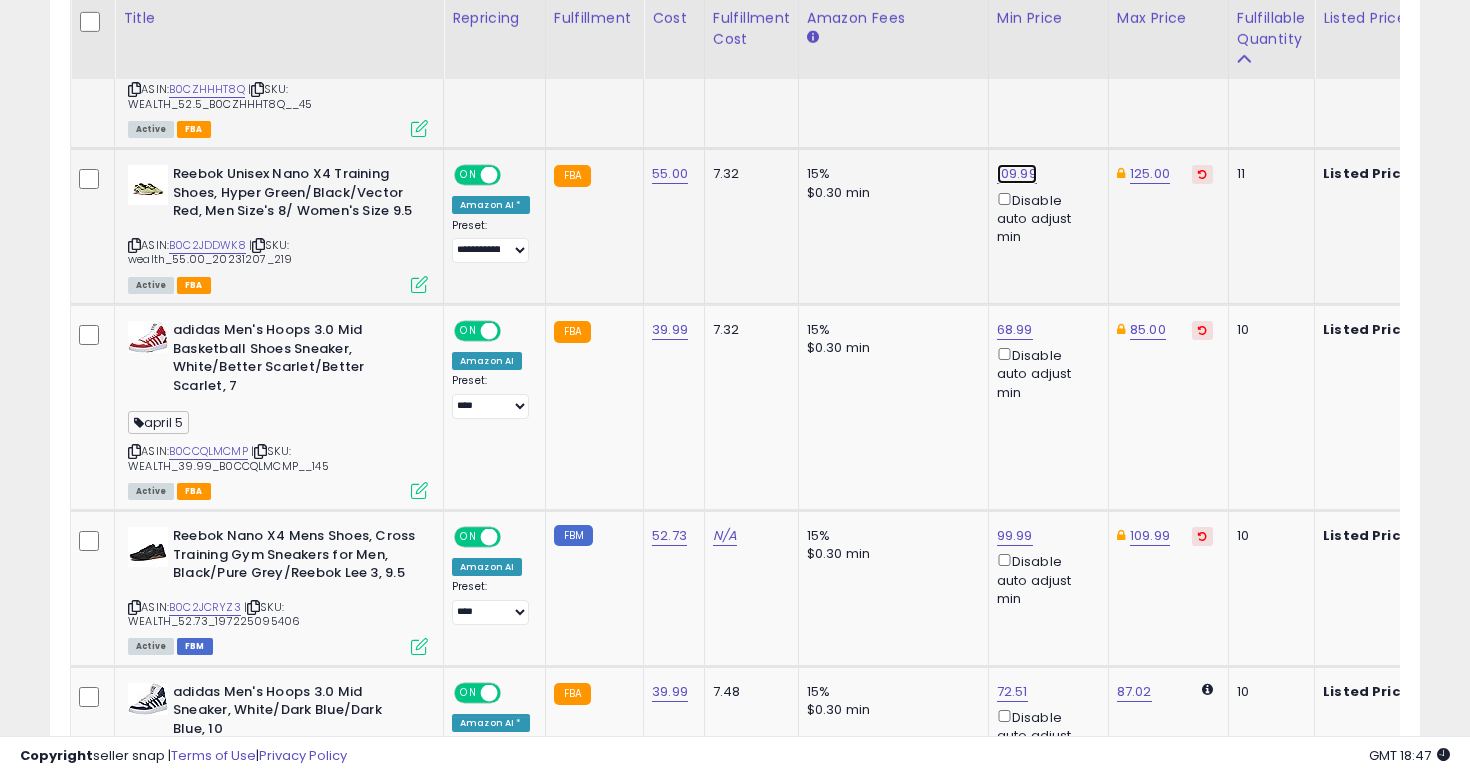click on "109.99" at bounding box center (1015, -536) 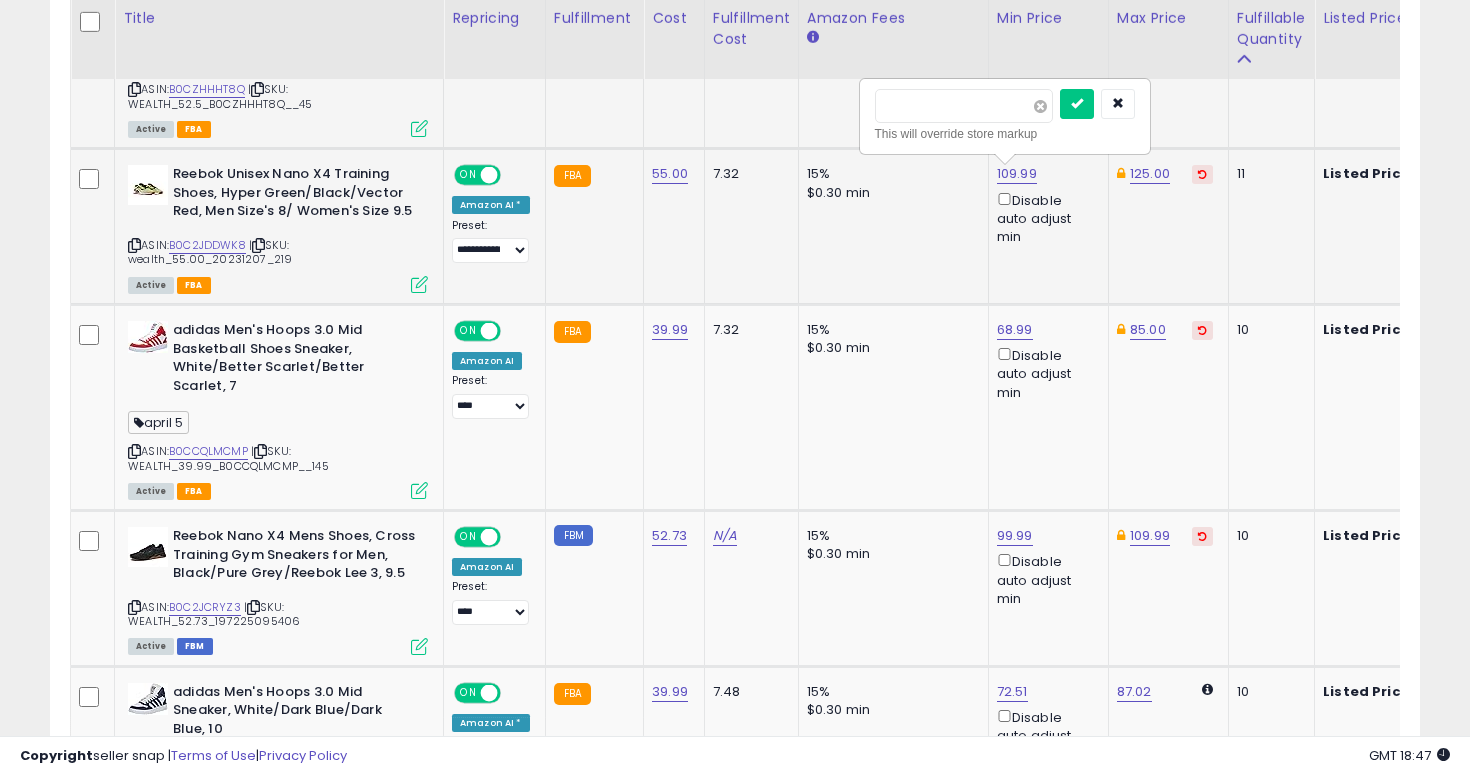 click at bounding box center [1040, 106] 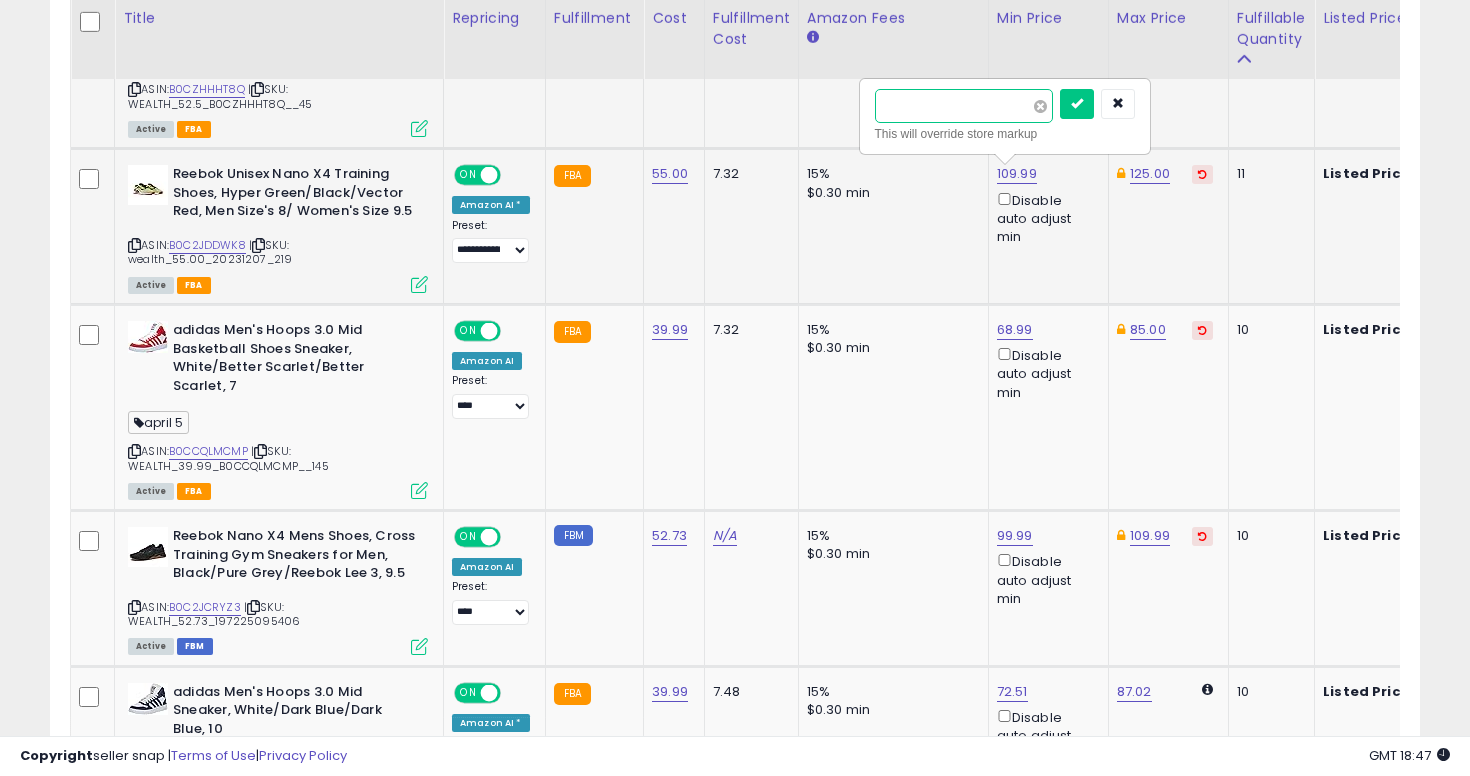 type on "*****" 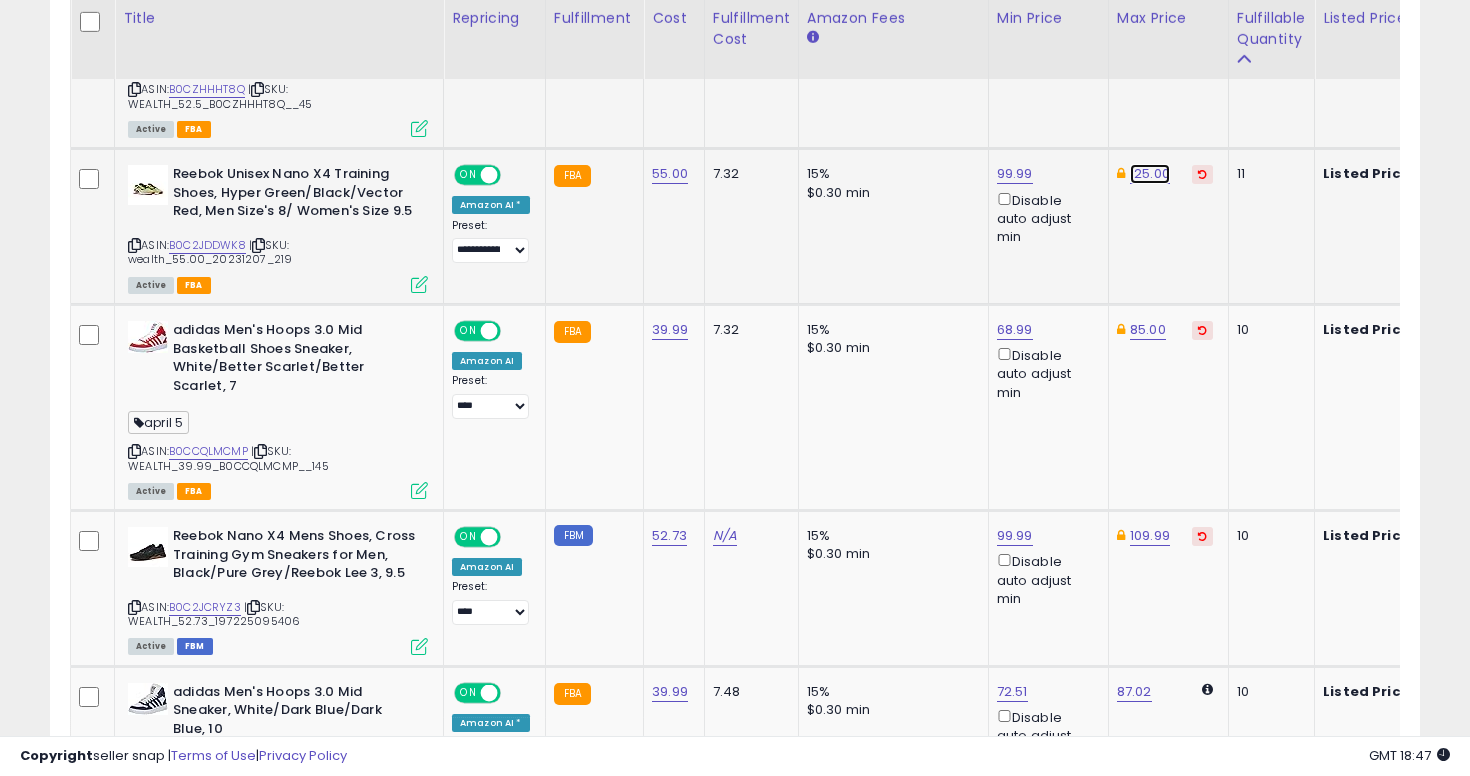 click on "125.00" at bounding box center (1147, -536) 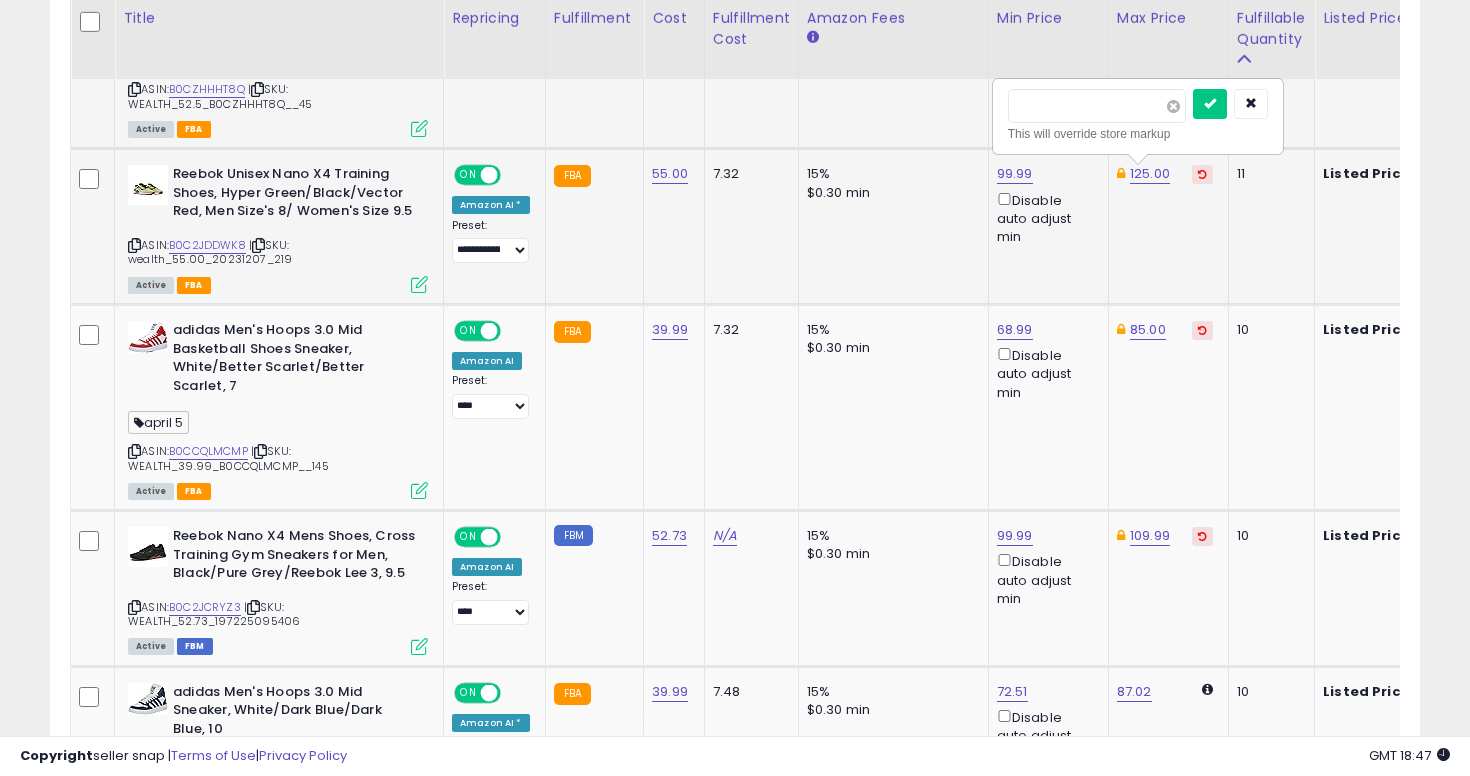 click at bounding box center [1173, 106] 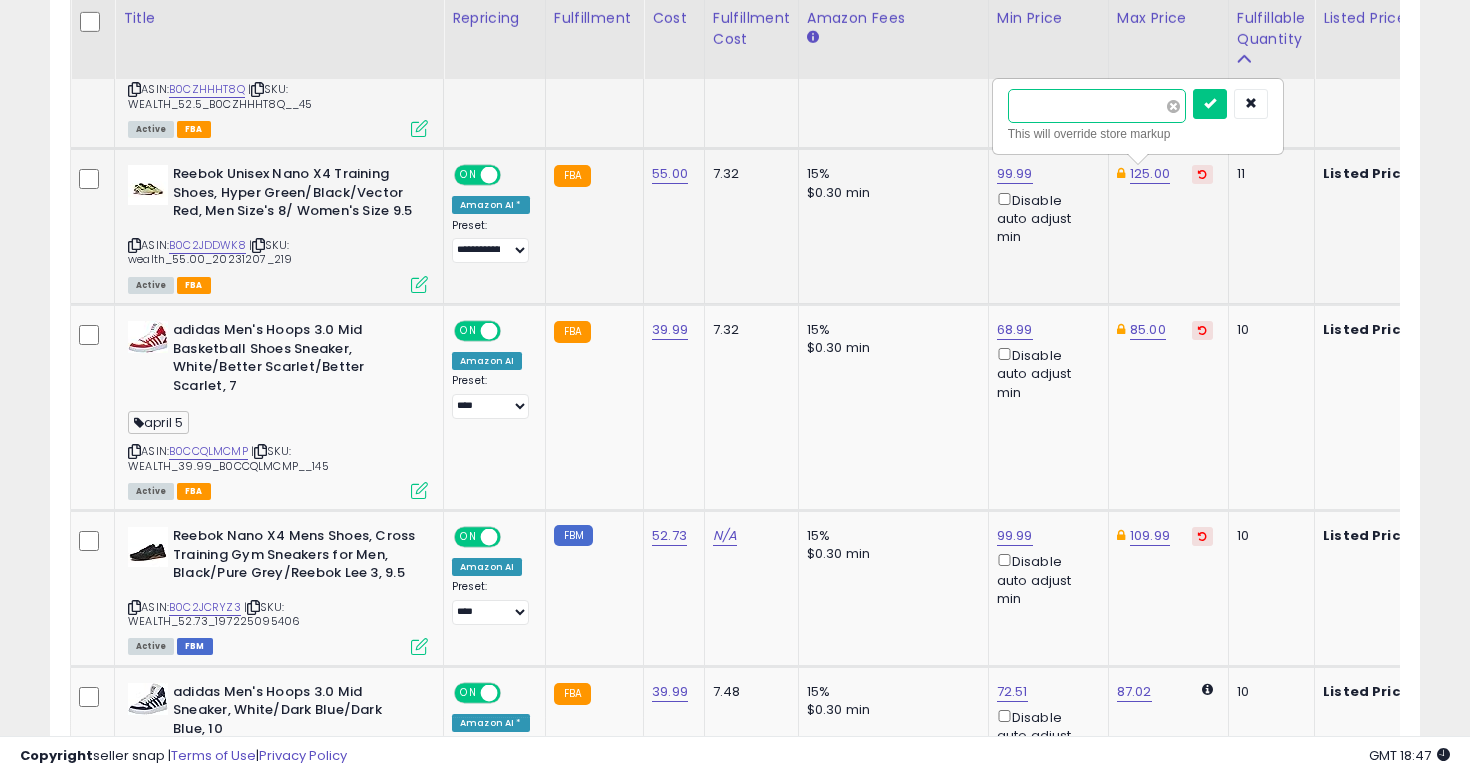 type on "******" 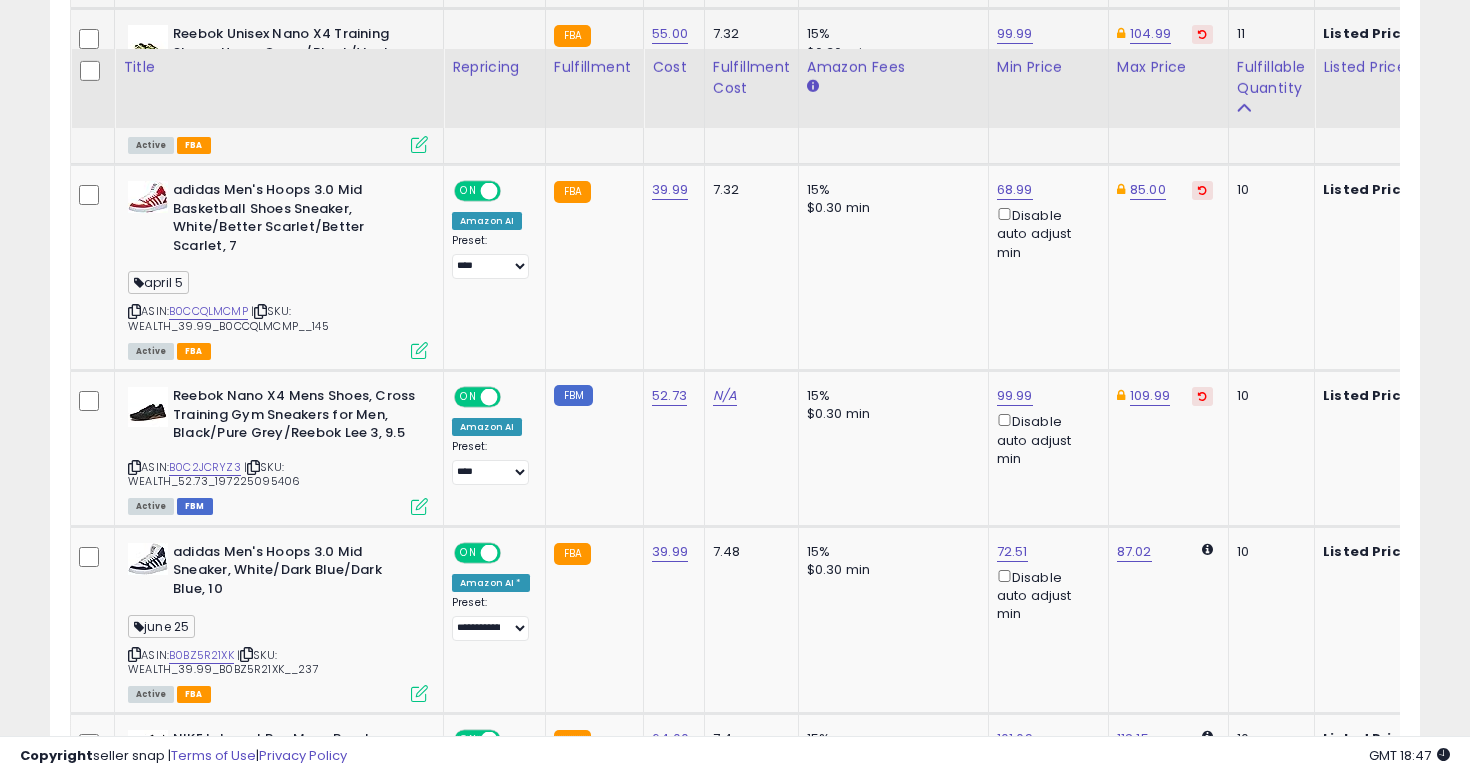 scroll, scrollTop: 1800, scrollLeft: 0, axis: vertical 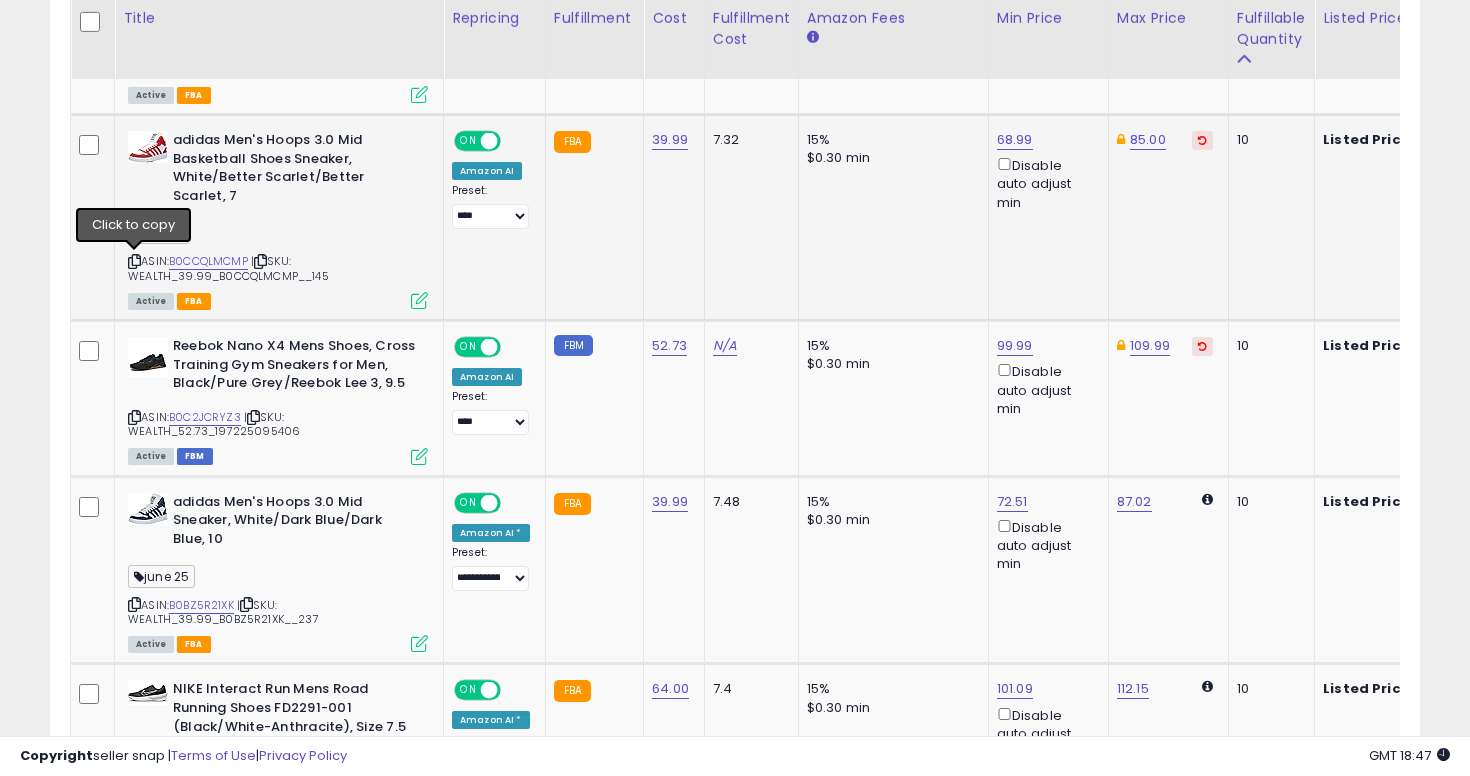 click at bounding box center (134, 261) 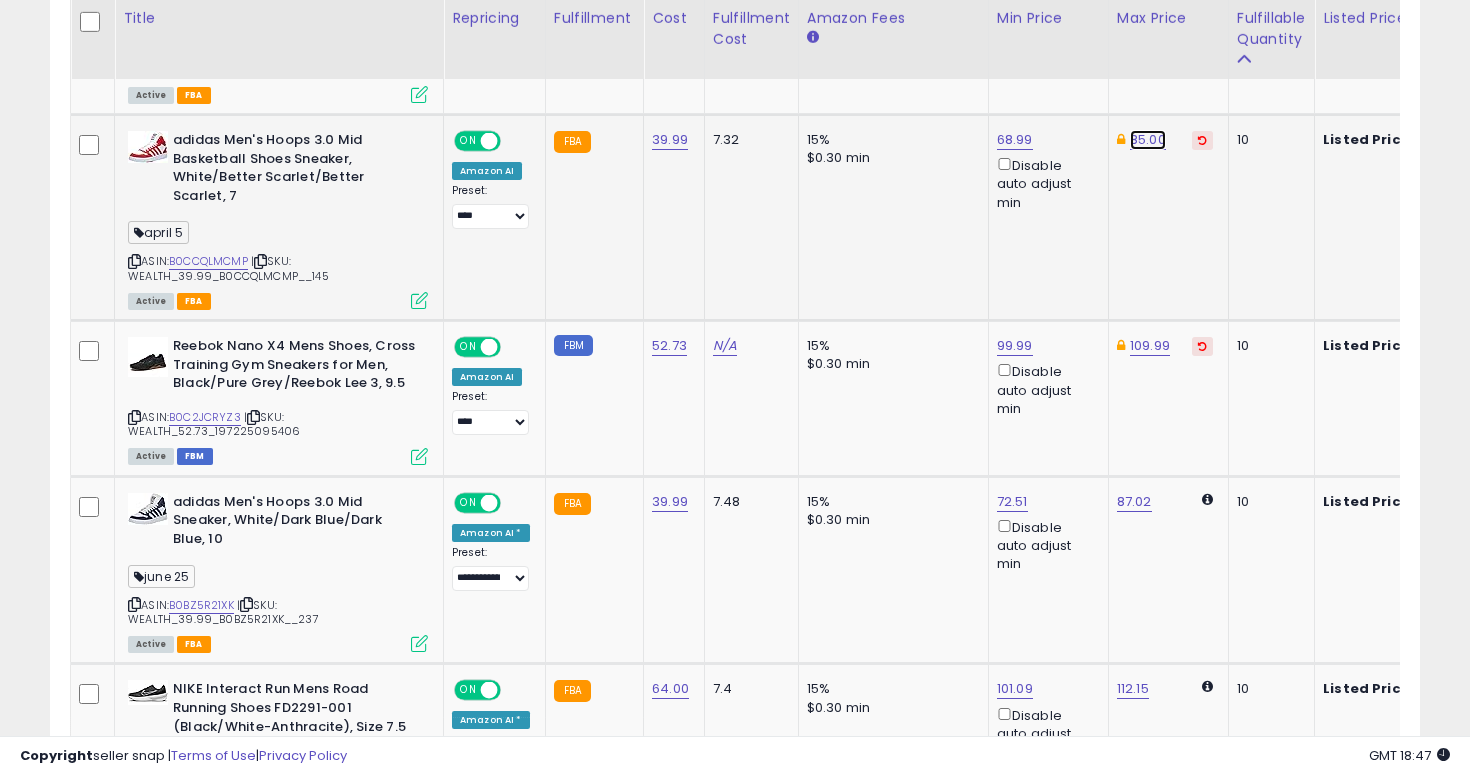 click on "85.00" at bounding box center (1147, -726) 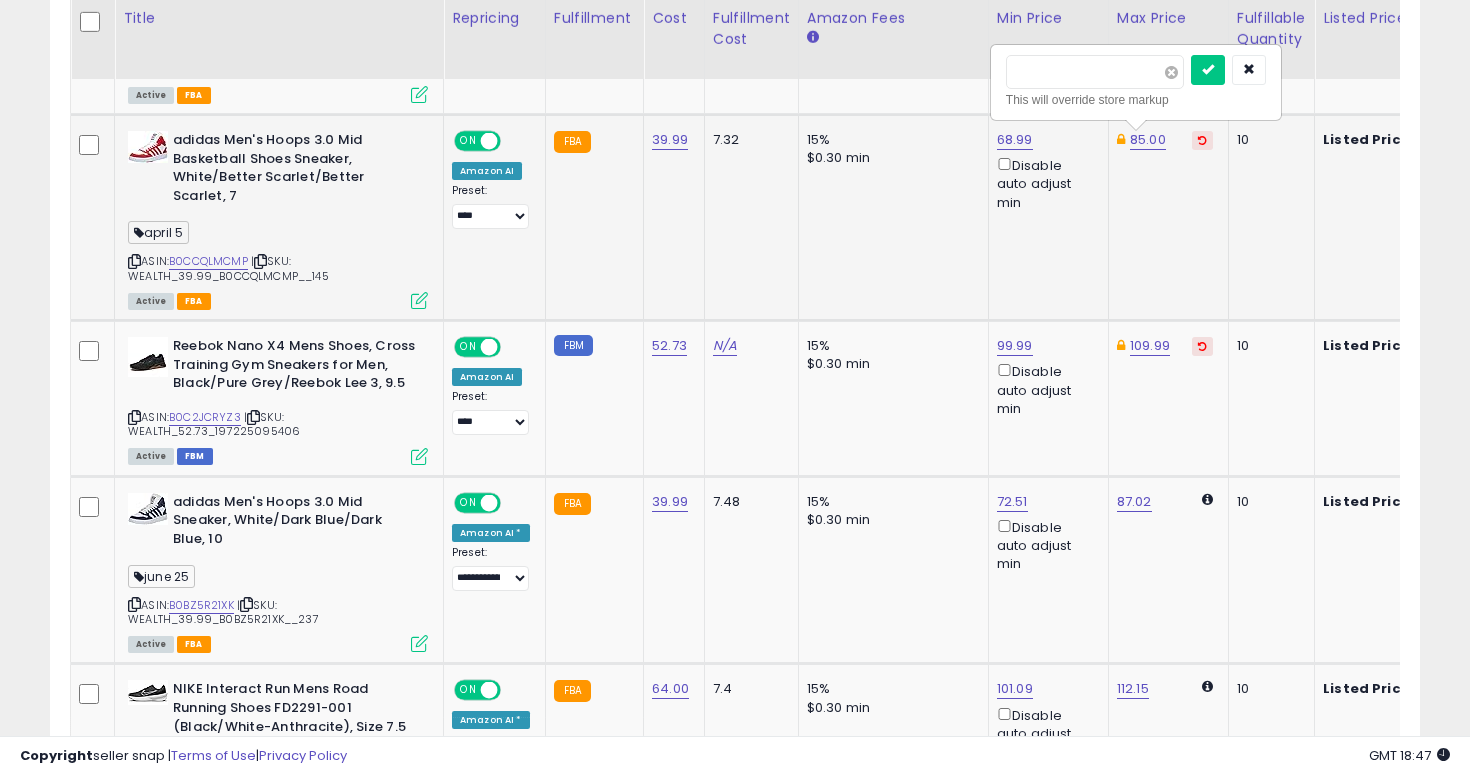 click at bounding box center (1171, 72) 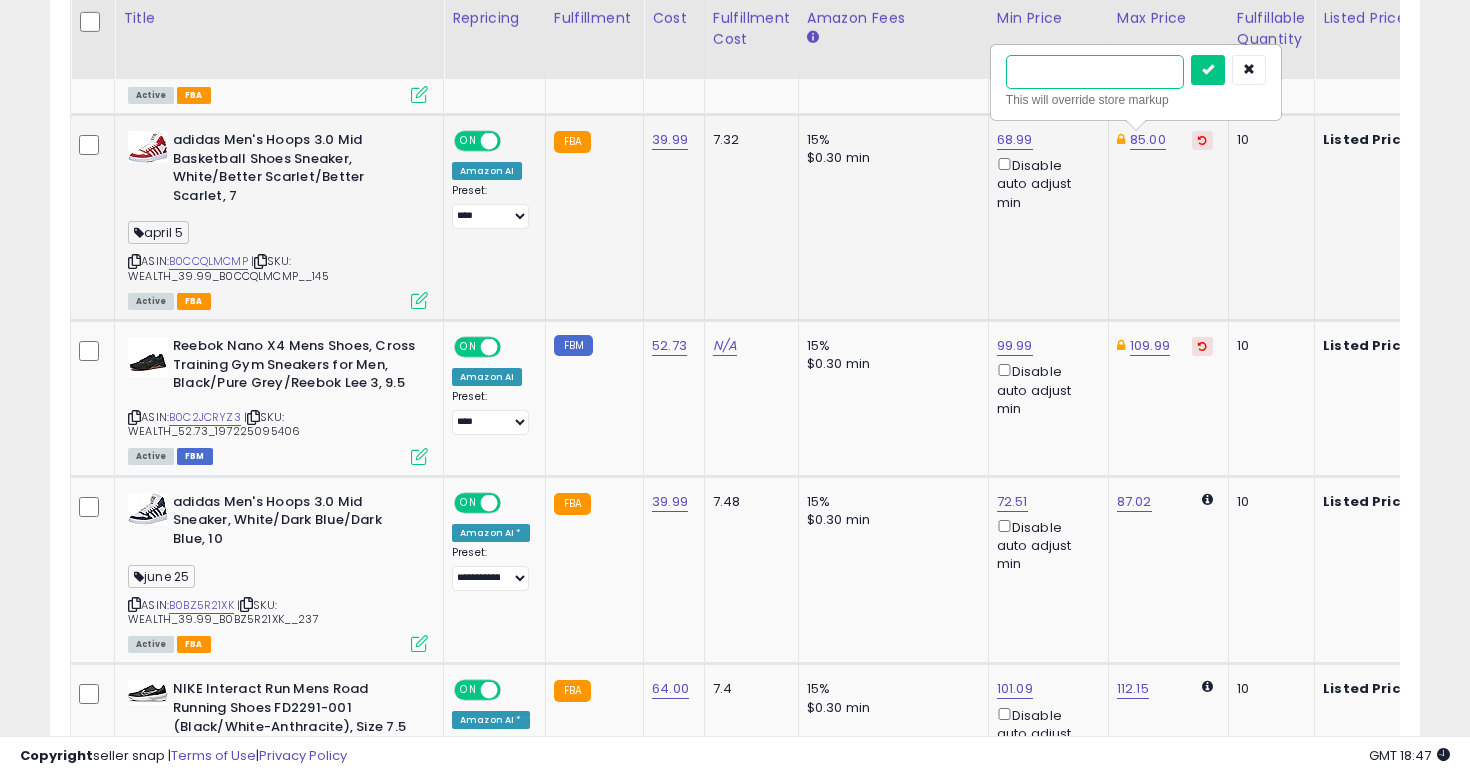 type on "**" 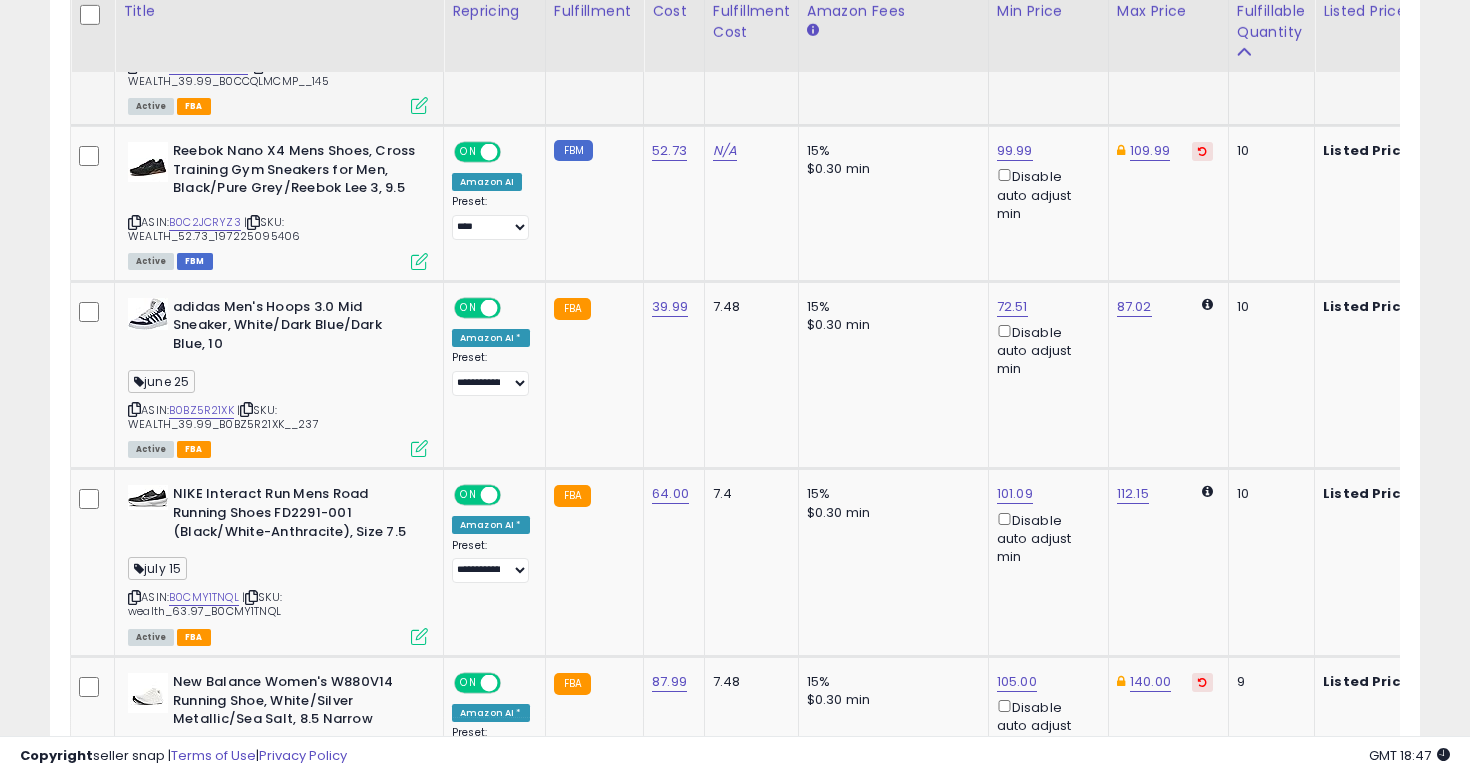 scroll, scrollTop: 1996, scrollLeft: 0, axis: vertical 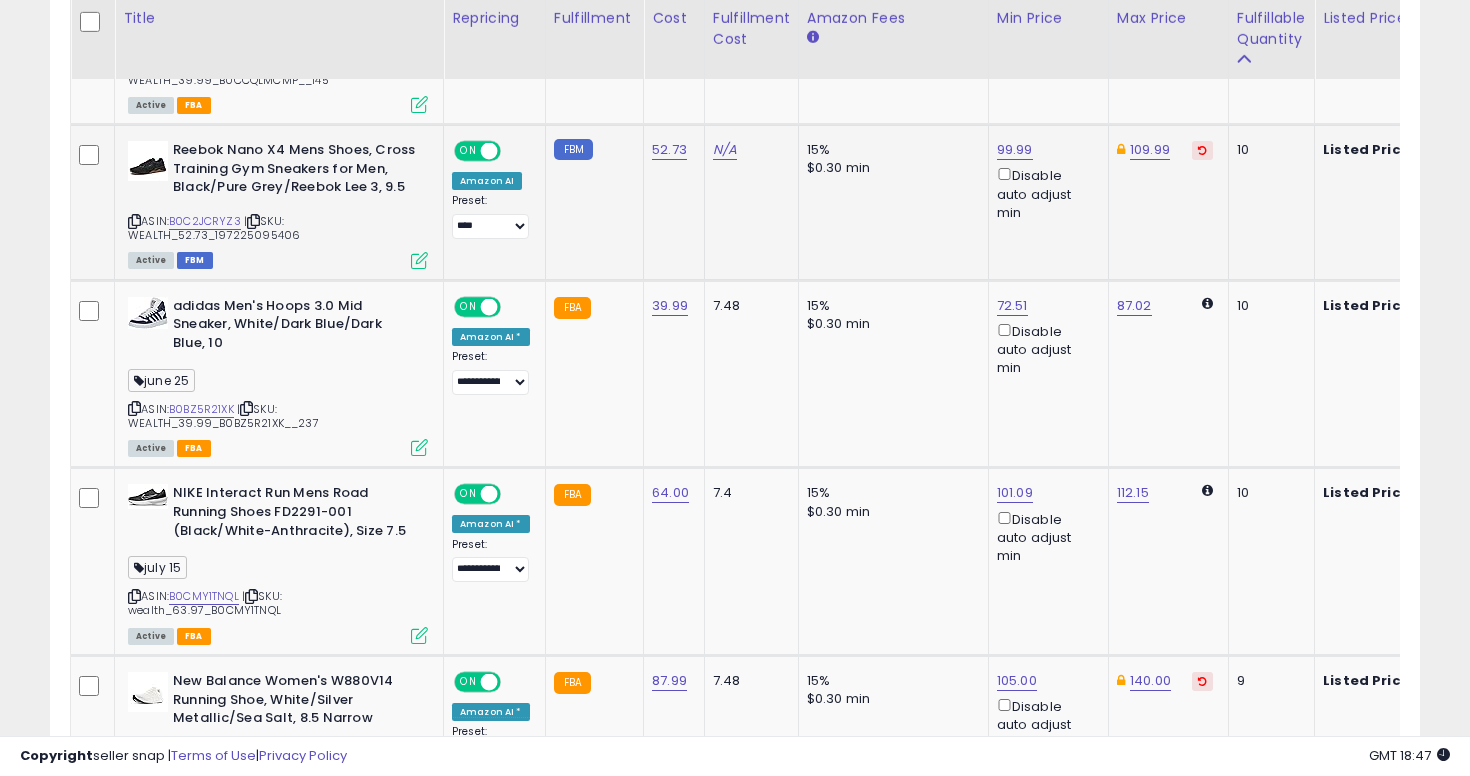 click at bounding box center (134, 221) 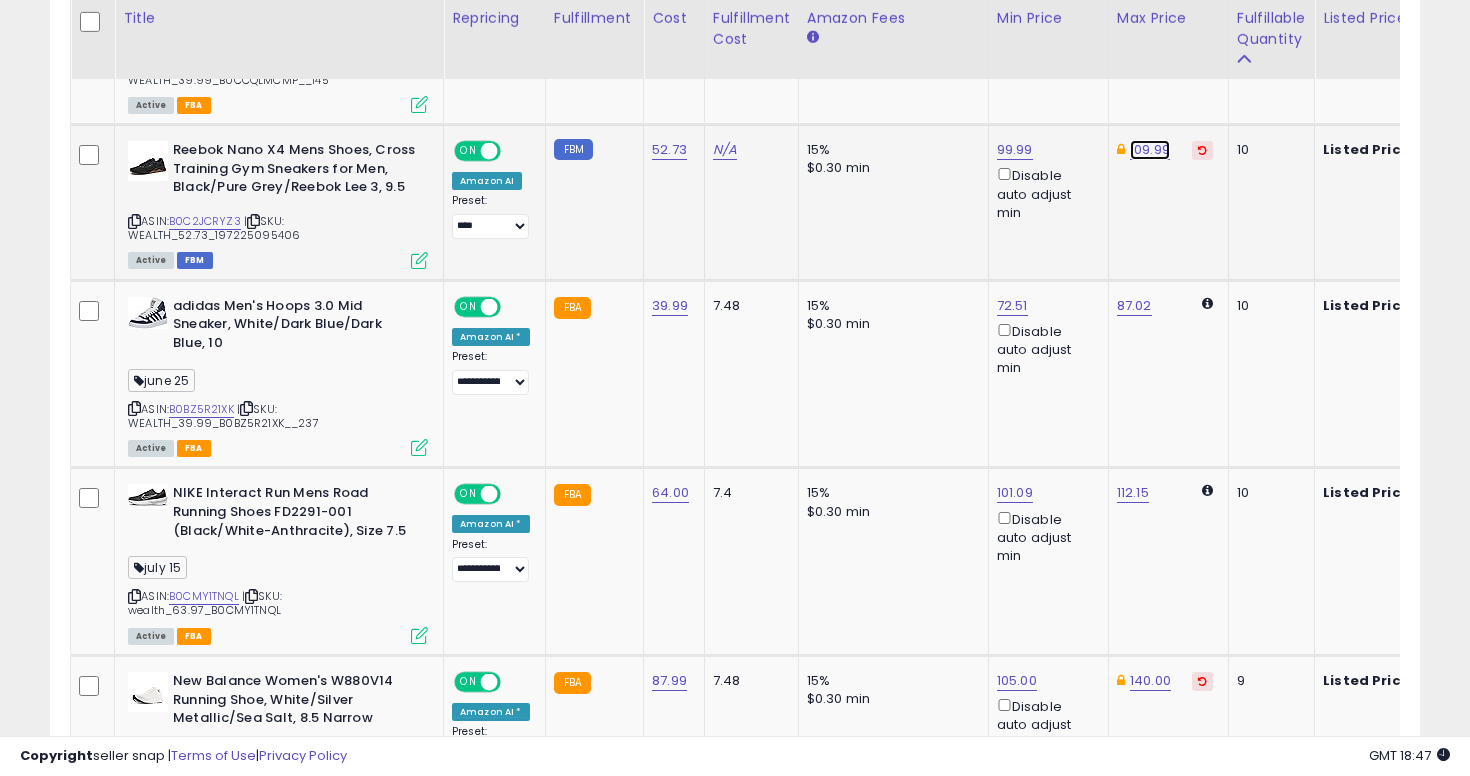click on "109.99" at bounding box center [1147, -922] 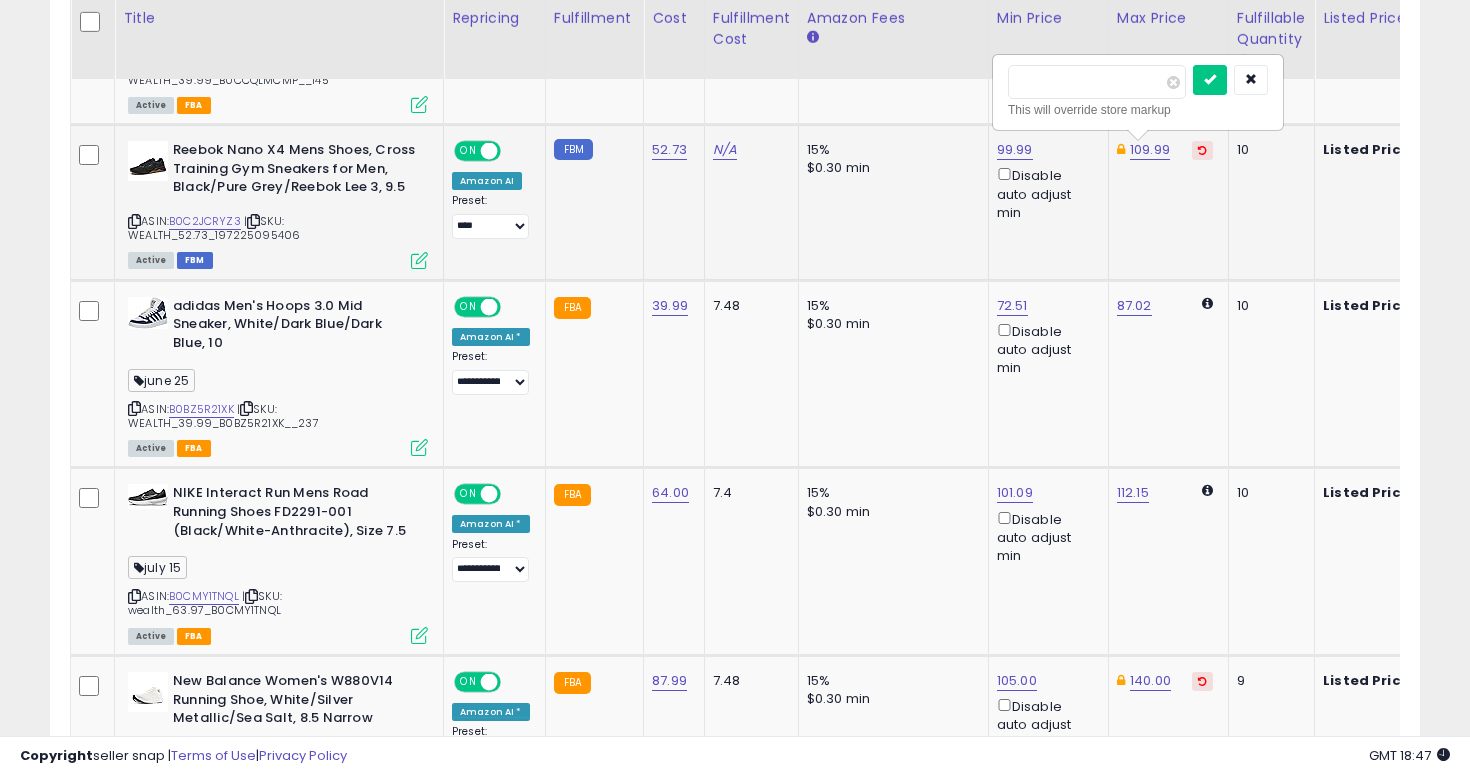 type on "******" 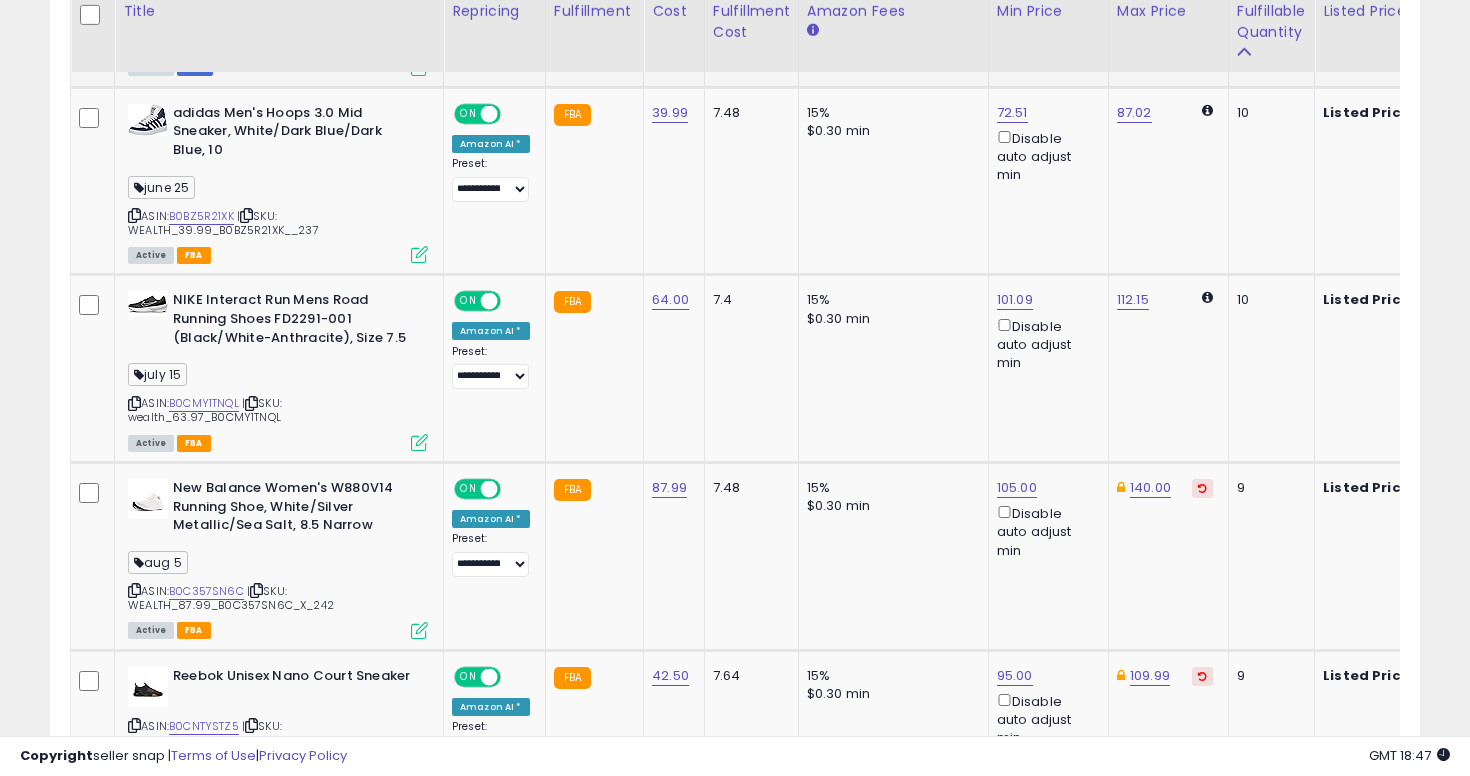 scroll, scrollTop: 2192, scrollLeft: 0, axis: vertical 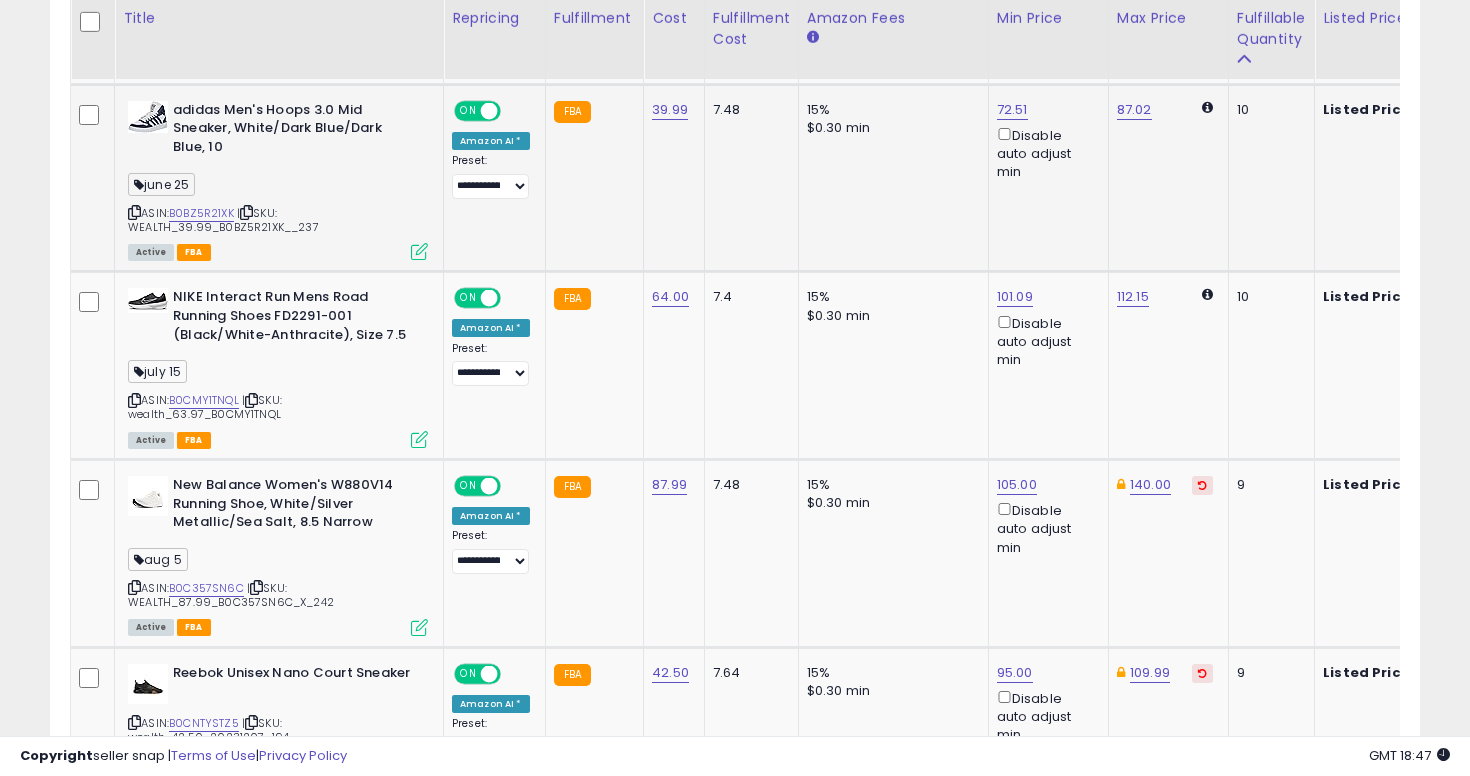 click at bounding box center [134, 212] 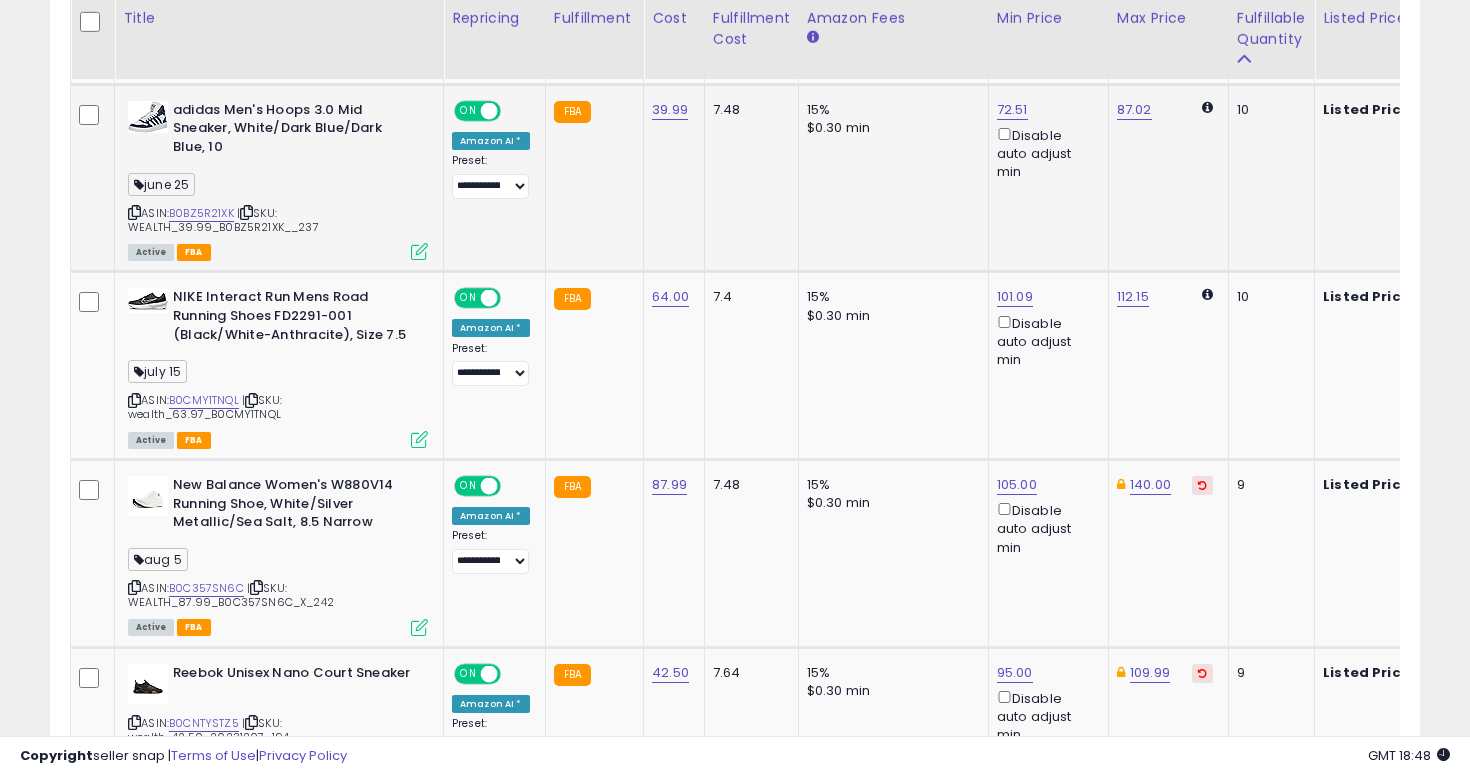click on "72.51  Disable auto adjust min" at bounding box center [1045, 141] 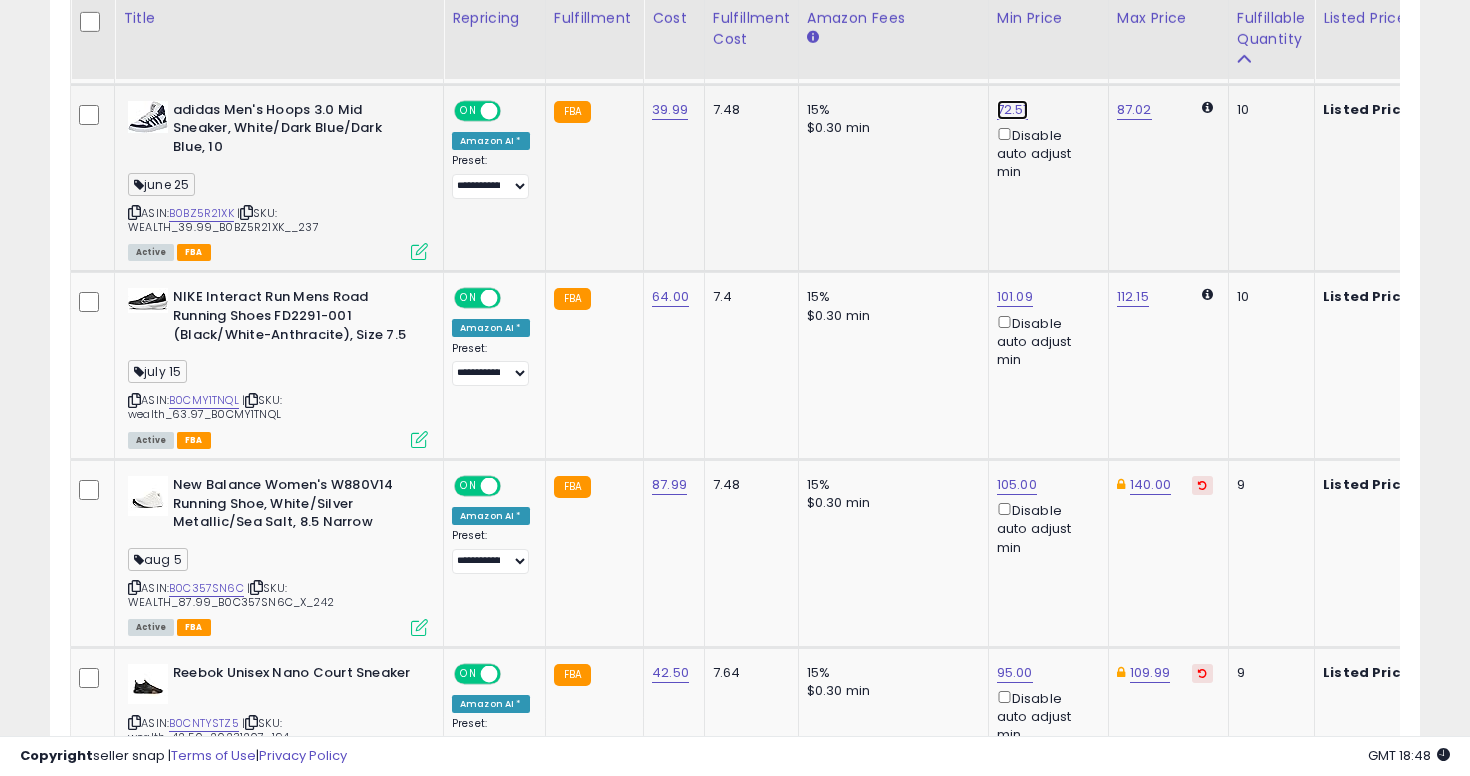 click on "72.51" at bounding box center (1015, -1118) 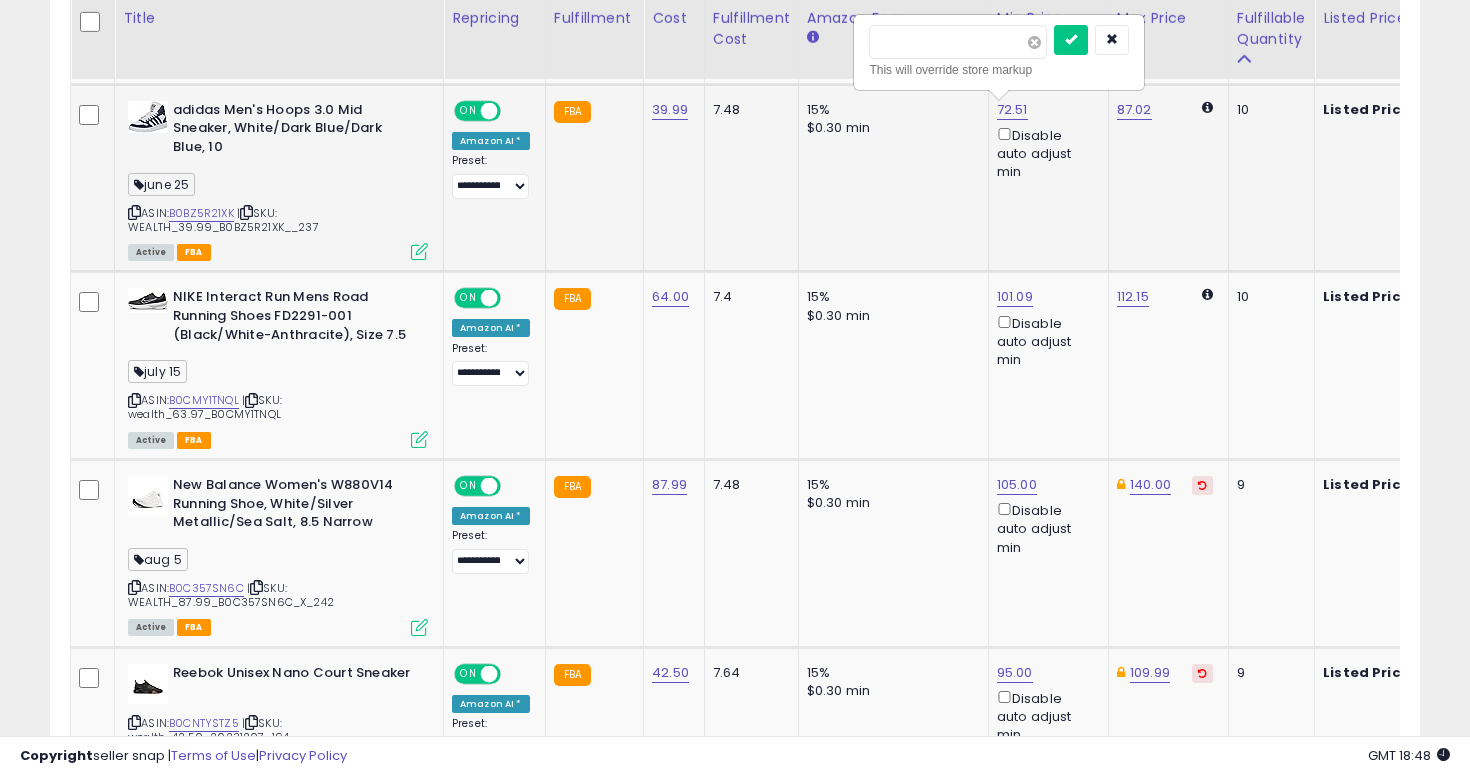 click at bounding box center (1034, 42) 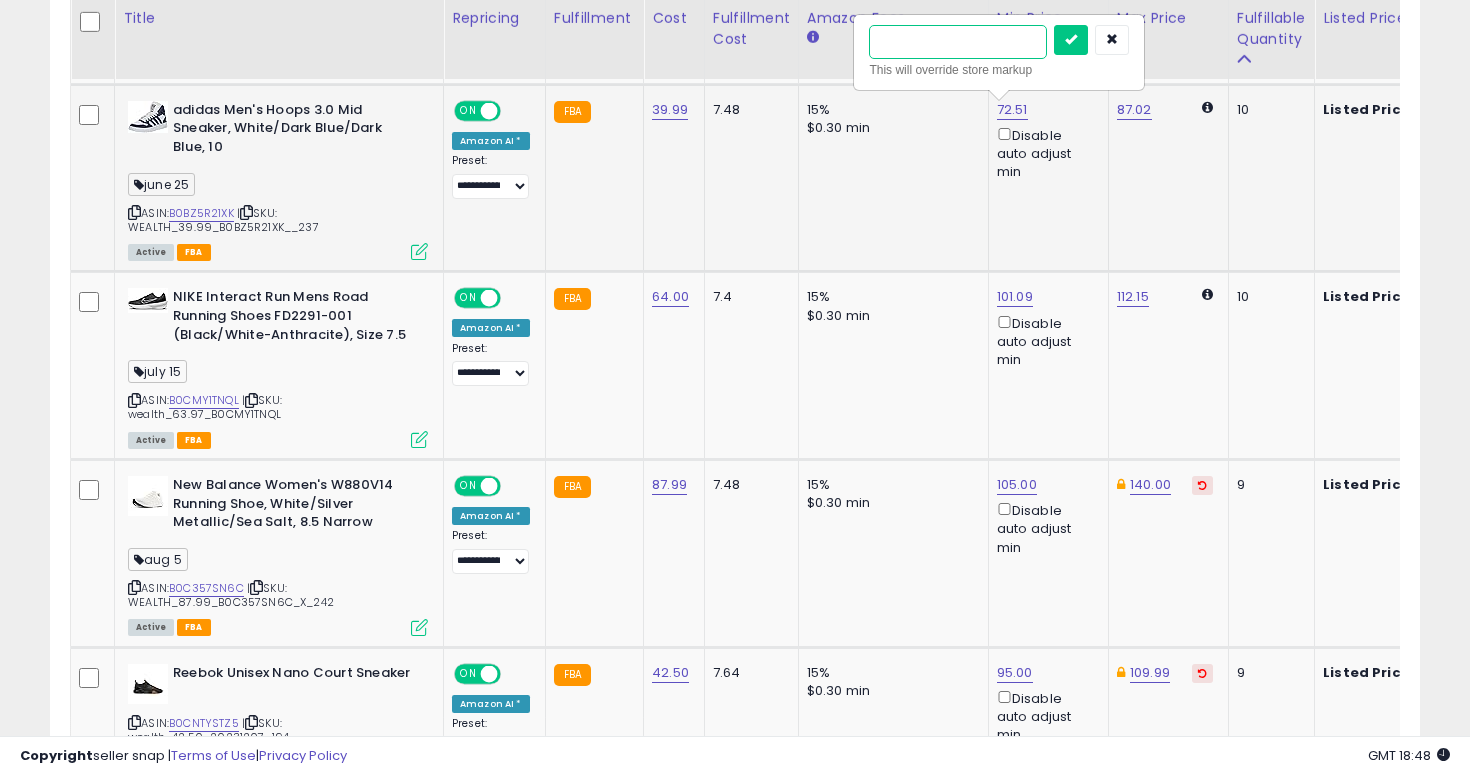 type on "**" 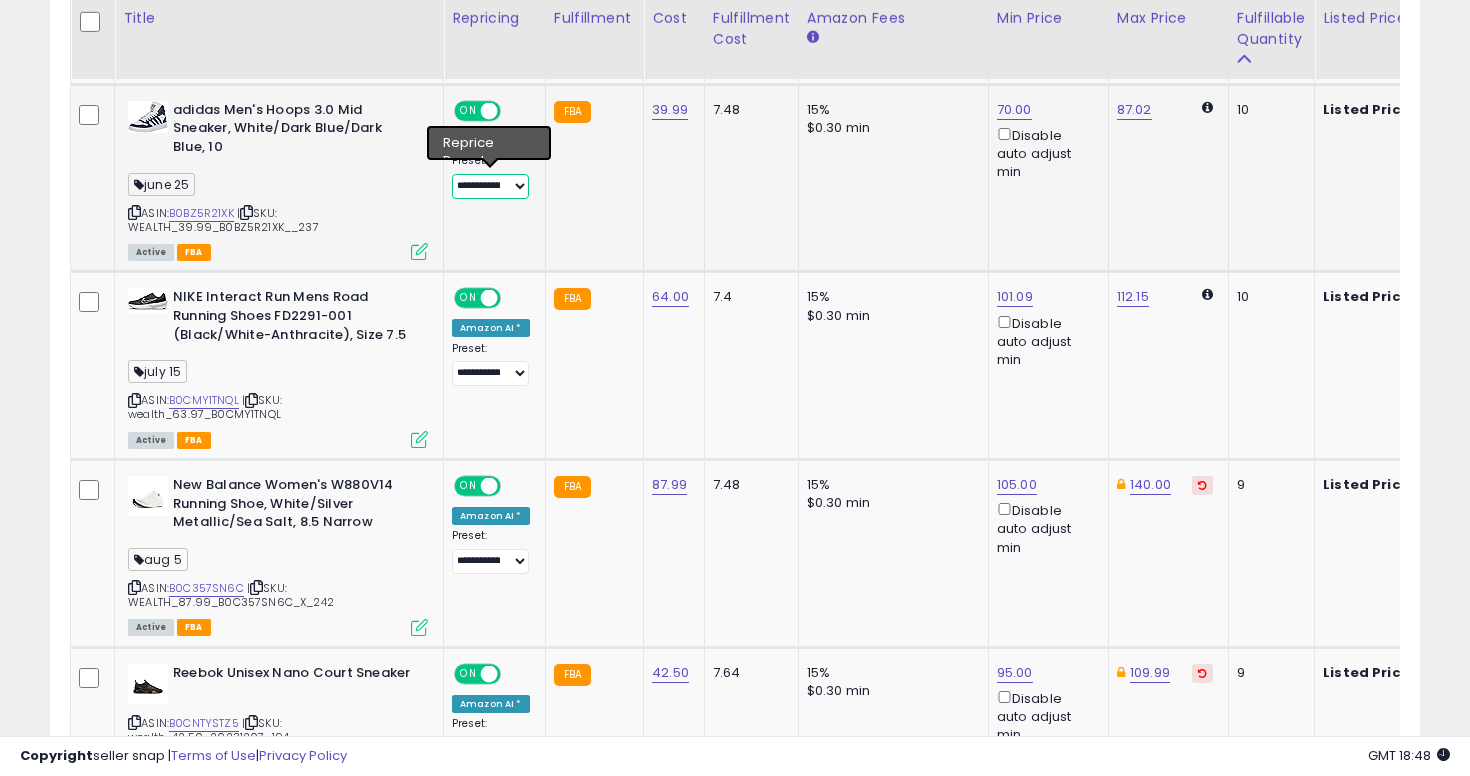 click on "**********" at bounding box center (490, 186) 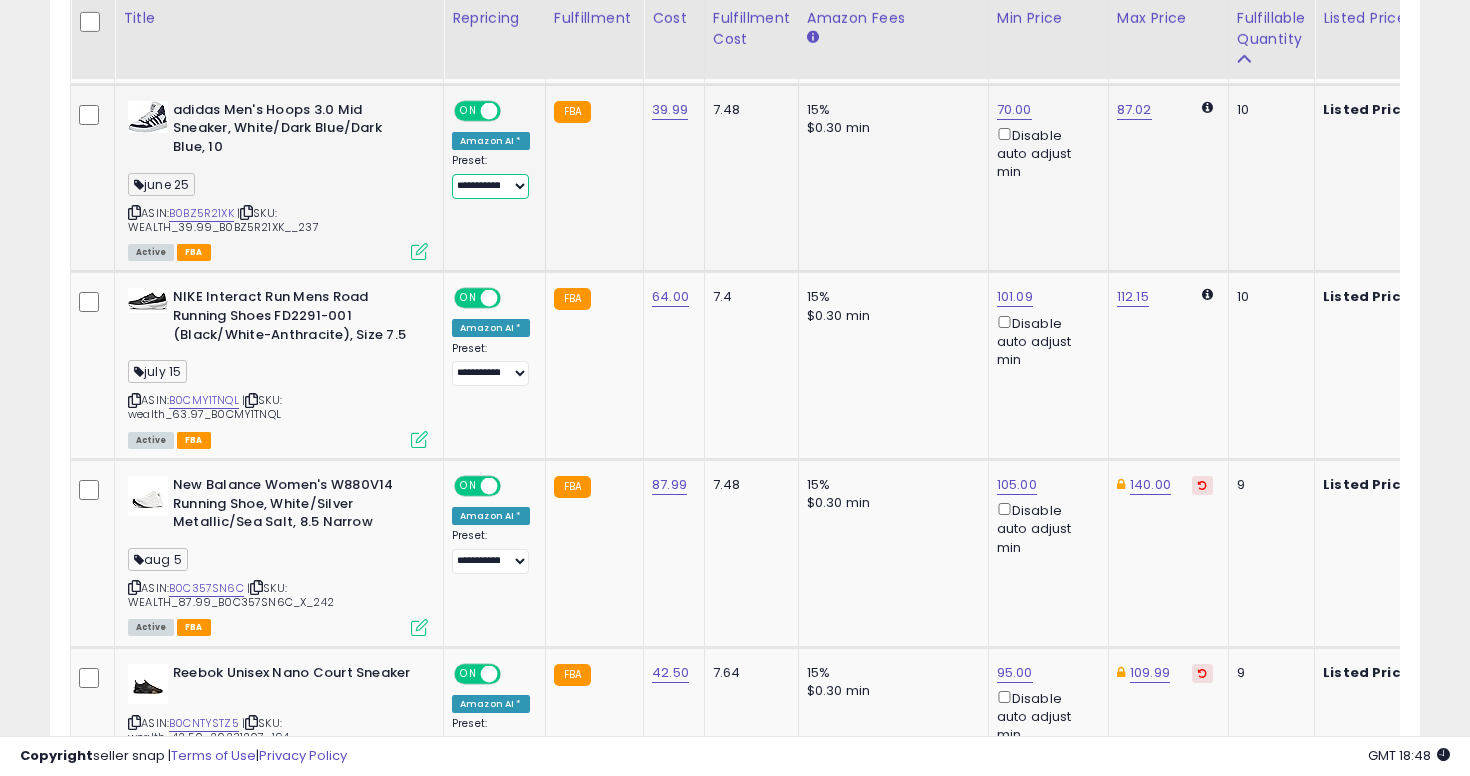 select on "****" 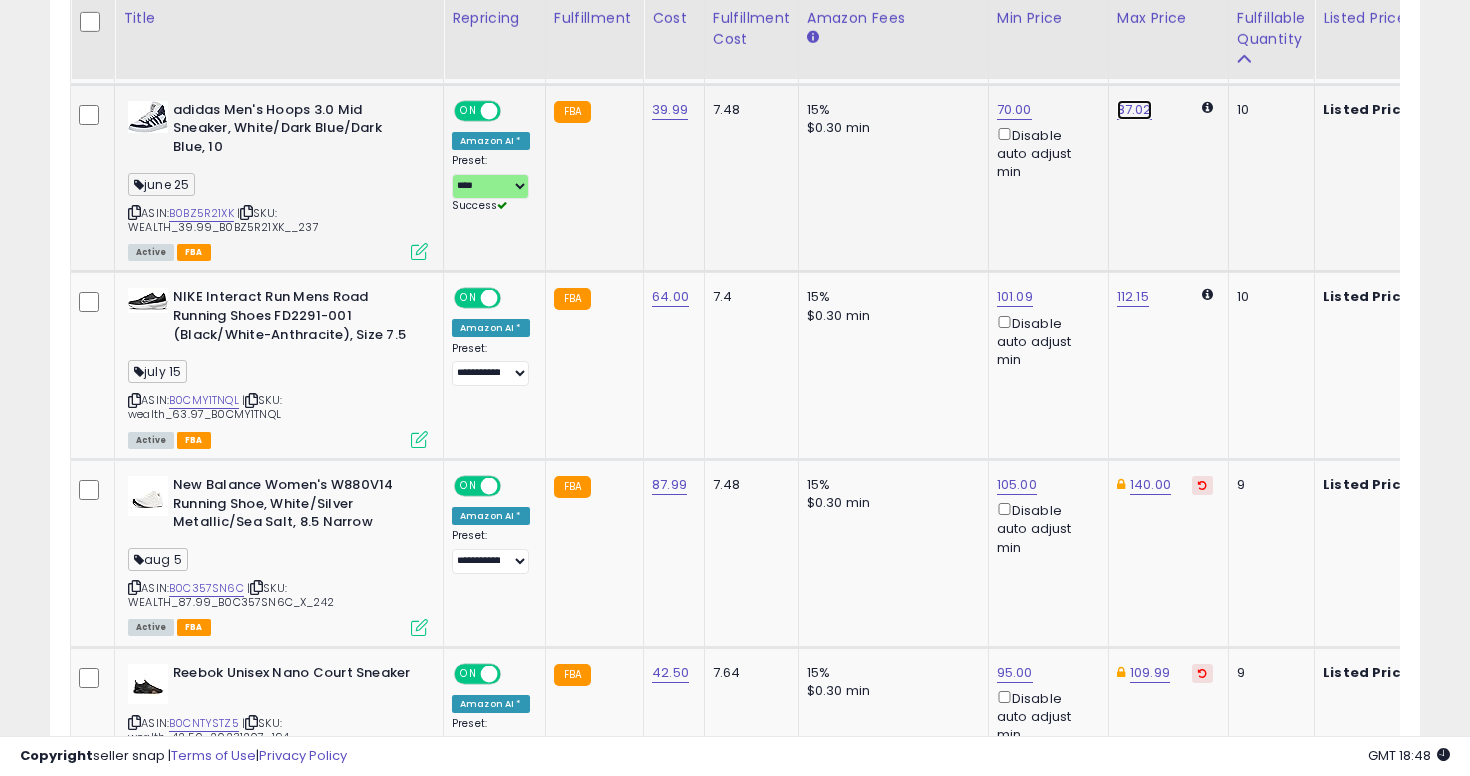 click on "87.02" at bounding box center [1134, 110] 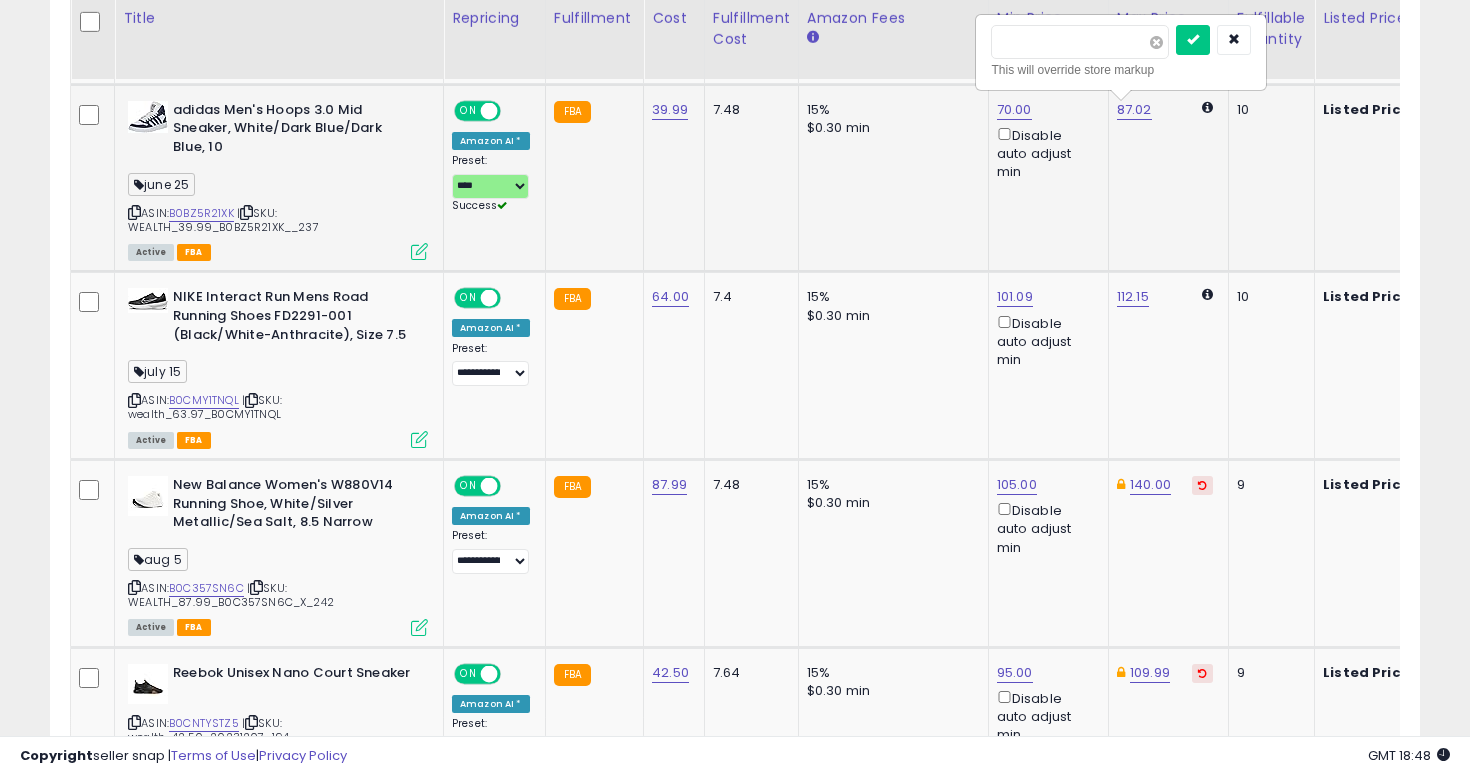 click at bounding box center (1156, 42) 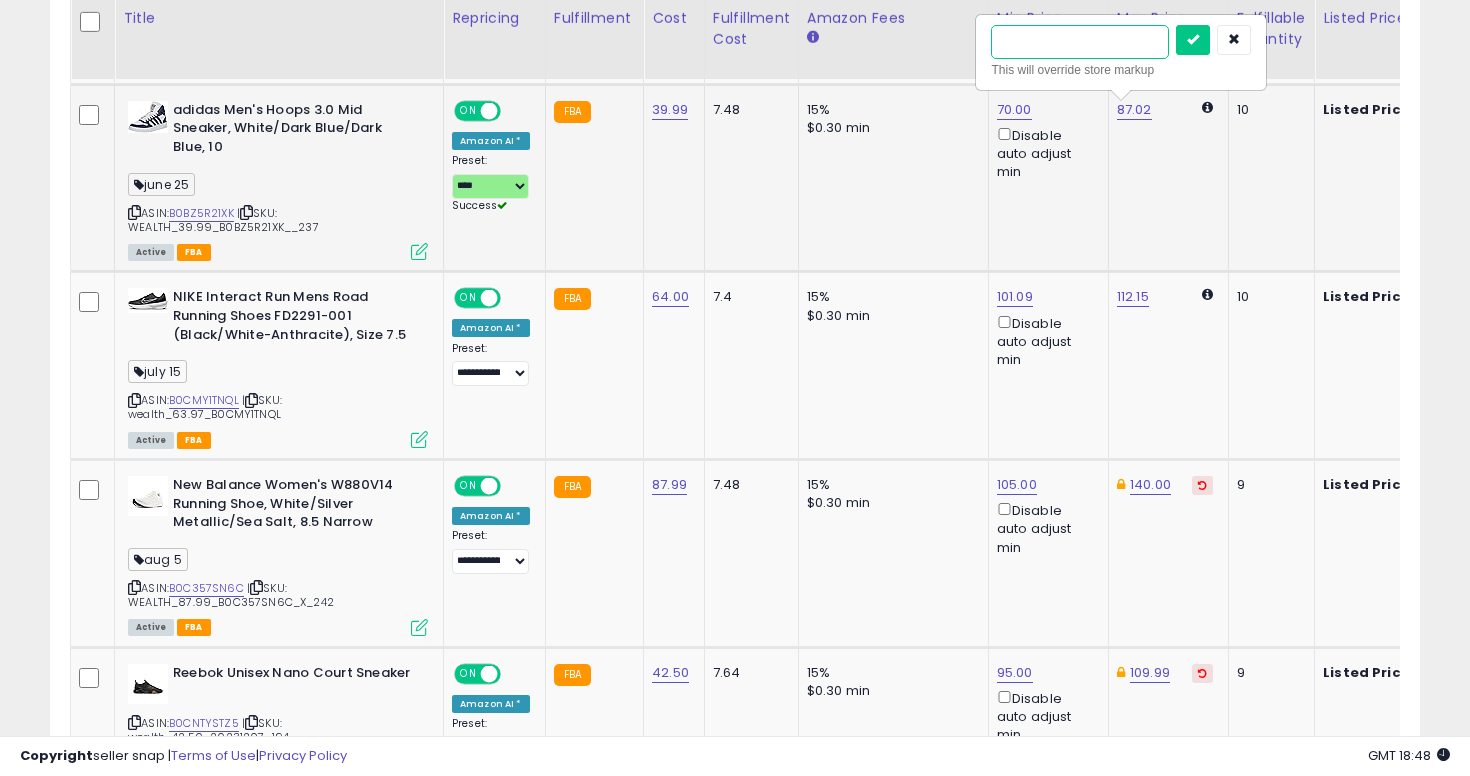 type on "**" 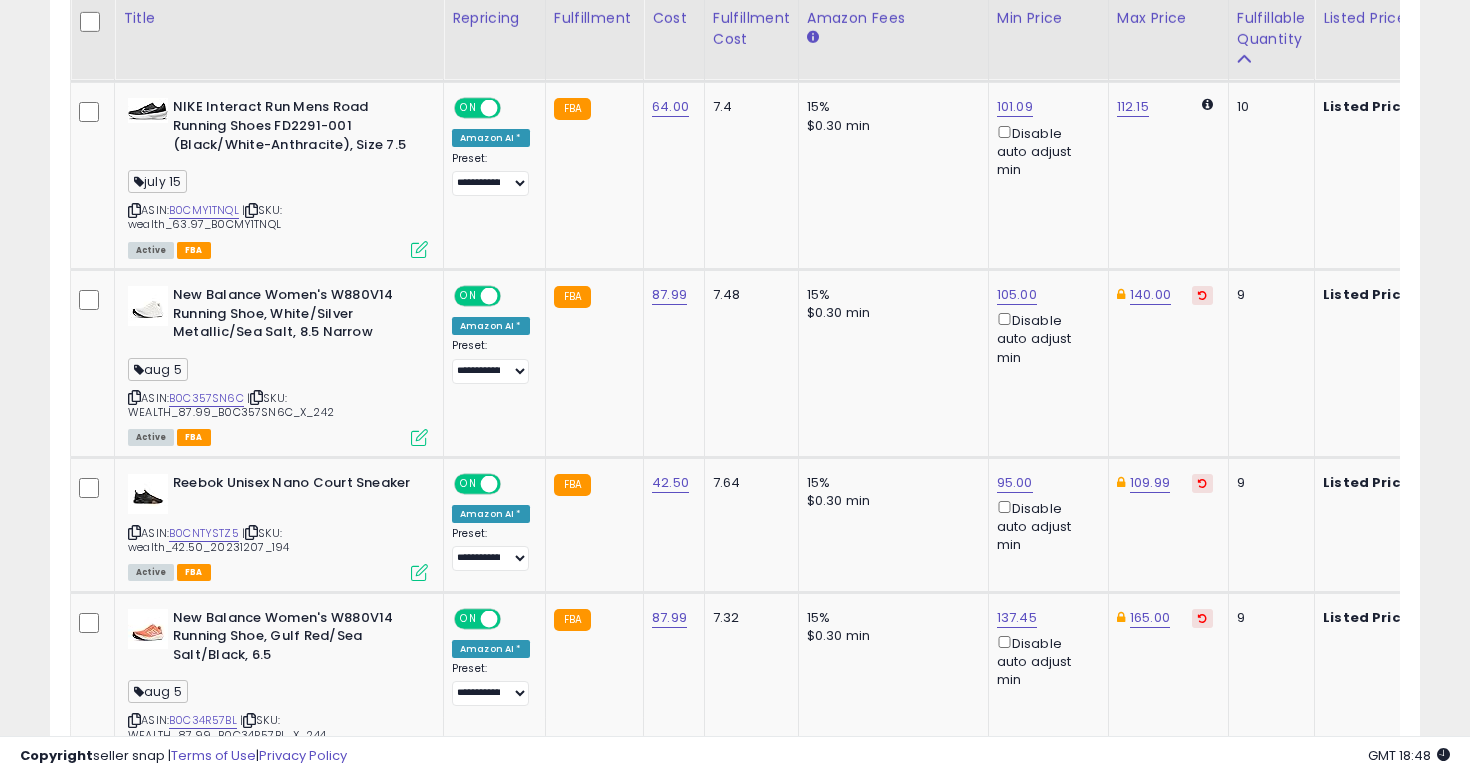 scroll, scrollTop: 2384, scrollLeft: 0, axis: vertical 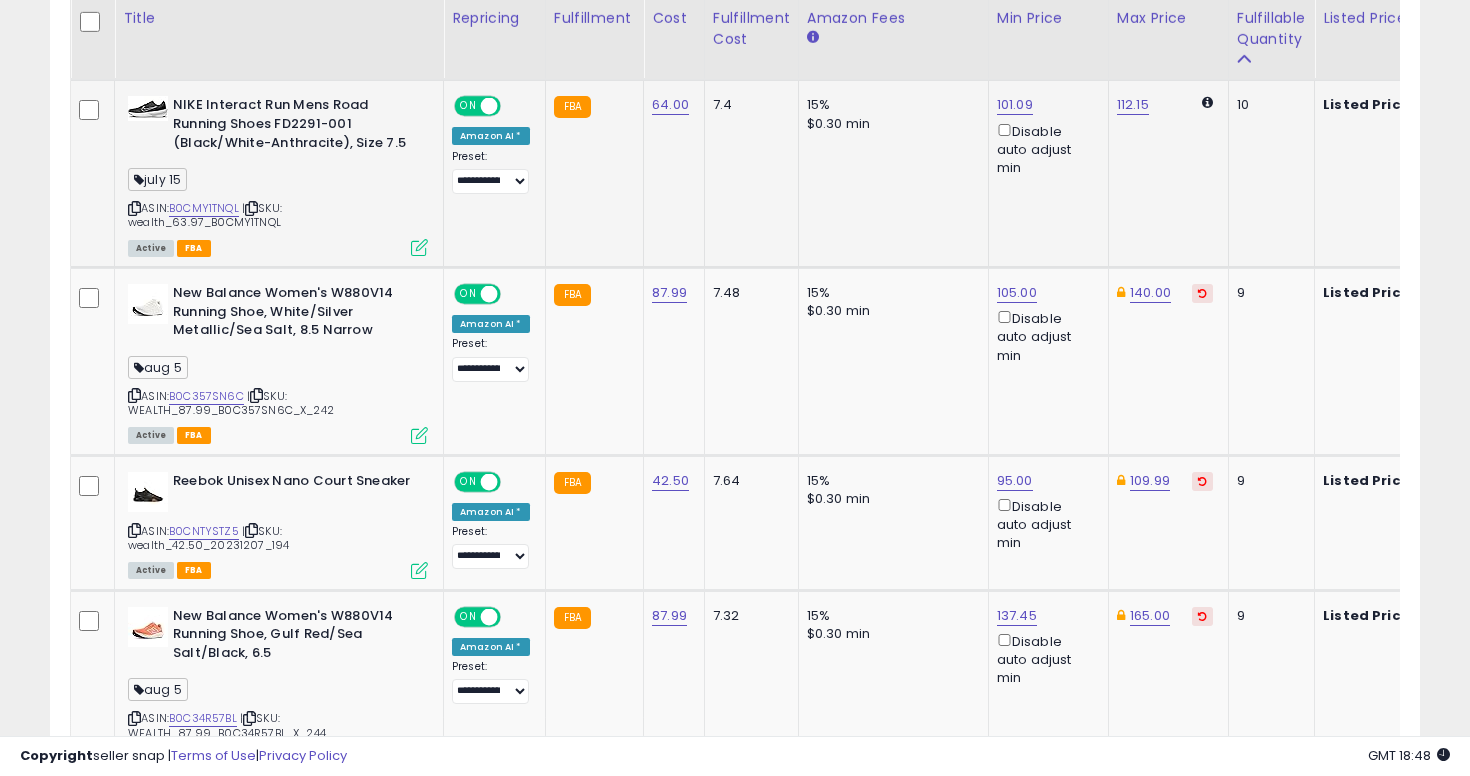 click at bounding box center [134, 208] 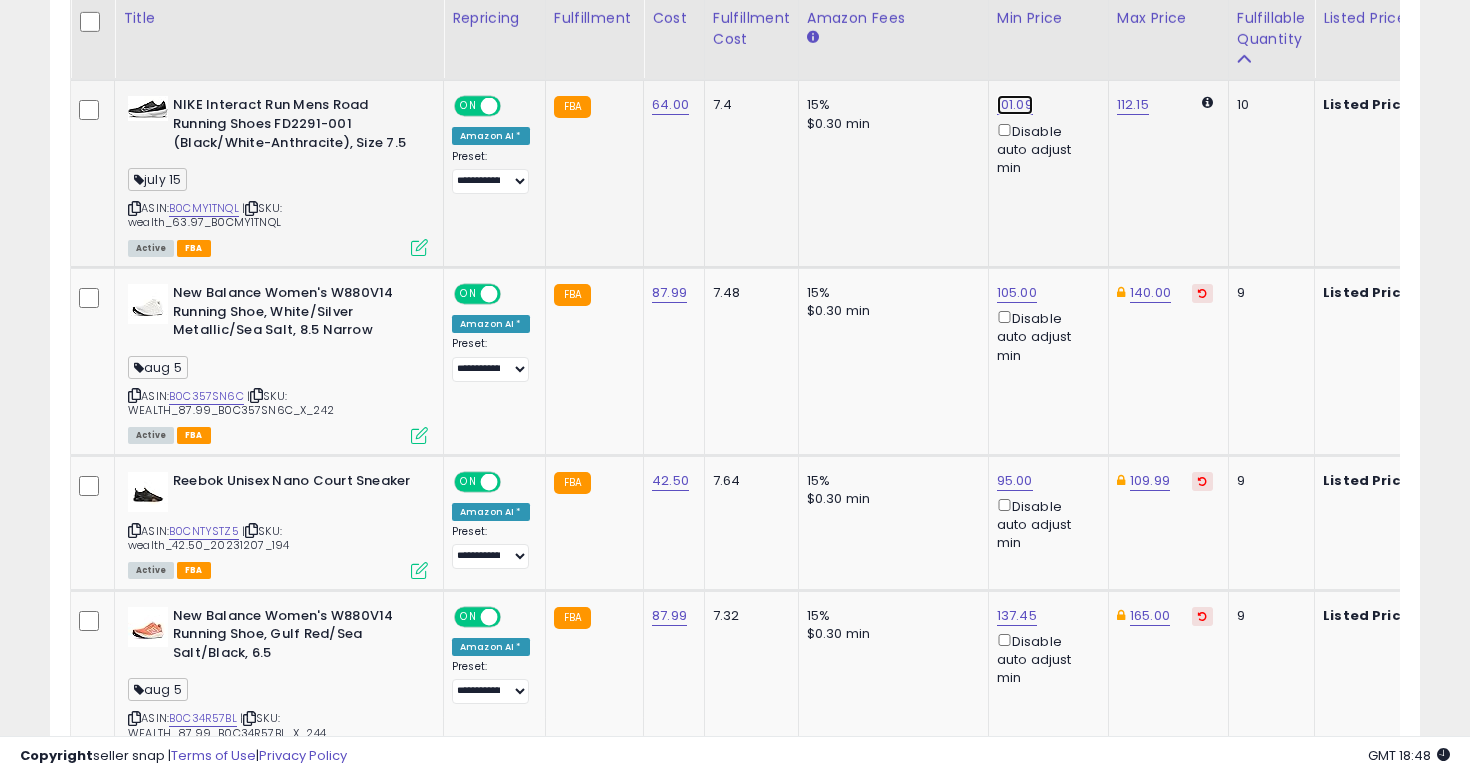 click on "101.09" at bounding box center [1015, -1310] 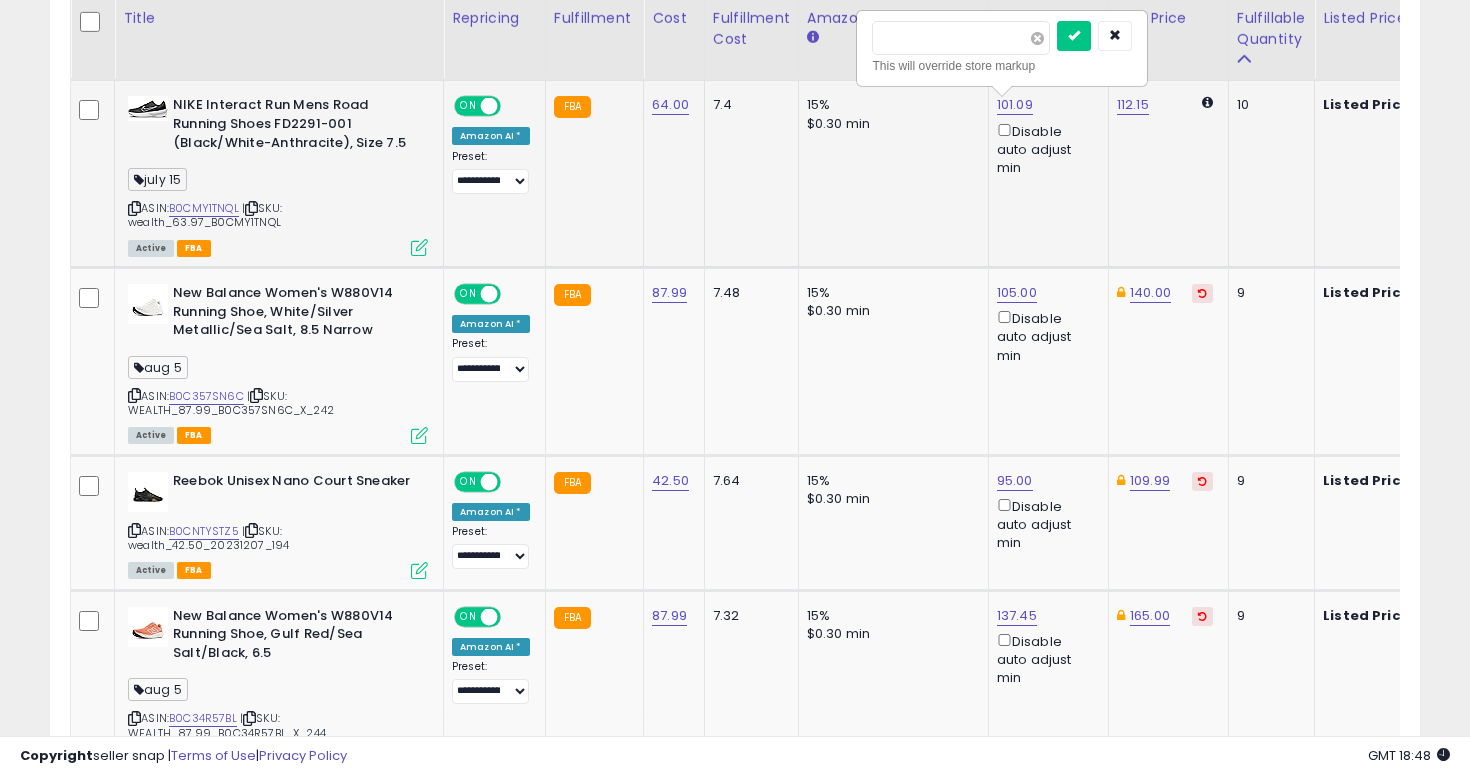 click at bounding box center [1037, 38] 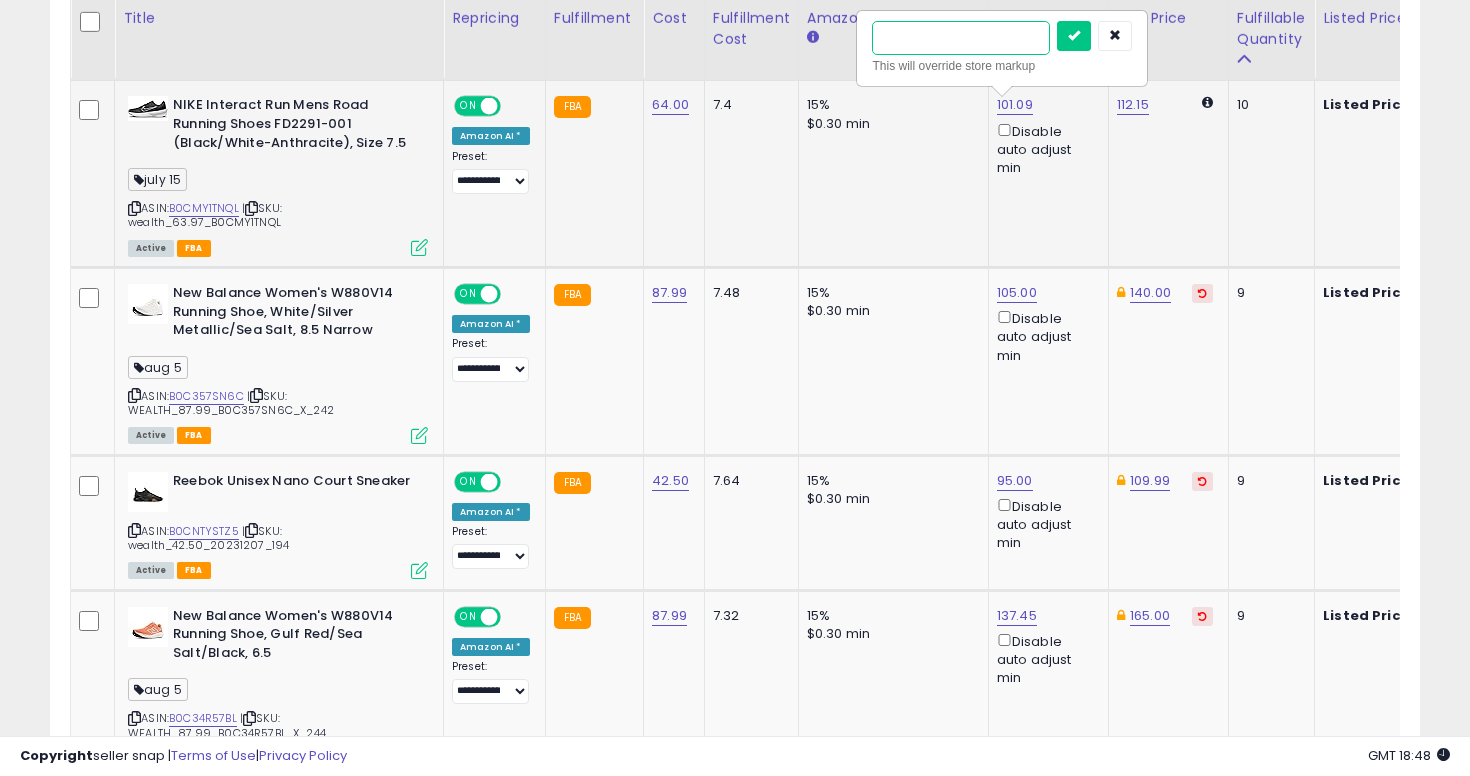 type on "**" 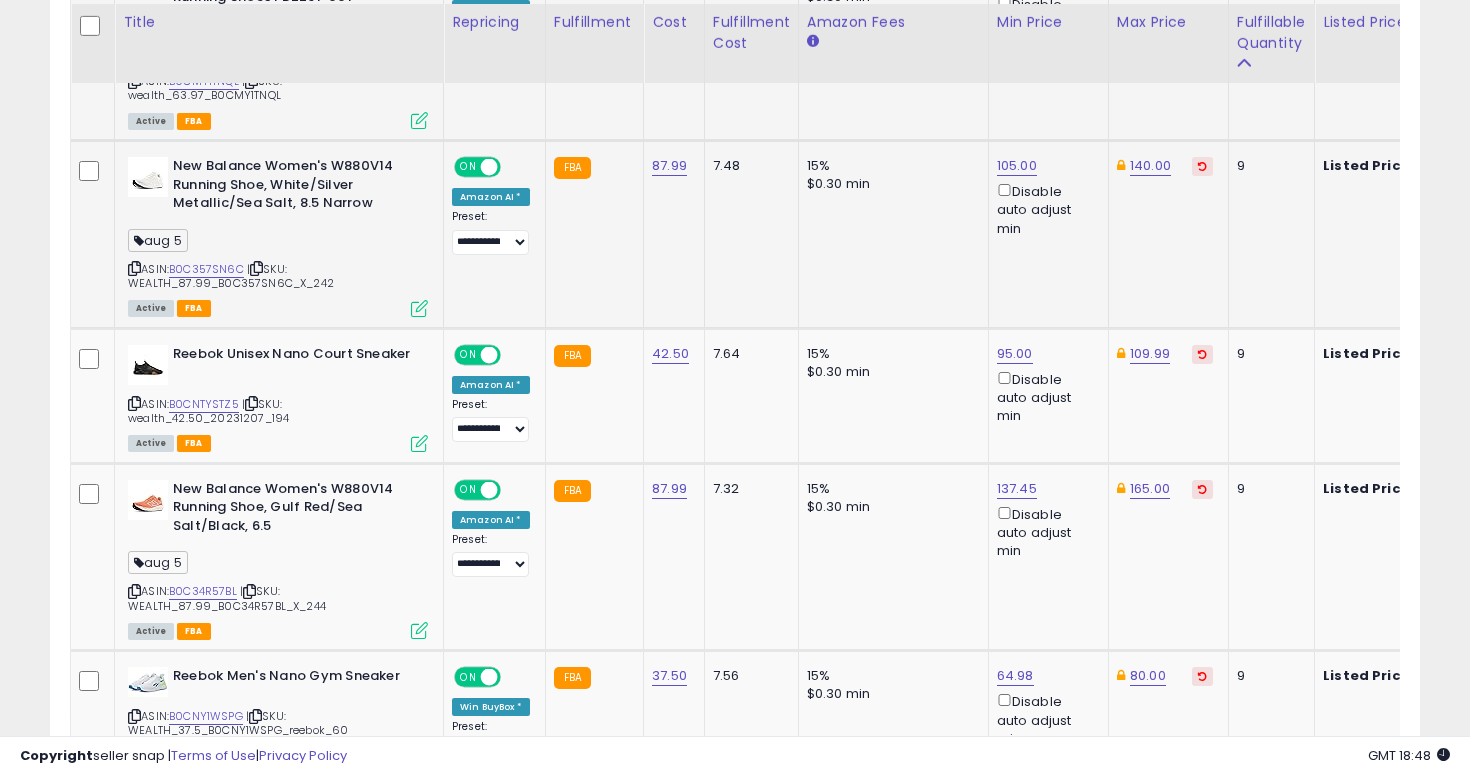 scroll, scrollTop: 2627, scrollLeft: 0, axis: vertical 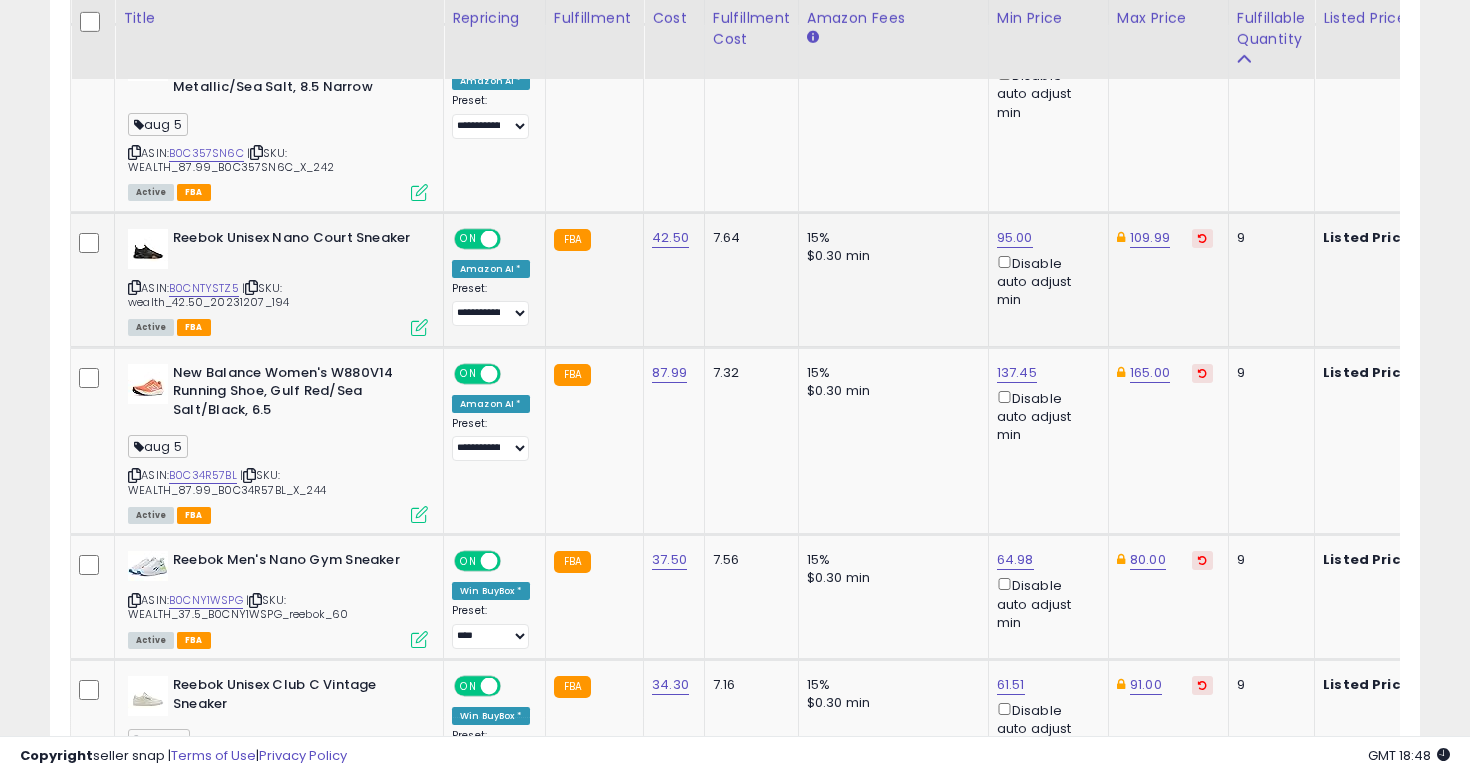 click at bounding box center (134, 287) 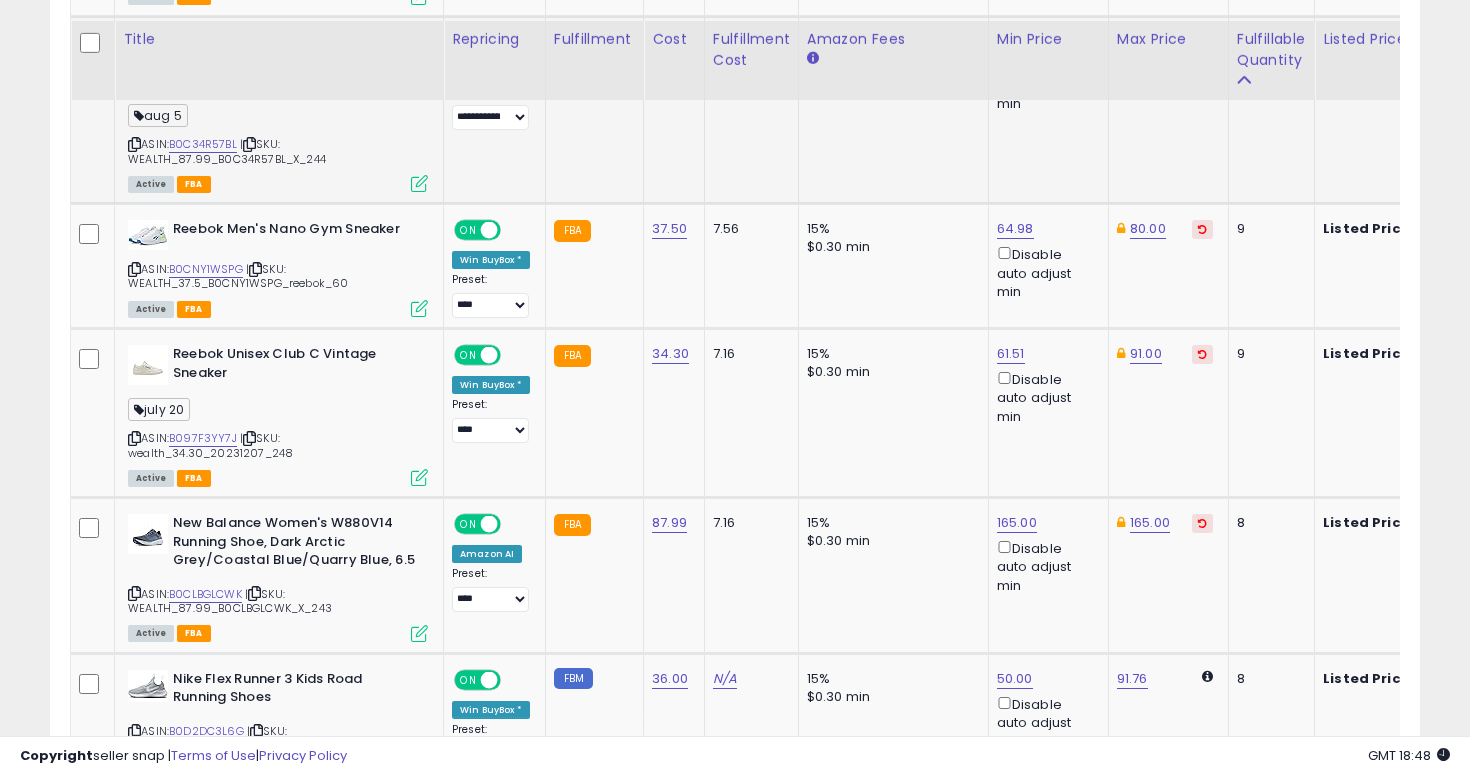 scroll, scrollTop: 2980, scrollLeft: 0, axis: vertical 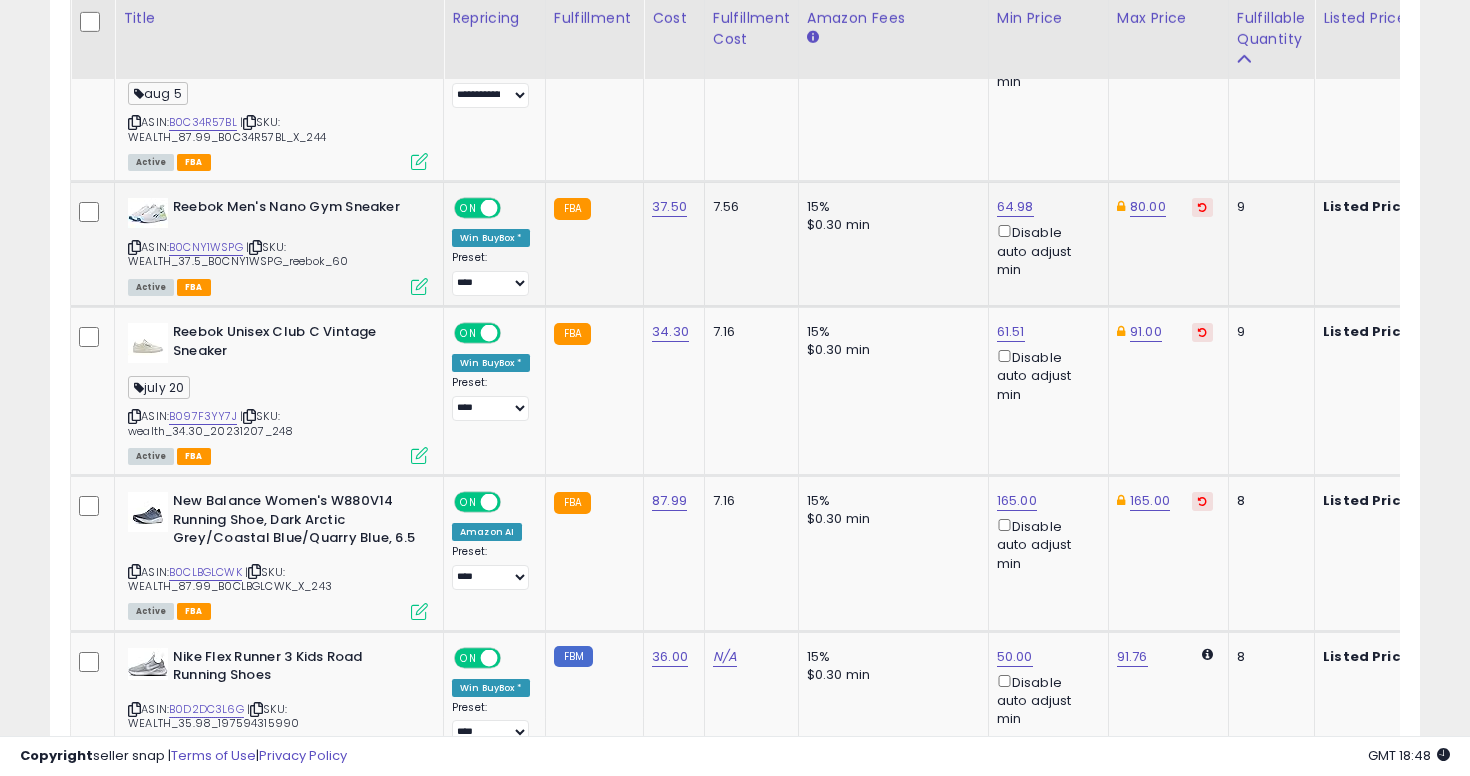 click at bounding box center [134, 247] 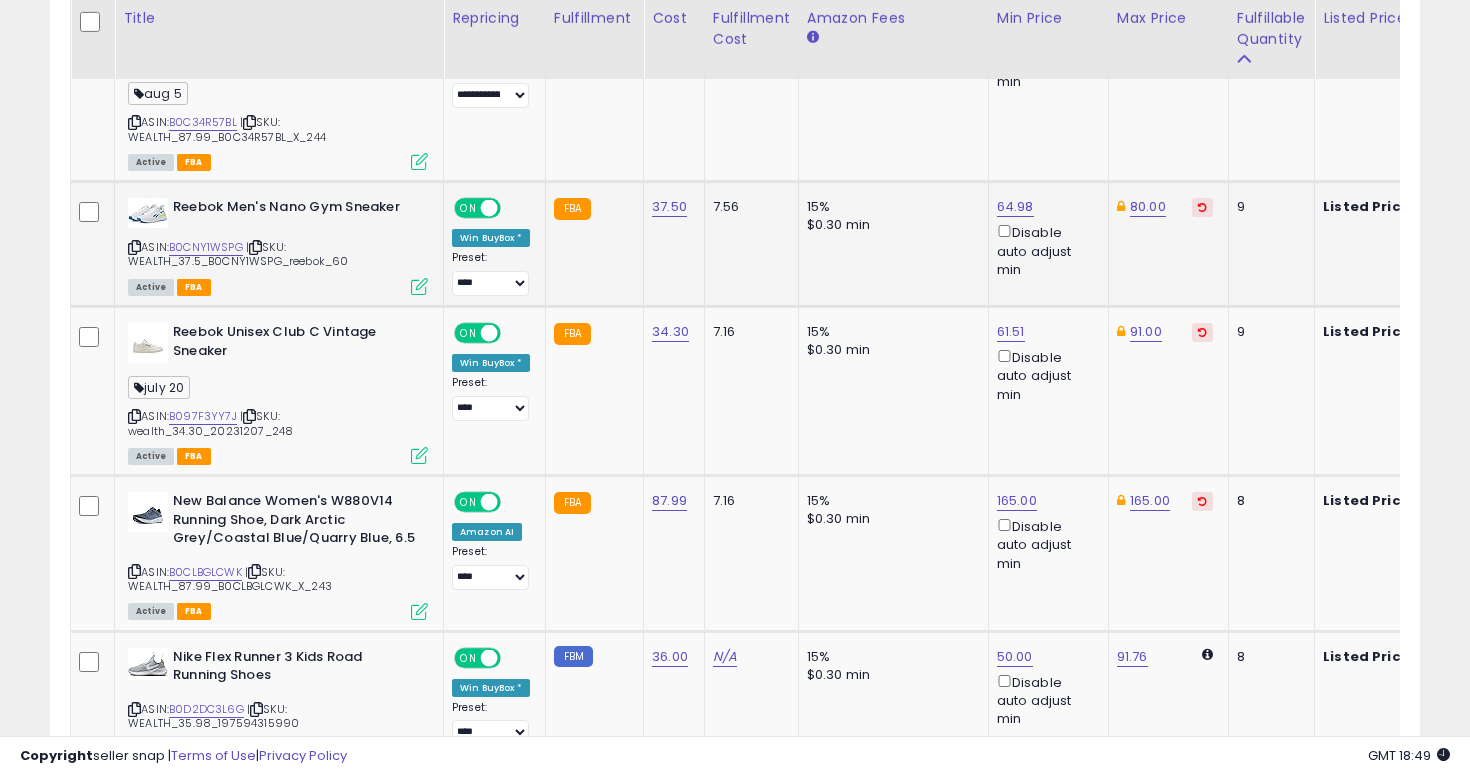 click on "9" 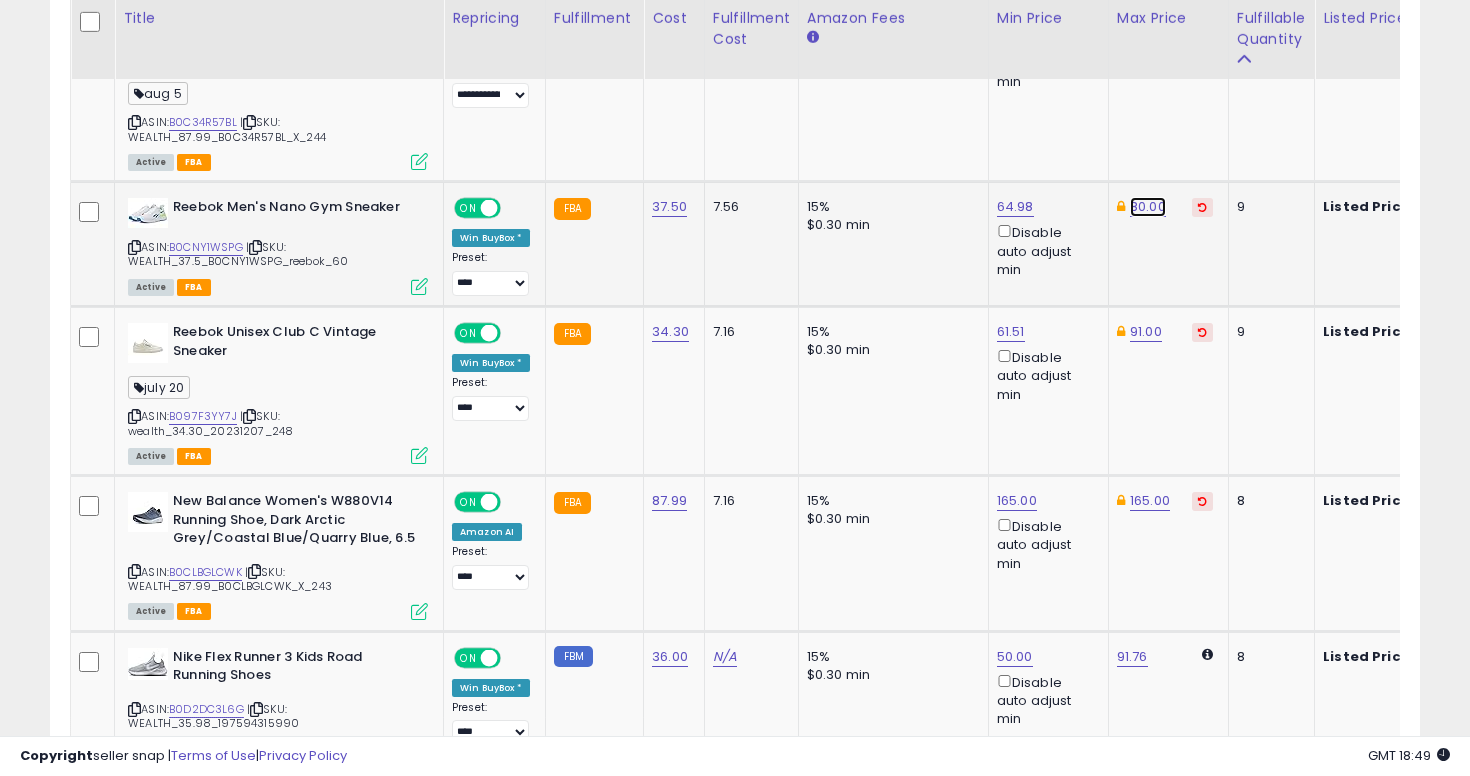 click on "80.00" at bounding box center [1147, -1906] 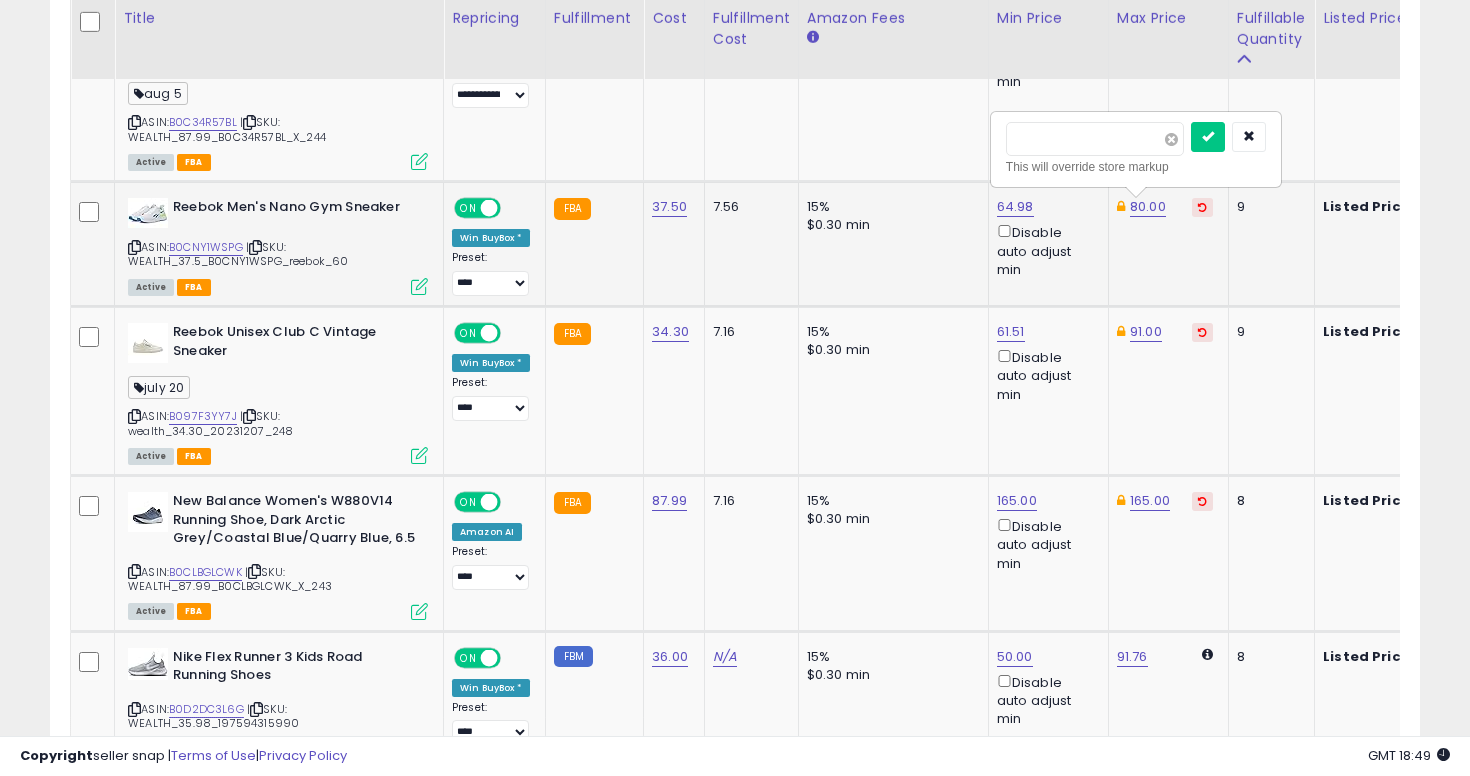 click at bounding box center [1171, 139] 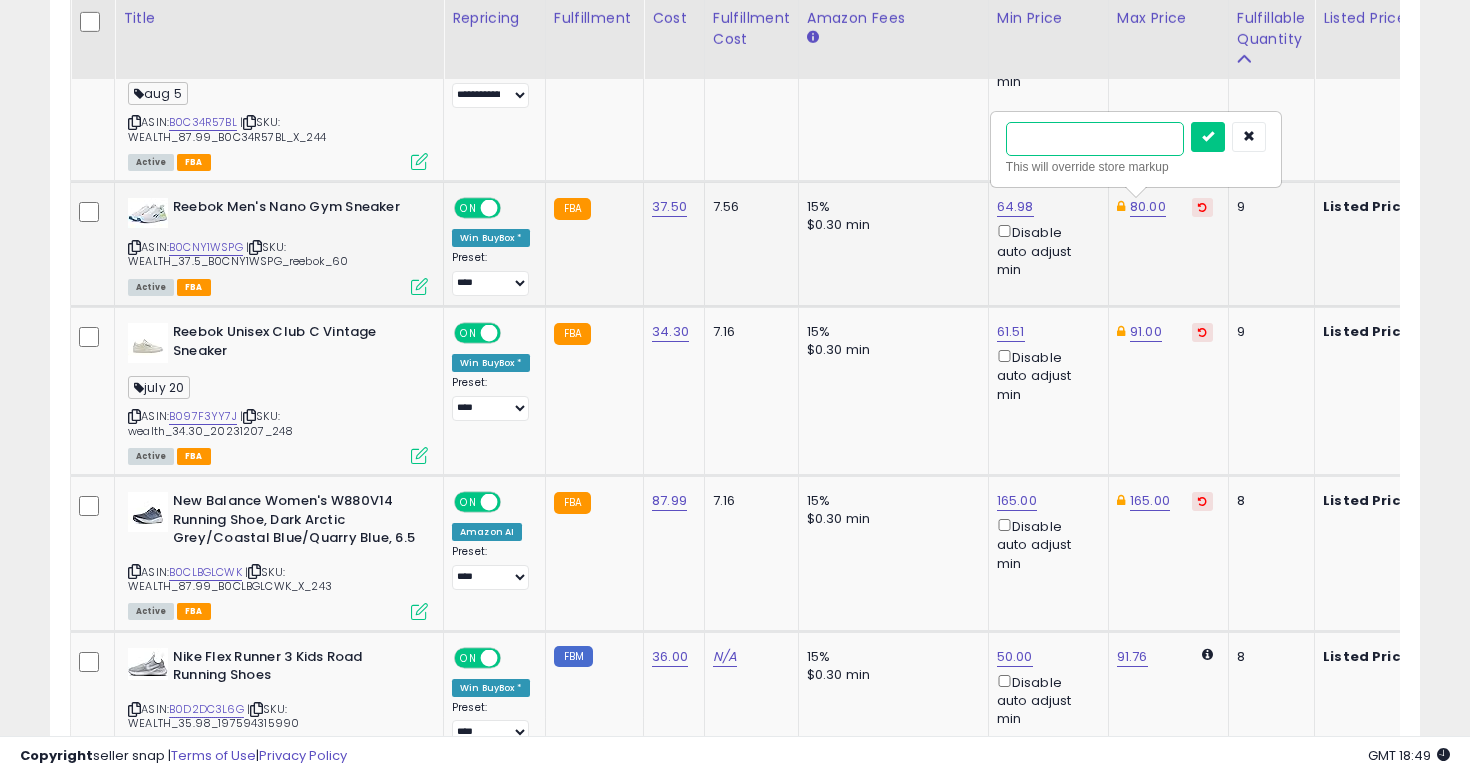 type on "**" 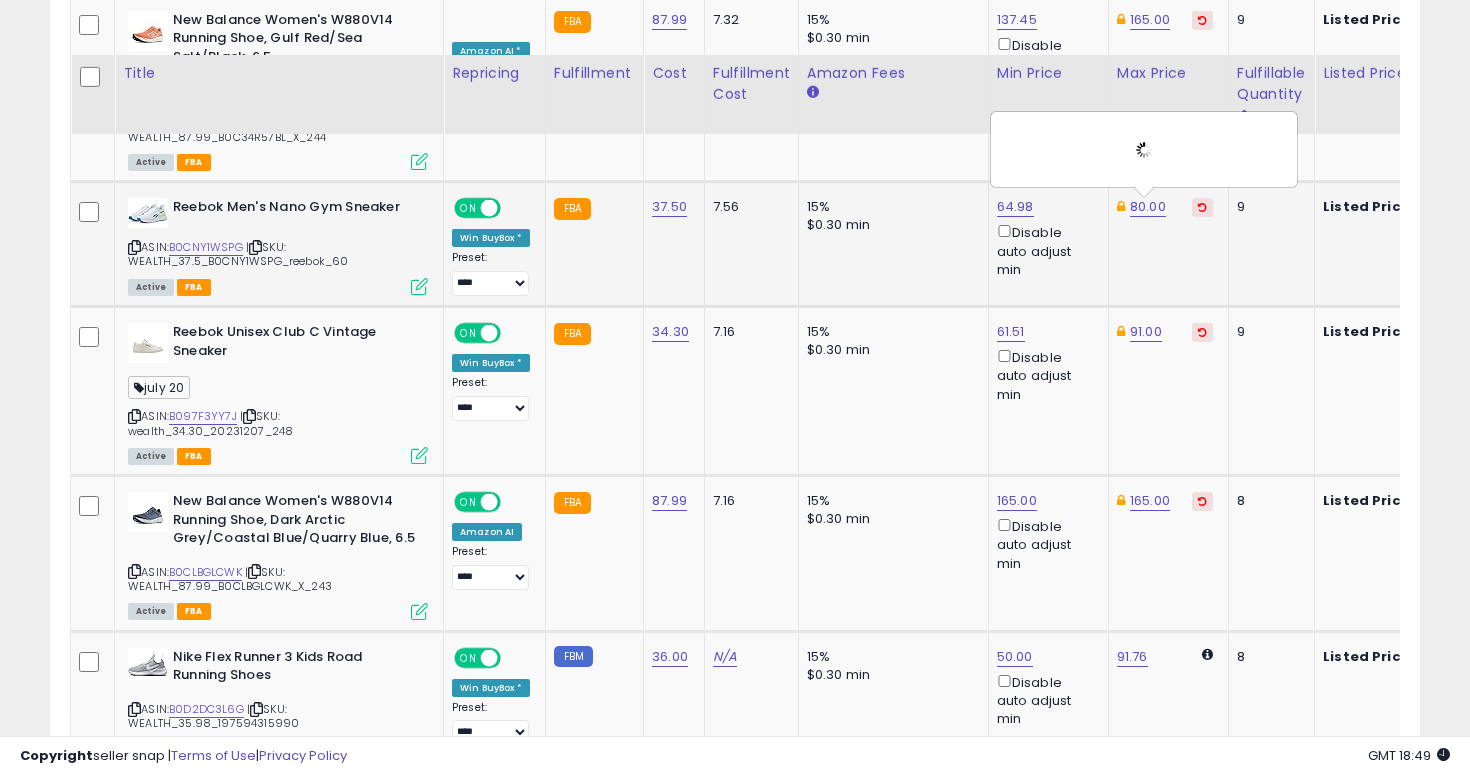 scroll, scrollTop: 3140, scrollLeft: 0, axis: vertical 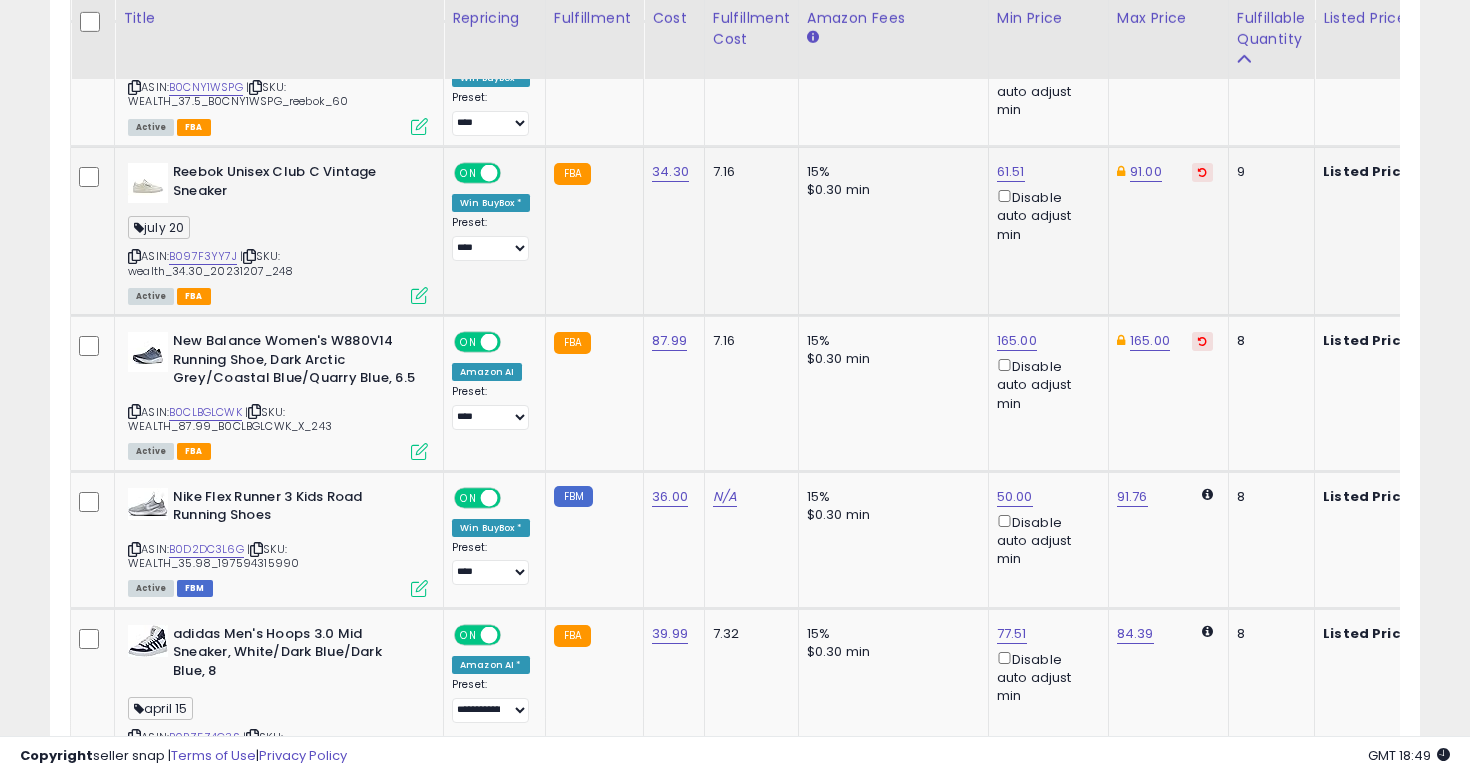 click at bounding box center (134, 256) 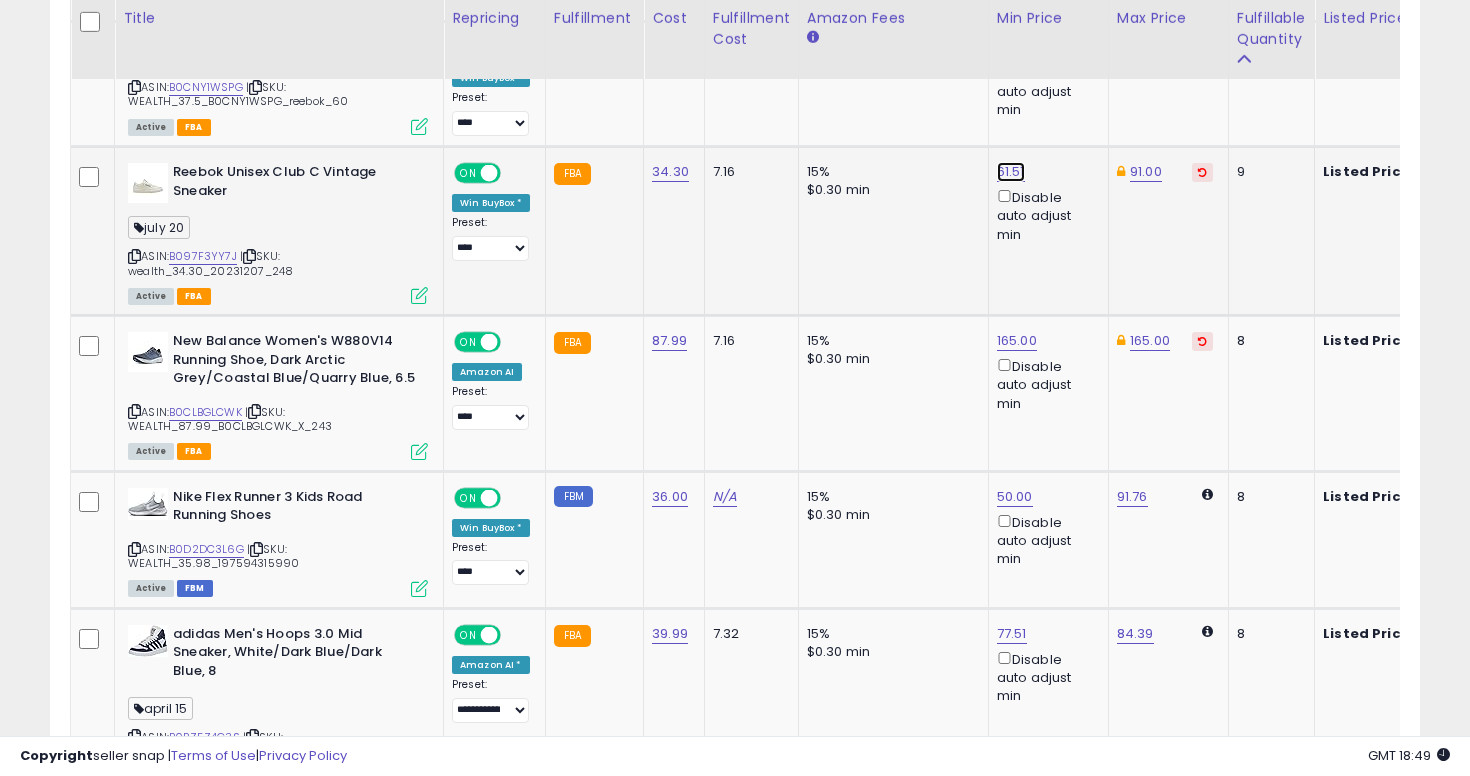click on "61.51" at bounding box center [1015, -2066] 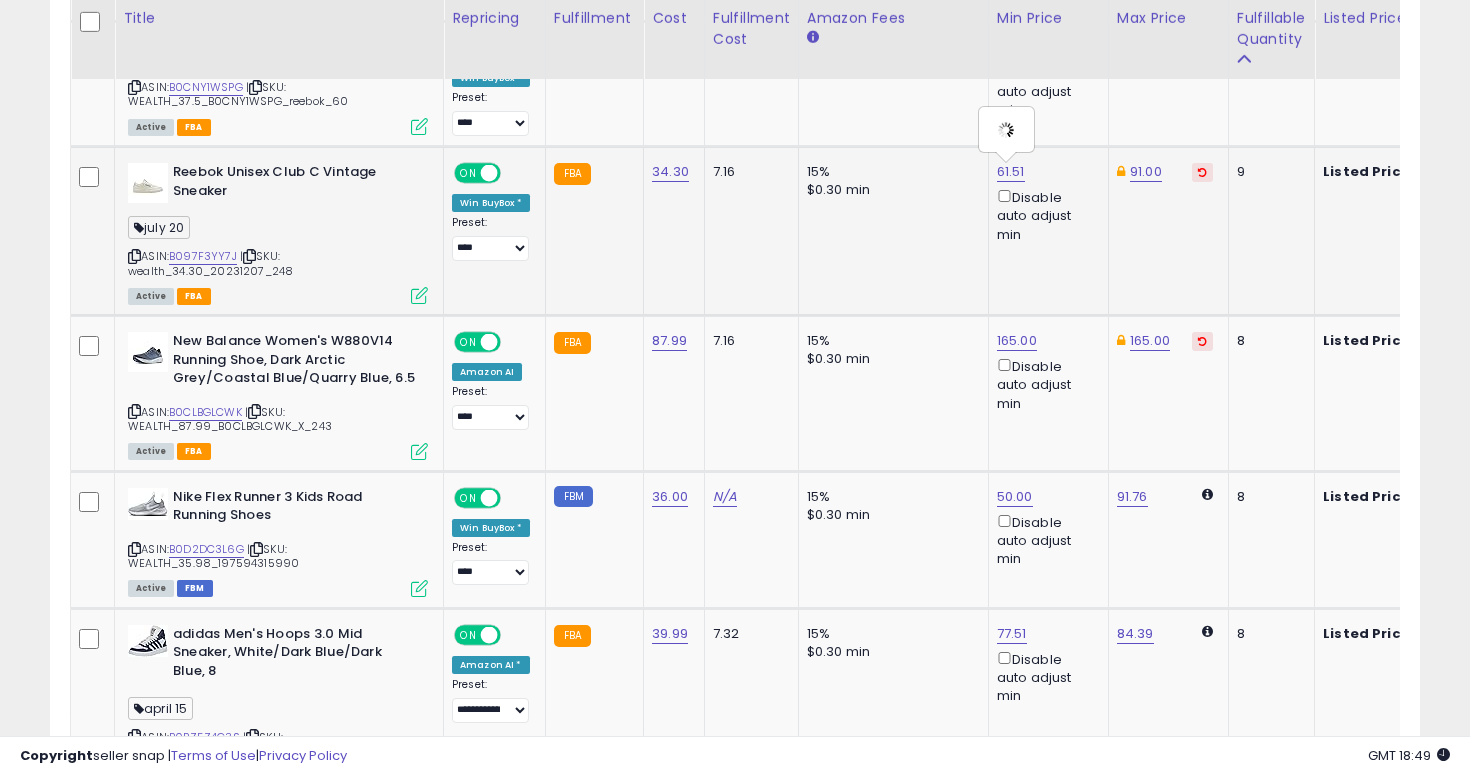 type on "*****" 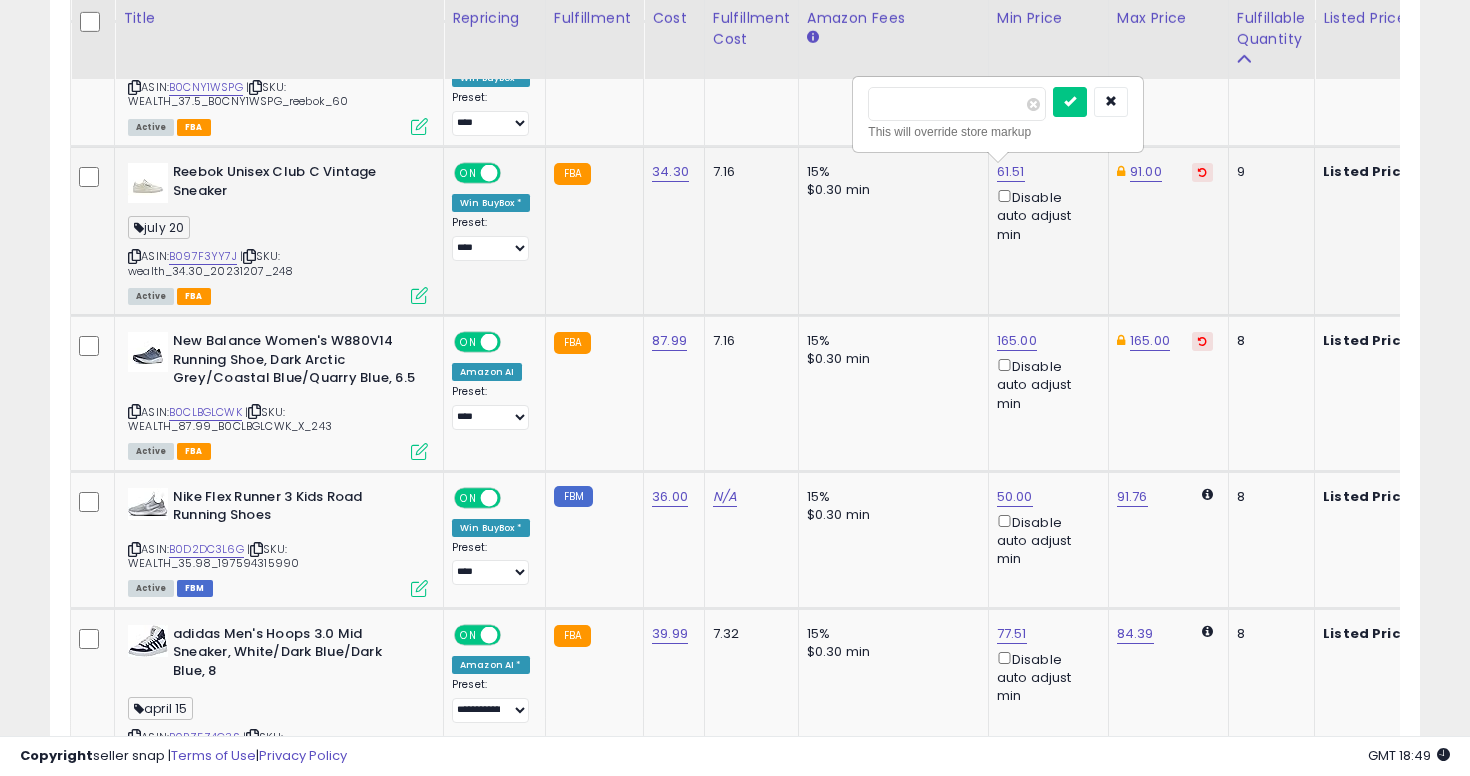 click at bounding box center [1090, 104] 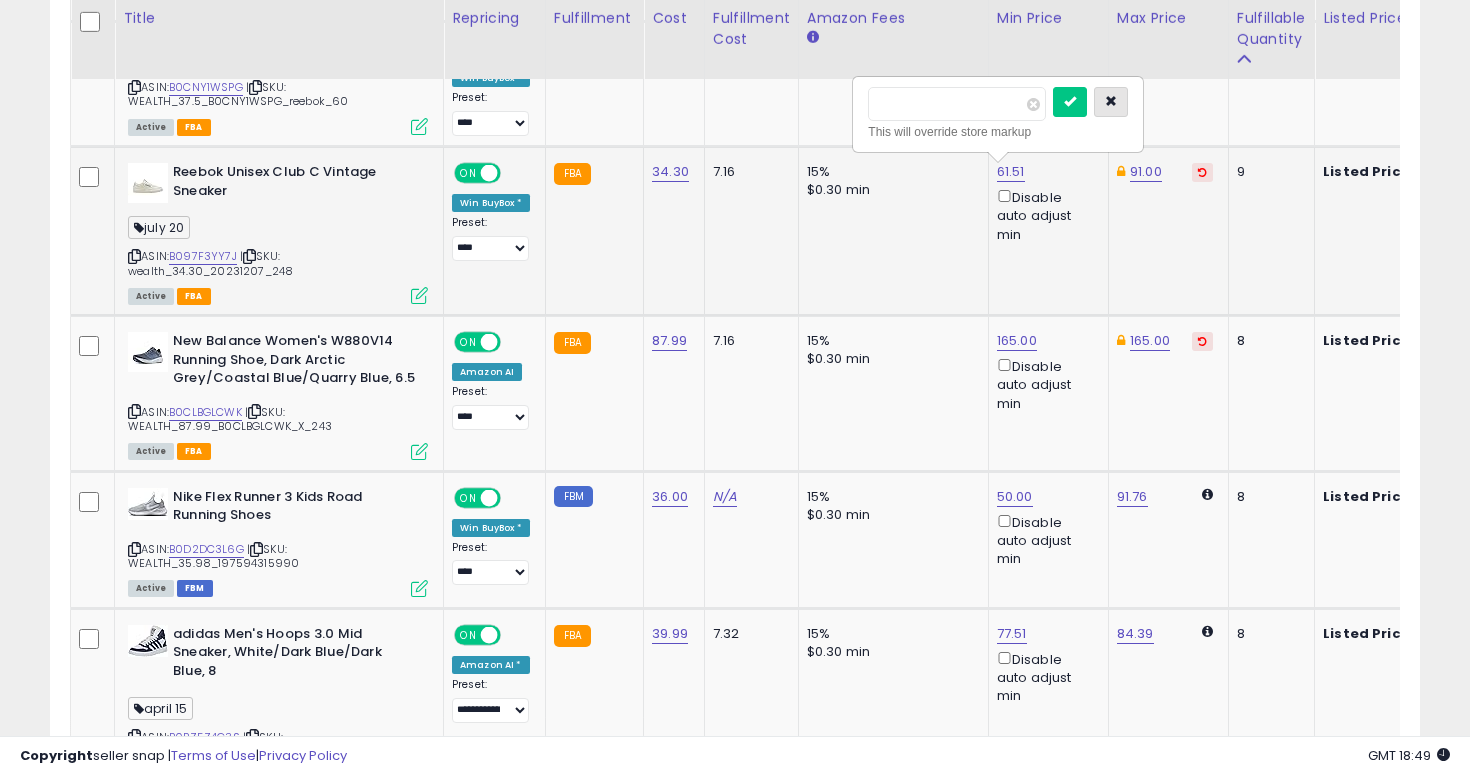 click at bounding box center [1111, 101] 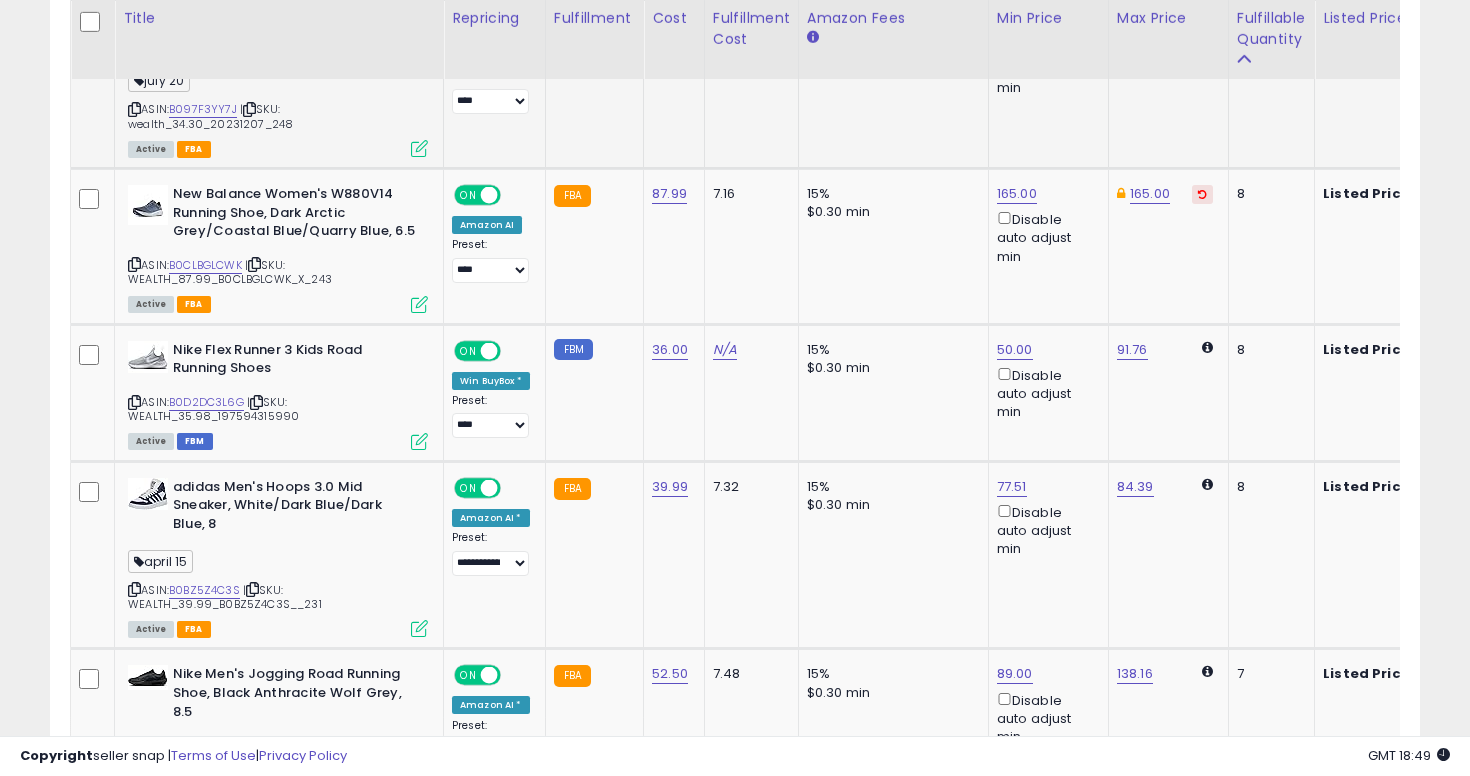 scroll, scrollTop: 3288, scrollLeft: 0, axis: vertical 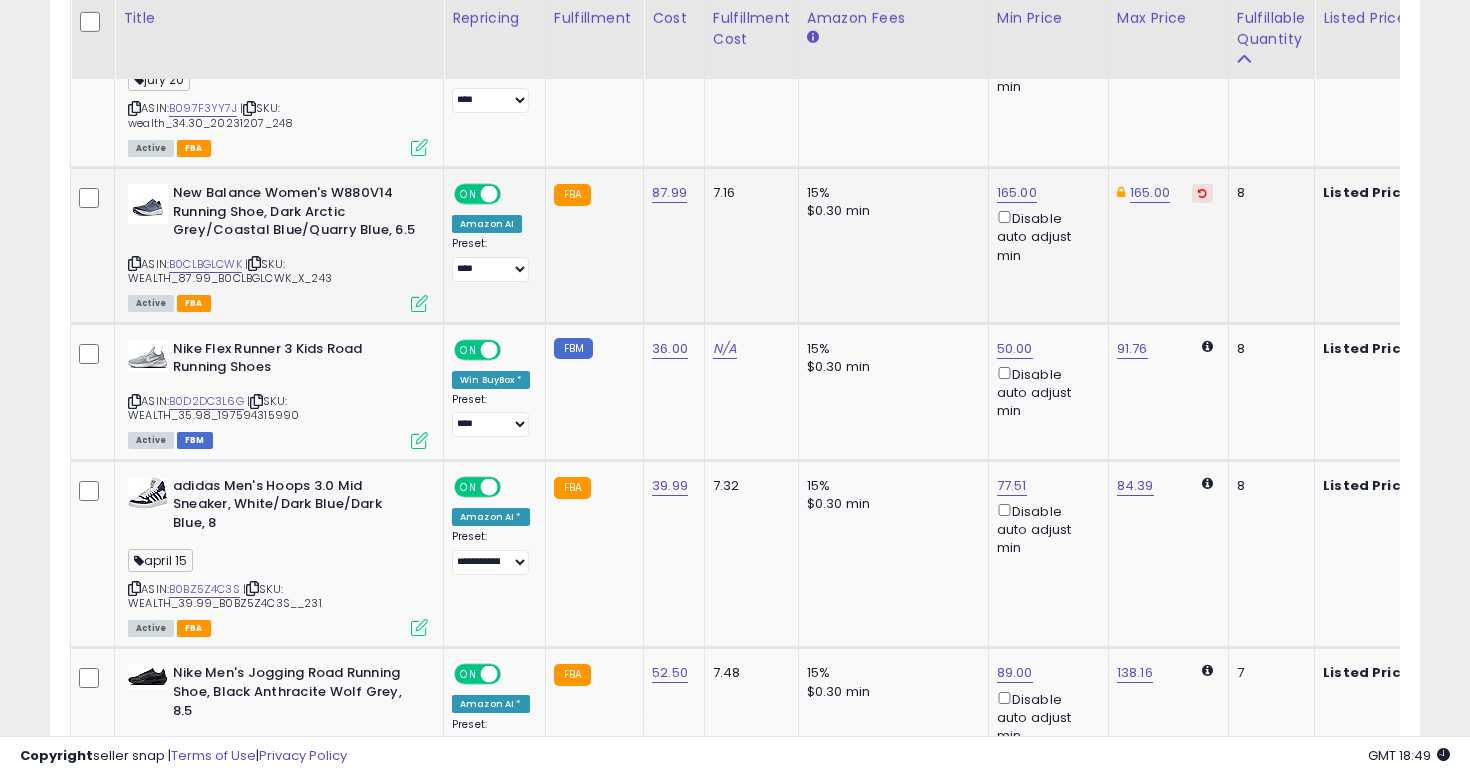 click at bounding box center (134, 263) 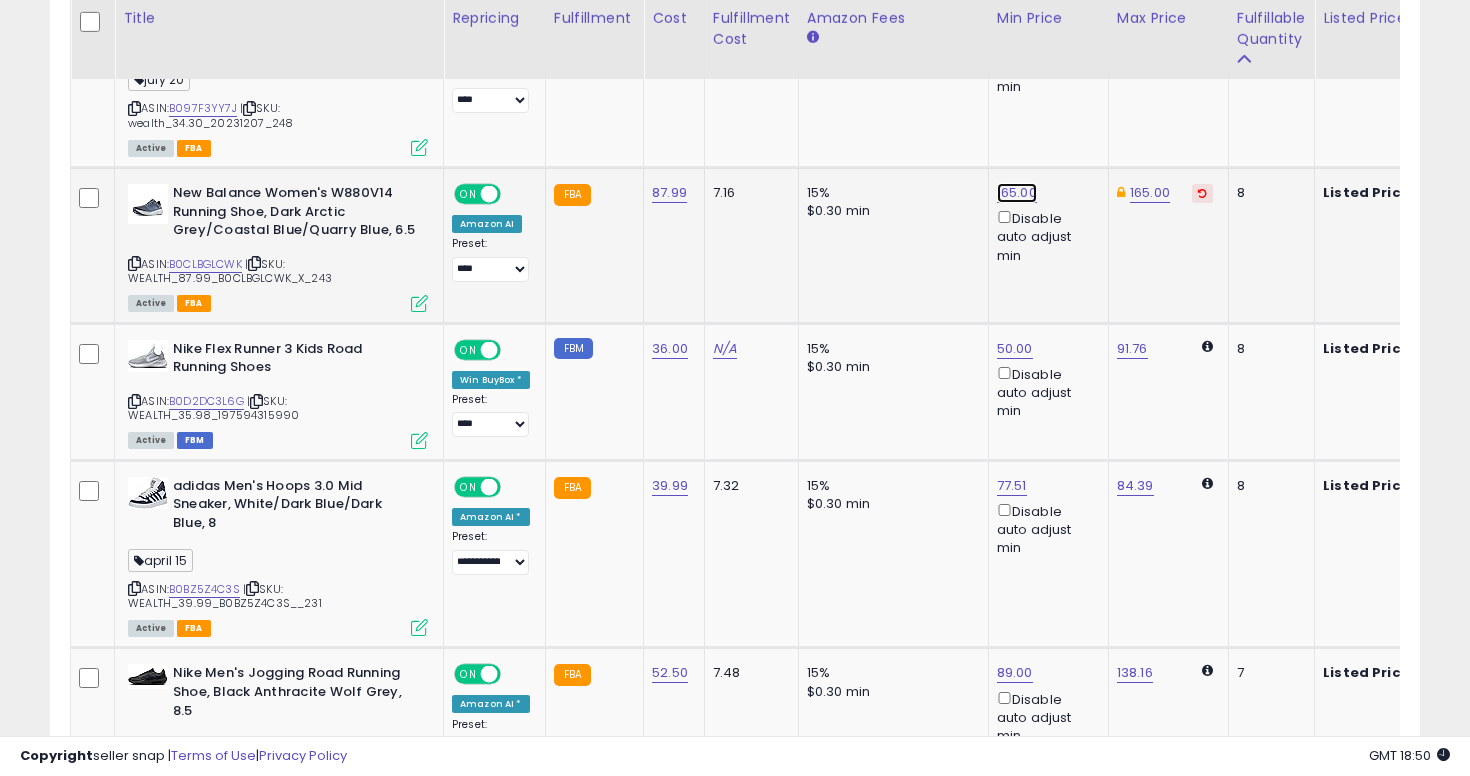 click on "165.00" at bounding box center [1015, -2214] 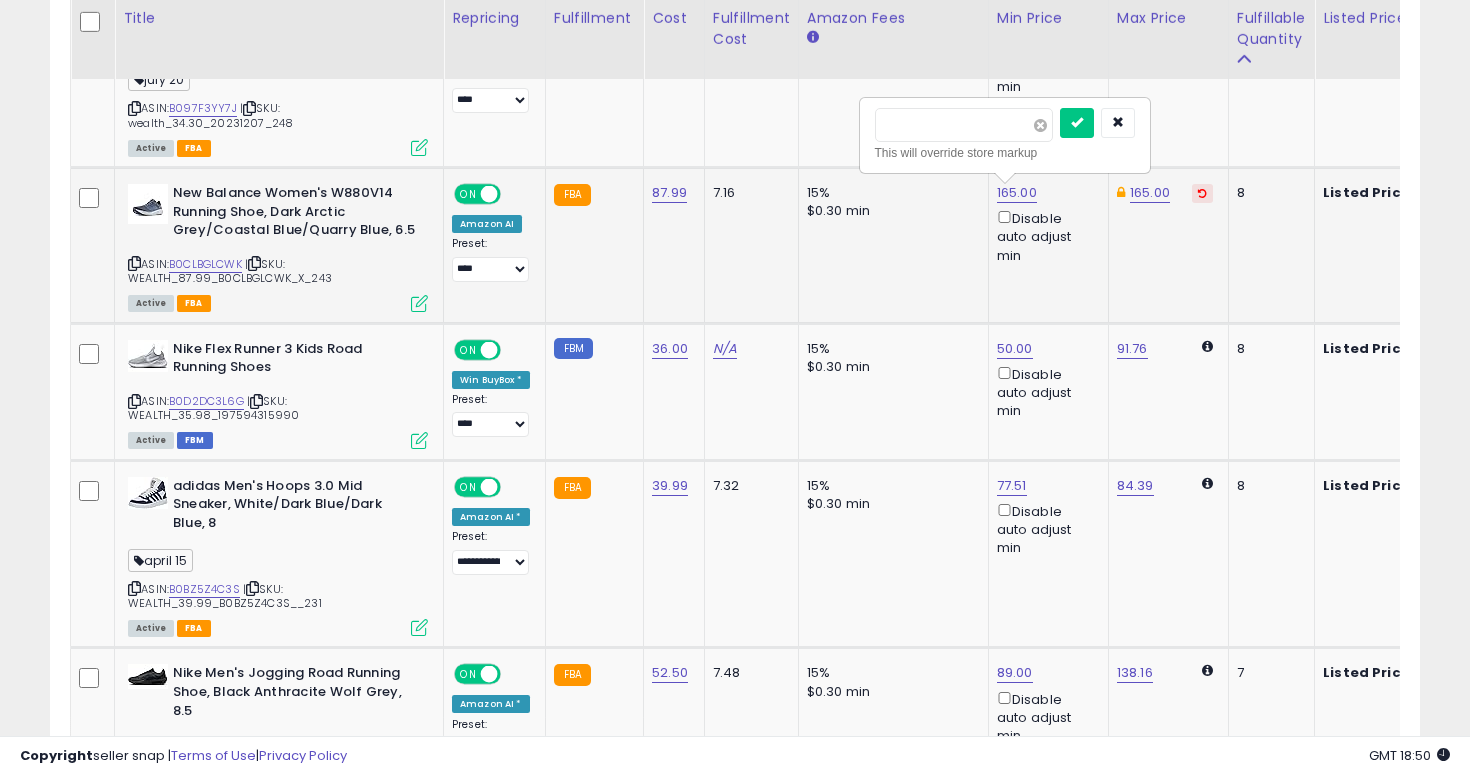 click at bounding box center (1040, 125) 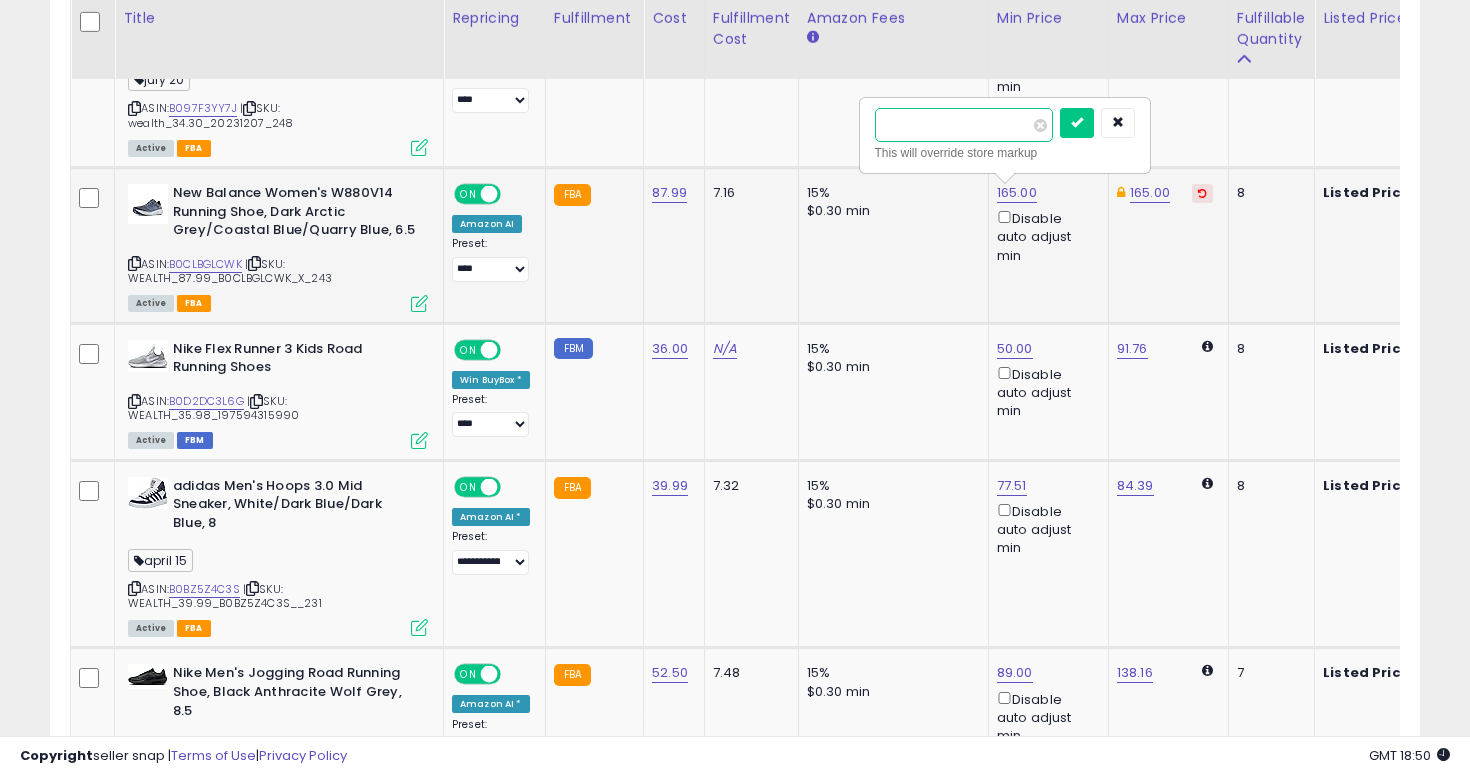 click on "***" at bounding box center (964, 125) 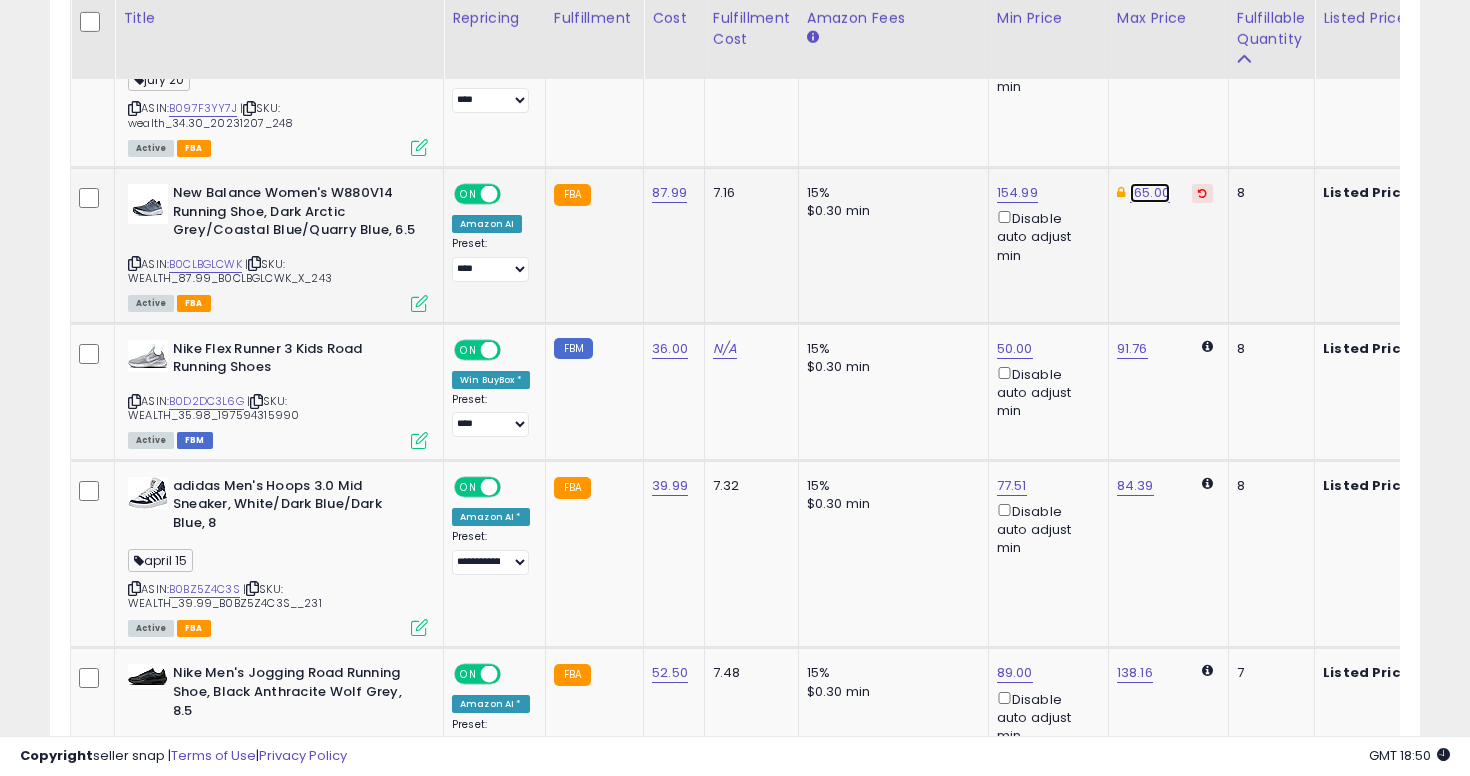 click on "165.00" at bounding box center [1147, -2214] 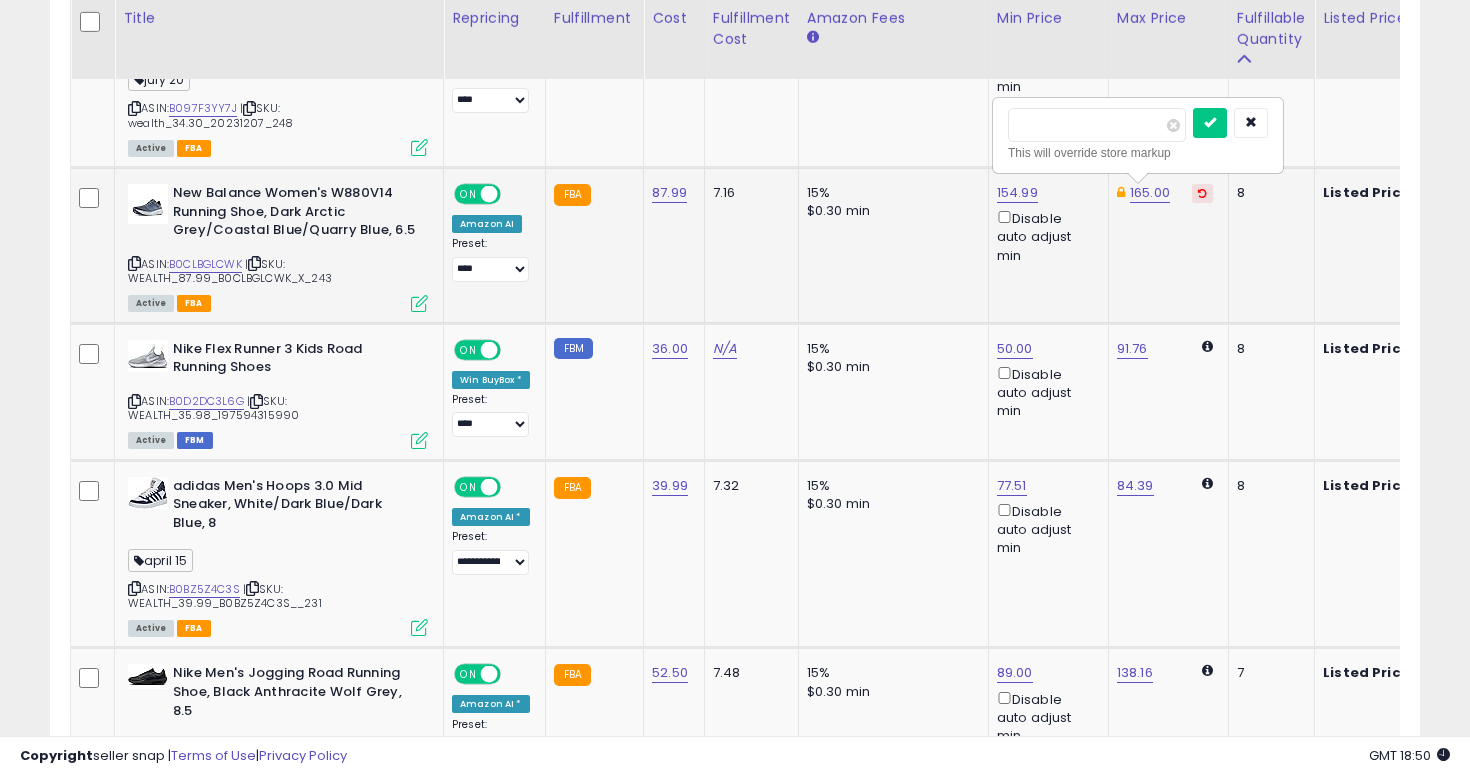 click on "******" at bounding box center (1097, 125) 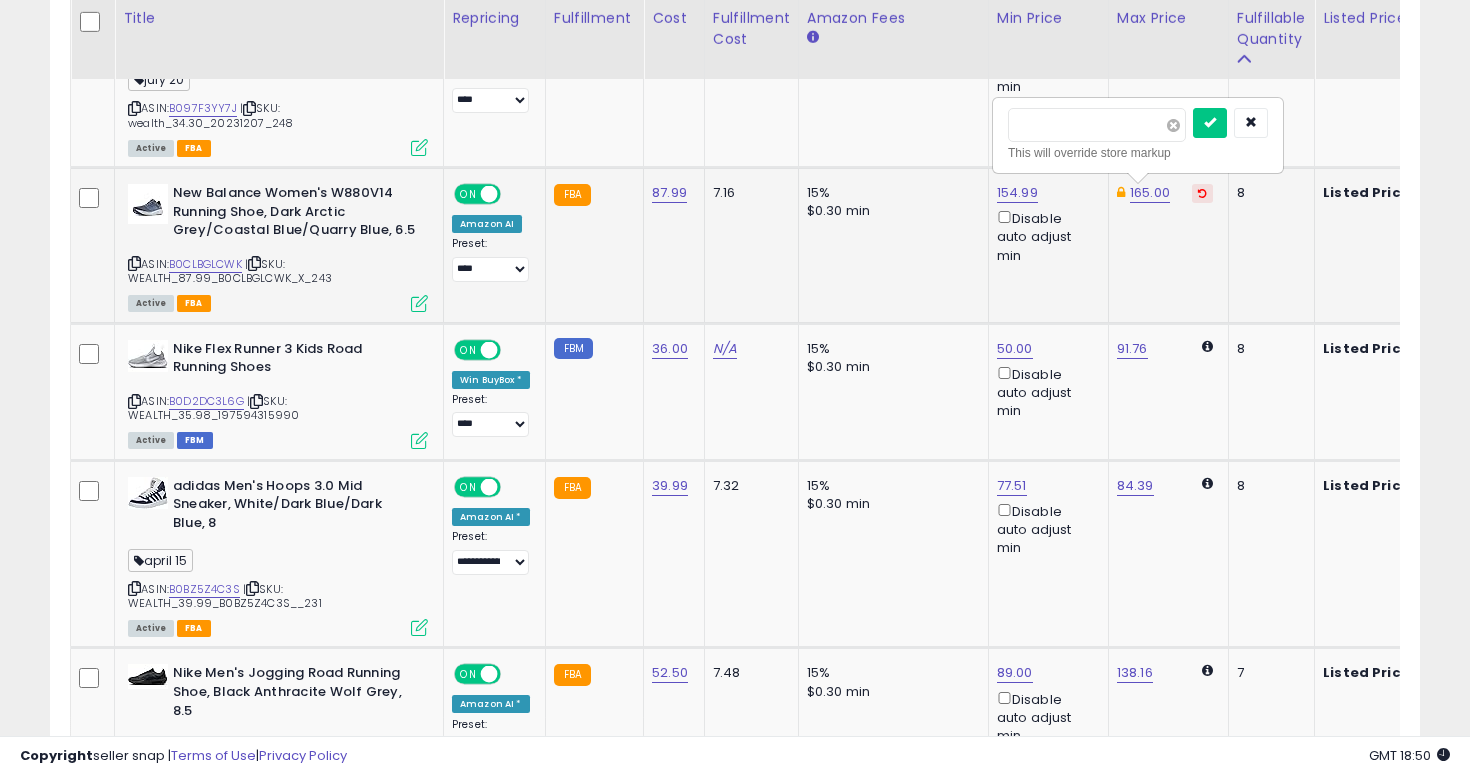 type on "**********" 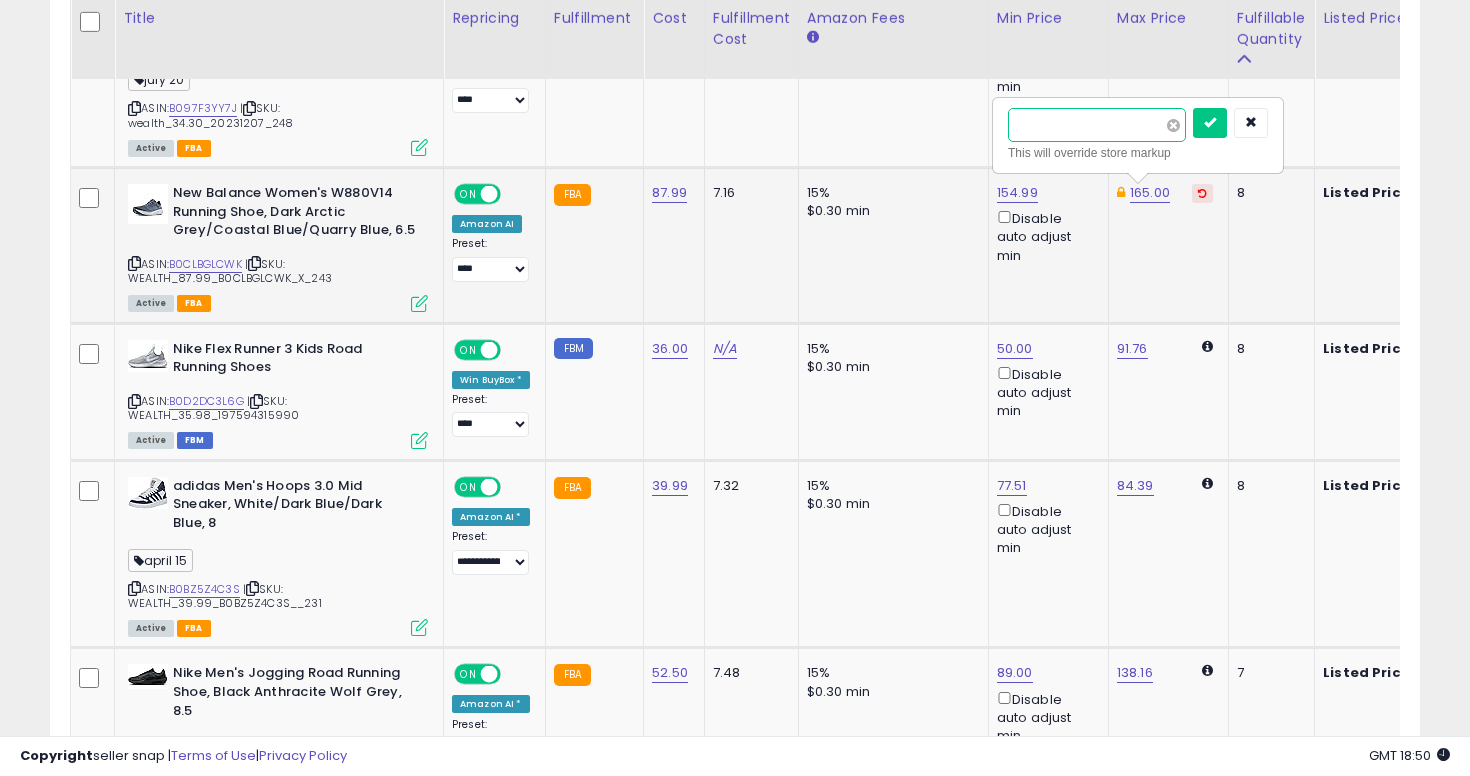 paste on "******" 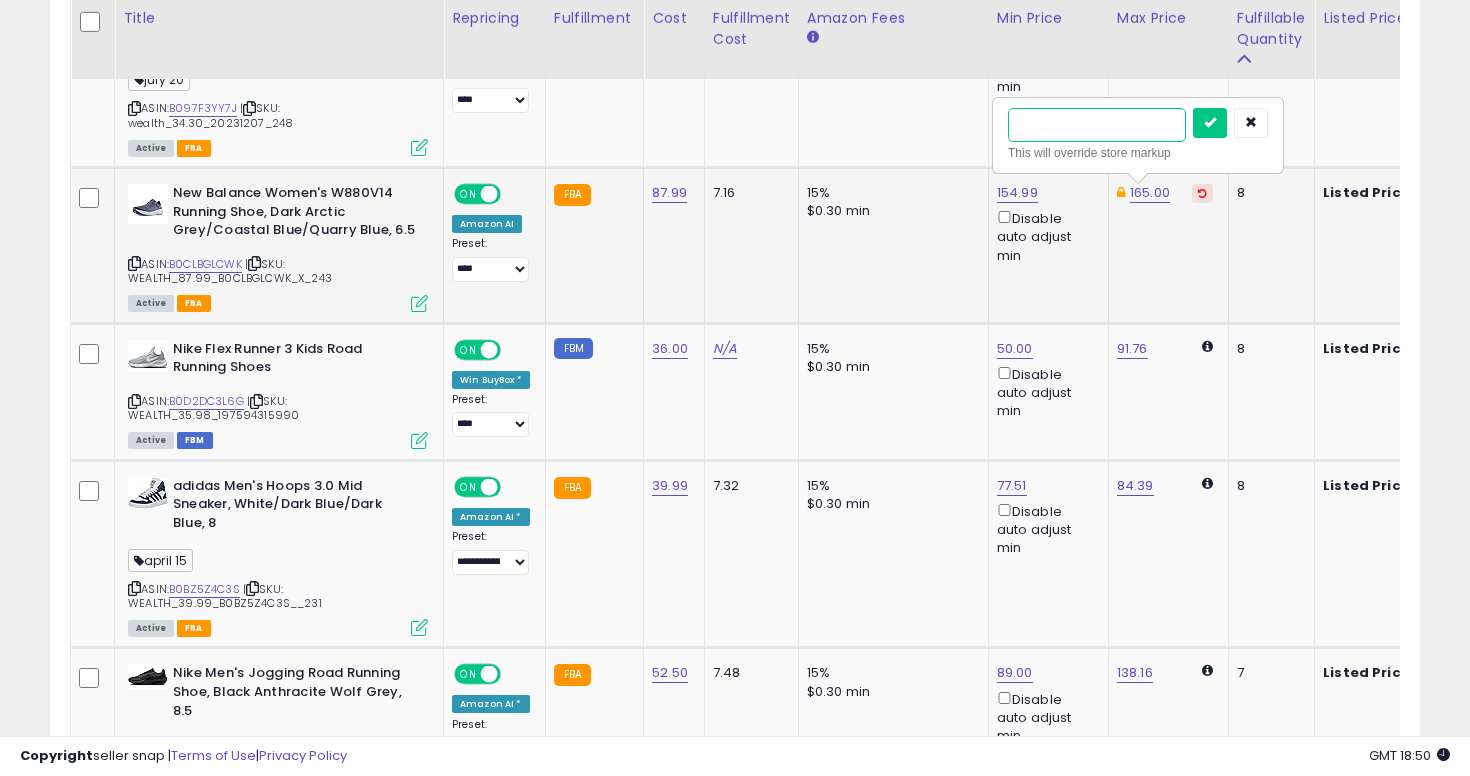 click at bounding box center (1210, 123) 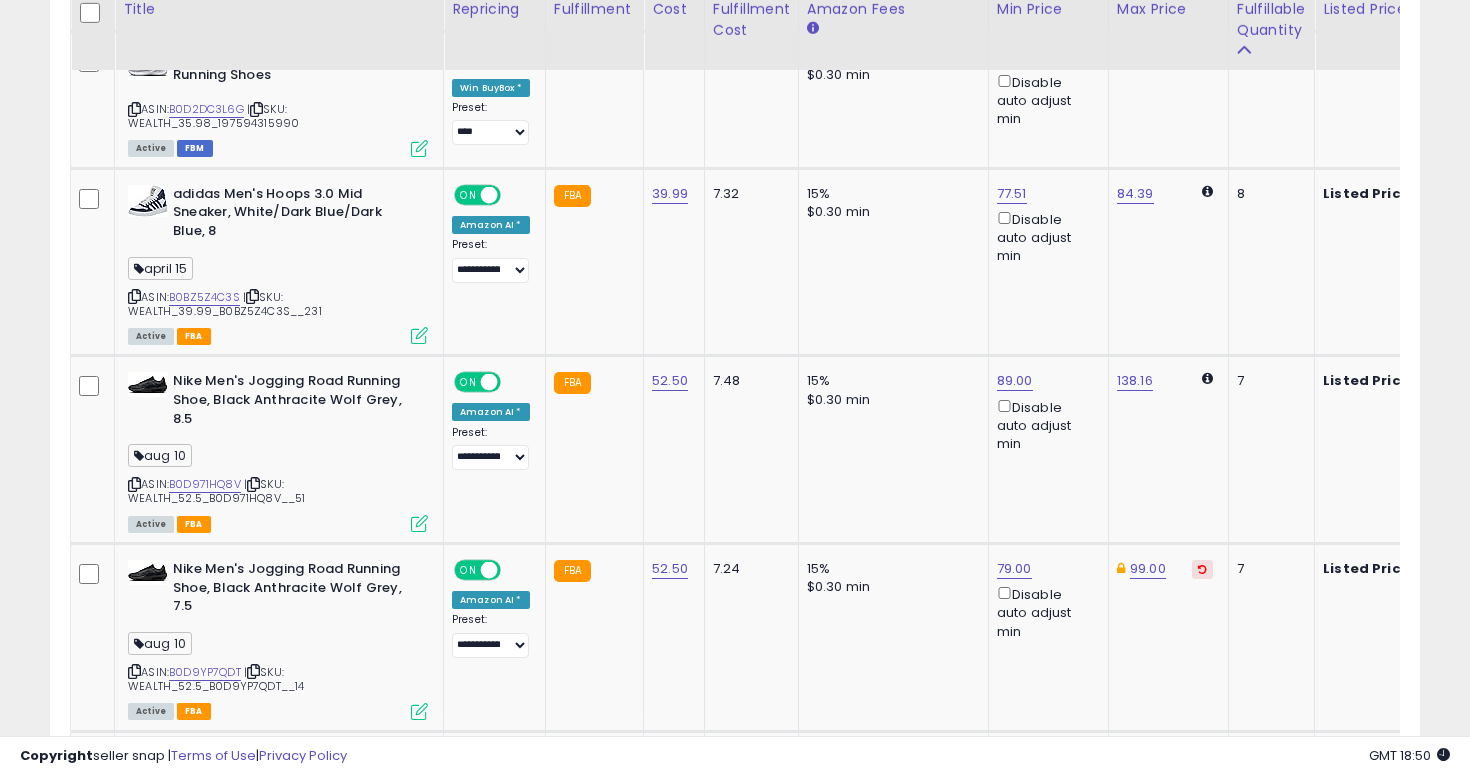 scroll, scrollTop: 3581, scrollLeft: 0, axis: vertical 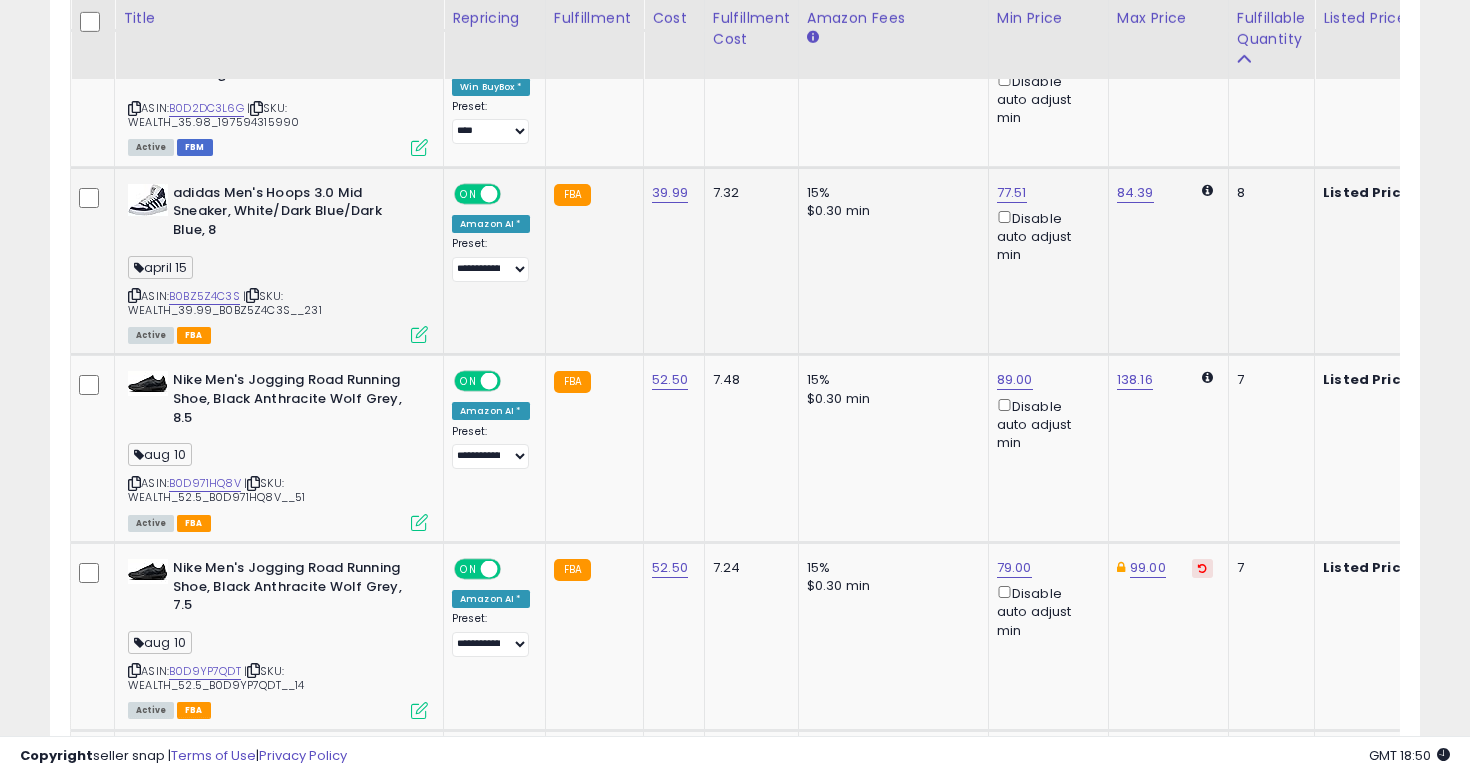 click at bounding box center (134, 295) 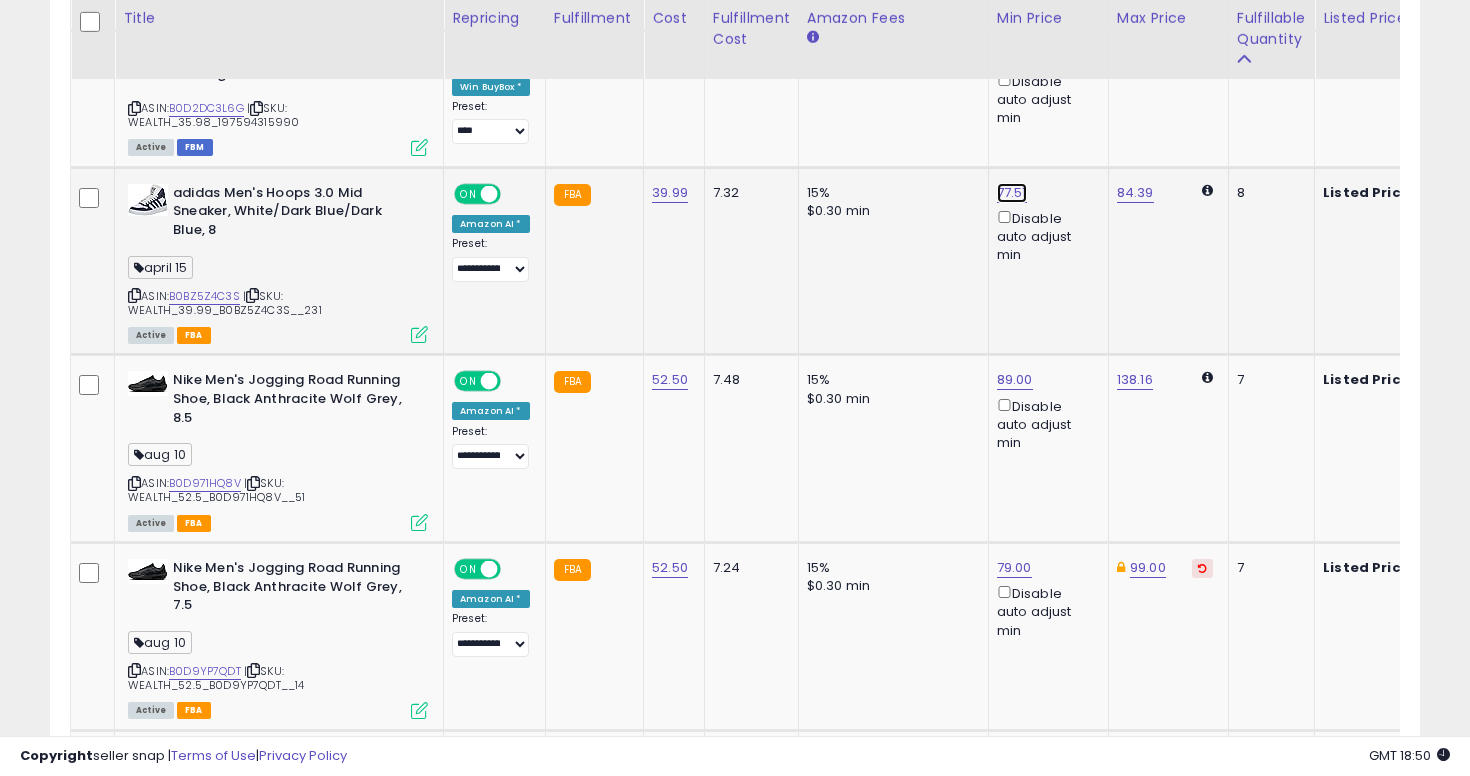 click on "77.51" at bounding box center (1015, -2507) 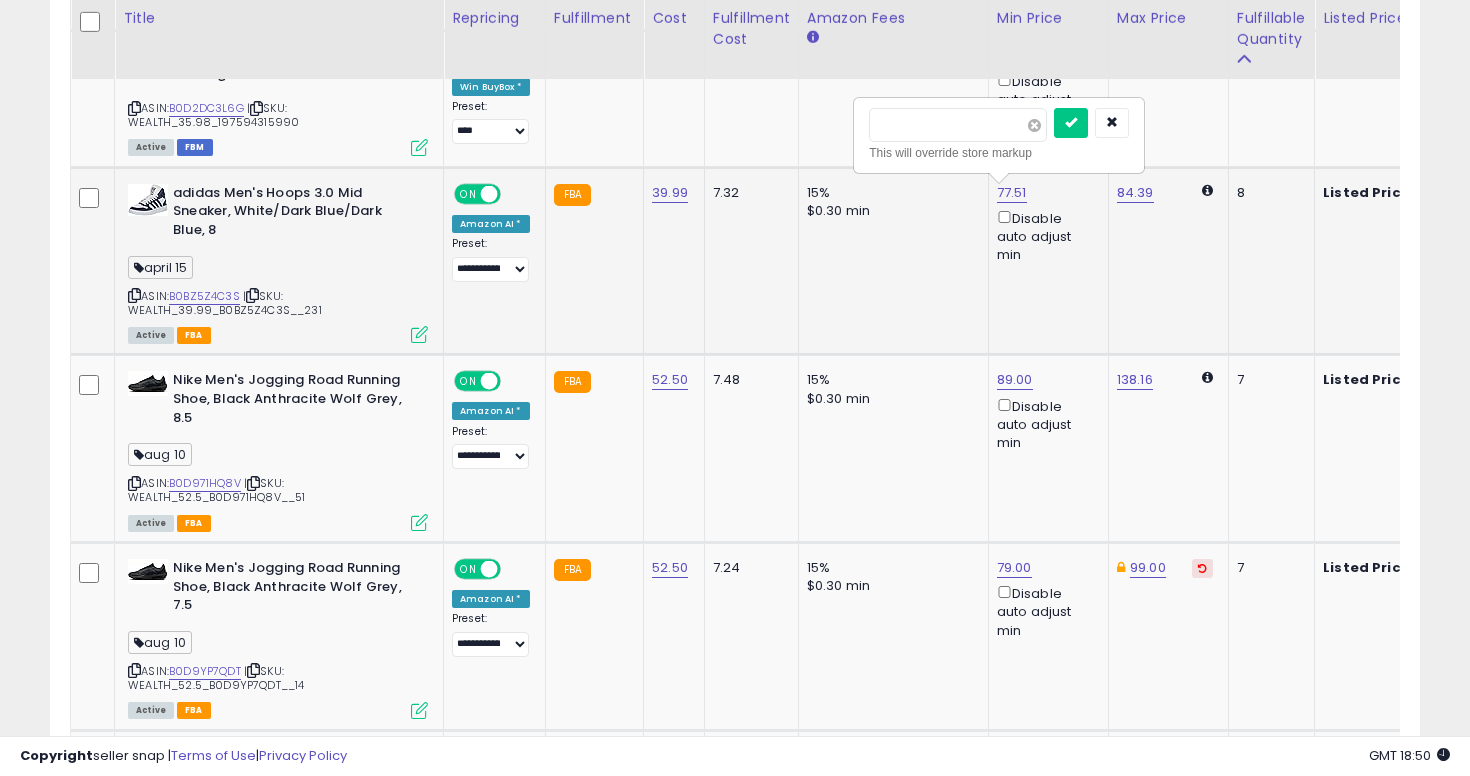 click at bounding box center (1034, 125) 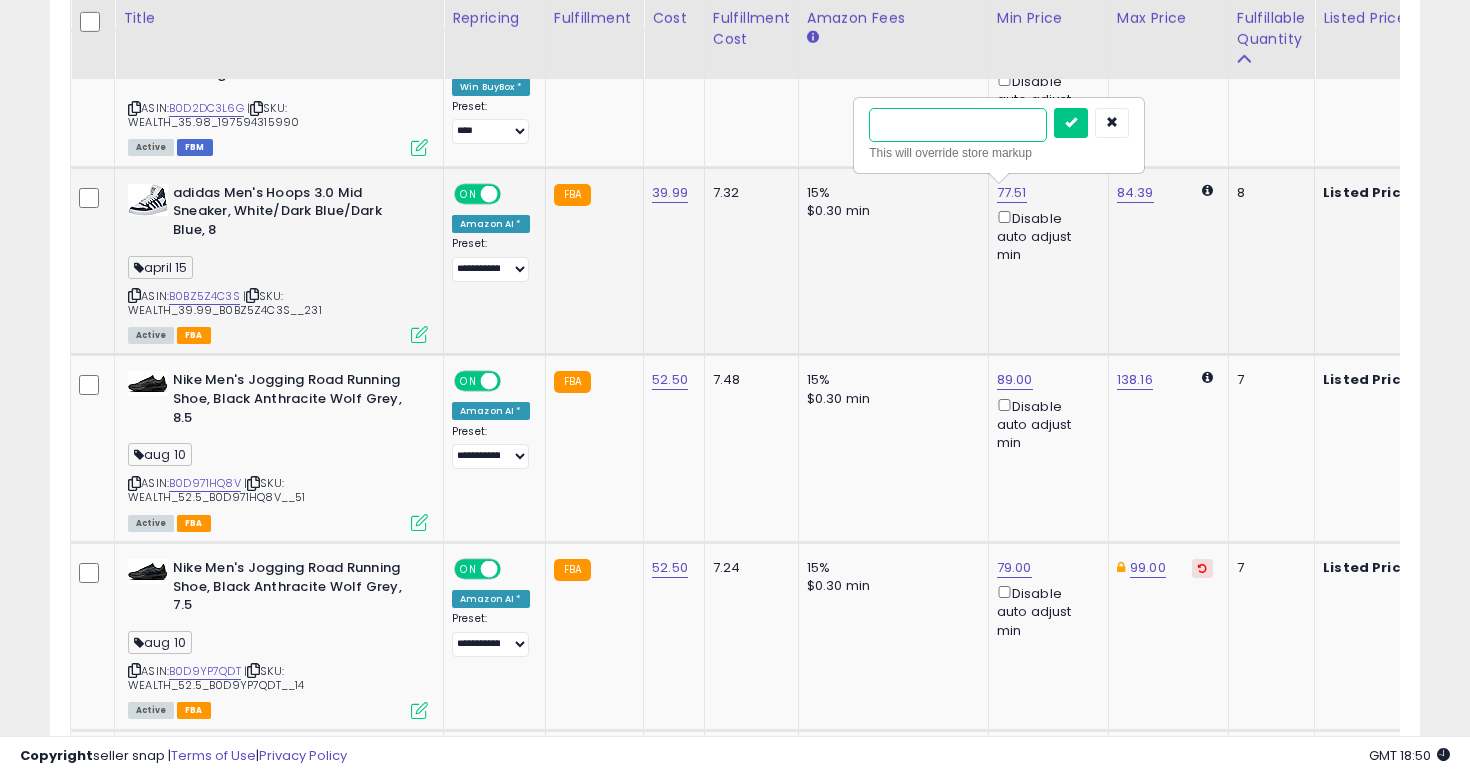 type on "**" 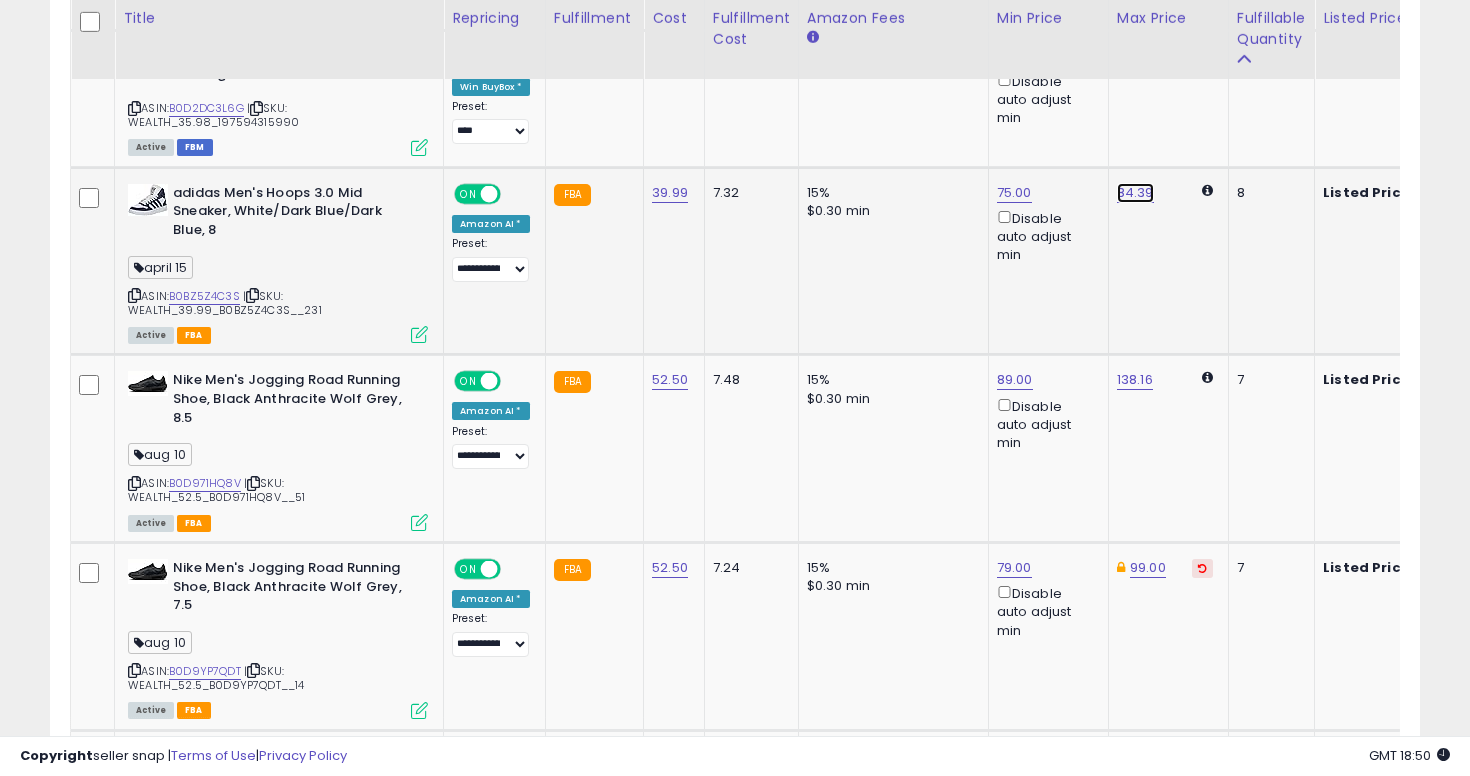 click on "84.39" at bounding box center (1133, -1092) 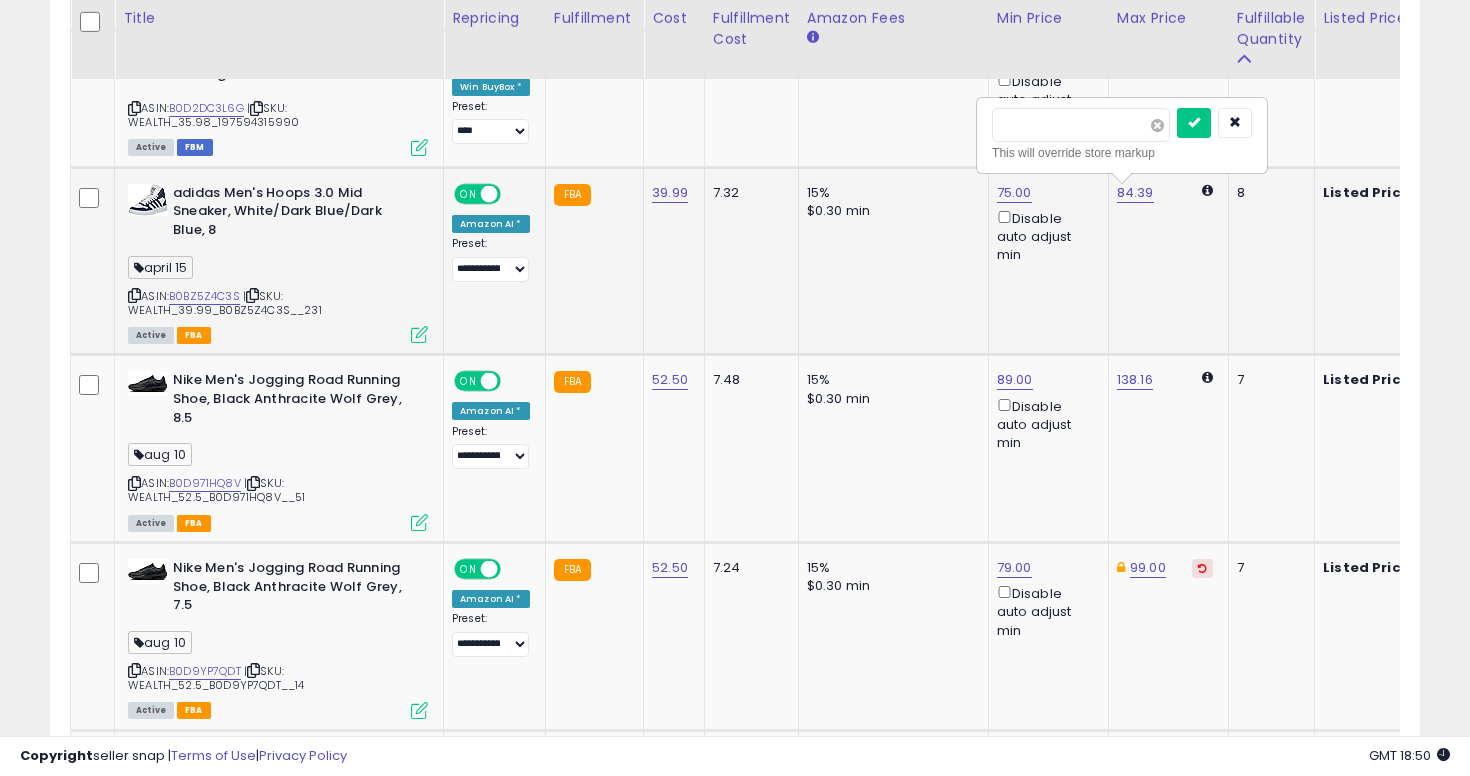 click at bounding box center [1157, 125] 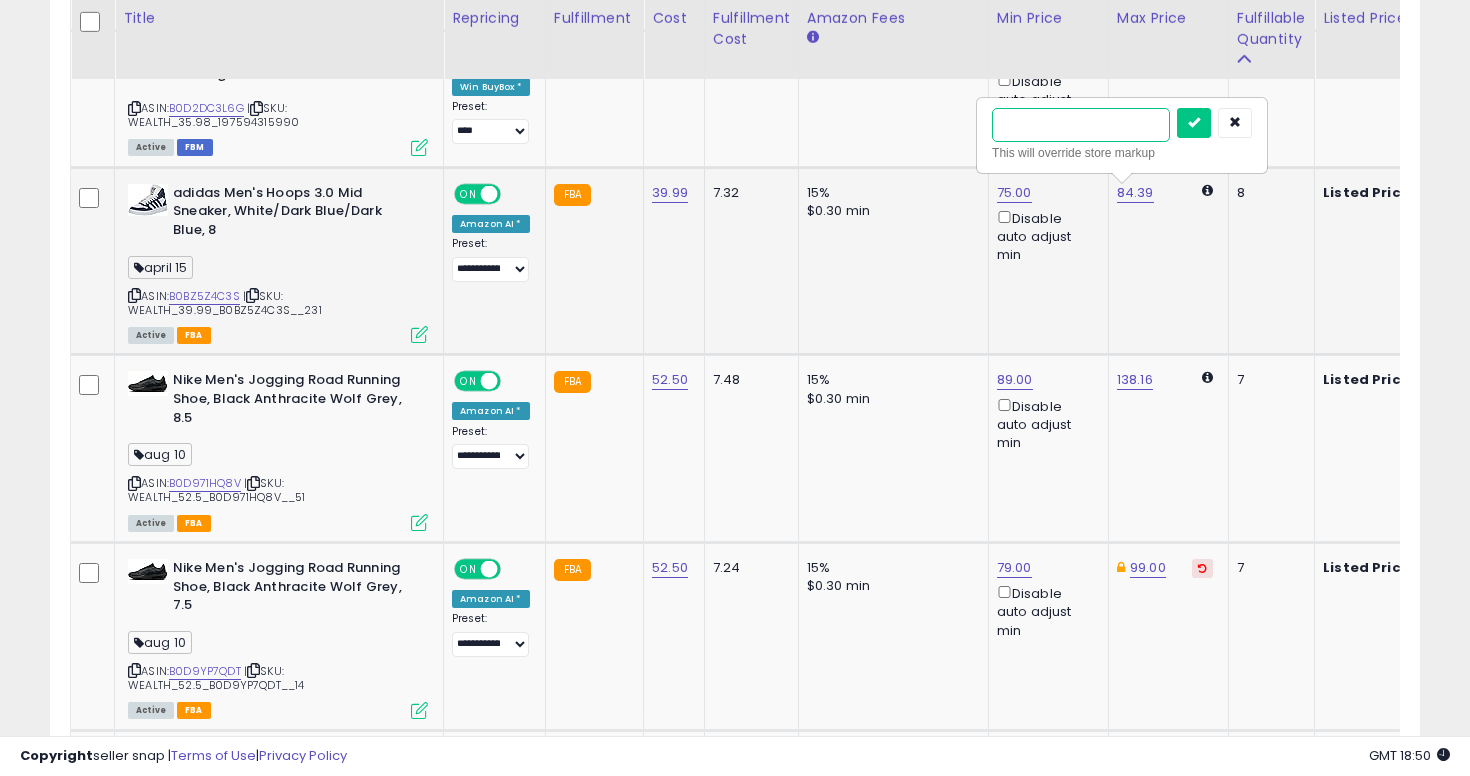 type on "**" 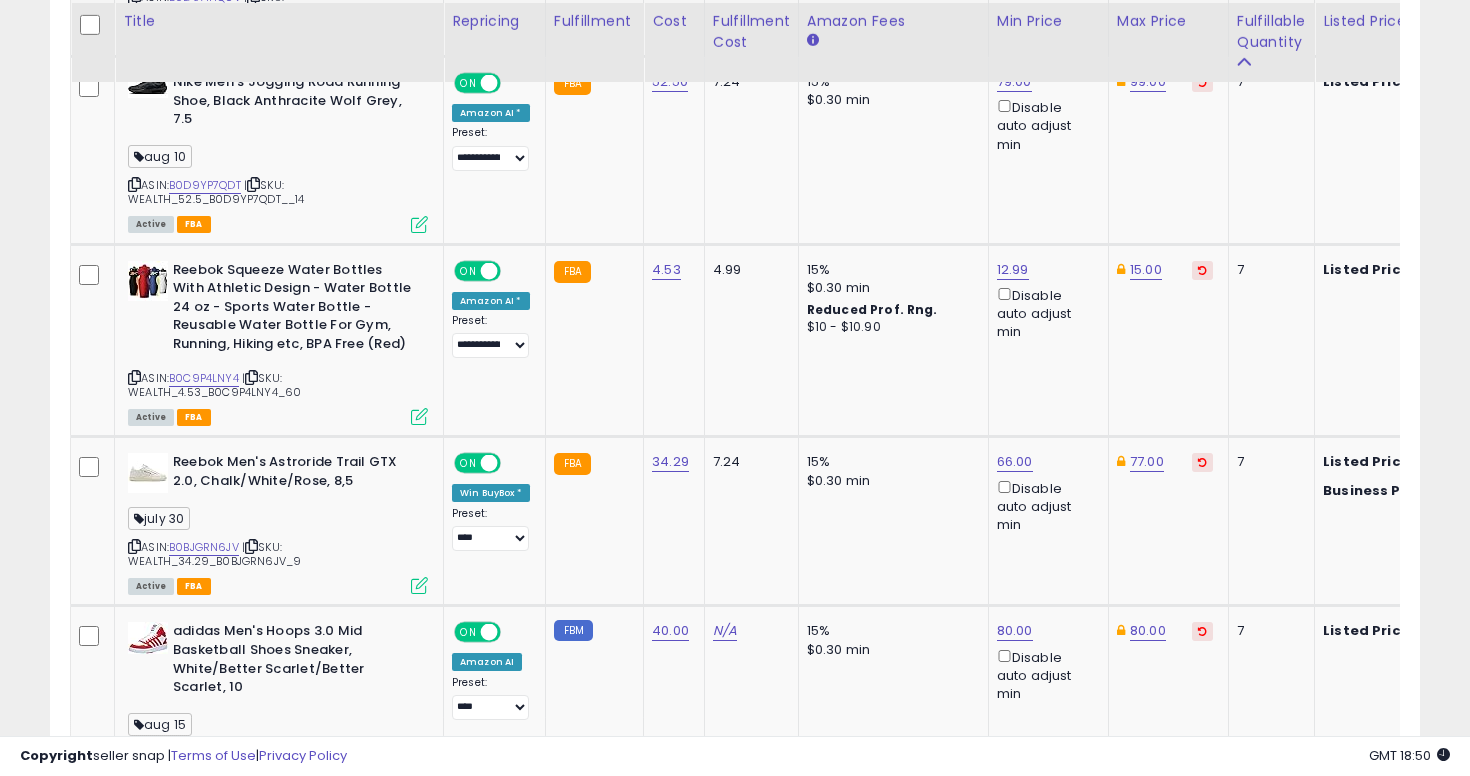 scroll, scrollTop: 4070, scrollLeft: 0, axis: vertical 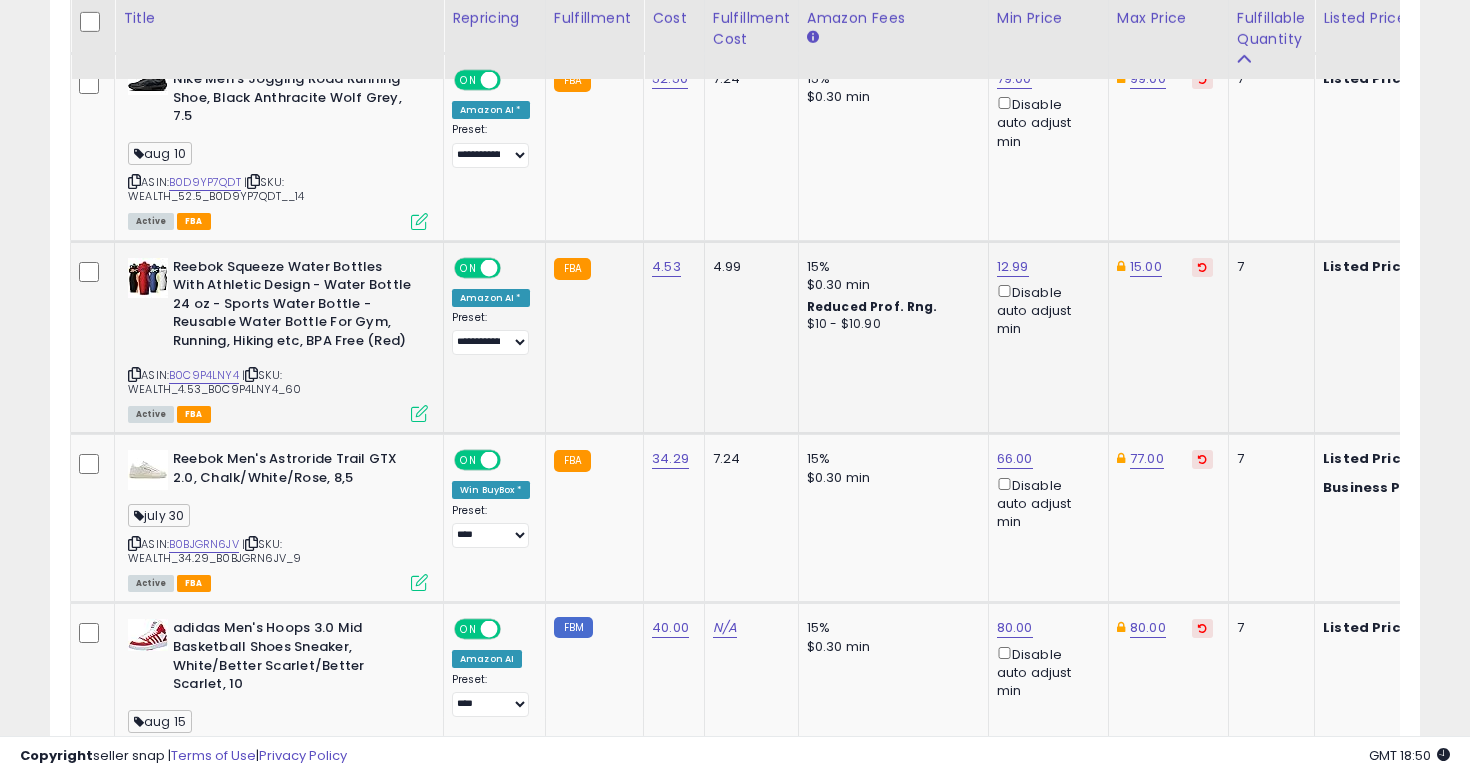 click at bounding box center [134, 374] 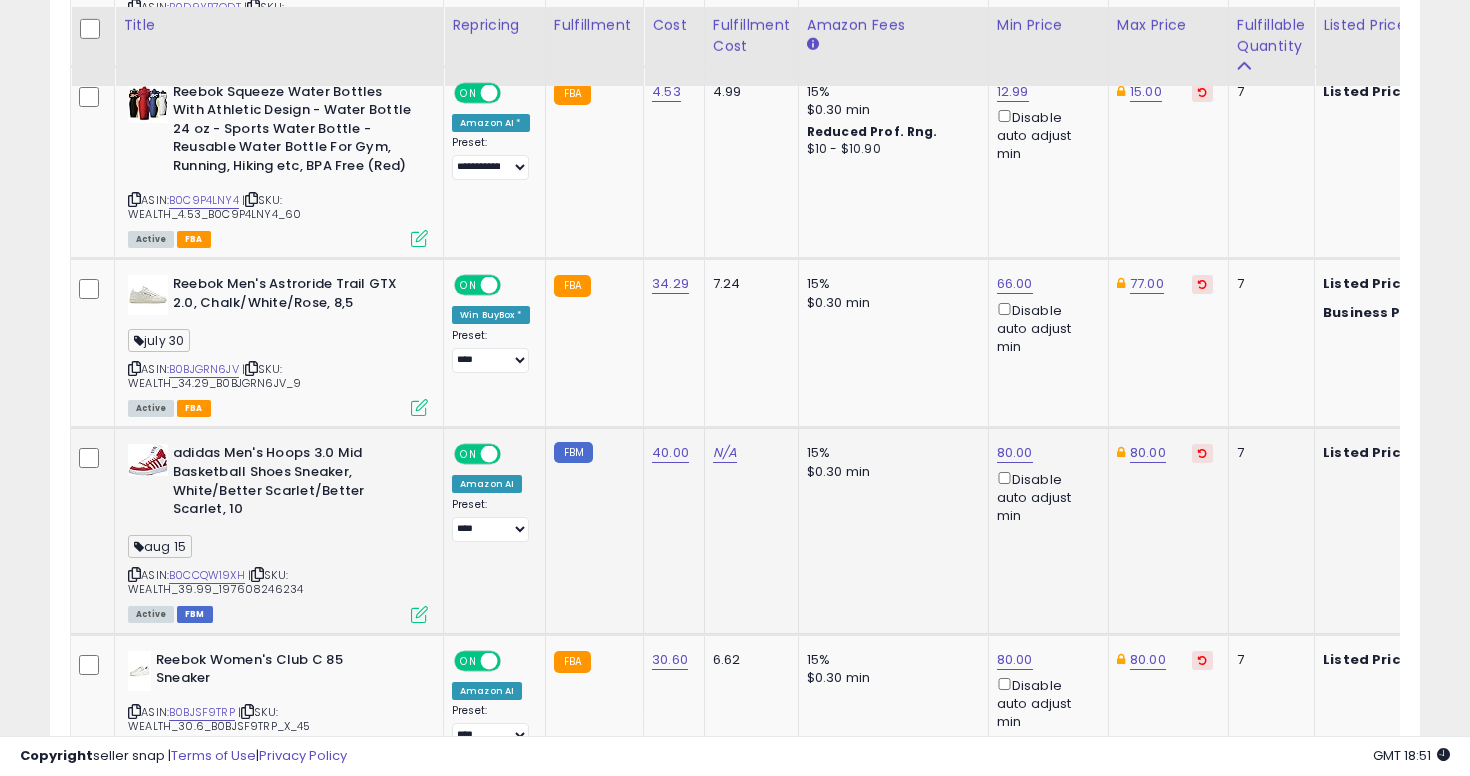 scroll, scrollTop: 4254, scrollLeft: 0, axis: vertical 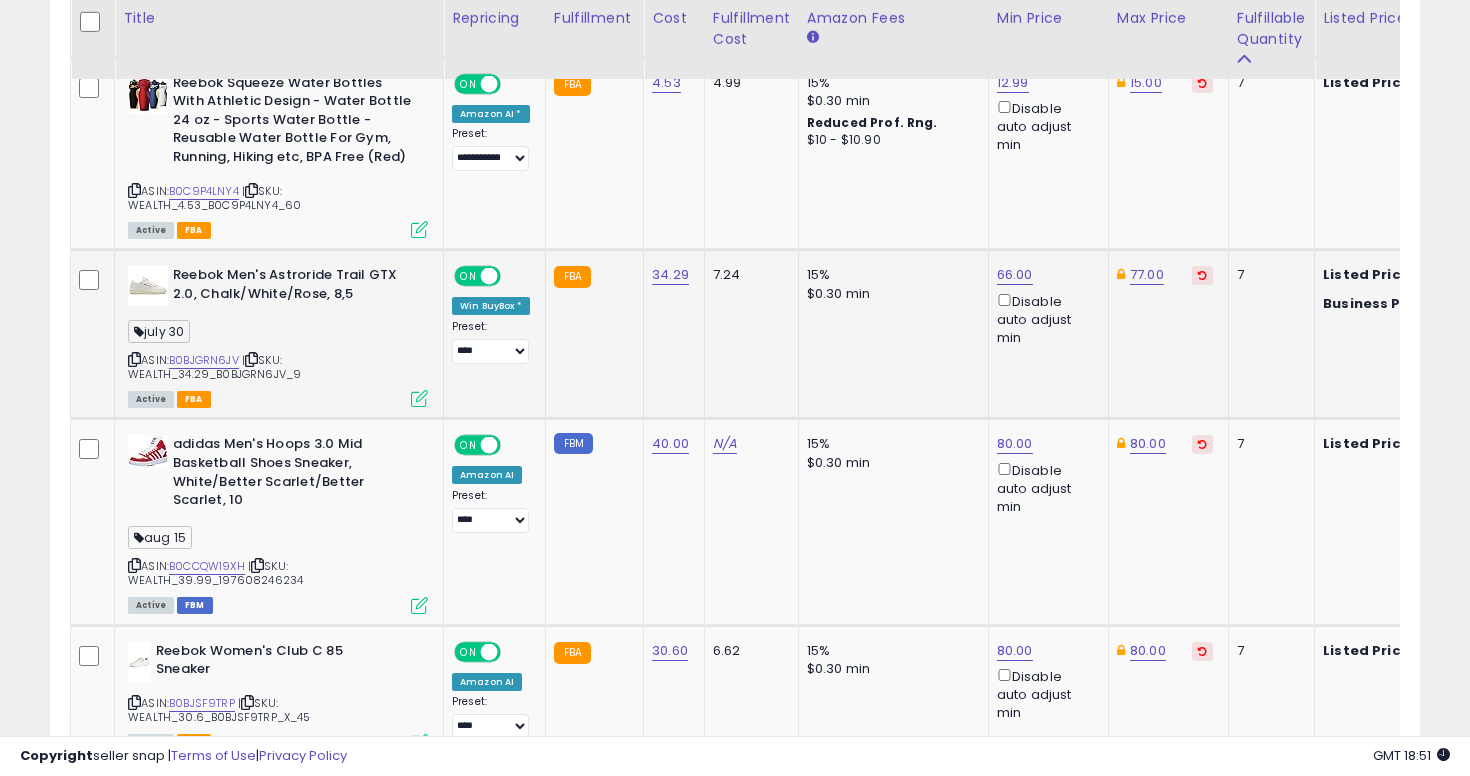 click at bounding box center [134, 359] 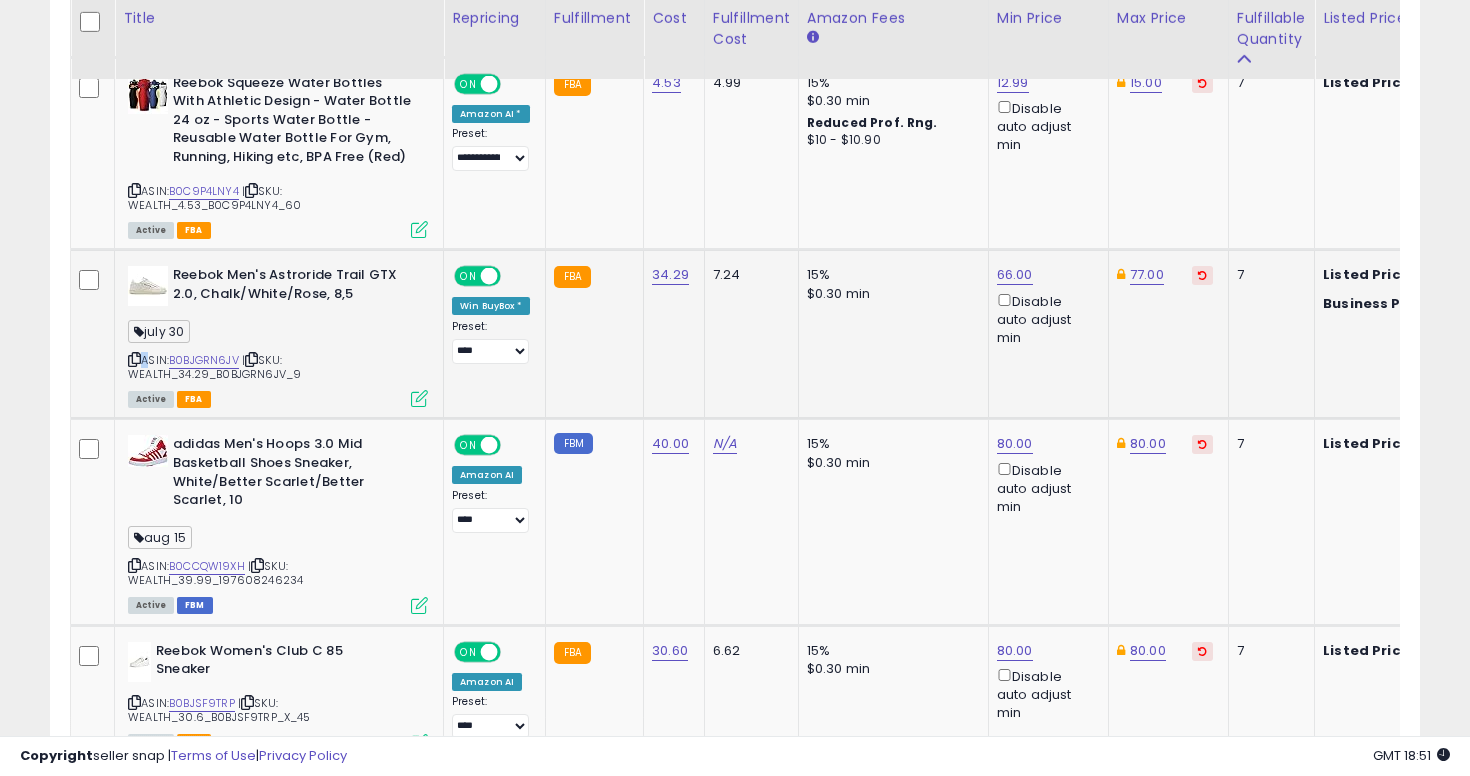 click at bounding box center (134, 359) 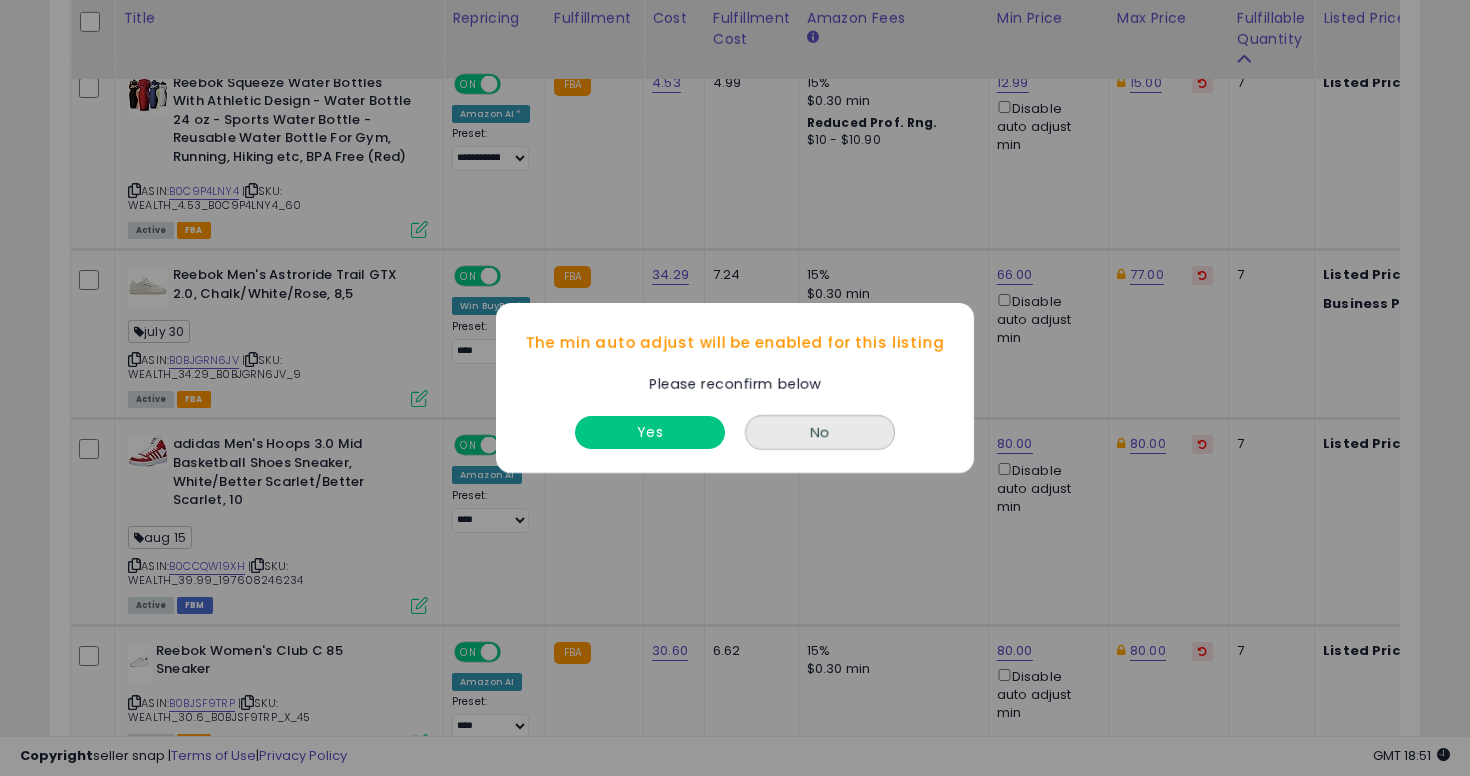 click on "Please reconfirm below" at bounding box center [734, 384] 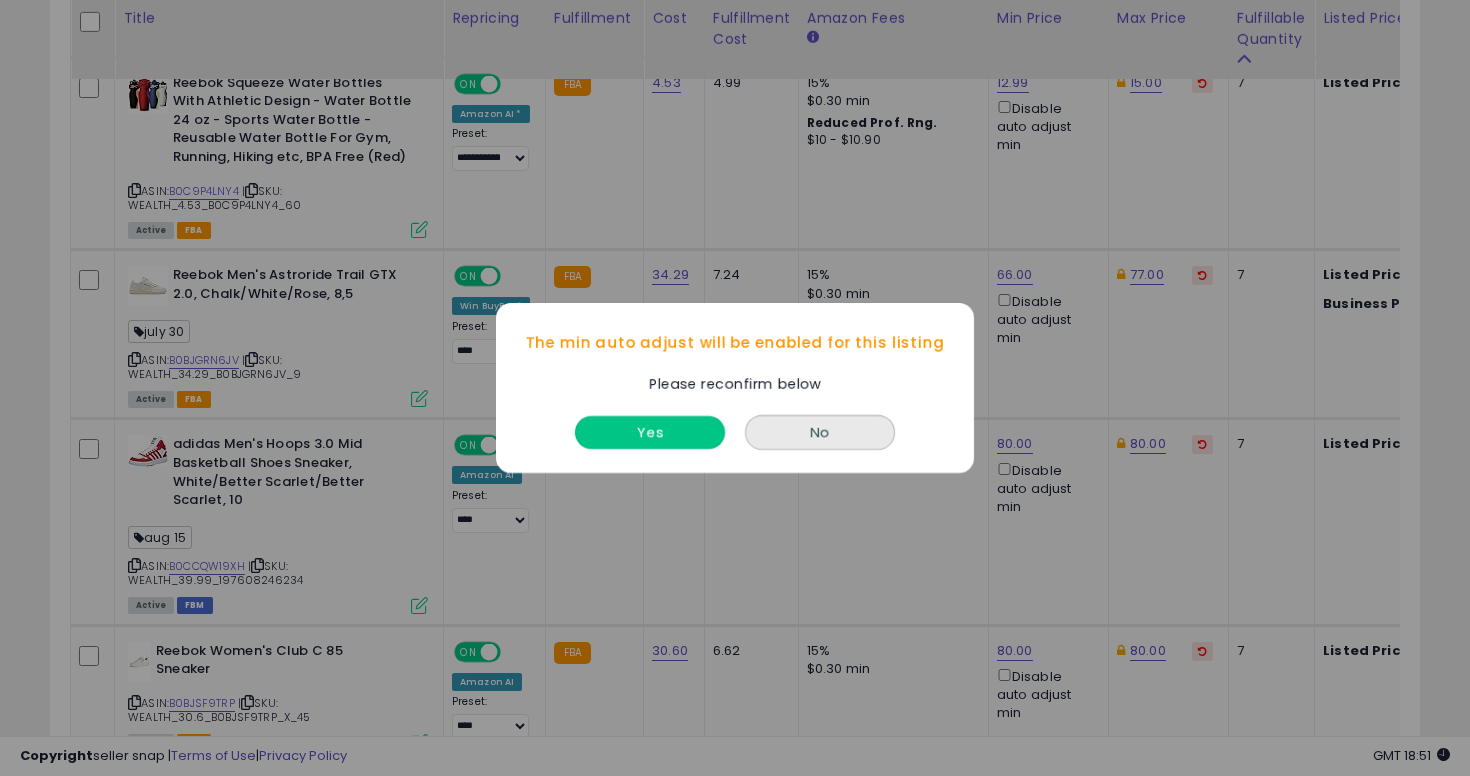 click on "Yes" at bounding box center (650, 432) 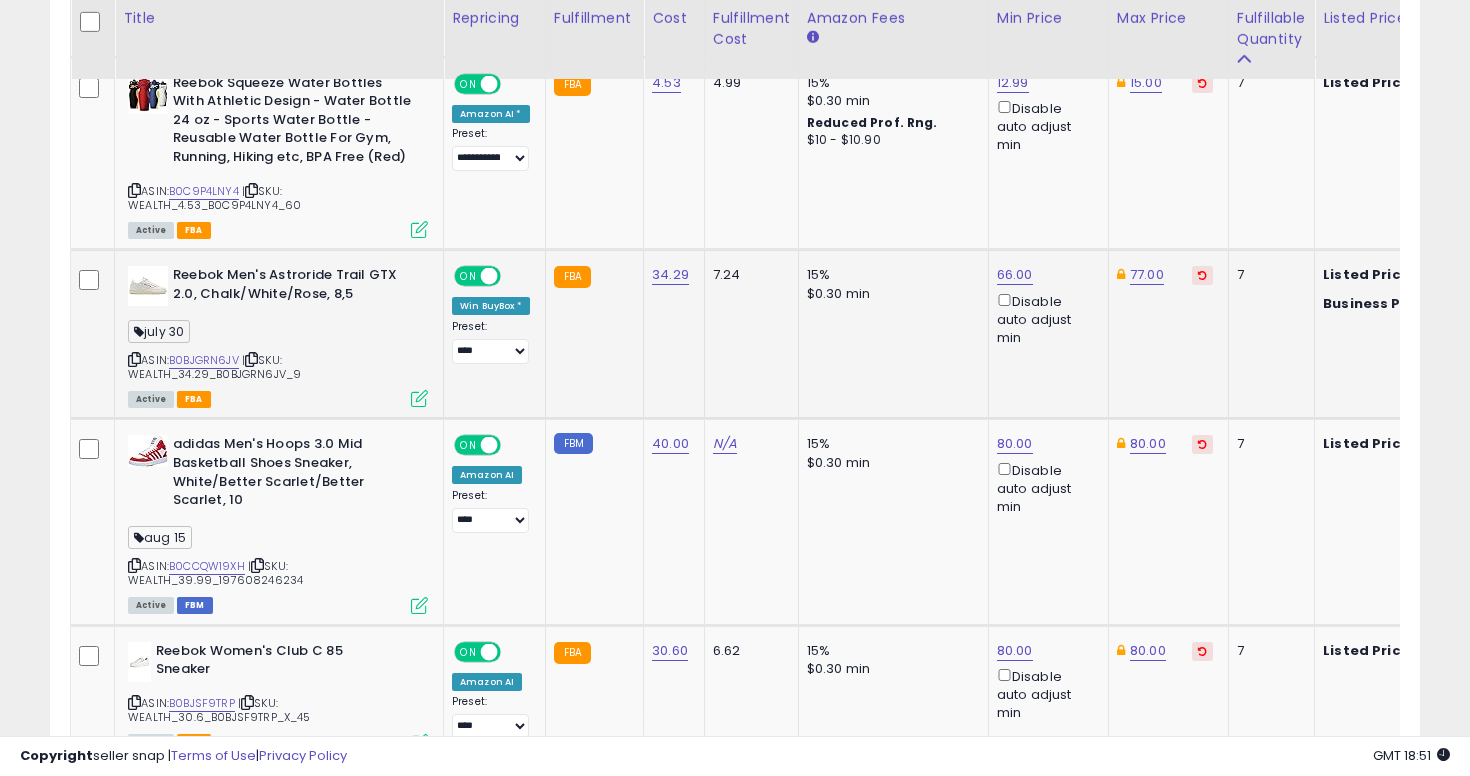 click on "66.00  Disable auto adjust min" 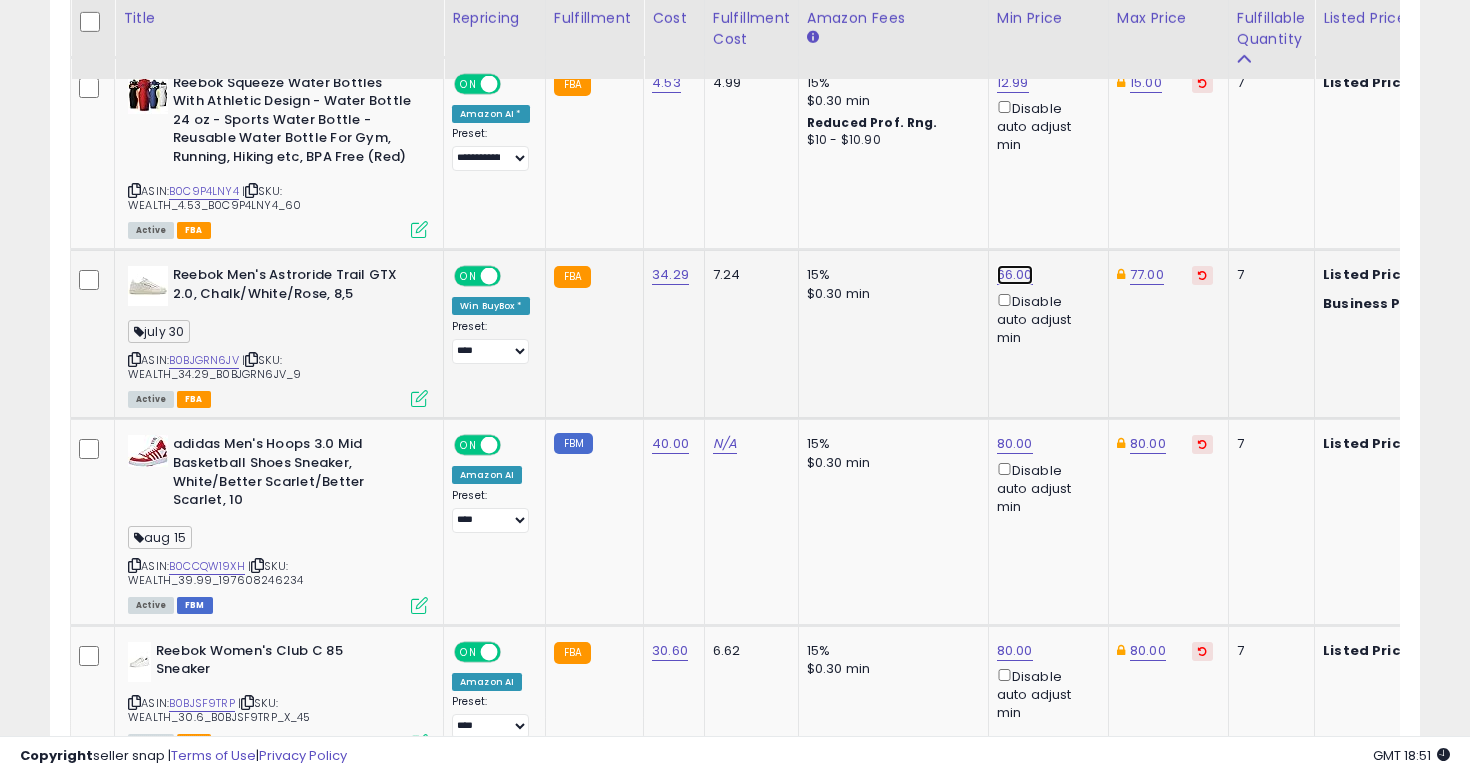 click on "66.00" at bounding box center (1015, -3180) 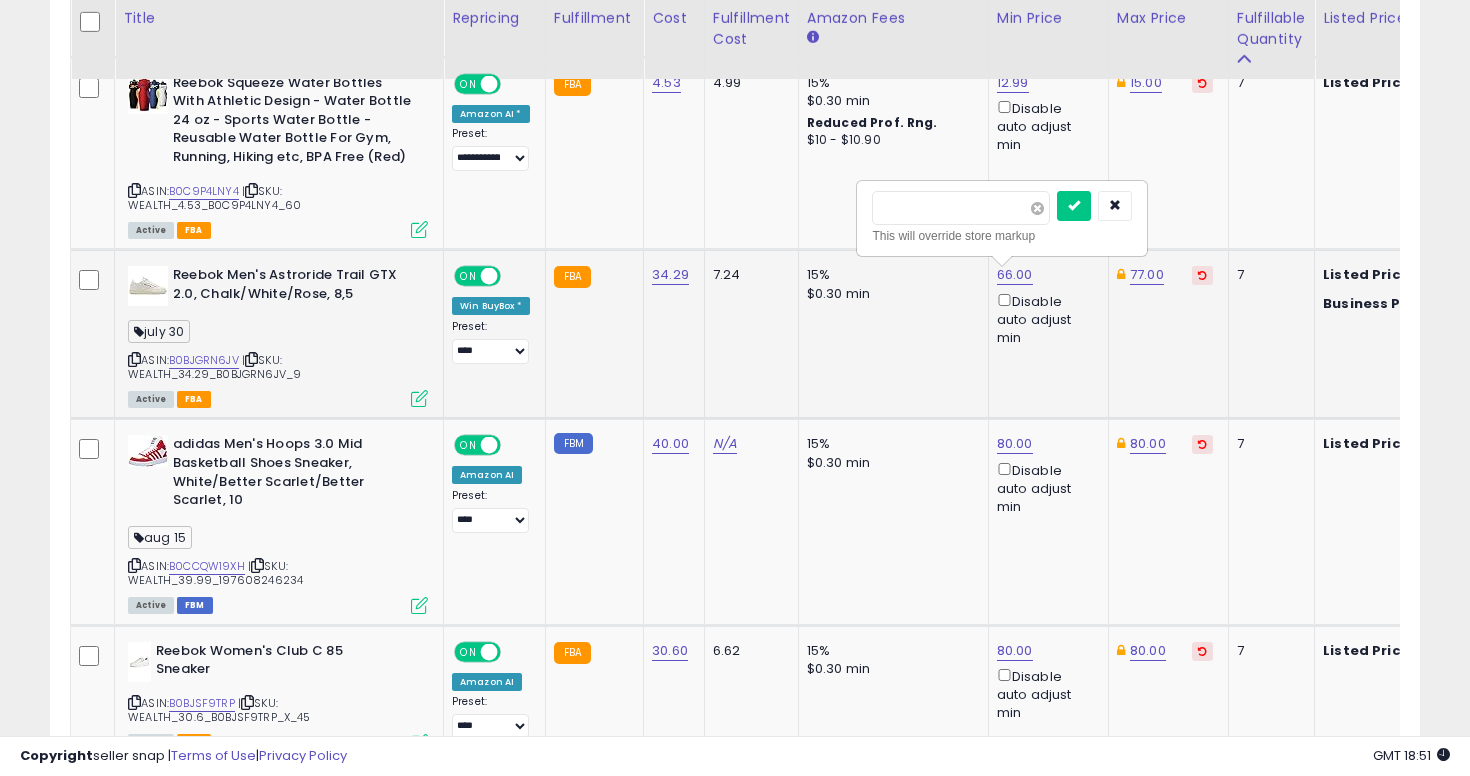 click at bounding box center [1037, 208] 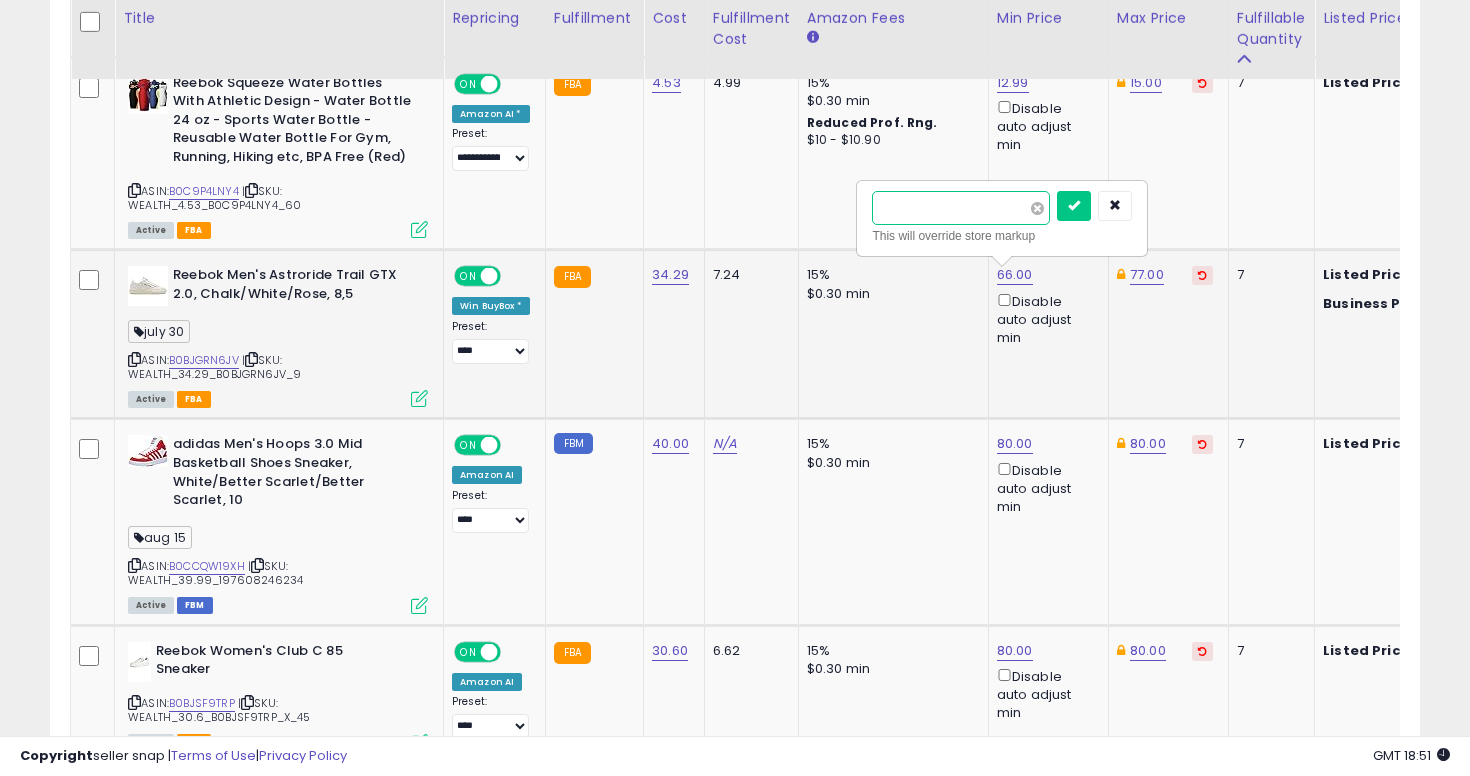 type on "**" 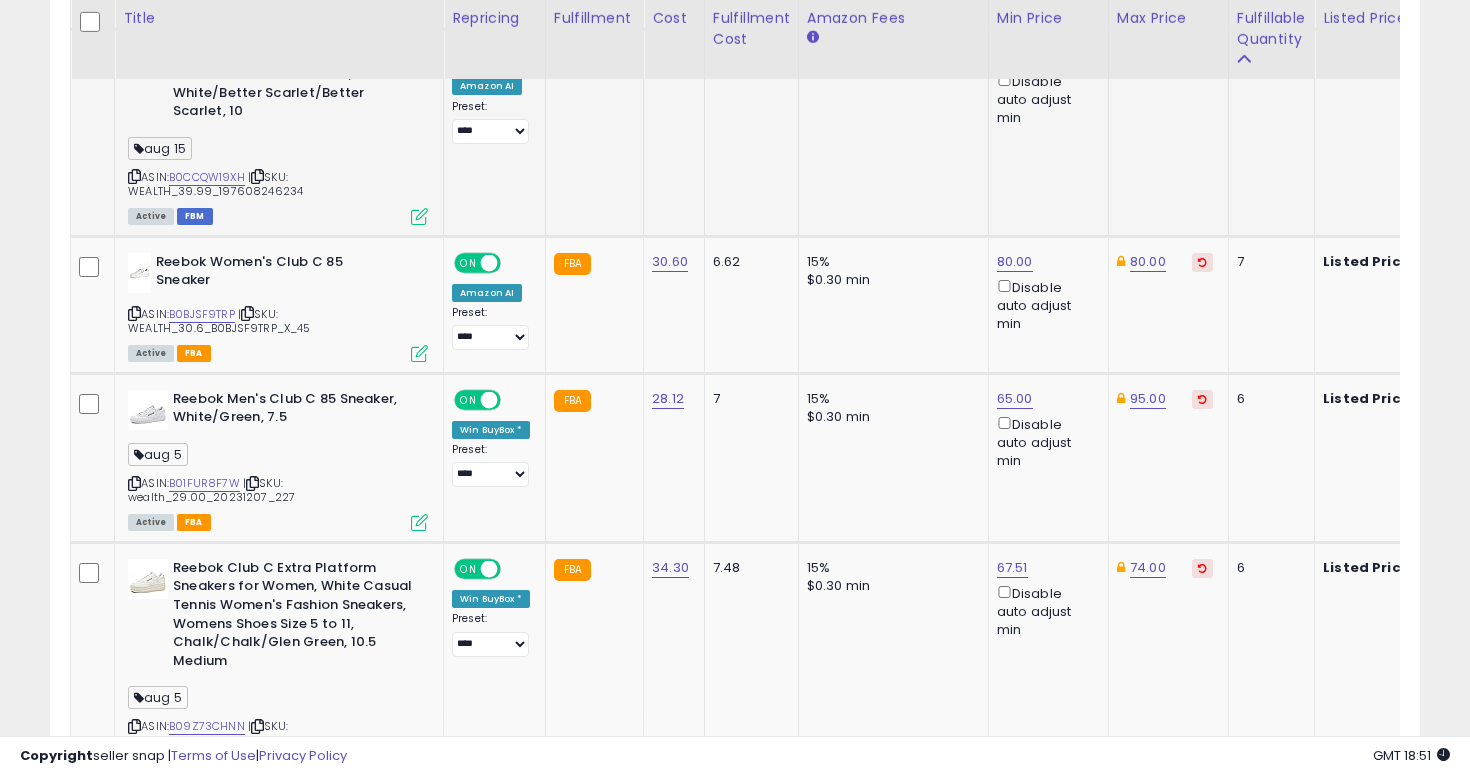 scroll, scrollTop: 4646, scrollLeft: 0, axis: vertical 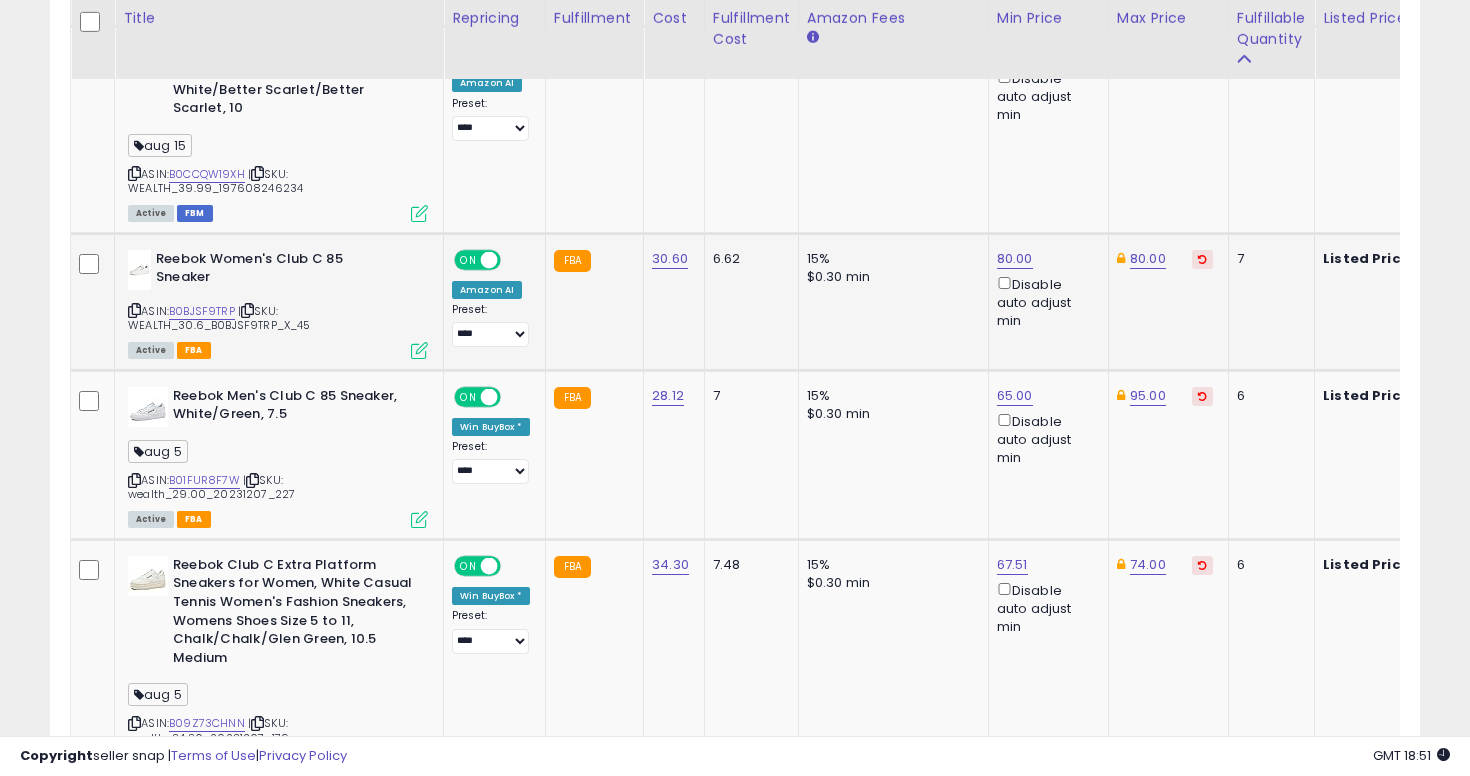 click at bounding box center [134, 310] 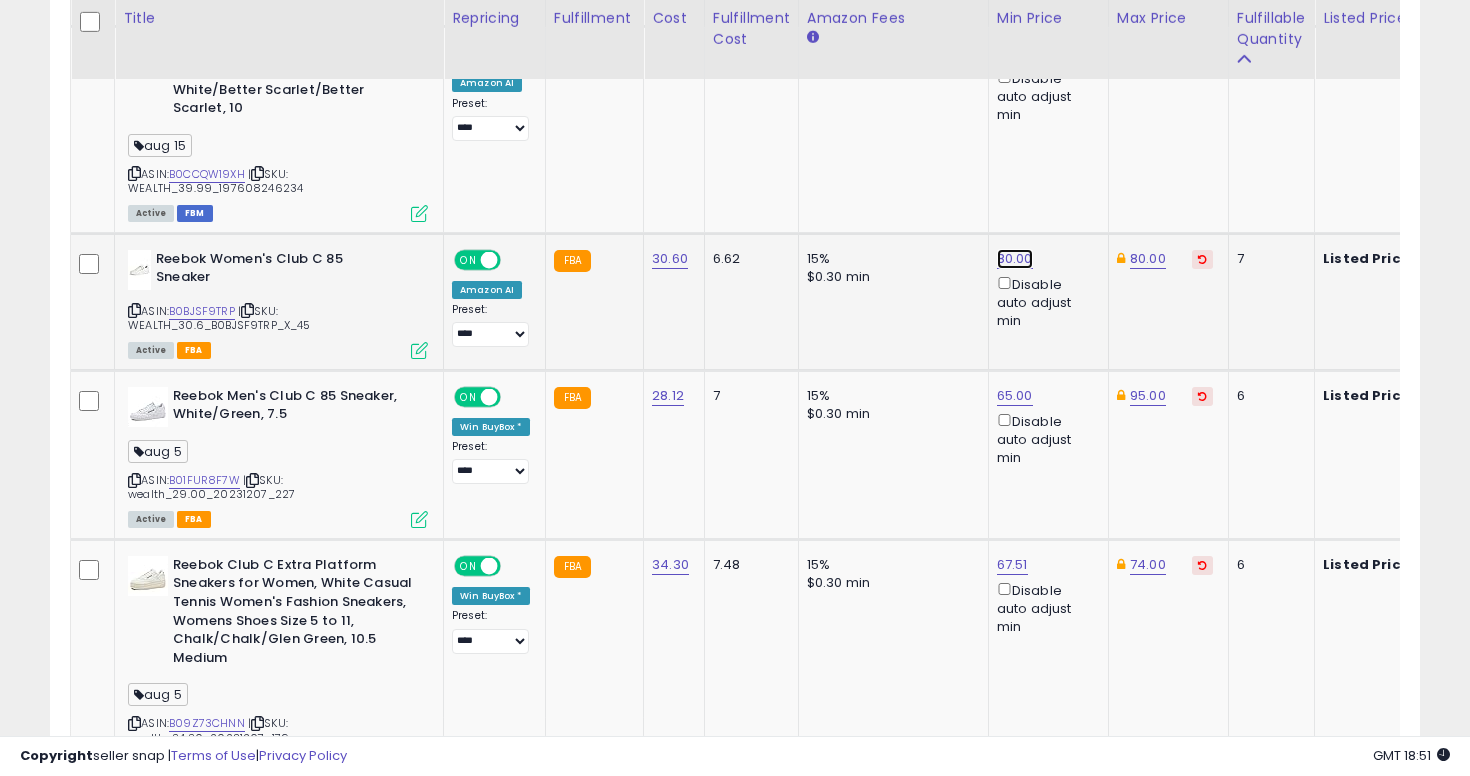 click on "80.00" at bounding box center [1015, -3572] 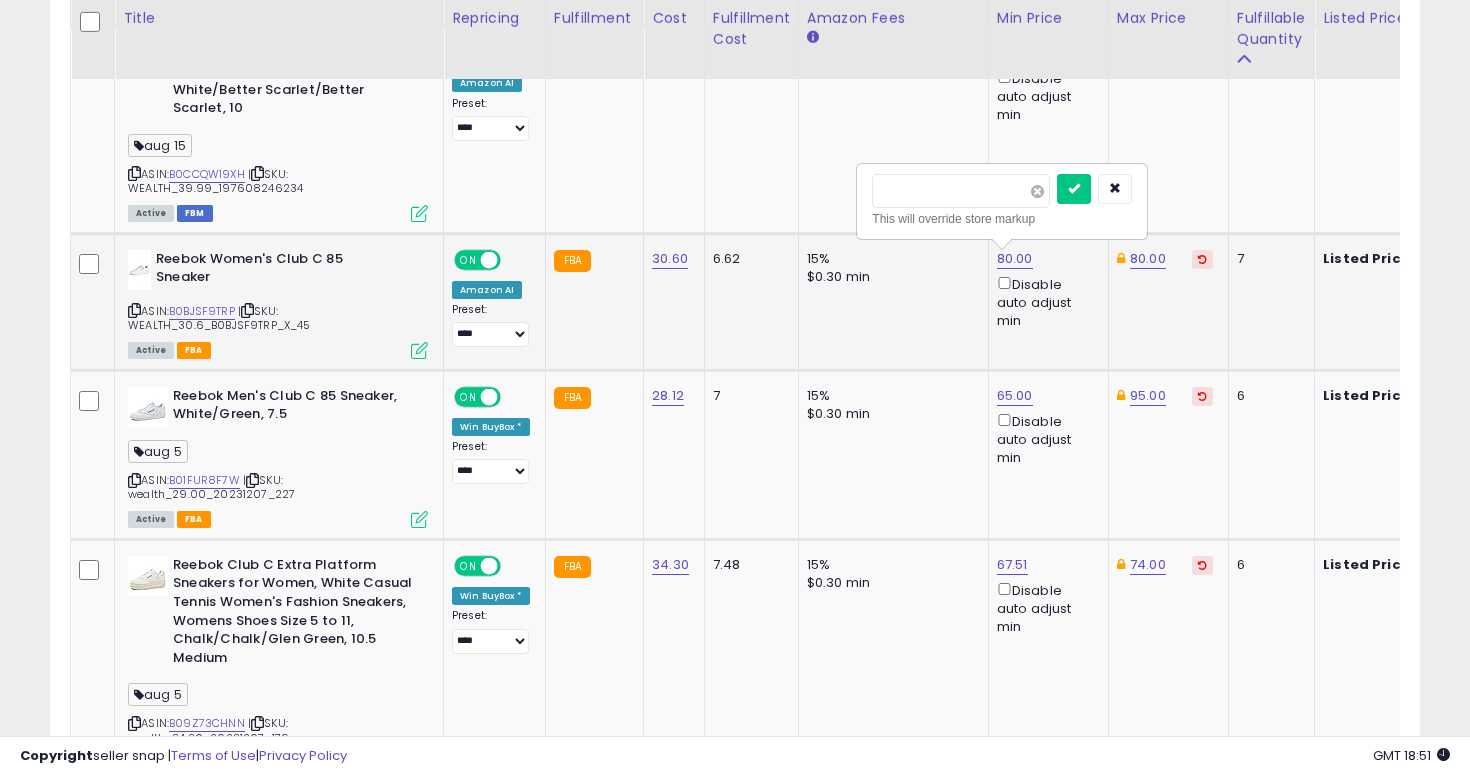 click at bounding box center (1037, 191) 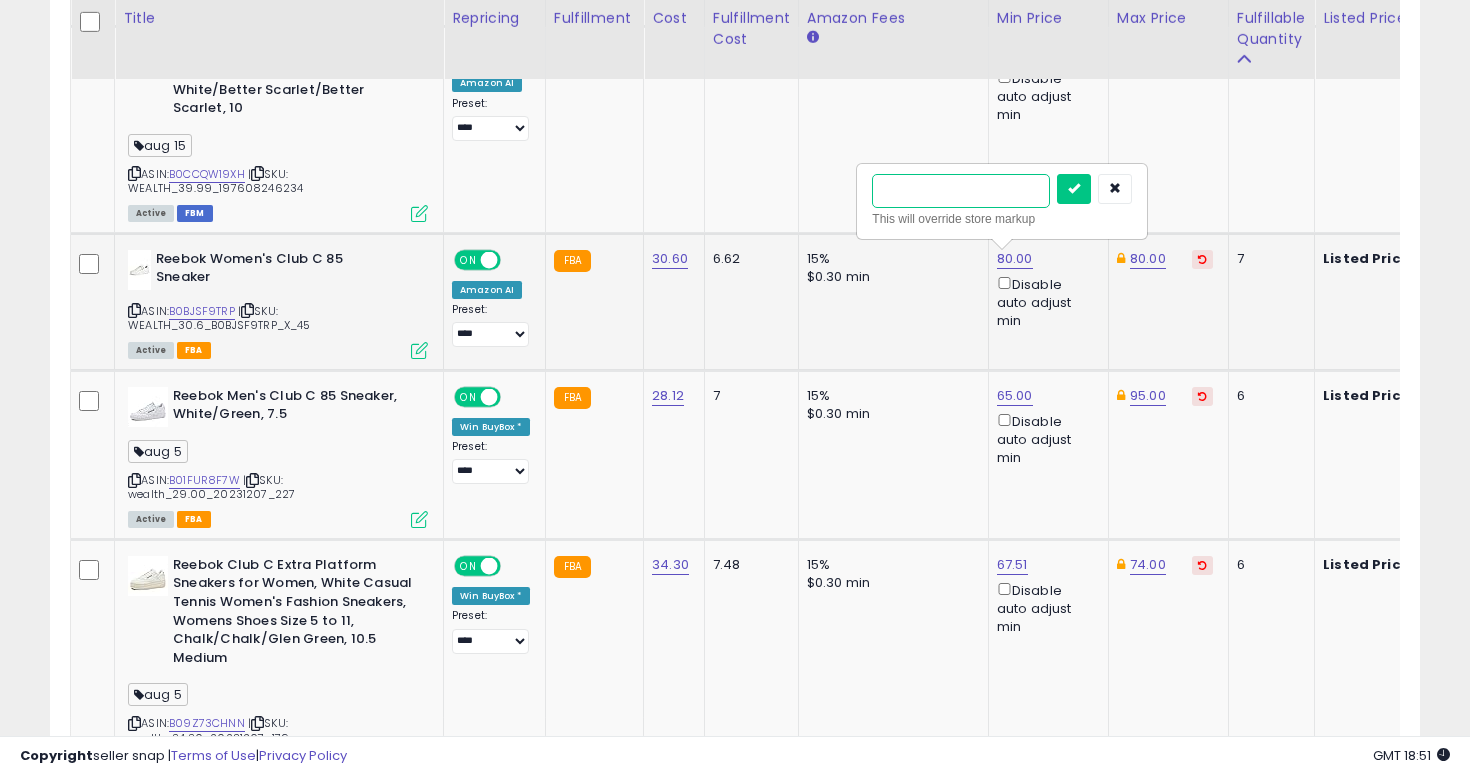 type on "*" 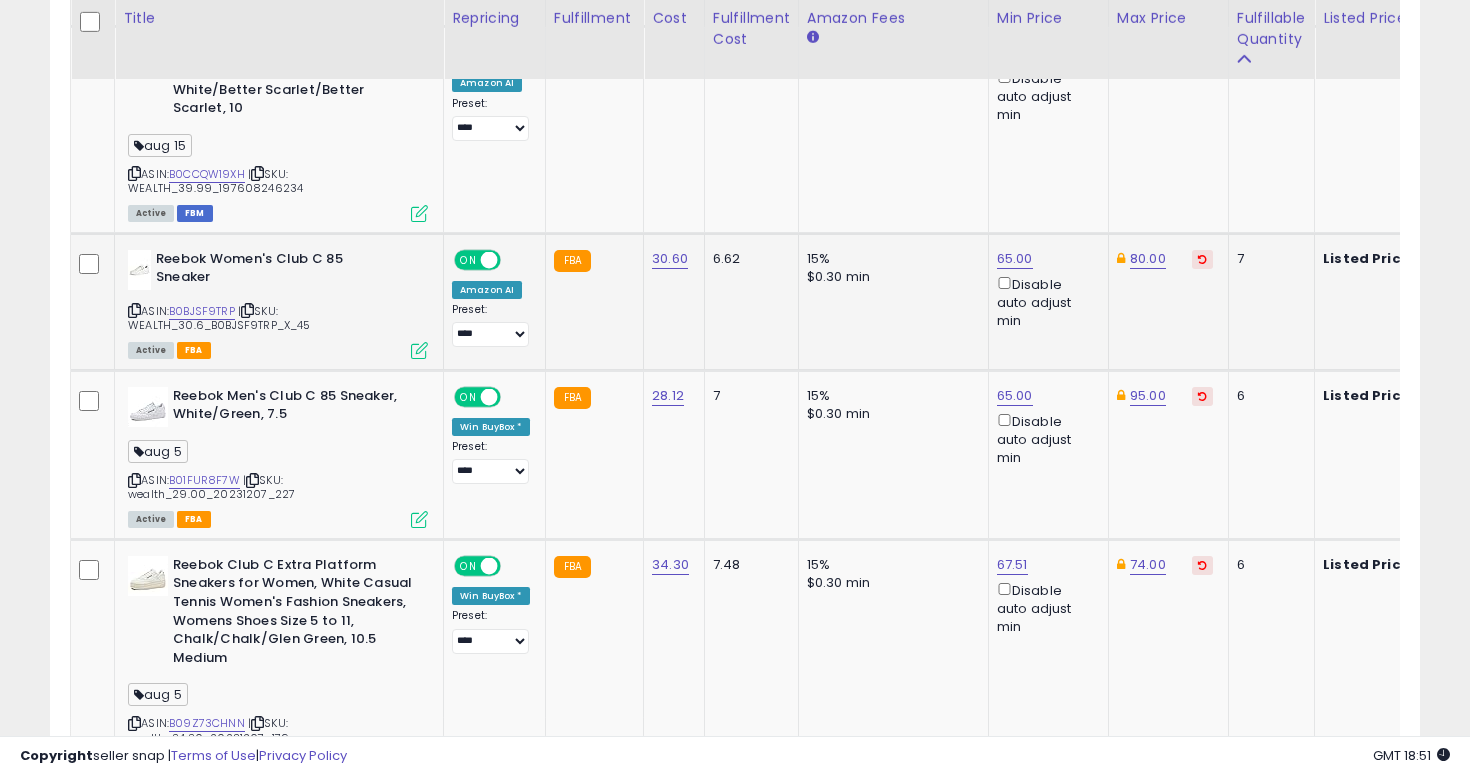 click on "80.00" at bounding box center (1147, -3572) 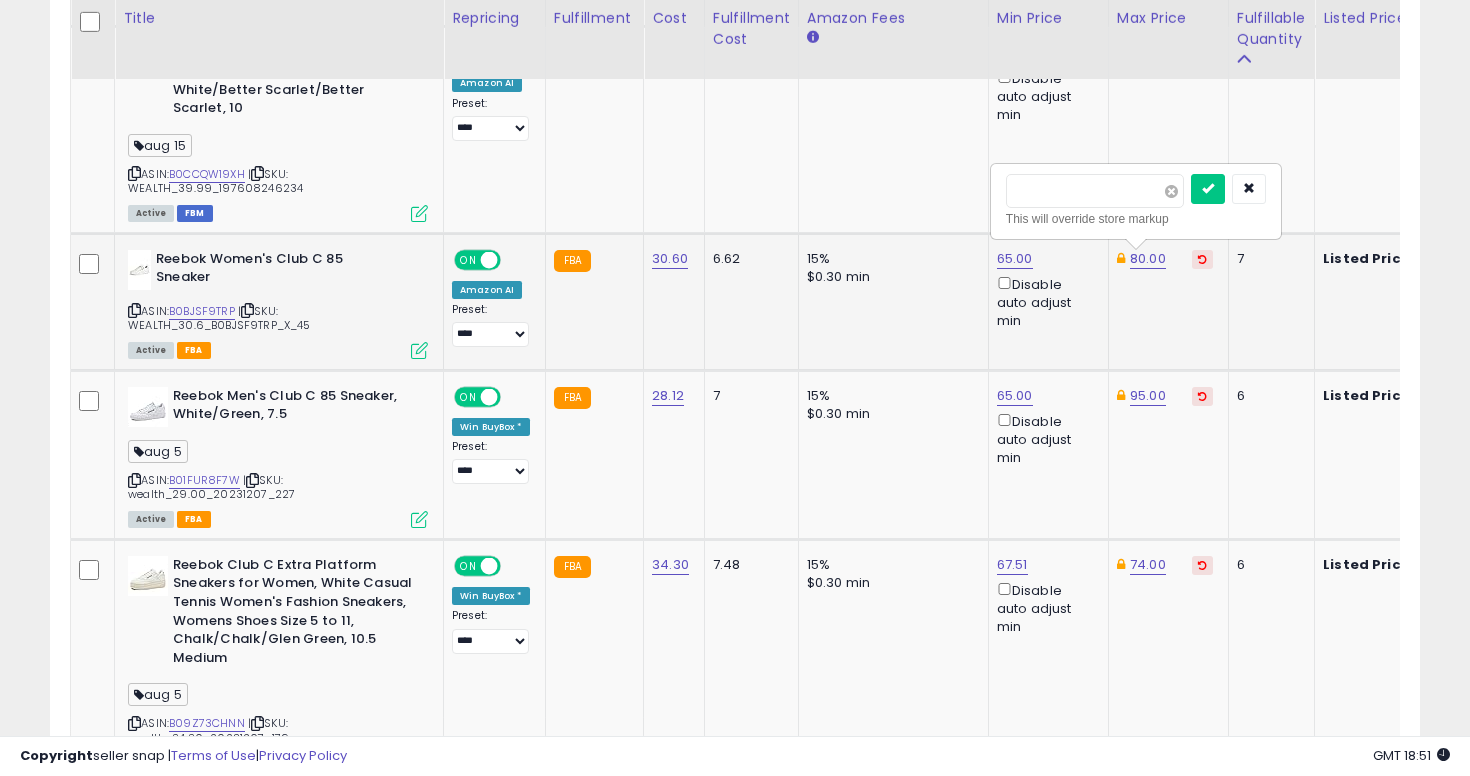 click at bounding box center (1171, 191) 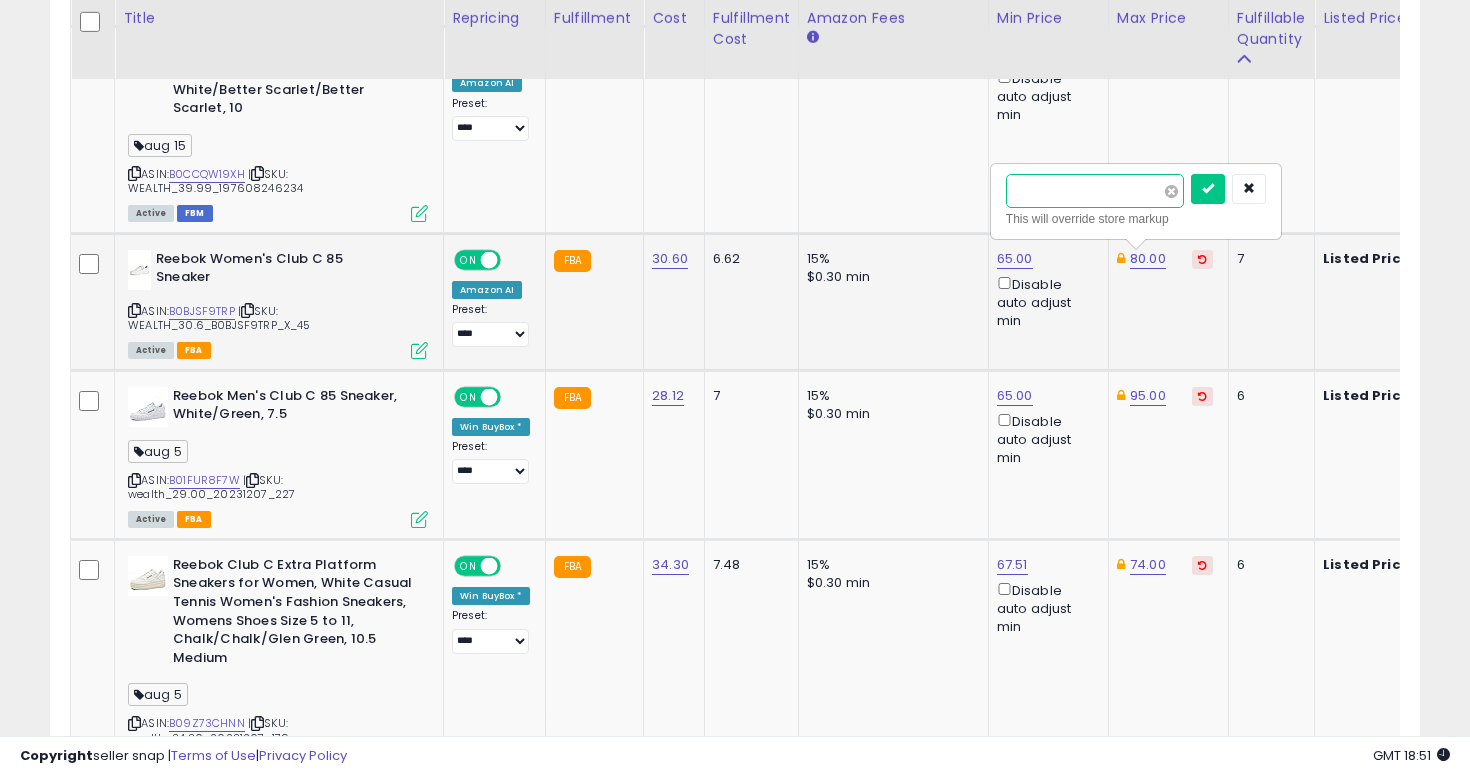 type on "**" 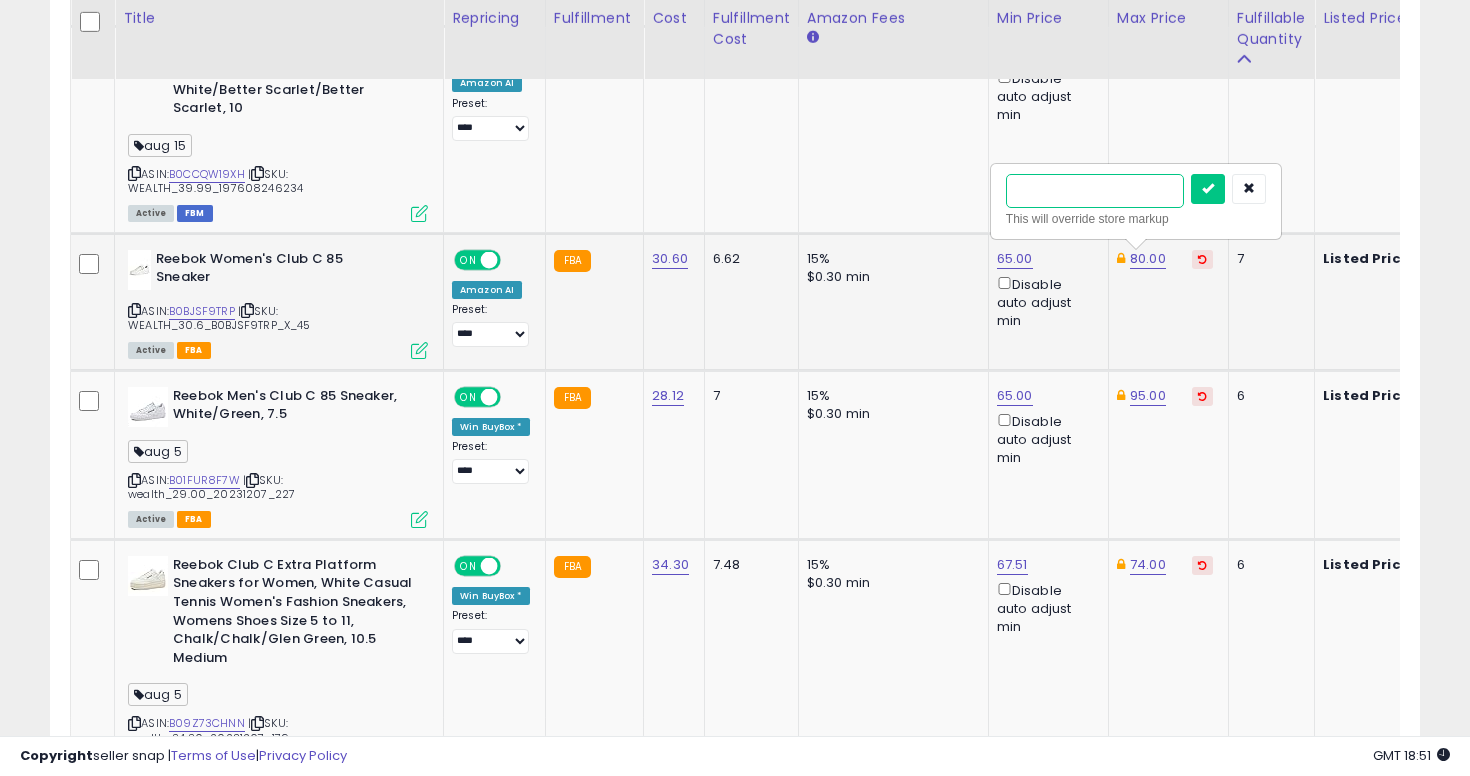 click at bounding box center [1208, 189] 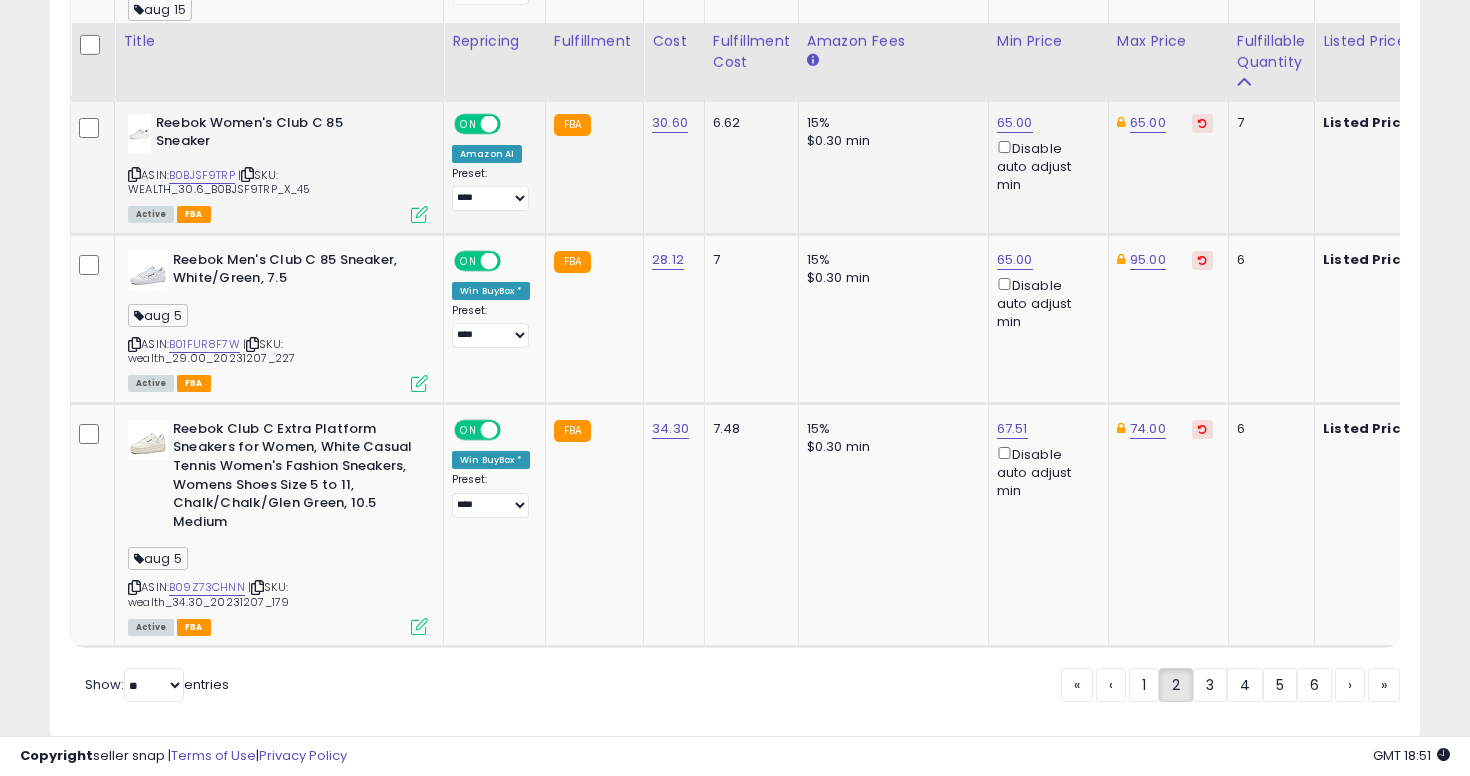 scroll, scrollTop: 4829, scrollLeft: 0, axis: vertical 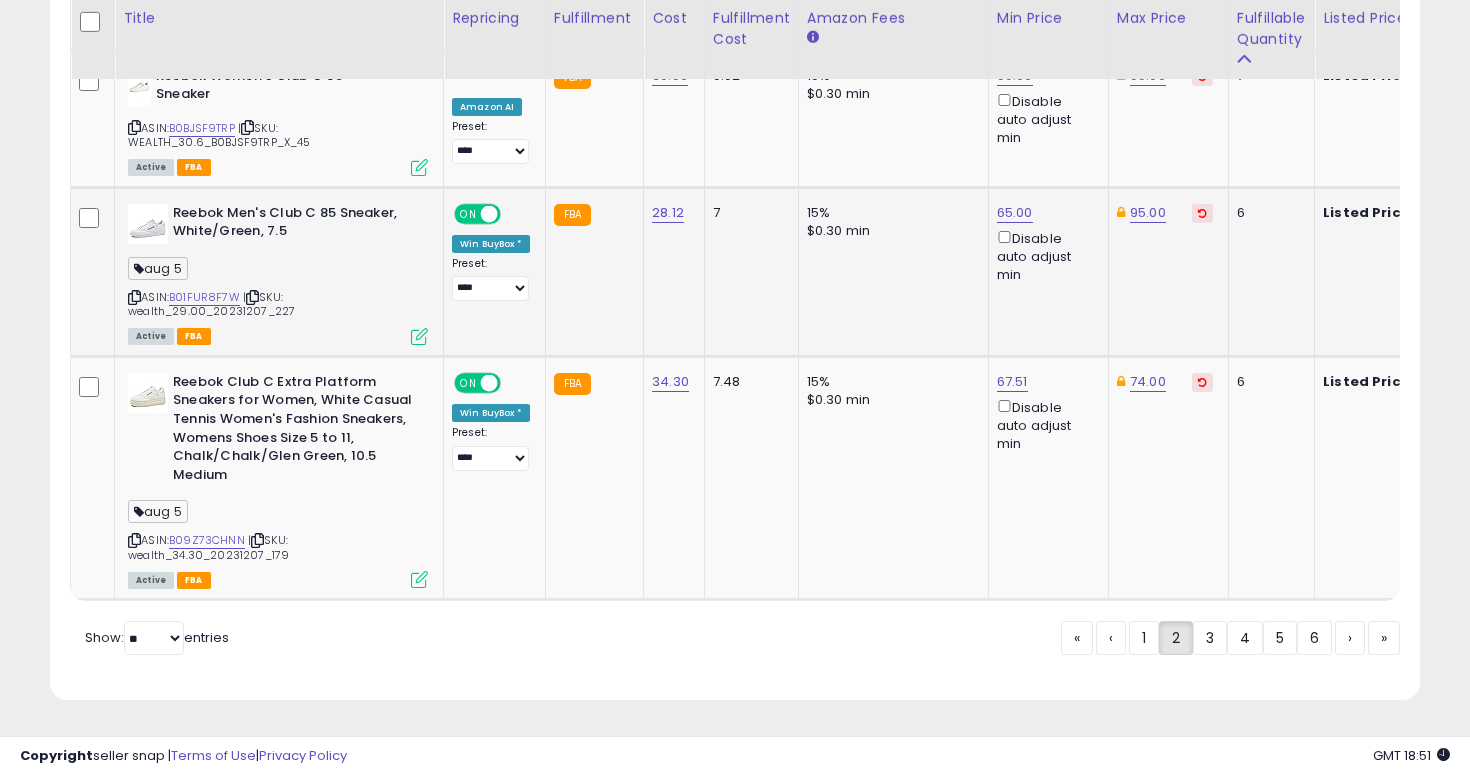 click at bounding box center [134, 297] 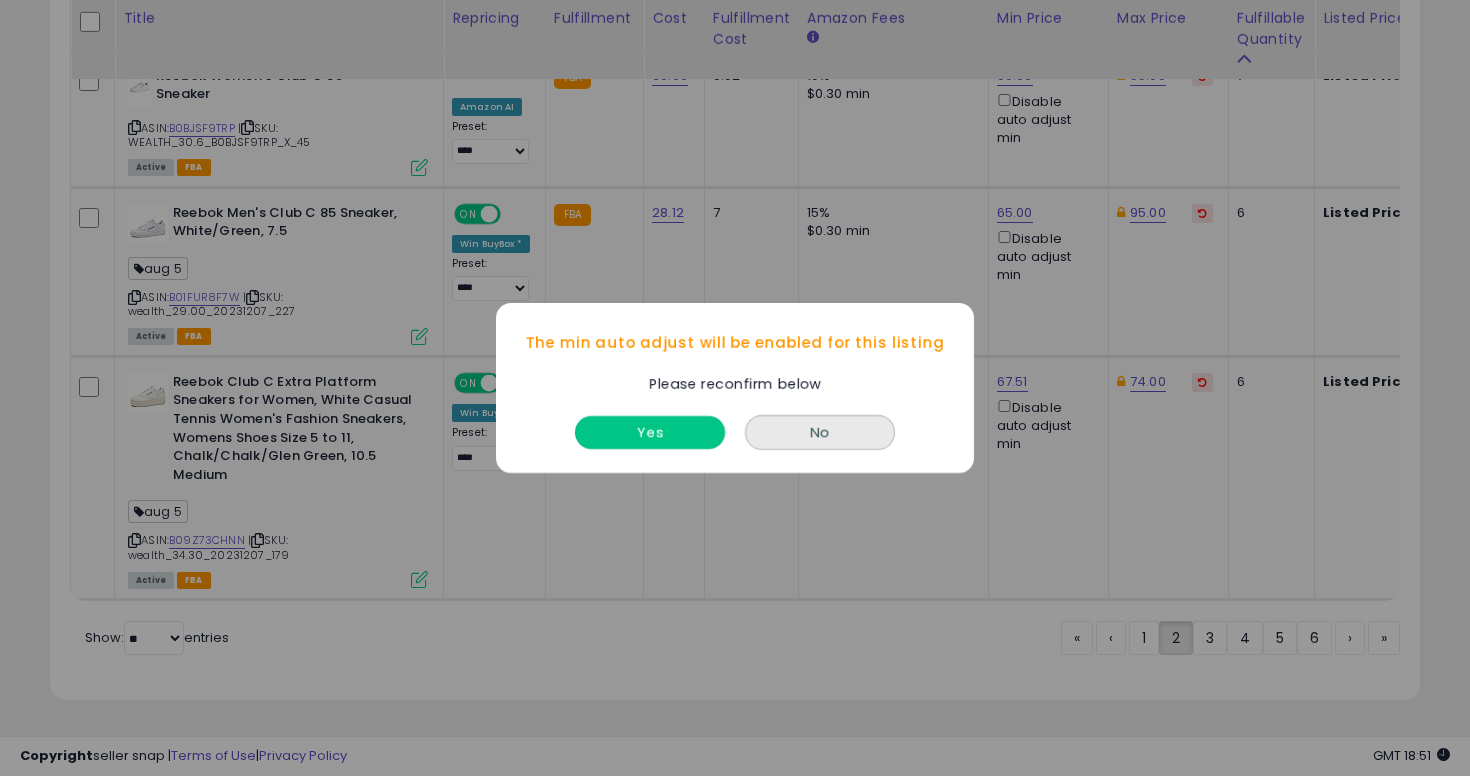 click on "Yes" at bounding box center (650, 432) 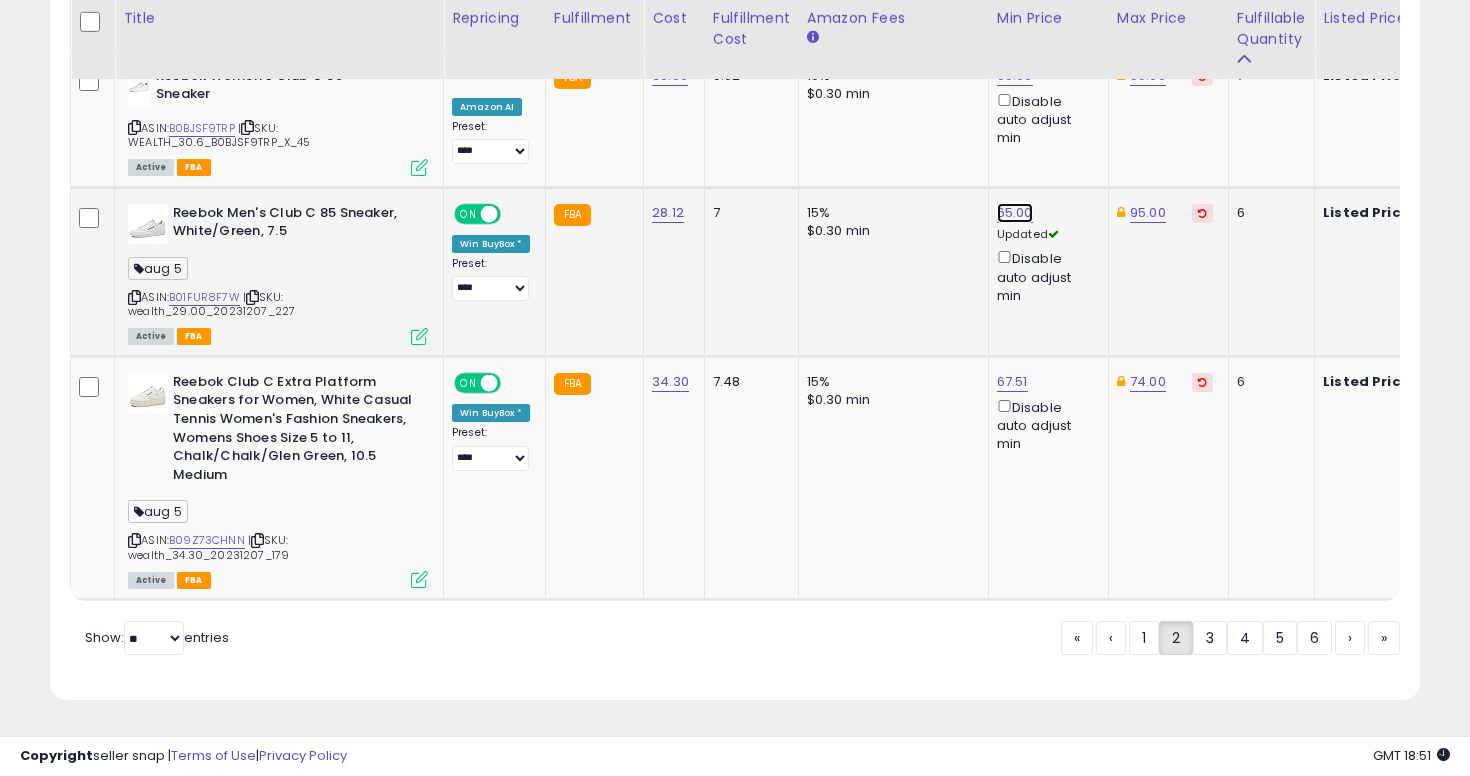 click on "65.00" at bounding box center [1015, -3755] 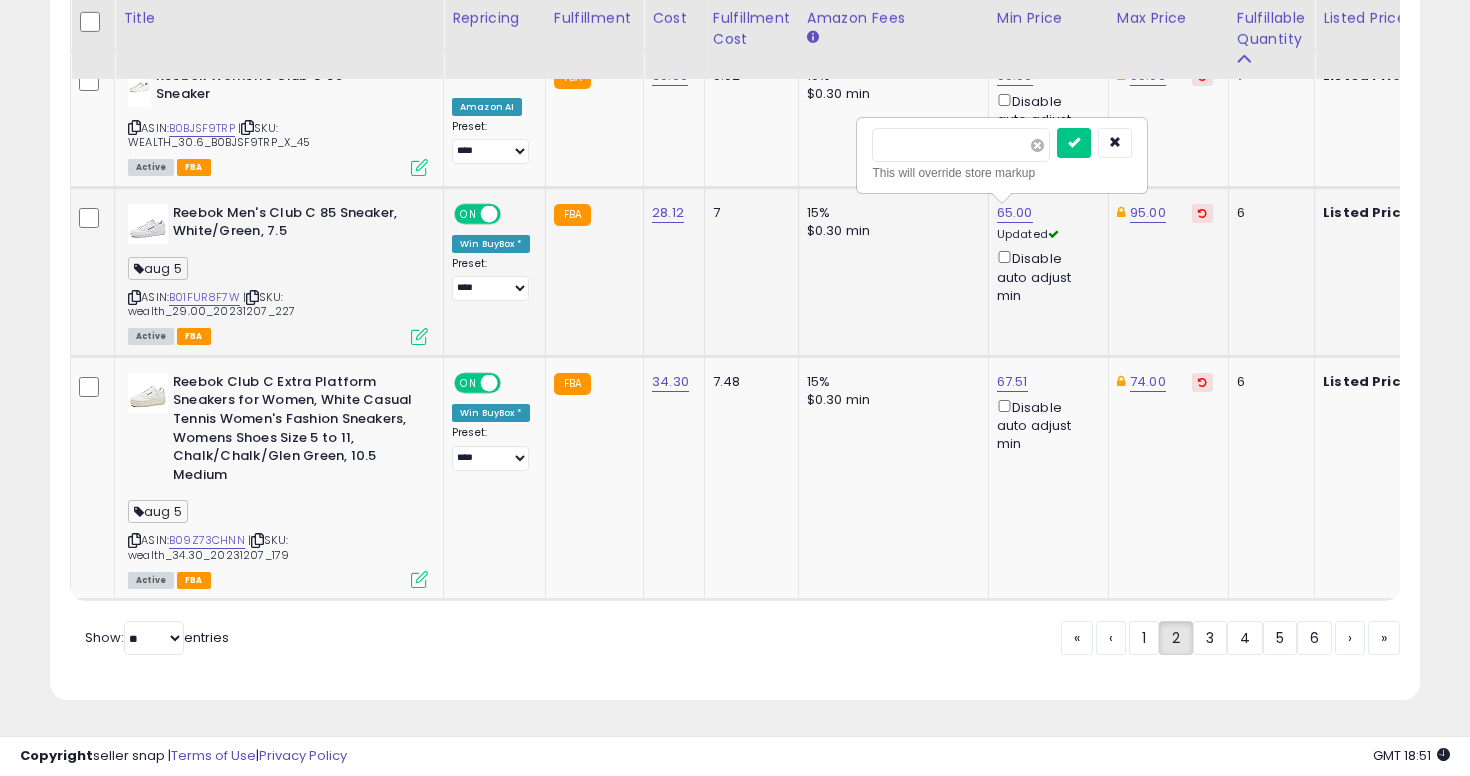 click at bounding box center [1037, 145] 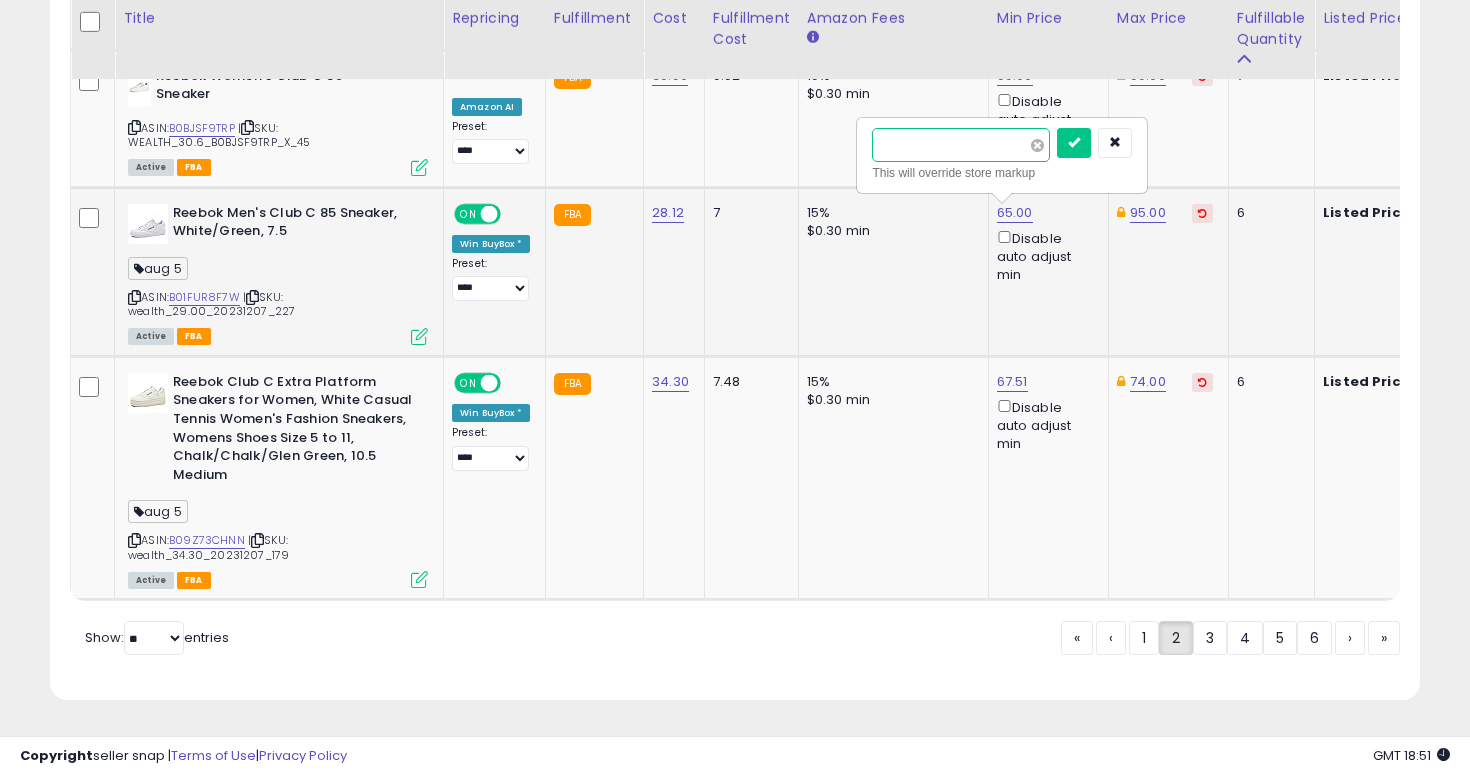 type on "****" 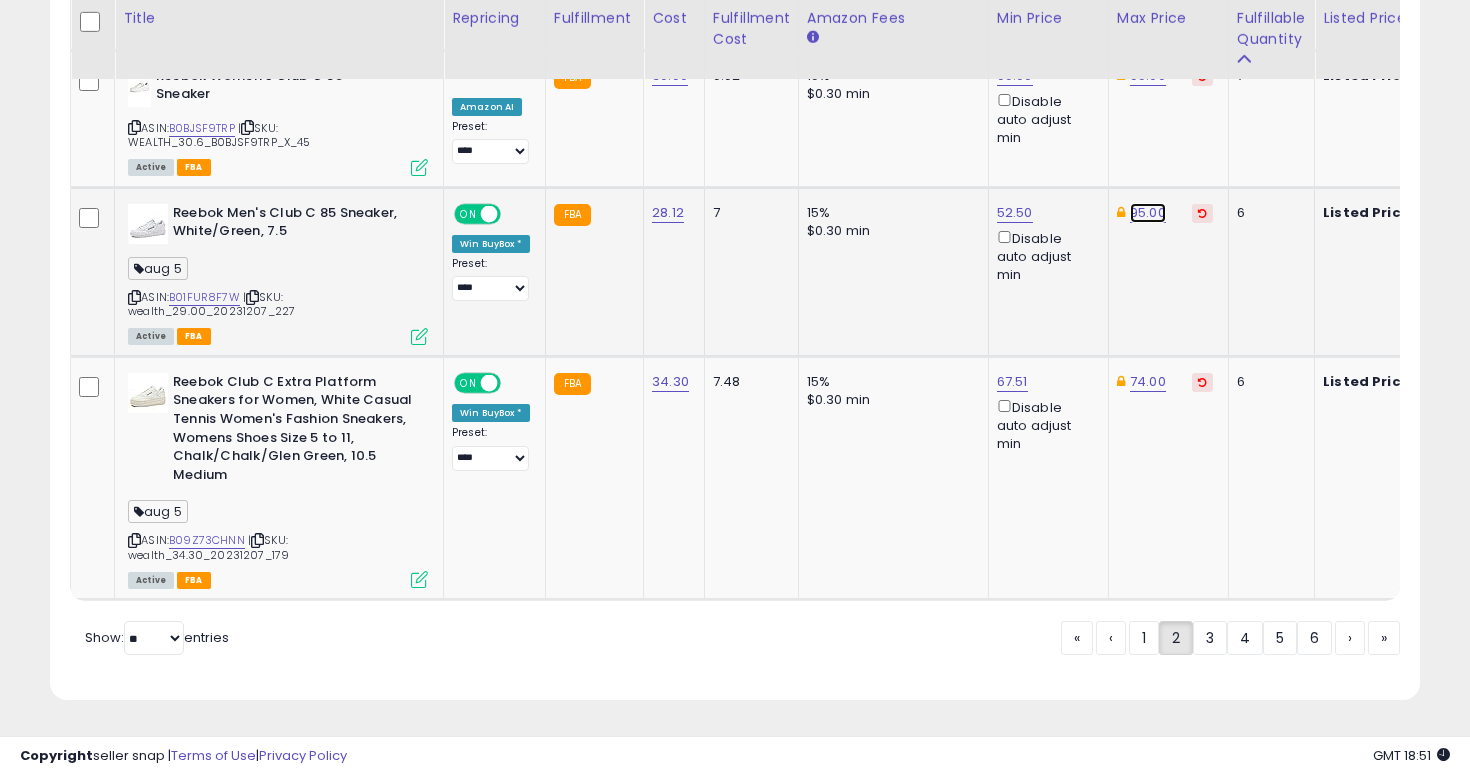 click on "95.00" at bounding box center [1147, -3755] 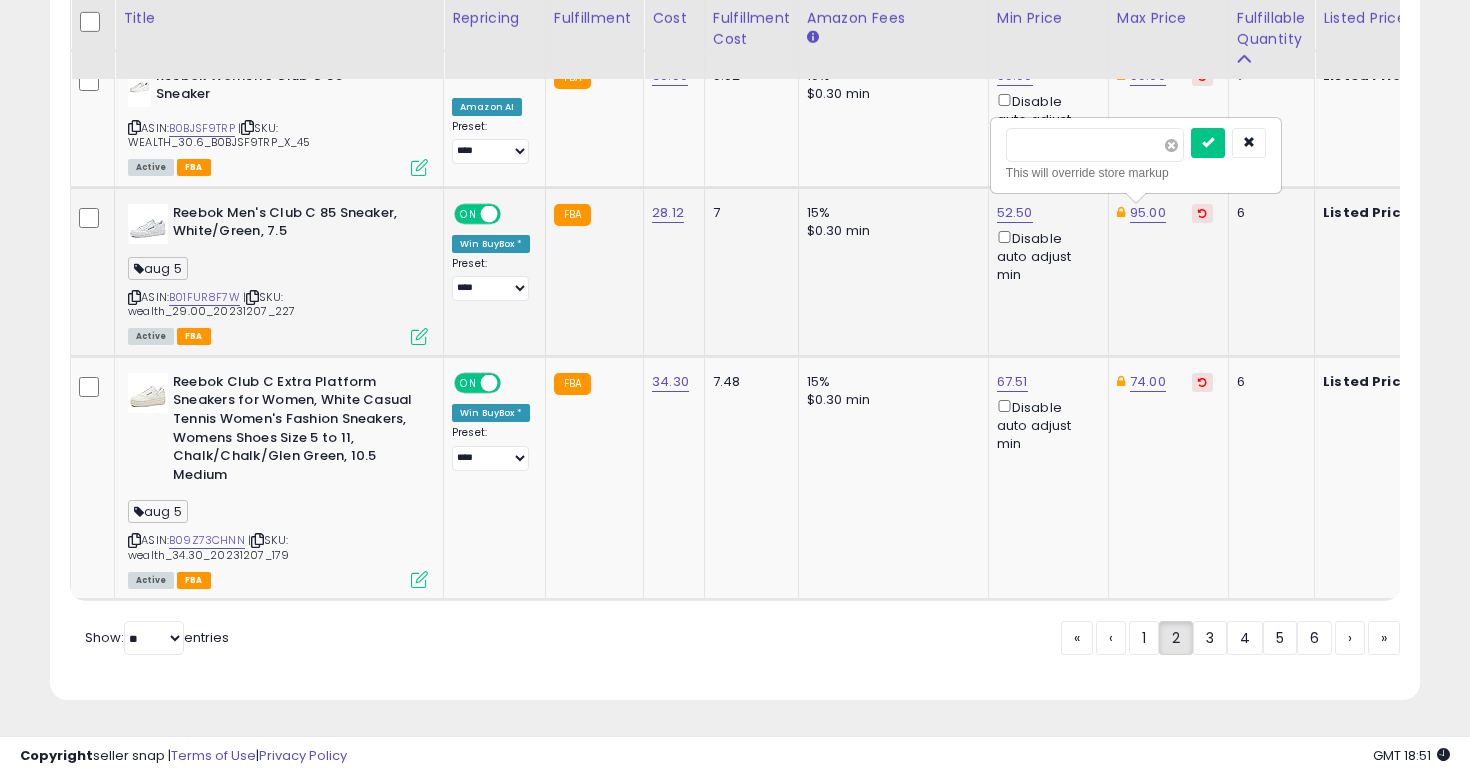 click at bounding box center (1171, 145) 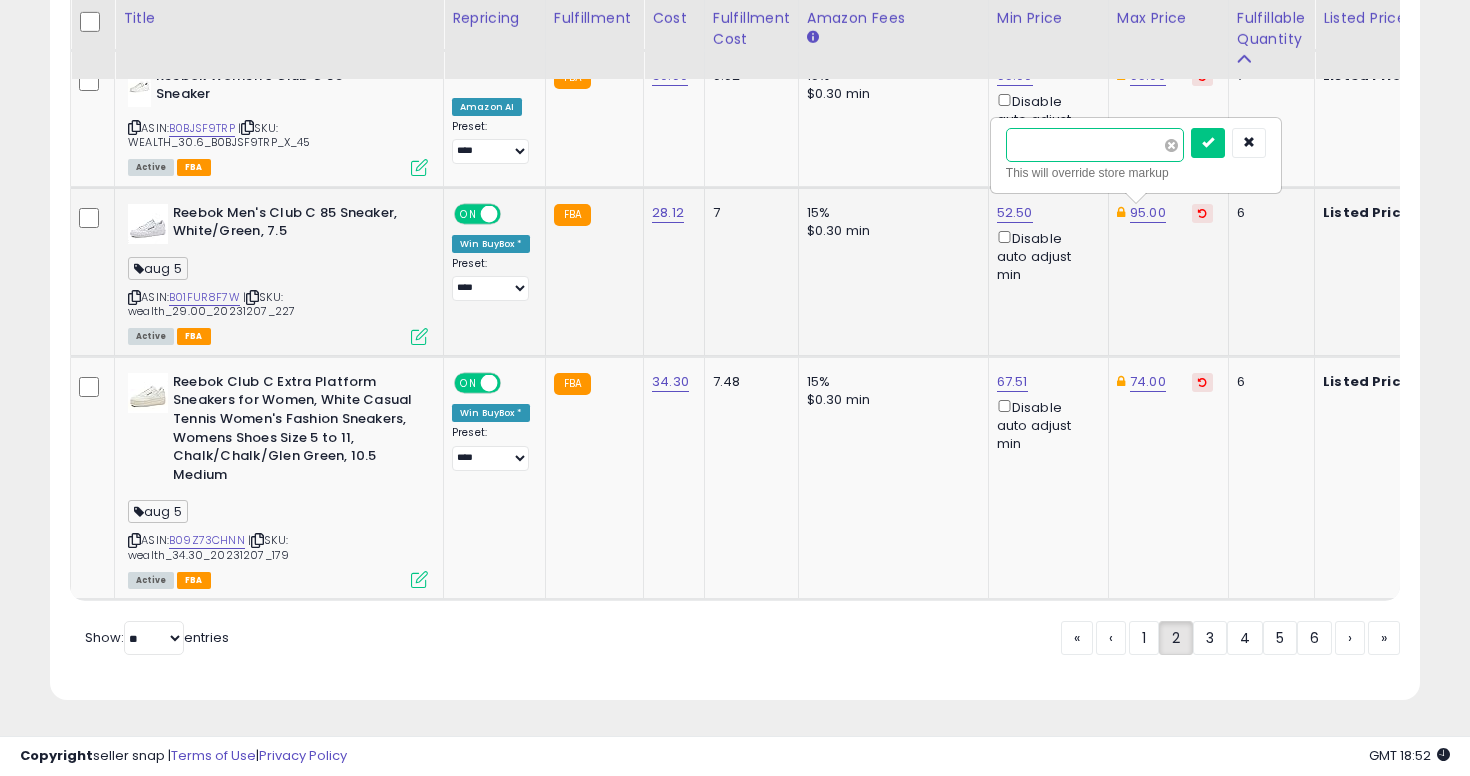 type on "****" 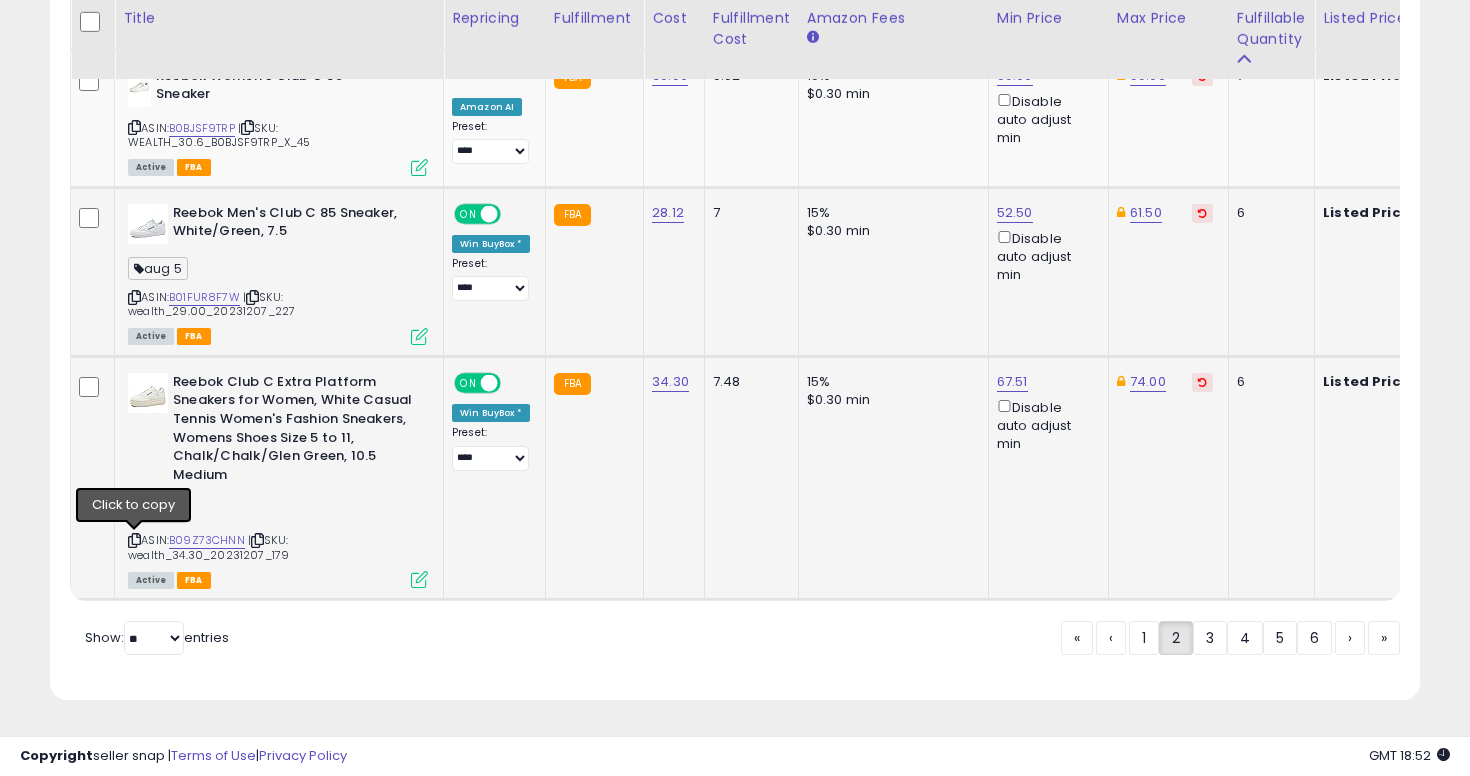 click at bounding box center (134, 540) 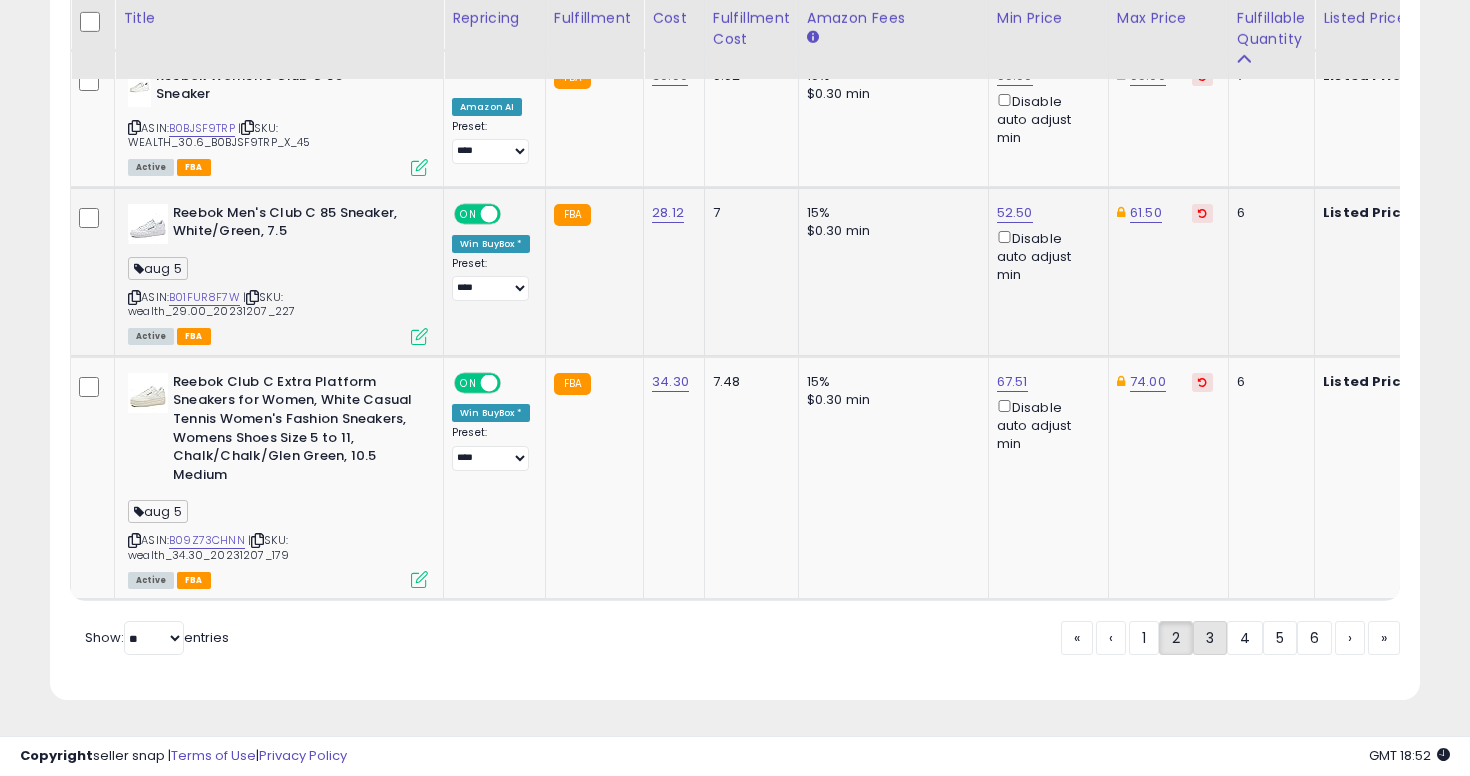 click on "3" 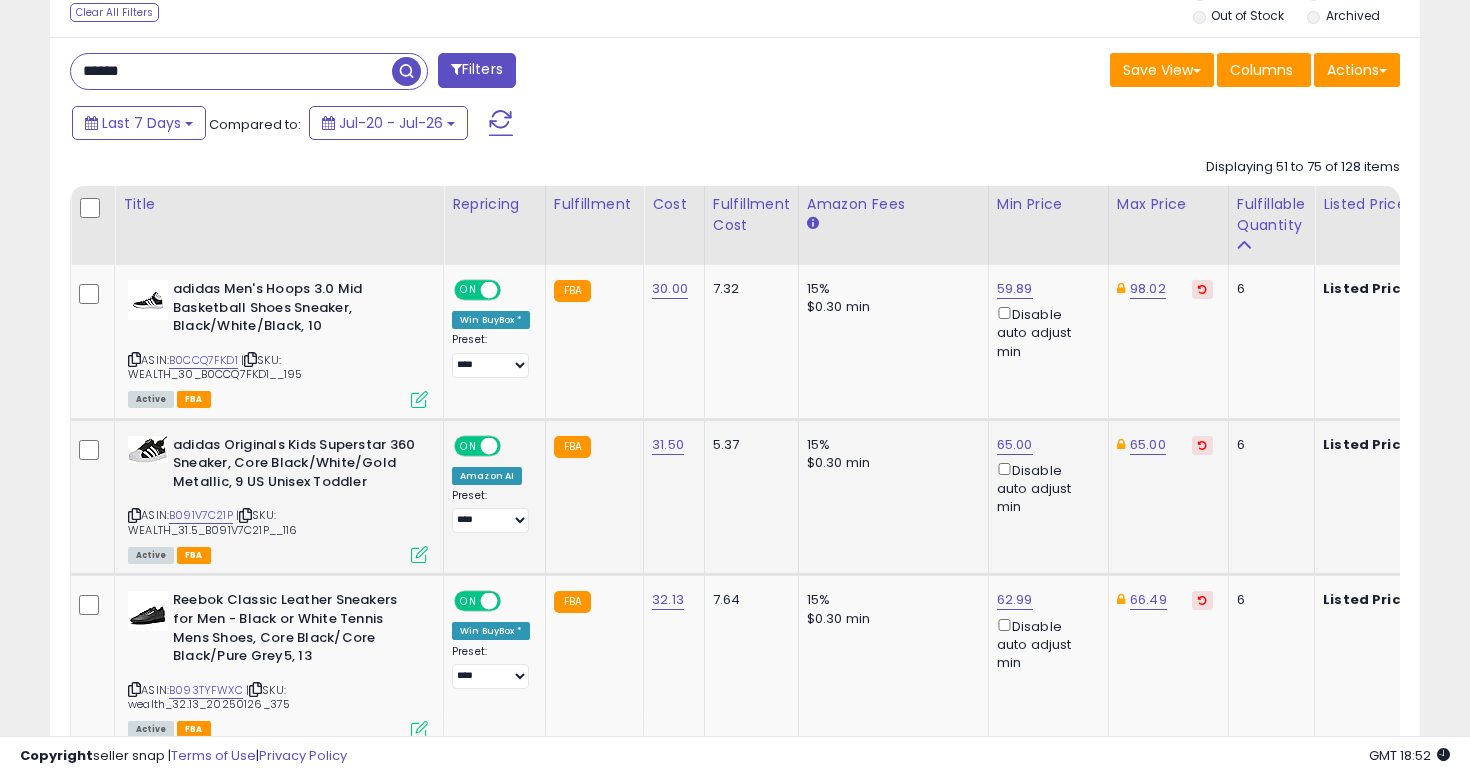scroll, scrollTop: 930, scrollLeft: 0, axis: vertical 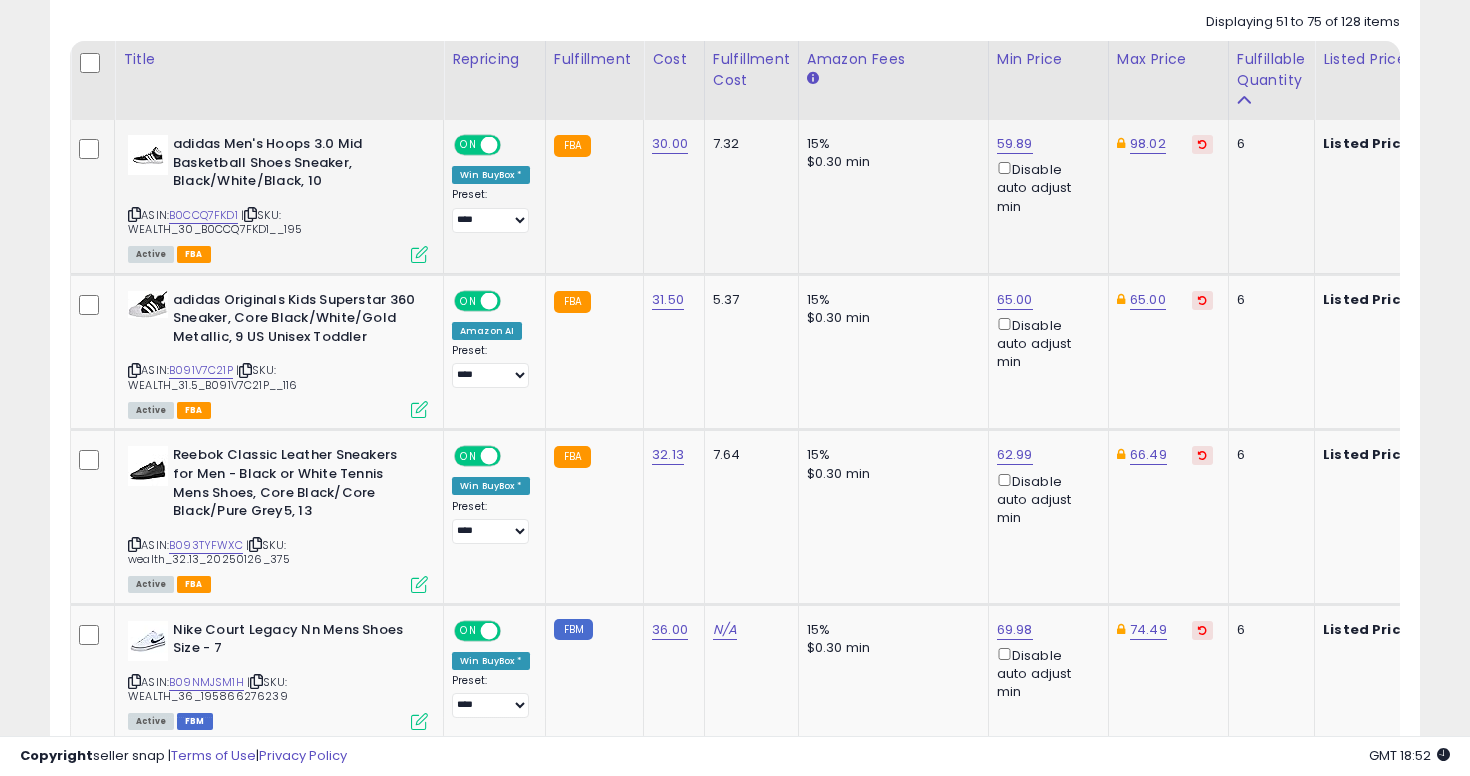click on "adidas Men's Hoops 3.0 Mid Basketball Shoes Sneaker, Black/White/Black, 10  ASIN:  B0CCQ7FKD1    |   SKU: WEALTH_30_B0CCQ7FKD1__195 Active FBA" at bounding box center [275, 198] 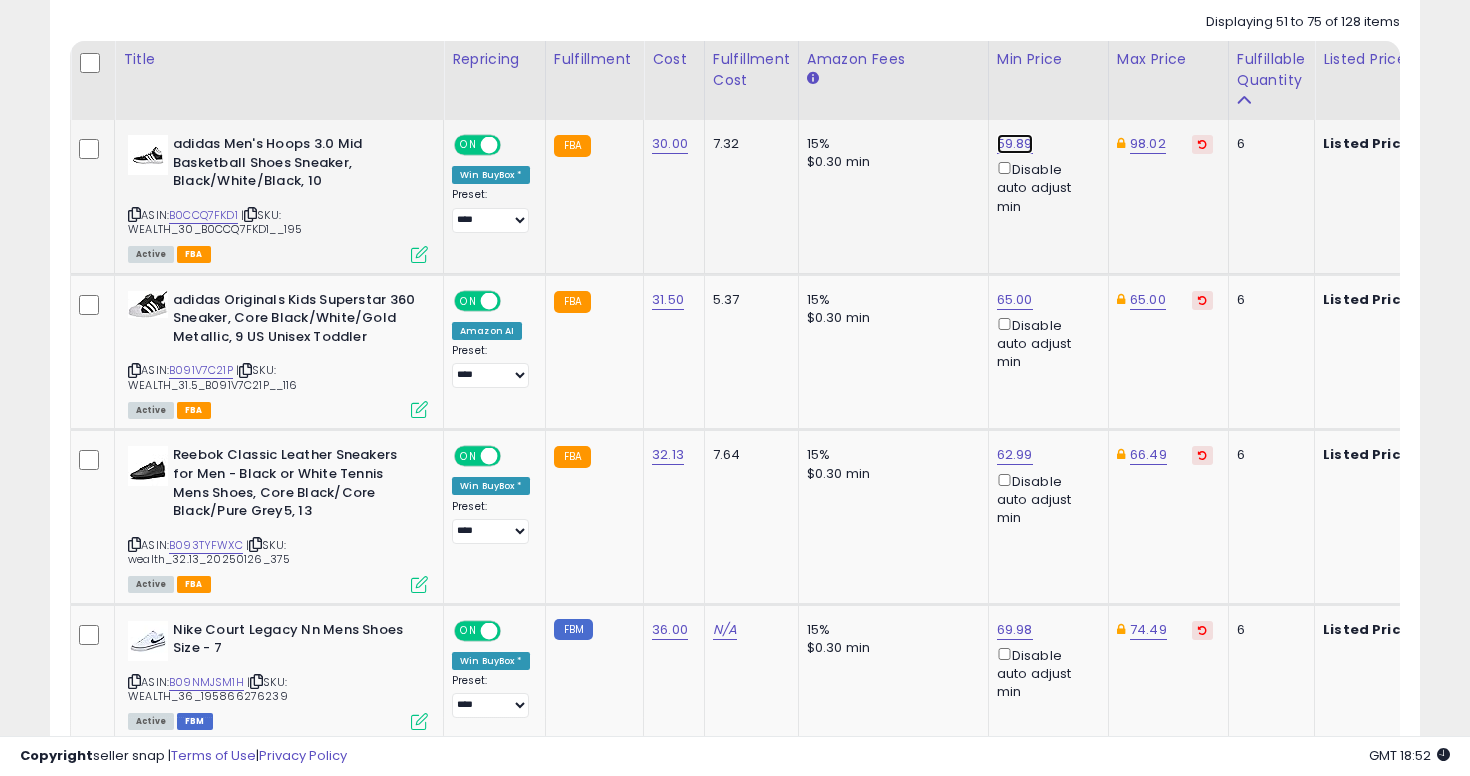 click on "59.89" at bounding box center [1015, 144] 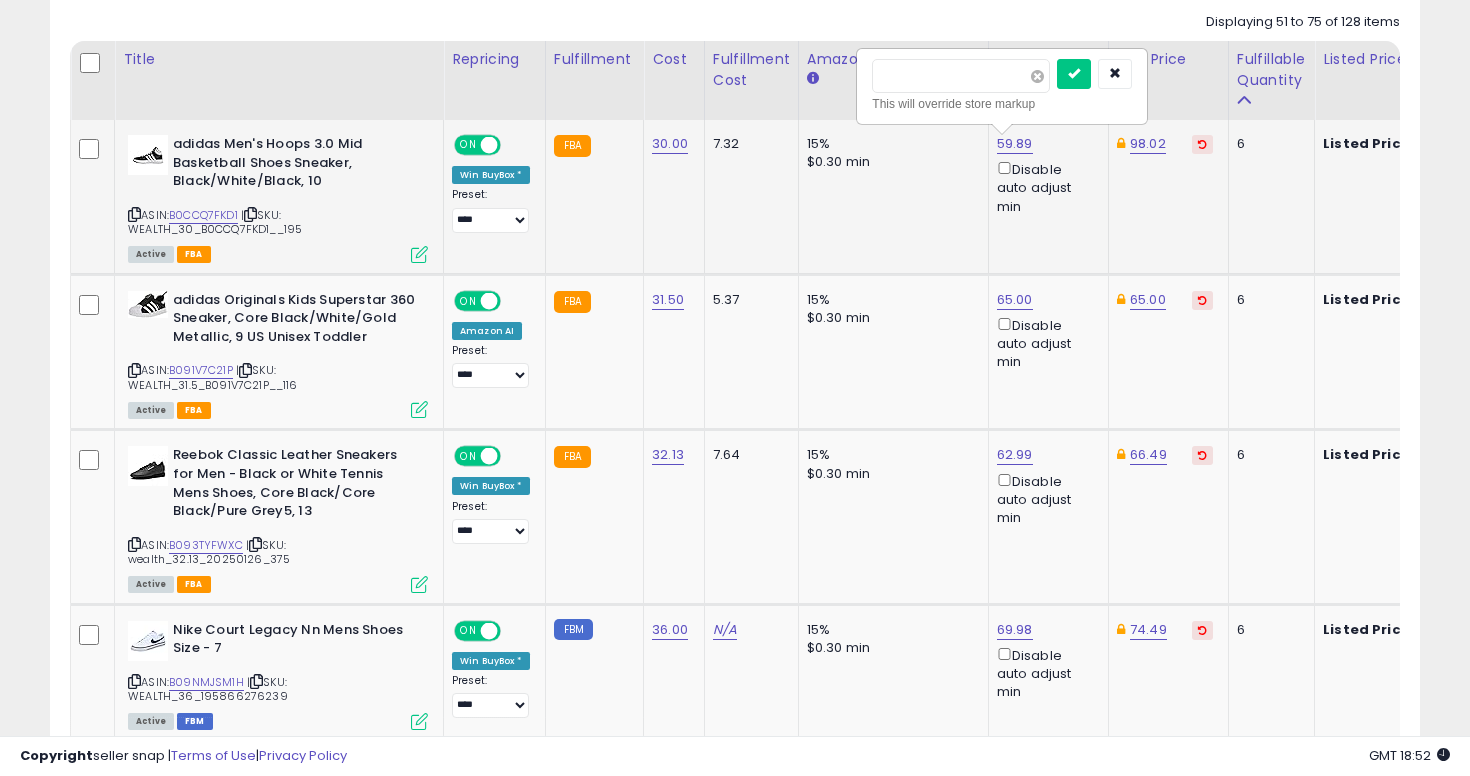 click at bounding box center [1037, 76] 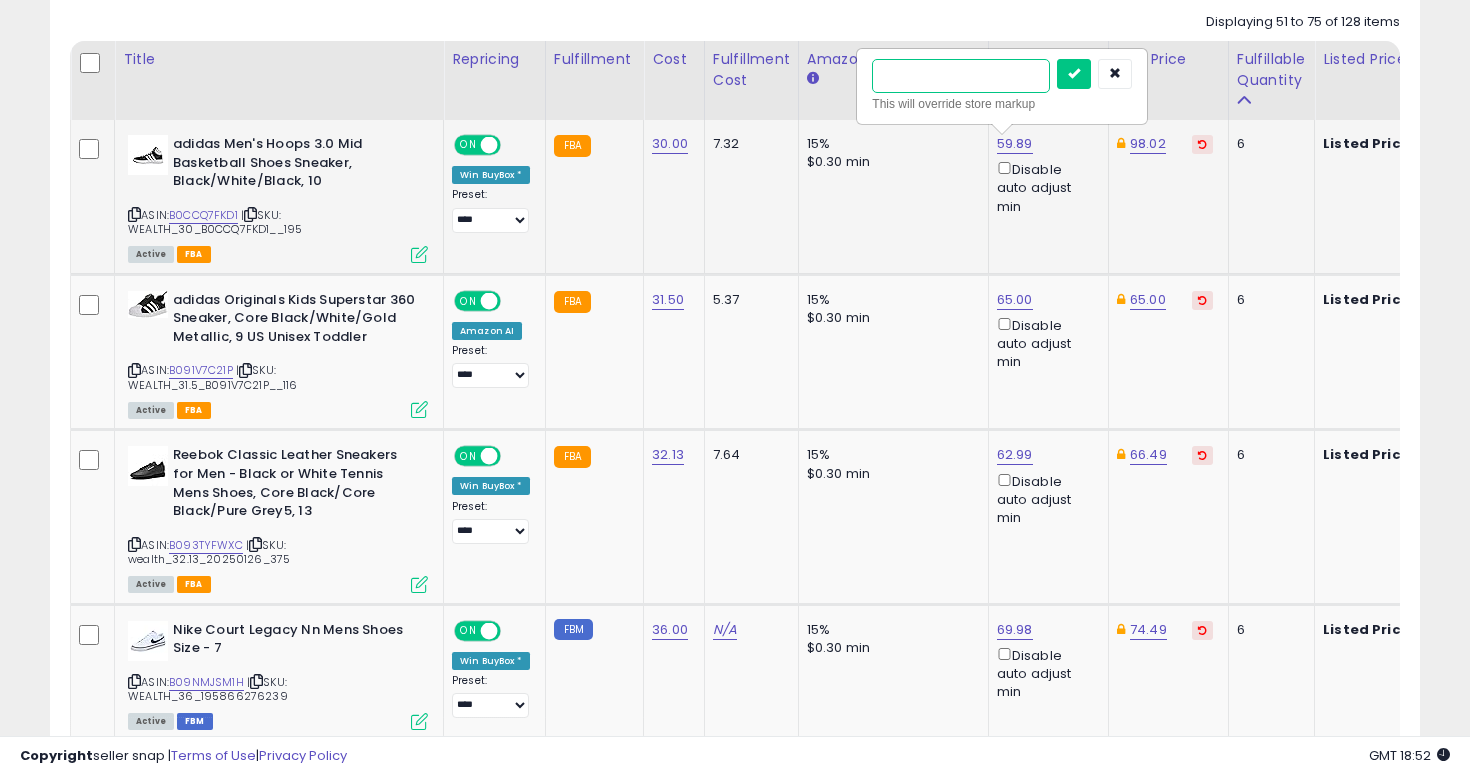 type on "**" 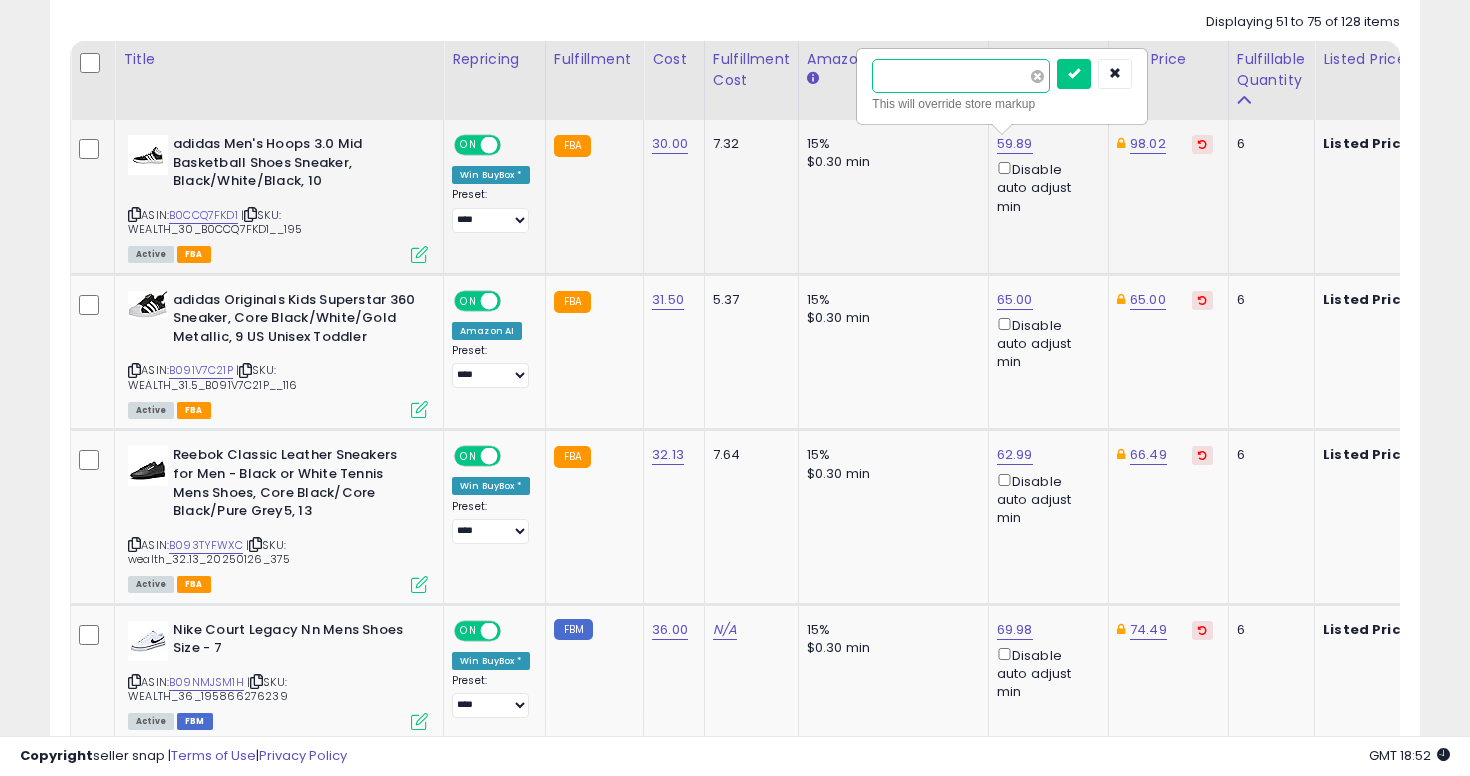 click at bounding box center [1074, 74] 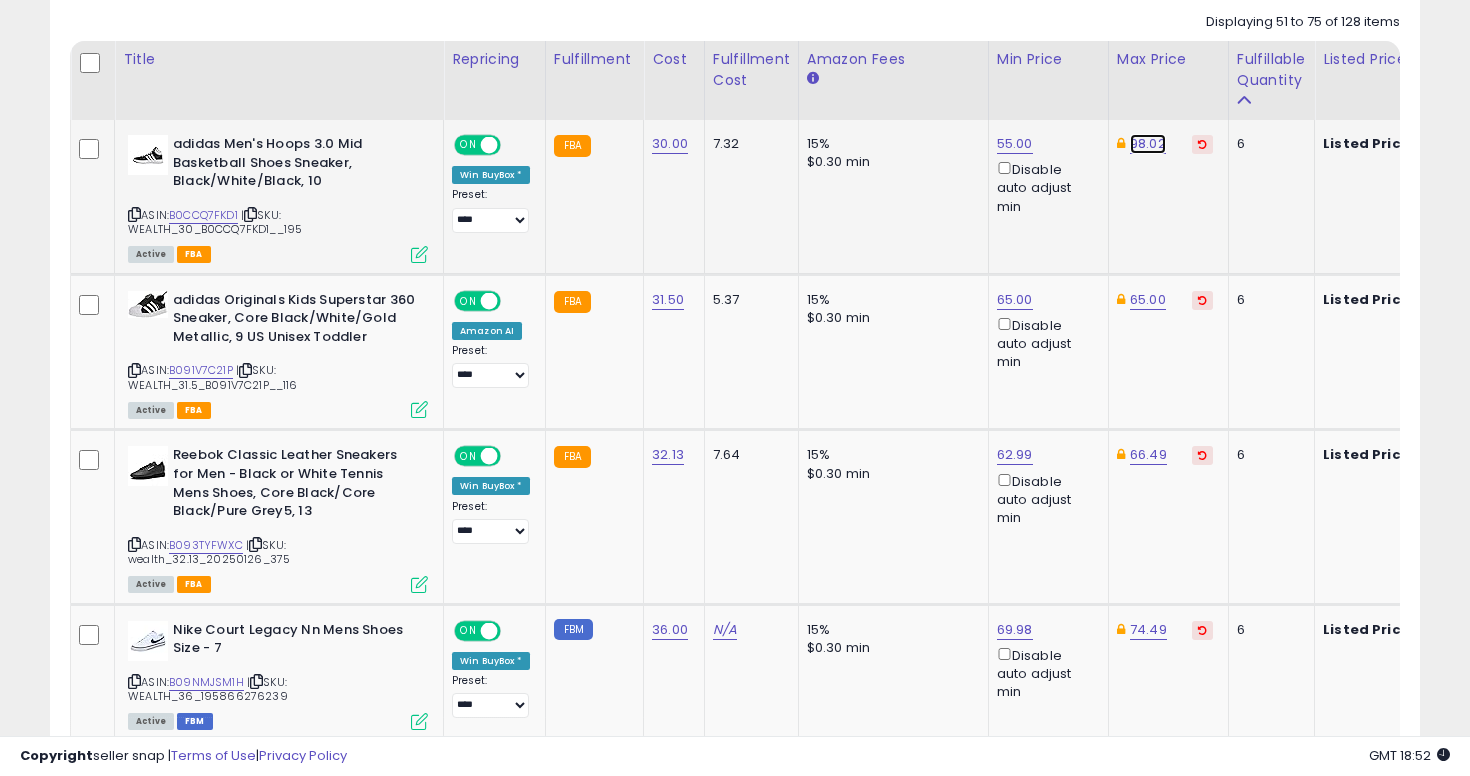 click on "98.02" at bounding box center (1148, 144) 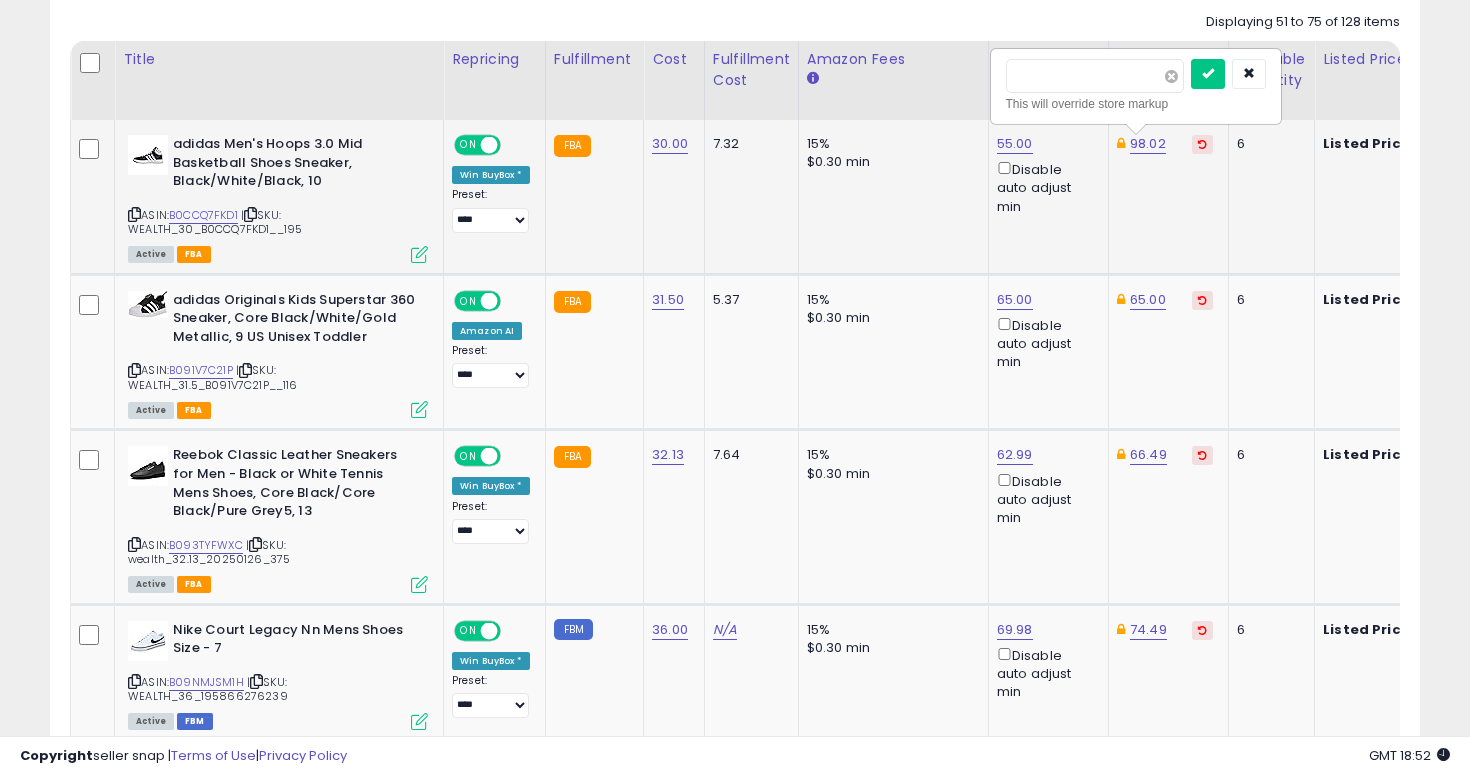 click at bounding box center [1171, 76] 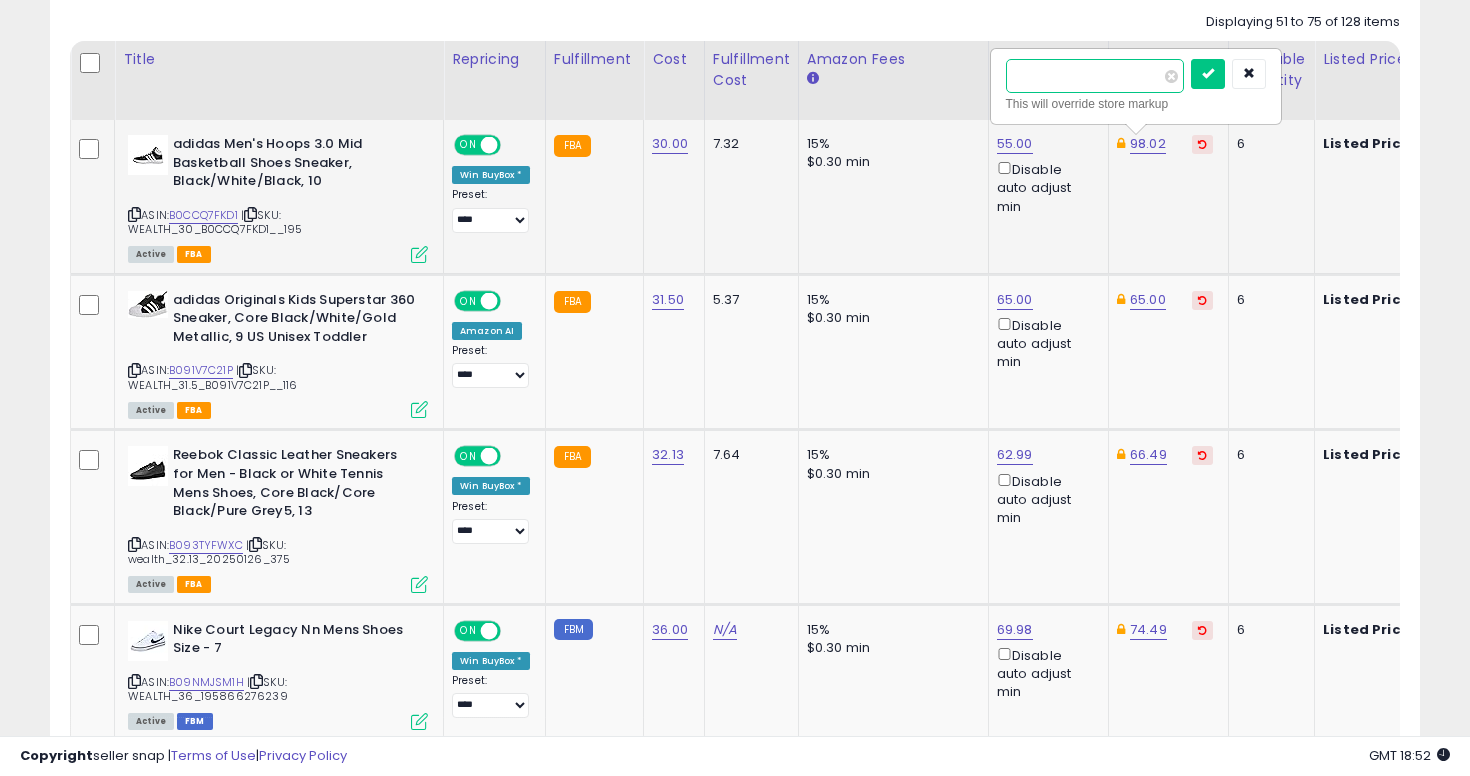 type on "**" 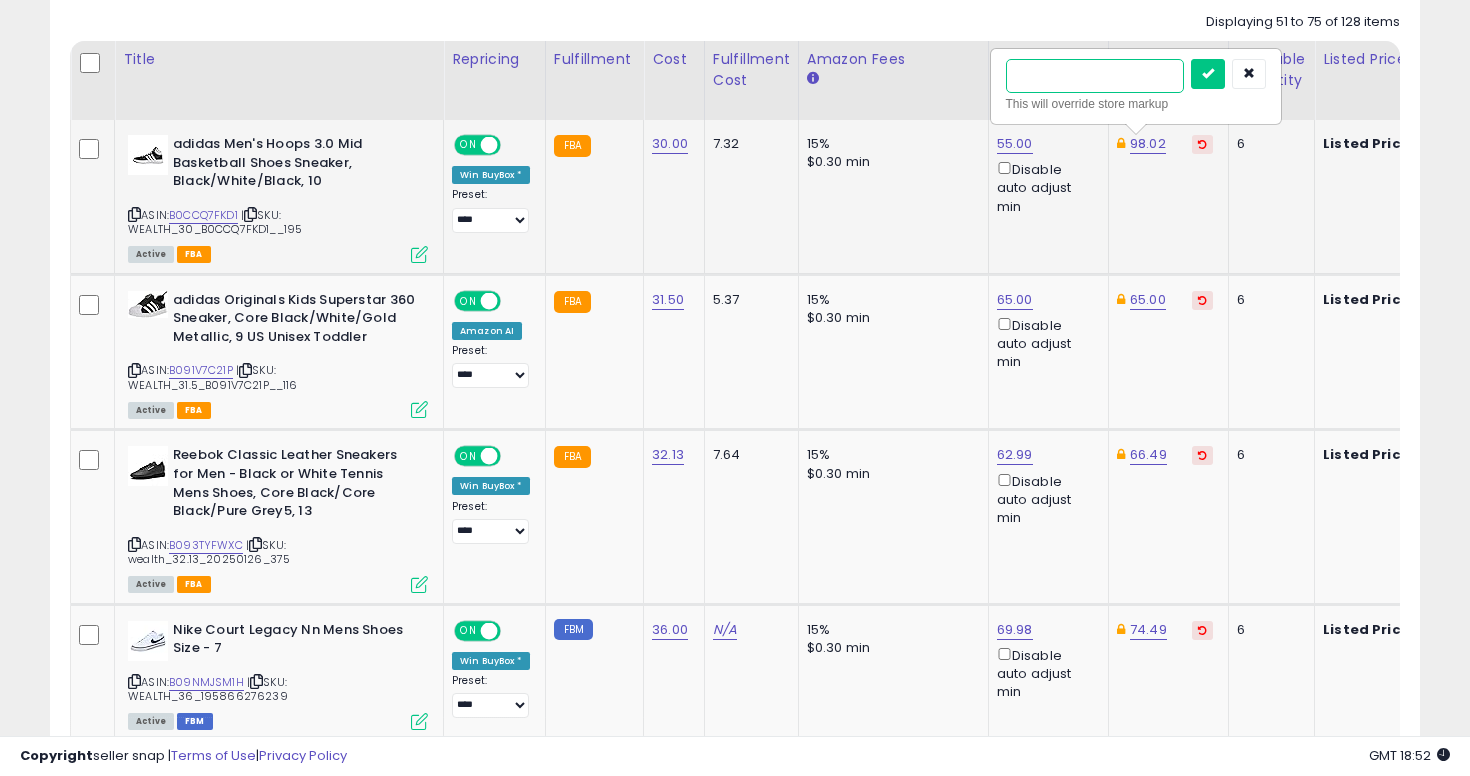 click at bounding box center [1208, 74] 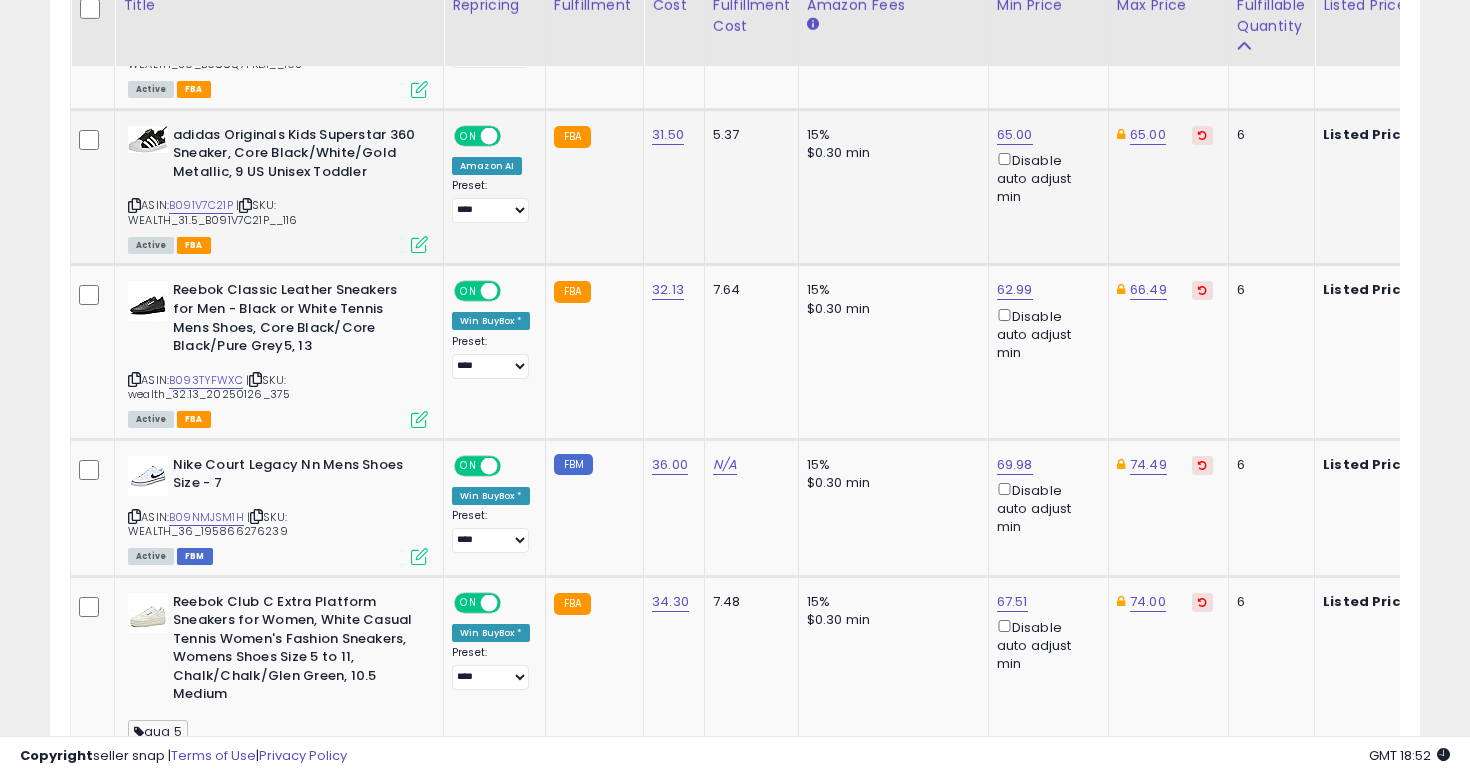 scroll, scrollTop: 1106, scrollLeft: 0, axis: vertical 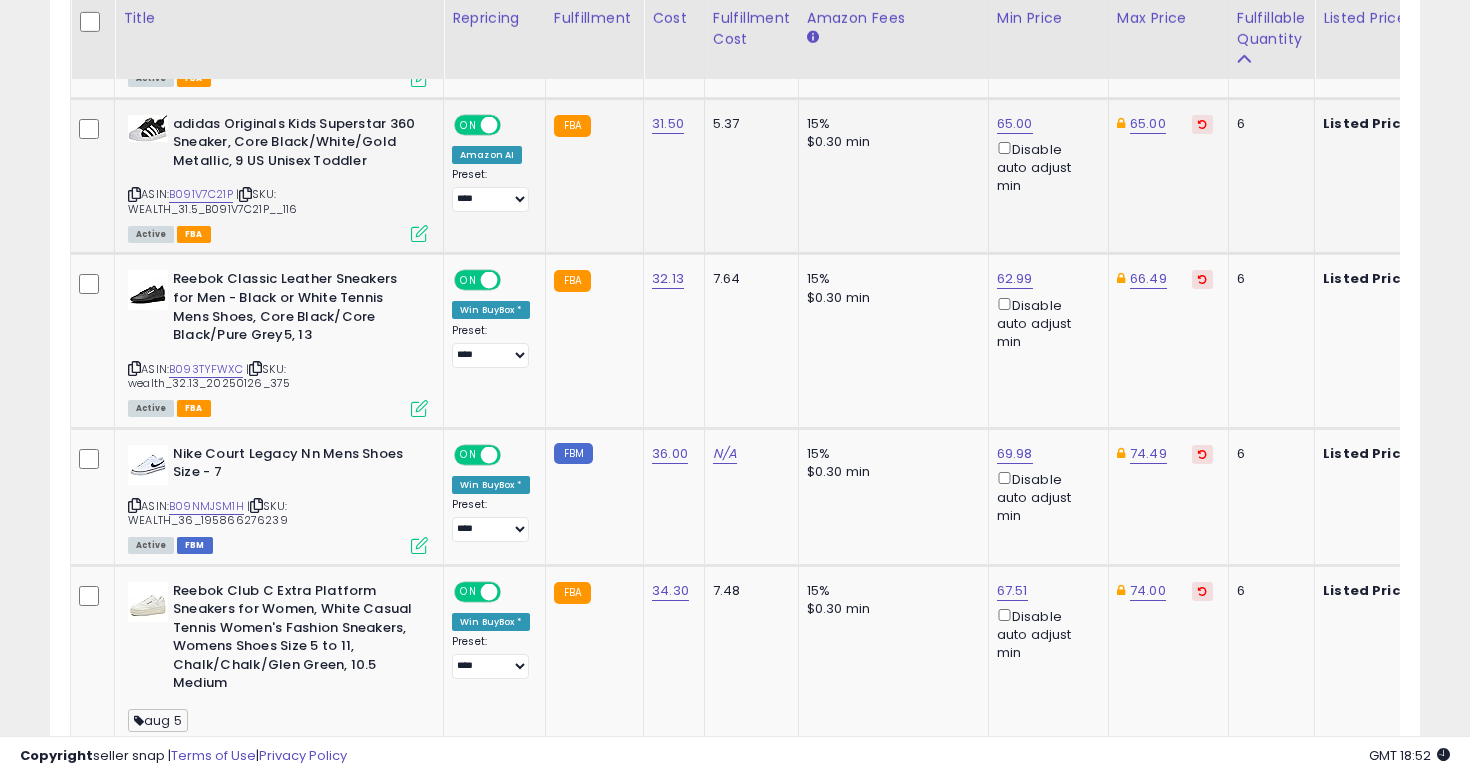 click at bounding box center (134, 194) 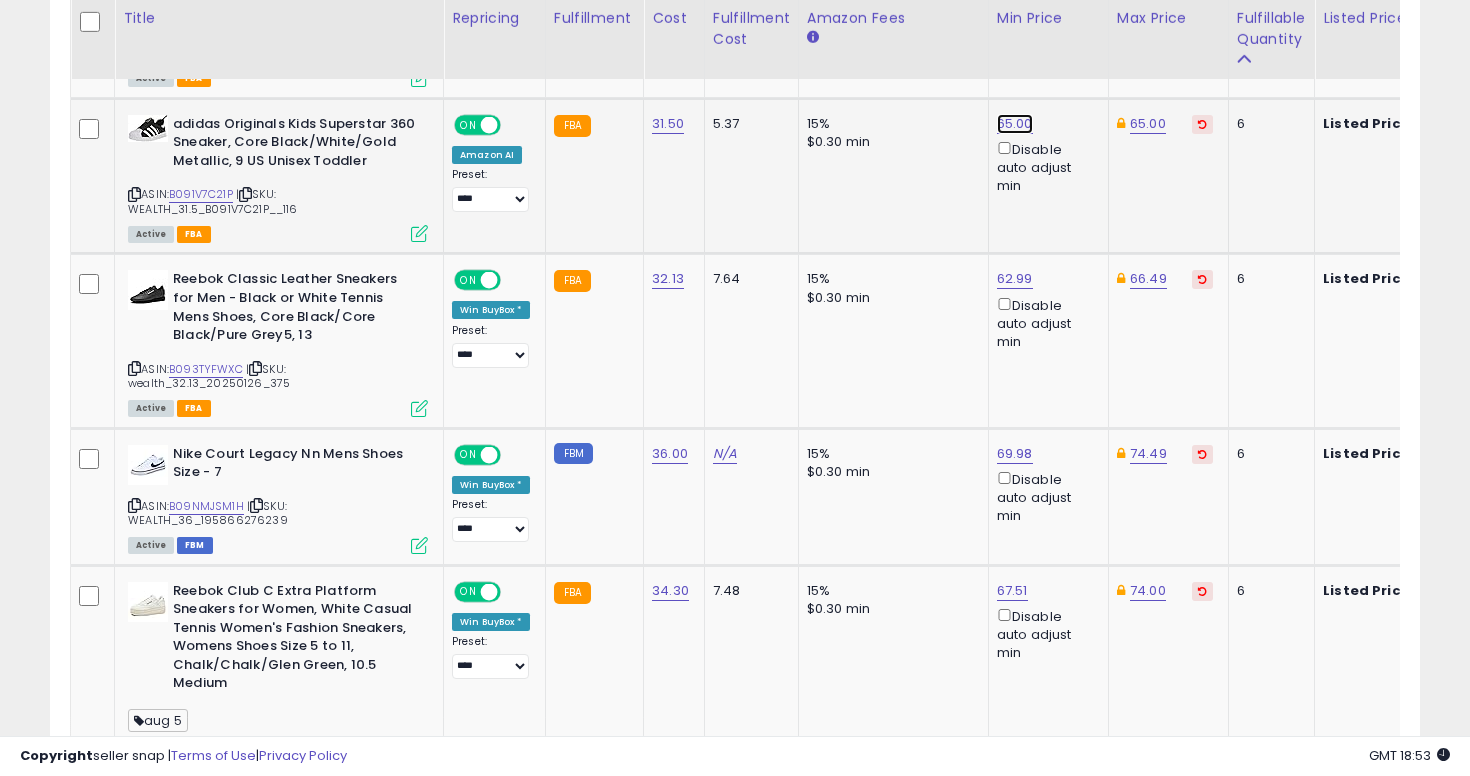 click on "65.00" at bounding box center (1015, -32) 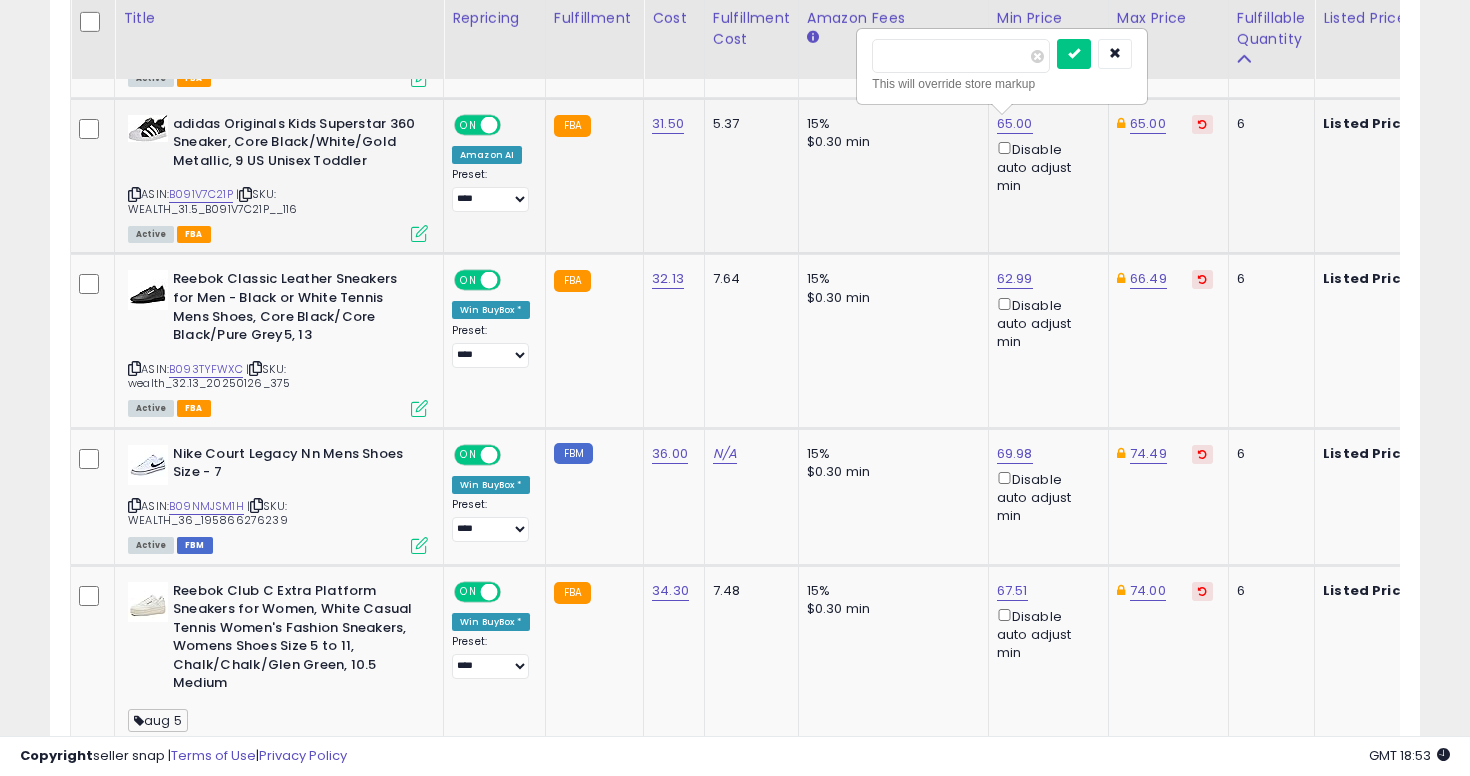type on "**" 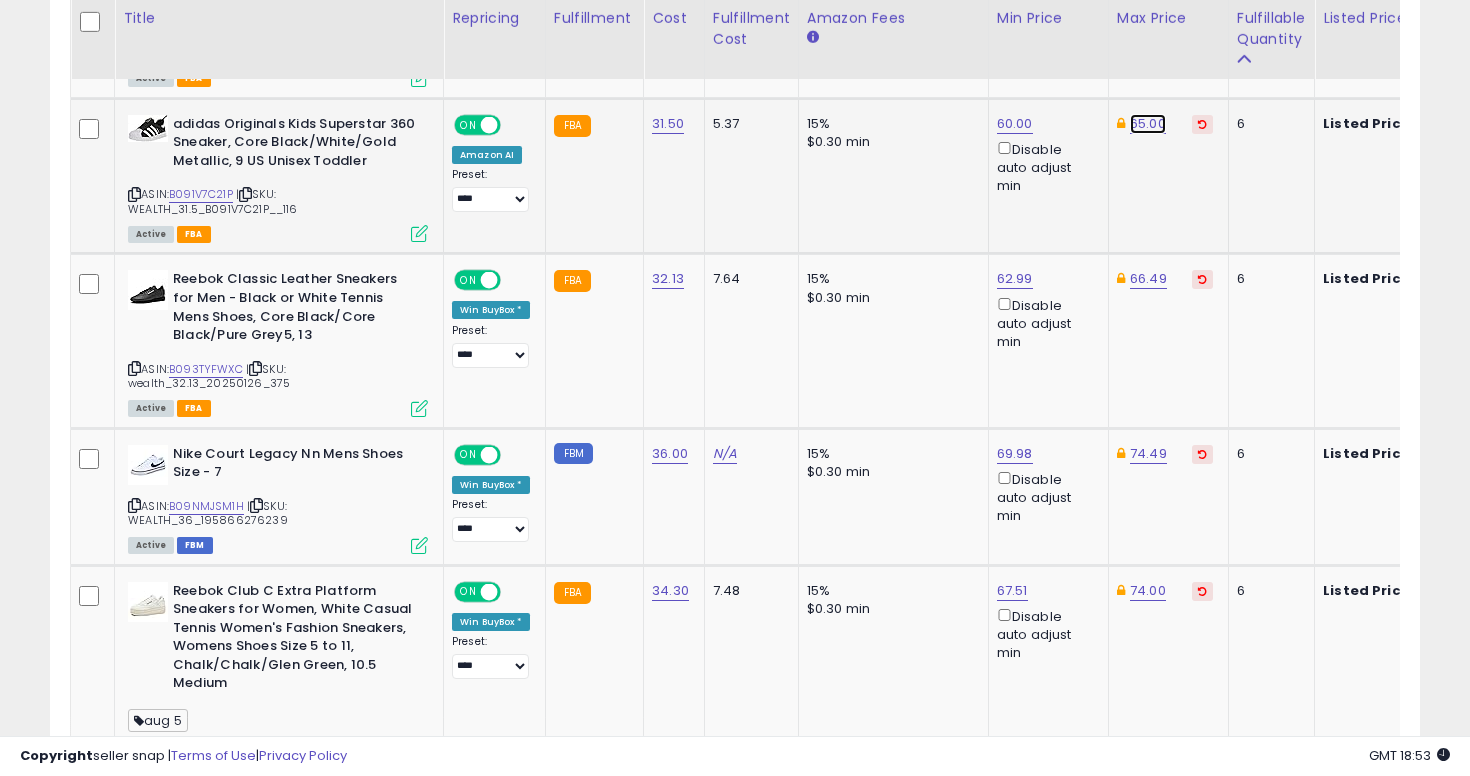 click on "65.00" at bounding box center [1148, -32] 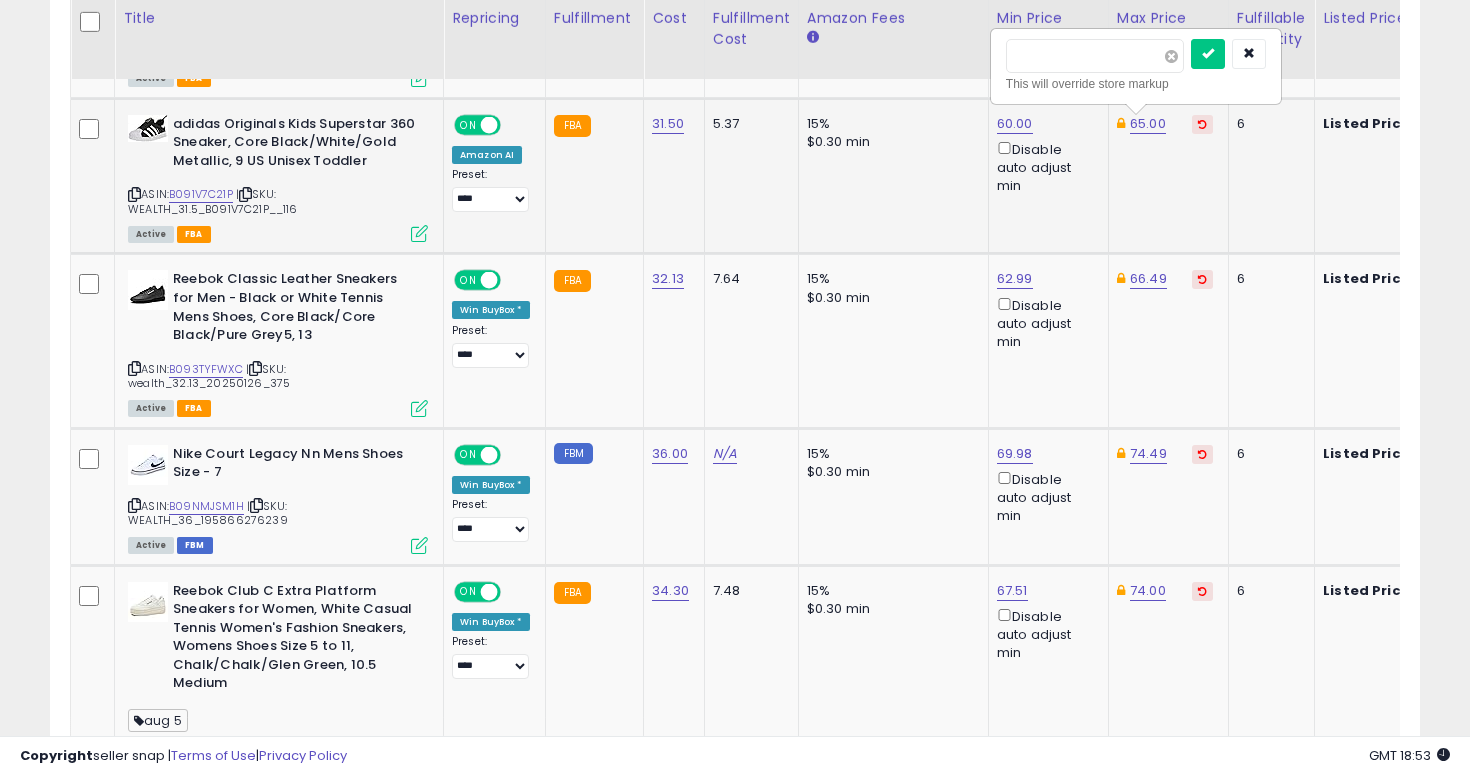click at bounding box center [1171, 56] 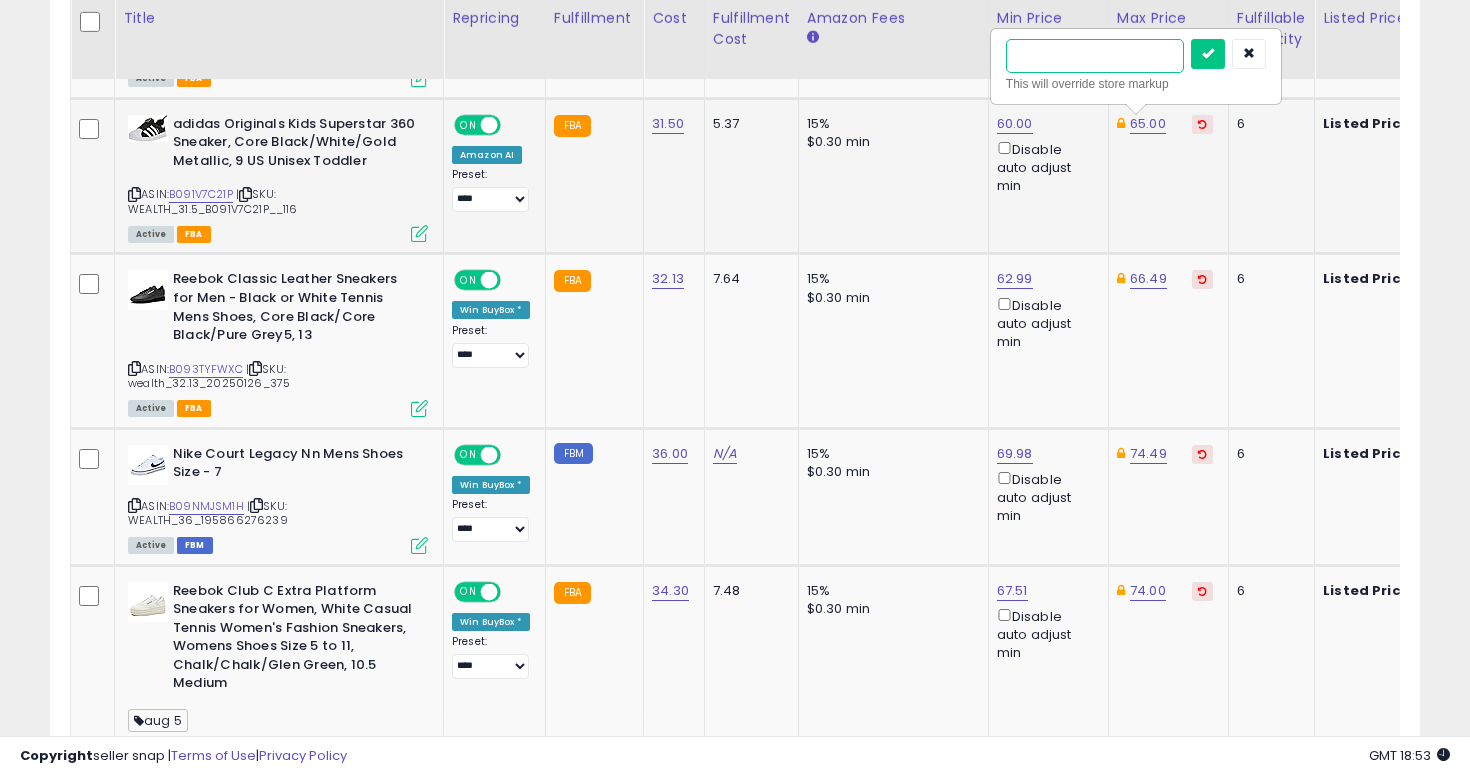 type on "**" 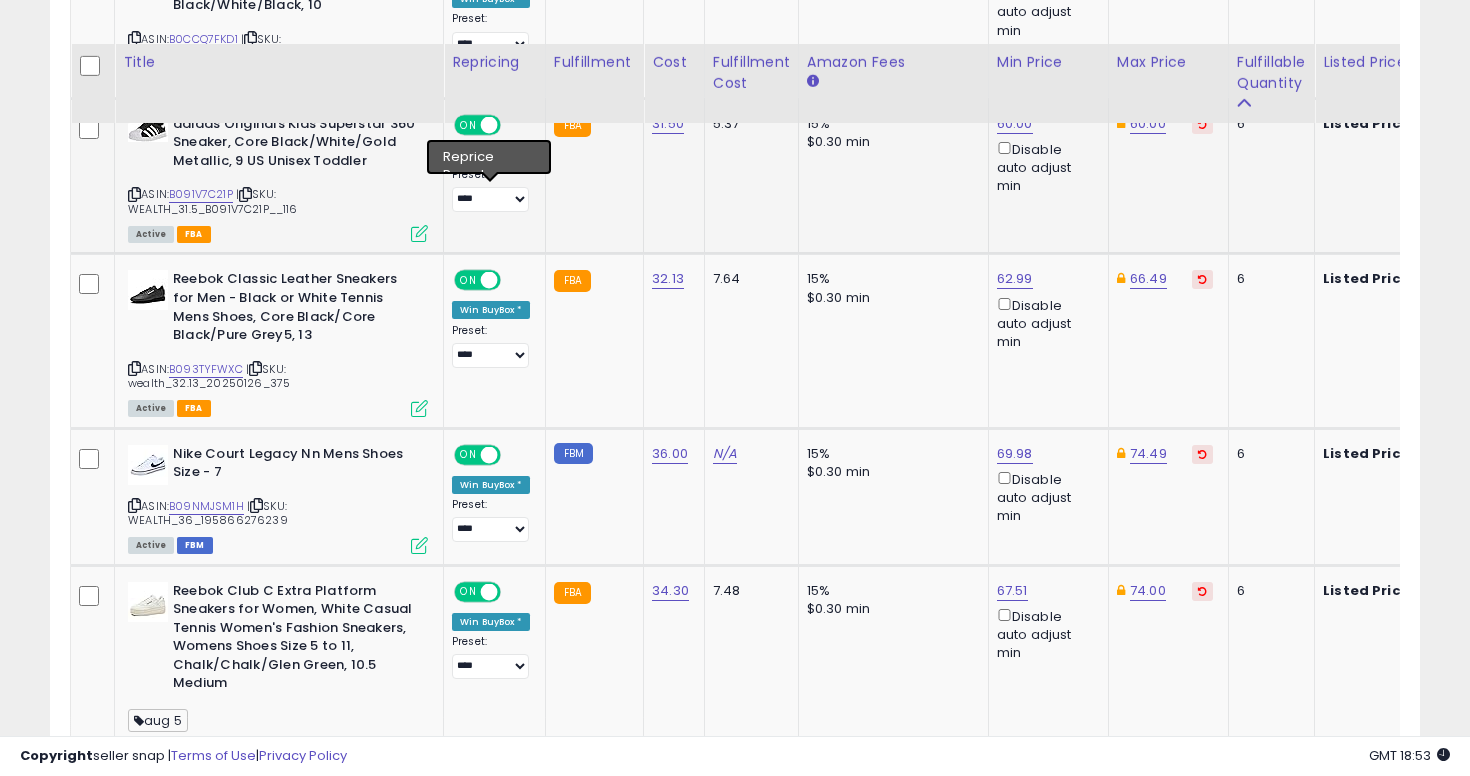 scroll, scrollTop: 1243, scrollLeft: 0, axis: vertical 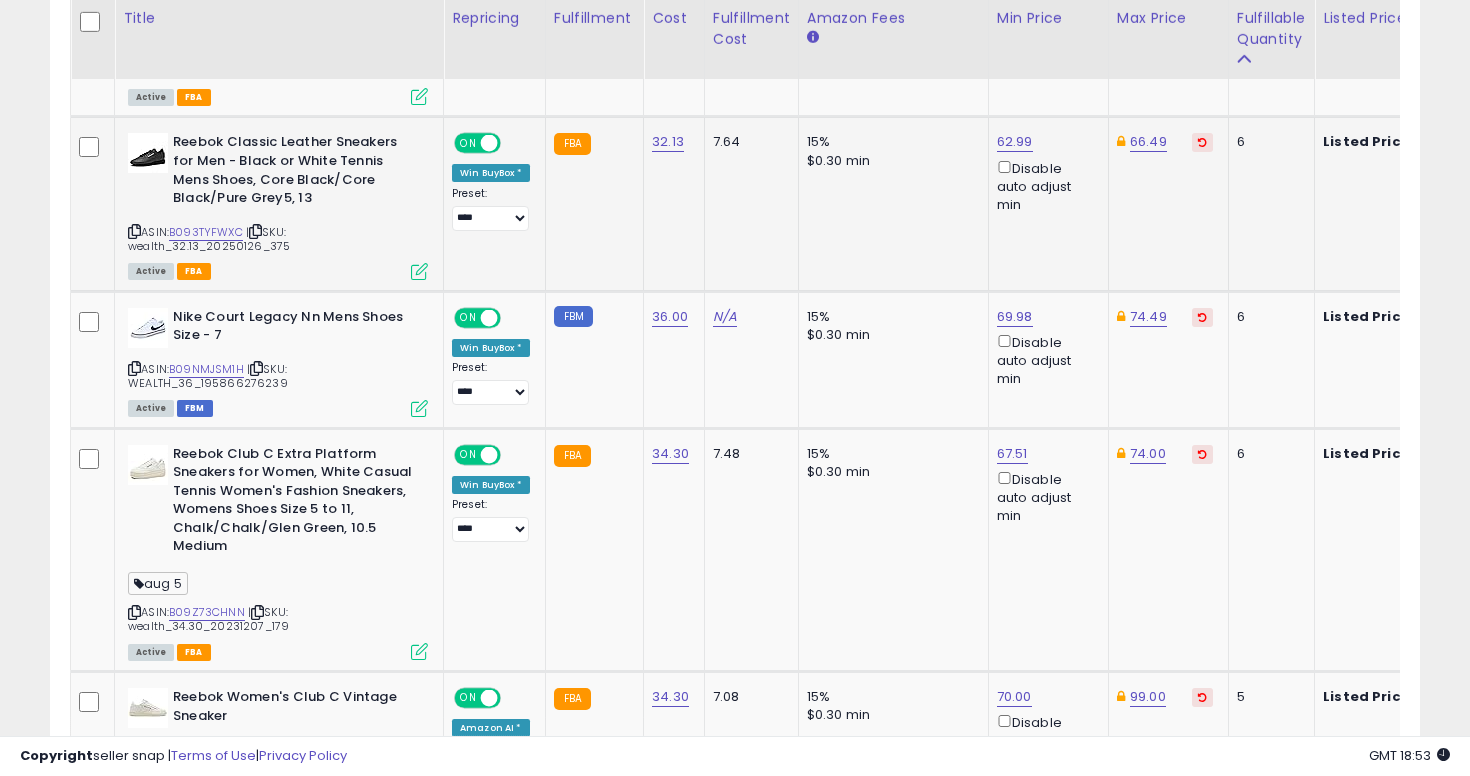 click at bounding box center (134, 231) 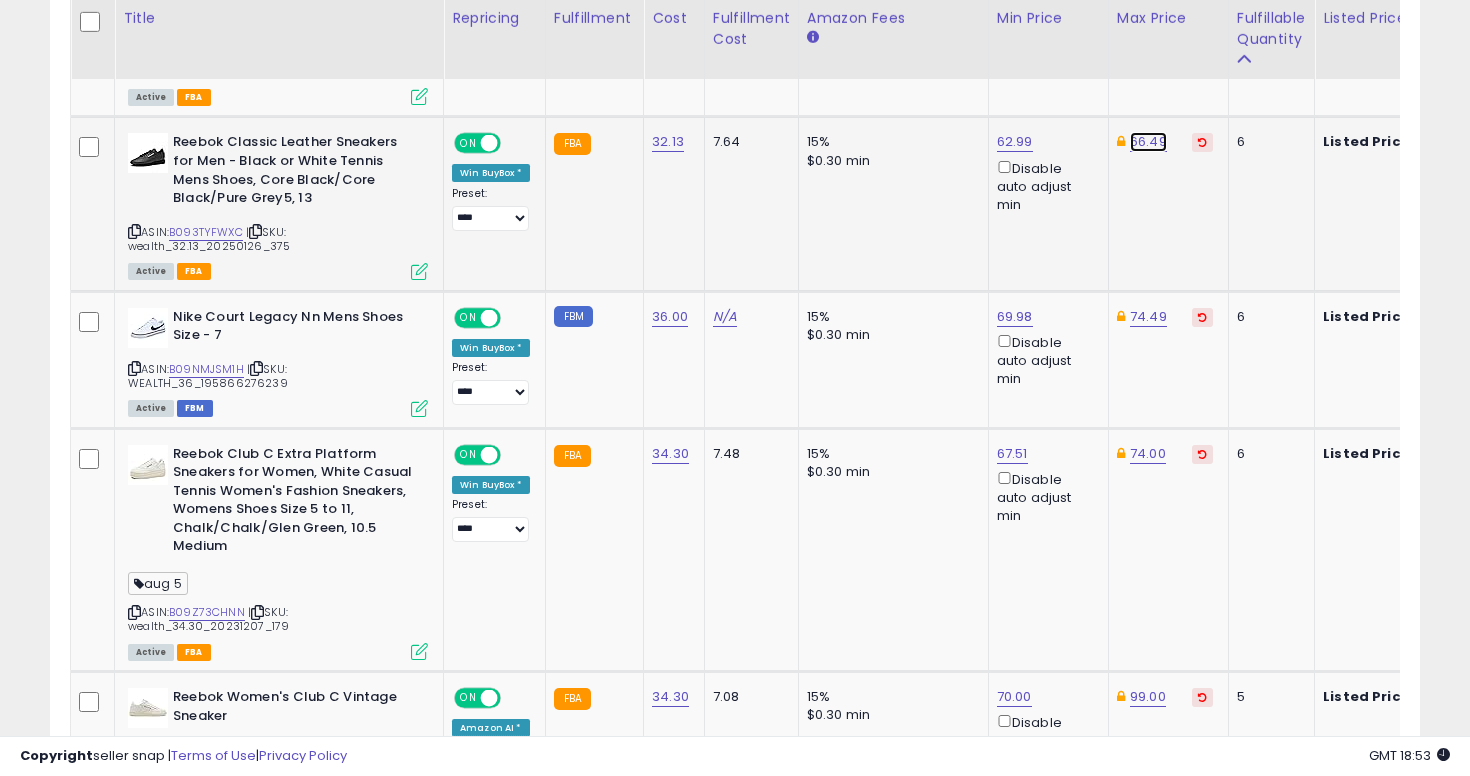 click on "66.49" at bounding box center (1148, -169) 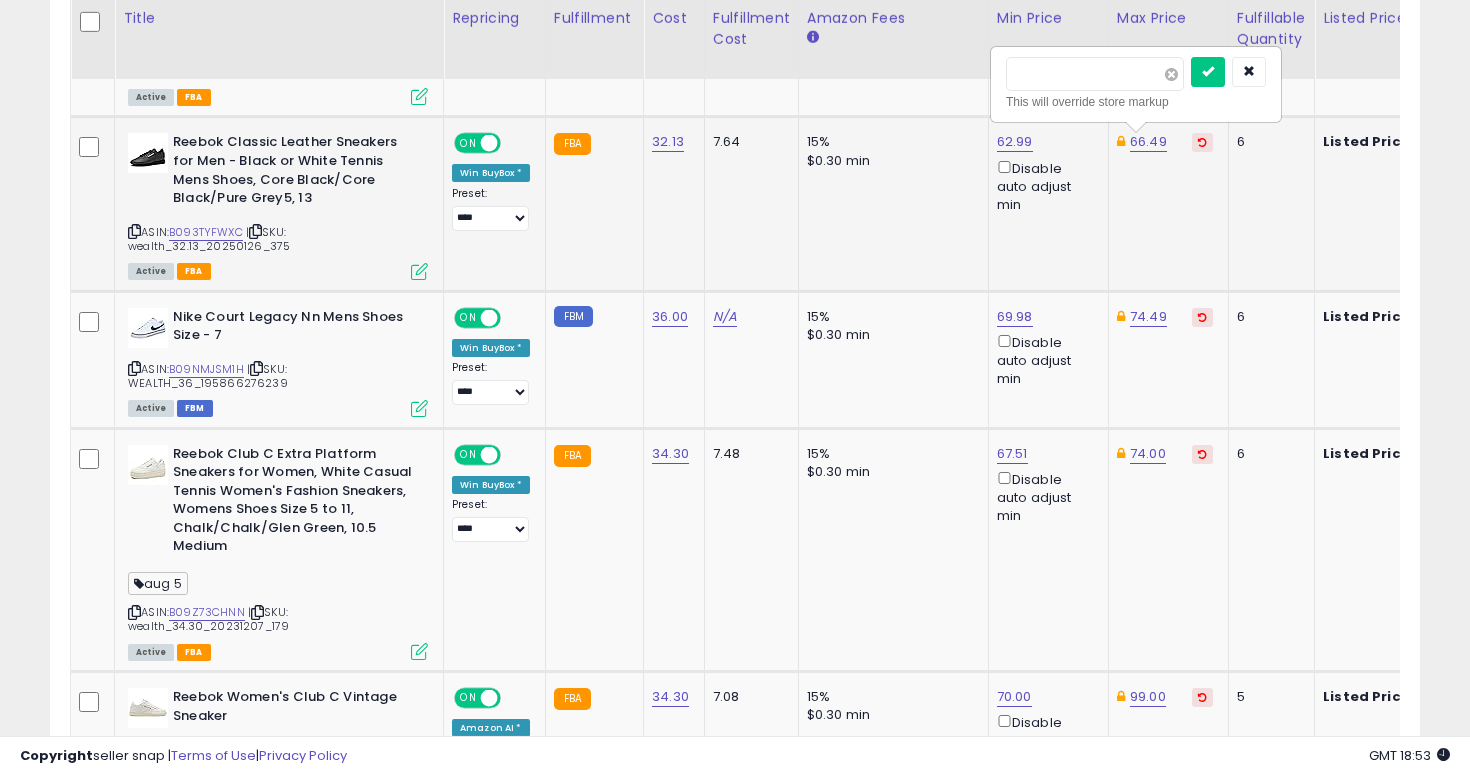 click at bounding box center [1171, 74] 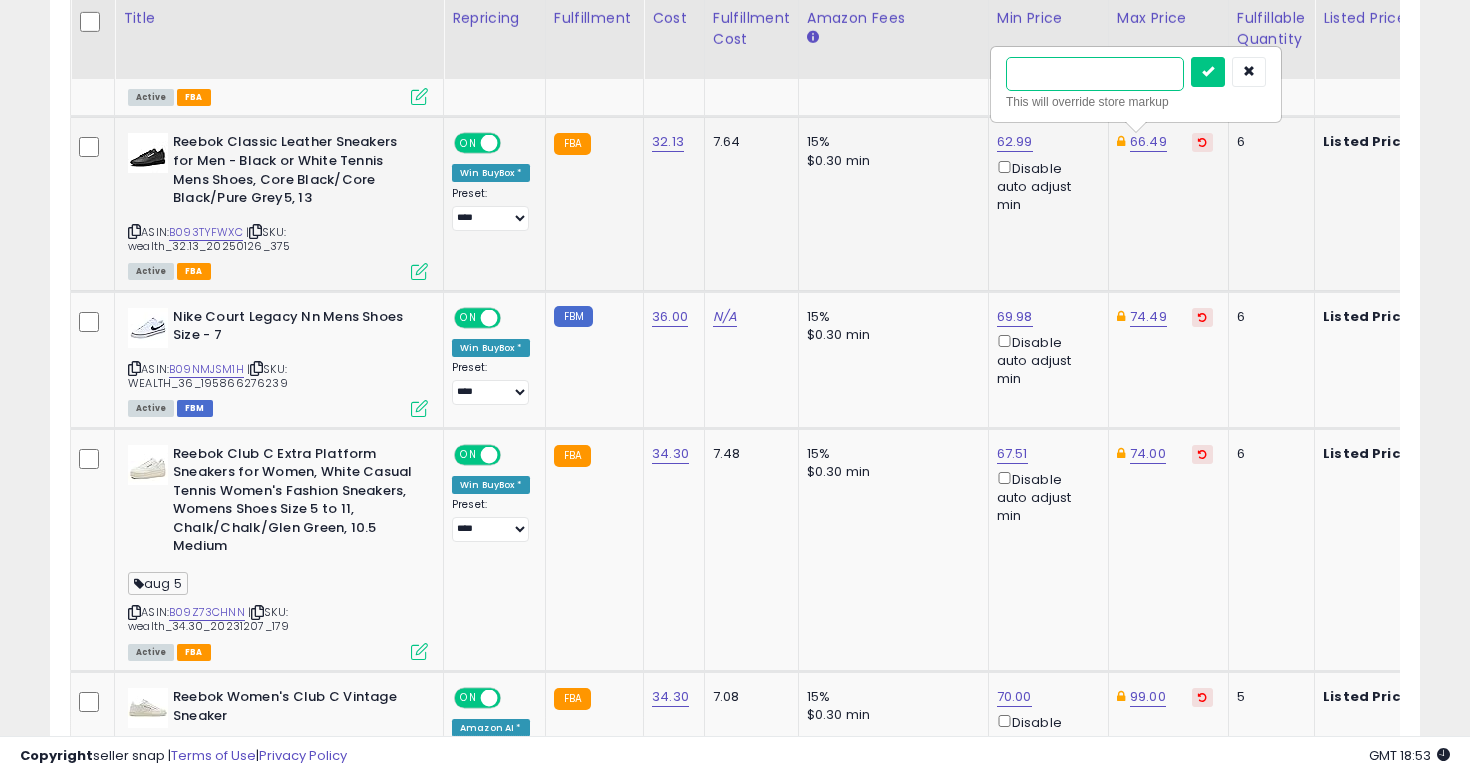 type on "**" 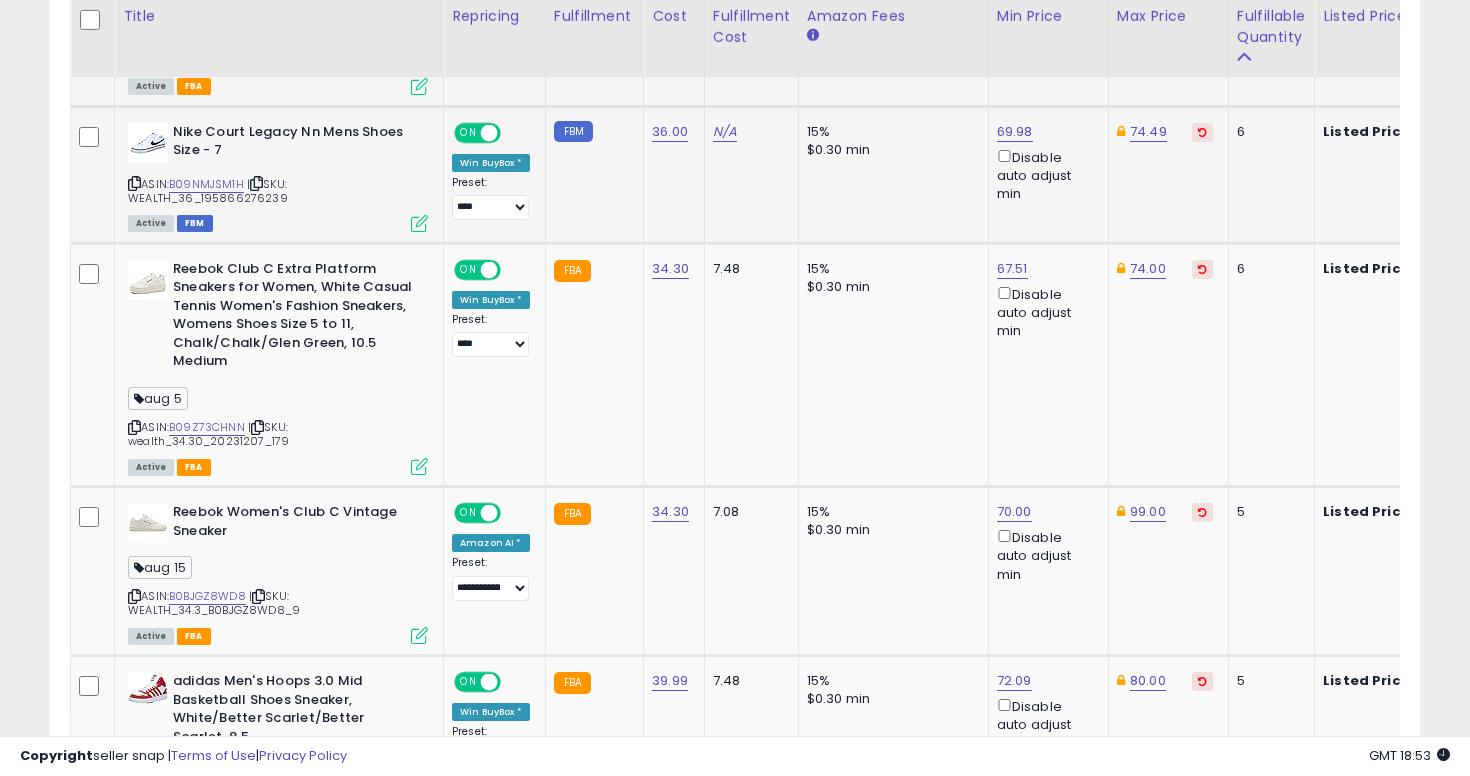 scroll, scrollTop: 1430, scrollLeft: 0, axis: vertical 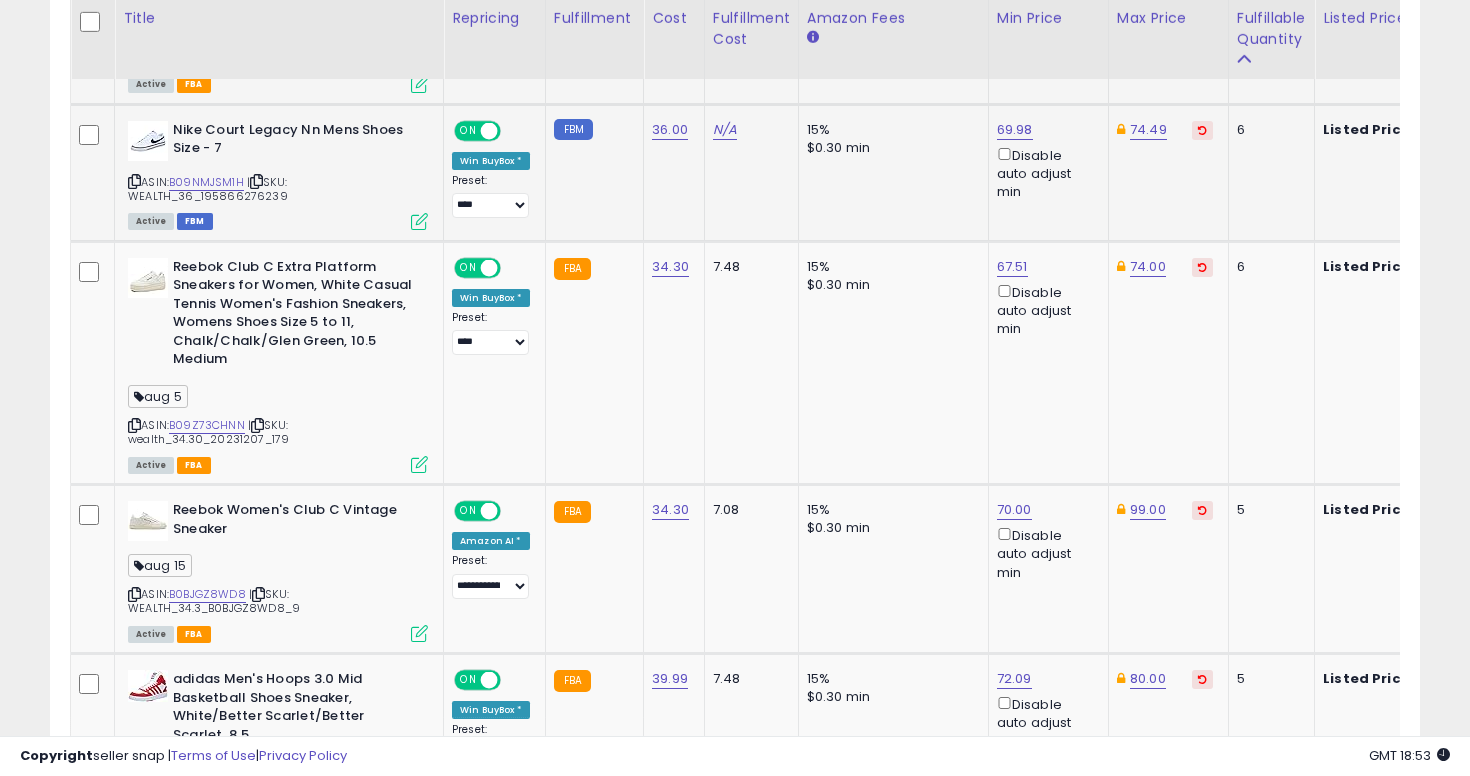 click at bounding box center (134, 181) 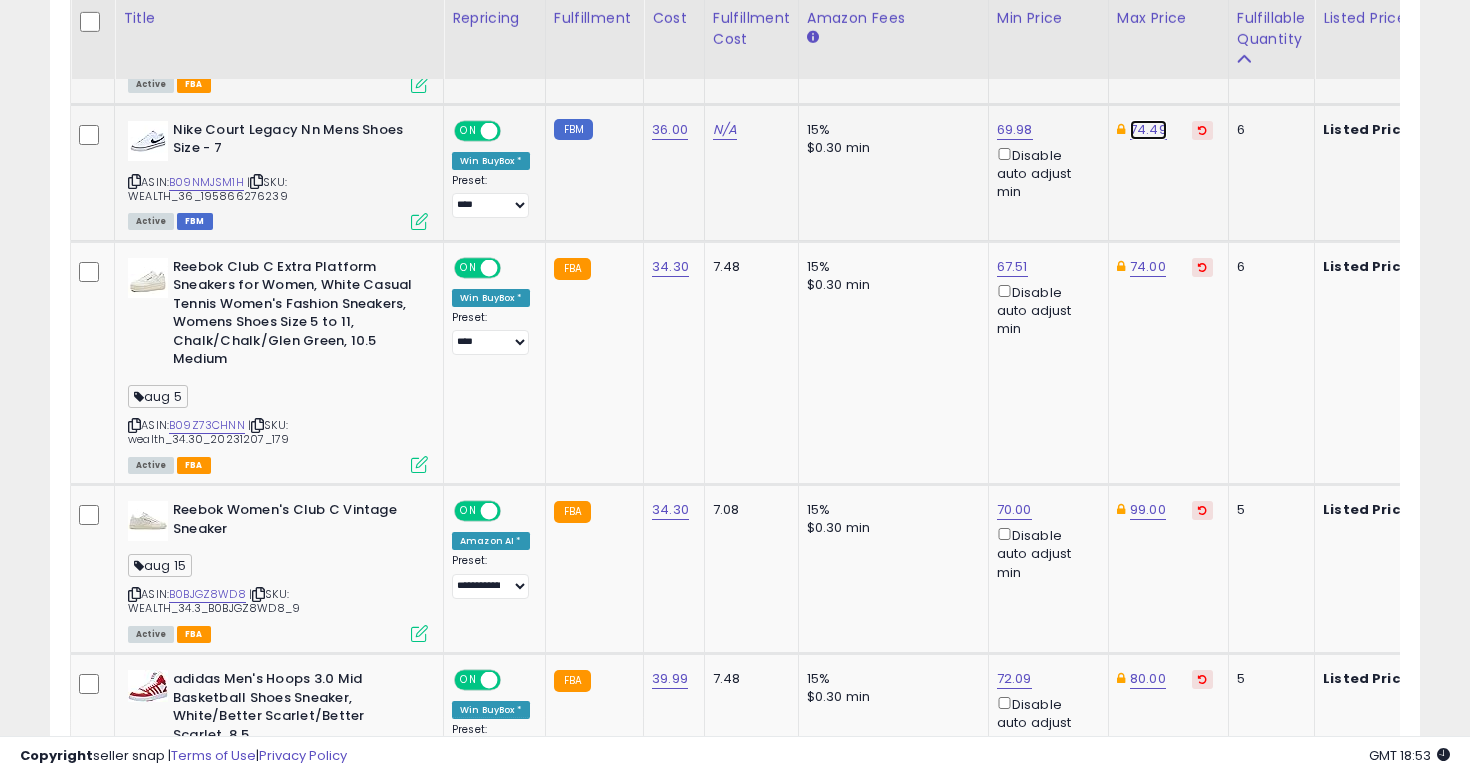 click on "74.49" at bounding box center (1148, -356) 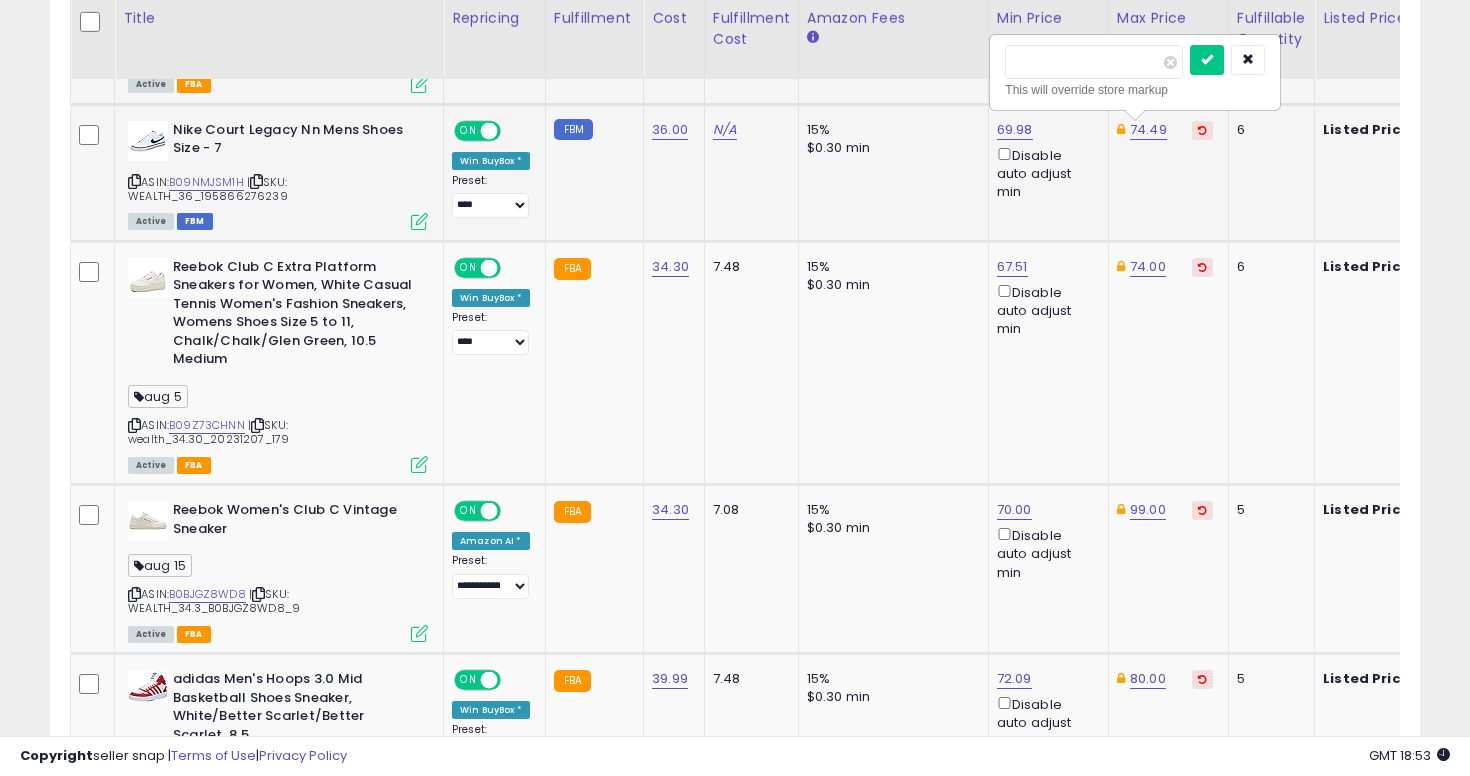 type on "**" 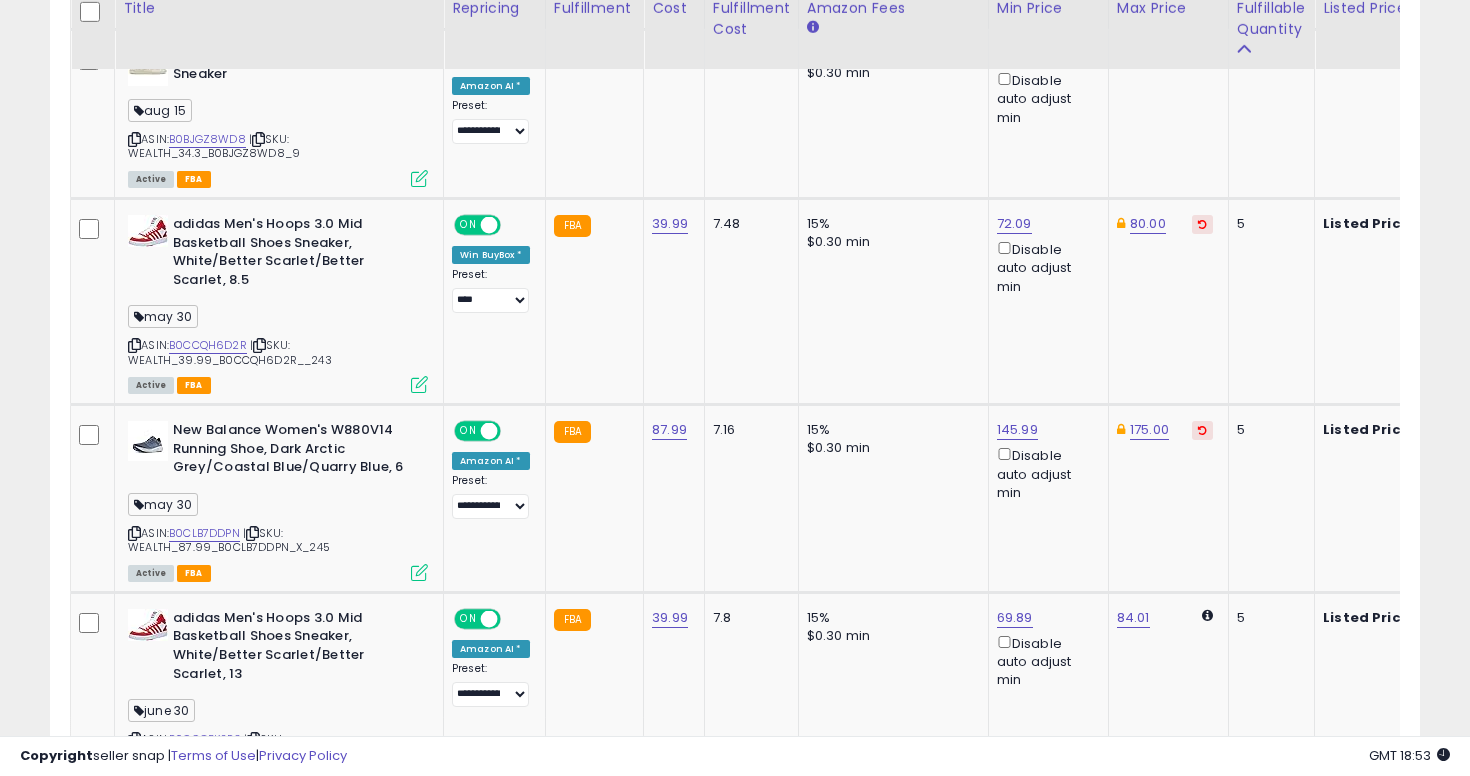 scroll, scrollTop: 1886, scrollLeft: 0, axis: vertical 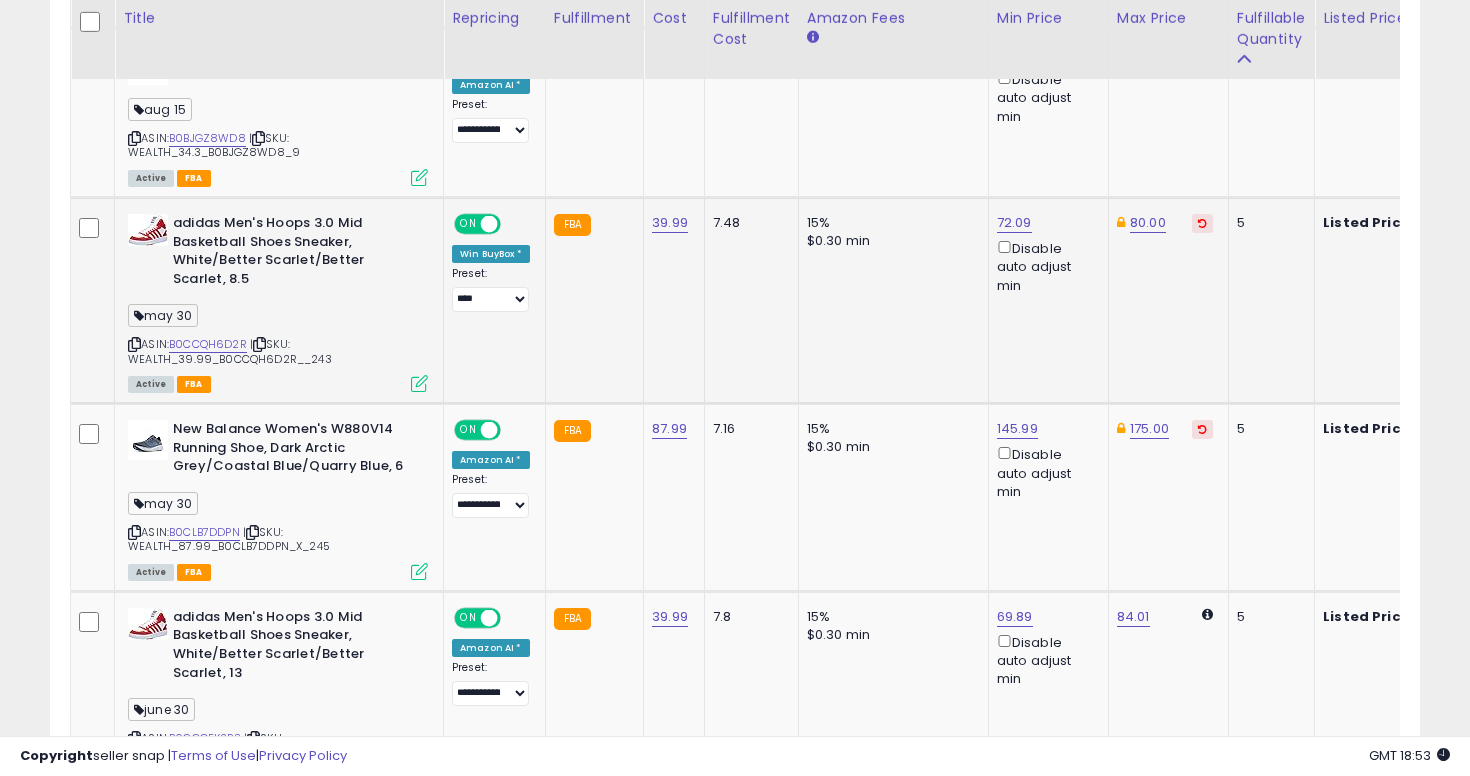 click at bounding box center [134, 344] 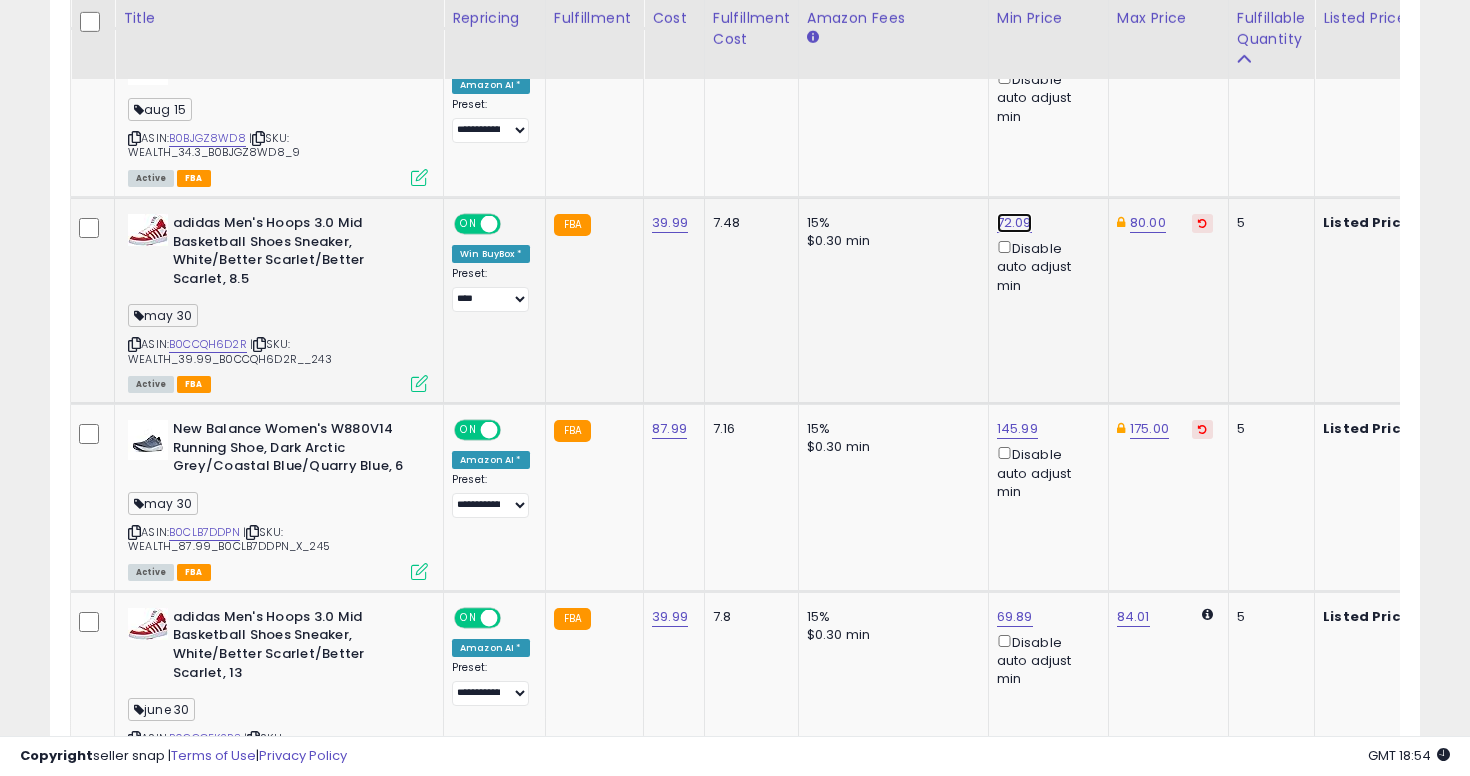 click on "72.09" at bounding box center (1015, -812) 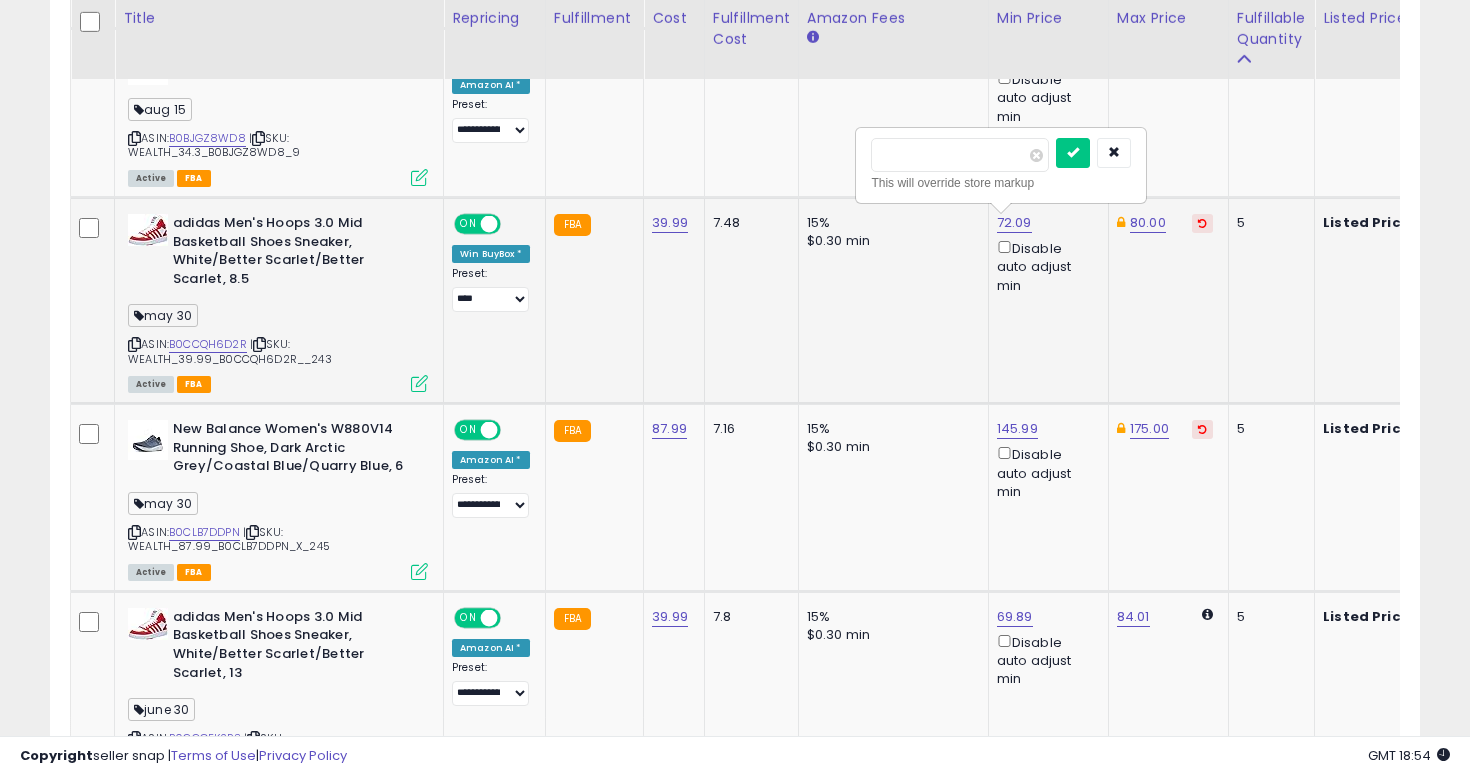 type on "**" 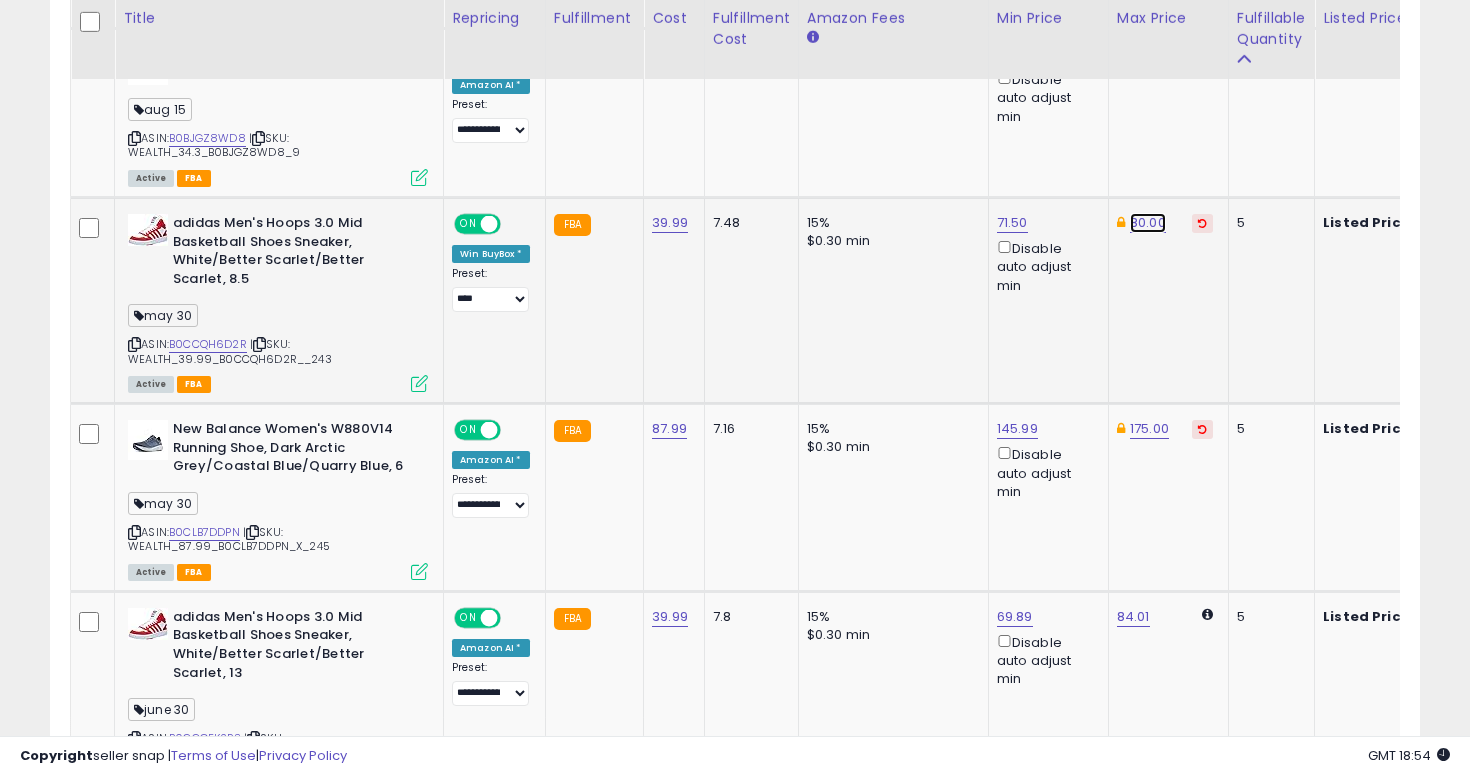 click on "80.00" at bounding box center [1148, -812] 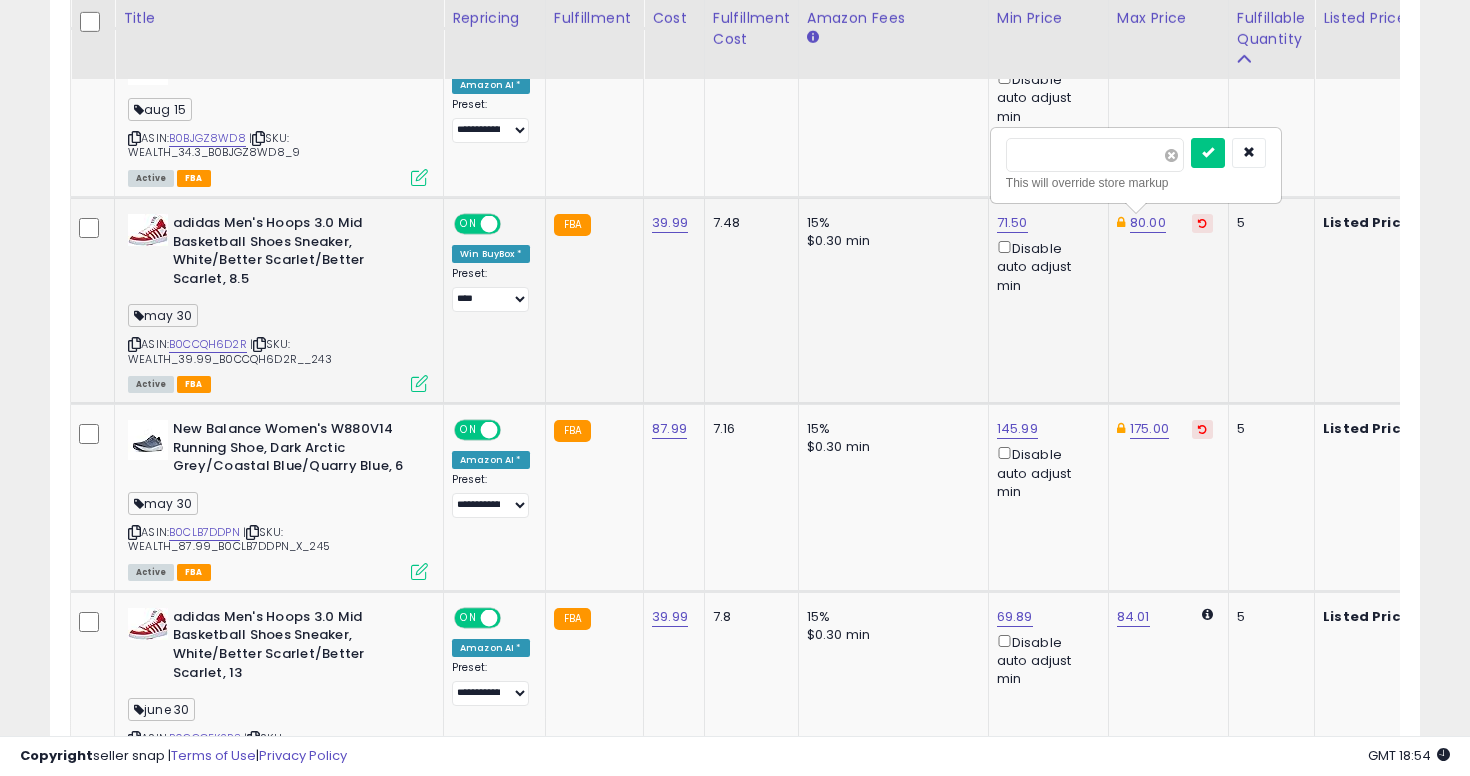click at bounding box center (1171, 155) 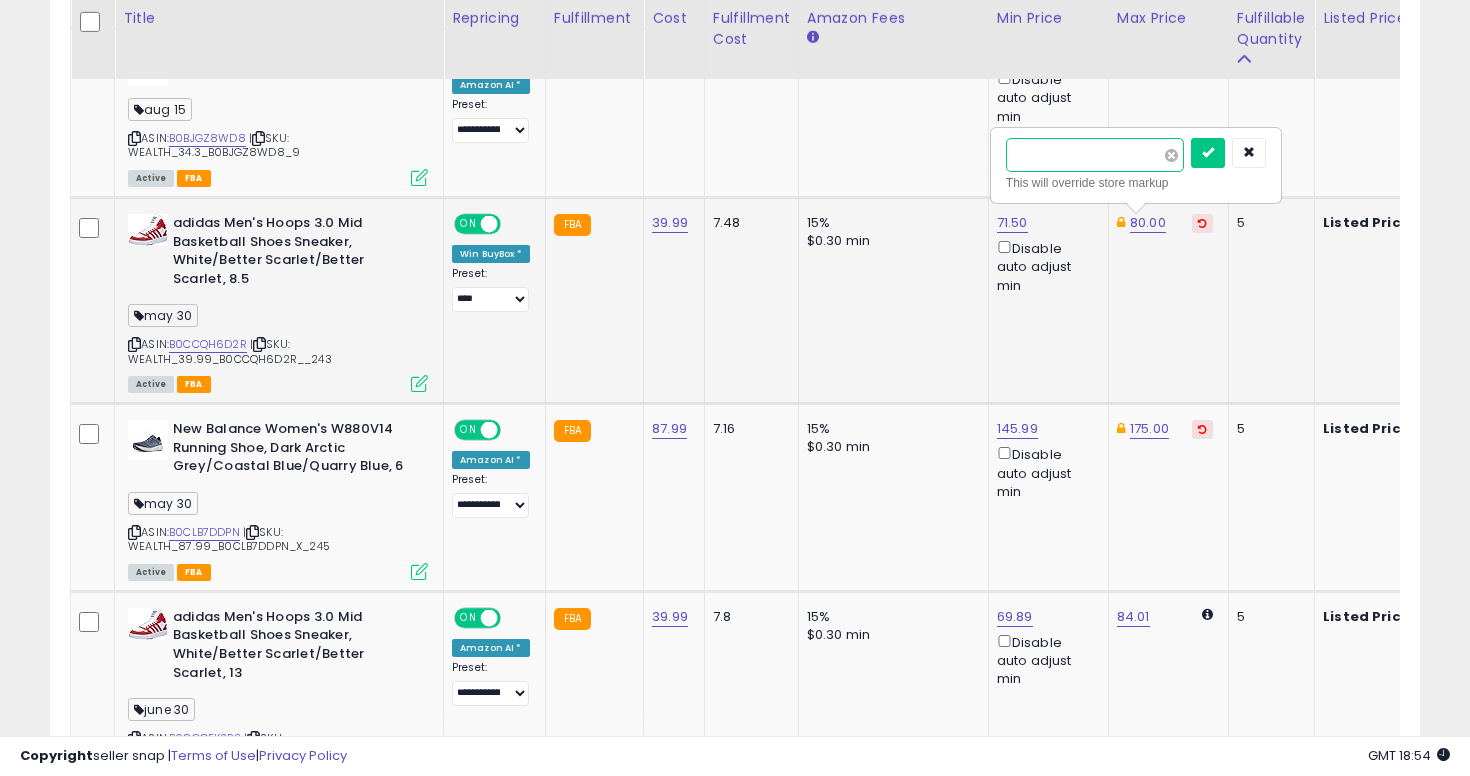 type on "****" 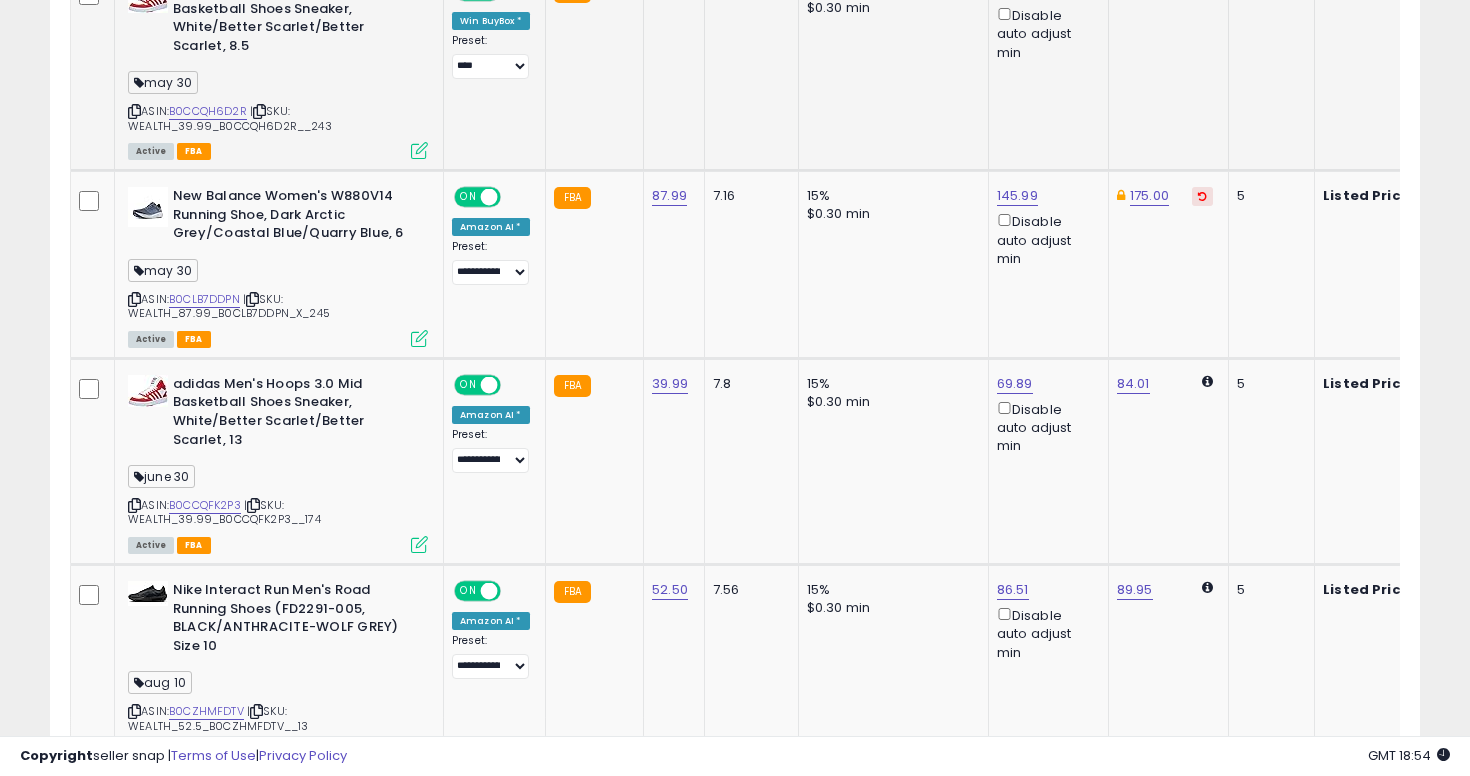 scroll, scrollTop: 2120, scrollLeft: 0, axis: vertical 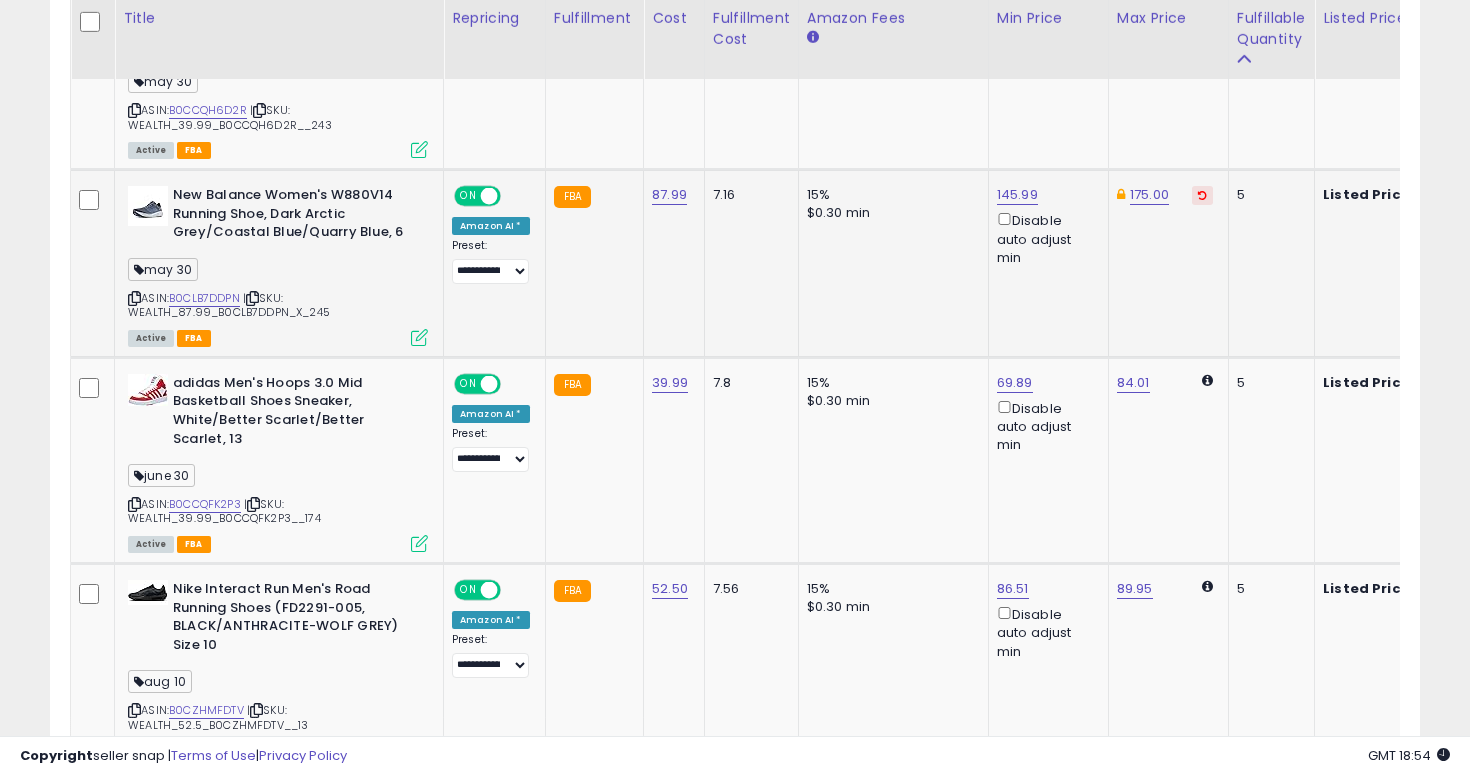 click at bounding box center [134, 298] 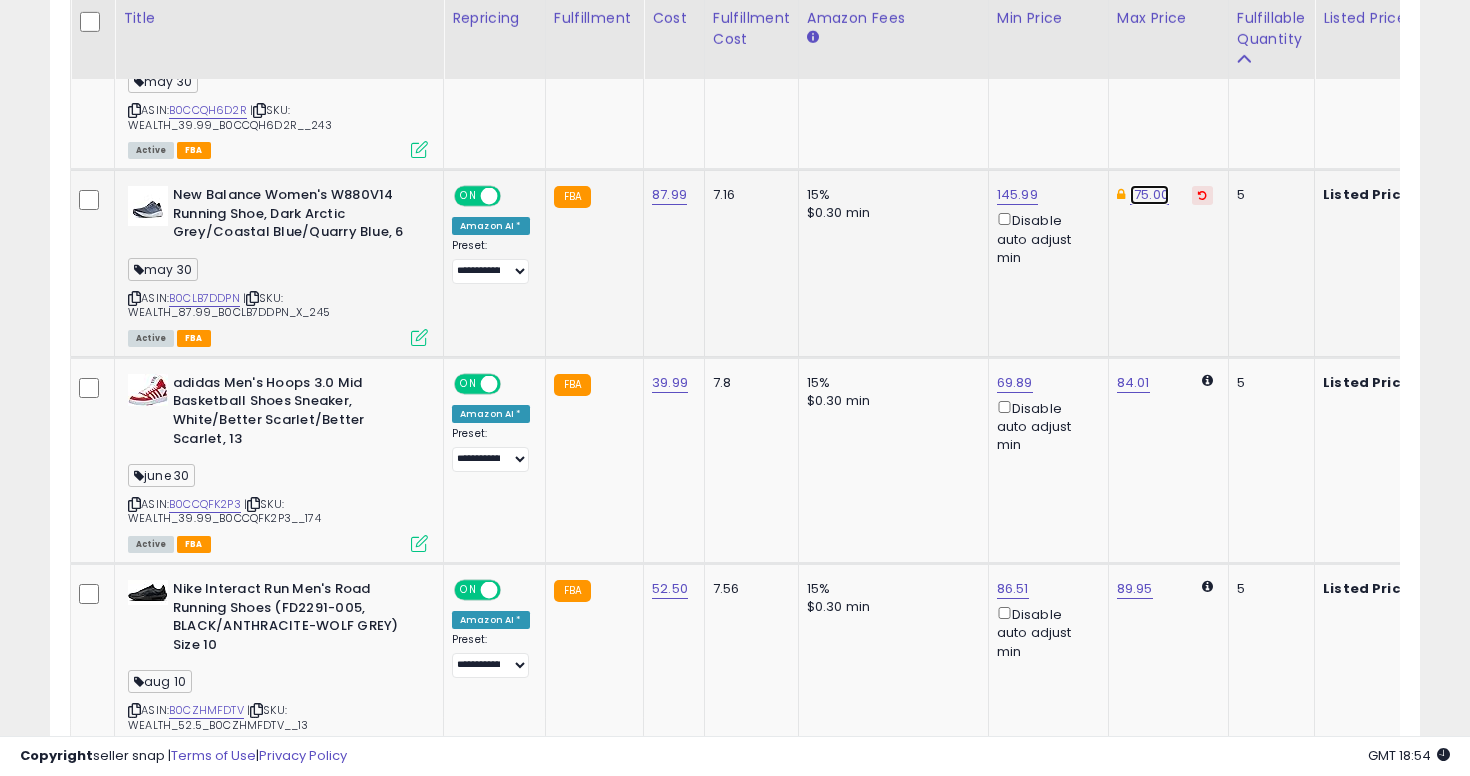 click on "175.00" at bounding box center [1148, -1046] 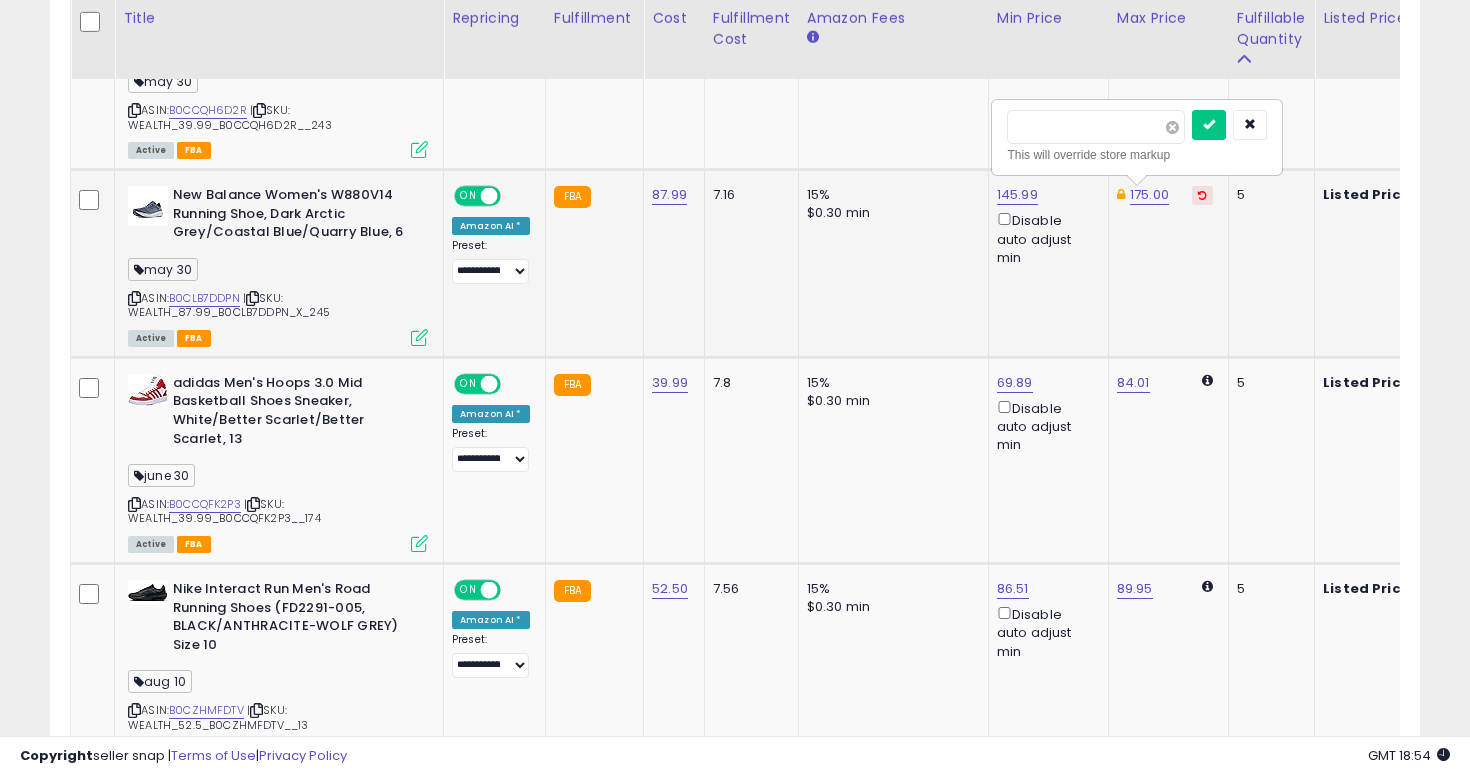 click at bounding box center (1172, 127) 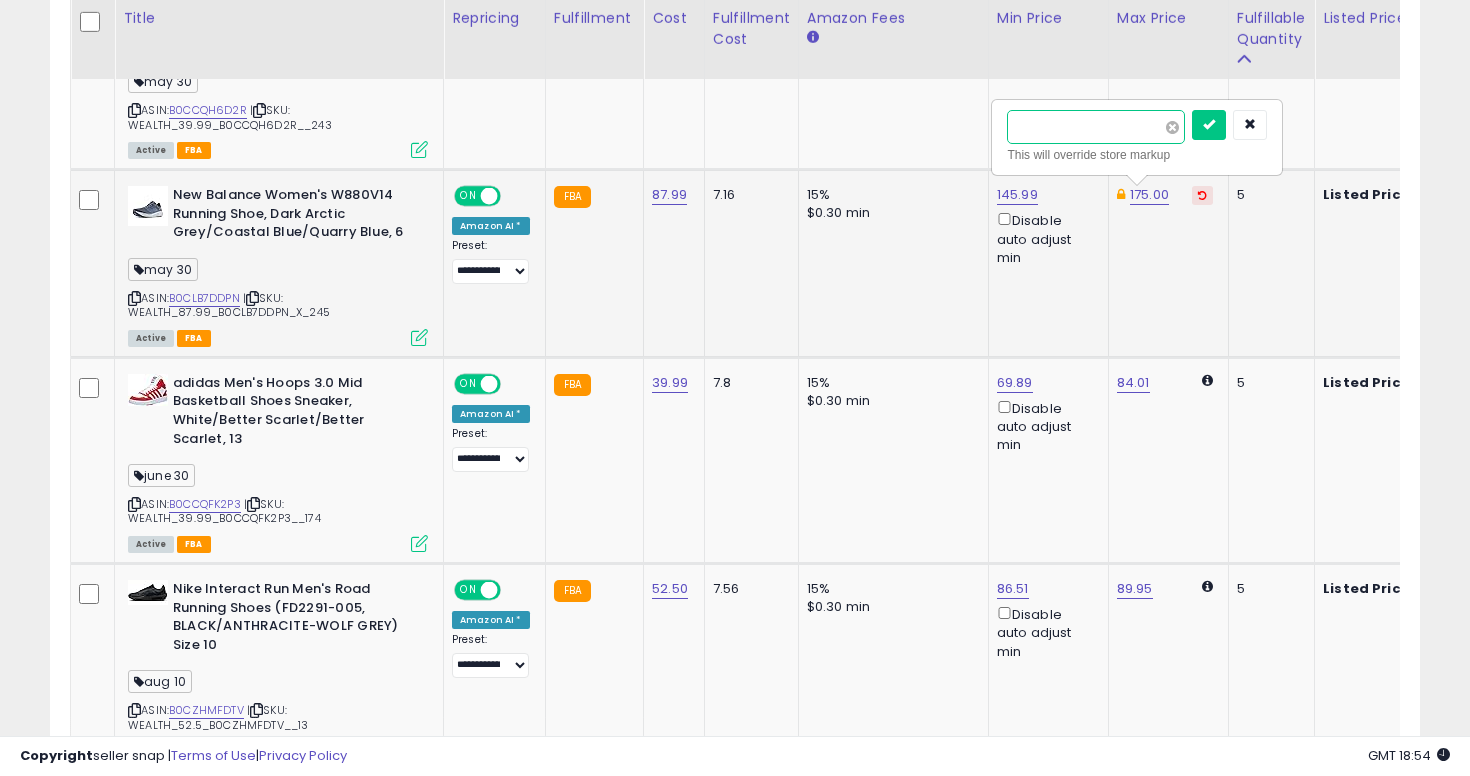 type on "***" 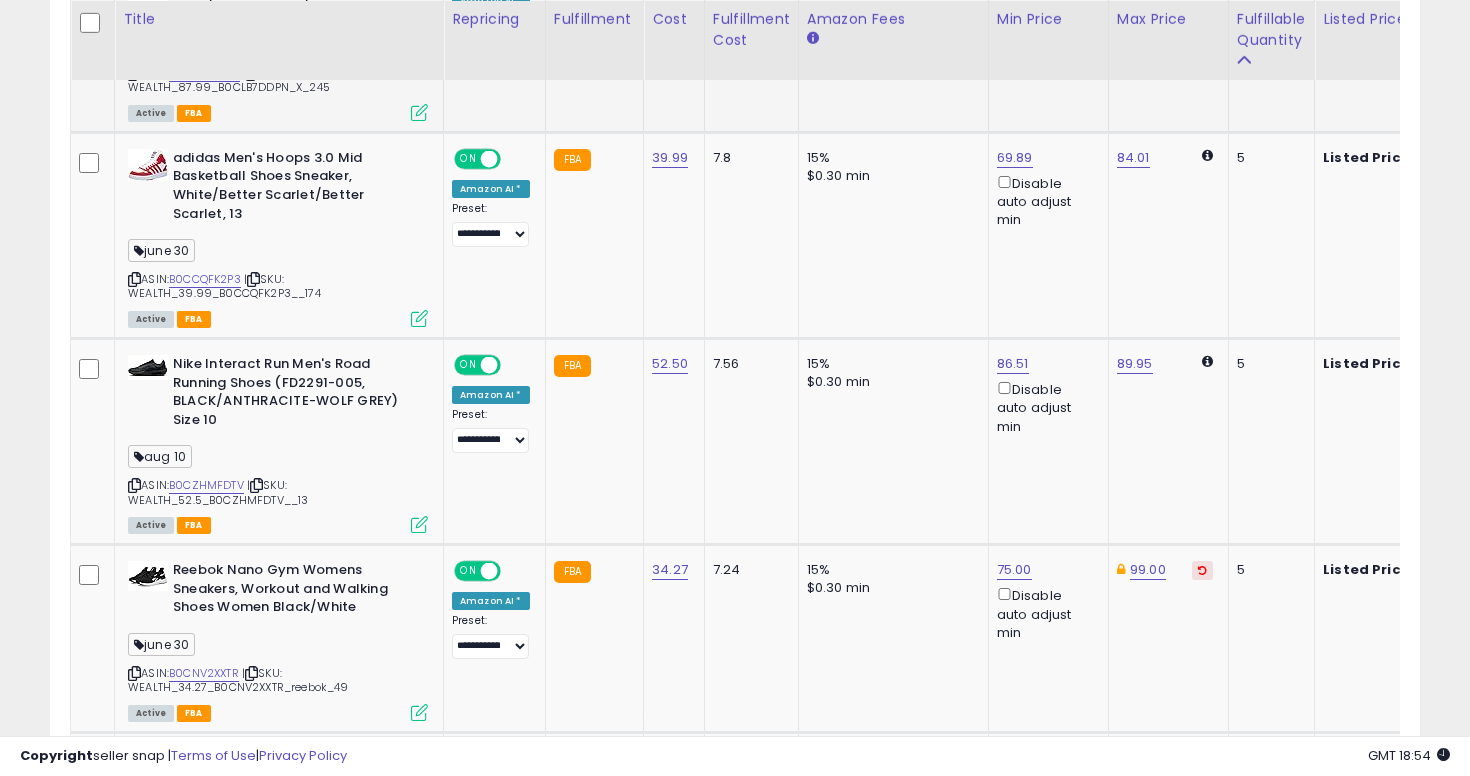 scroll, scrollTop: 2346, scrollLeft: 0, axis: vertical 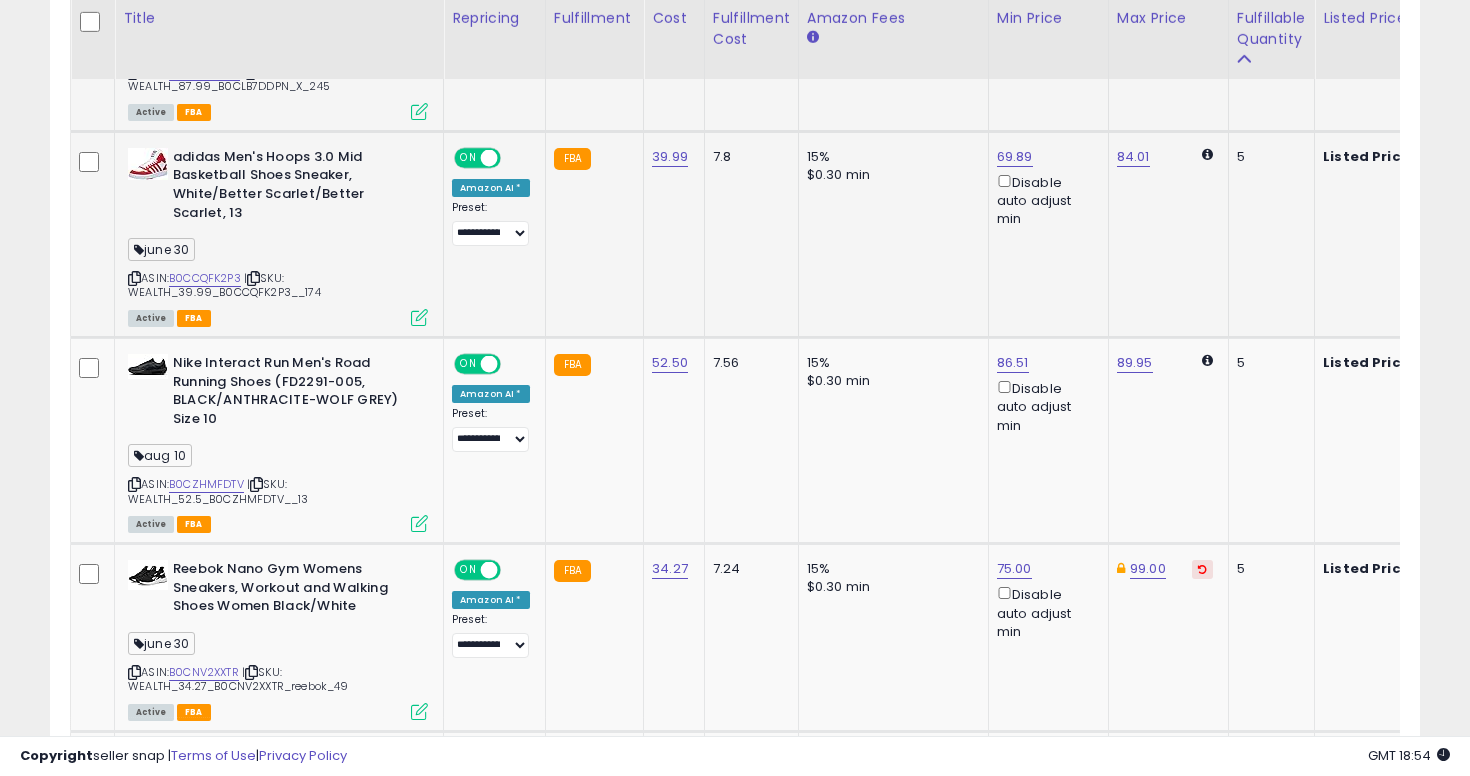 click at bounding box center [134, 278] 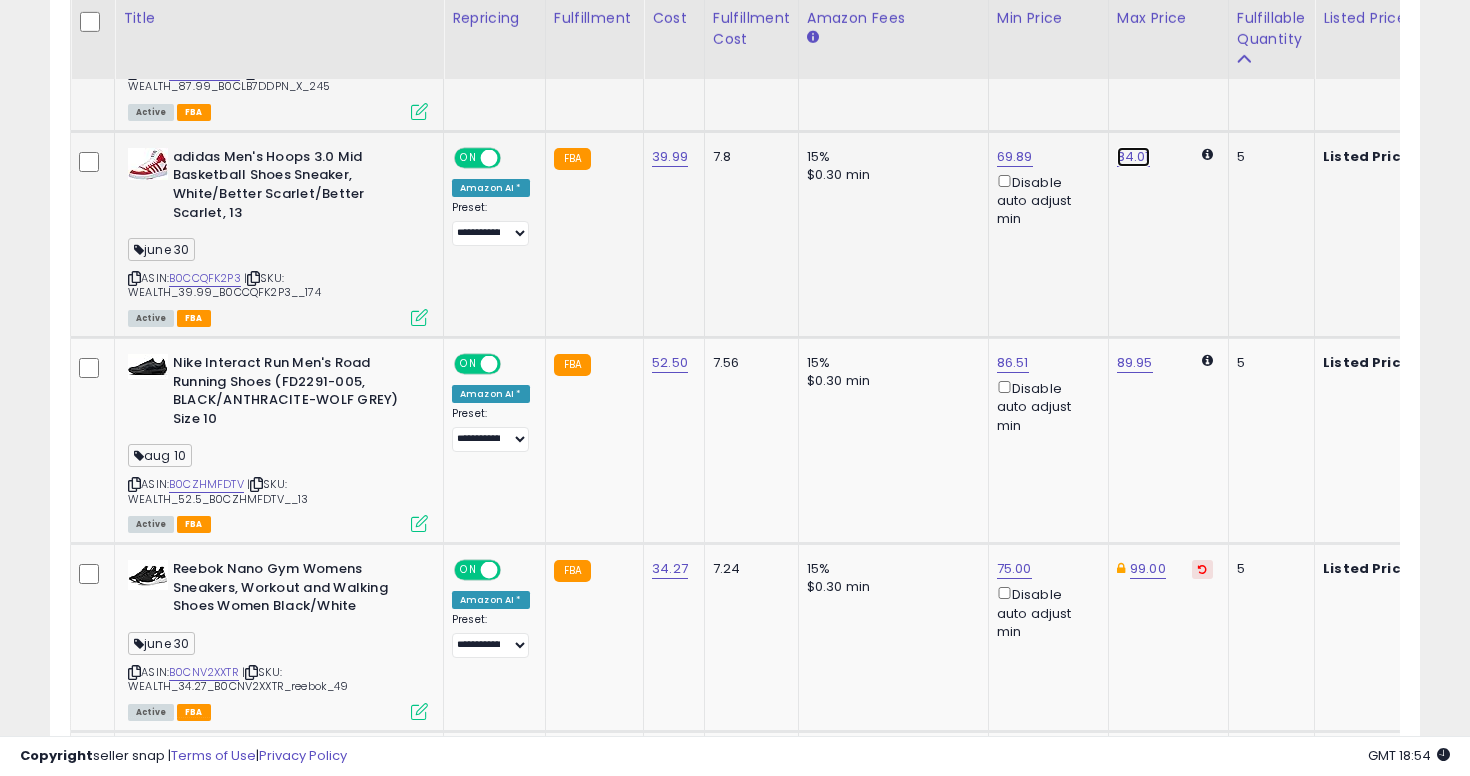 click on "84.01" at bounding box center (1133, 157) 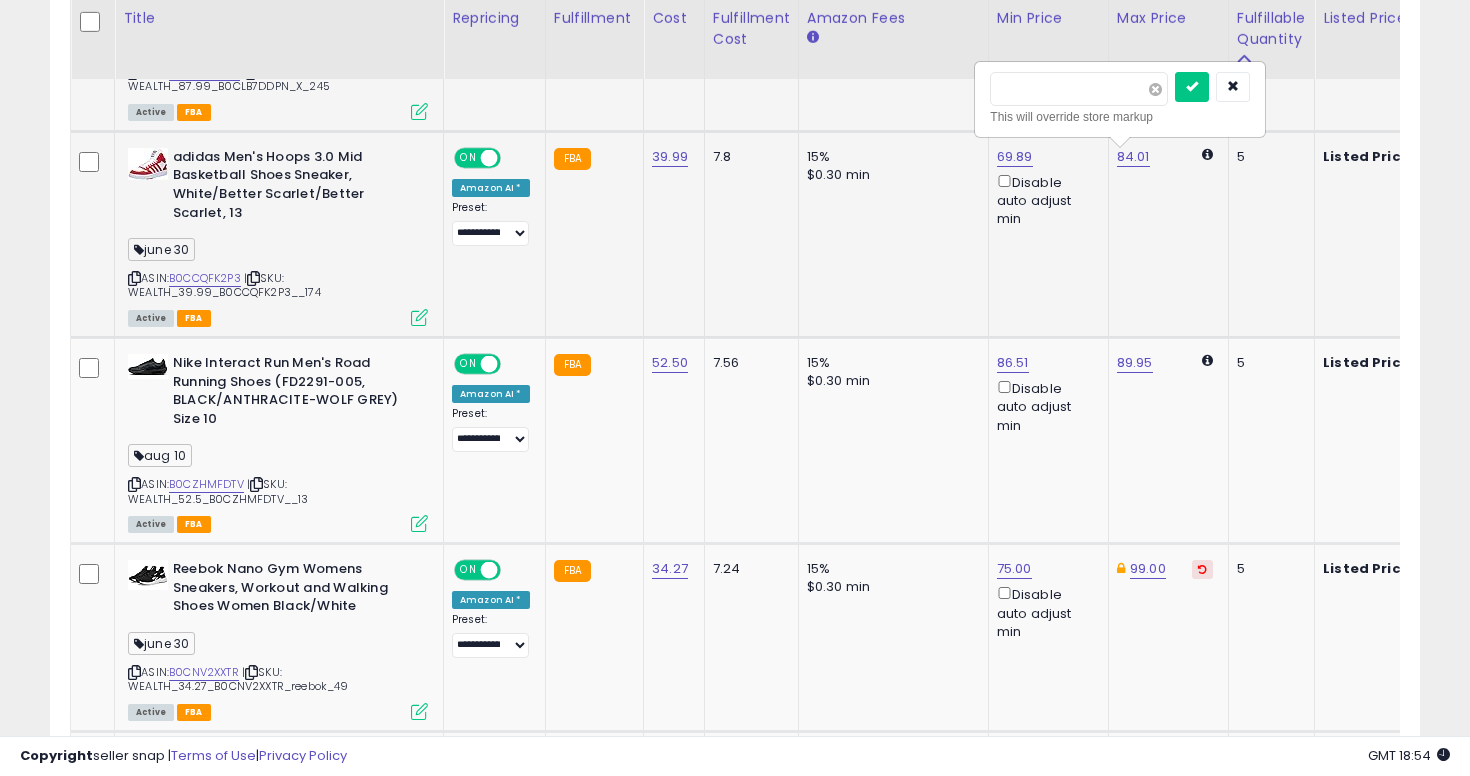 click at bounding box center [1155, 89] 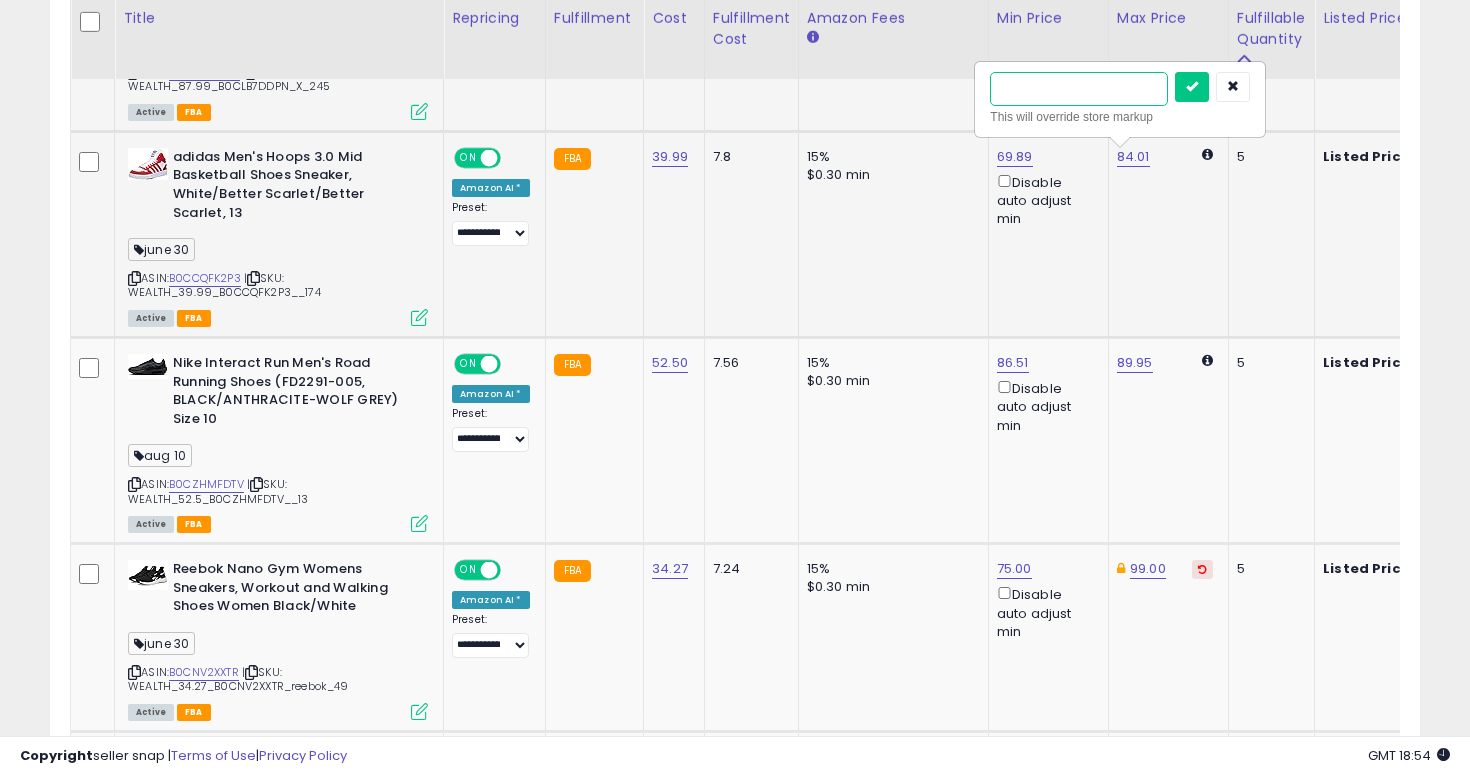 type on "**" 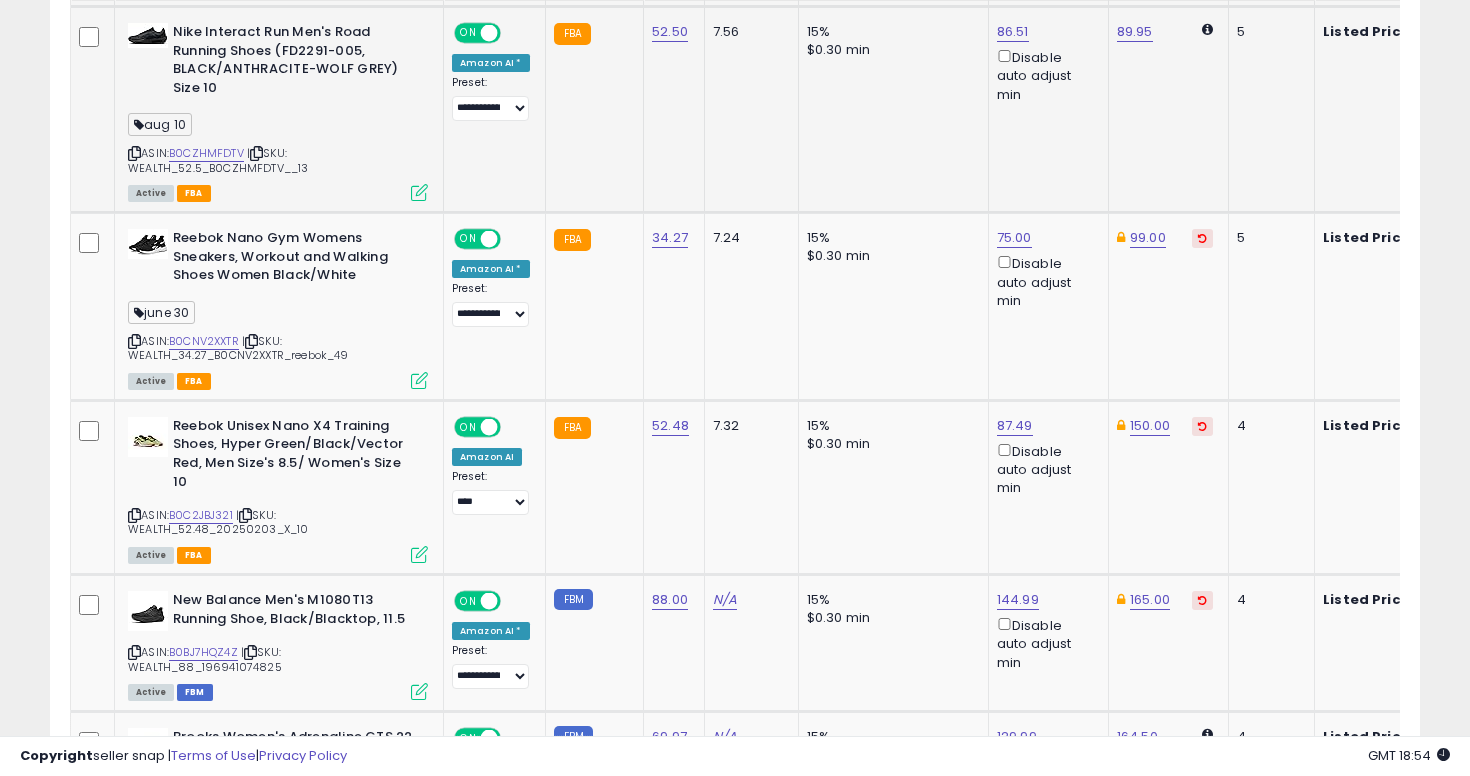 scroll, scrollTop: 2678, scrollLeft: 0, axis: vertical 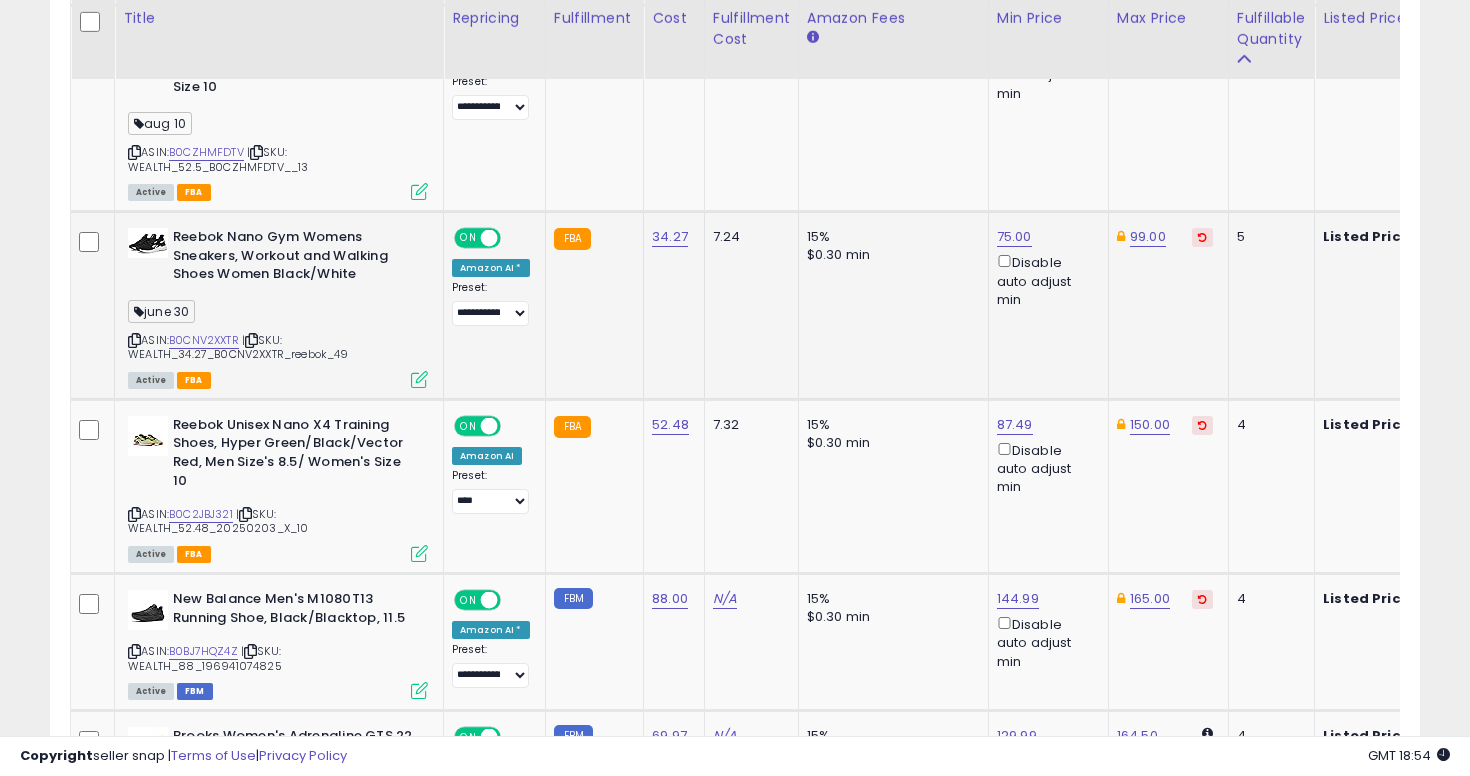 click at bounding box center (134, 340) 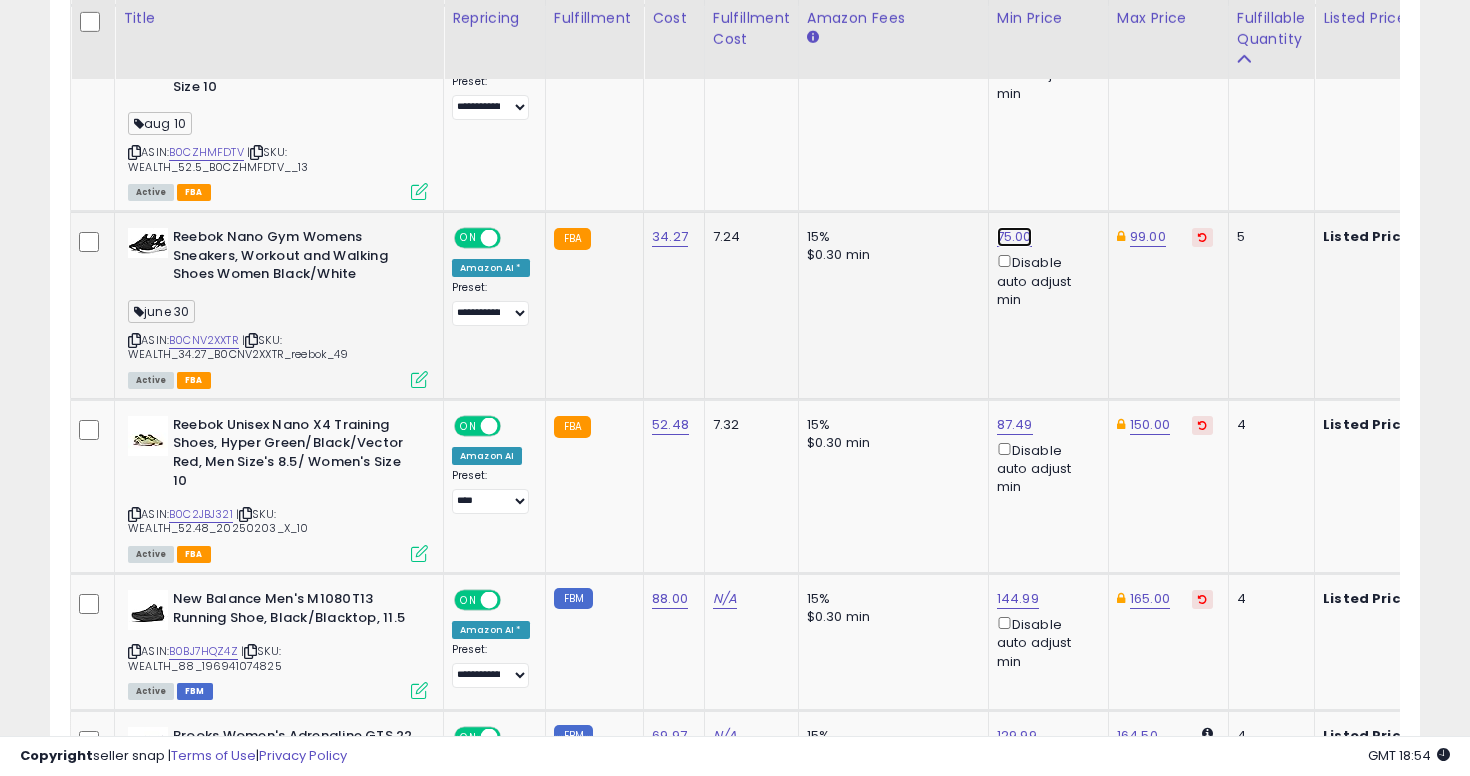 click on "75.00" at bounding box center (1015, -1604) 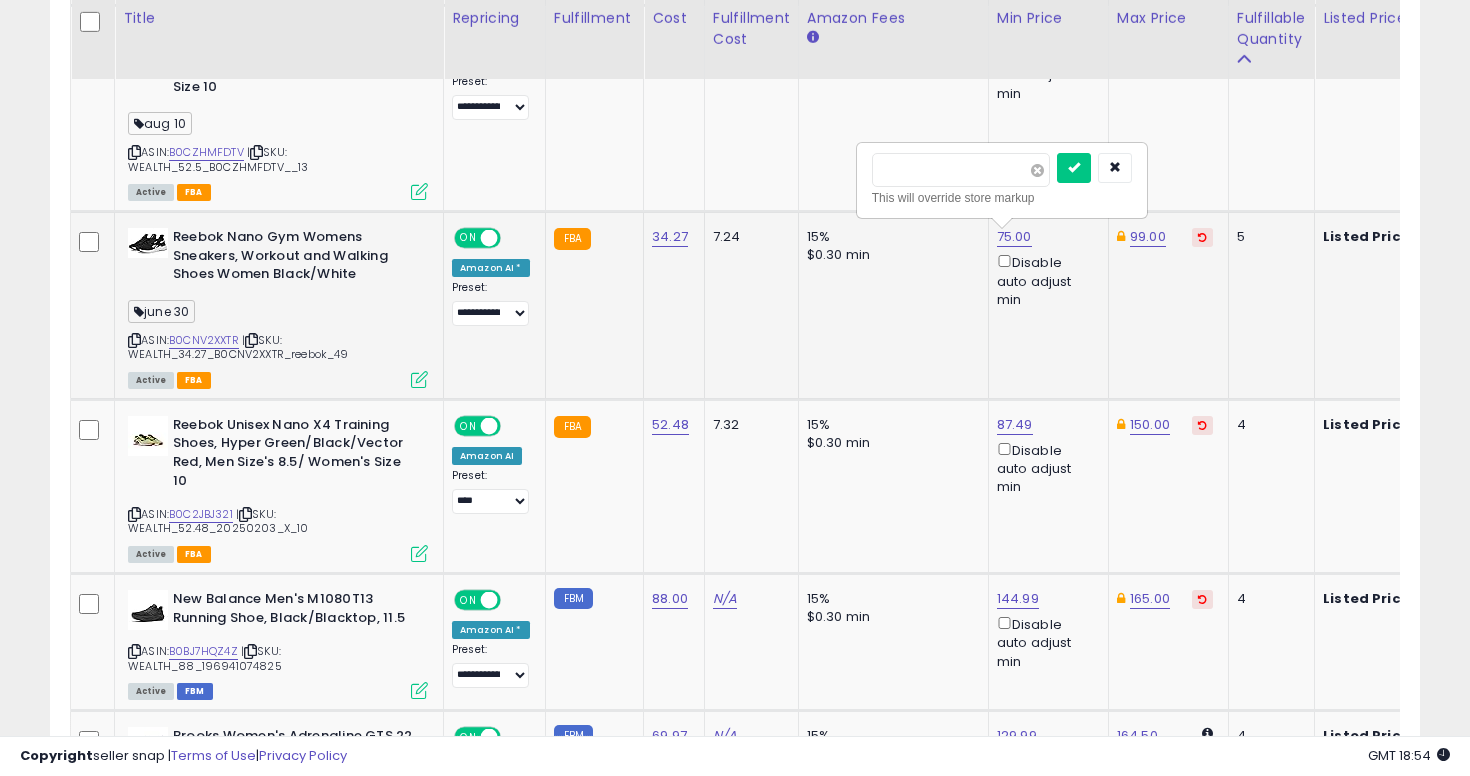 click at bounding box center [1037, 170] 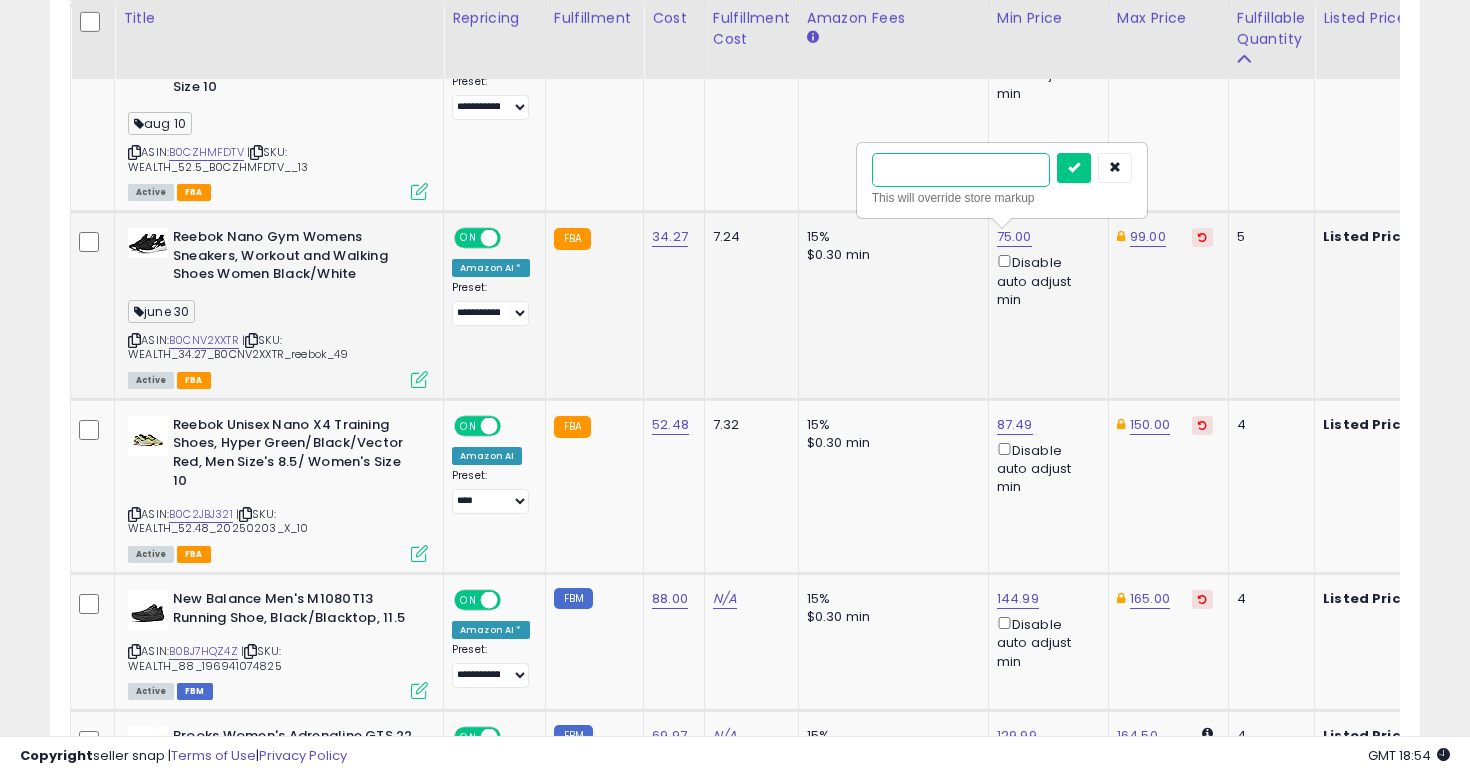 type on "**" 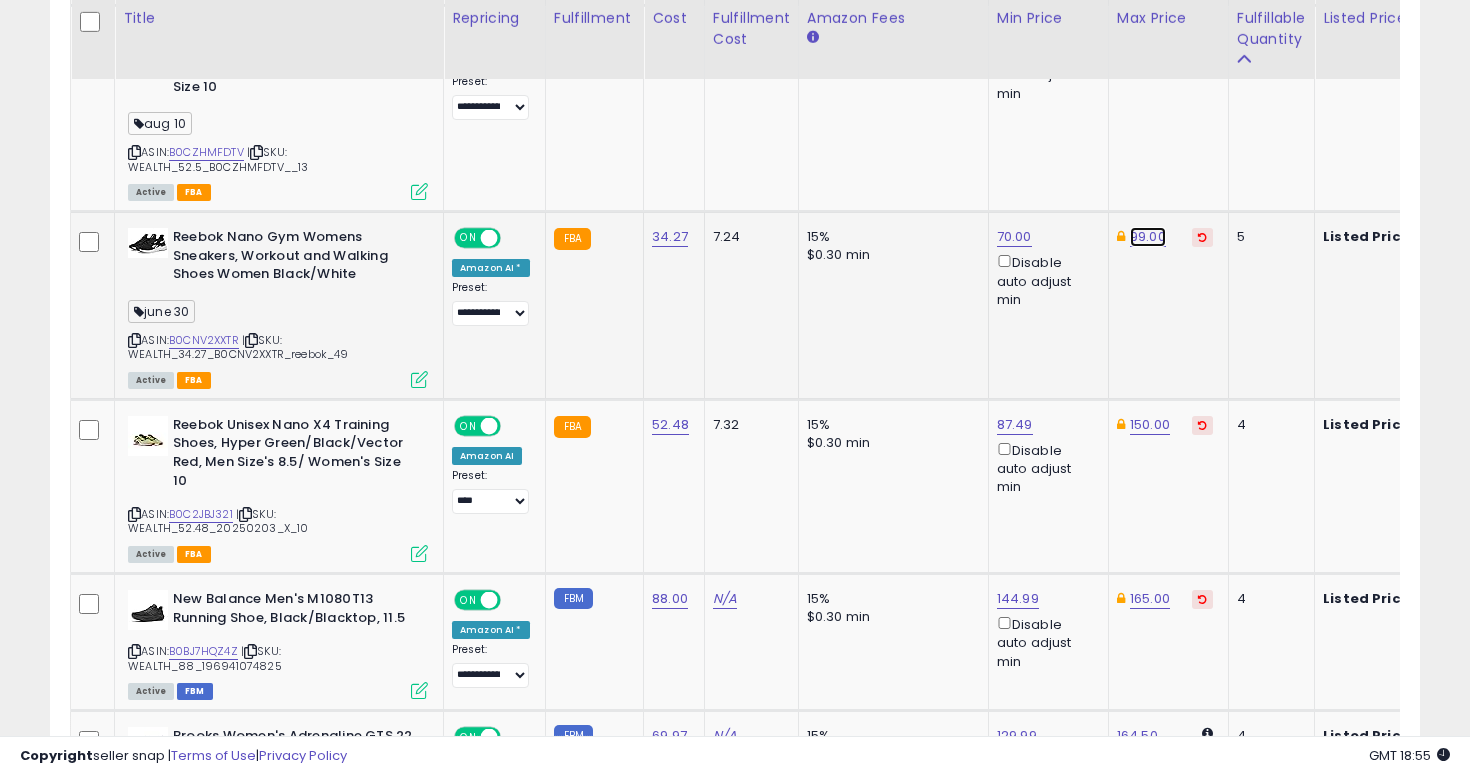 click on "99.00" at bounding box center (1148, -1604) 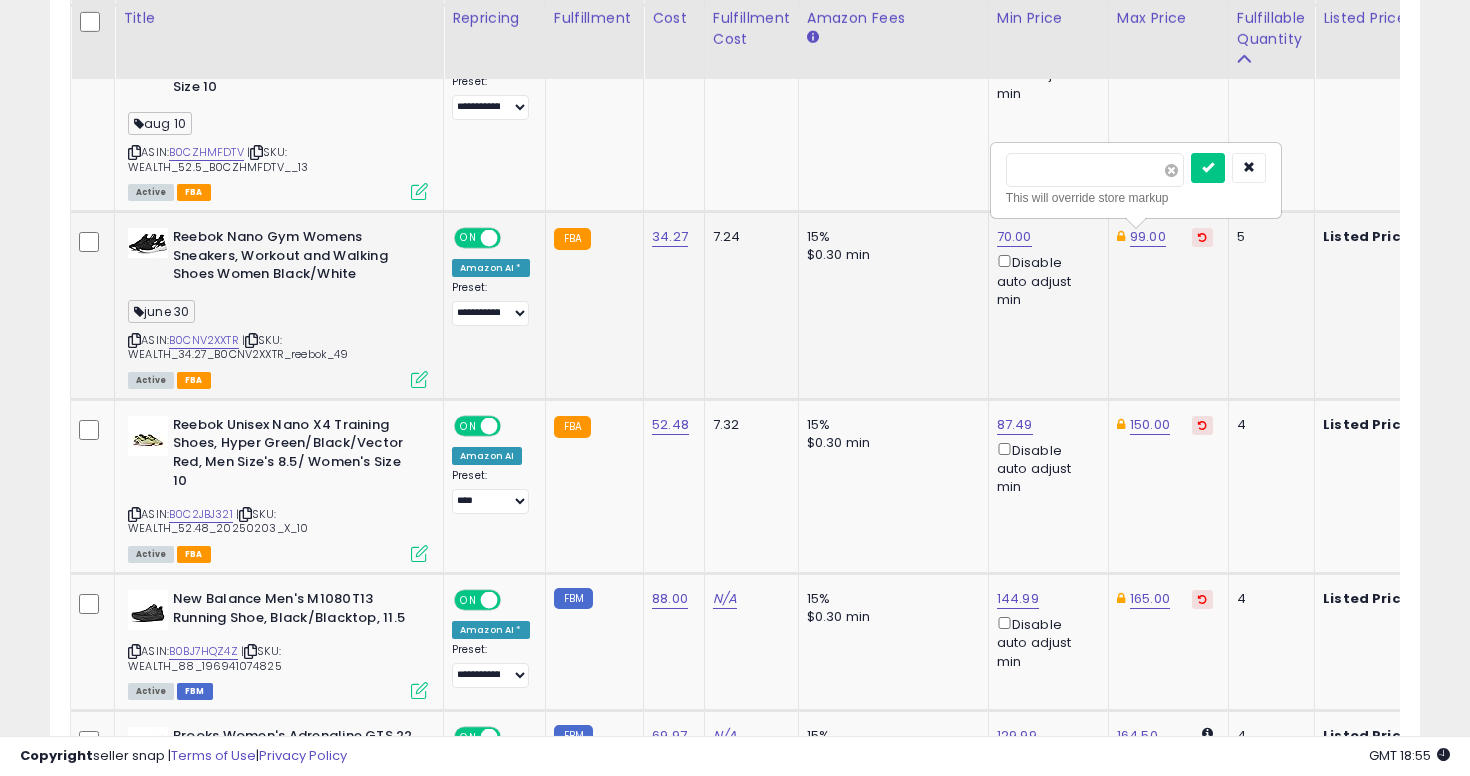 click at bounding box center (1171, 170) 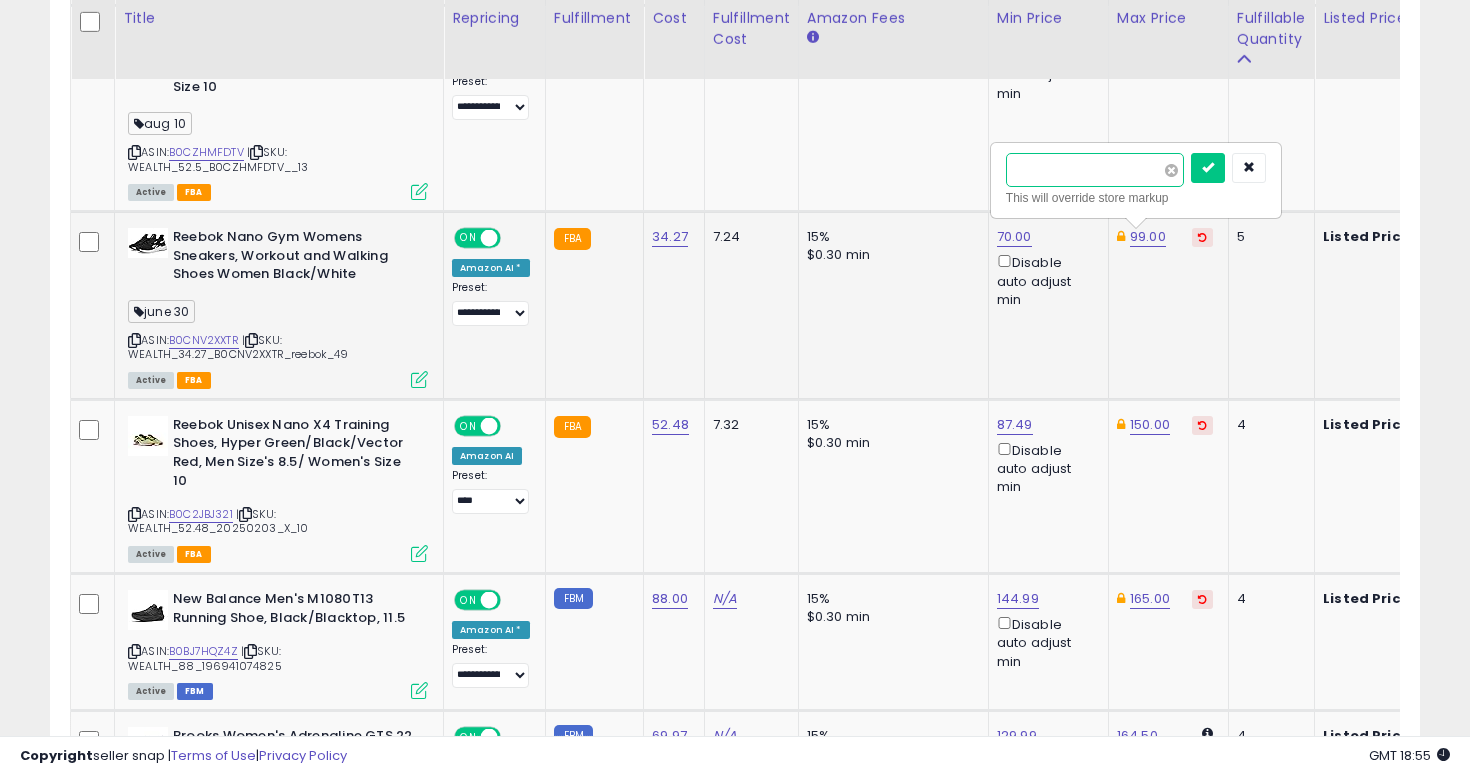 type on "**" 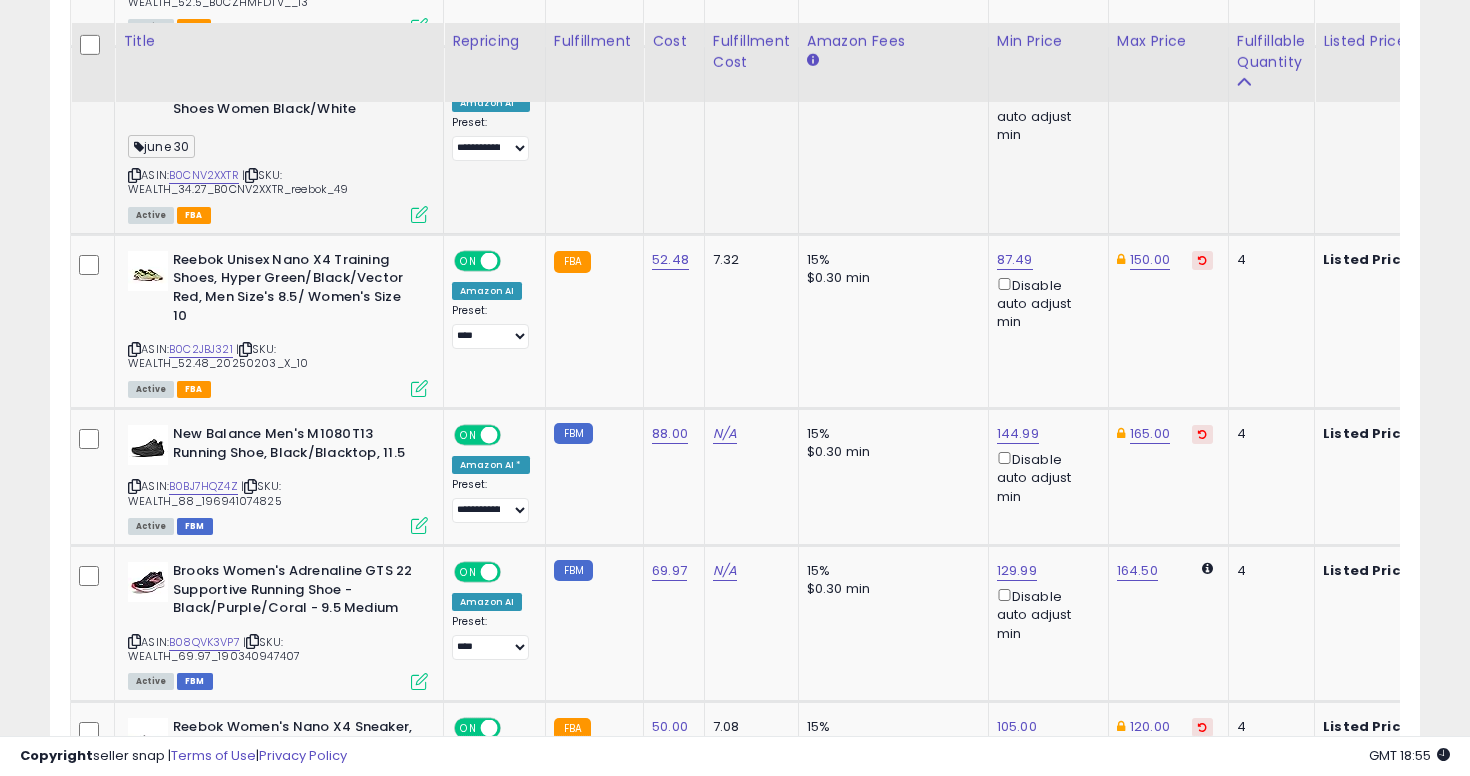 scroll, scrollTop: 2875, scrollLeft: 0, axis: vertical 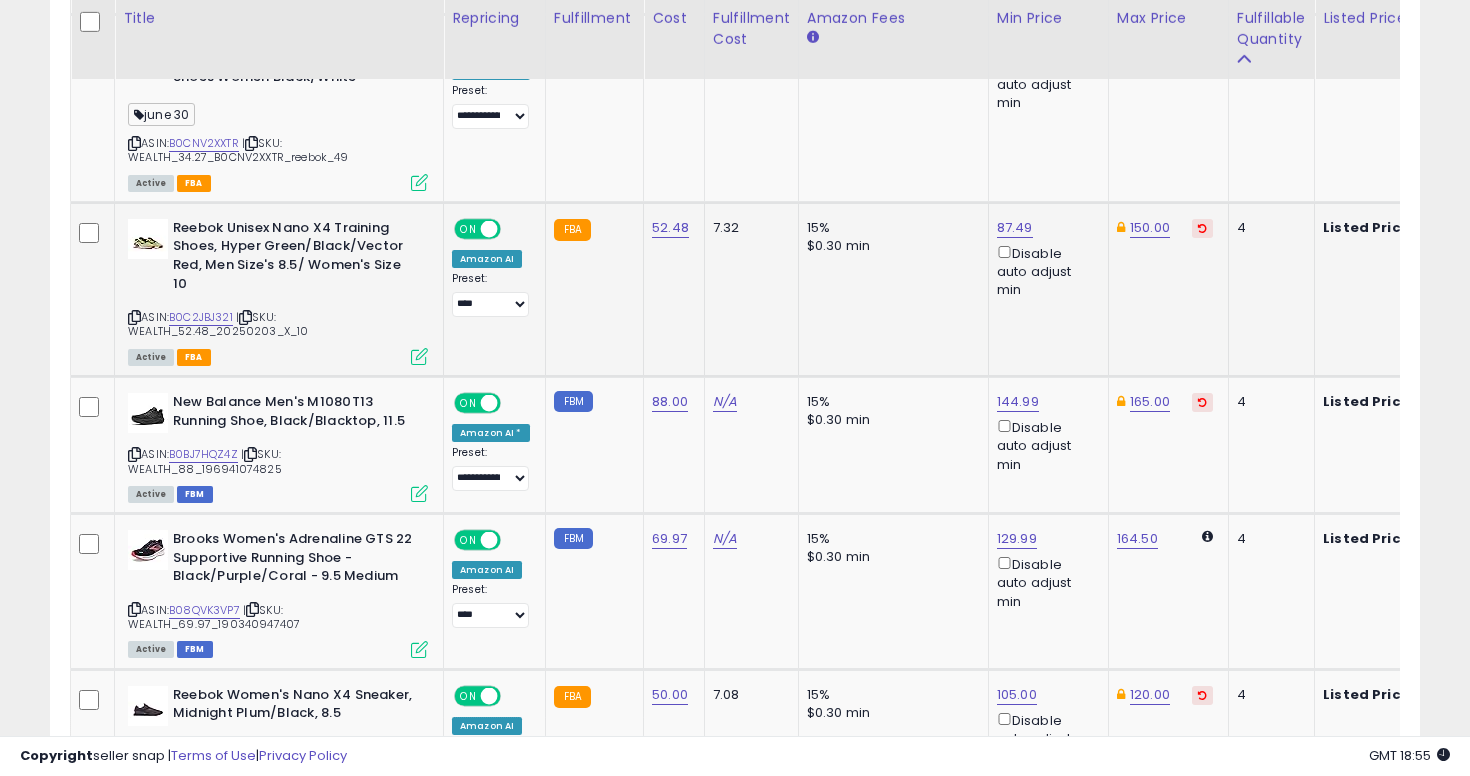 click at bounding box center [134, 317] 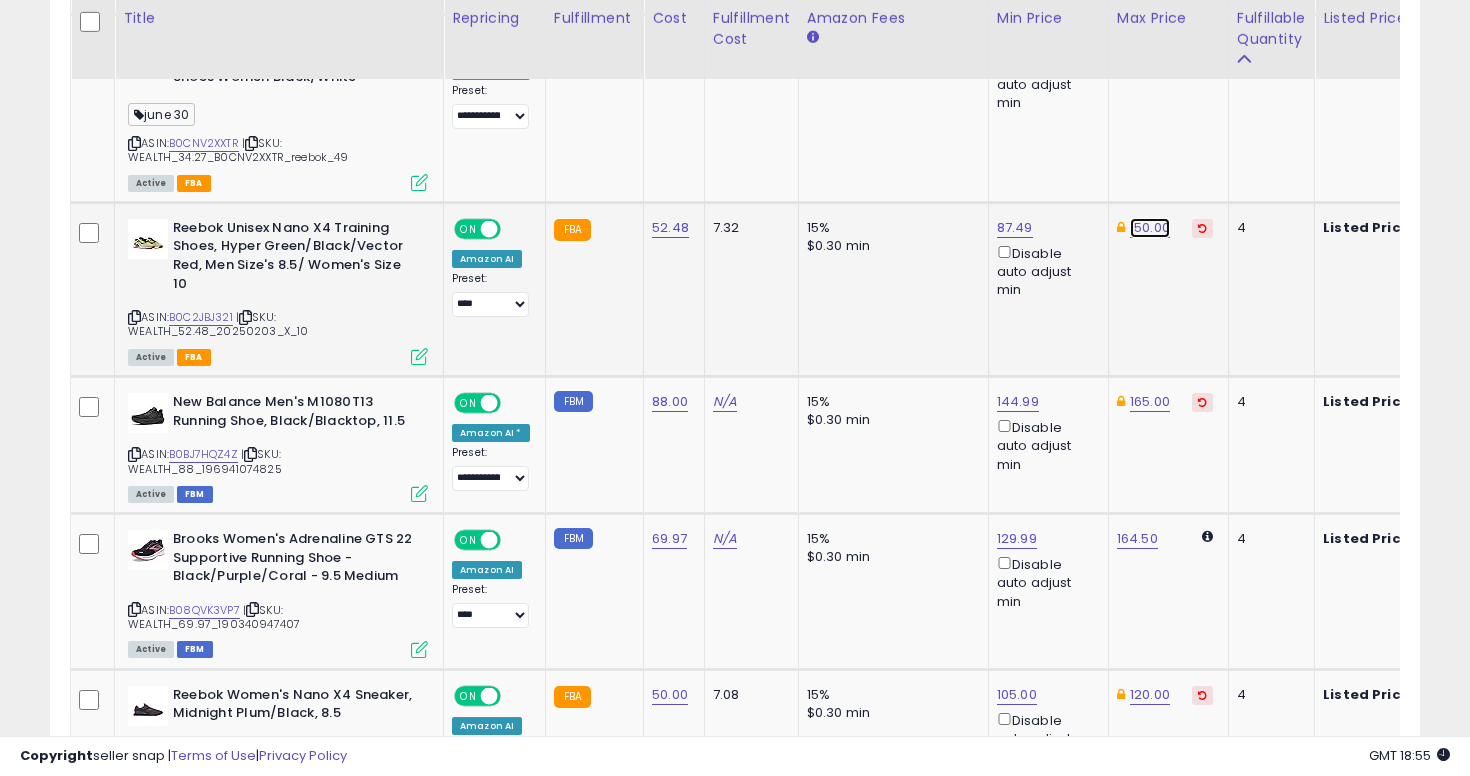 click on "150.00" at bounding box center (1148, -1801) 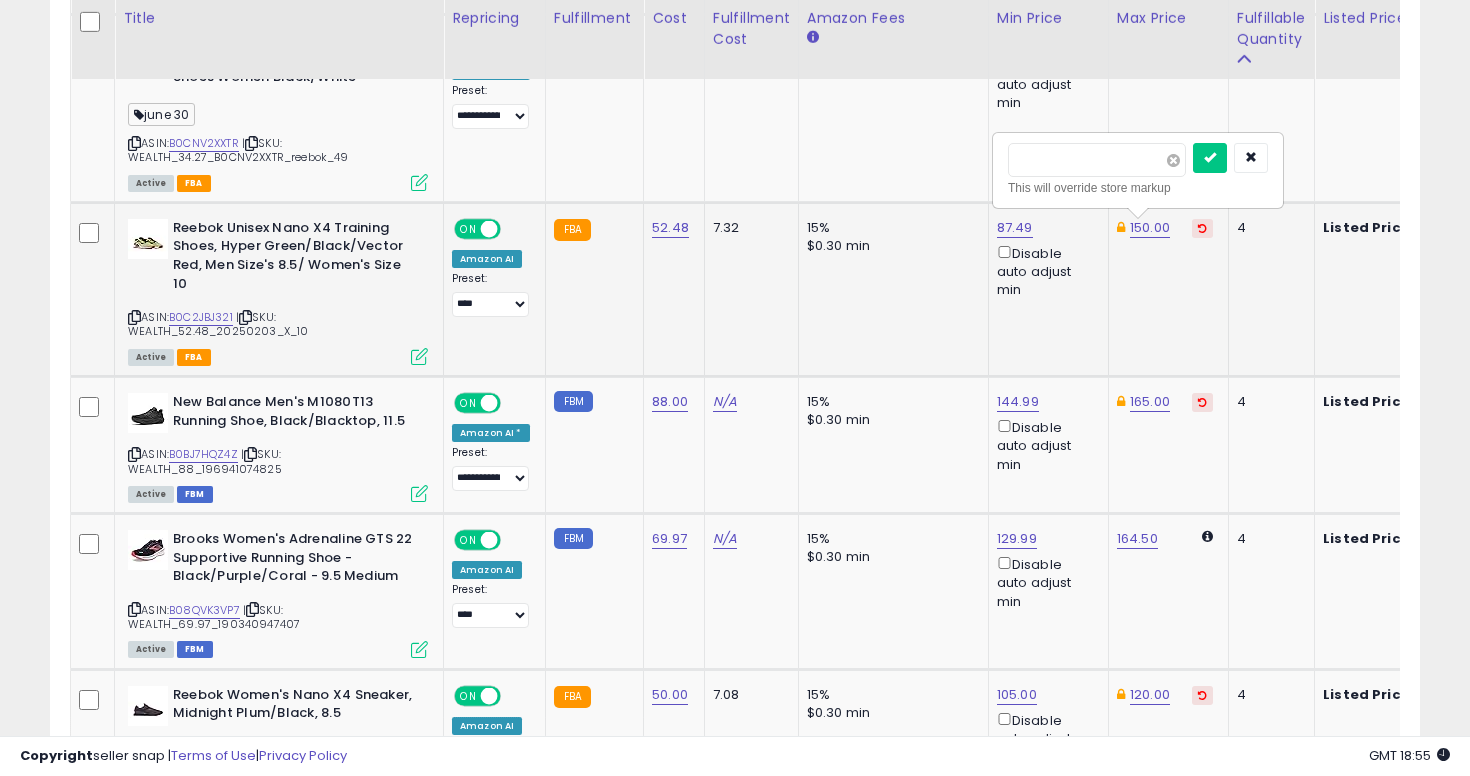 click at bounding box center [1173, 160] 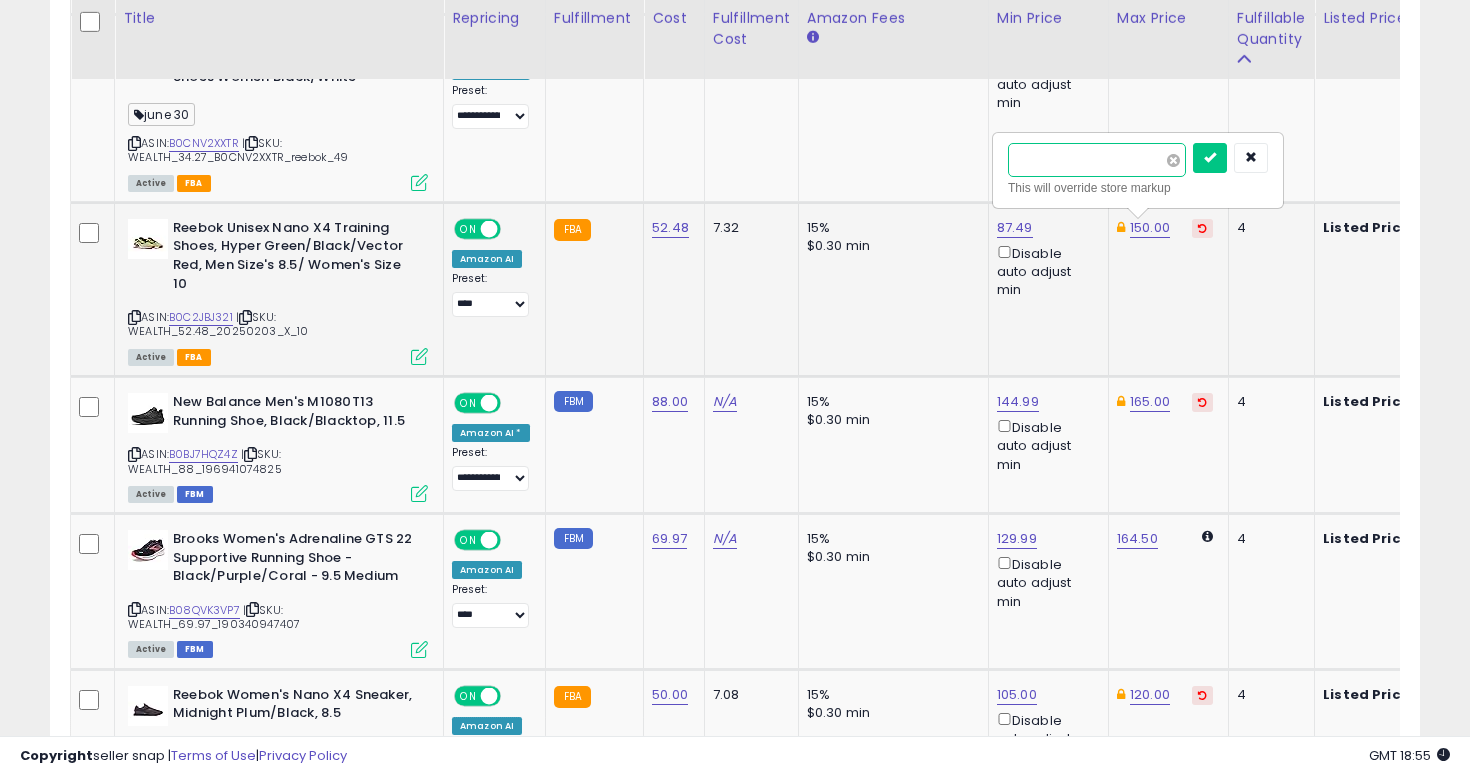 type on "*****" 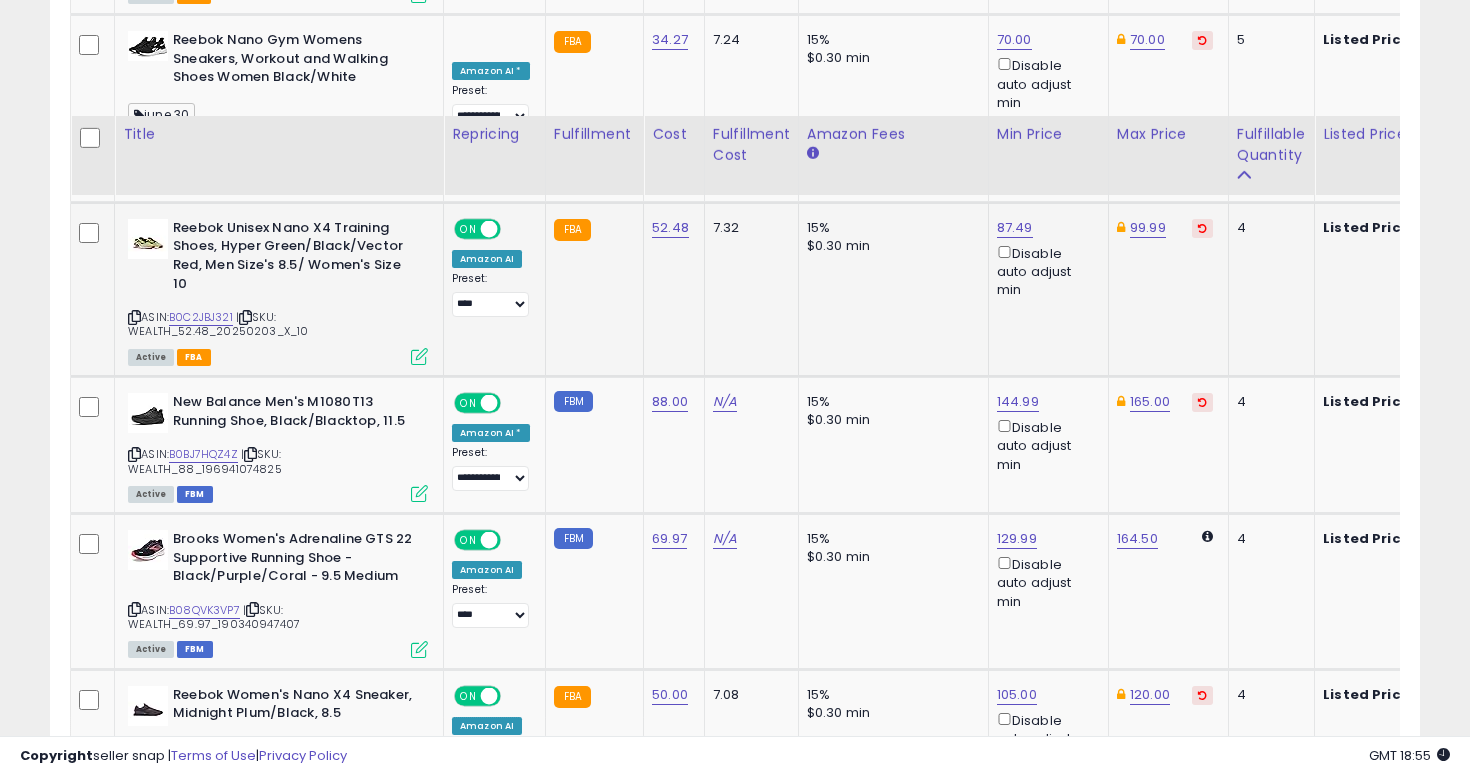 scroll, scrollTop: 3065, scrollLeft: 0, axis: vertical 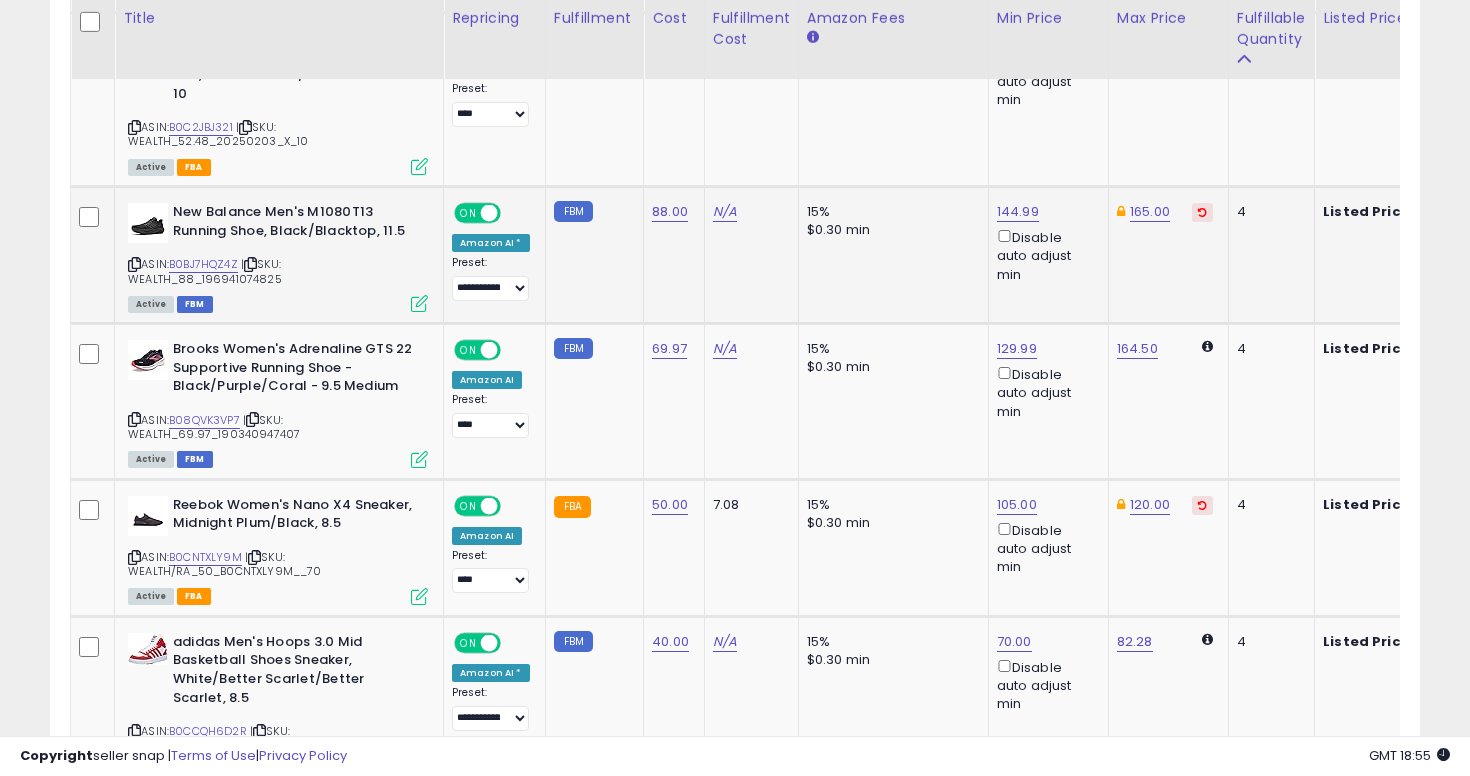 click at bounding box center [134, 264] 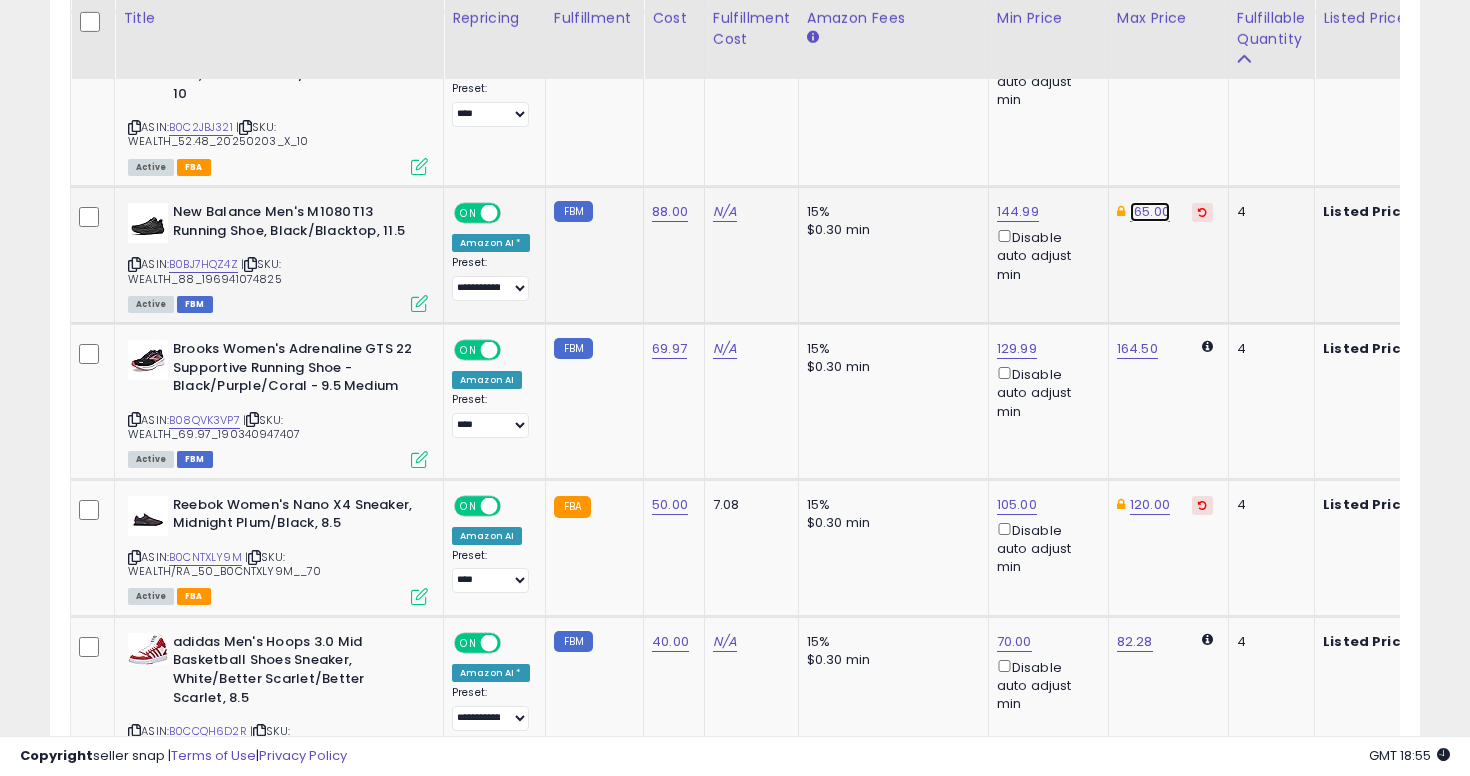 click on "165.00" at bounding box center (1148, -1991) 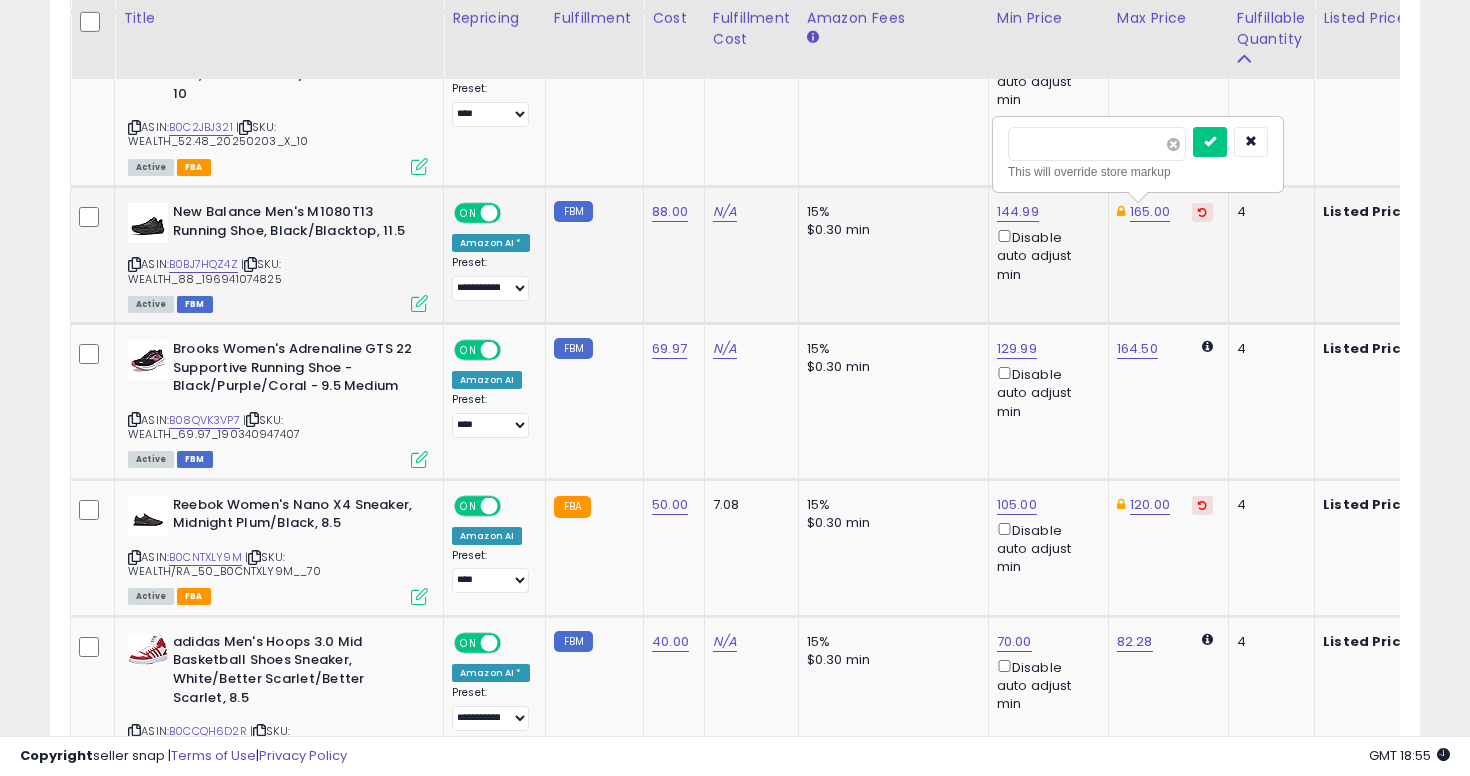 click at bounding box center (1173, 144) 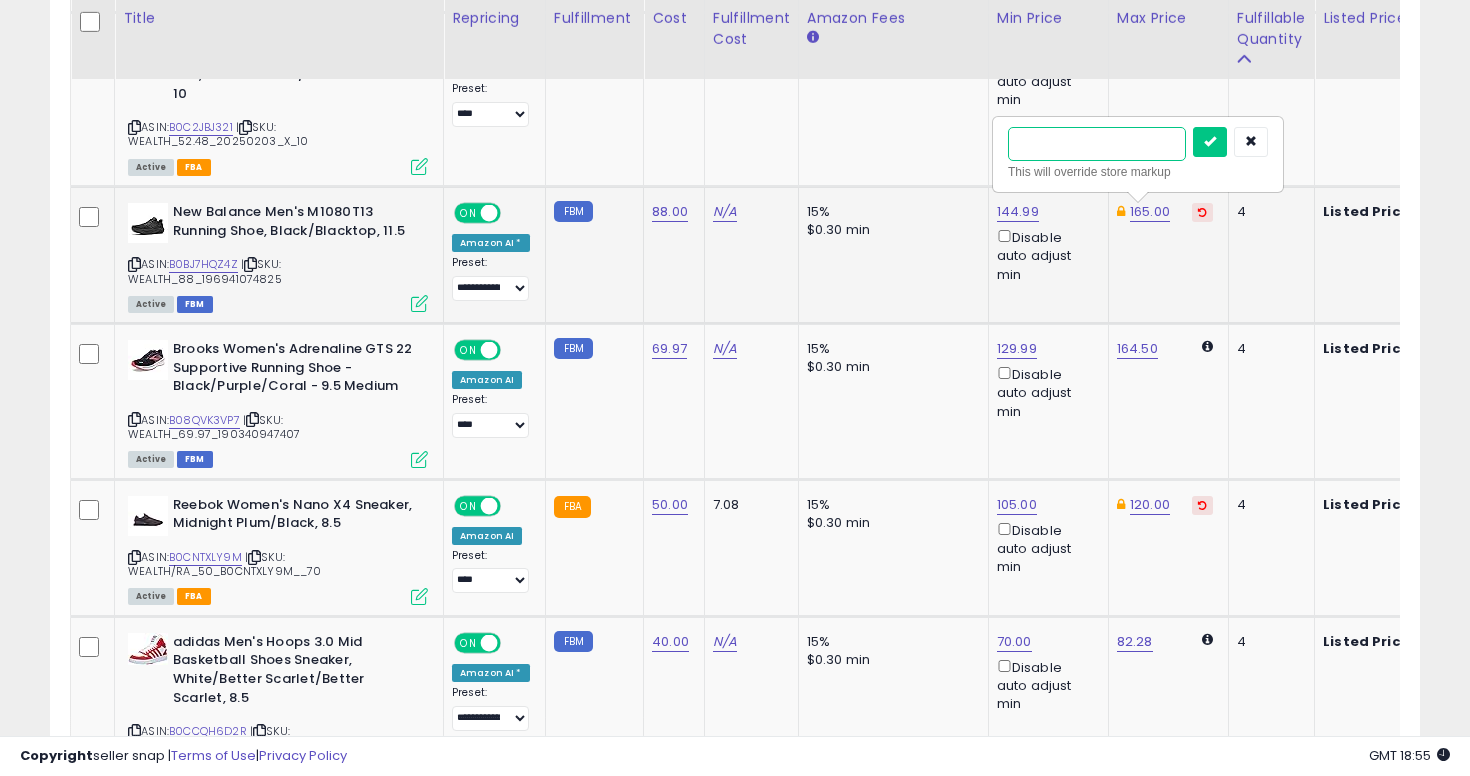 type on "***" 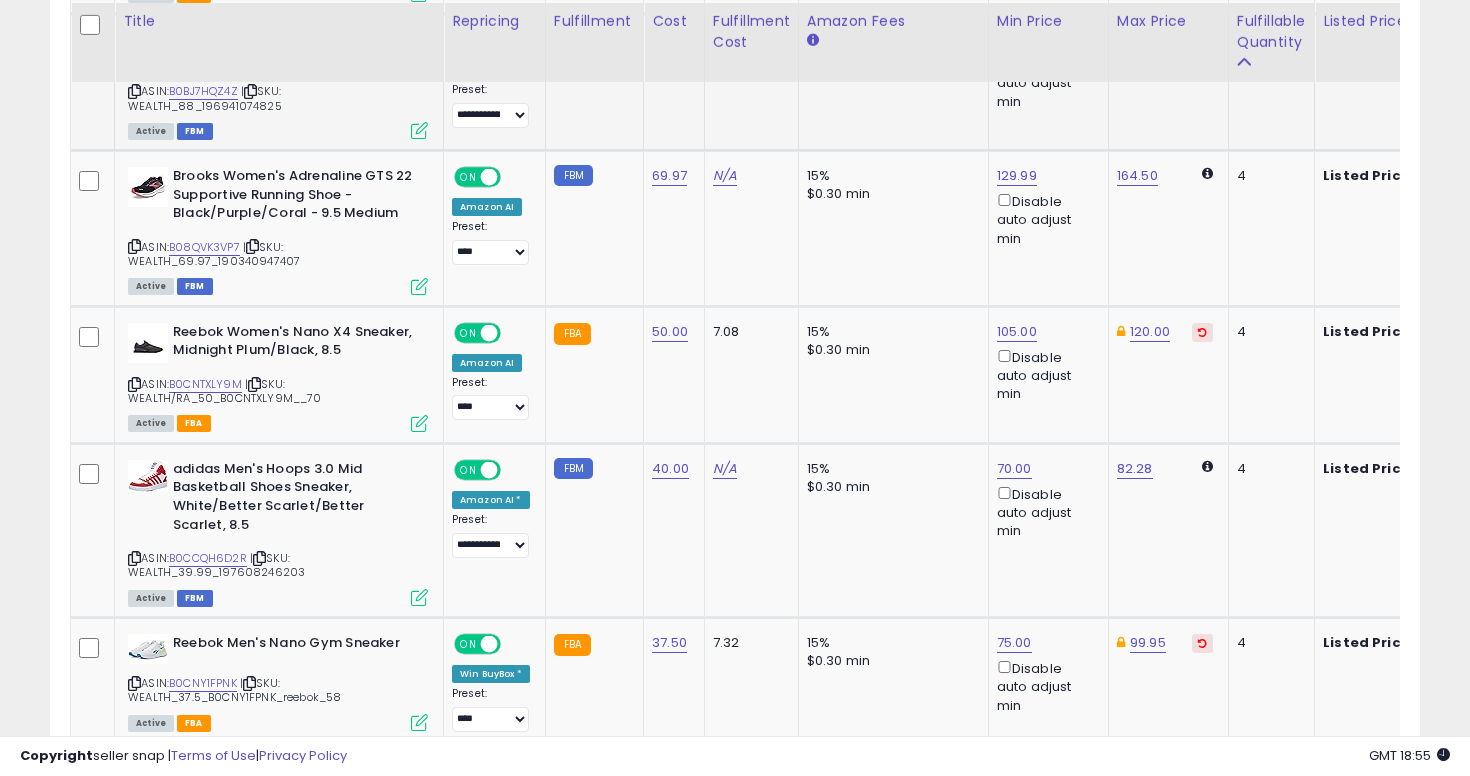 scroll, scrollTop: 3241, scrollLeft: 0, axis: vertical 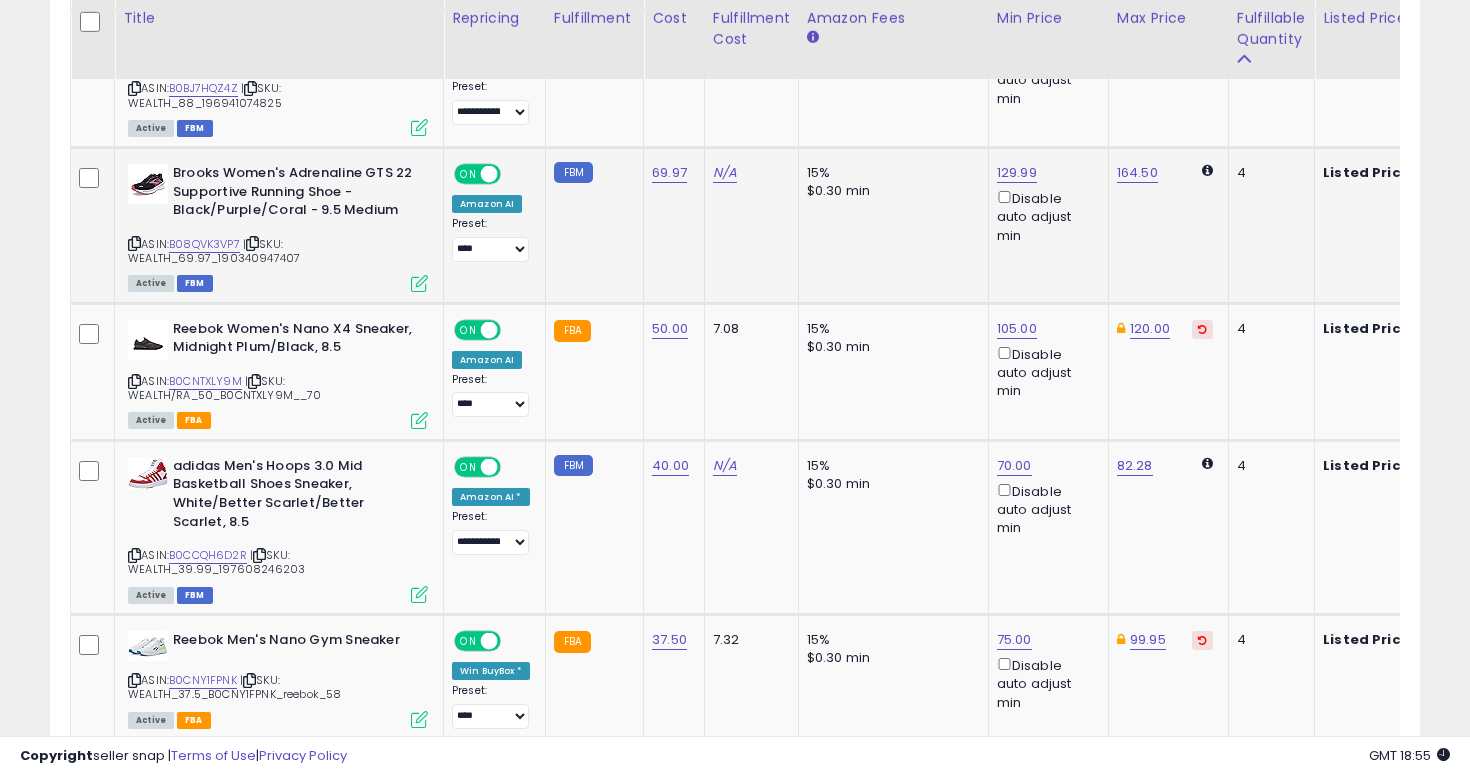 click at bounding box center (134, 243) 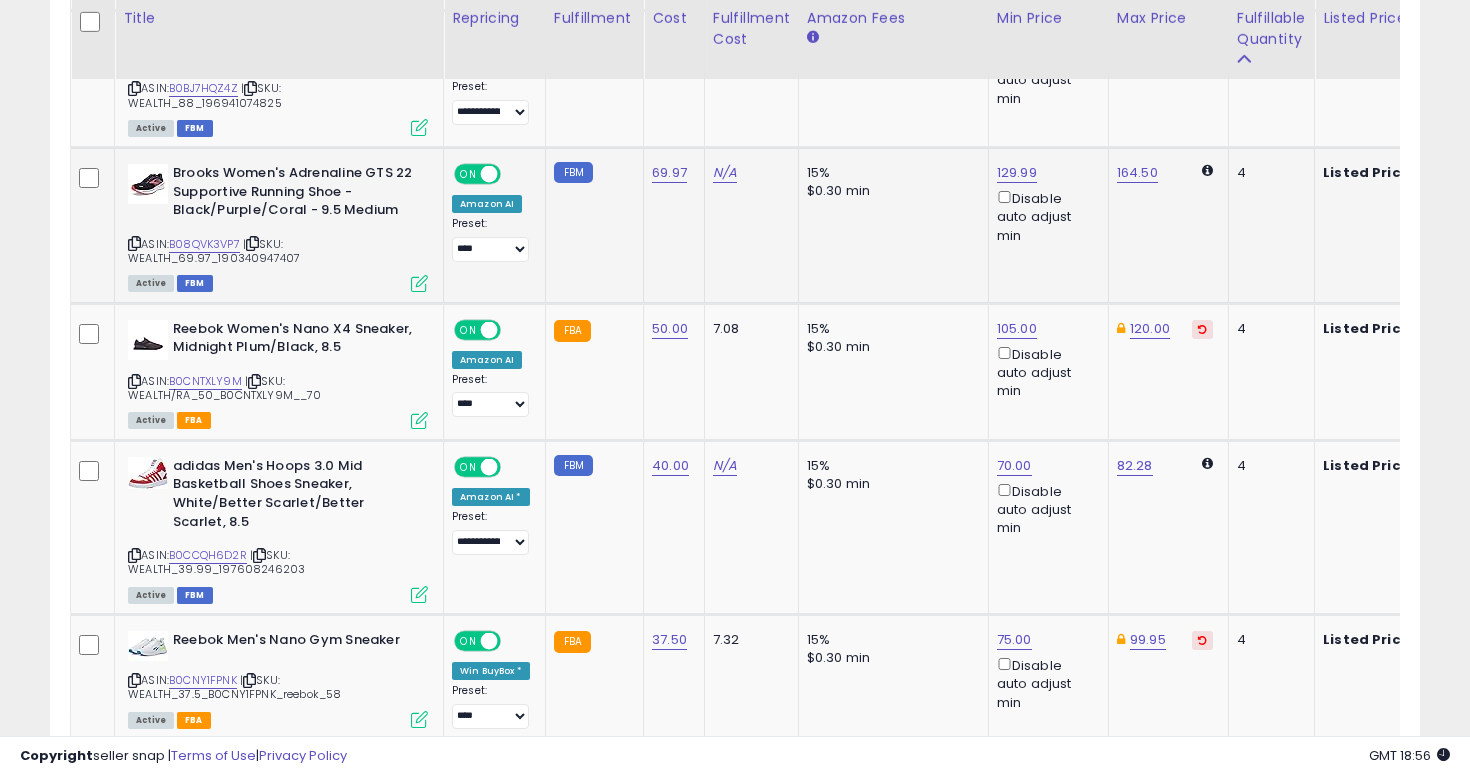 click on "FBM" 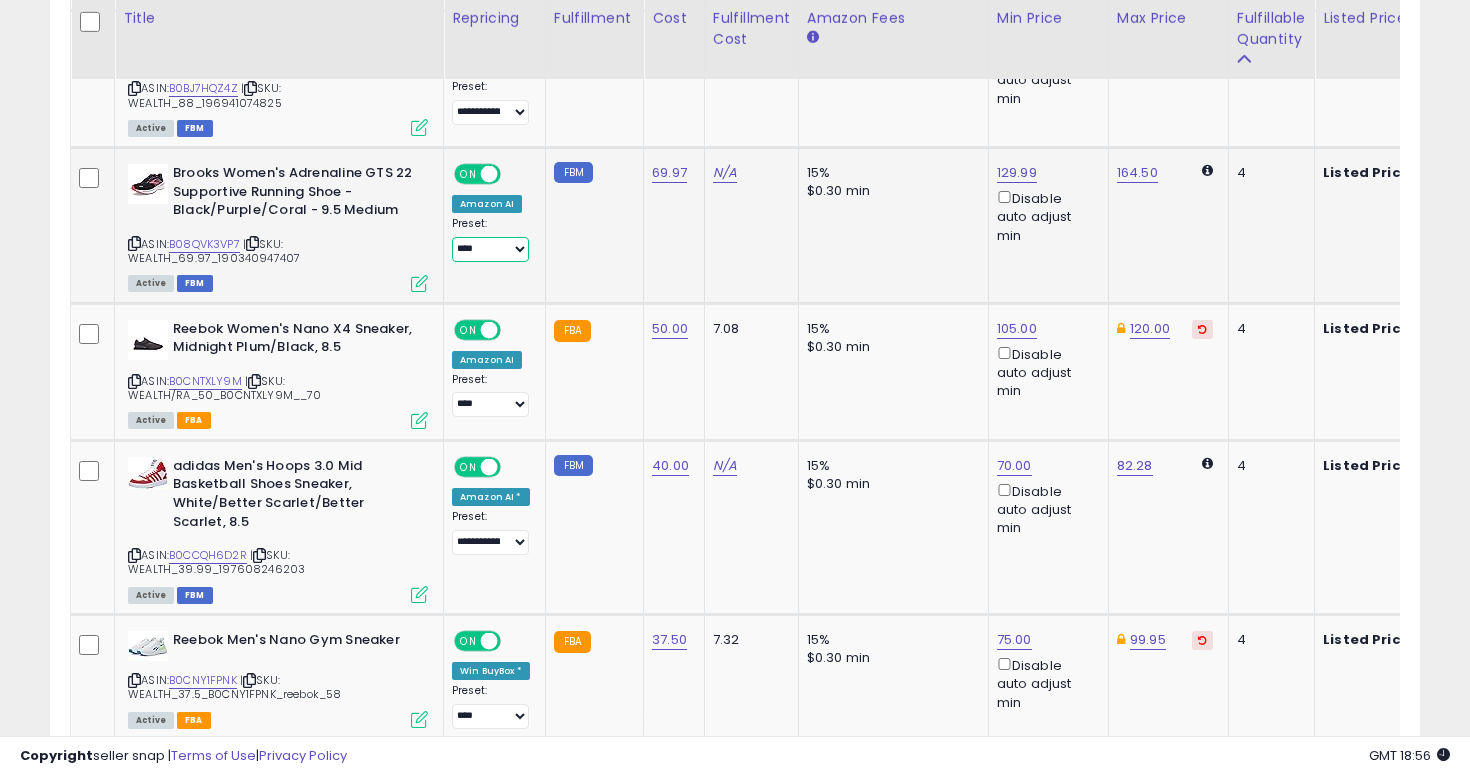click on "**********" at bounding box center (490, 249) 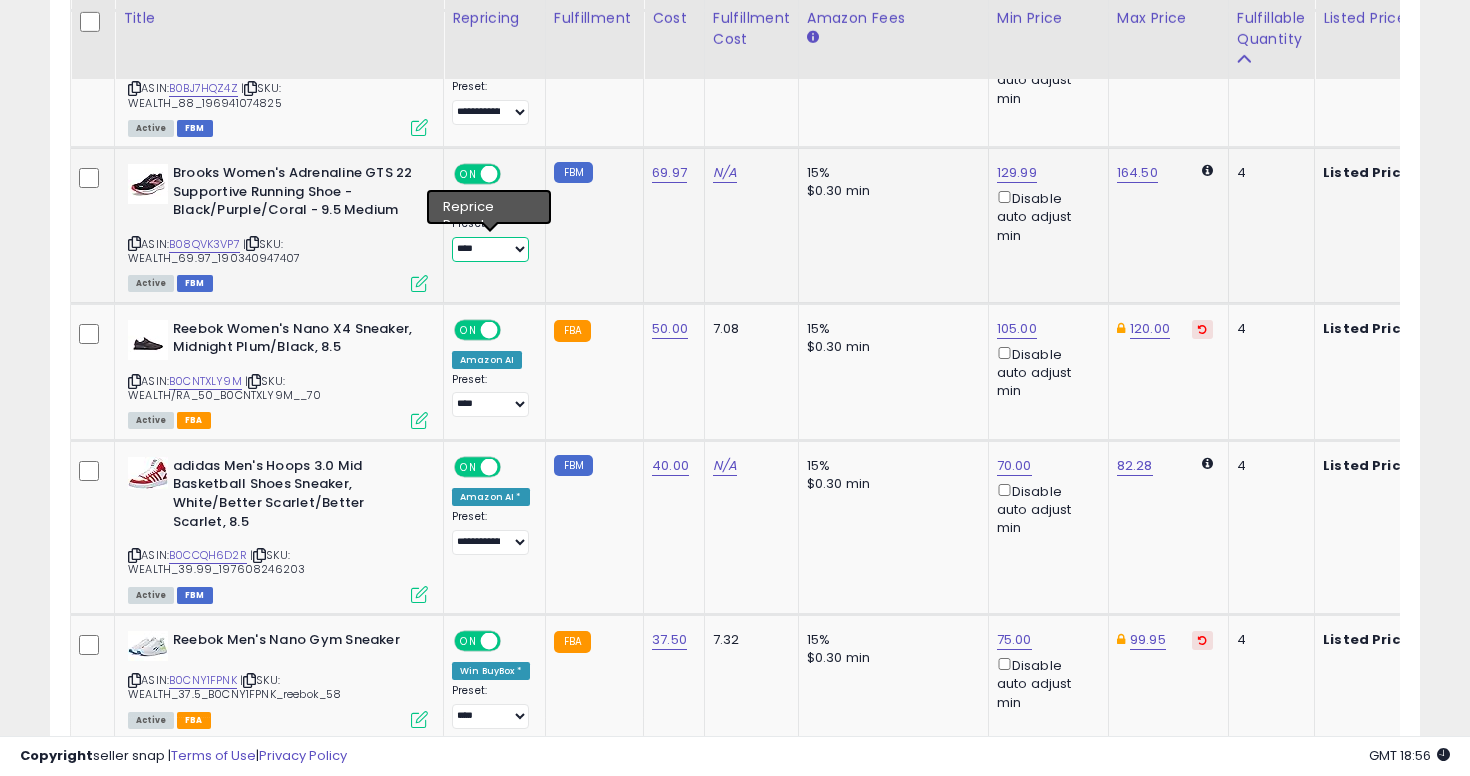 select on "**********" 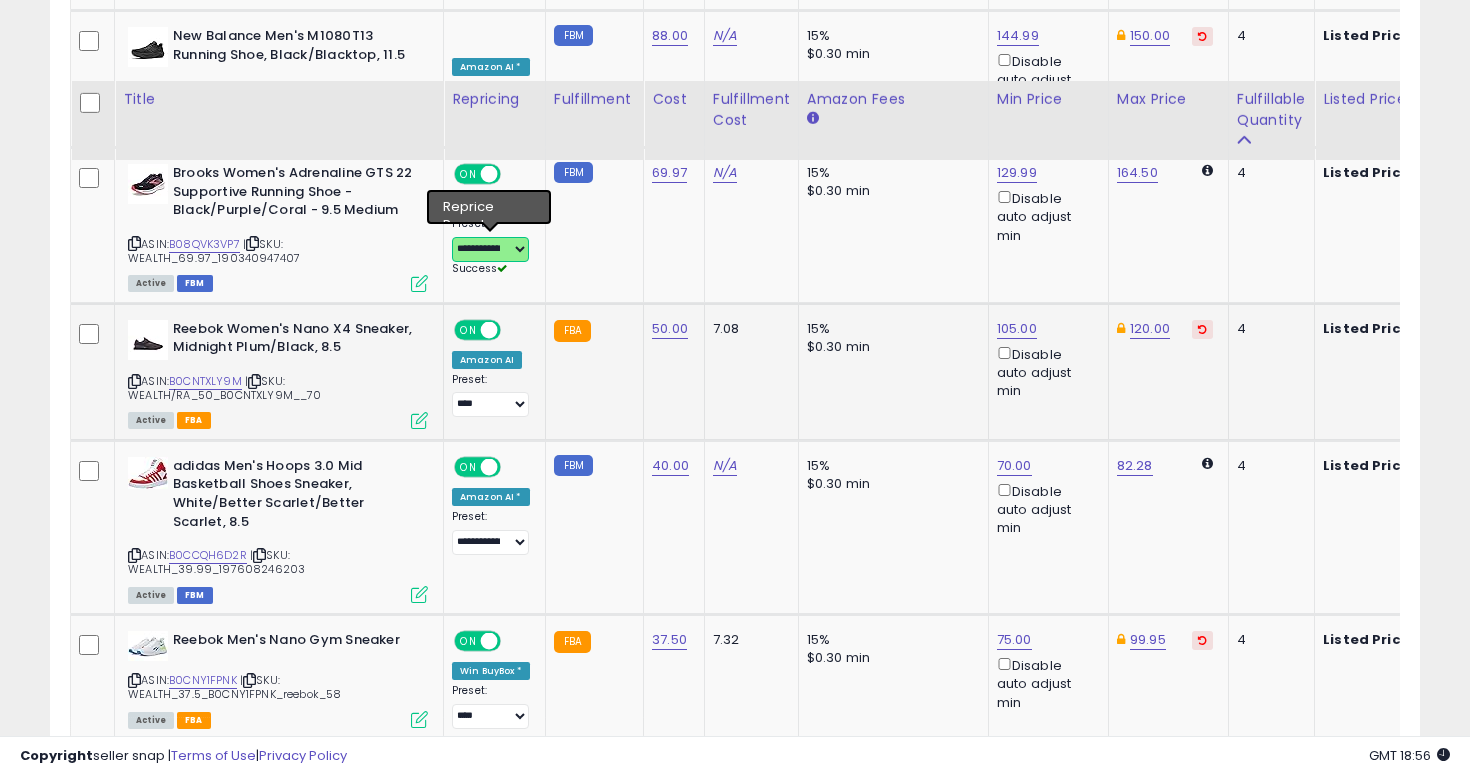 scroll, scrollTop: 3382, scrollLeft: 0, axis: vertical 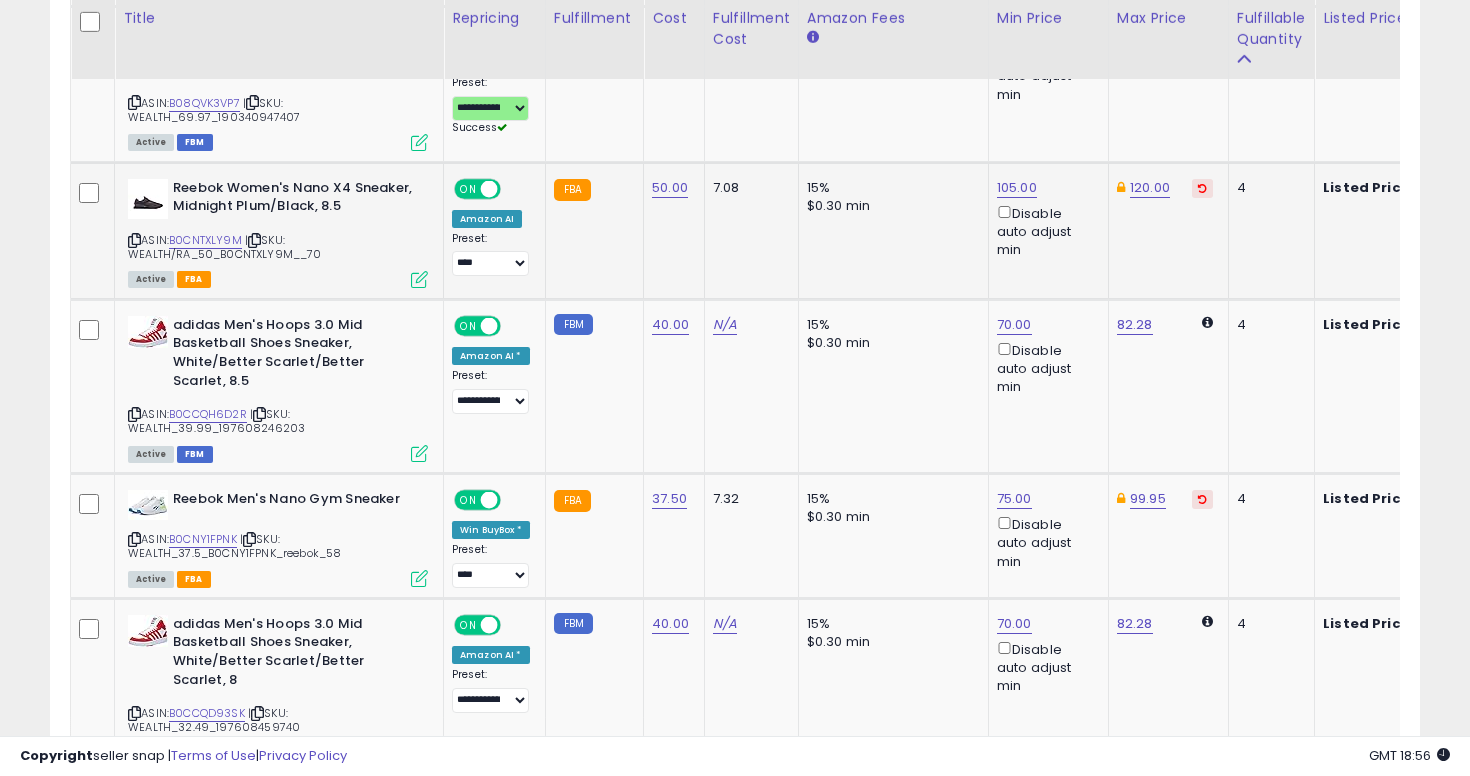 click at bounding box center [134, 240] 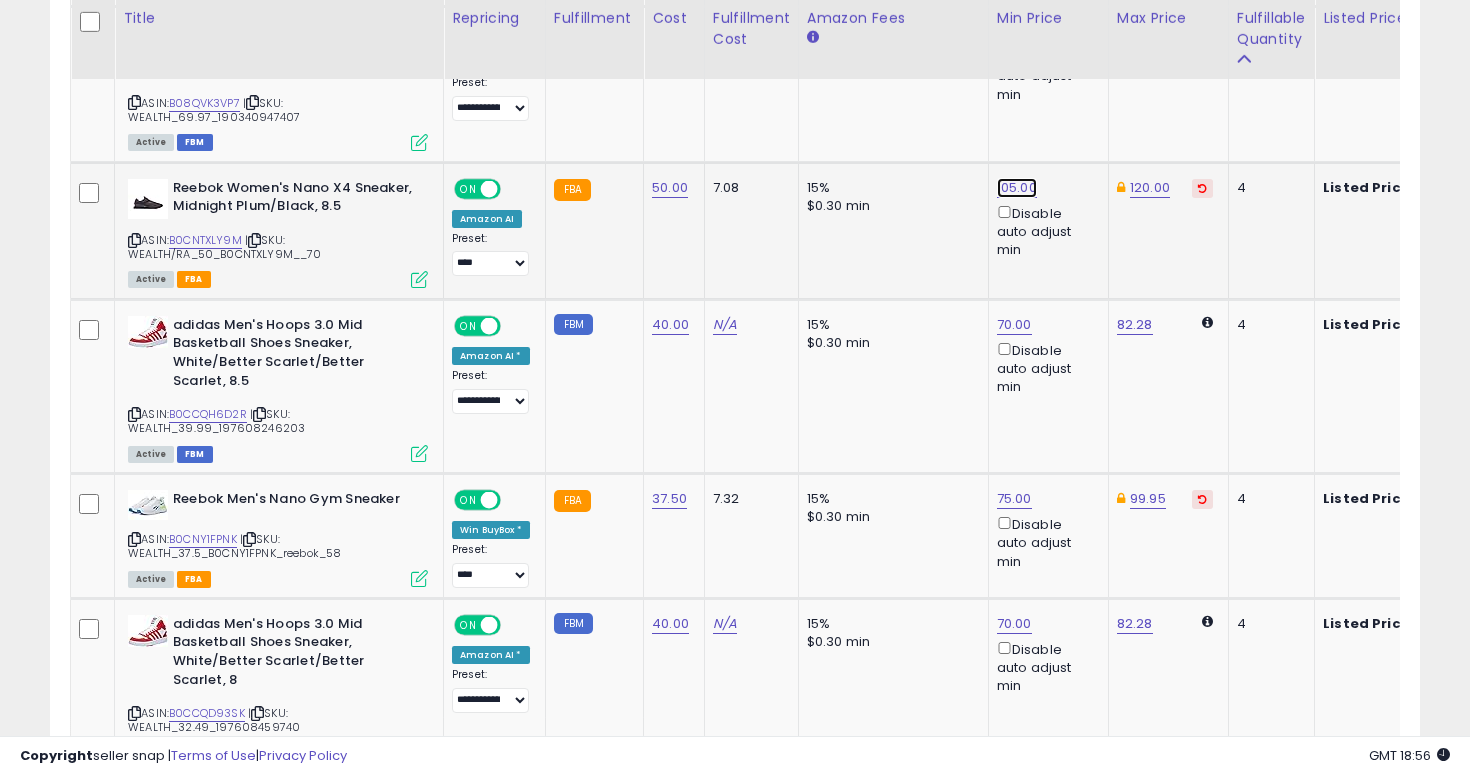 click on "105.00" at bounding box center (1015, -2308) 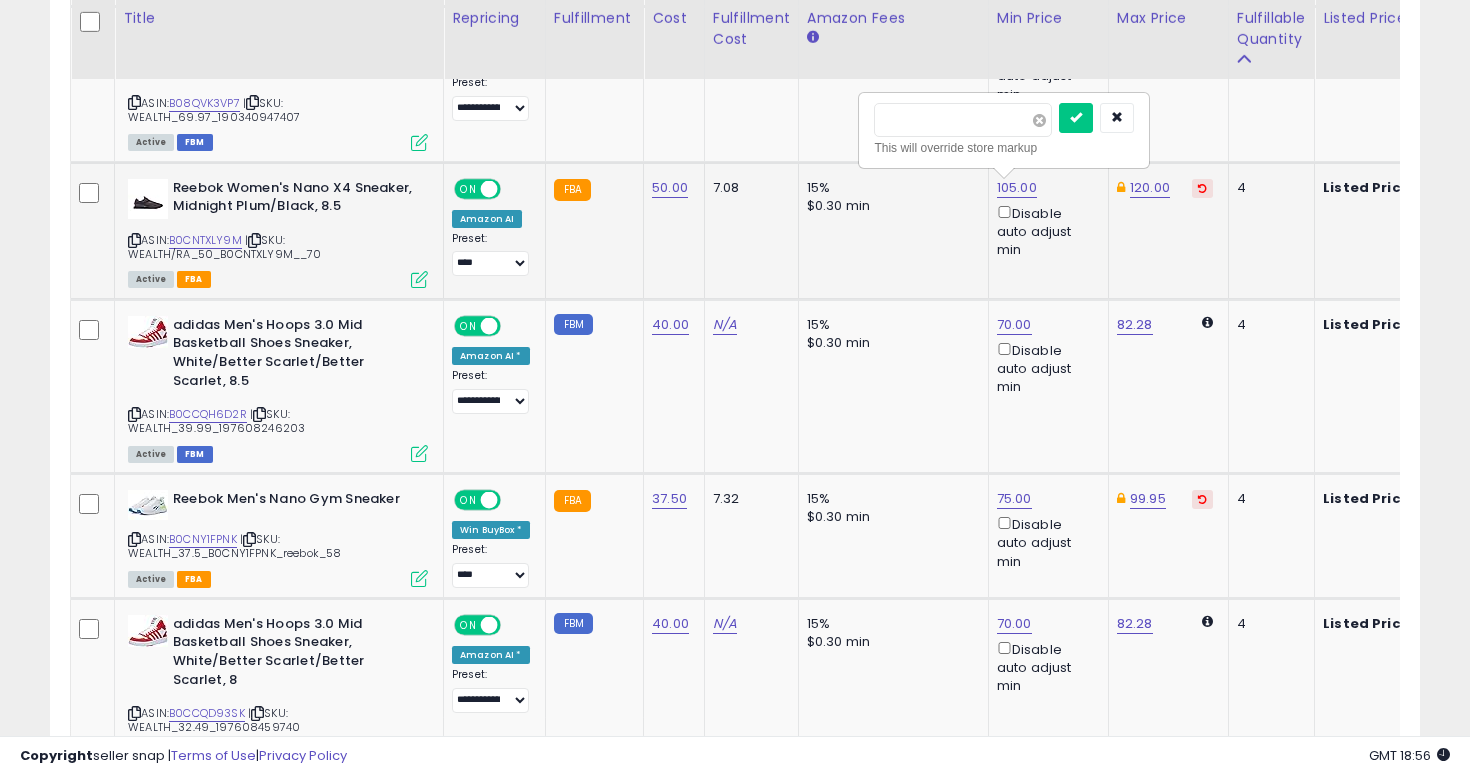 click at bounding box center (1039, 120) 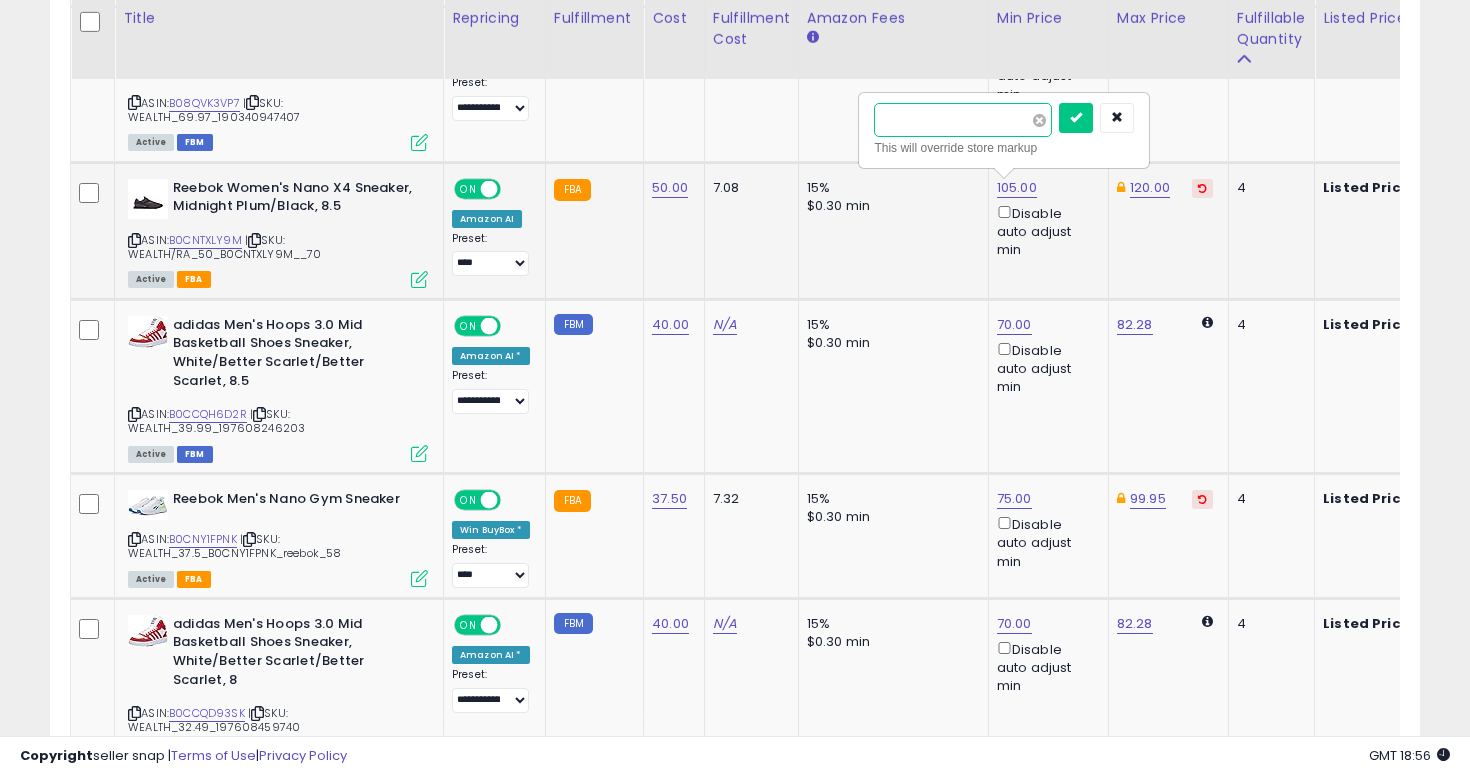 type on "*****" 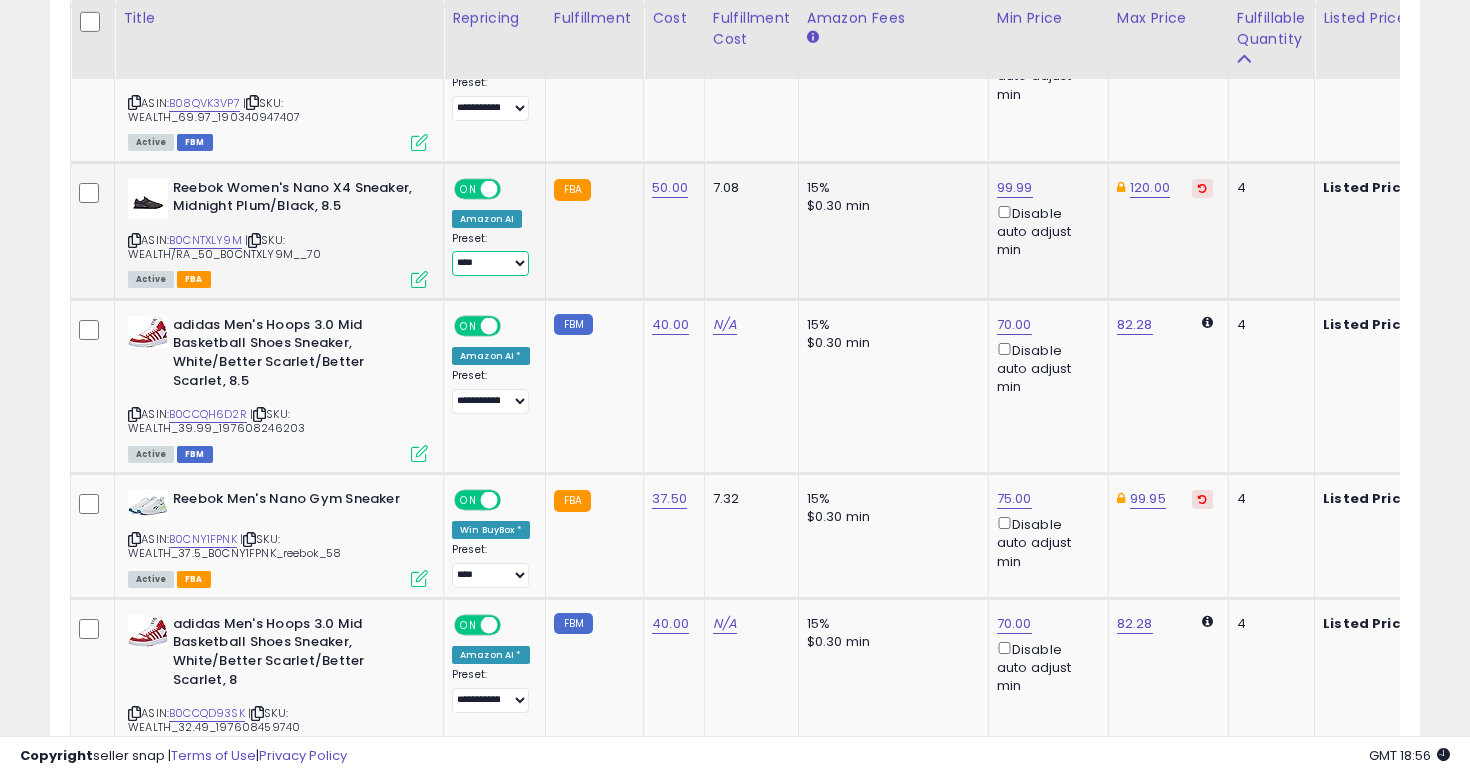 click on "**********" at bounding box center (490, 263) 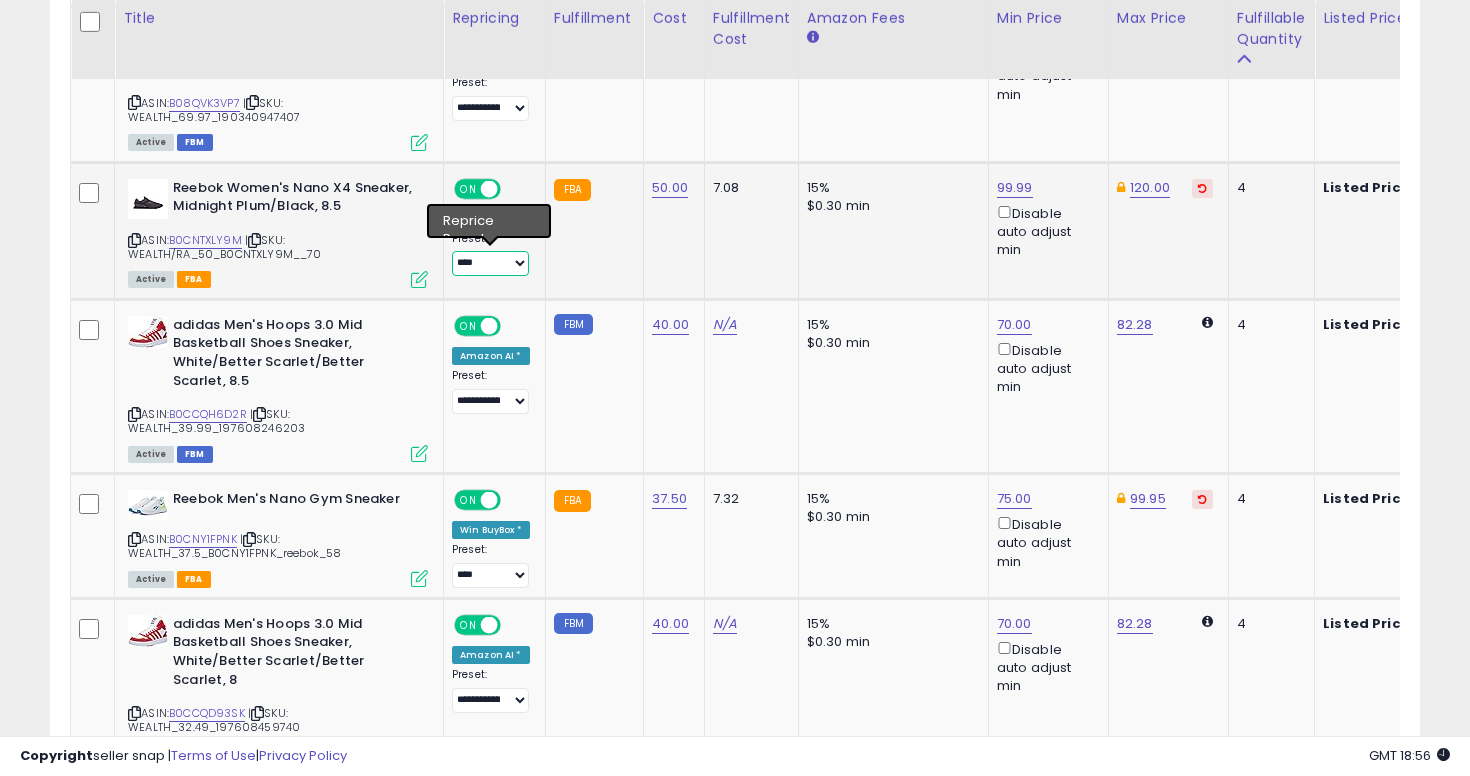 select on "**********" 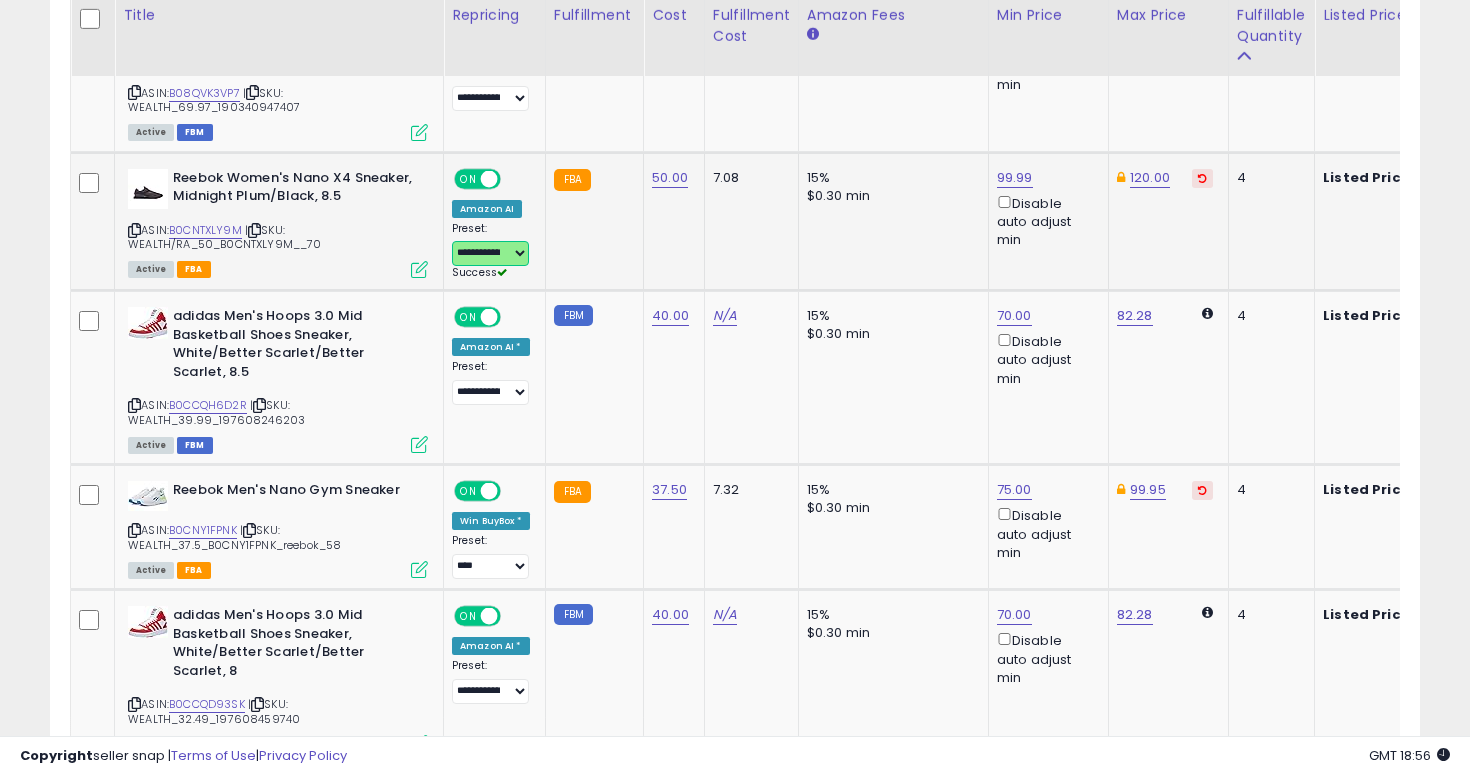 scroll, scrollTop: 3389, scrollLeft: 0, axis: vertical 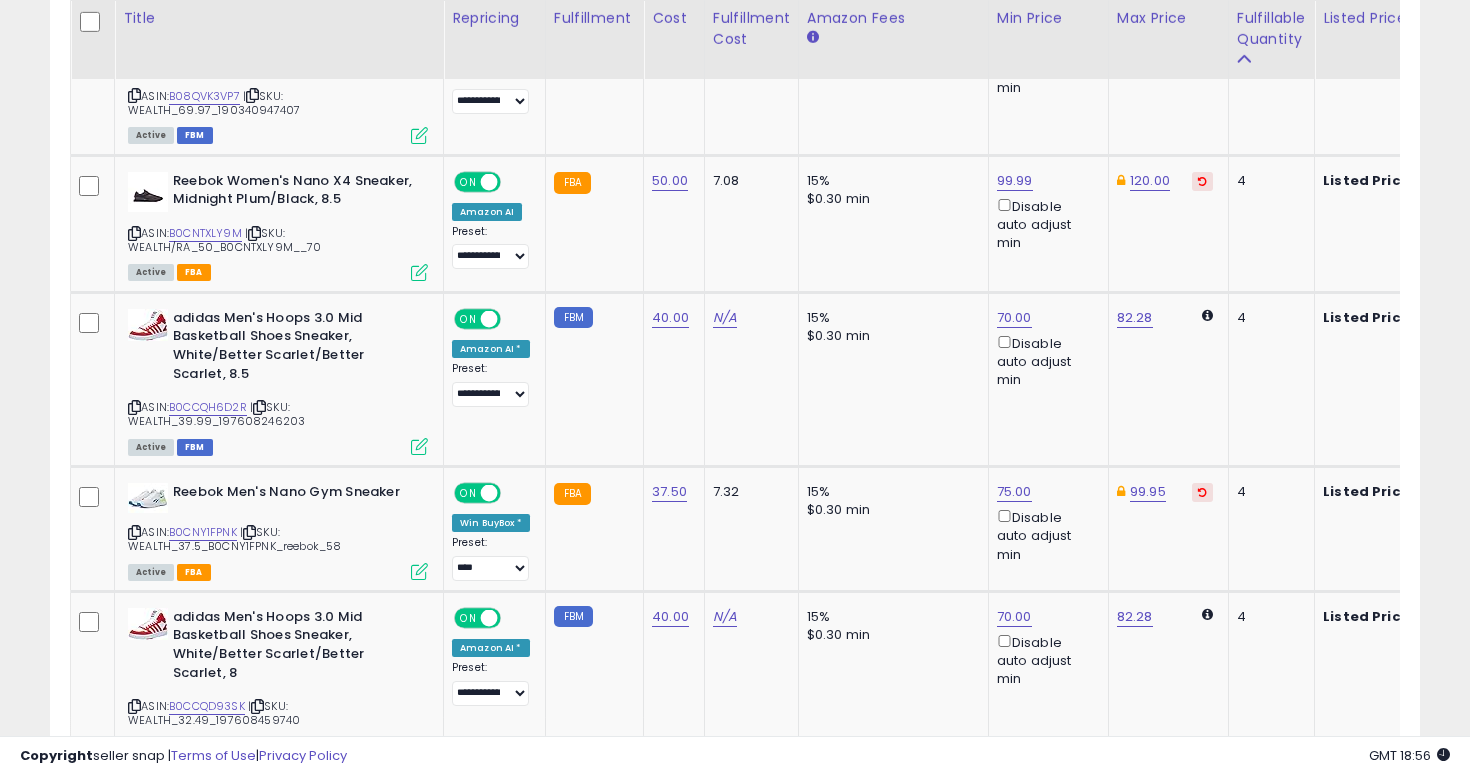 click on "99.99  Disable auto adjust min" 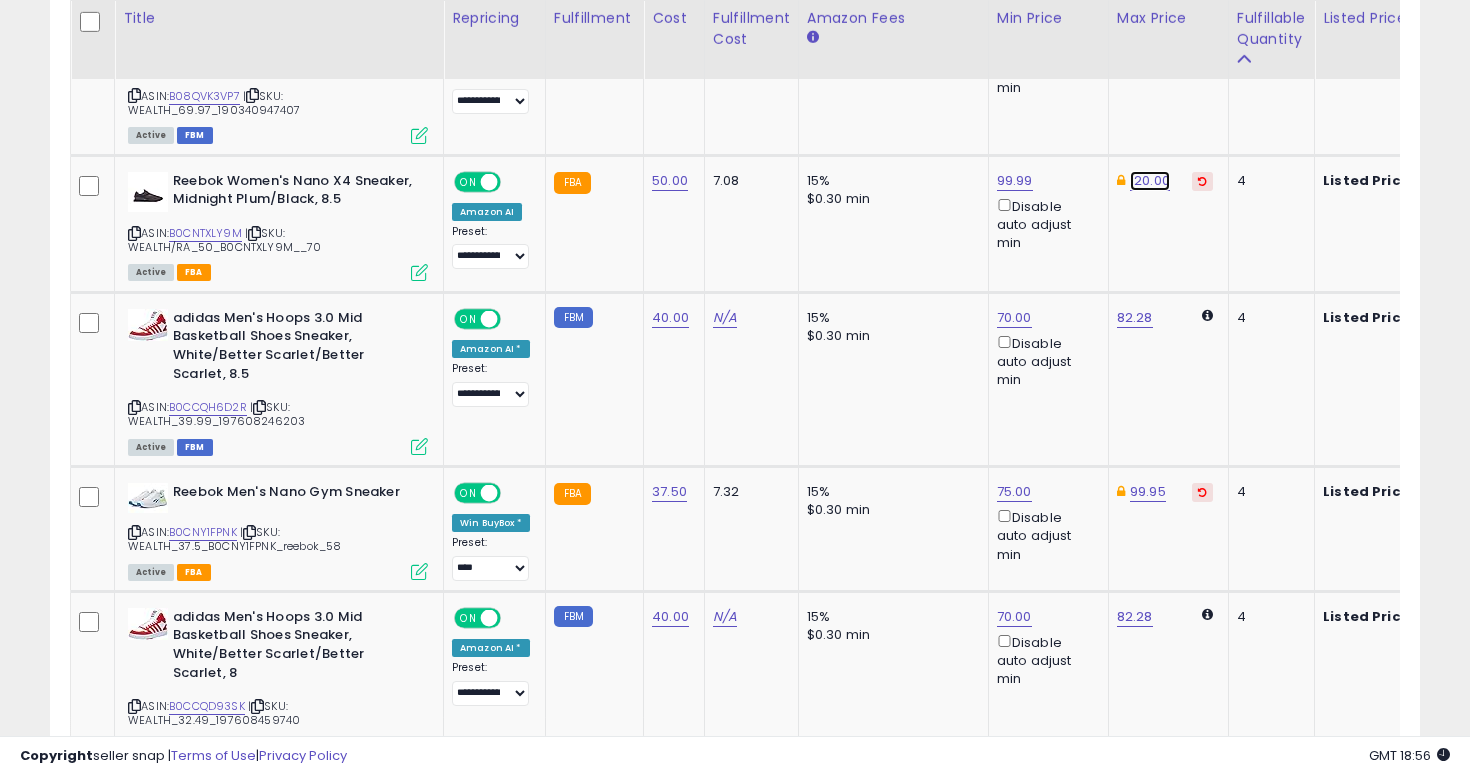 click on "120.00" at bounding box center (1148, -2315) 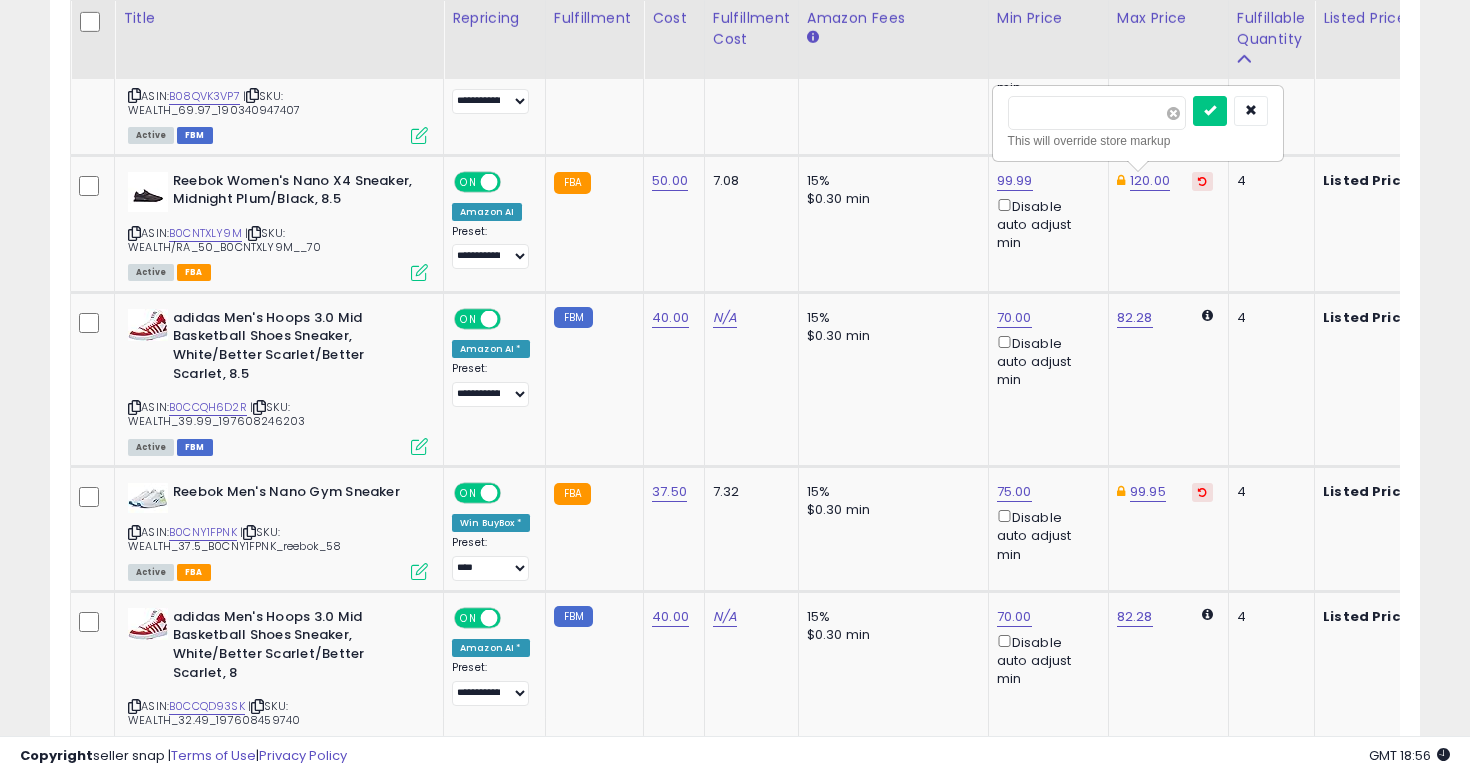 click at bounding box center [1173, 113] 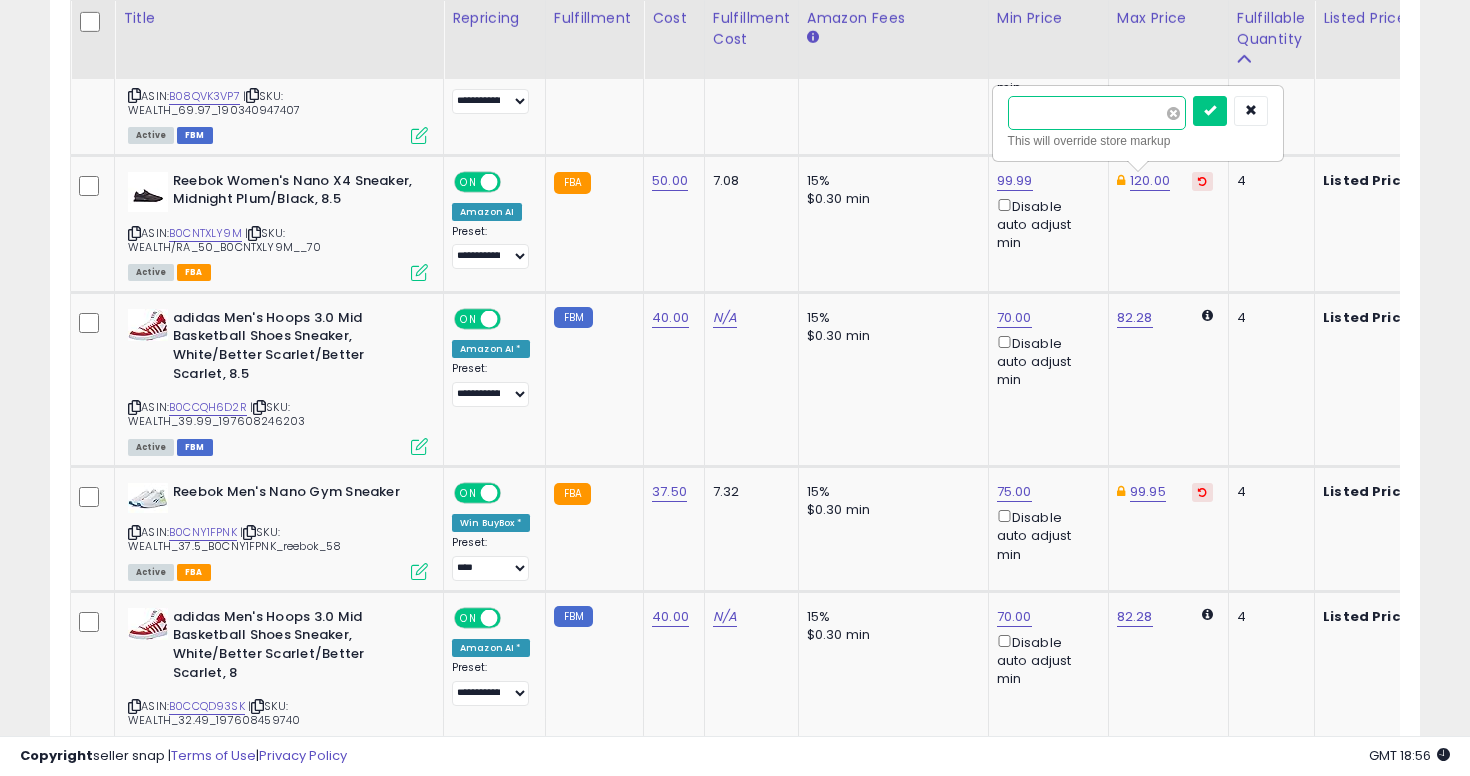 type on "***" 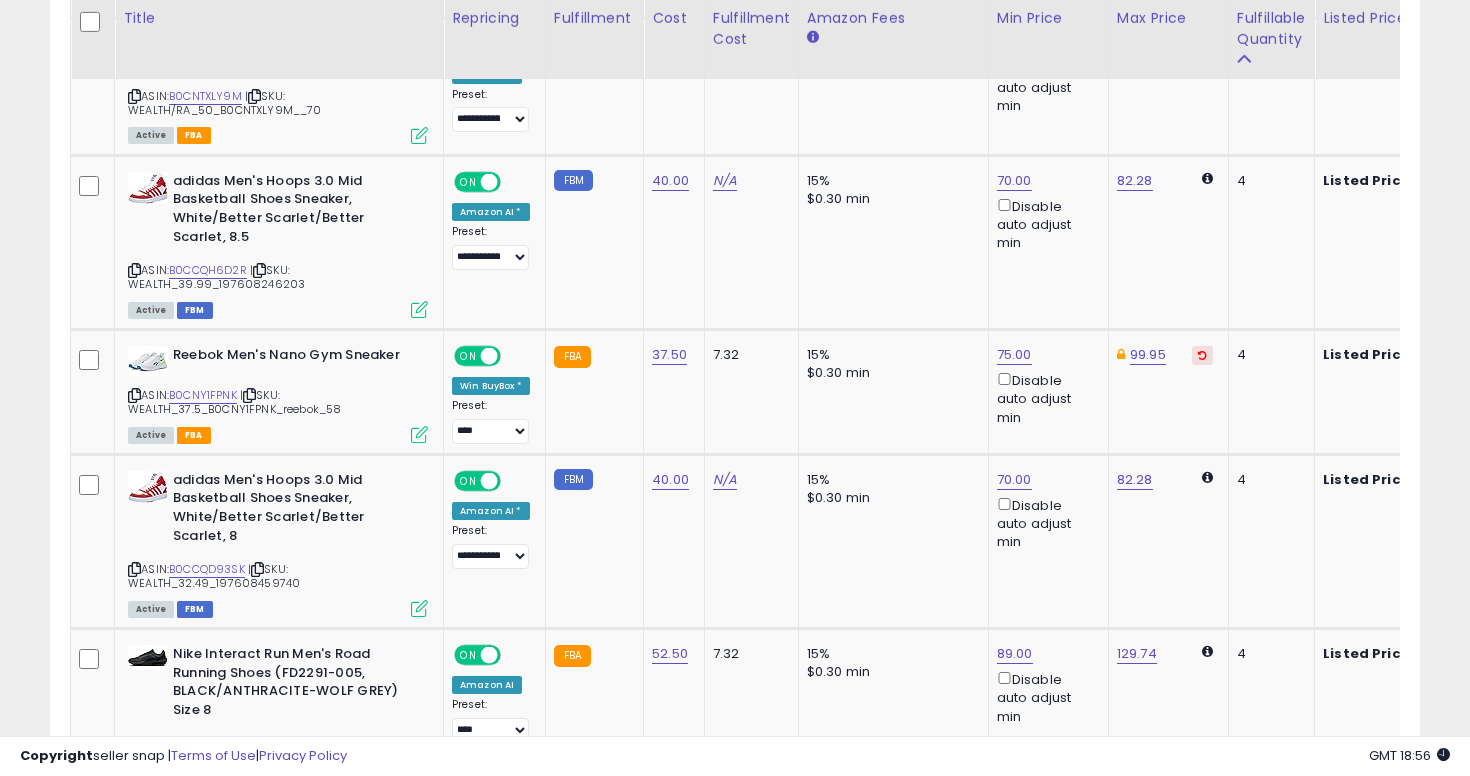 scroll, scrollTop: 3545, scrollLeft: 0, axis: vertical 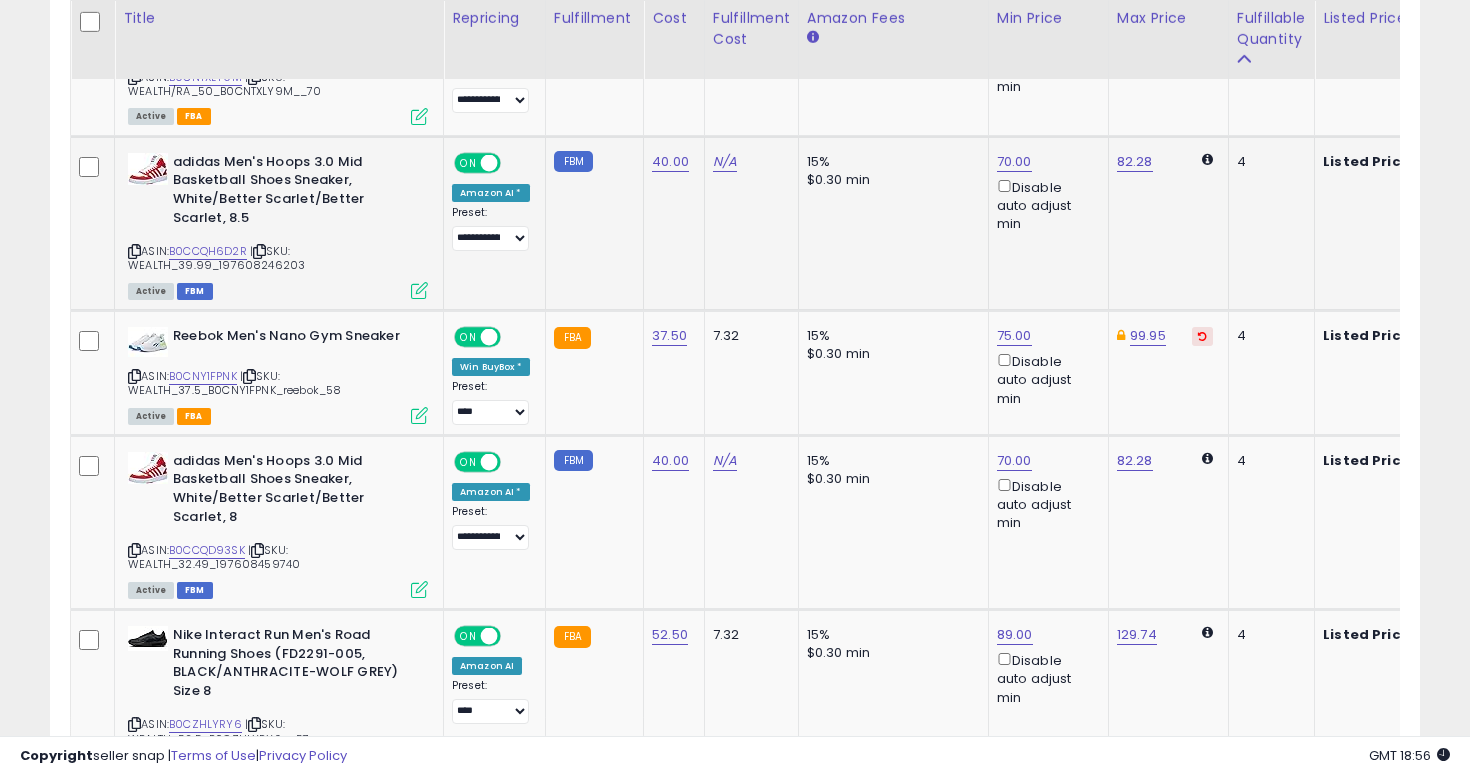 click at bounding box center [134, 251] 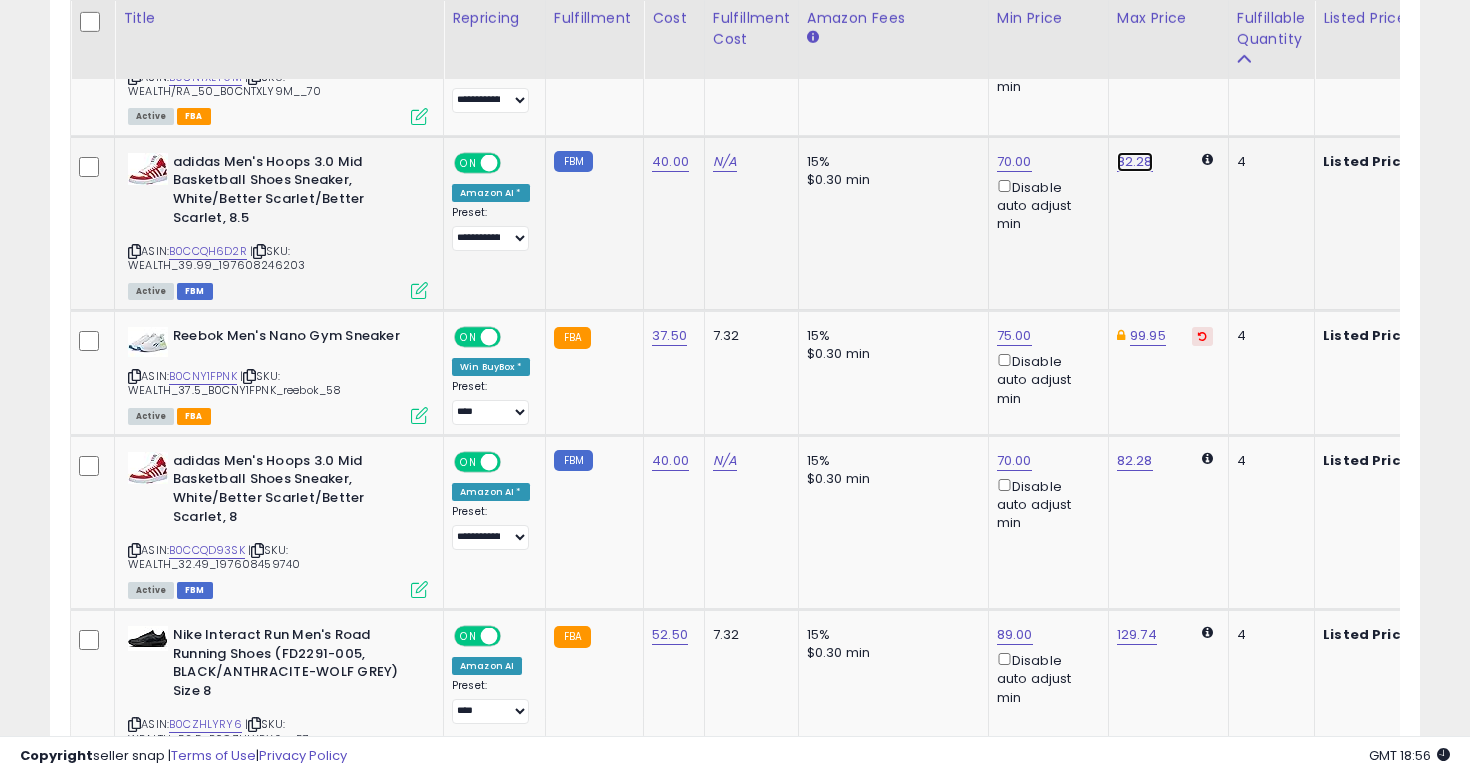 click on "82.28" at bounding box center (1135, -836) 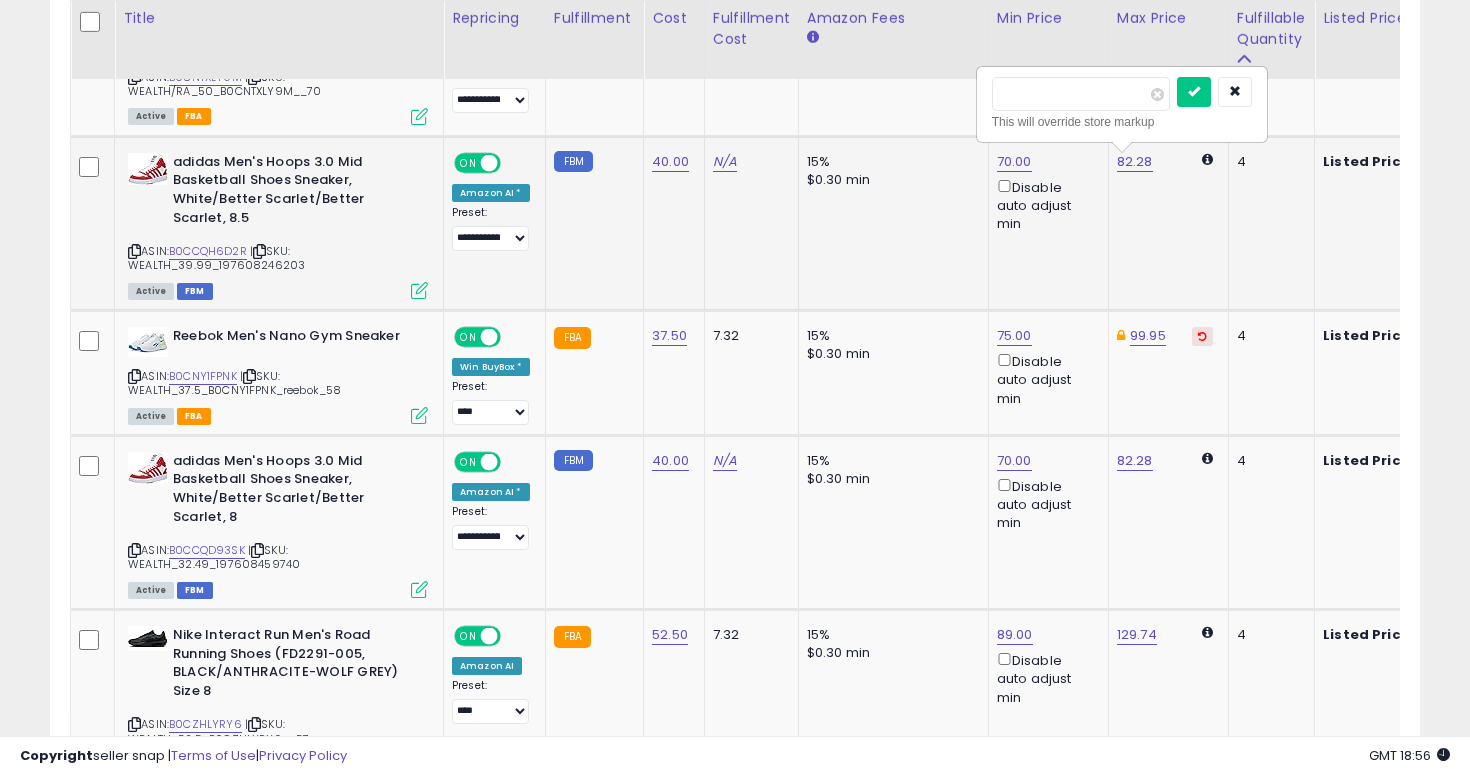 click on "*****" at bounding box center (1081, 94) 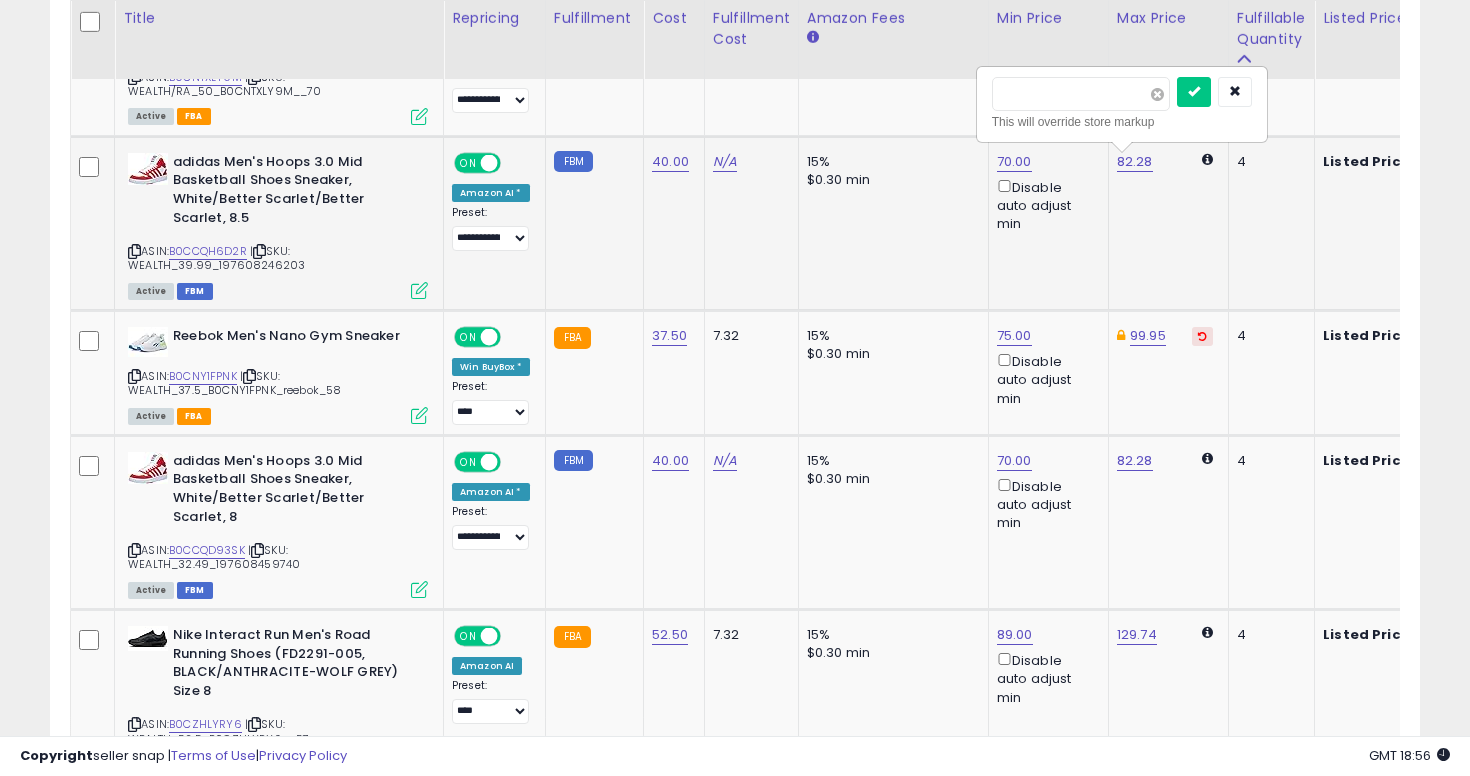 click at bounding box center (1157, 94) 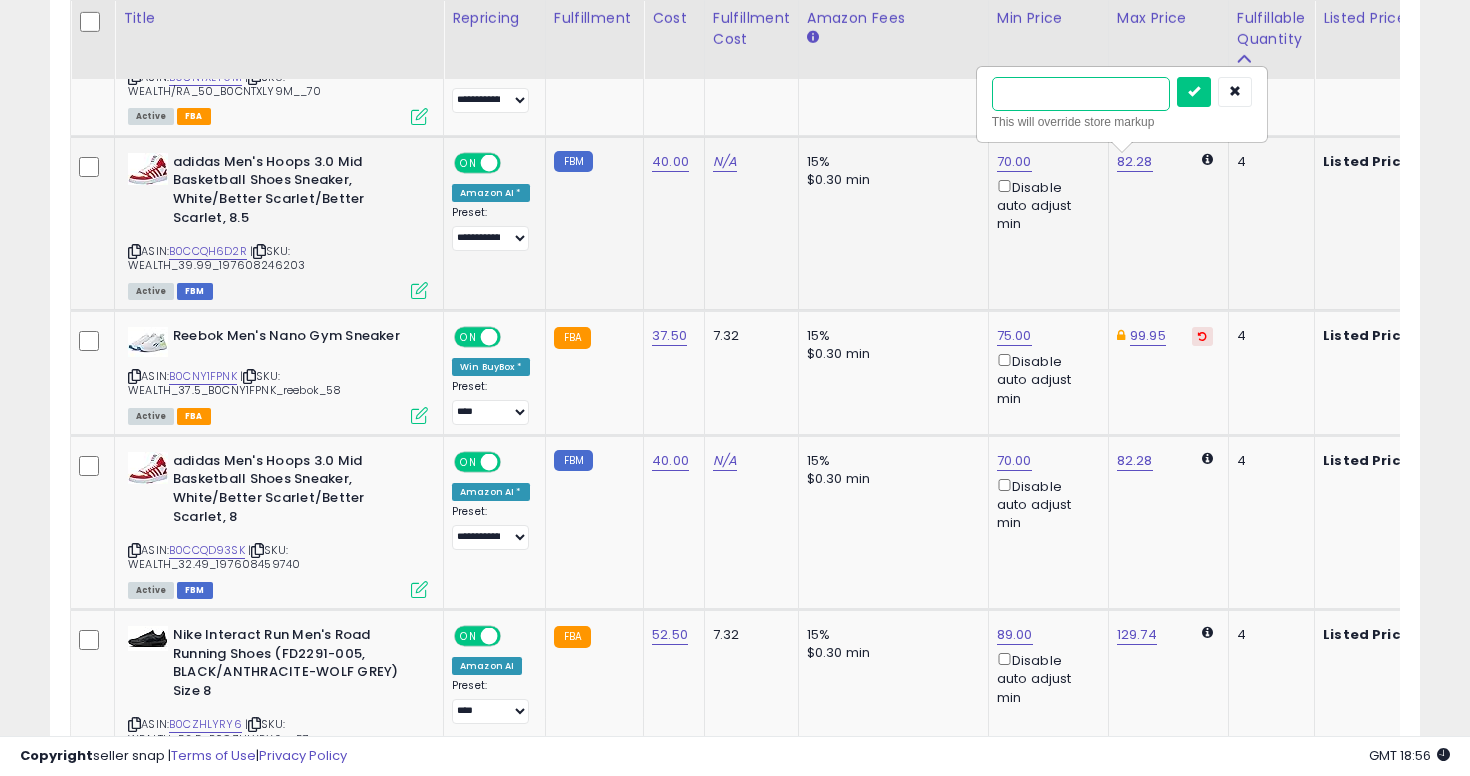 type on "**" 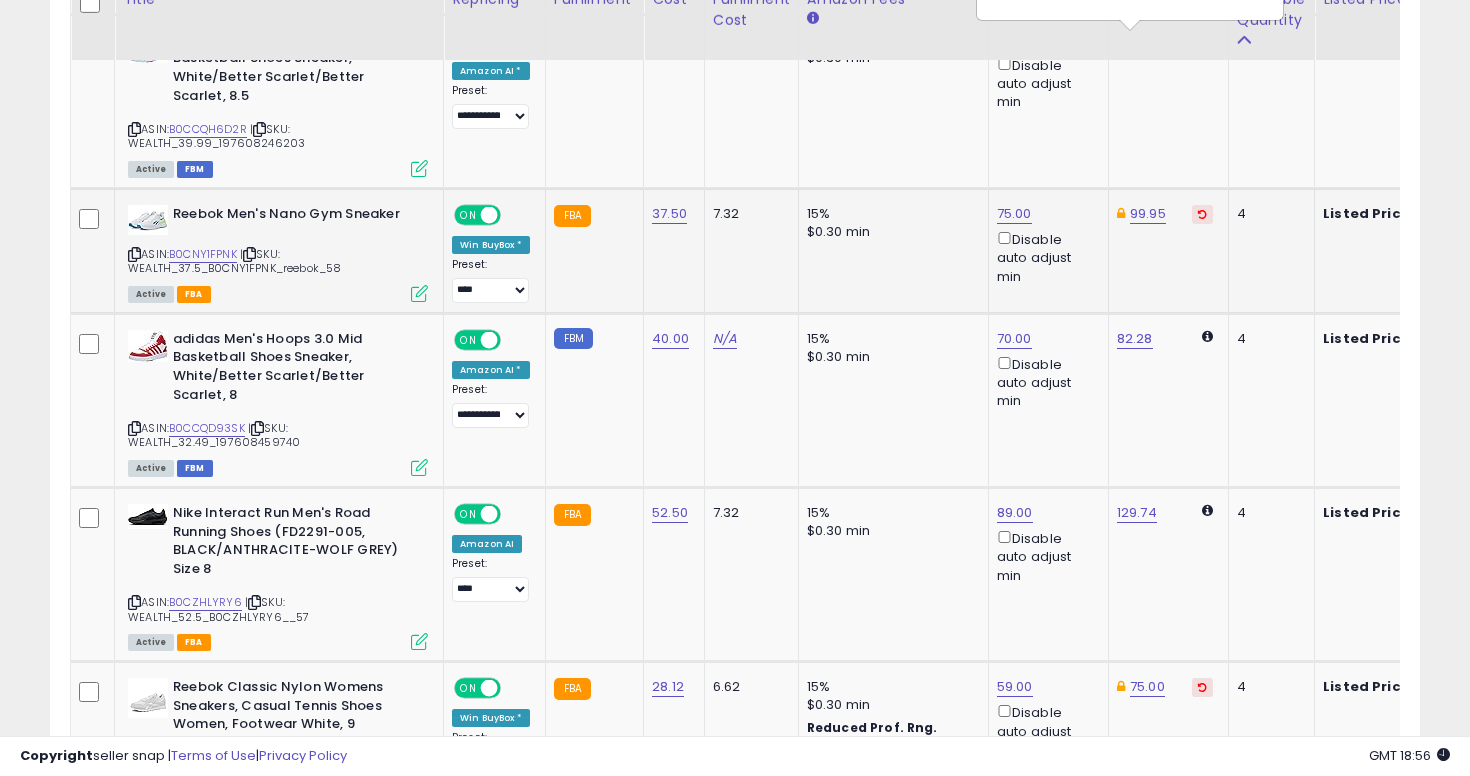 scroll, scrollTop: 3681, scrollLeft: 0, axis: vertical 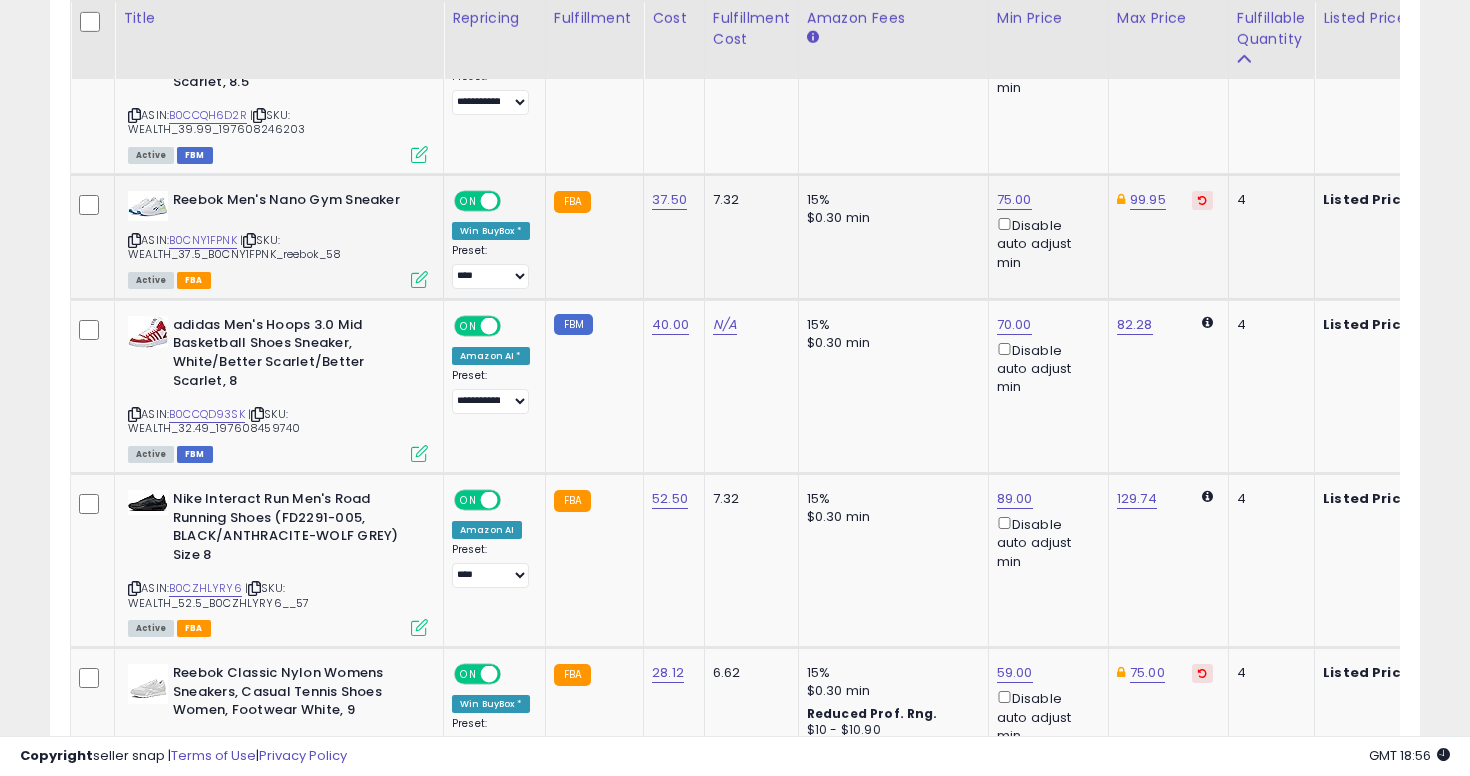 click at bounding box center [134, 240] 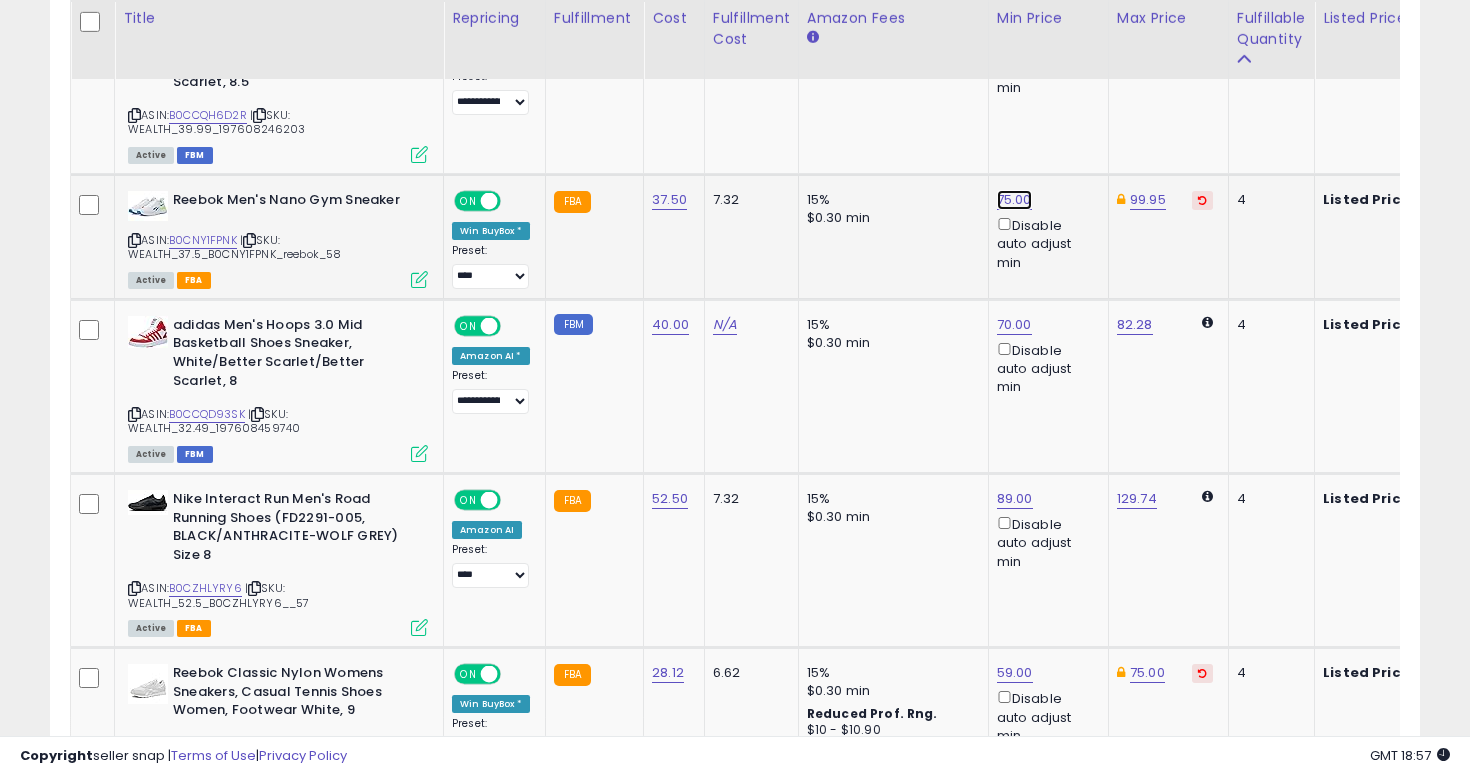 click on "75.00" at bounding box center (1015, -2607) 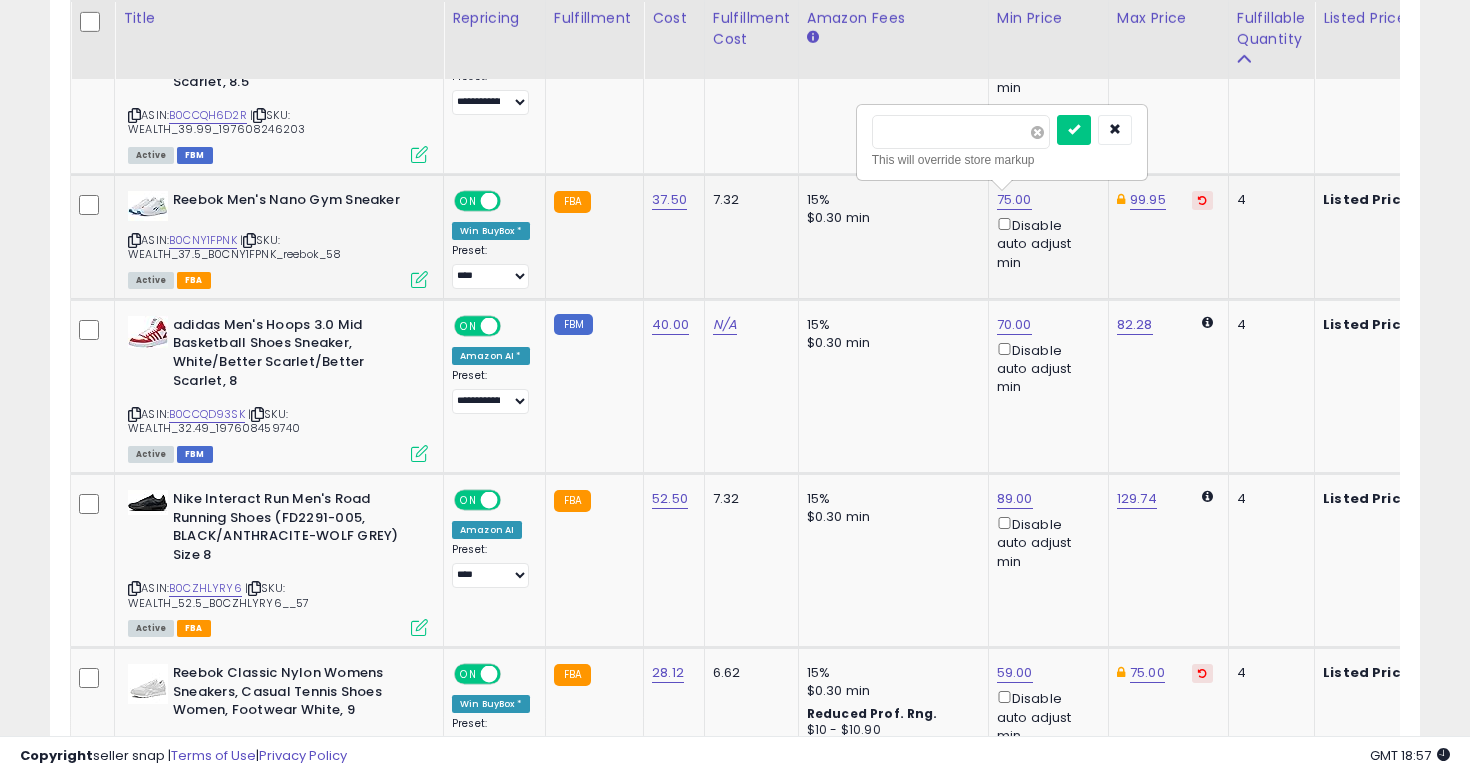 click at bounding box center (1037, 132) 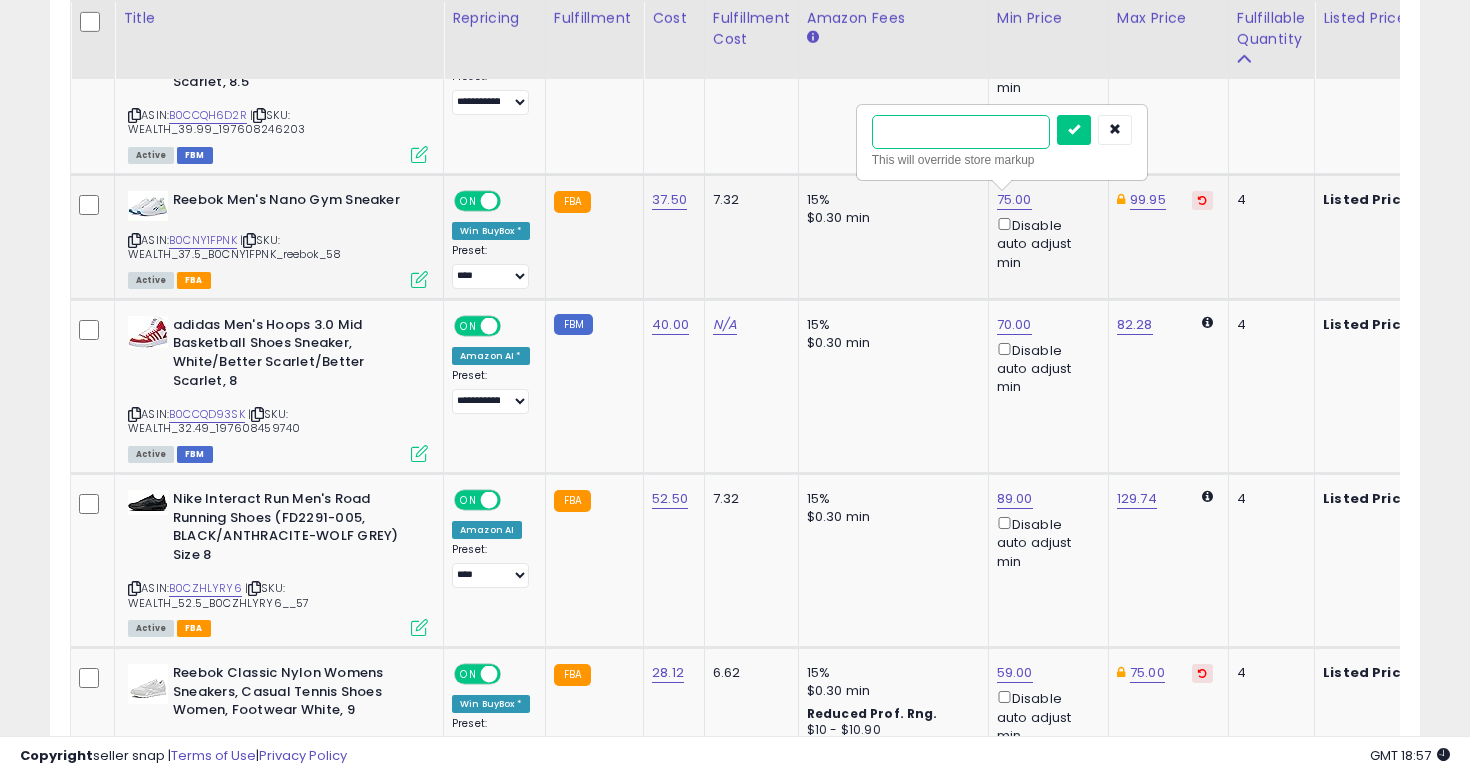 type on "**" 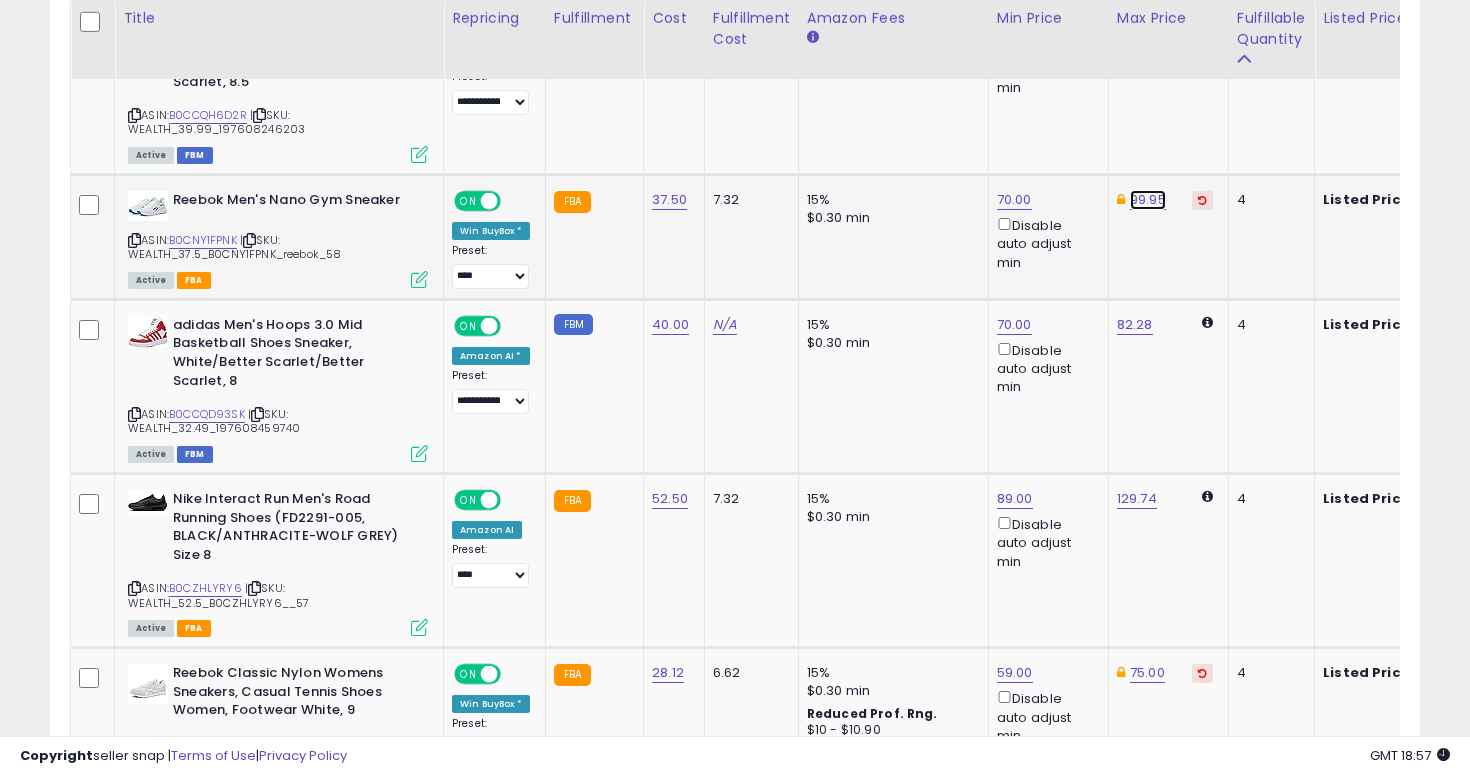 click on "99.95" at bounding box center (1148, -2607) 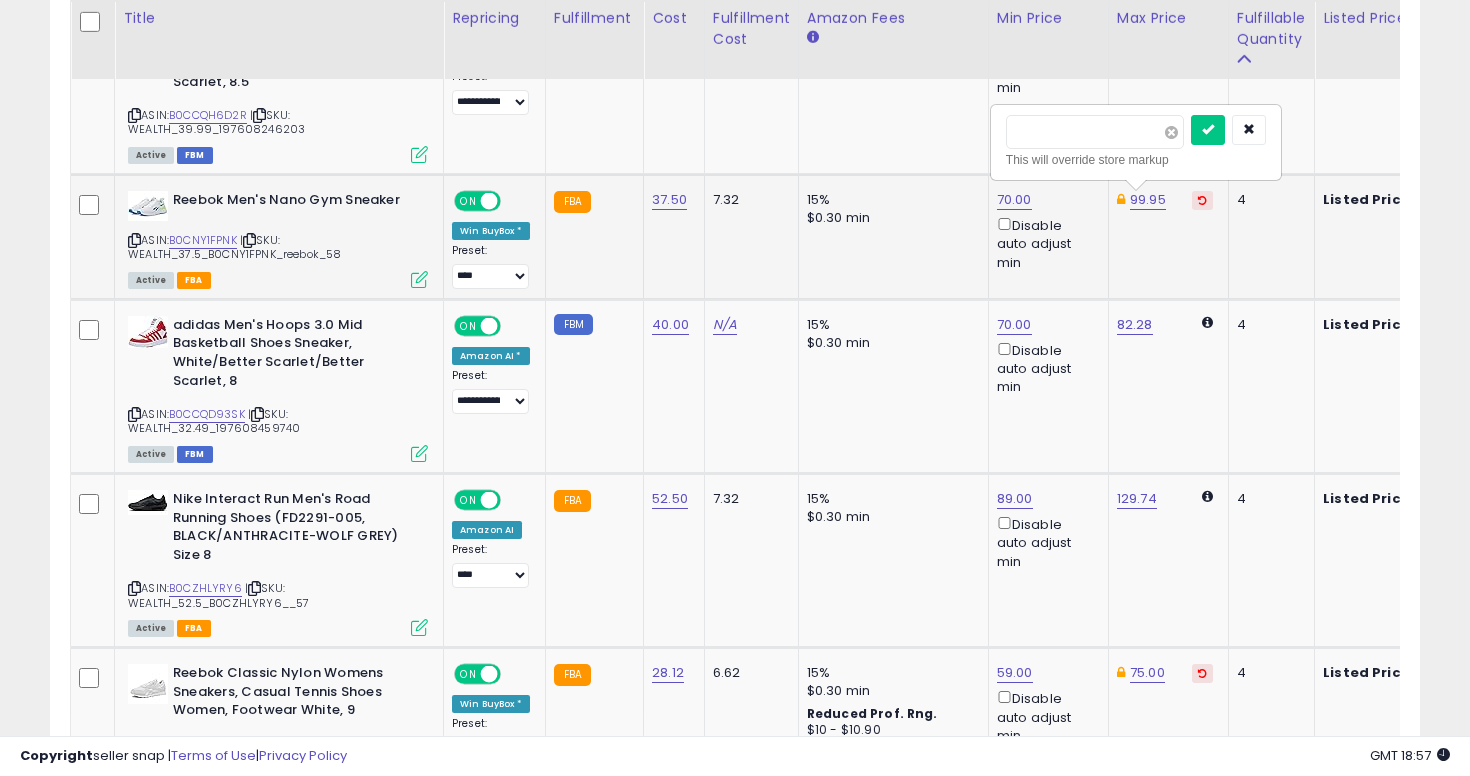 click at bounding box center (1171, 132) 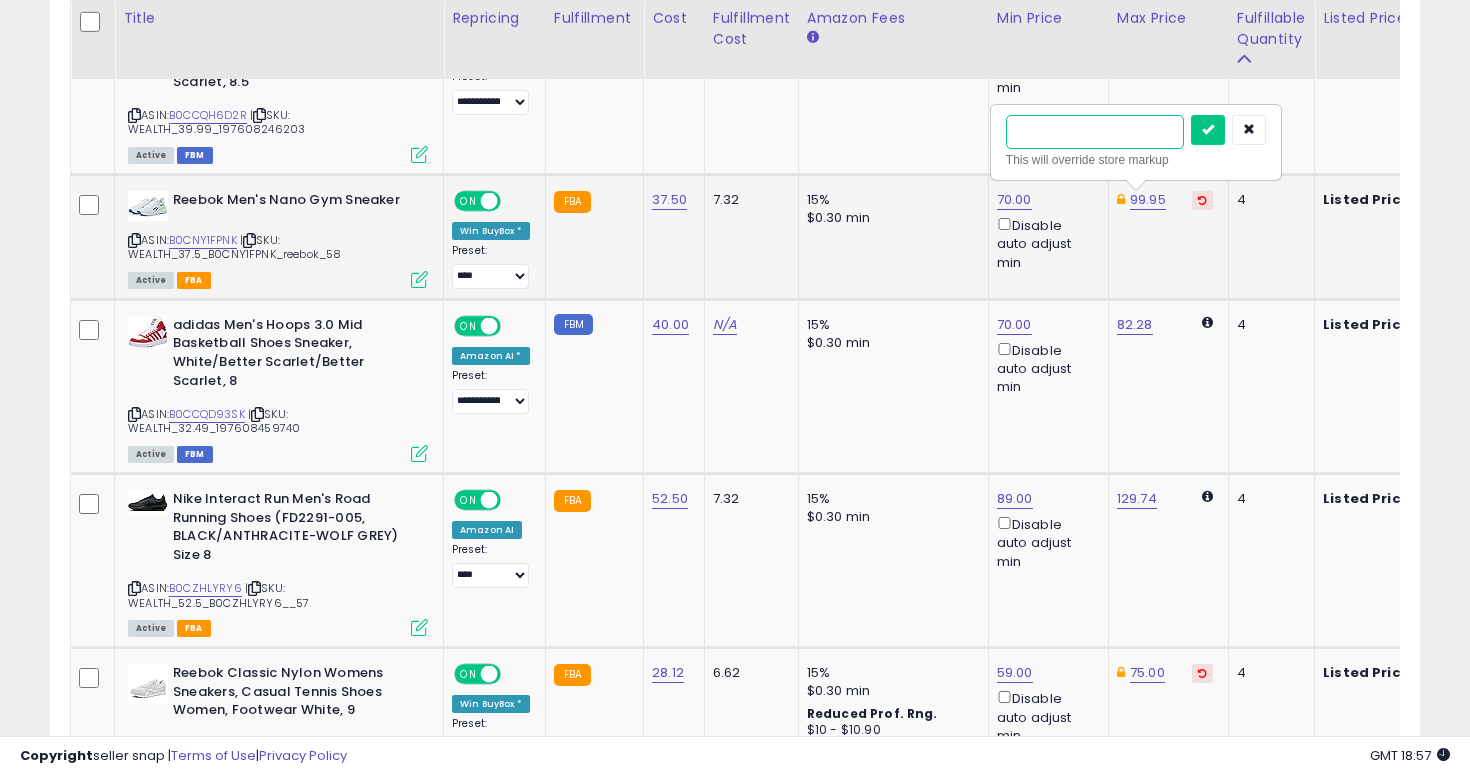 type on "**" 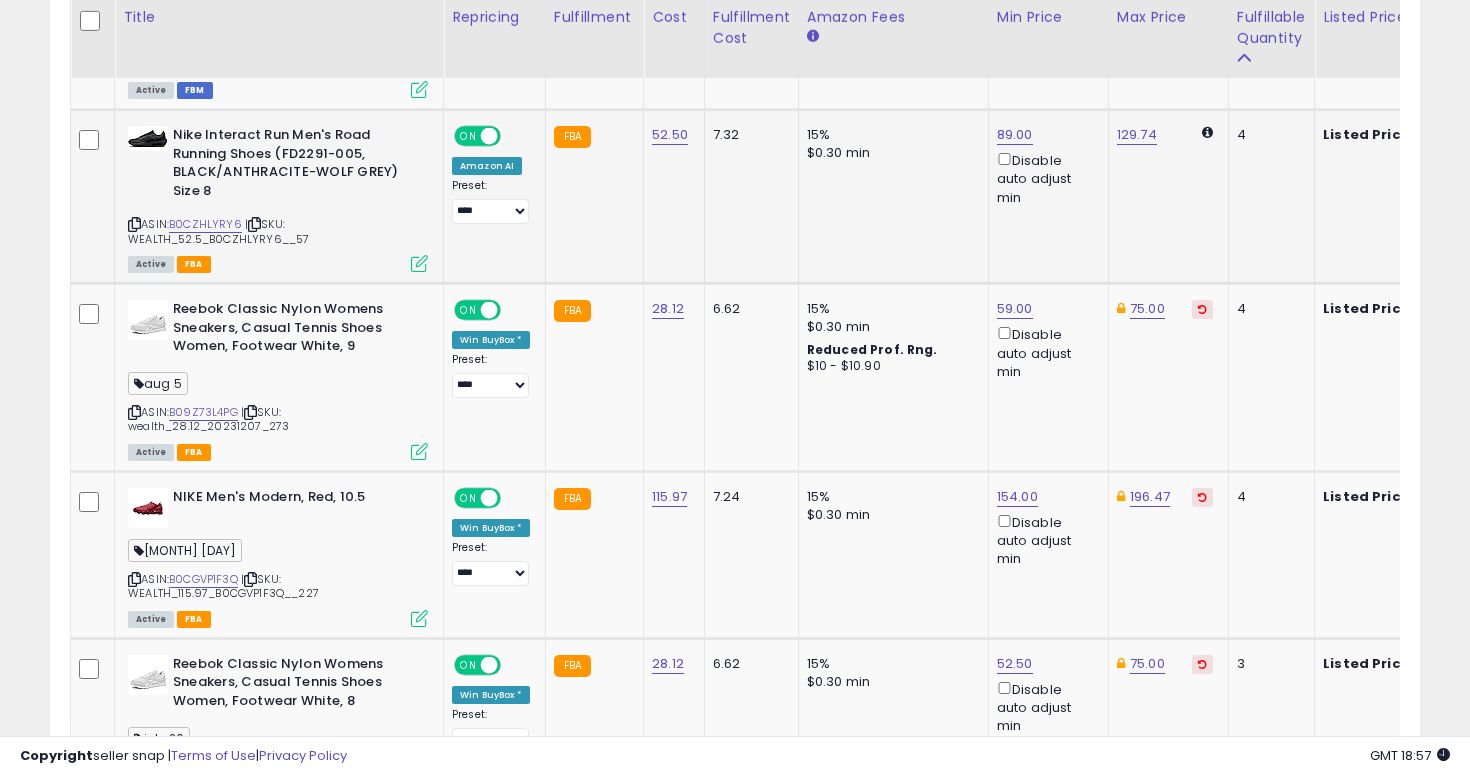 scroll, scrollTop: 4044, scrollLeft: 0, axis: vertical 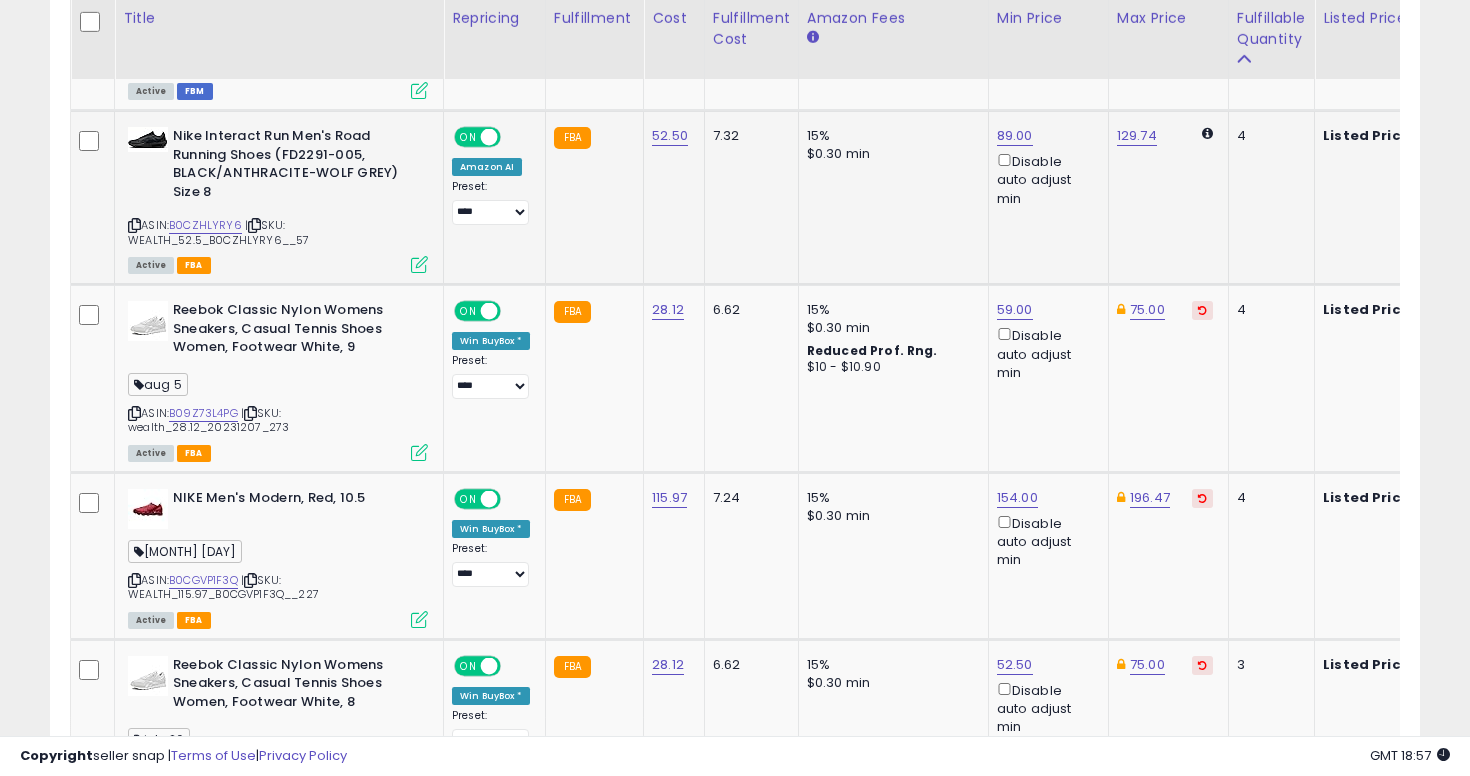 click at bounding box center [134, 225] 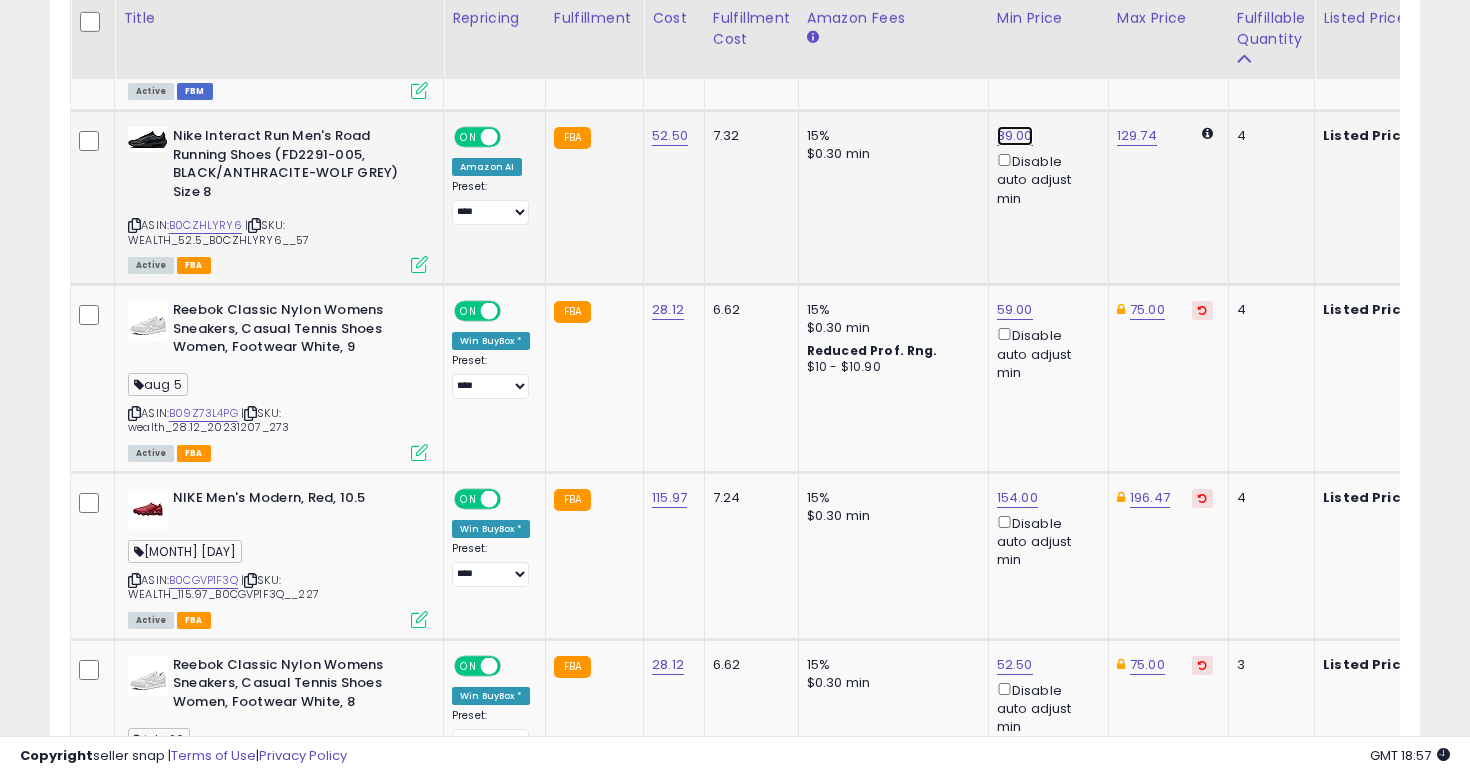 click on "89.00" at bounding box center [1015, -2970] 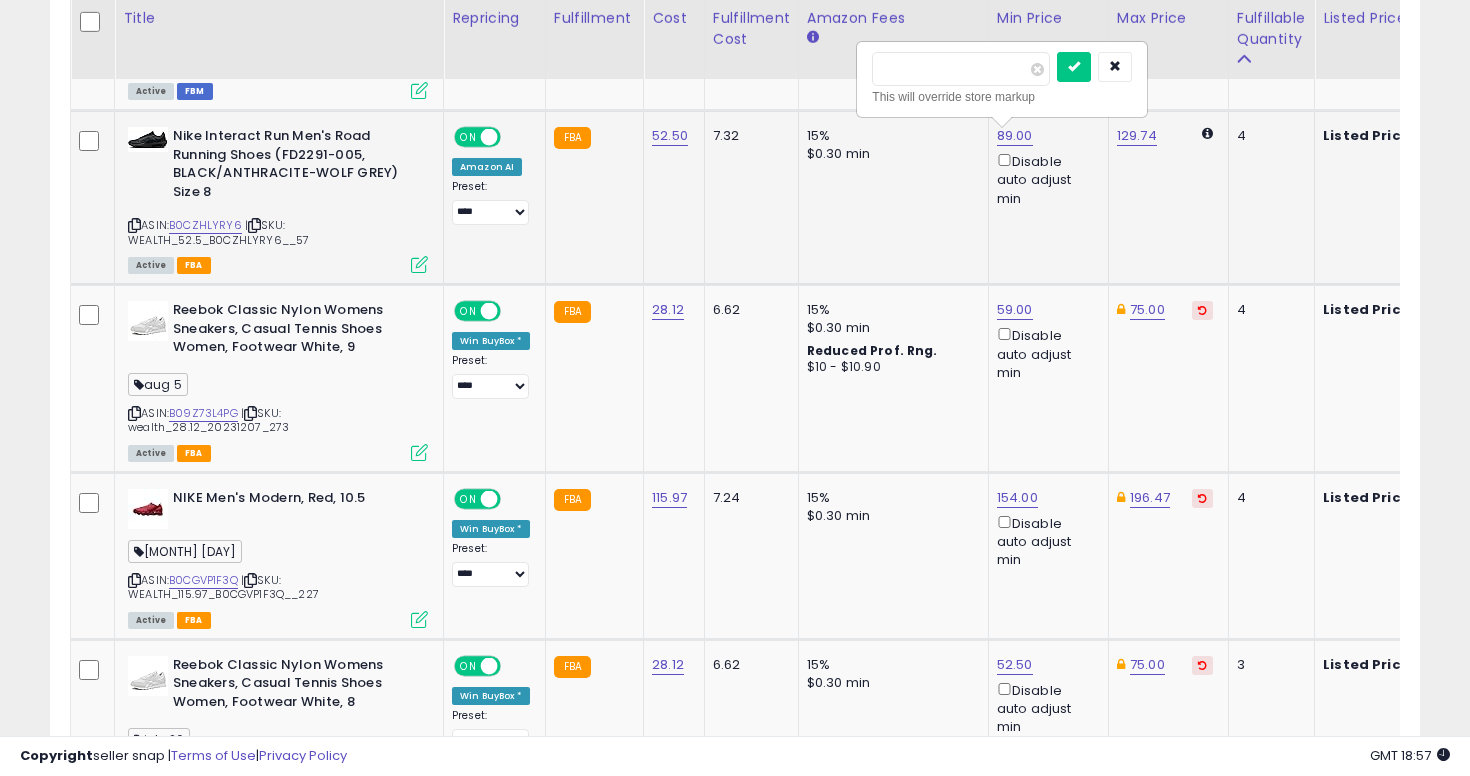 click on "*****" at bounding box center [961, 69] 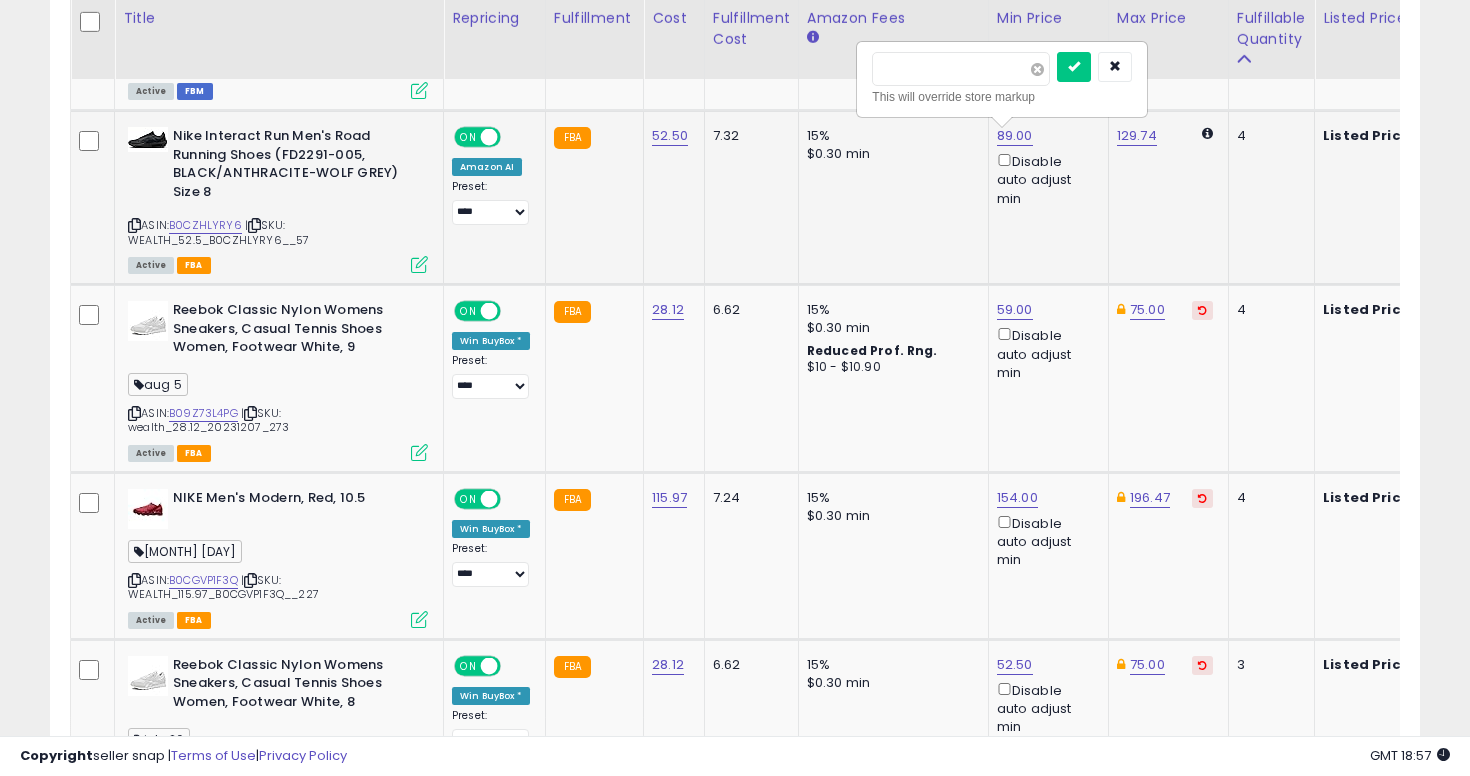 click at bounding box center (1037, 69) 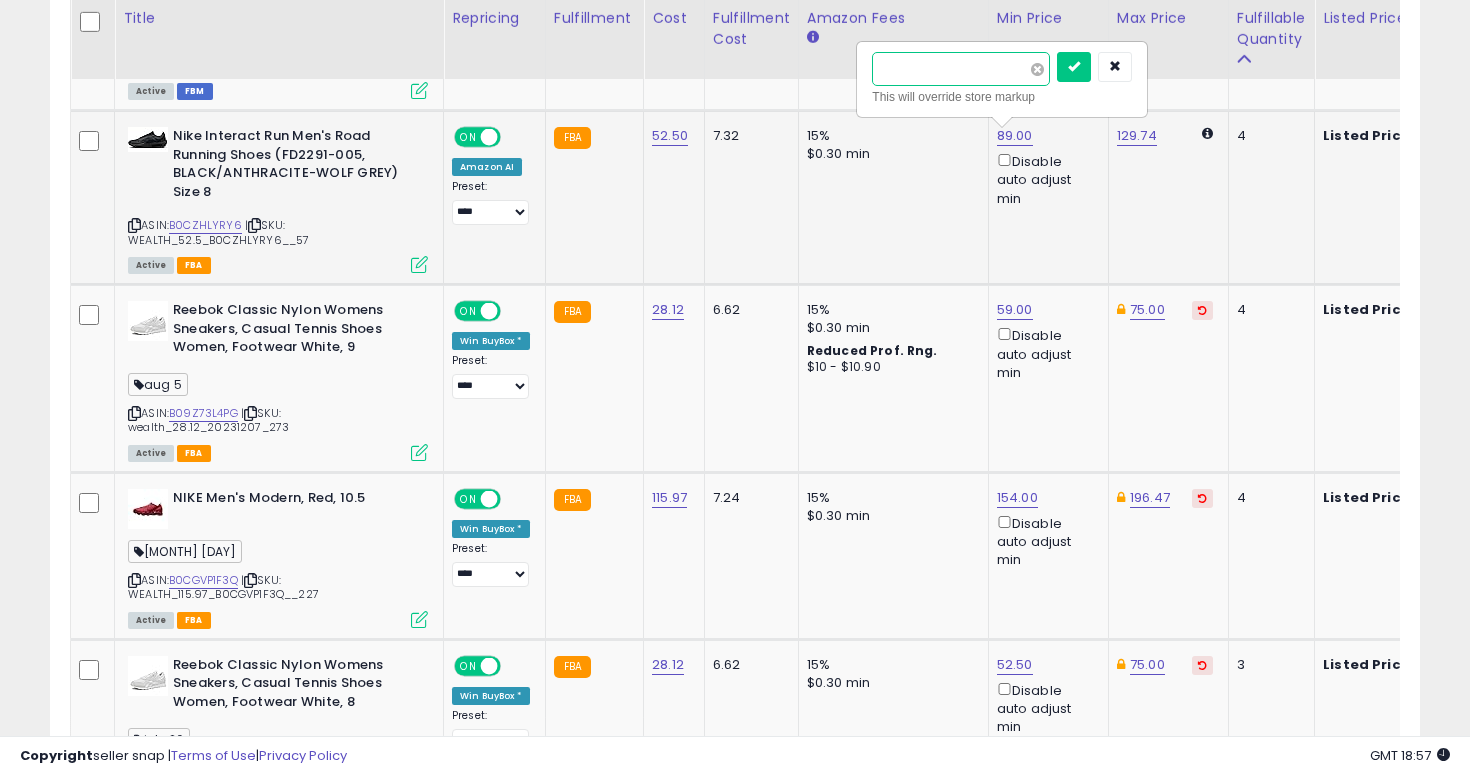type on "*****" 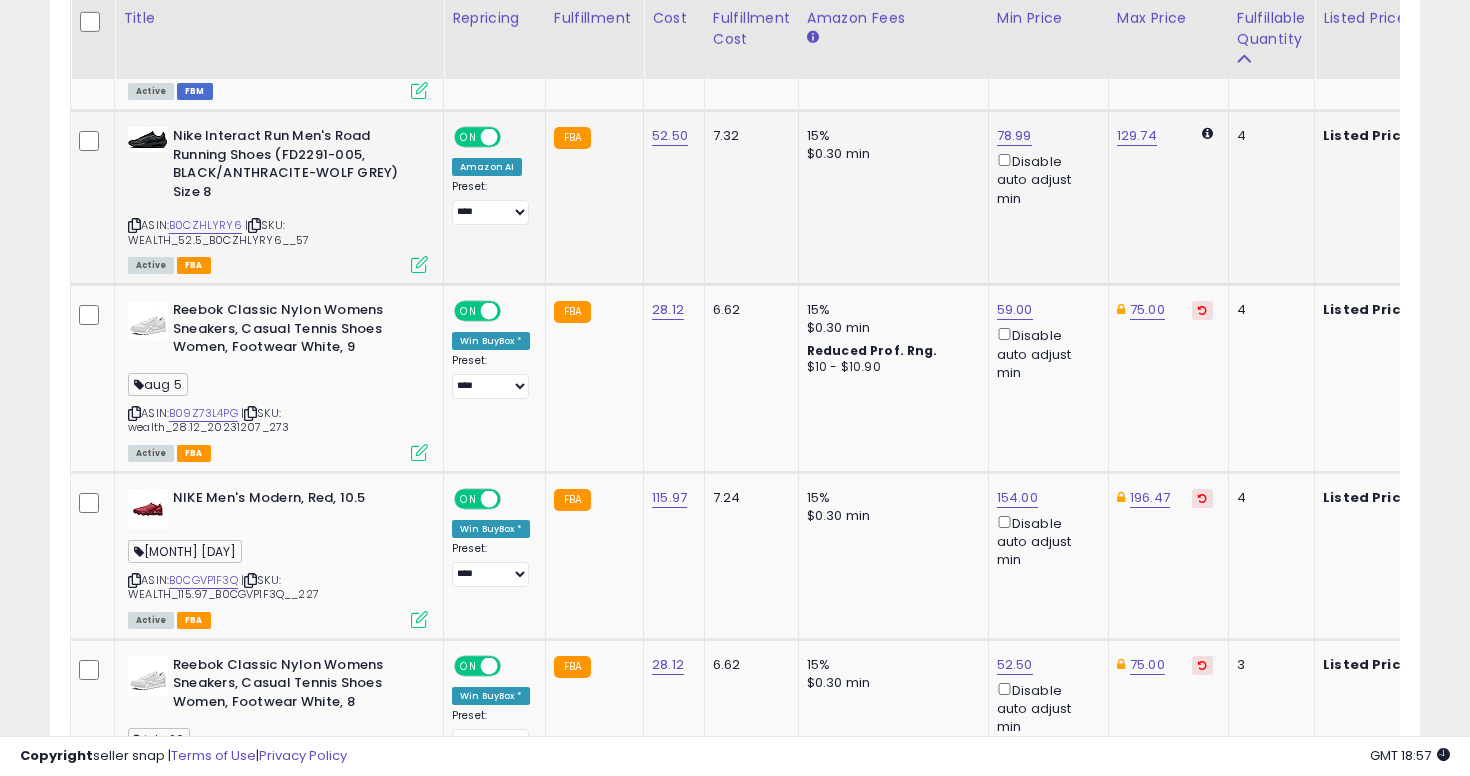 click on "**********" at bounding box center (491, 202) 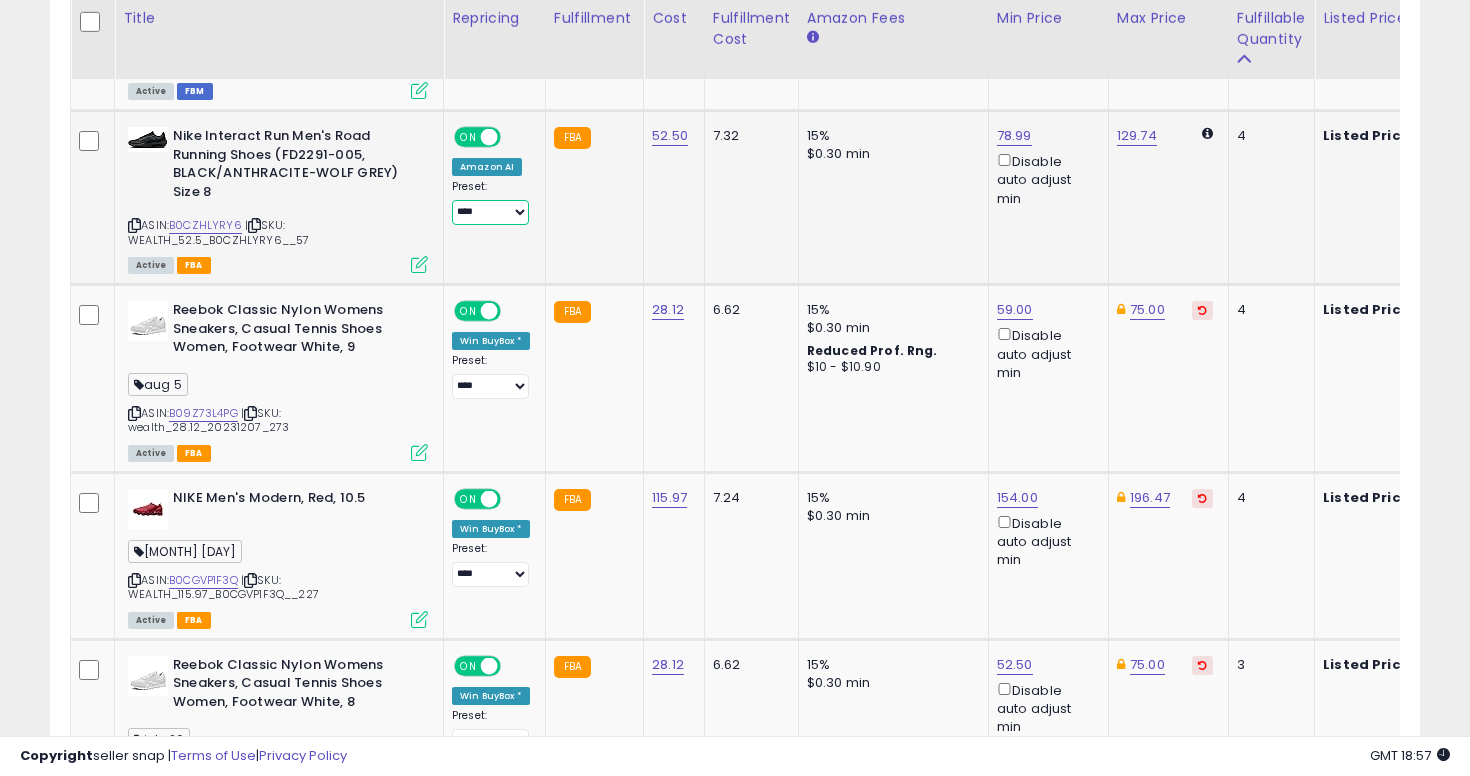 click on "**********" at bounding box center [490, 212] 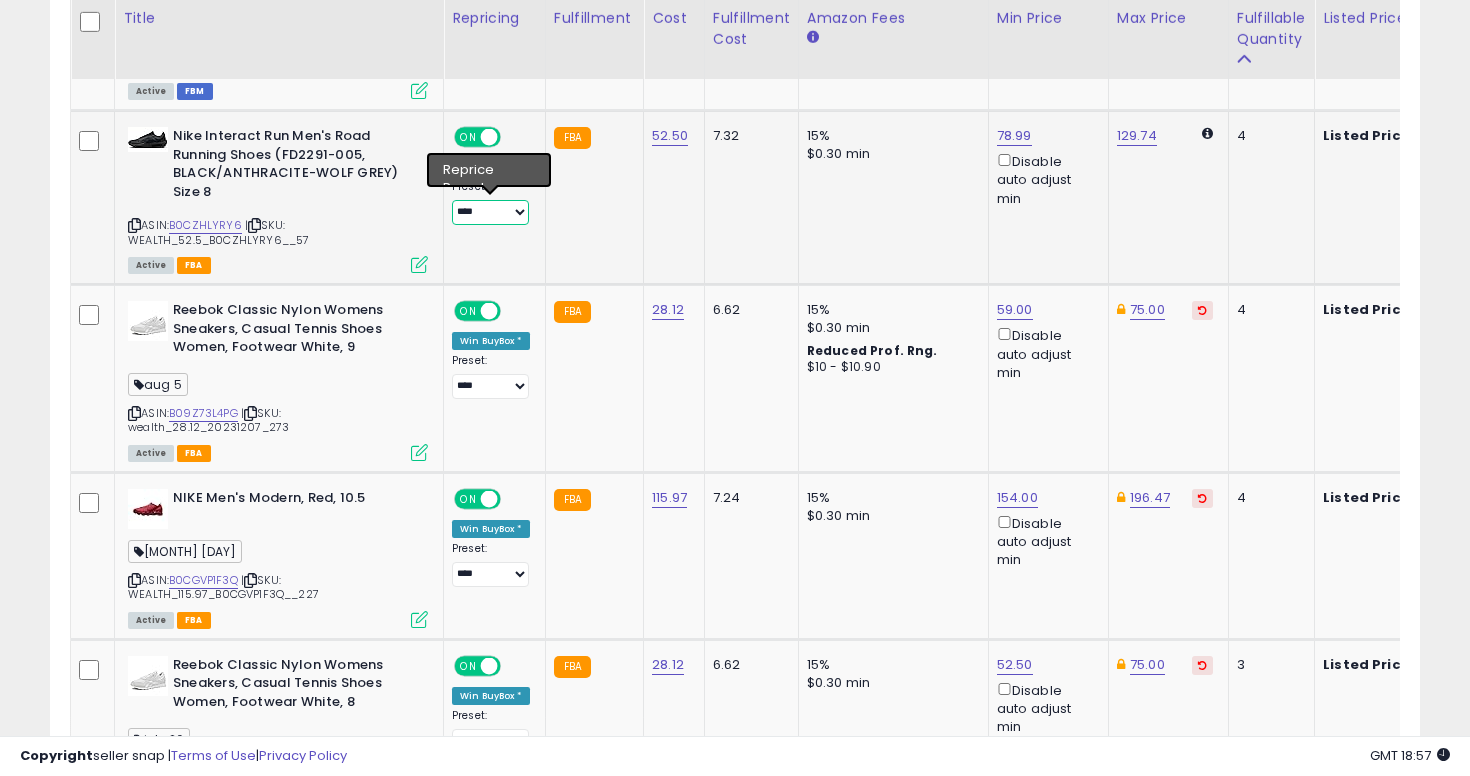 select on "**********" 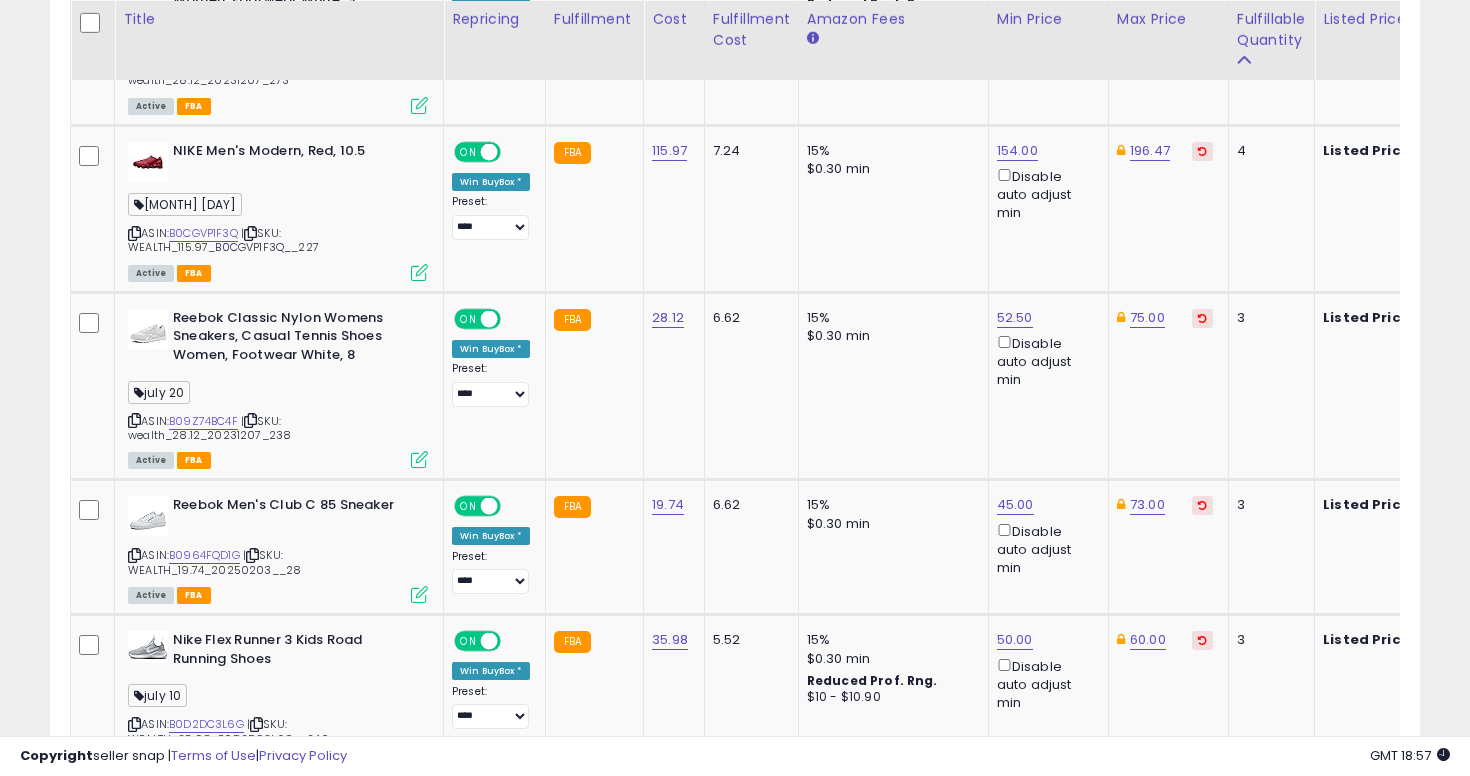 scroll, scrollTop: 4393, scrollLeft: 0, axis: vertical 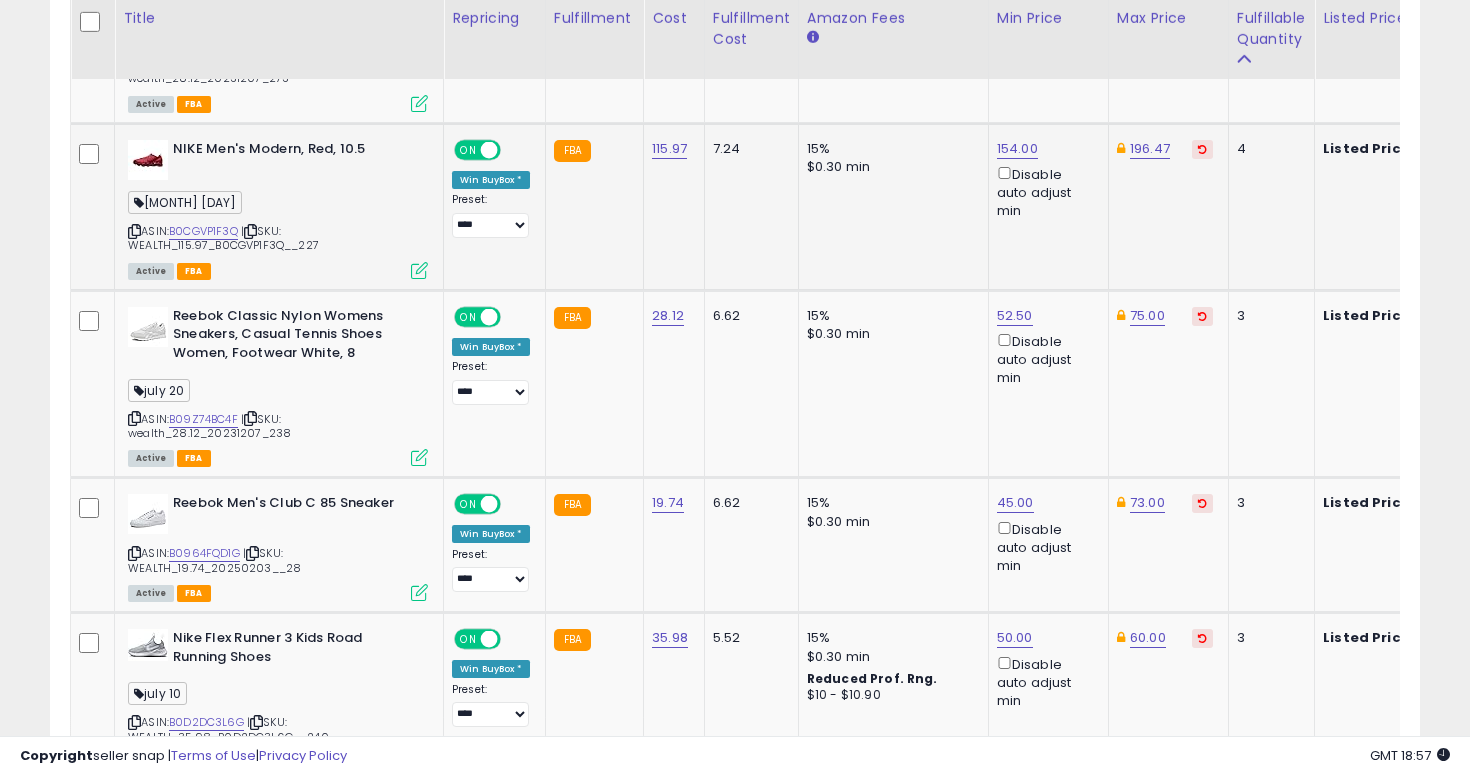 click at bounding box center [134, 231] 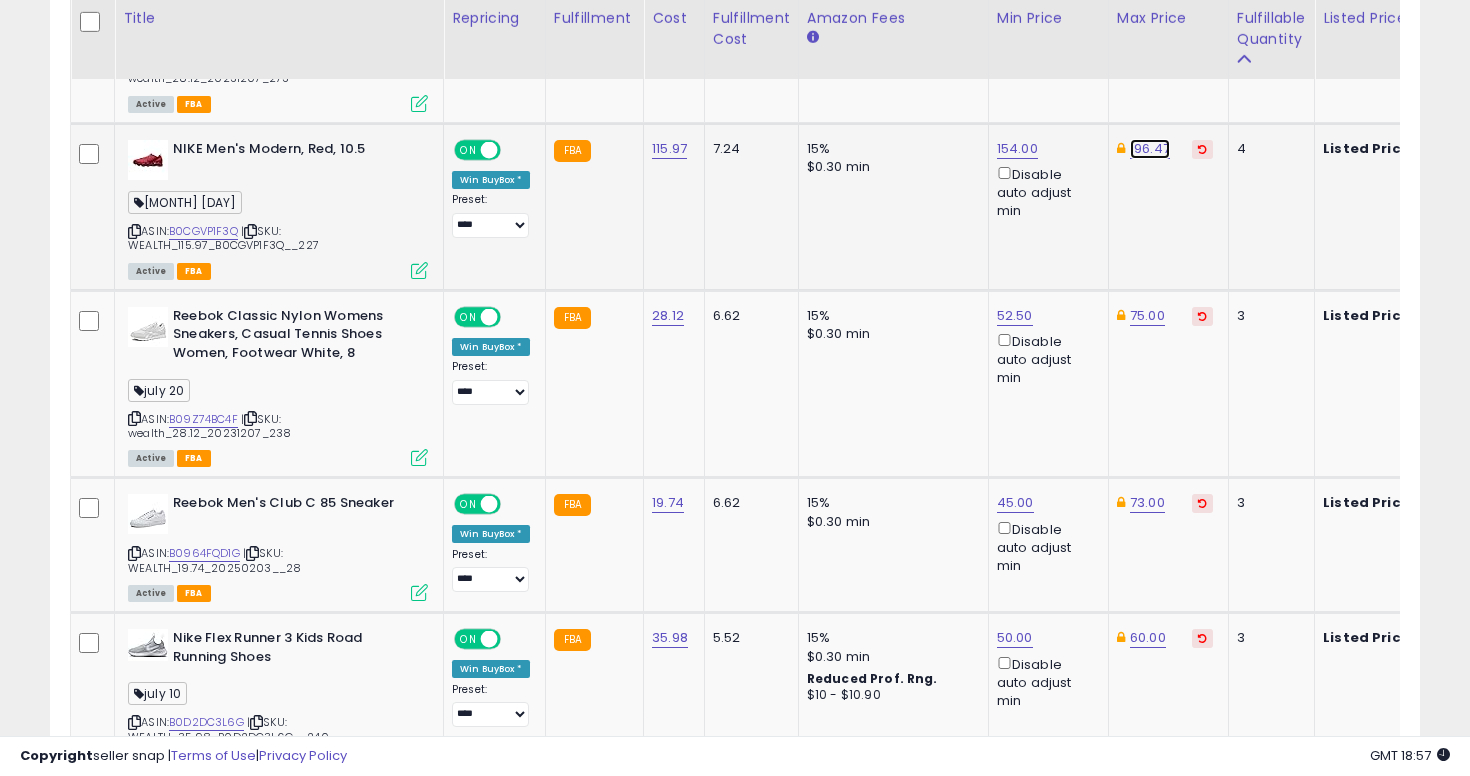 click on "196.47" at bounding box center [1148, -3319] 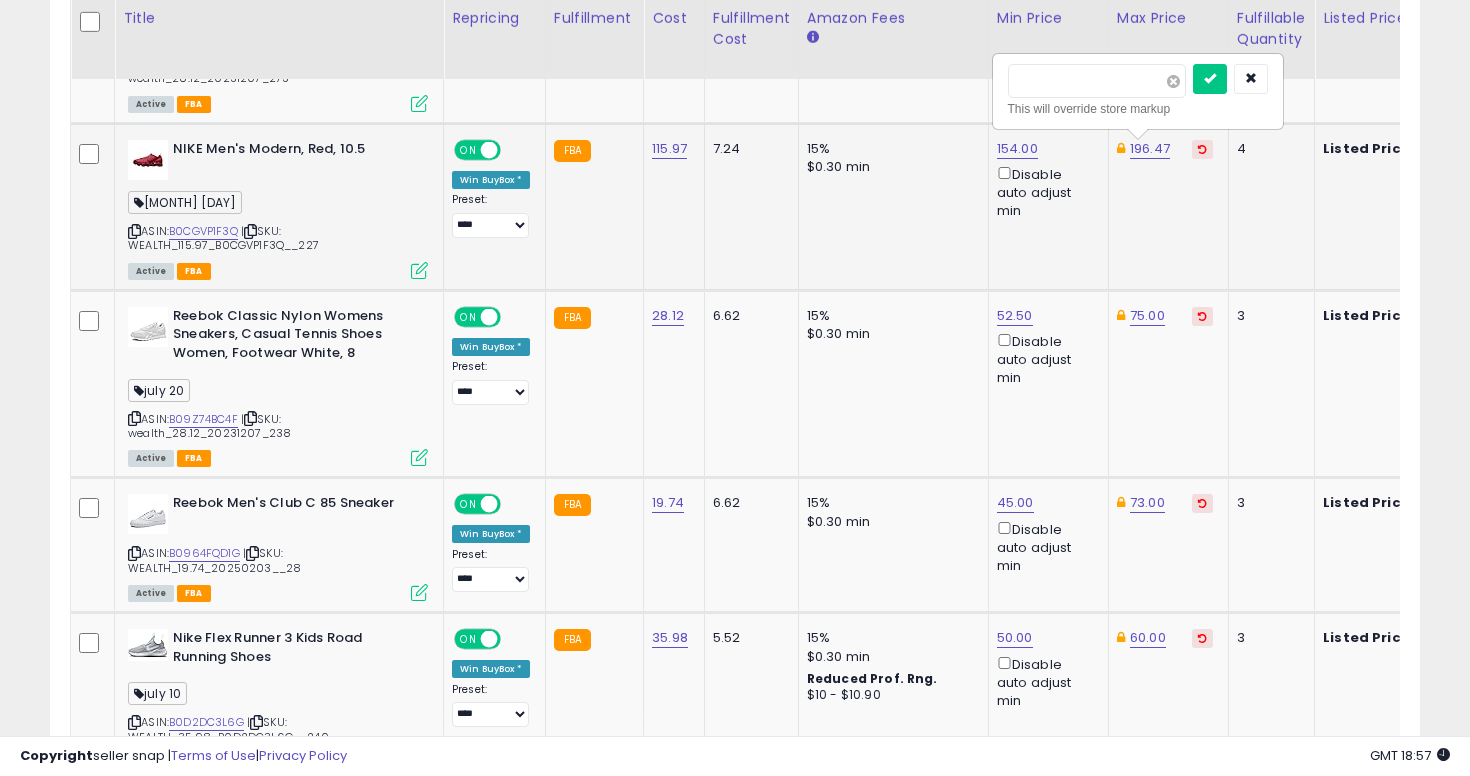 click at bounding box center (1173, 81) 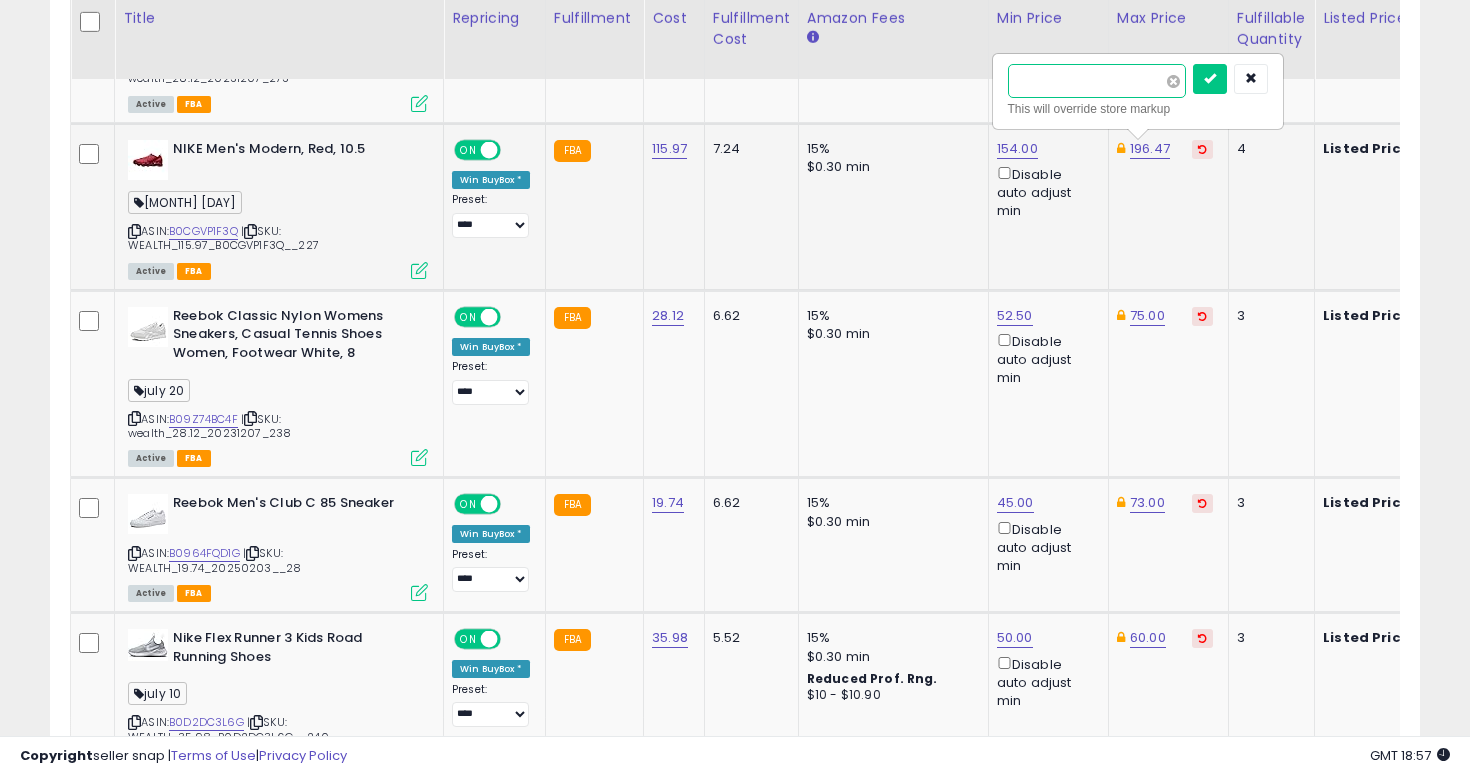 type on "***" 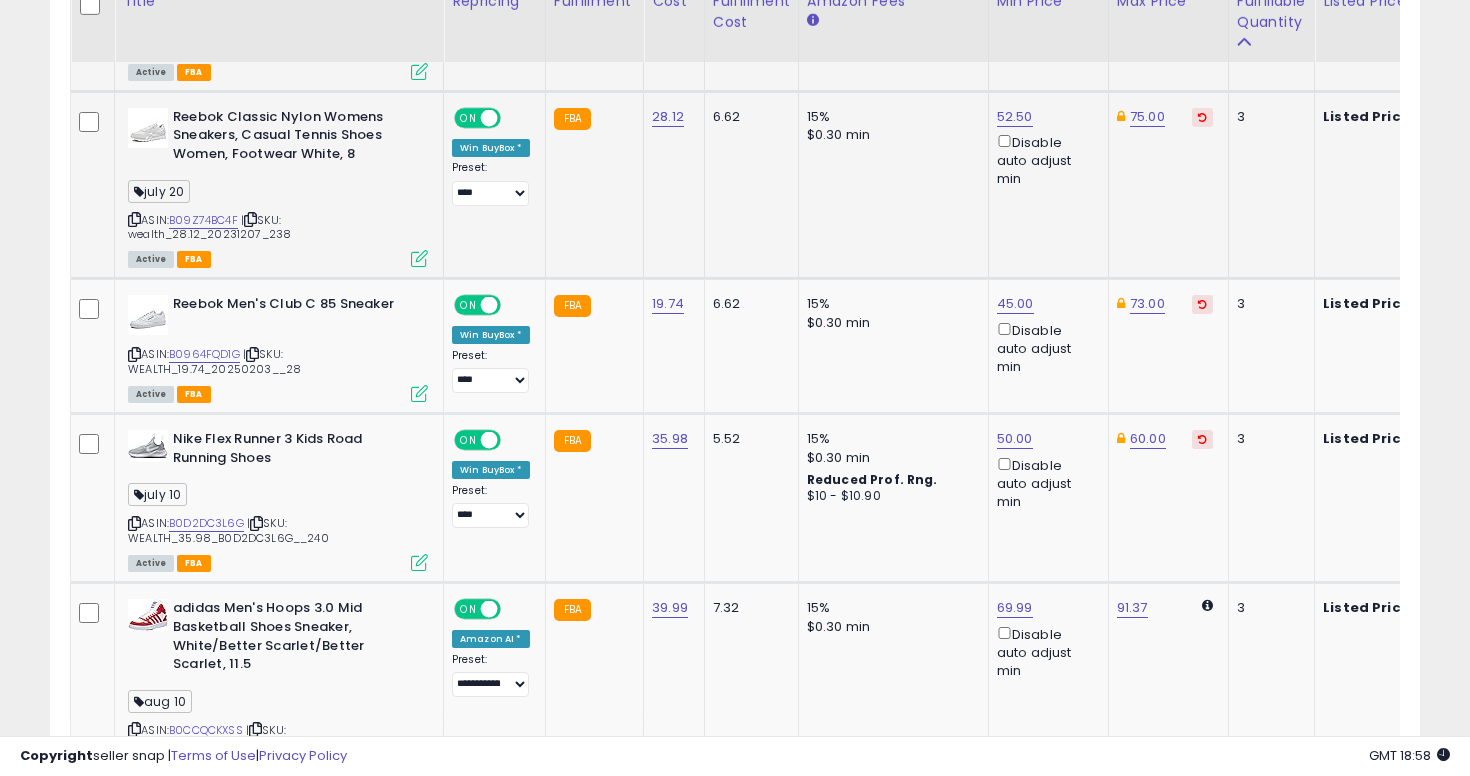 scroll, scrollTop: 4596, scrollLeft: 0, axis: vertical 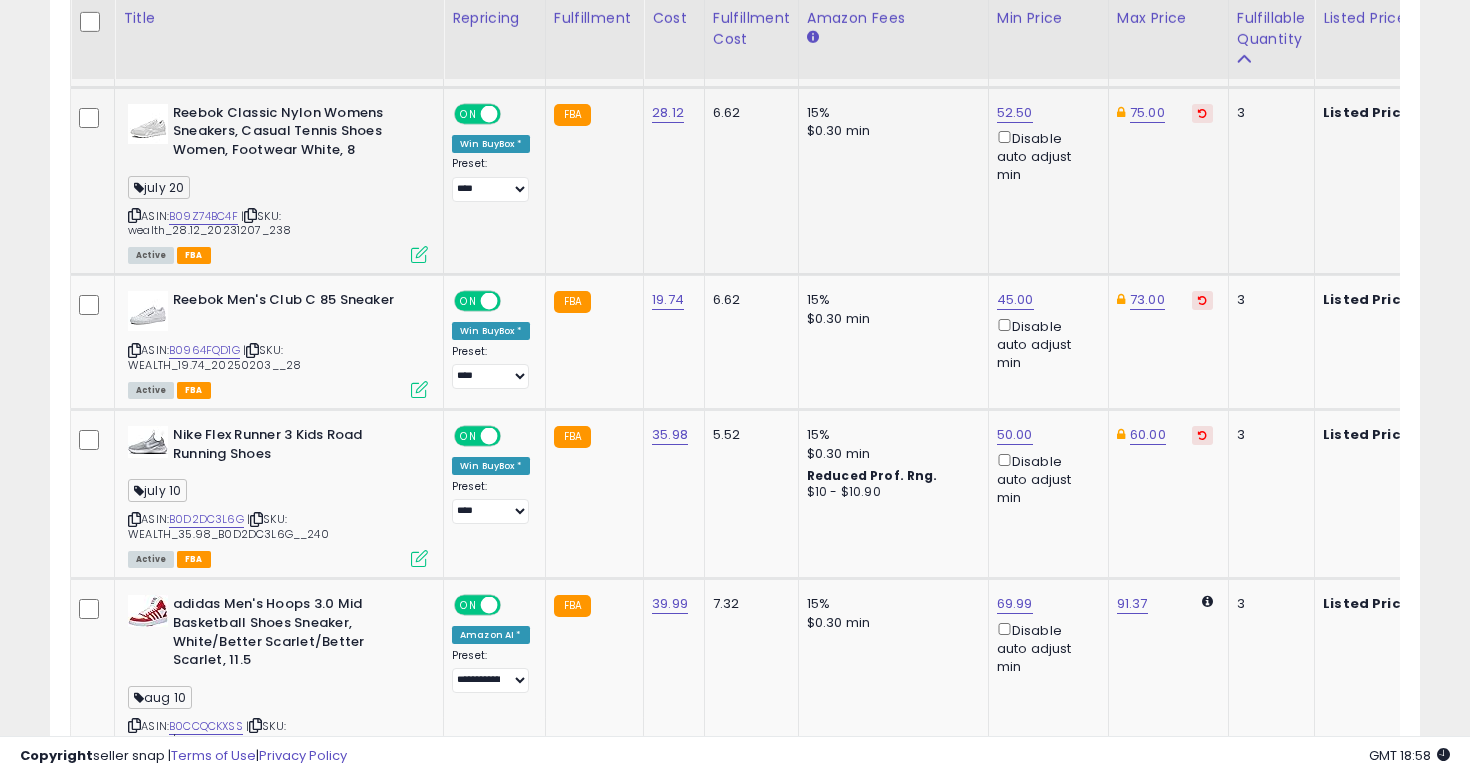 click at bounding box center [134, 215] 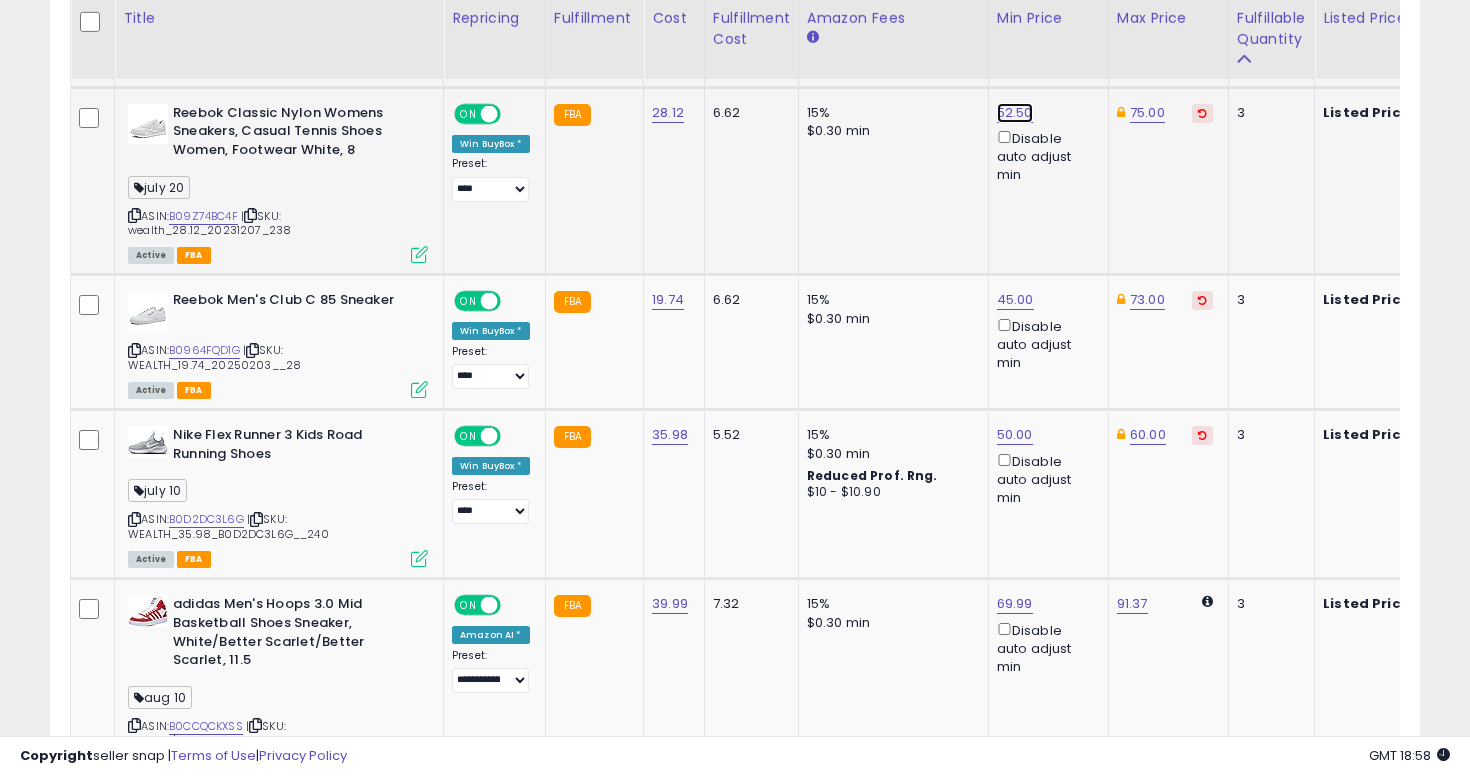 click on "52.50" at bounding box center [1015, -3522] 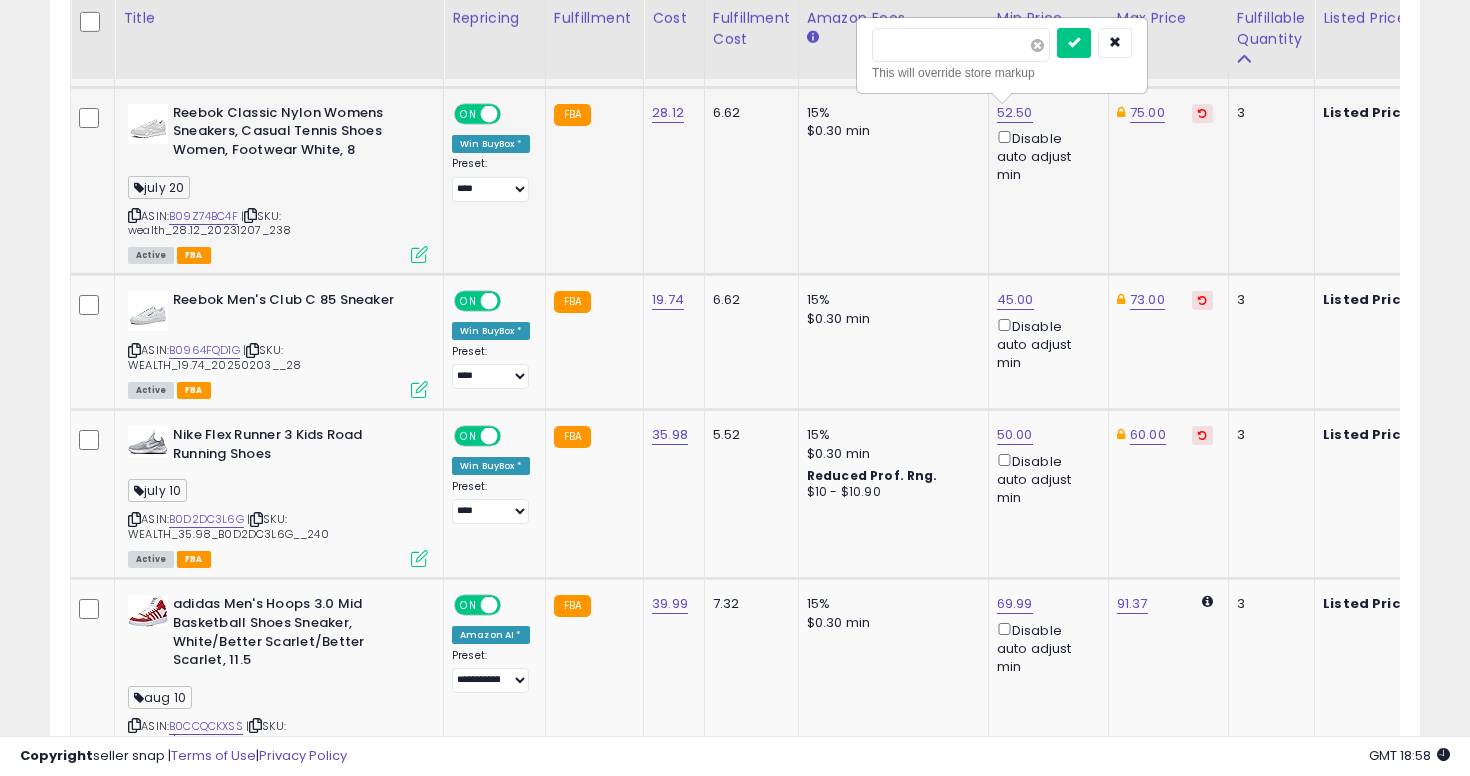 click at bounding box center [1037, 45] 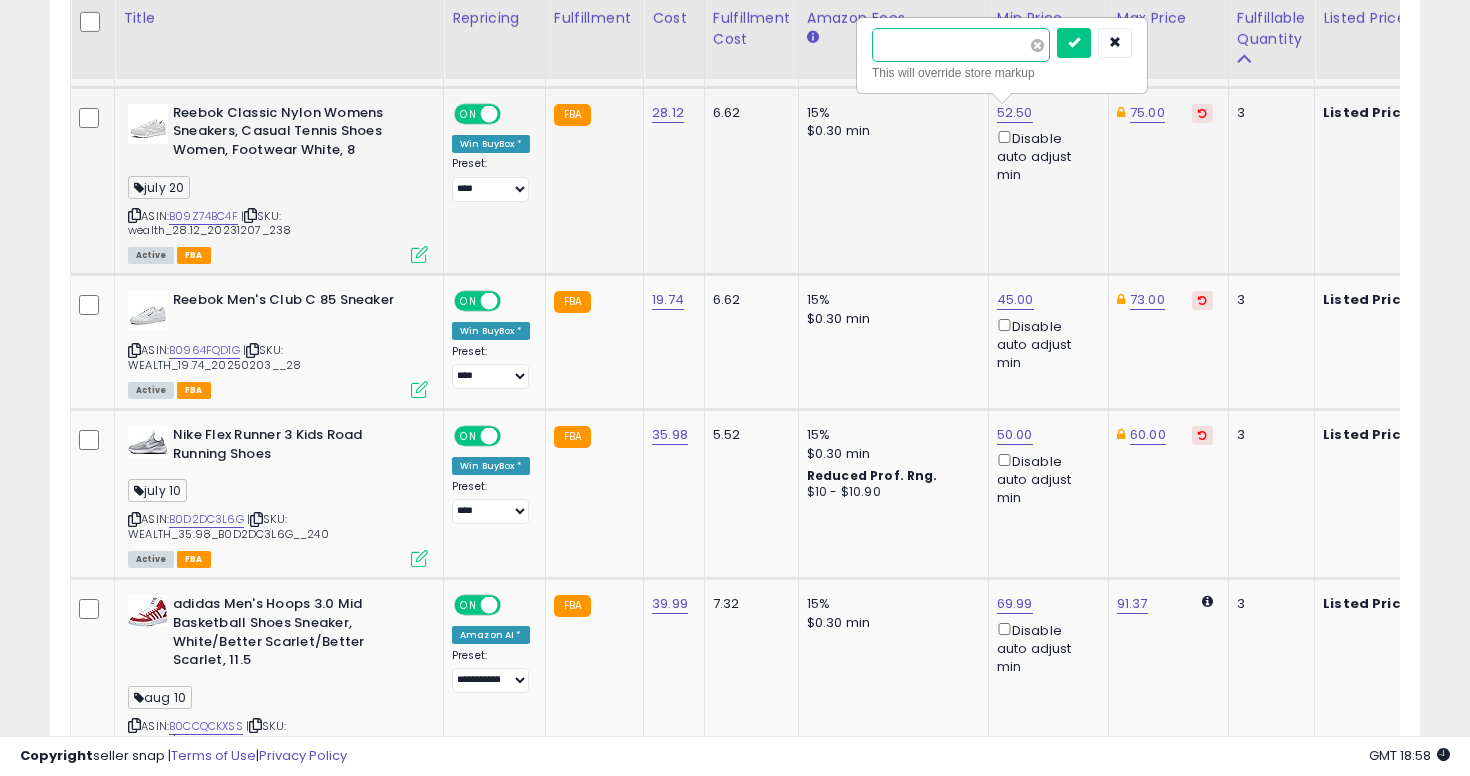 type on "**" 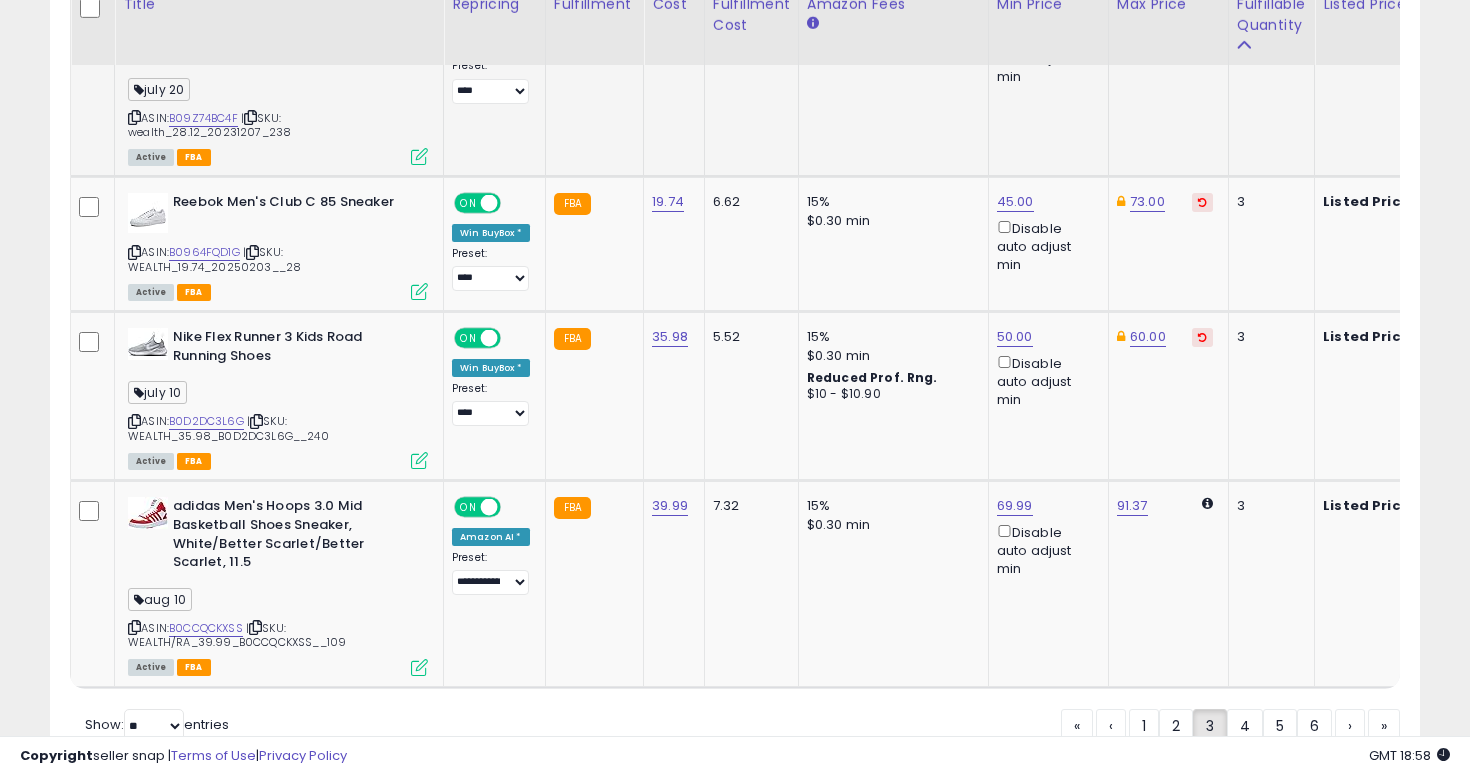 scroll, scrollTop: 4695, scrollLeft: 0, axis: vertical 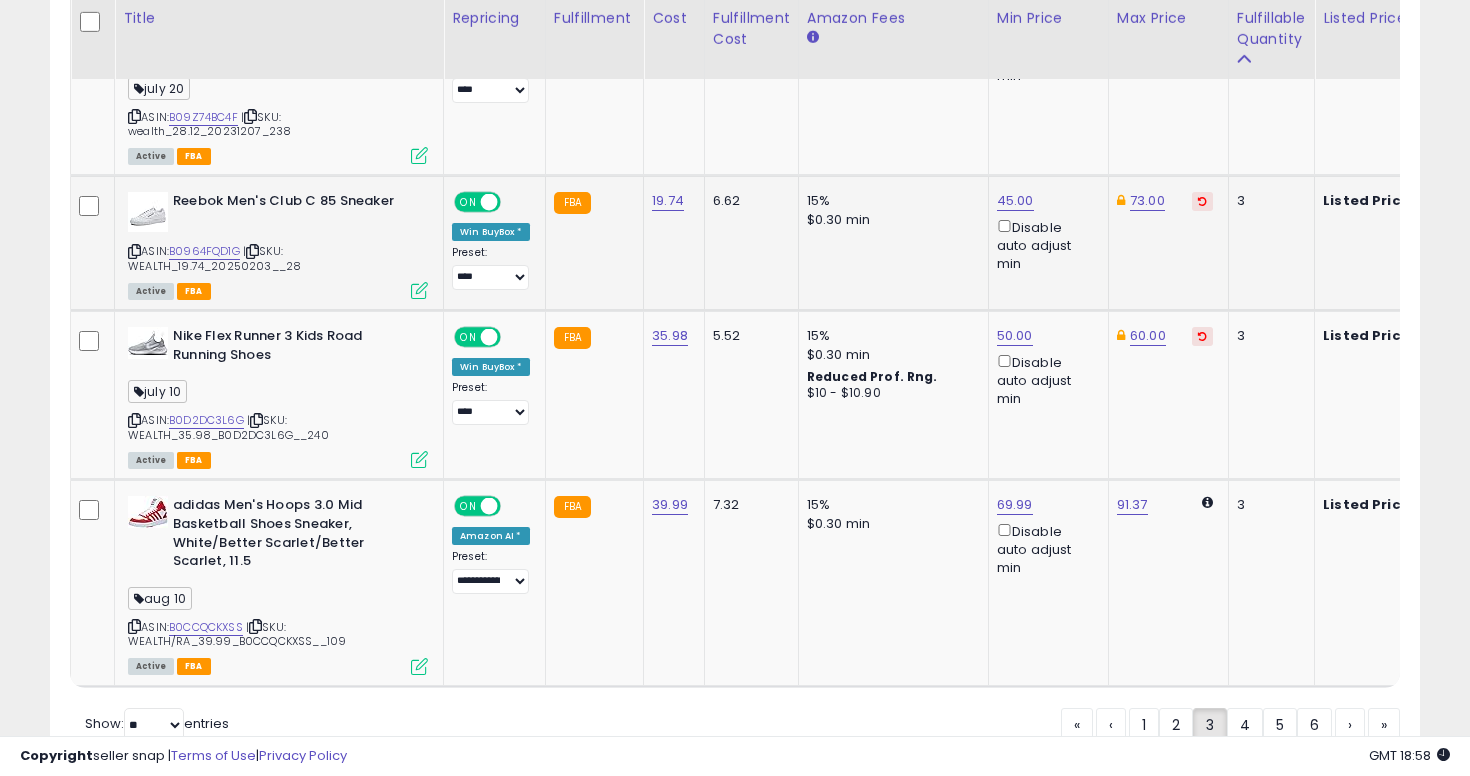 click at bounding box center (134, 251) 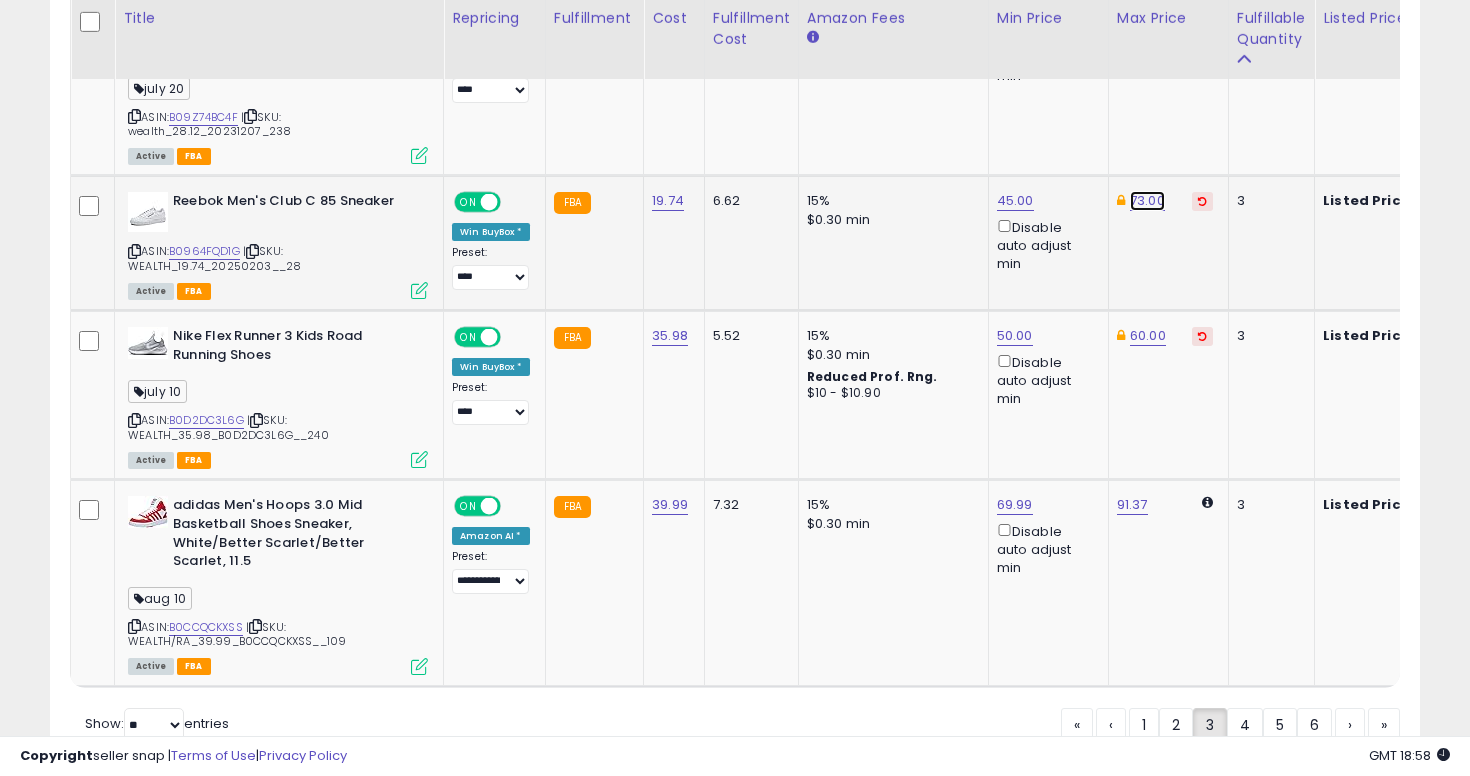 click on "73.00" at bounding box center (1148, -3621) 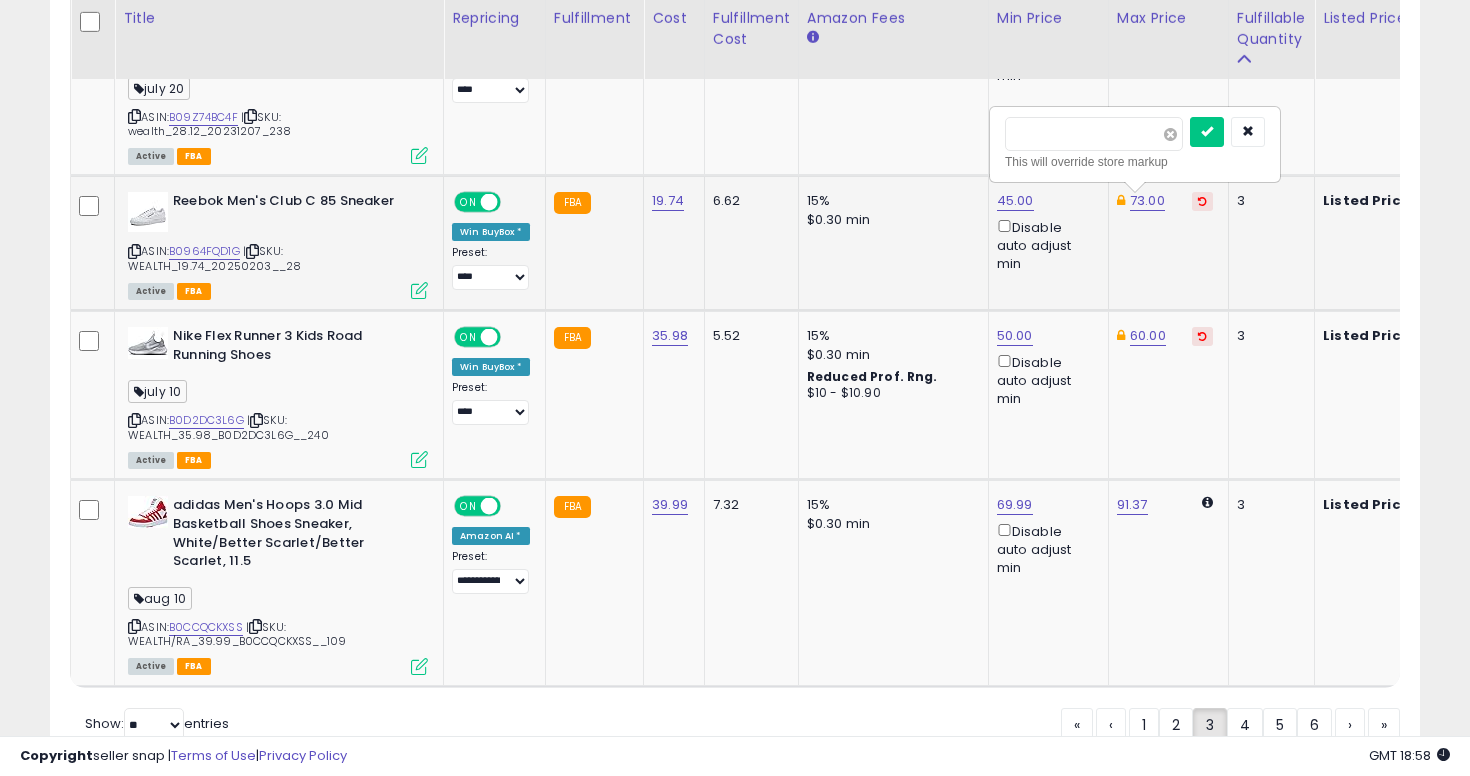 click at bounding box center (1170, 134) 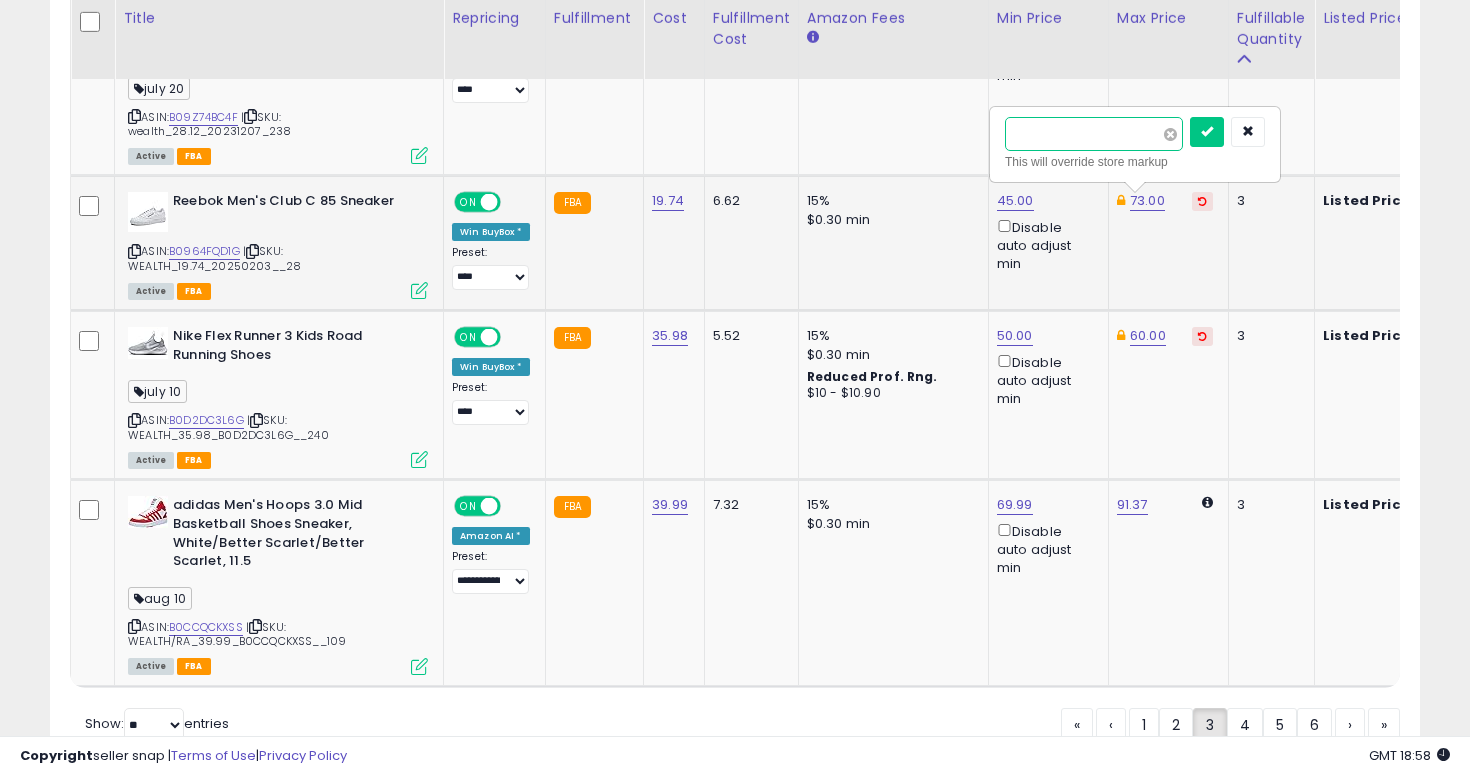 type on "****" 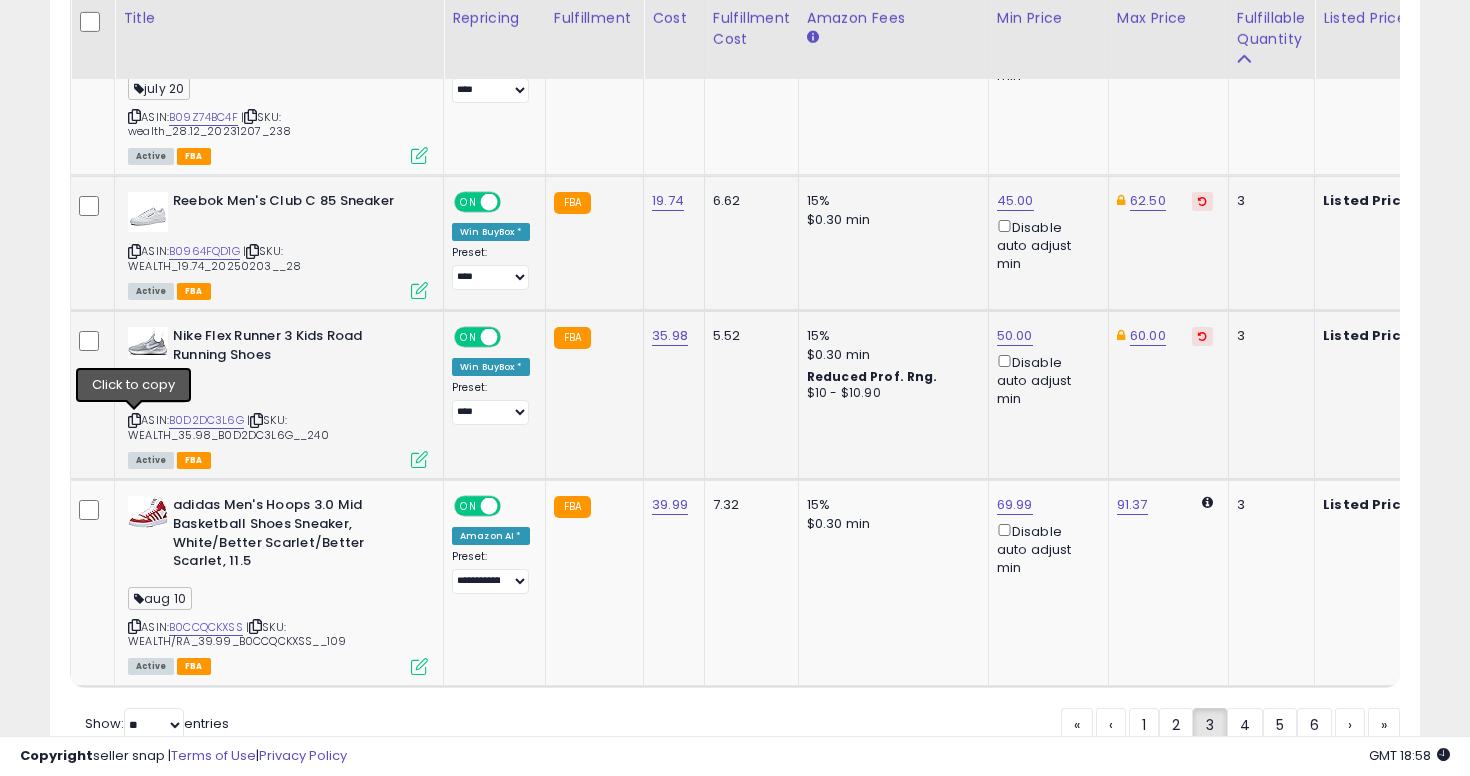 click at bounding box center [134, 420] 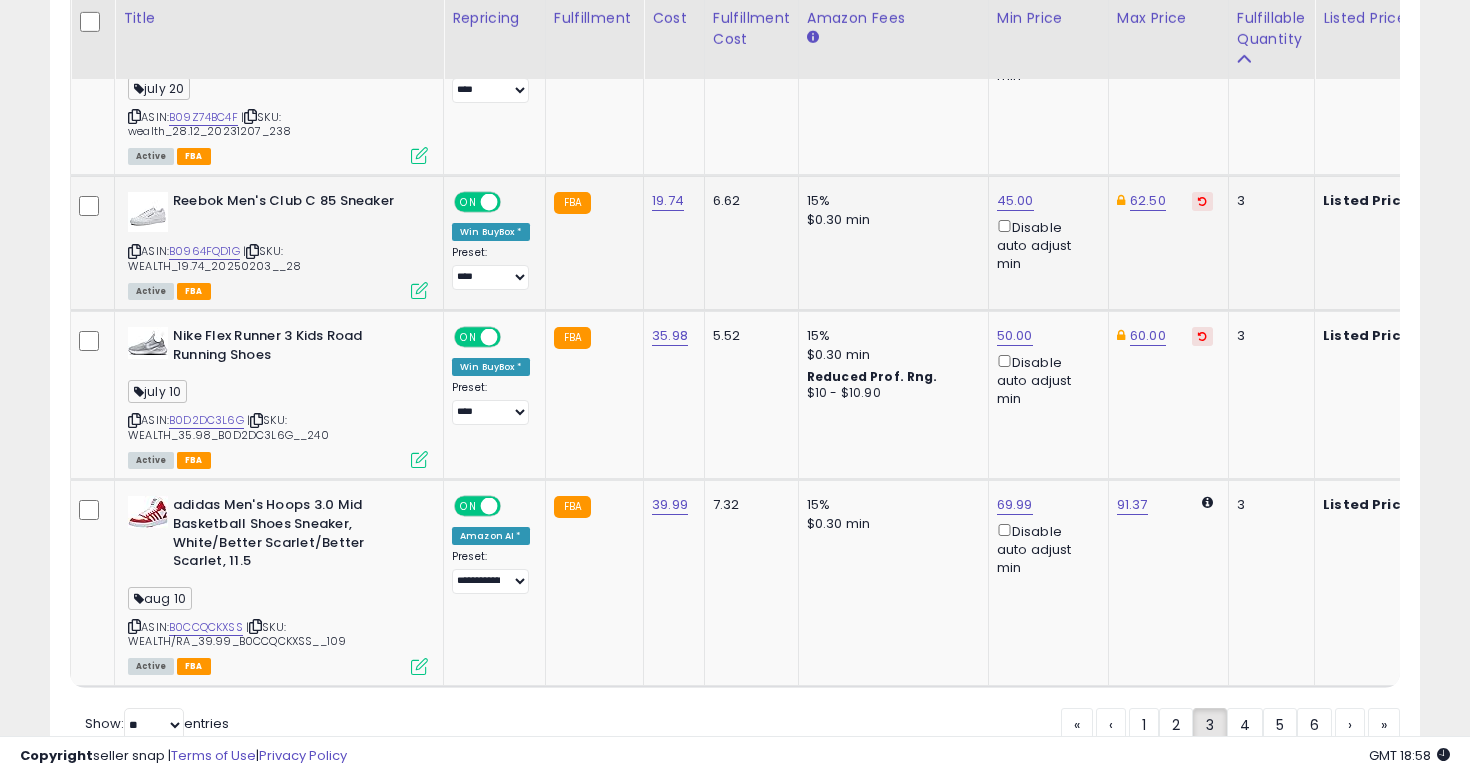 scroll, scrollTop: 4781, scrollLeft: 0, axis: vertical 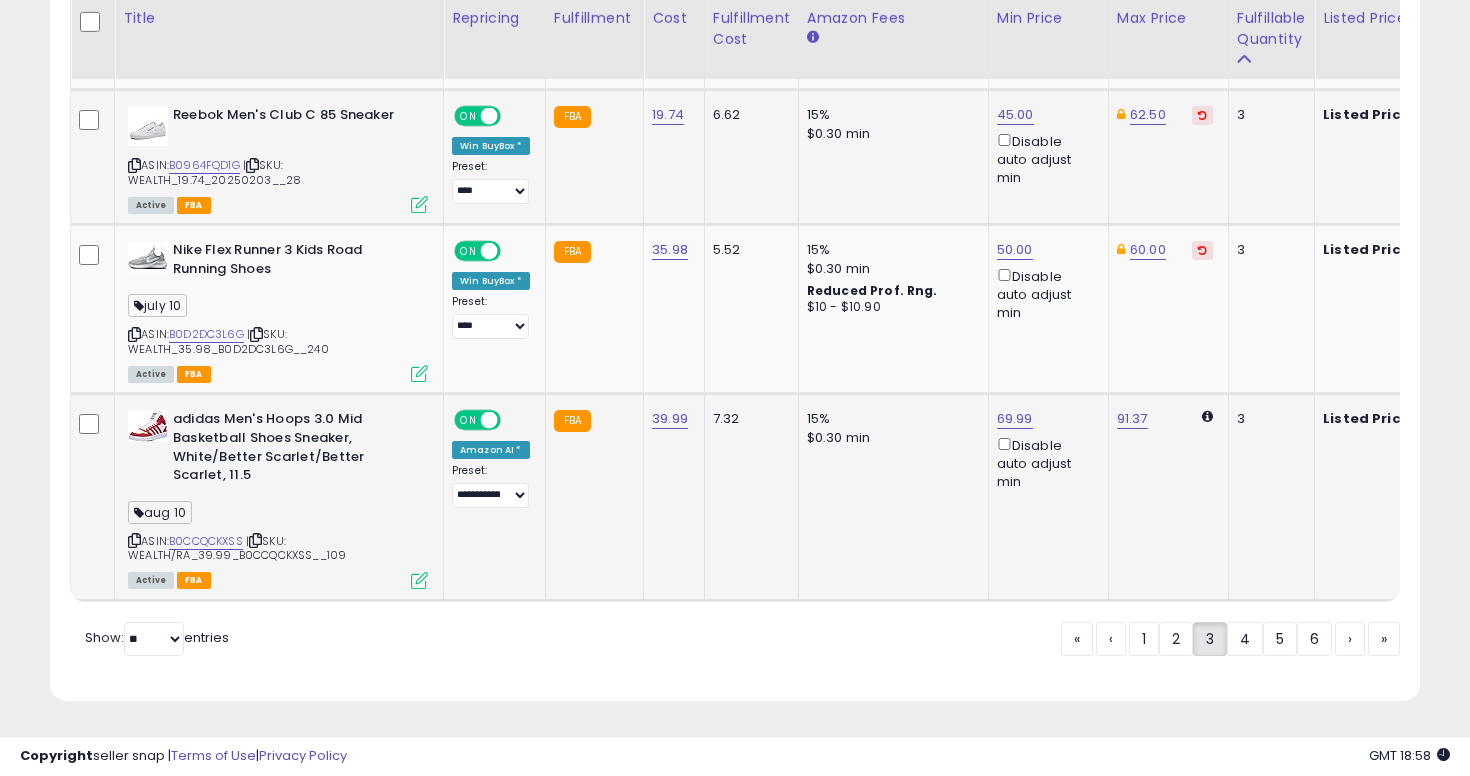 click at bounding box center [134, 540] 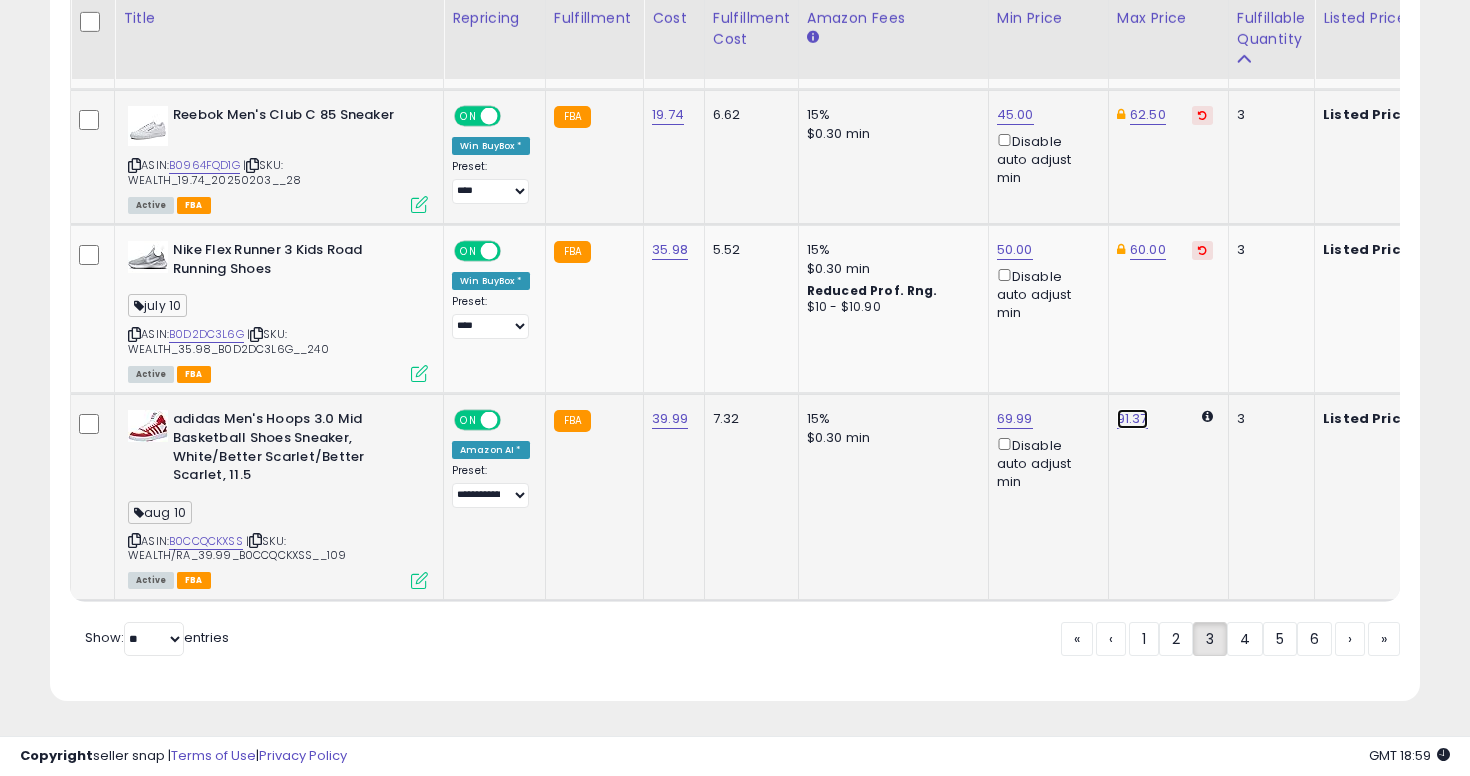 click on "91.37" at bounding box center (1135, -2072) 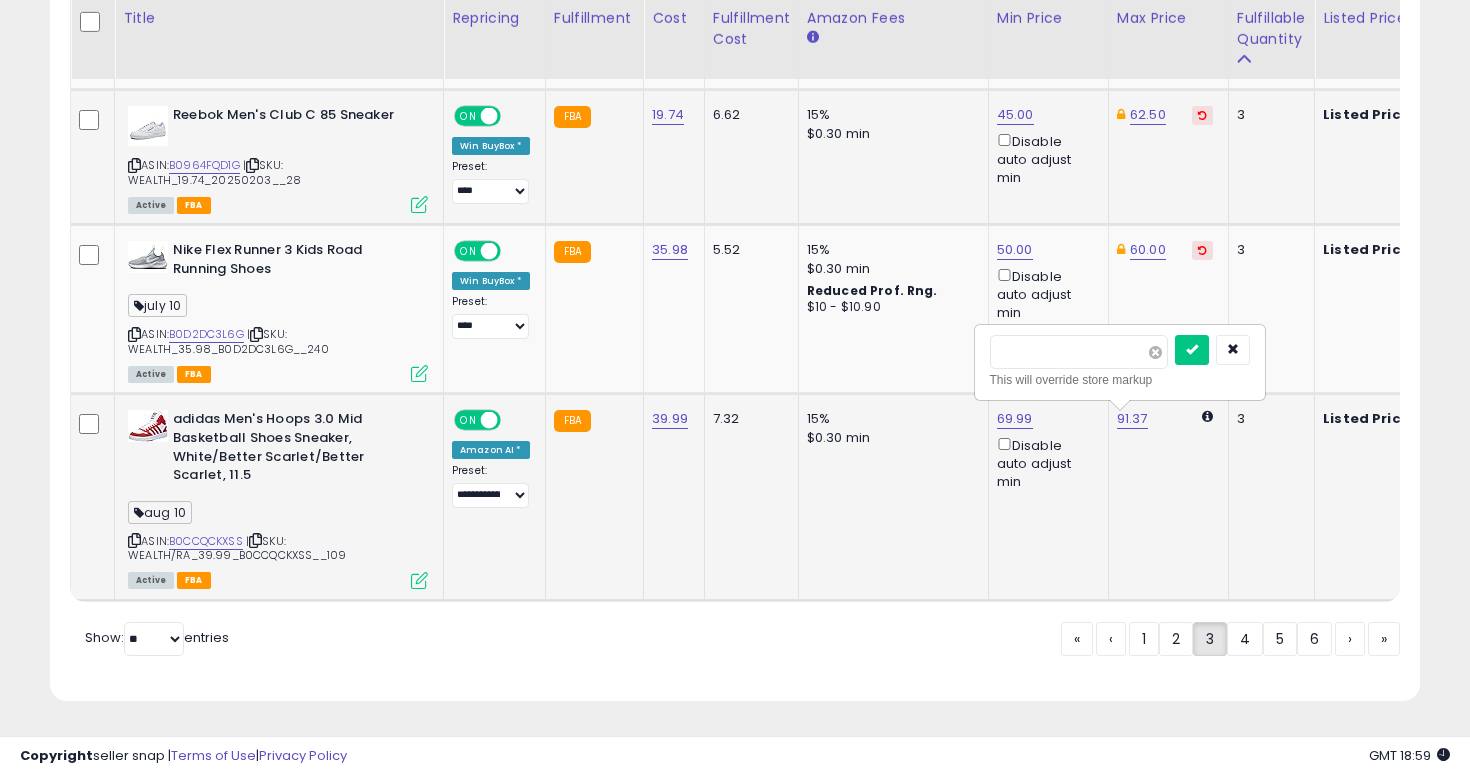 click at bounding box center [1155, 352] 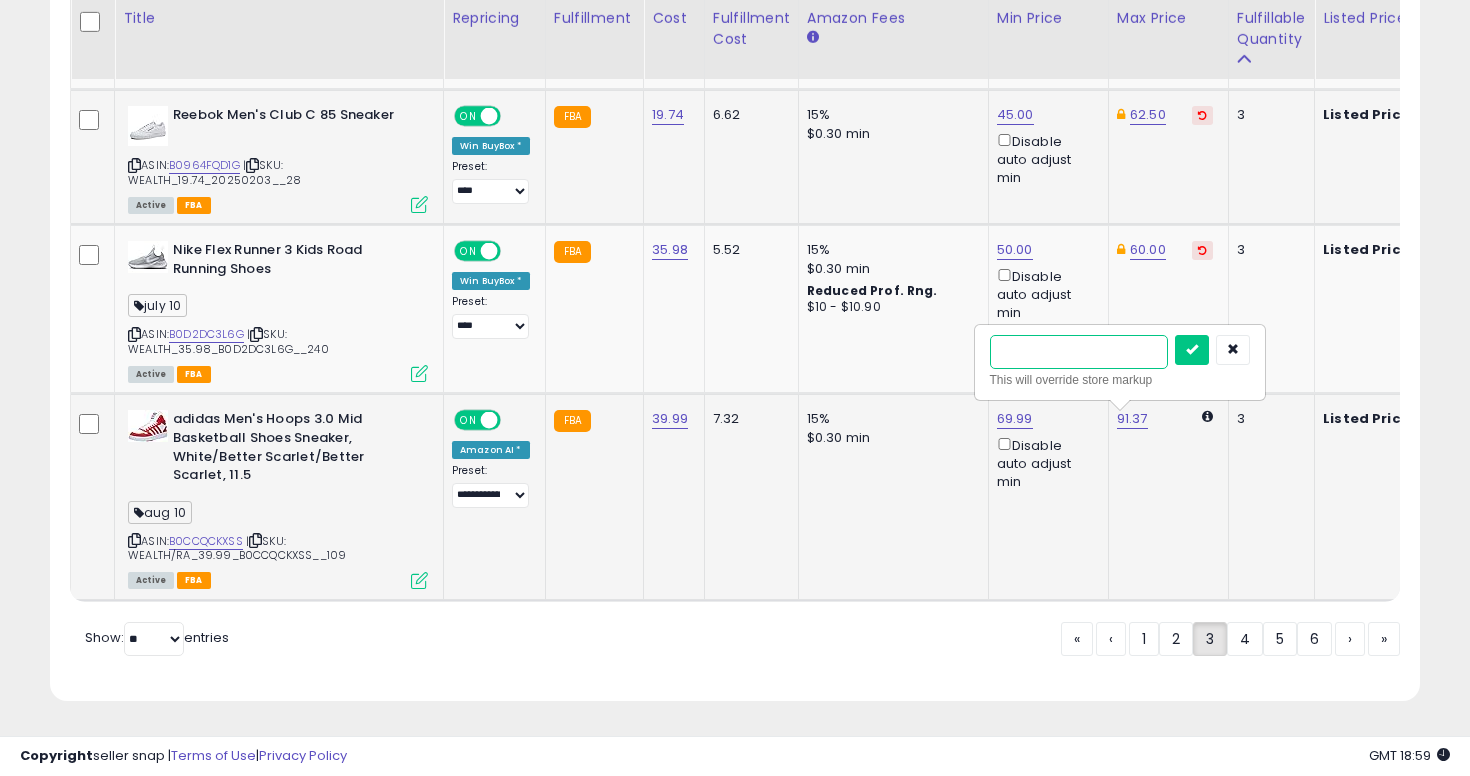type on "**" 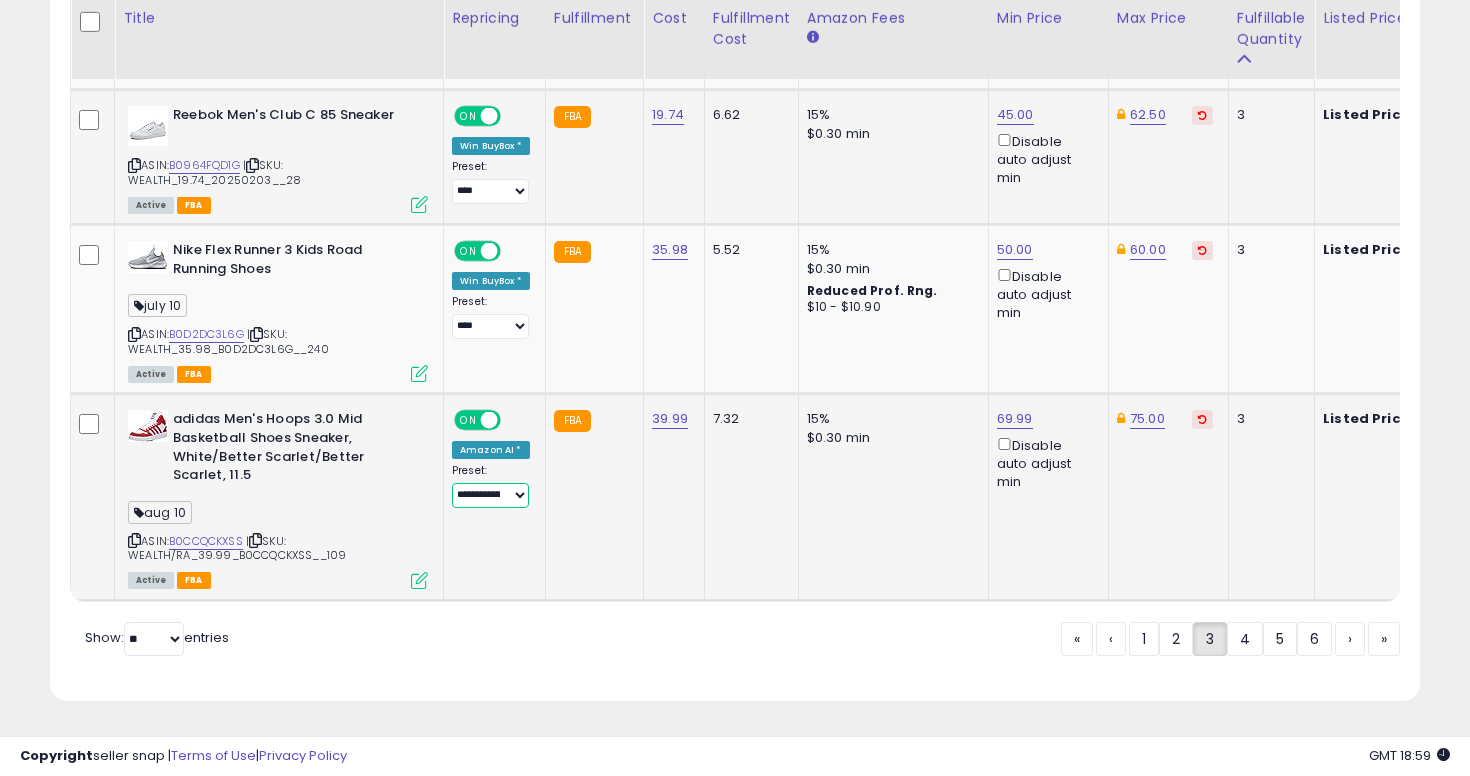 click on "**********" at bounding box center [490, 495] 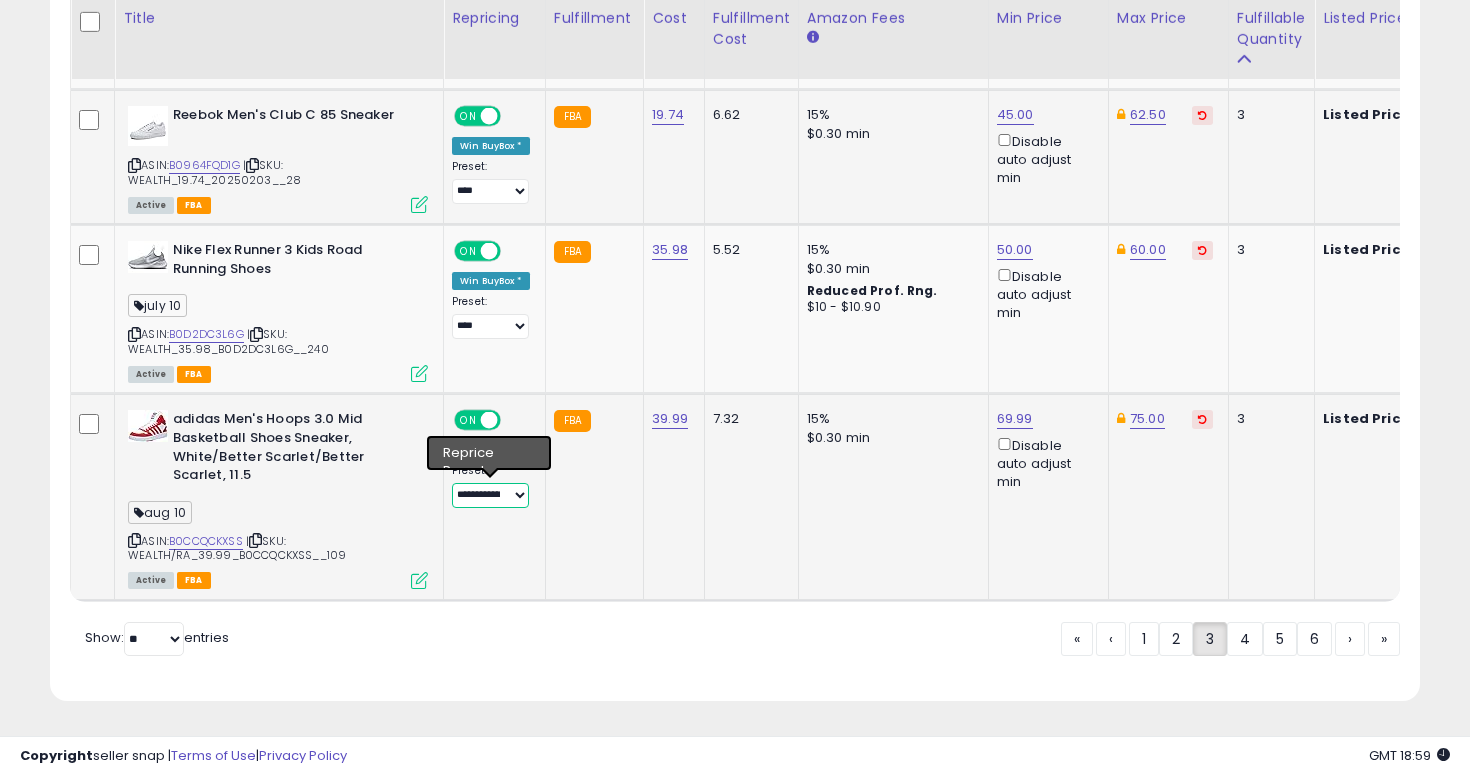 select on "****" 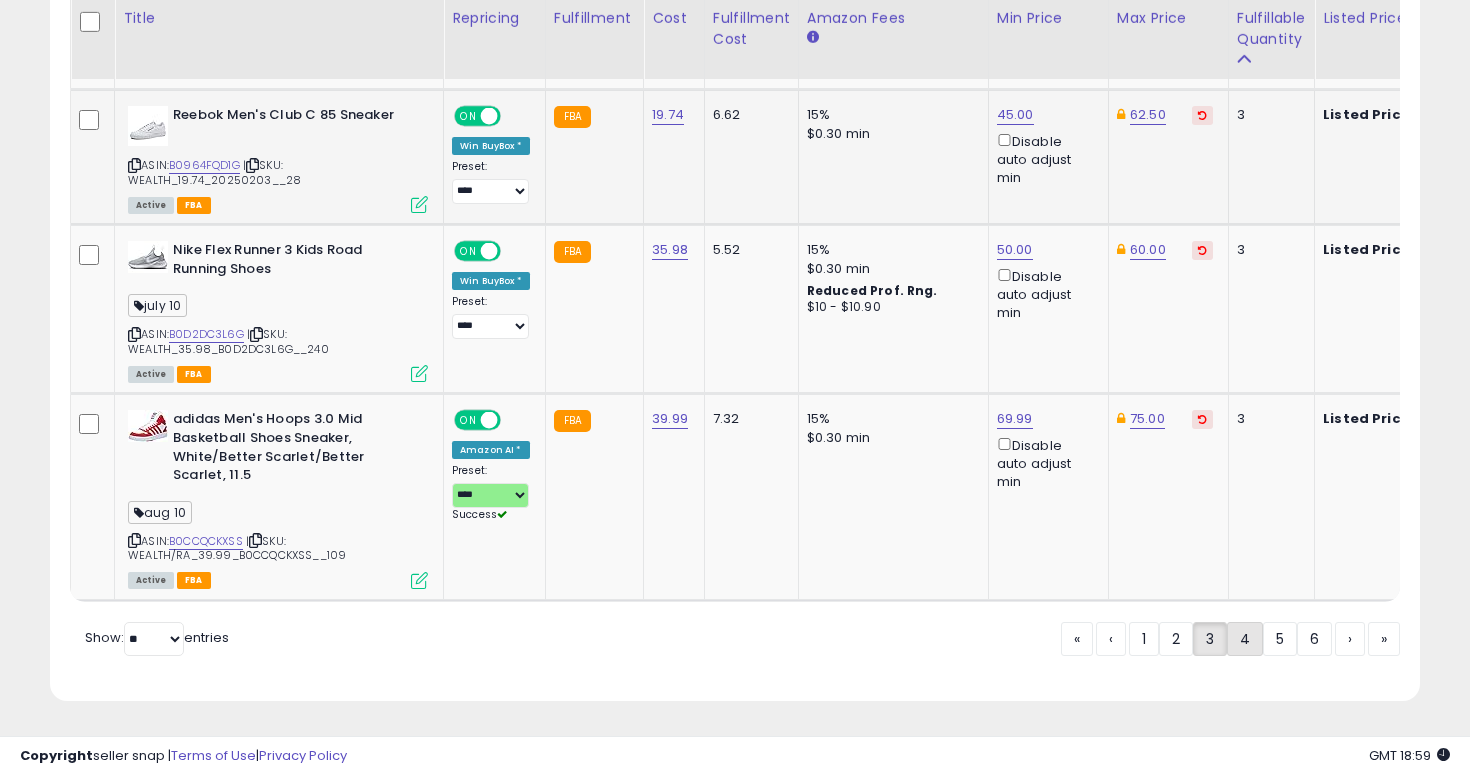 click on "4" 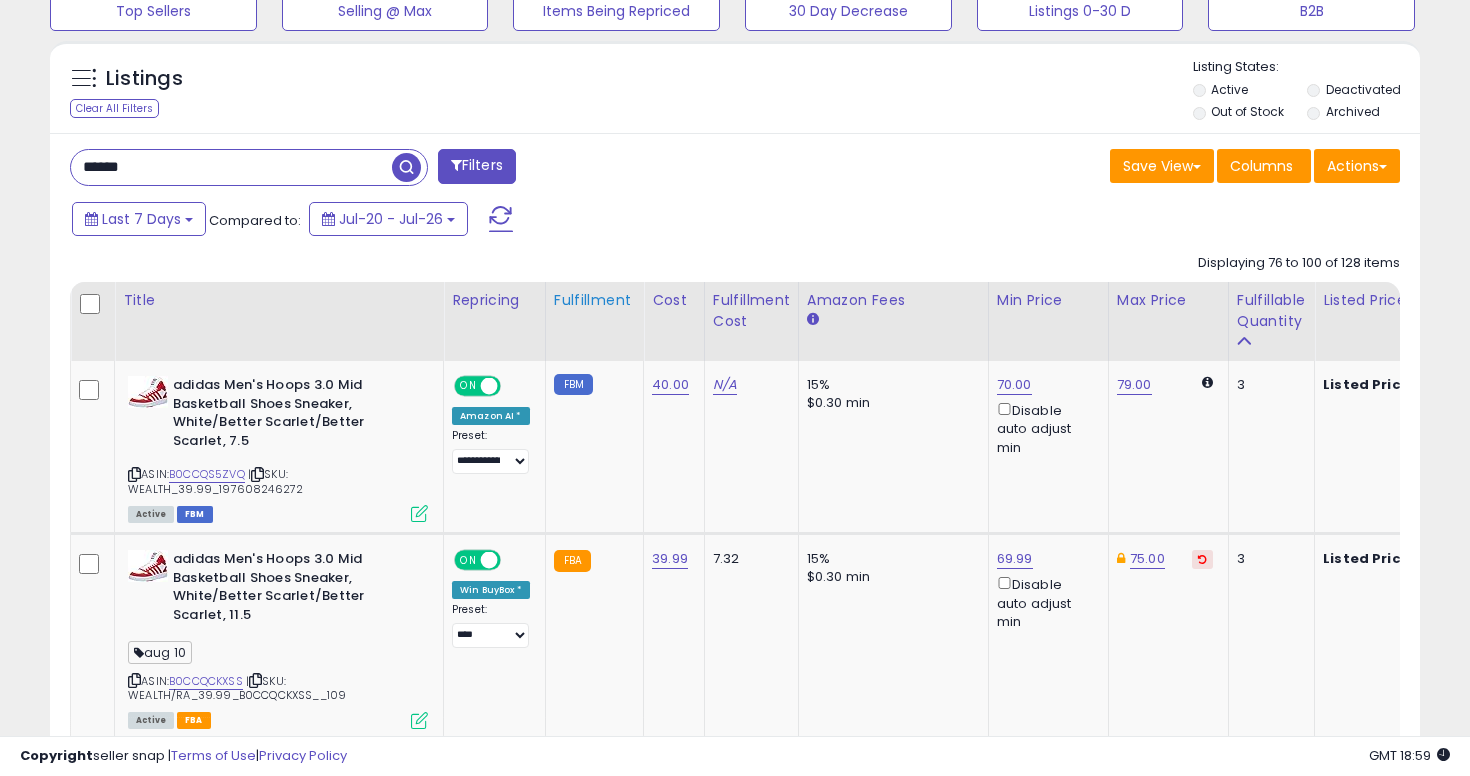 scroll, scrollTop: 690, scrollLeft: 0, axis: vertical 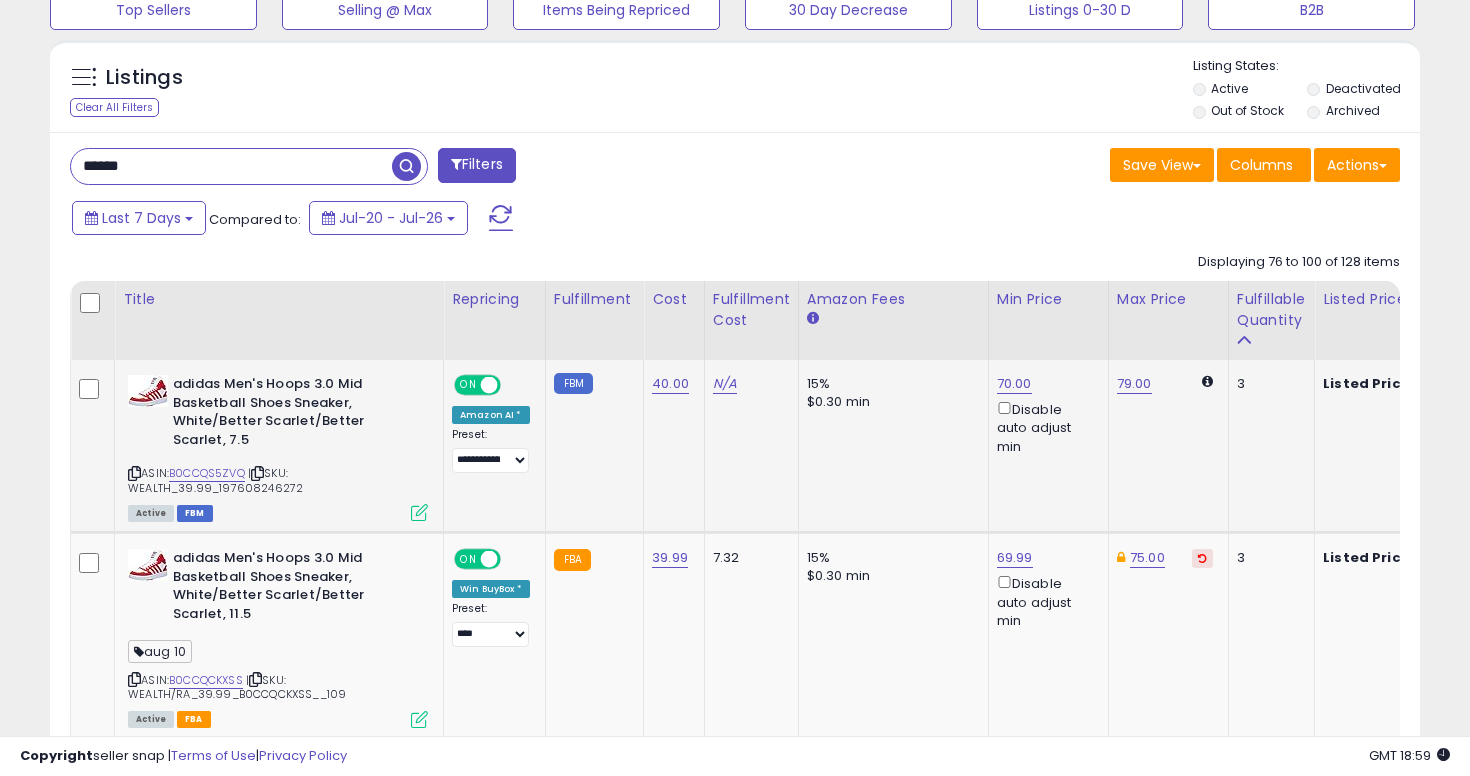 click at bounding box center [134, 473] 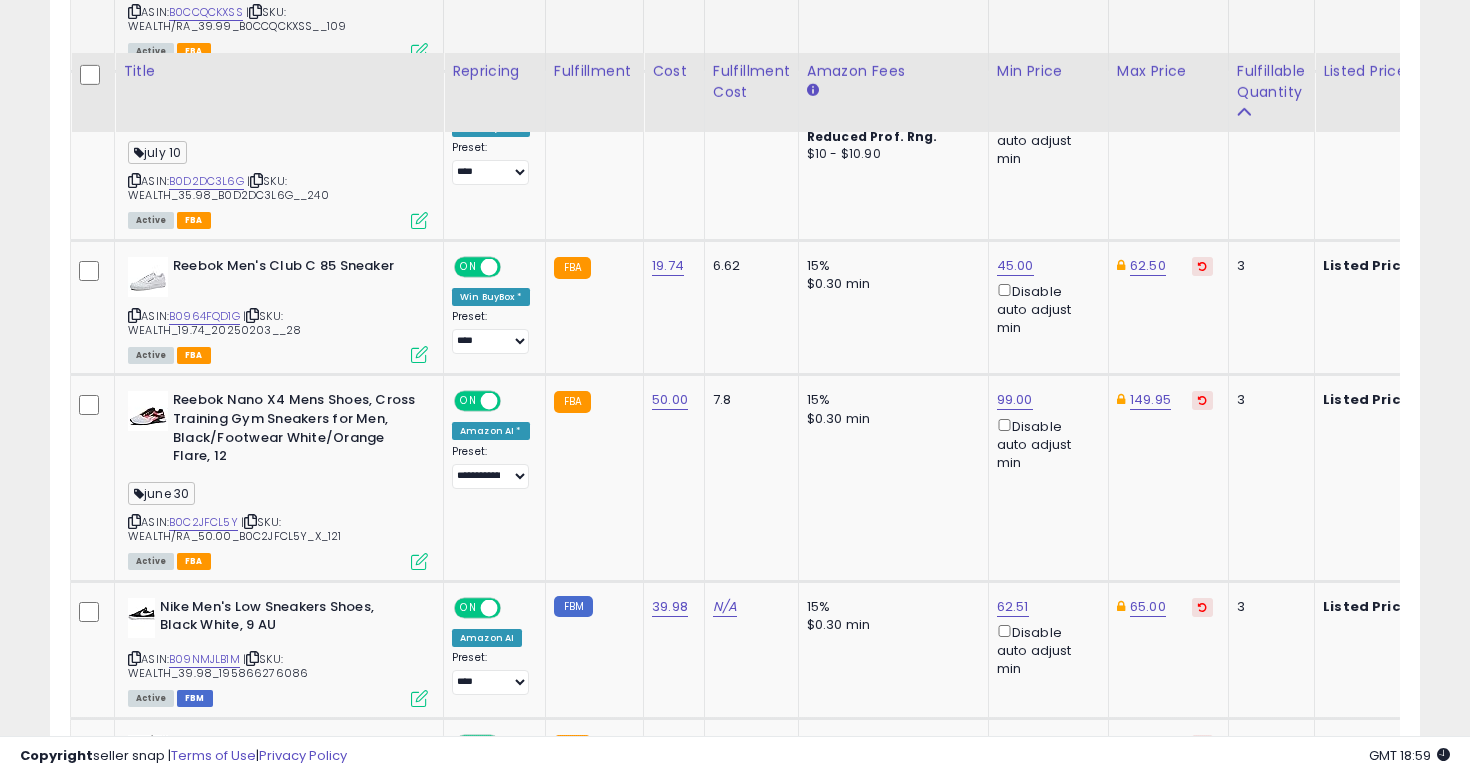 scroll, scrollTop: 1418, scrollLeft: 0, axis: vertical 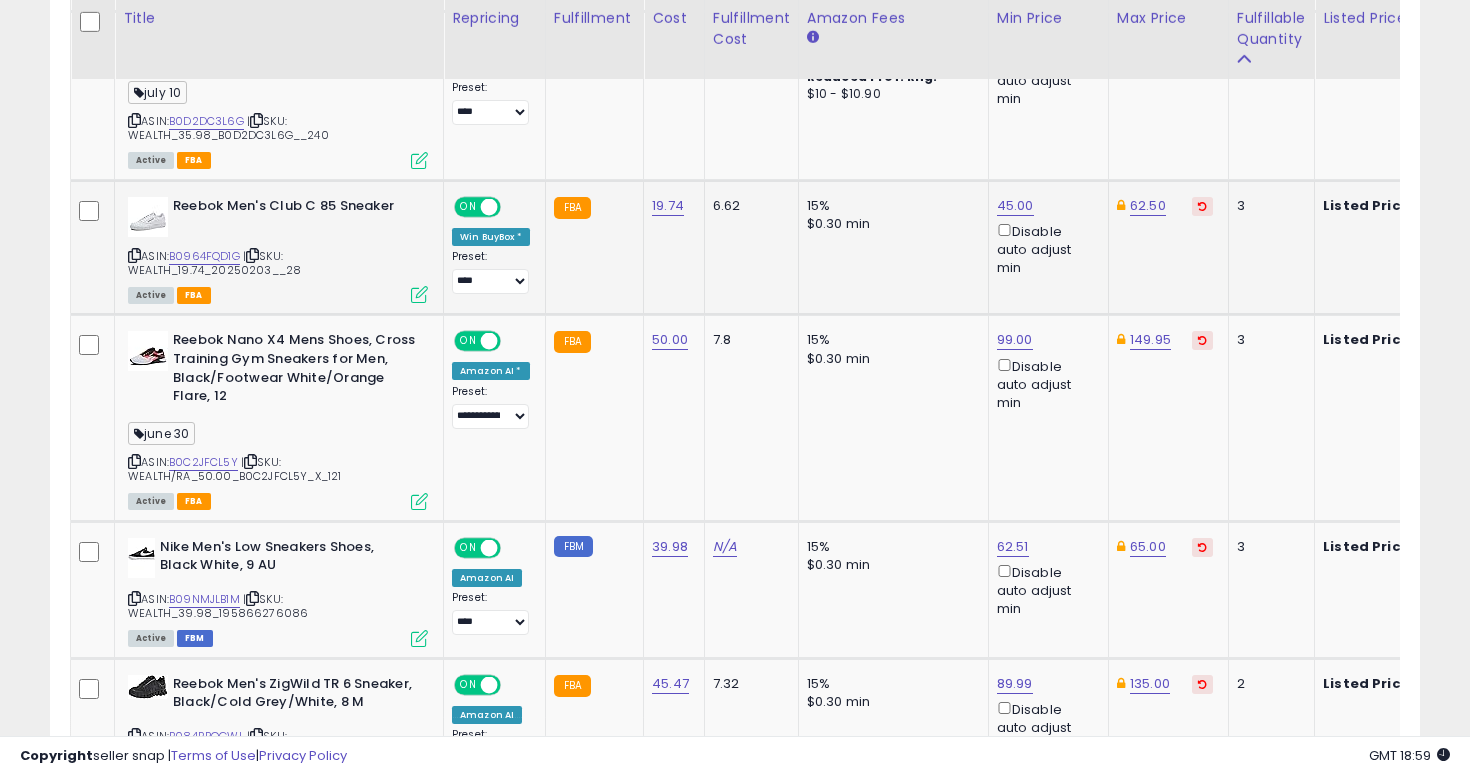 click at bounding box center [134, 255] 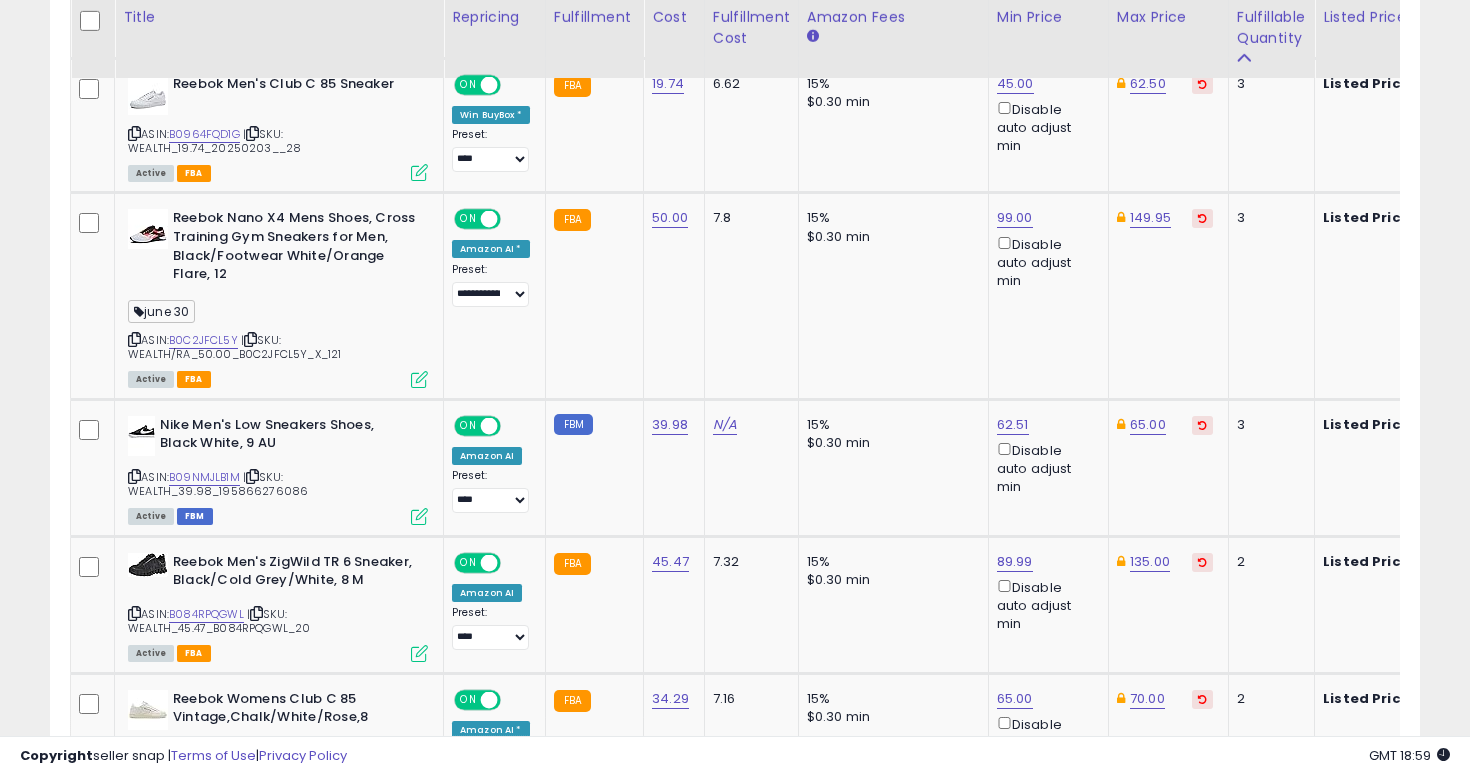 scroll, scrollTop: 1542, scrollLeft: 0, axis: vertical 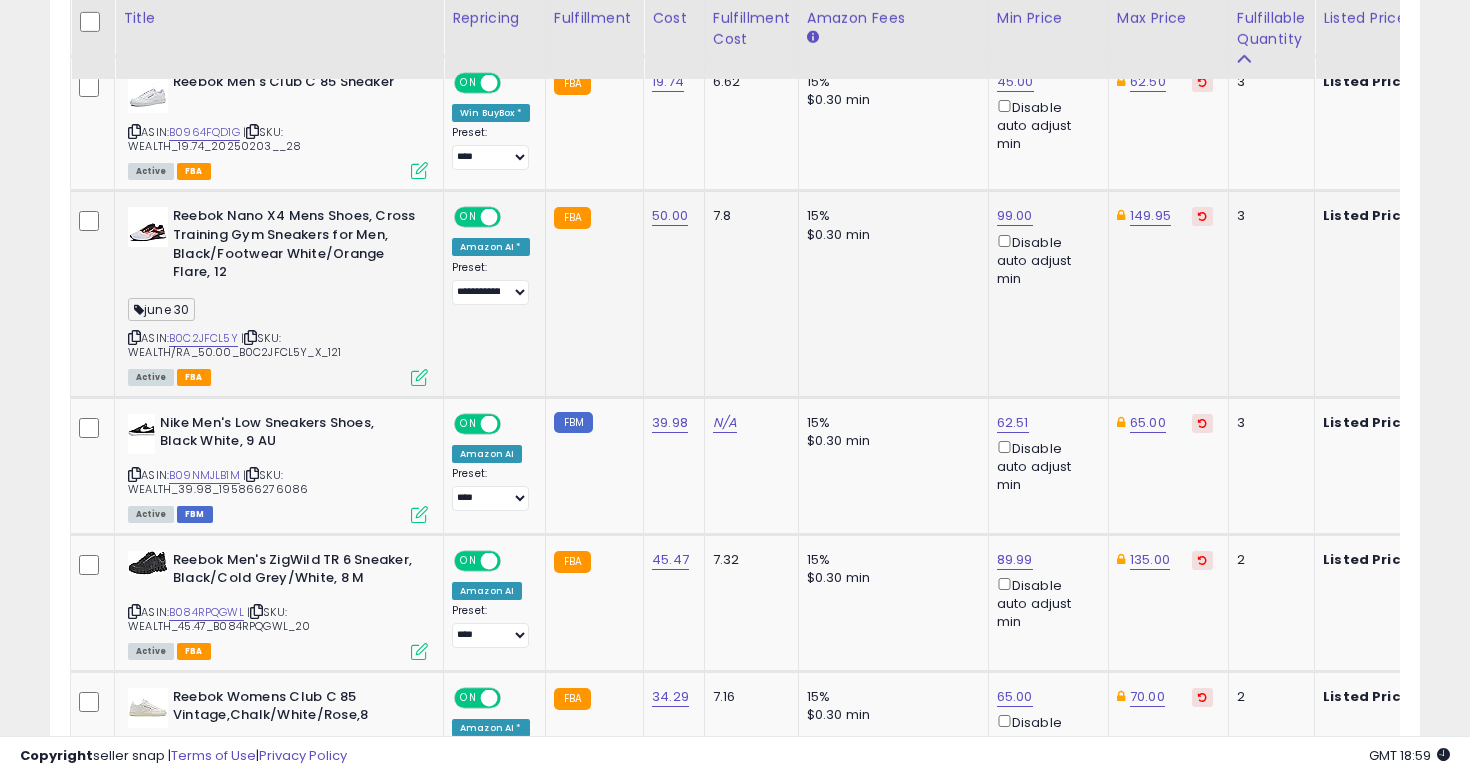 click at bounding box center (134, 337) 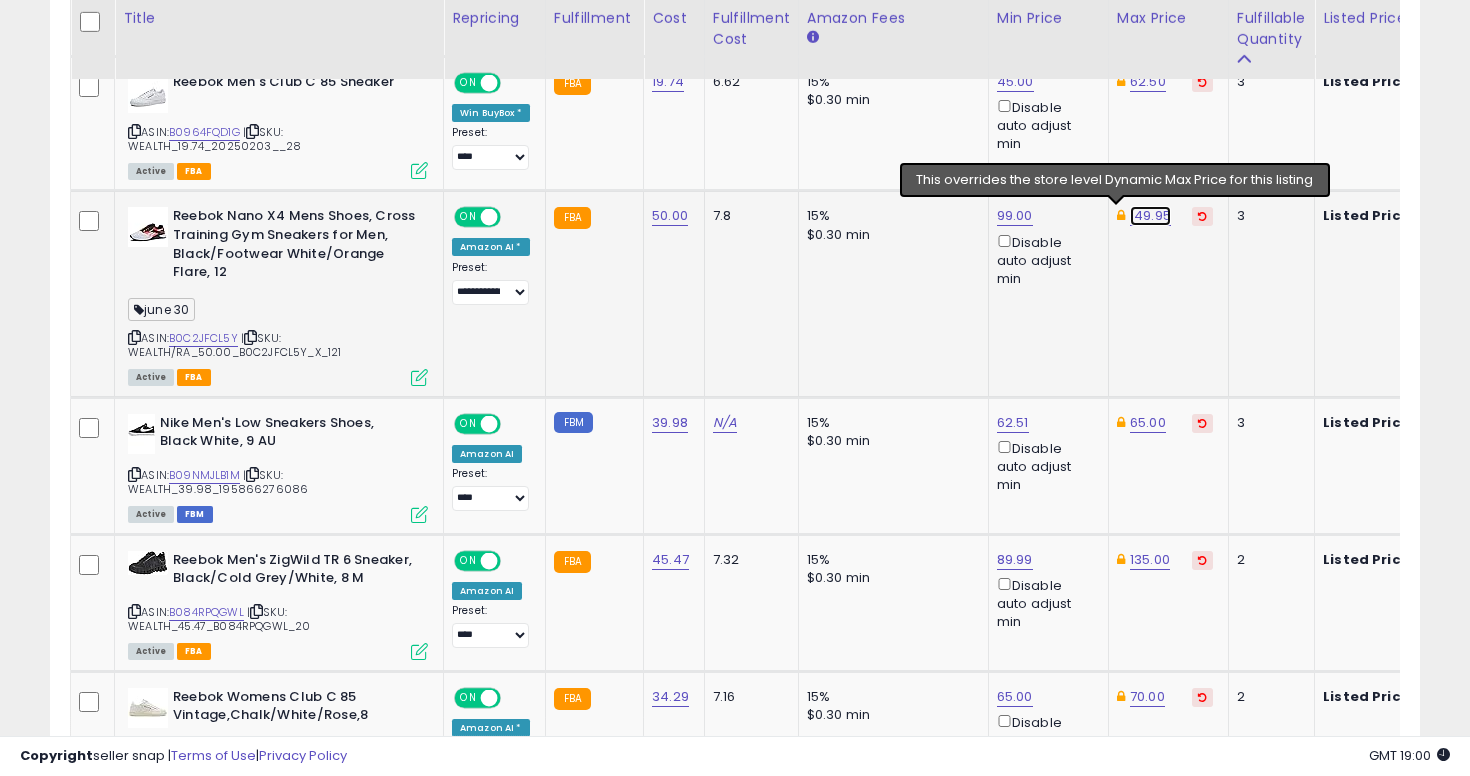 click on "149.95" at bounding box center (1147, -294) 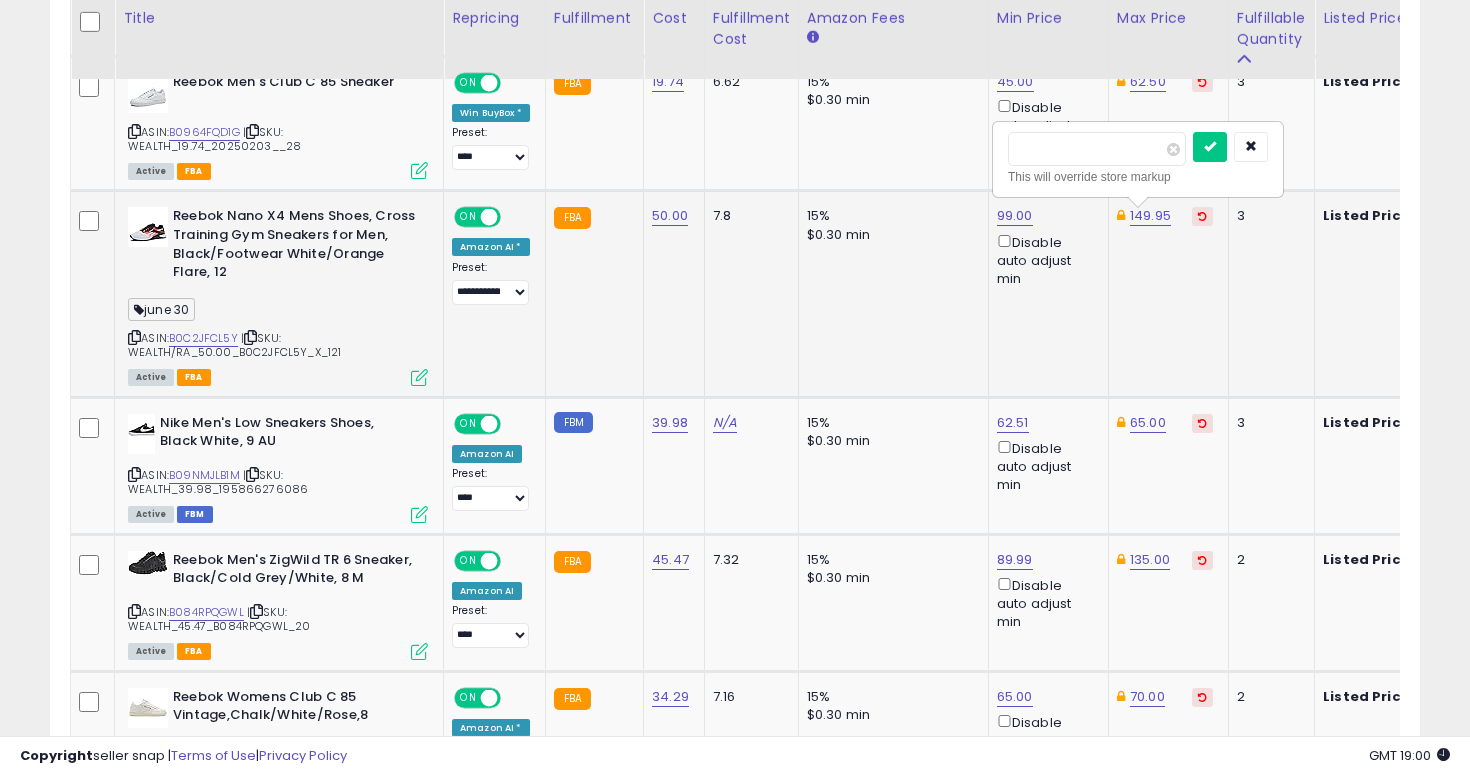 click on "******" at bounding box center (1097, 149) 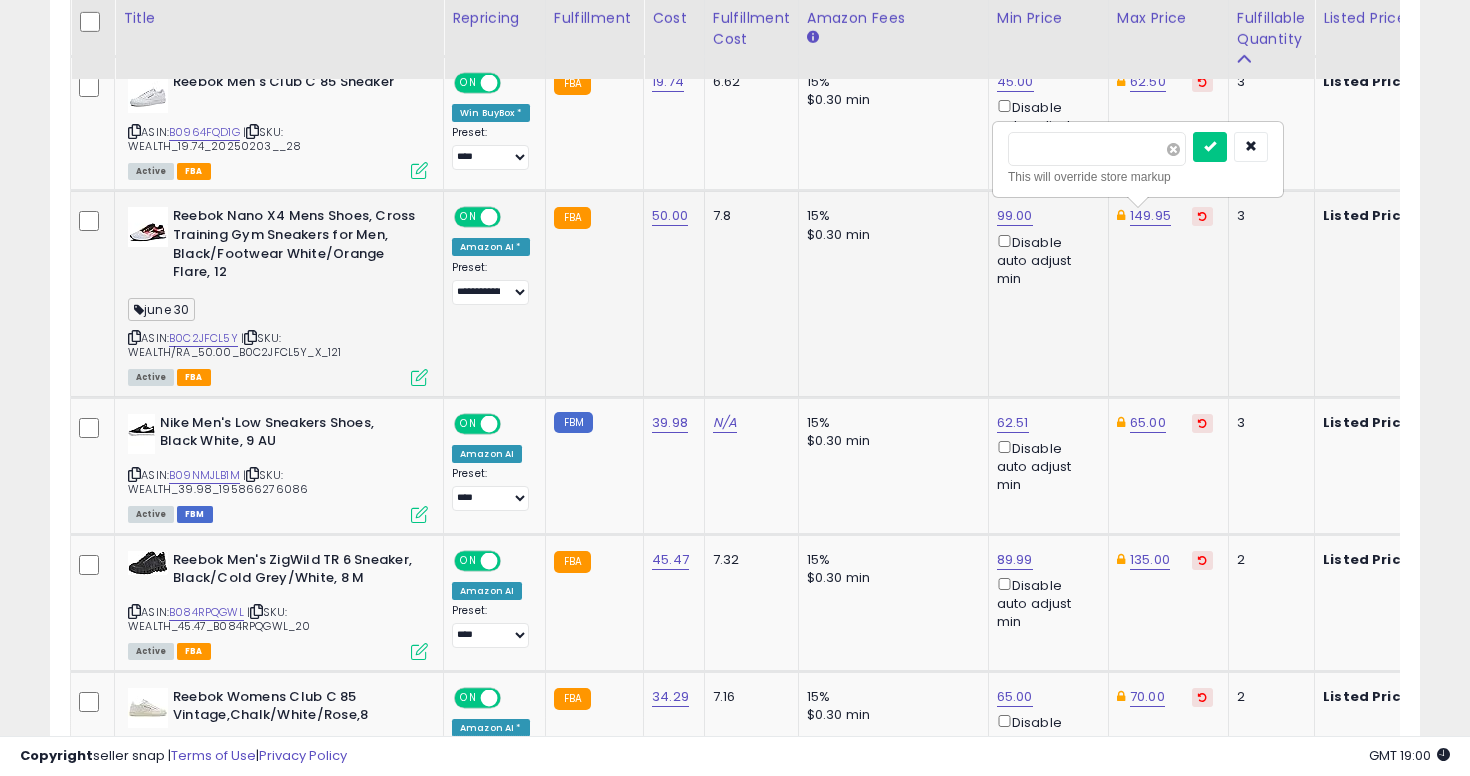 click at bounding box center [1173, 149] 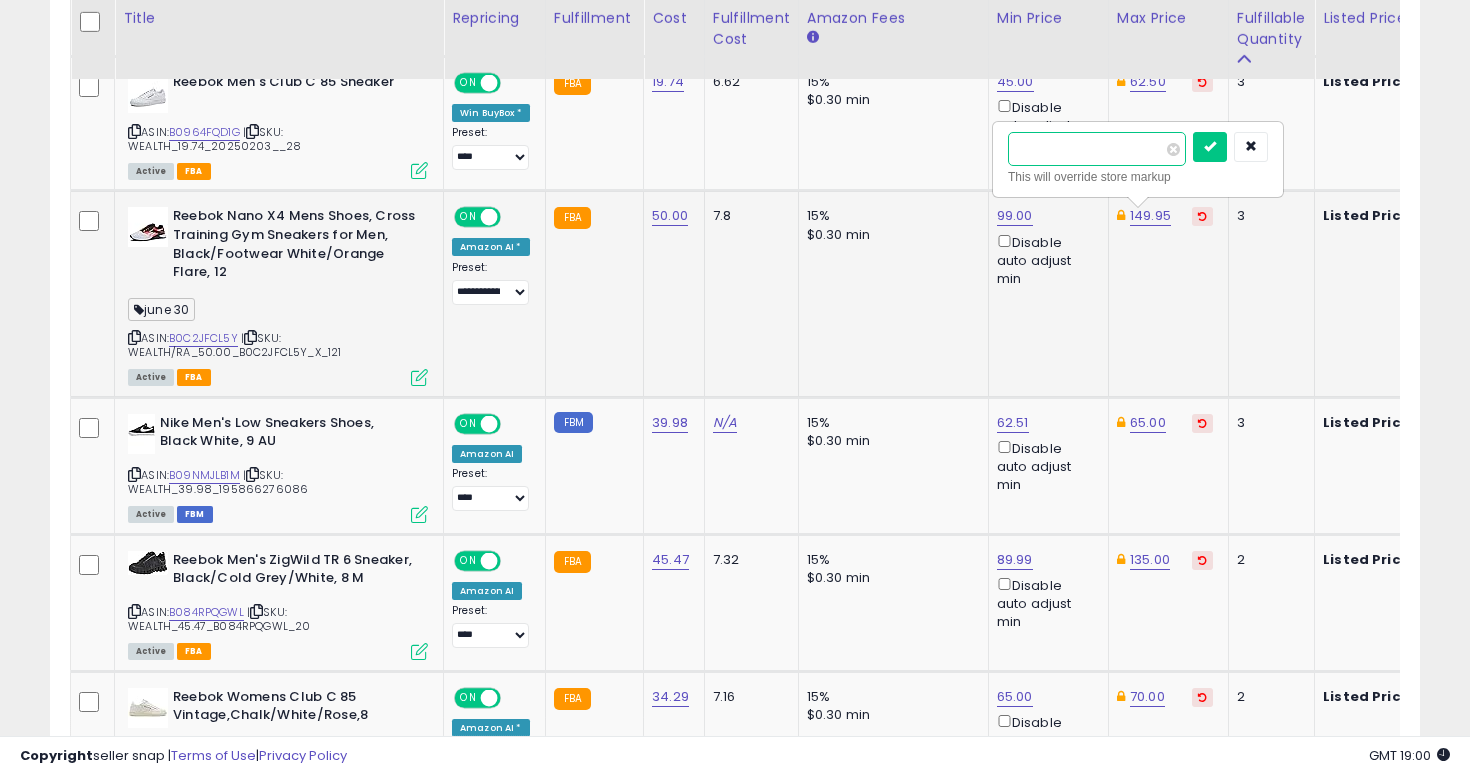 type on "****" 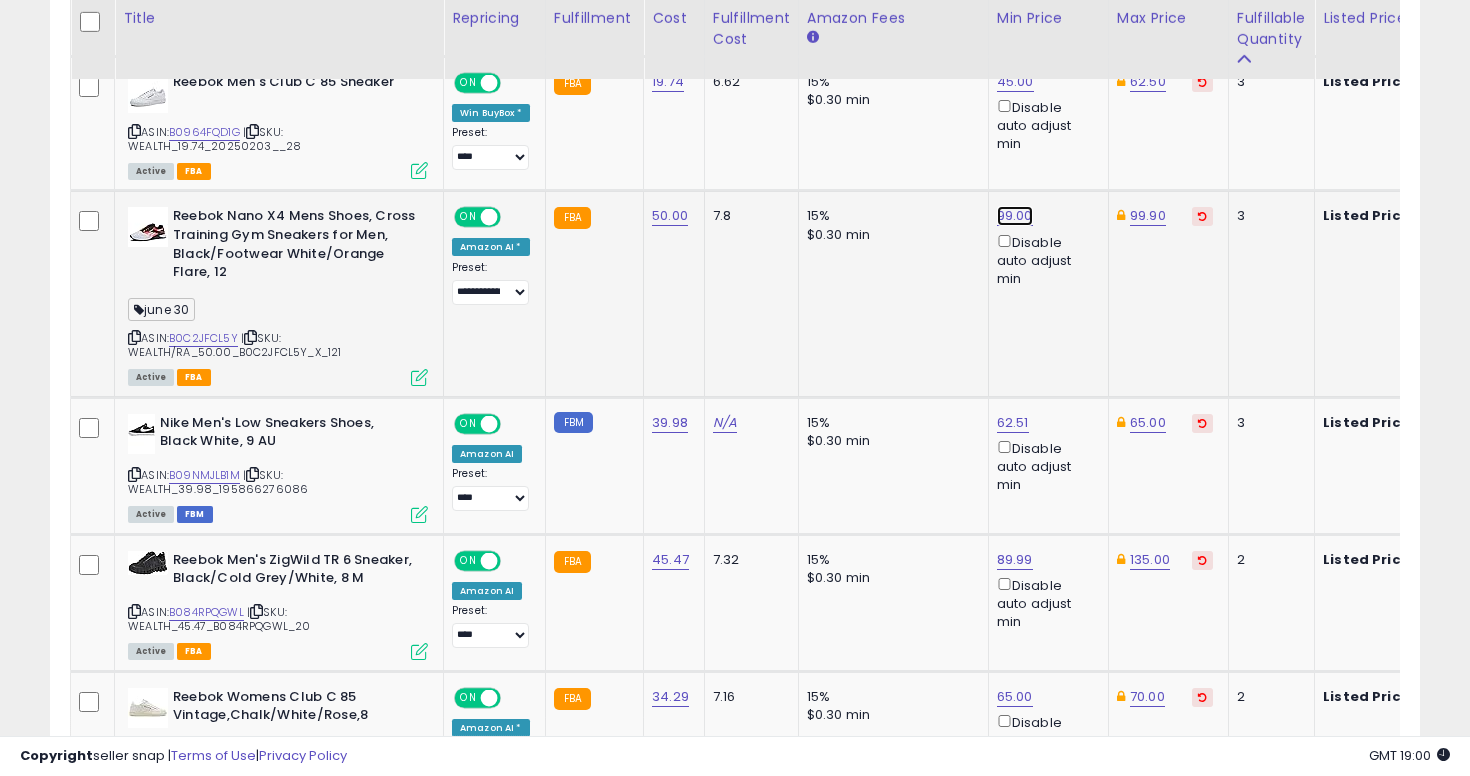 click on "99.00" at bounding box center (1014, -468) 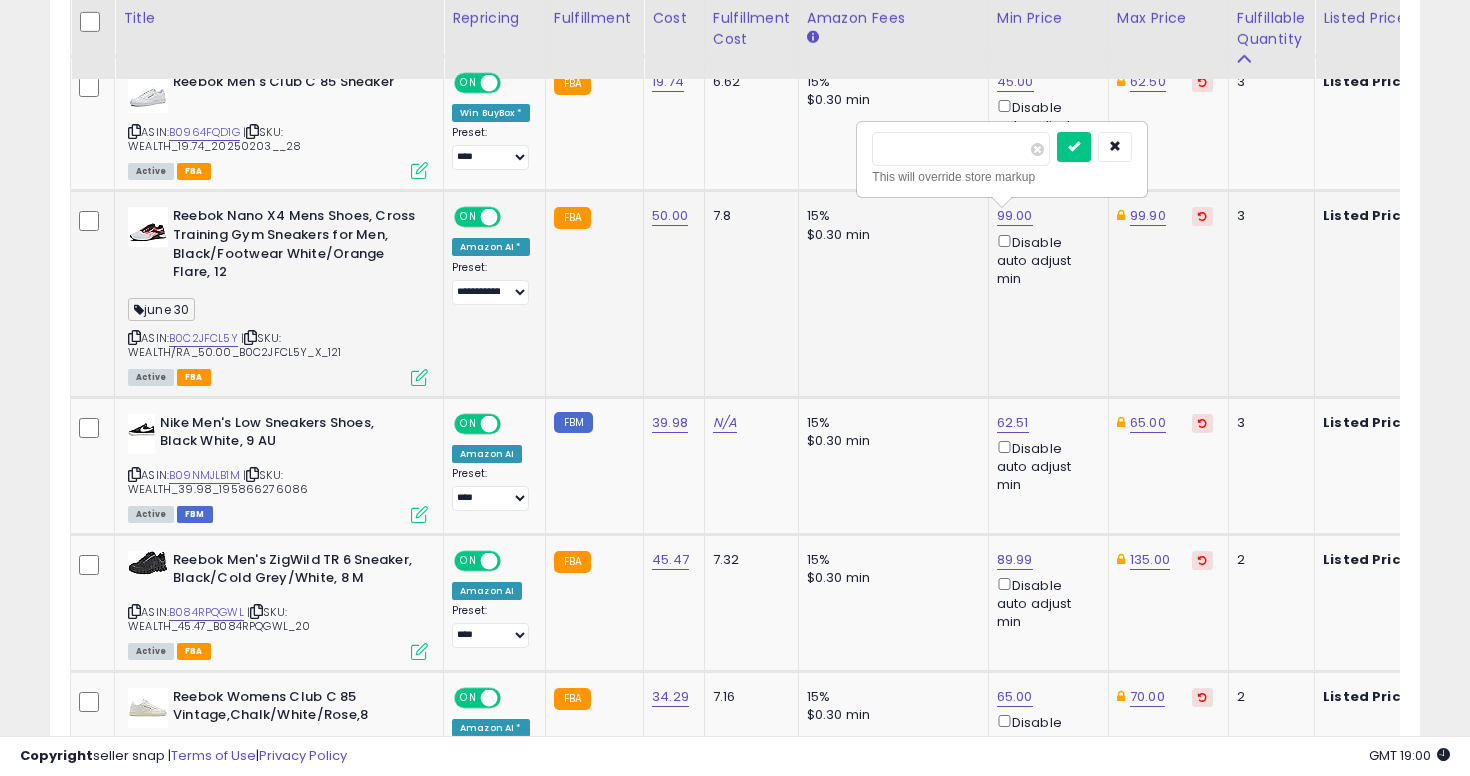 type on "**" 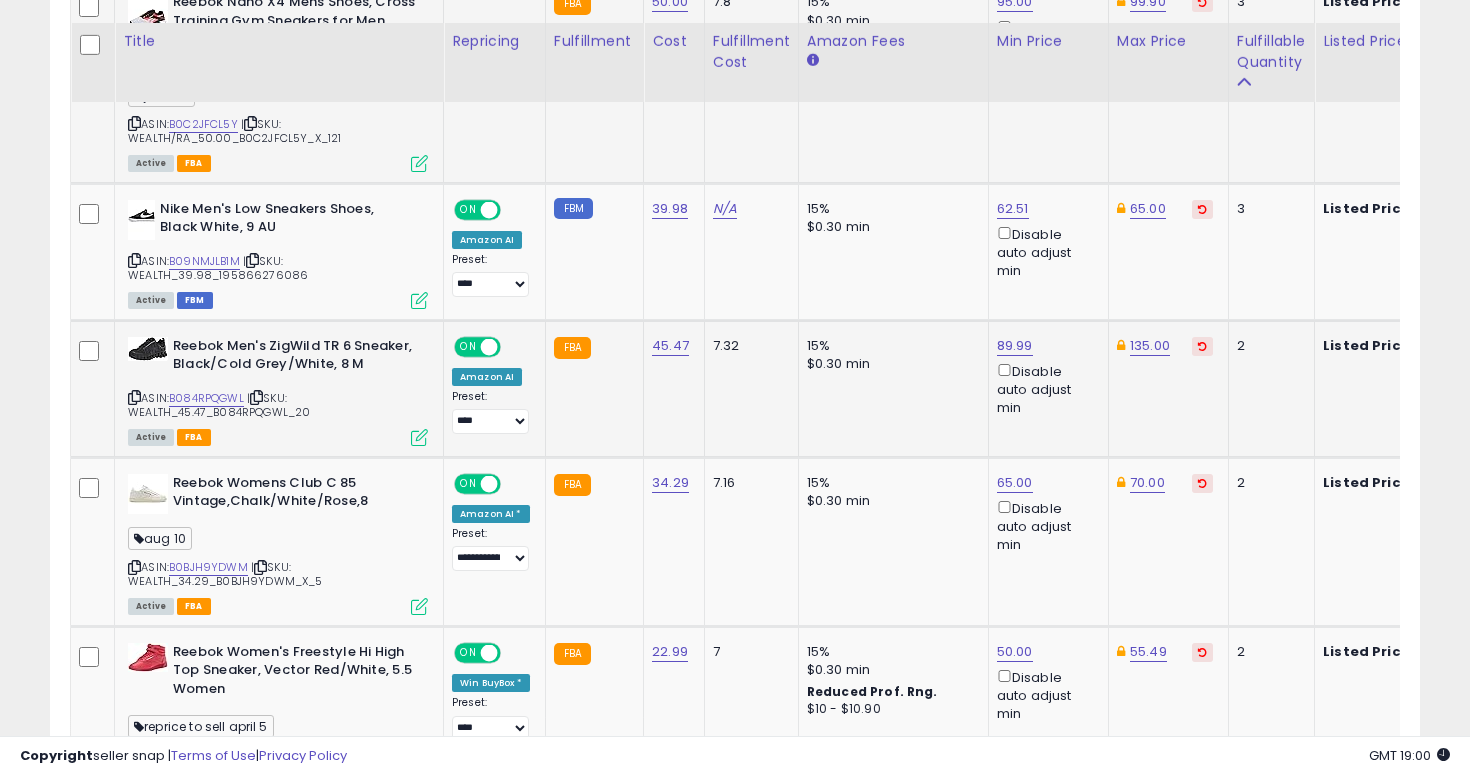 scroll, scrollTop: 1779, scrollLeft: 0, axis: vertical 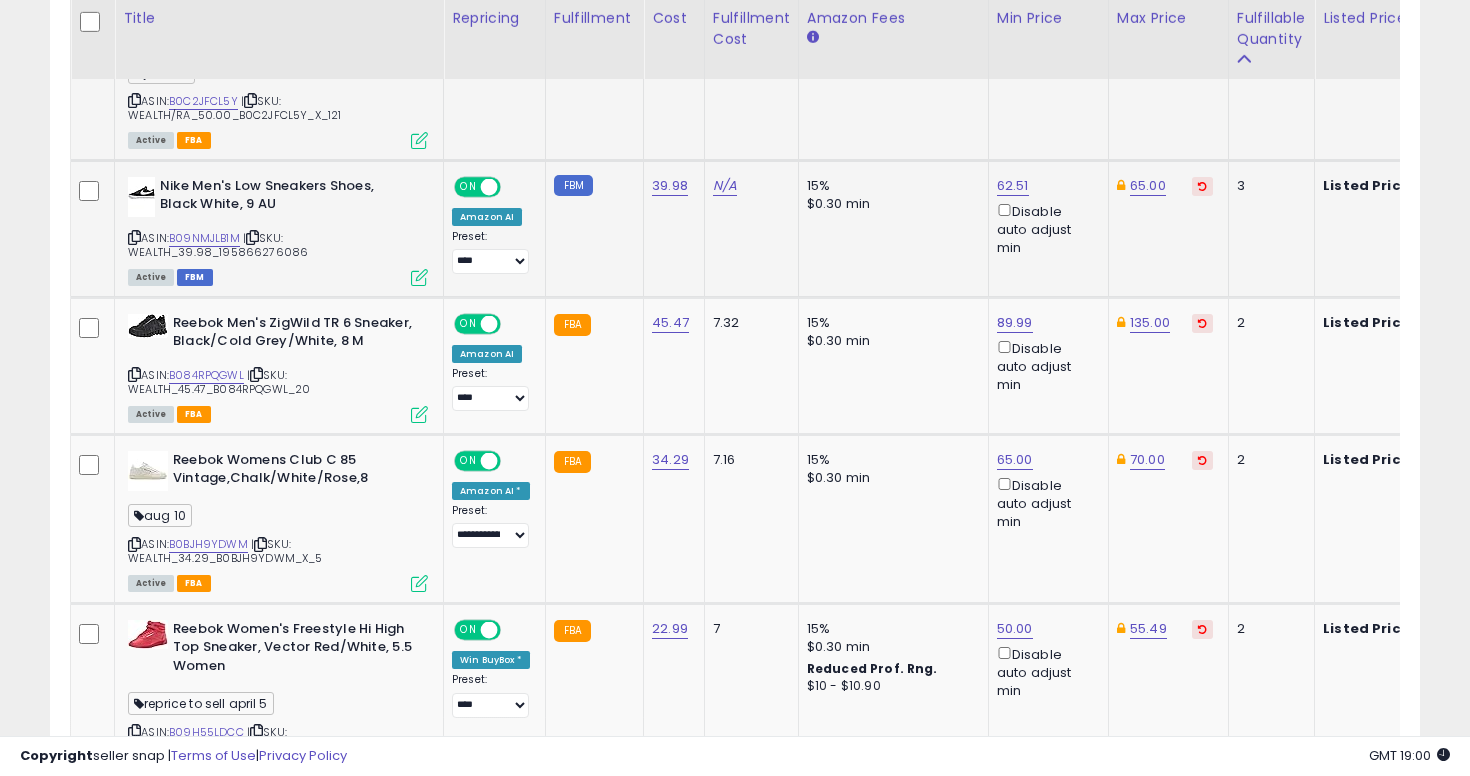 click at bounding box center [134, 237] 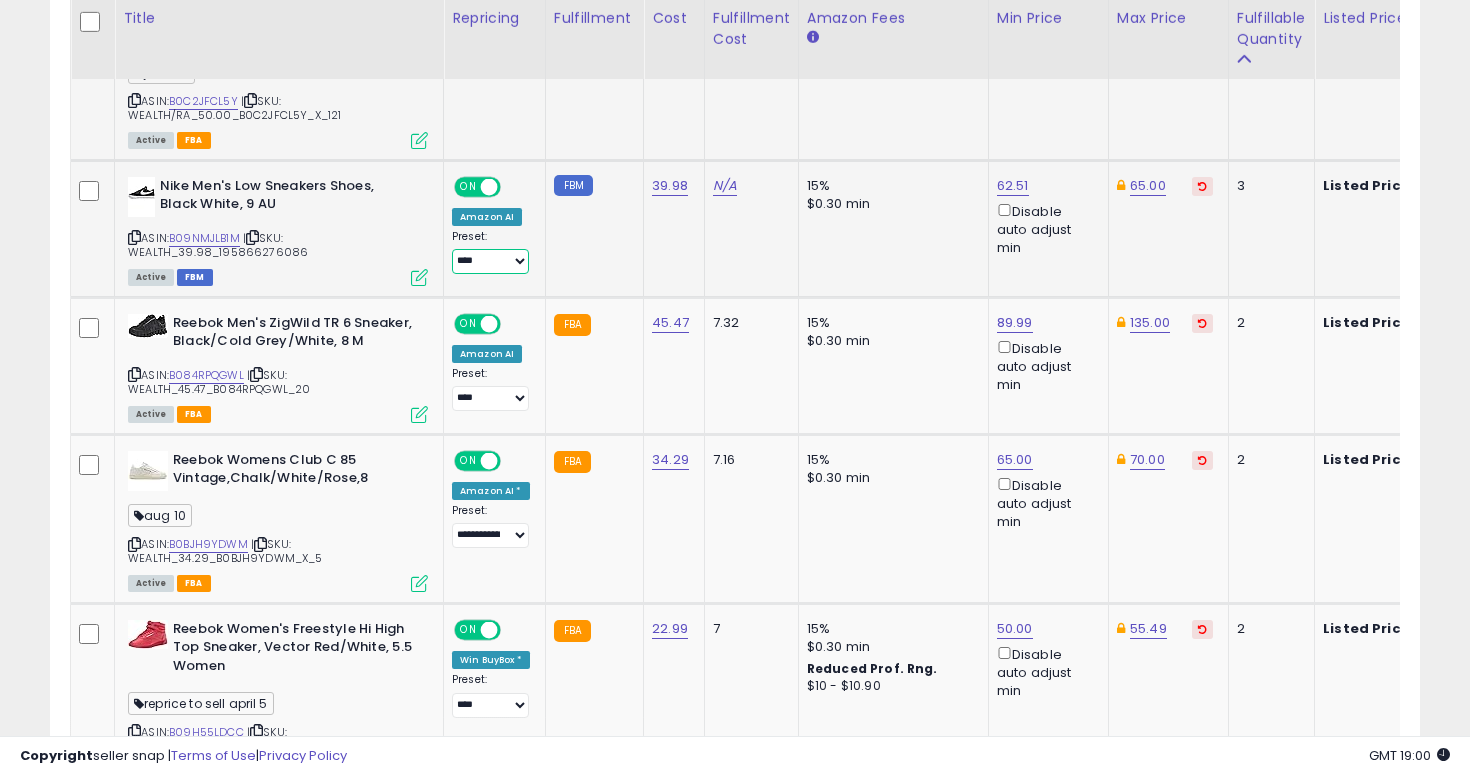 click on "**********" at bounding box center (490, 261) 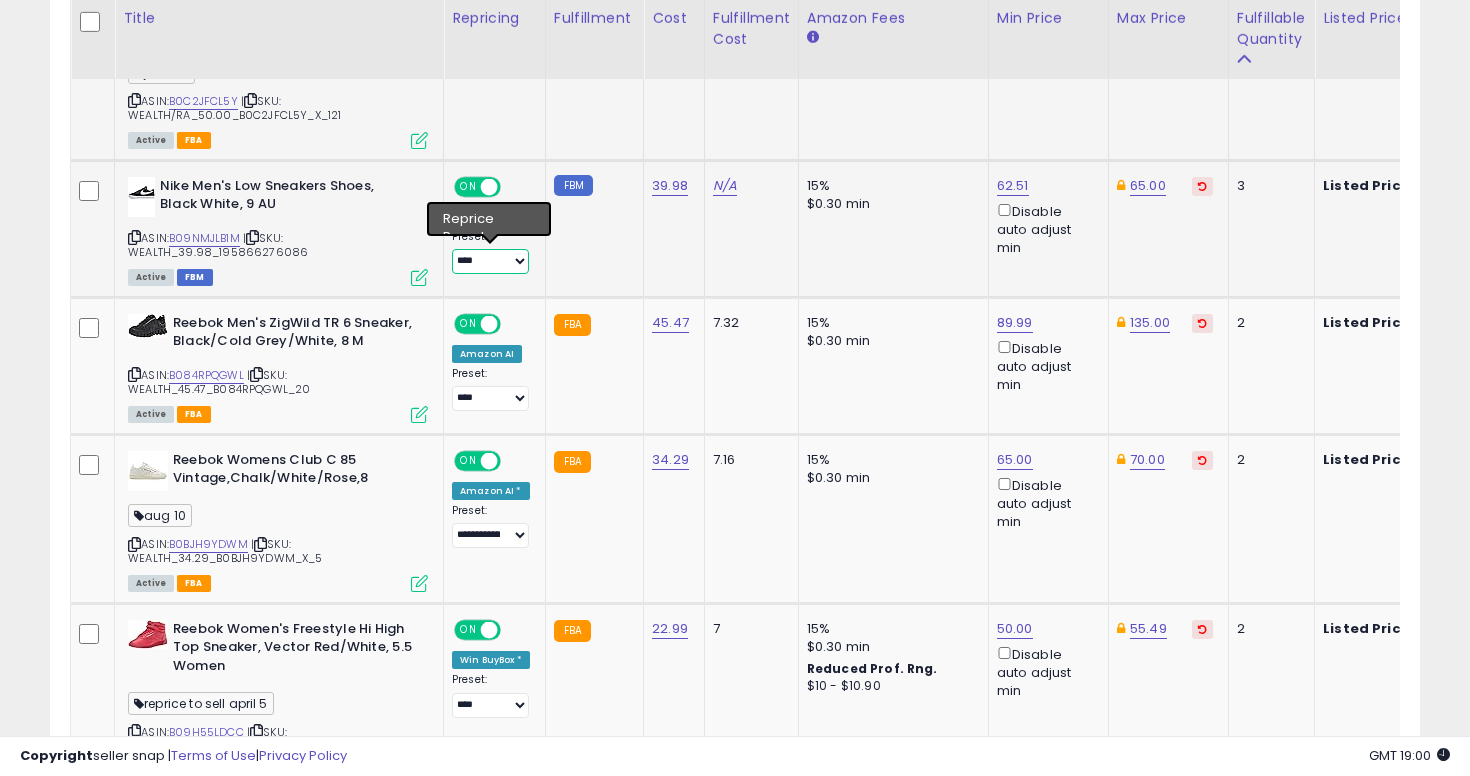 select on "**********" 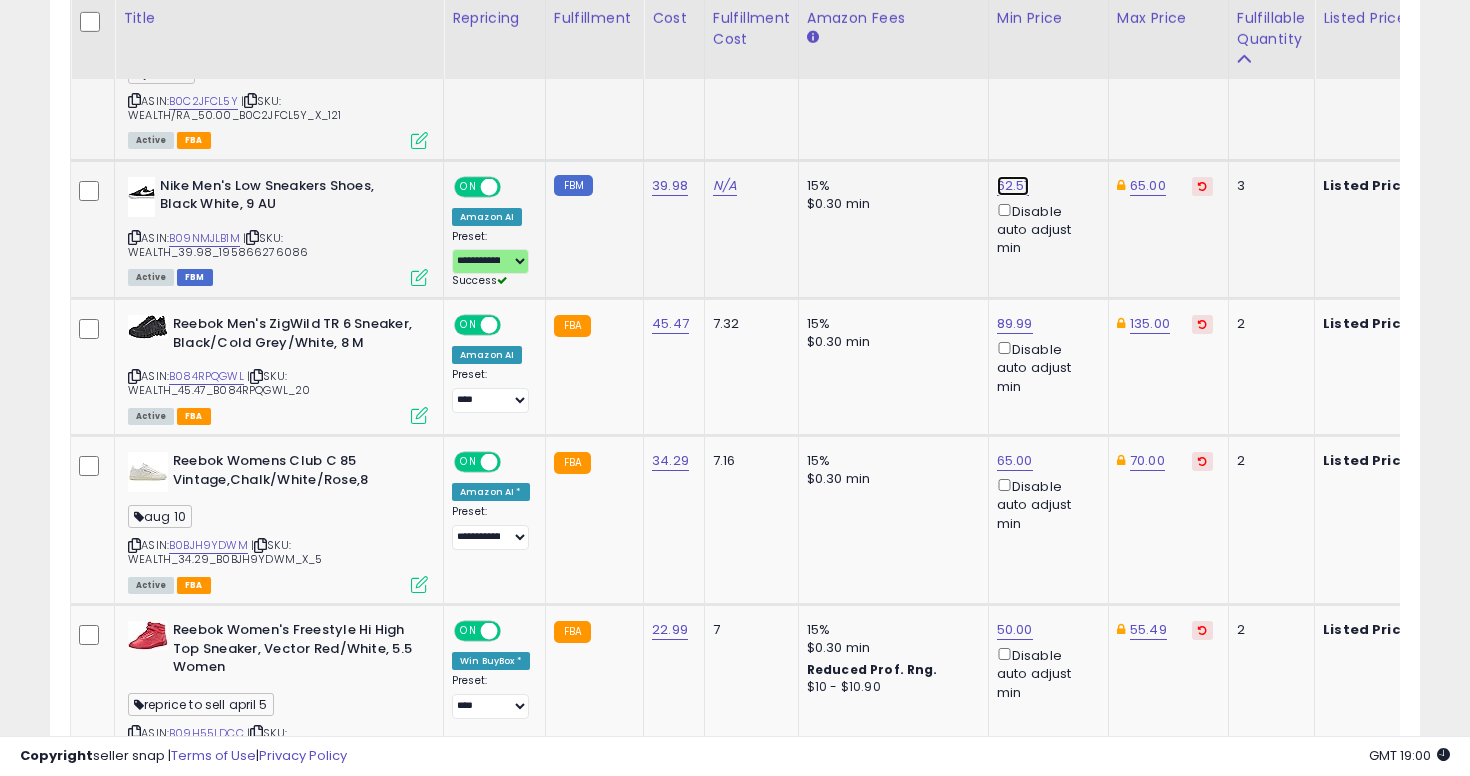 click on "62.51" at bounding box center (1014, -705) 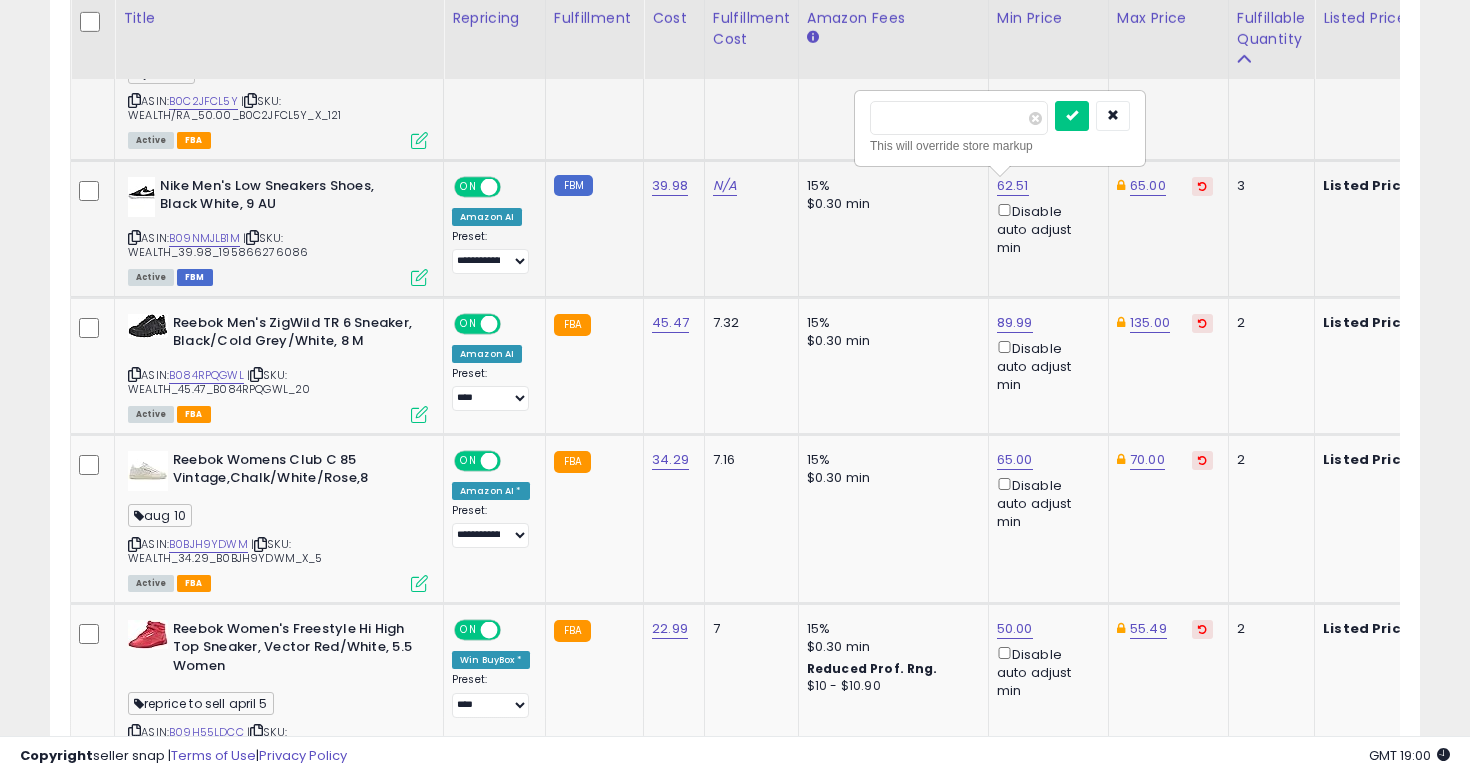 type on "**" 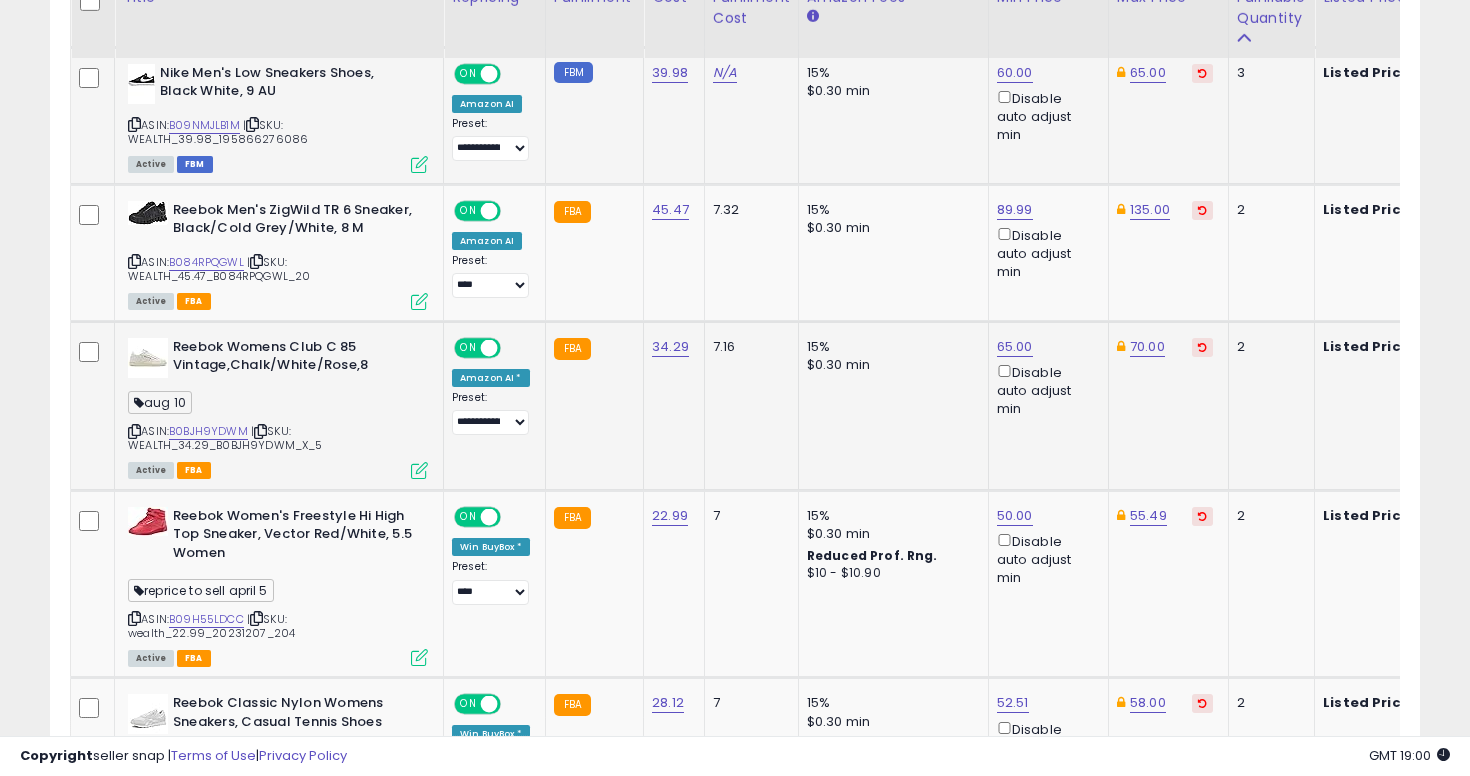 scroll, scrollTop: 1909, scrollLeft: 0, axis: vertical 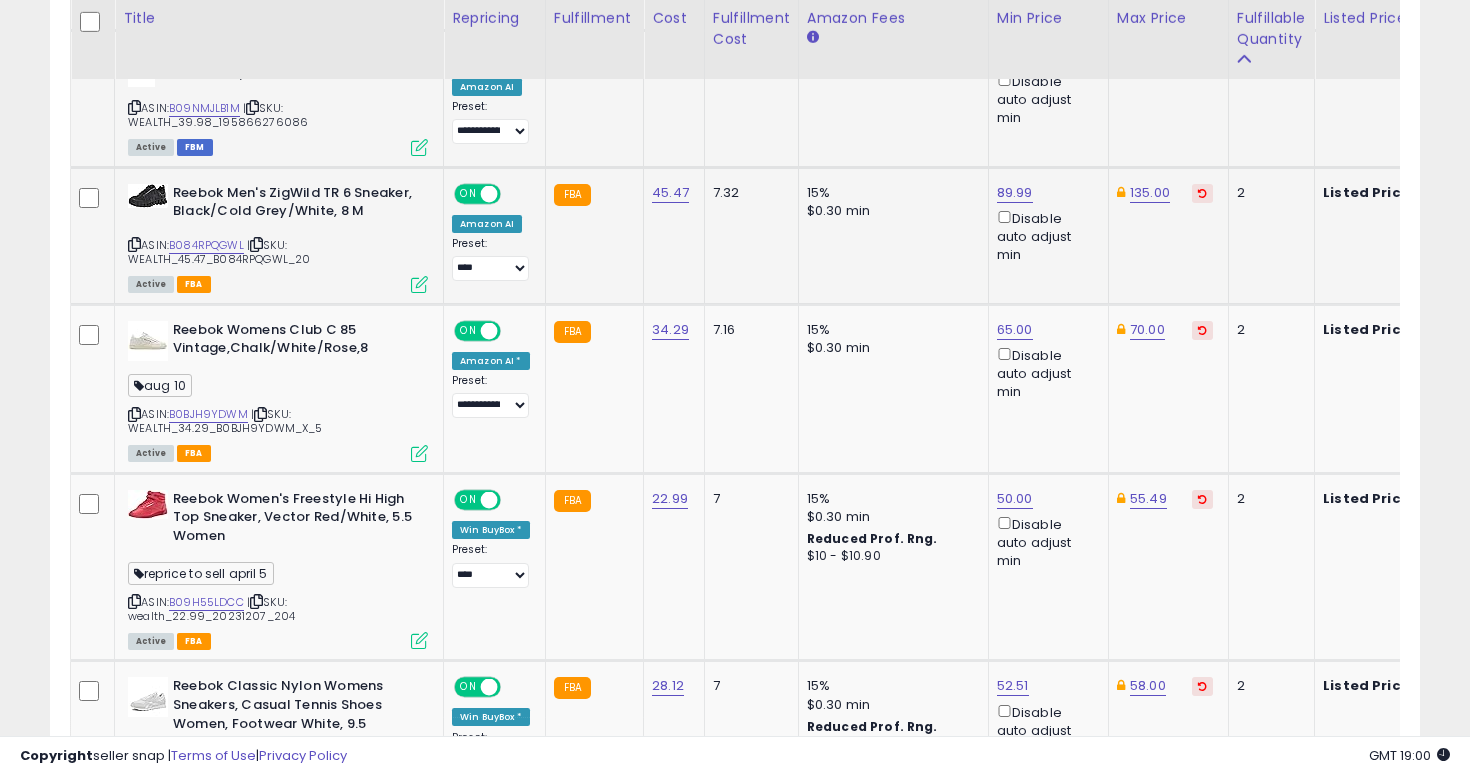 click at bounding box center (134, 244) 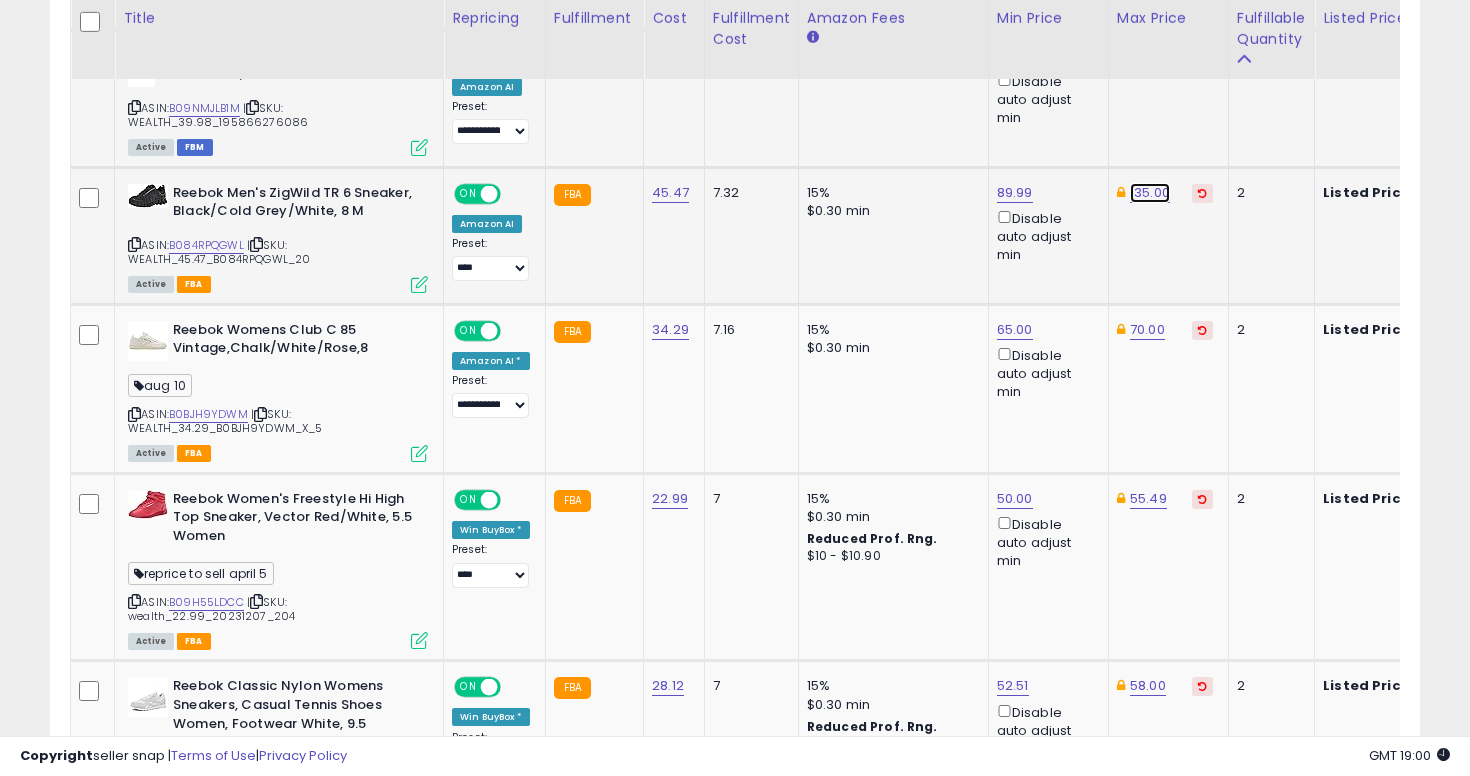 click on "135.00" at bounding box center (1147, -661) 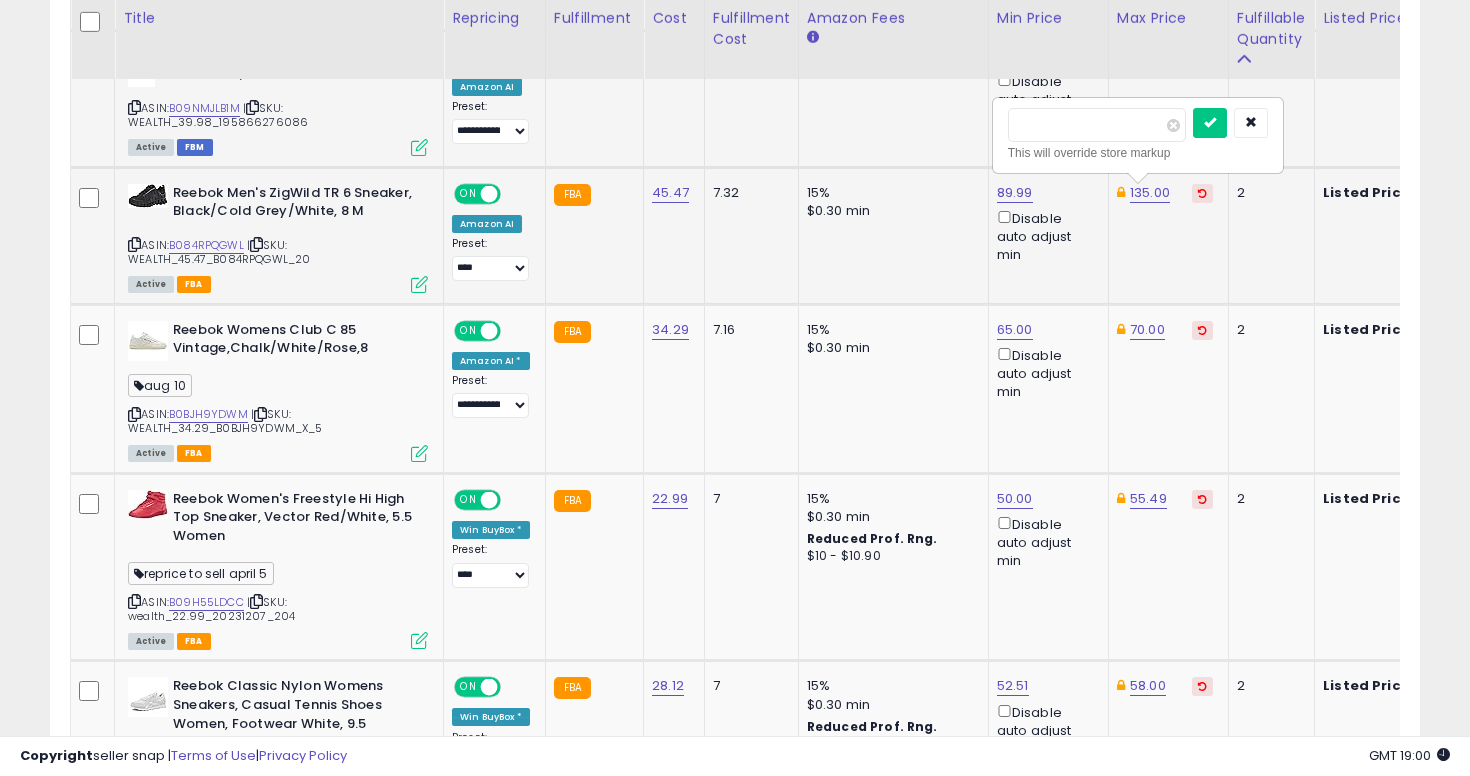 type on "******" 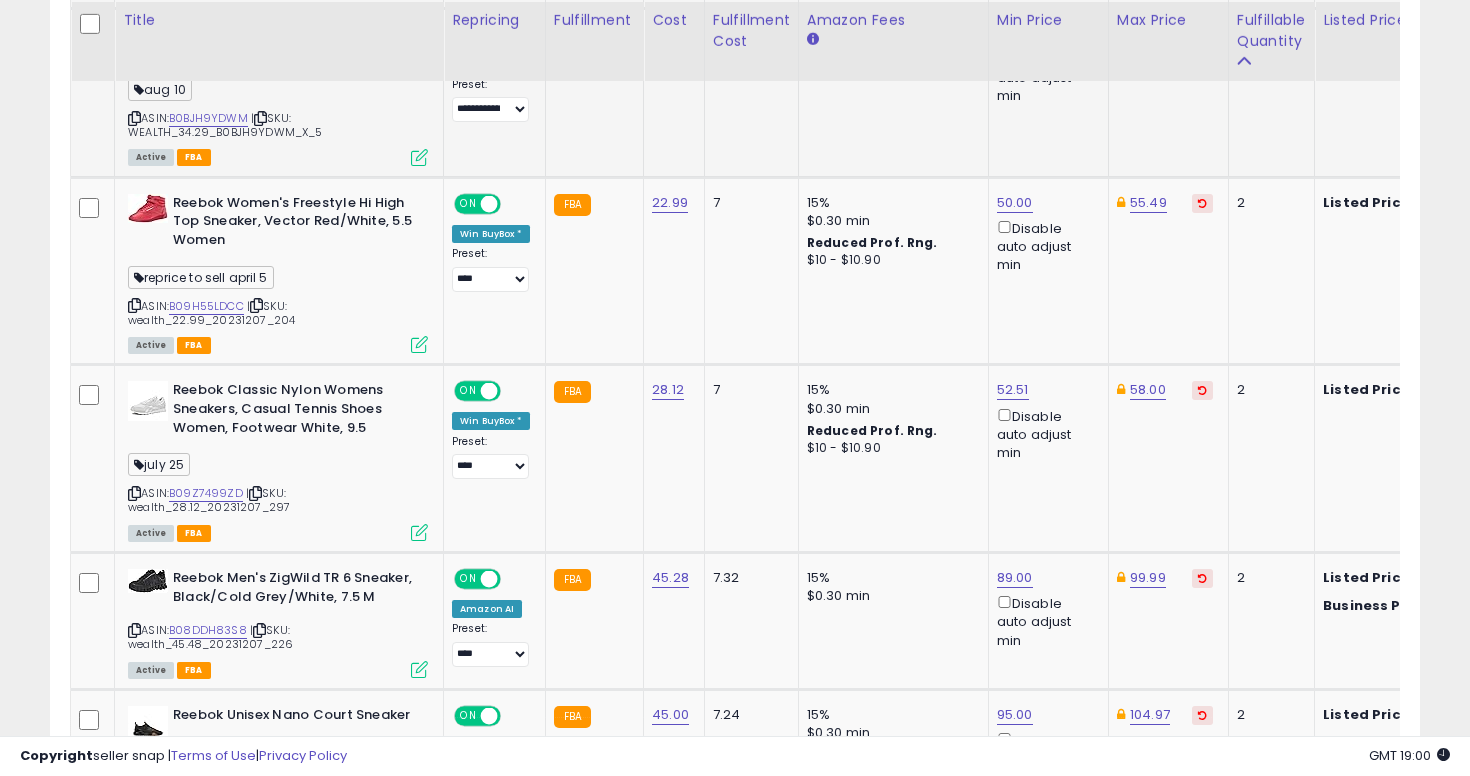 scroll, scrollTop: 2207, scrollLeft: 0, axis: vertical 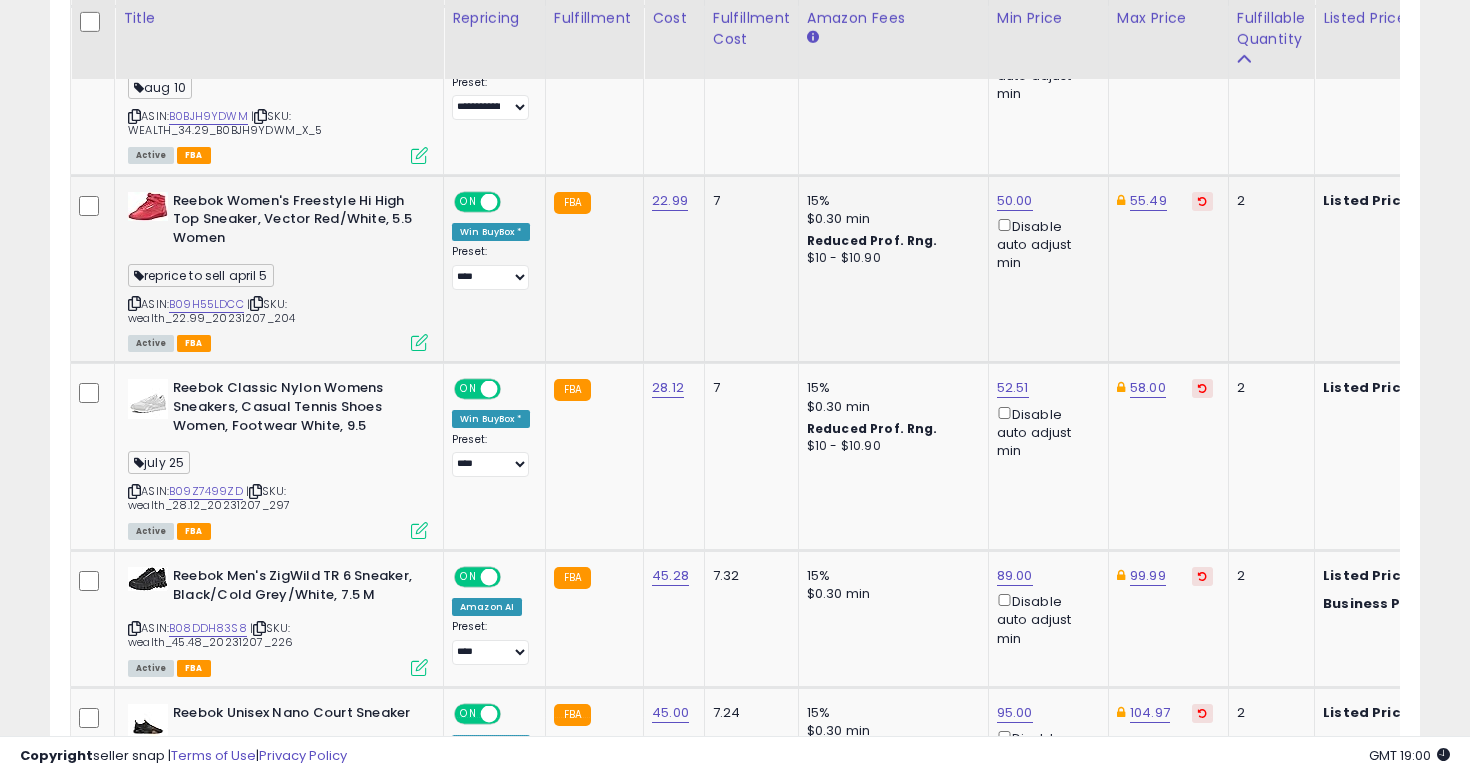 click at bounding box center (134, 303) 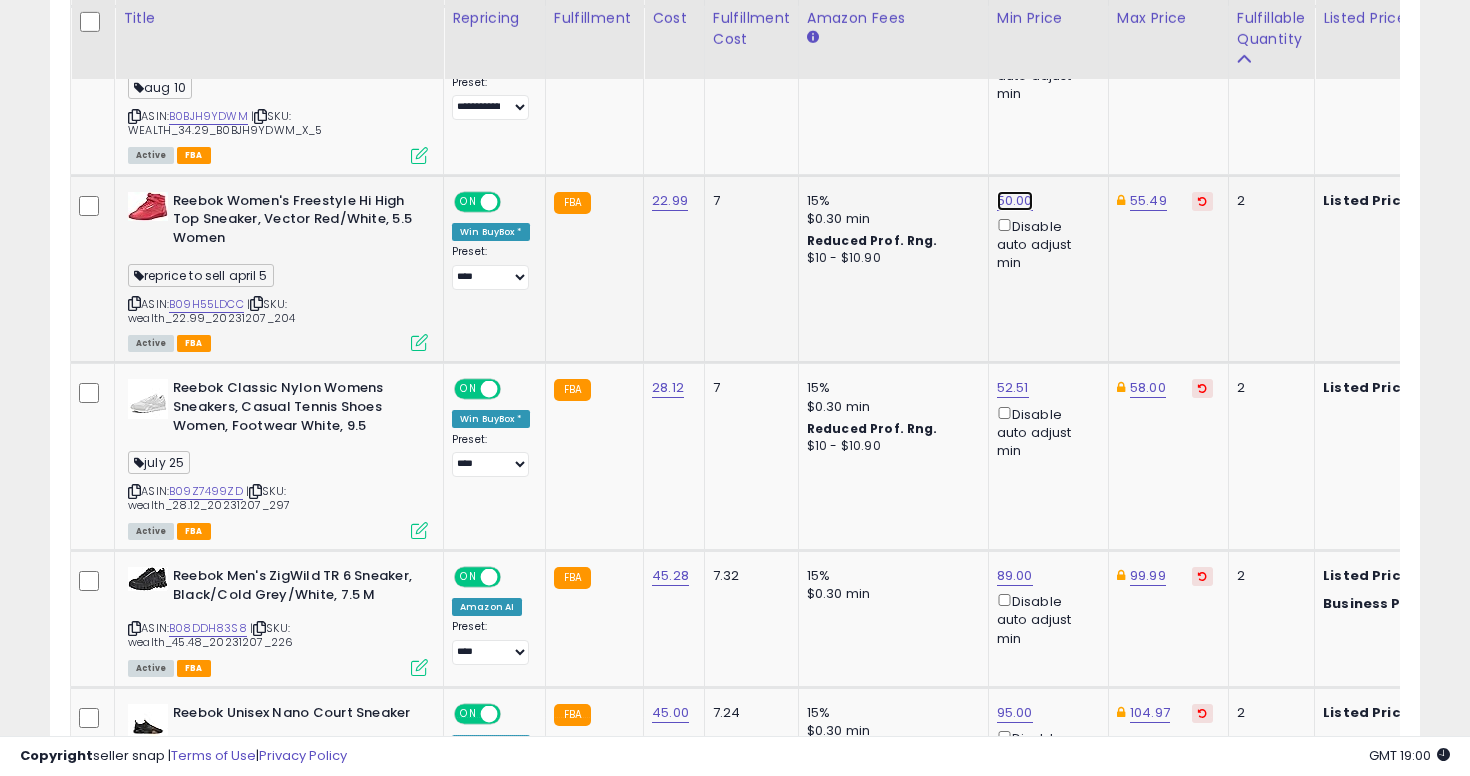 click on "50.00" at bounding box center [1014, -1133] 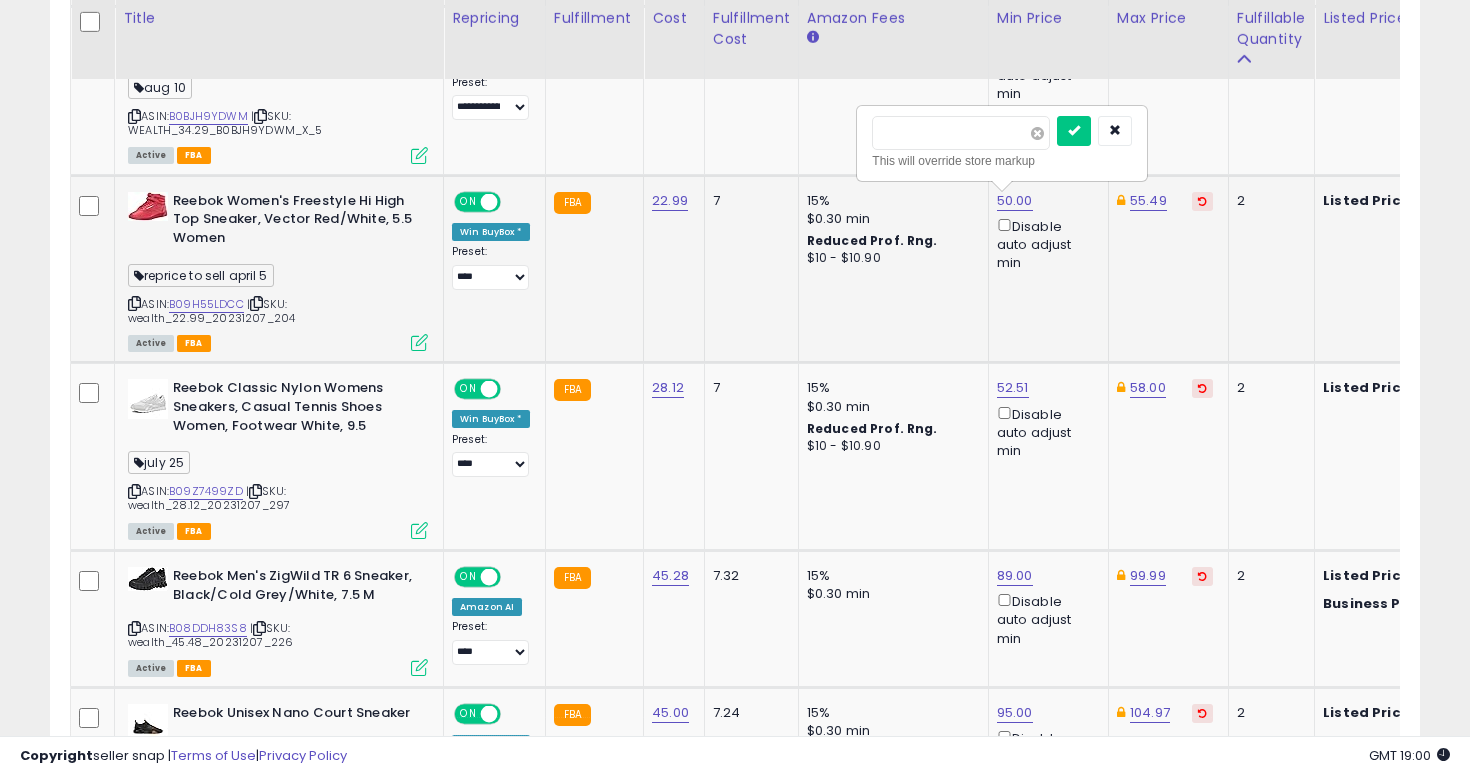 click at bounding box center (1037, 133) 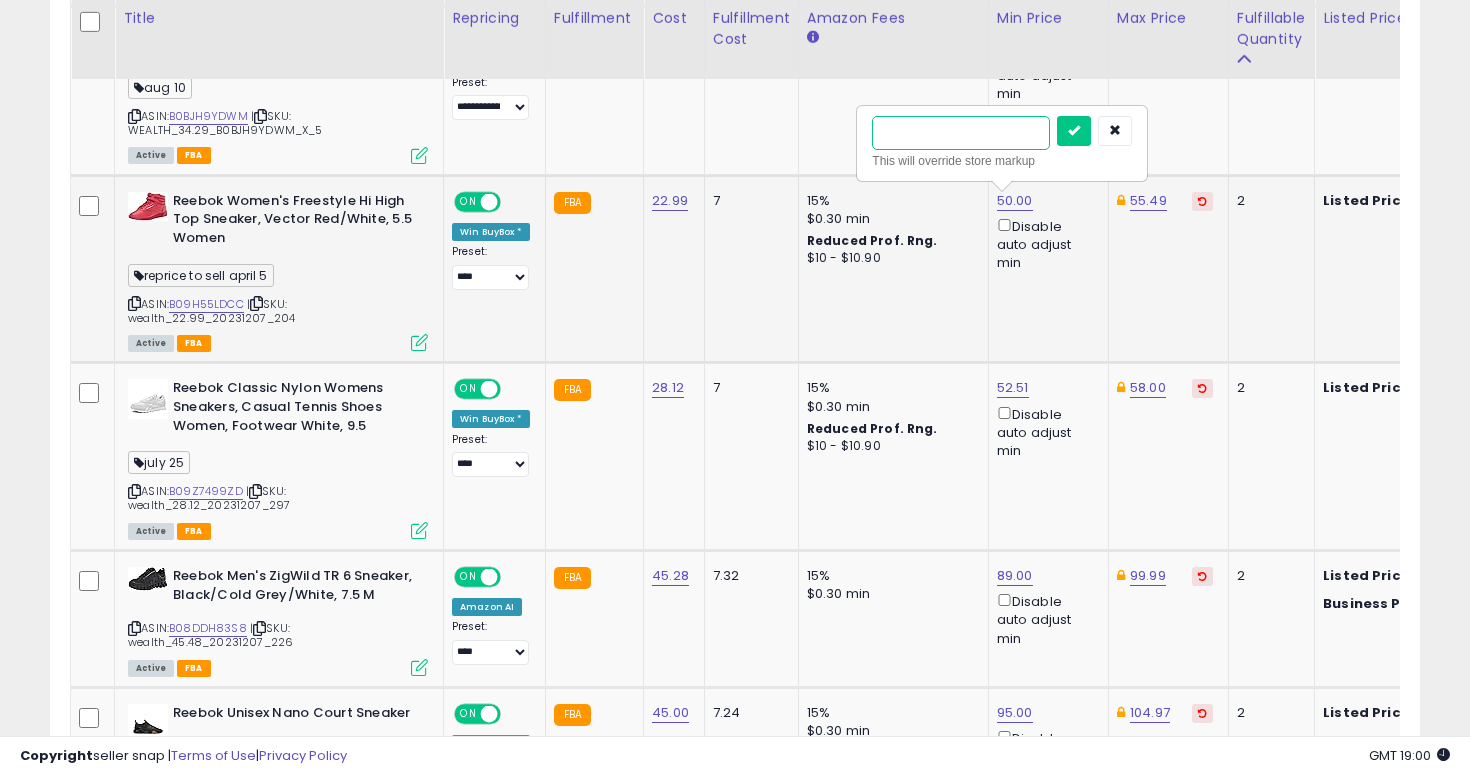 type on "****" 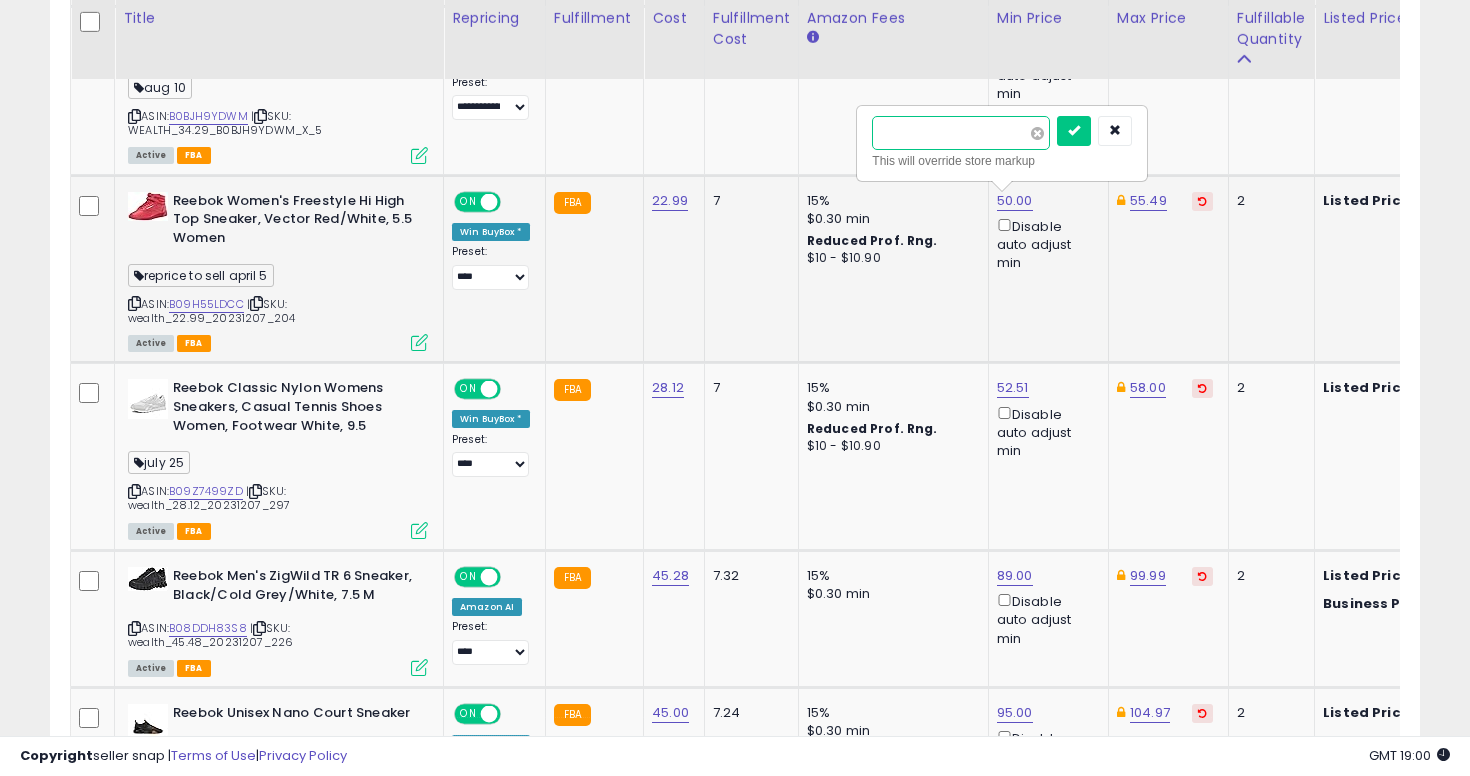 click at bounding box center [1074, 131] 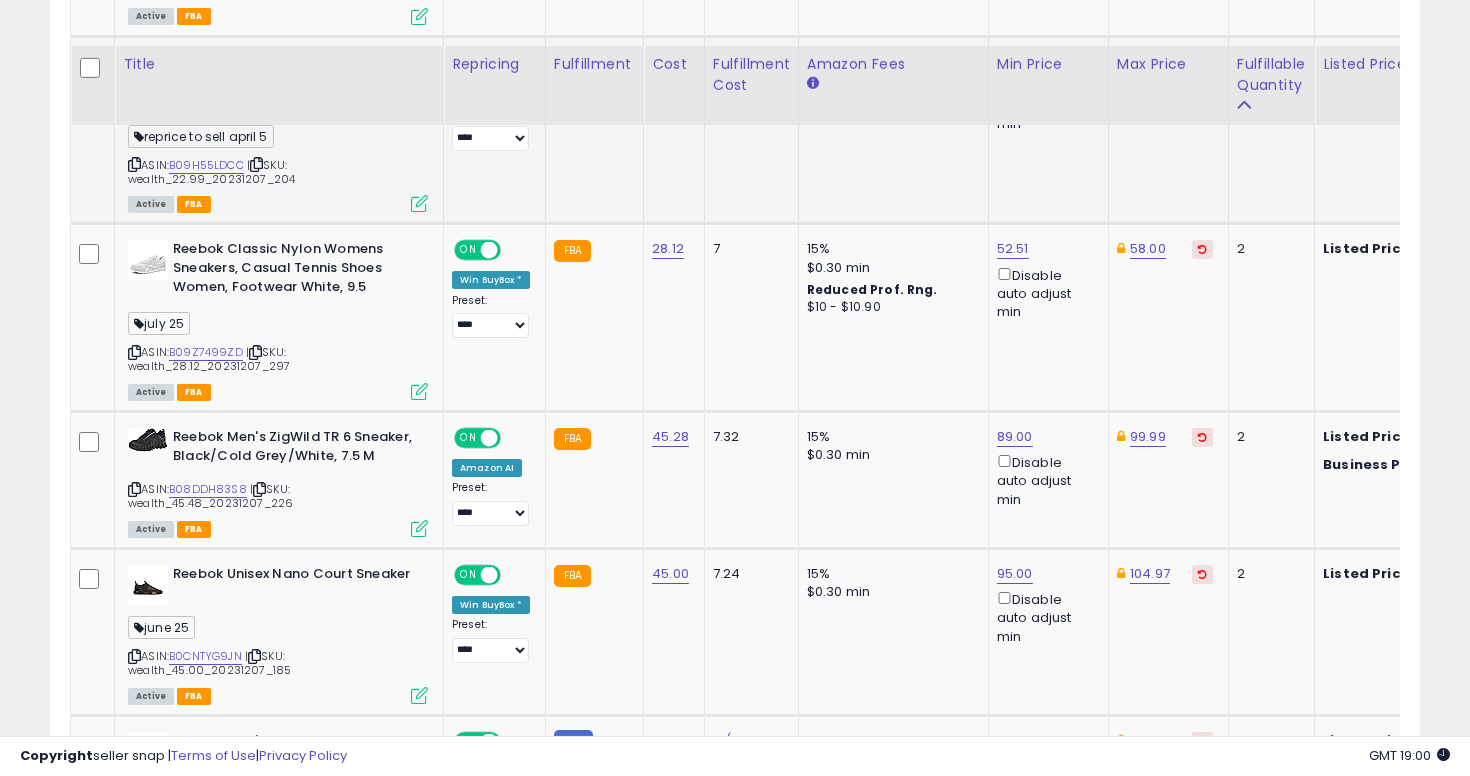 scroll, scrollTop: 2392, scrollLeft: 0, axis: vertical 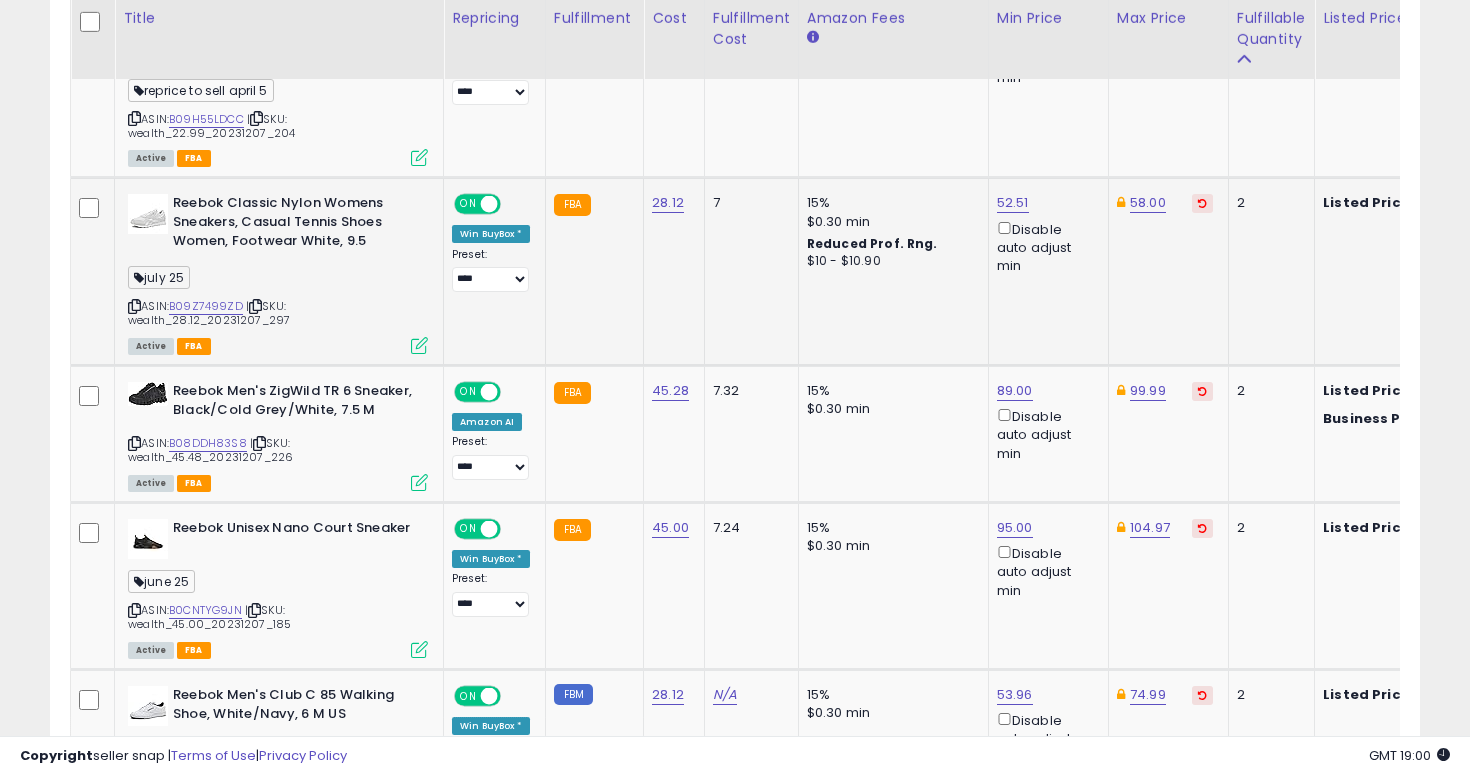 click at bounding box center (134, 306) 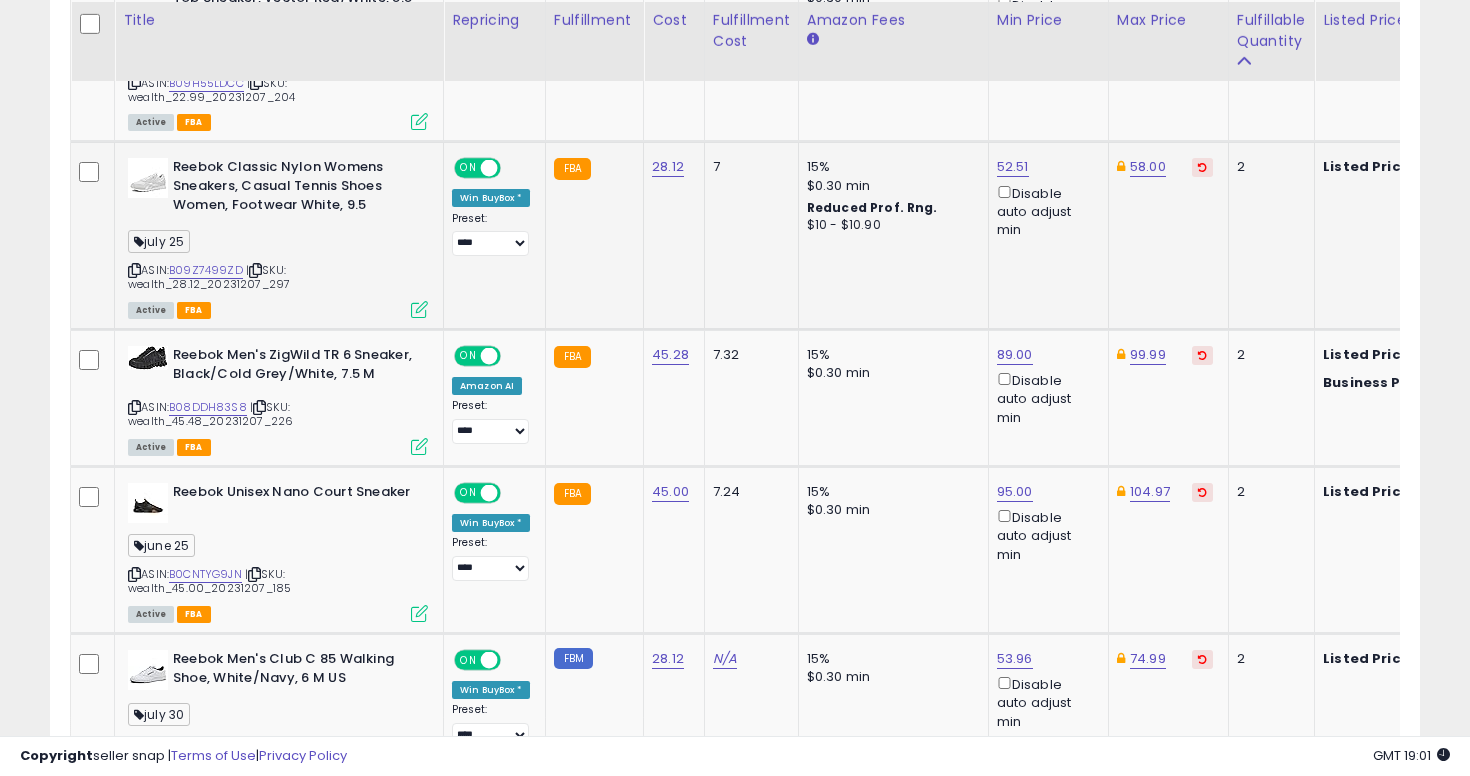scroll, scrollTop: 2430, scrollLeft: 0, axis: vertical 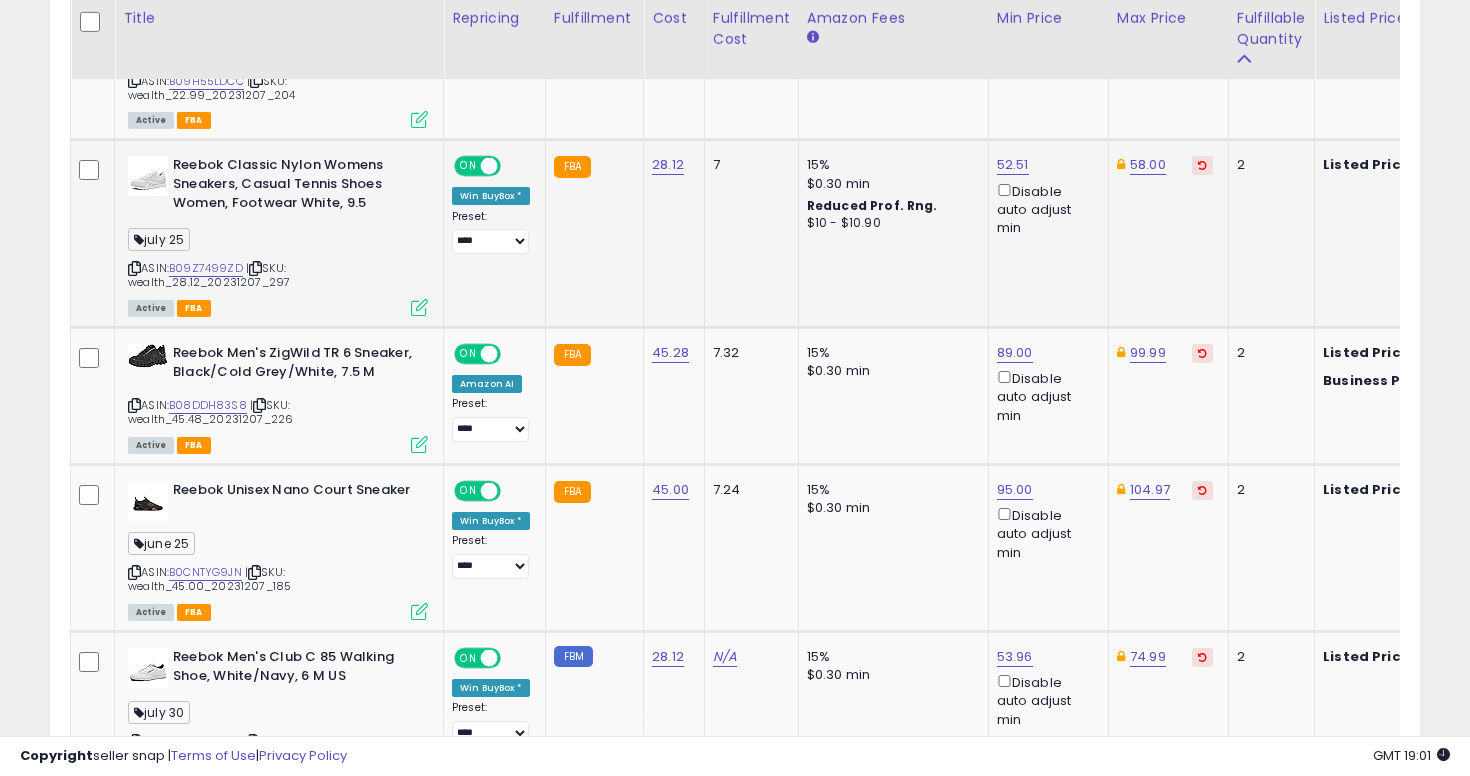 click on "52.51  Disable auto adjust min" 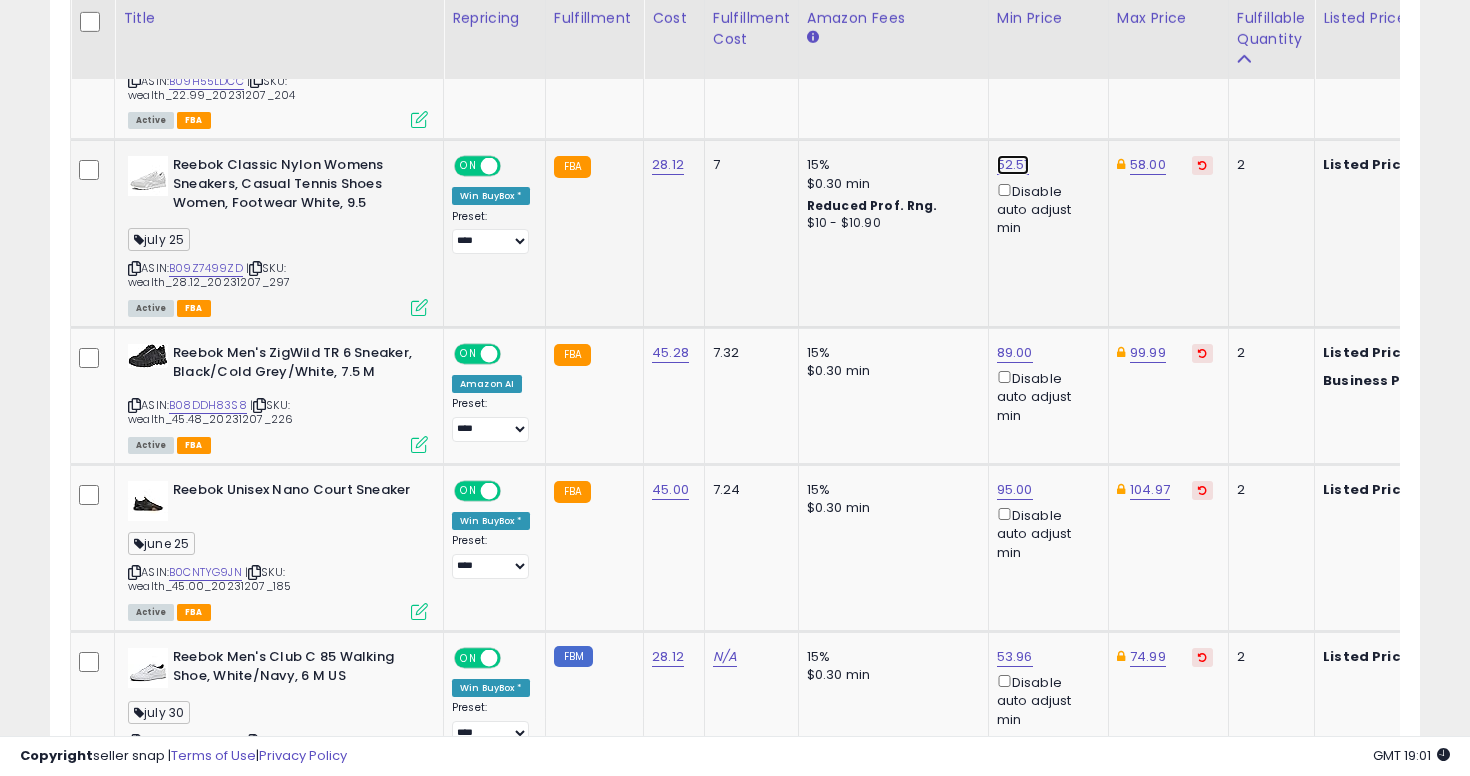 click on "52.51" at bounding box center [1014, -1356] 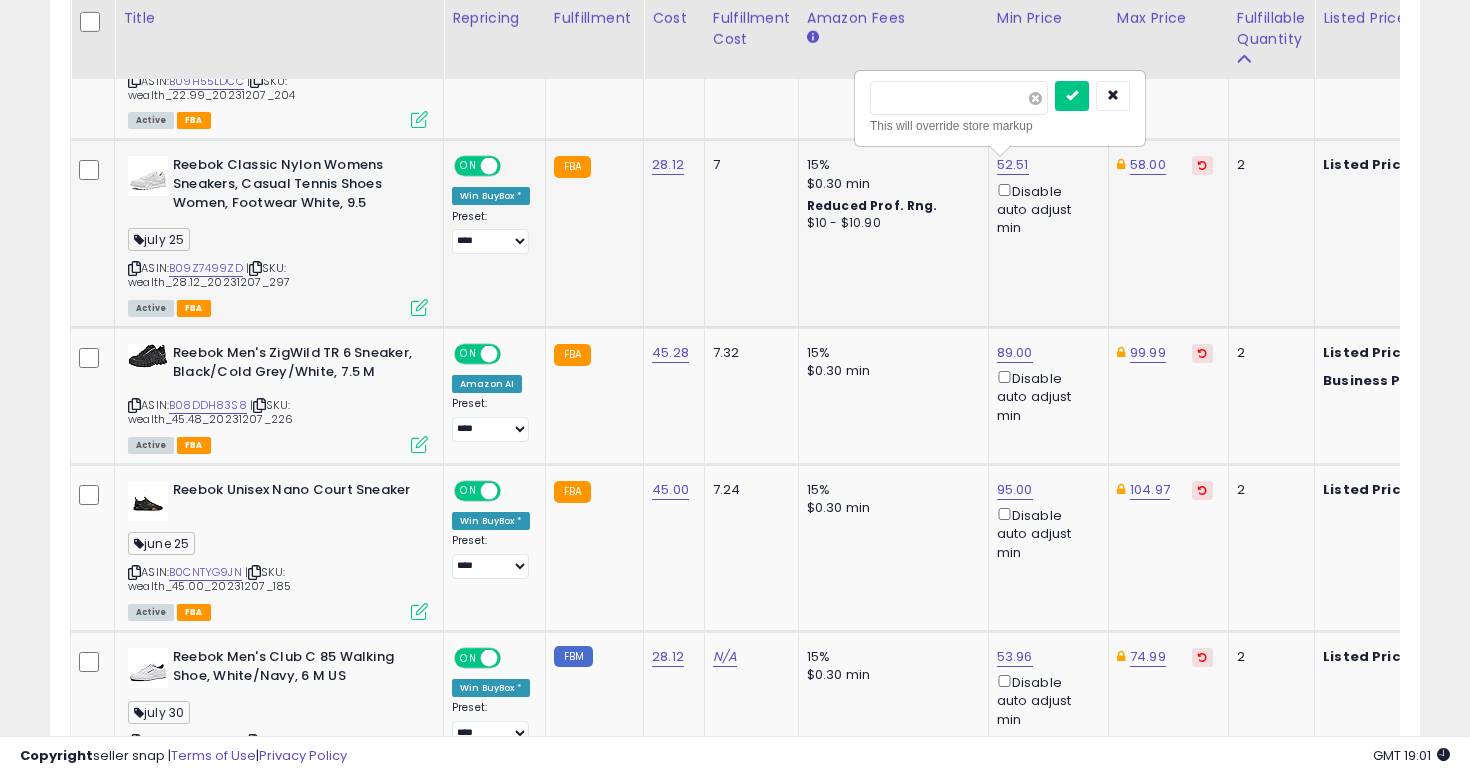 click at bounding box center (1035, 98) 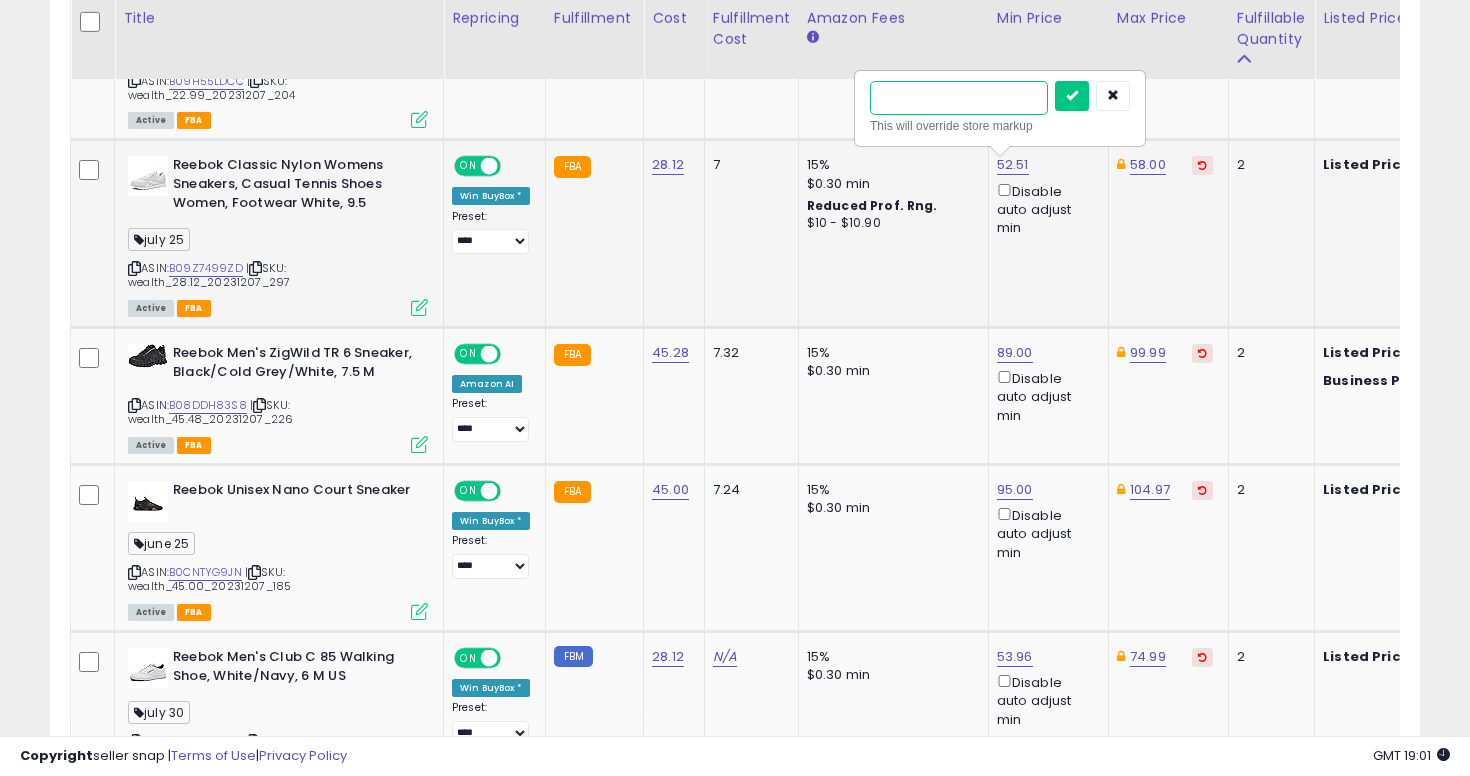 type on "**" 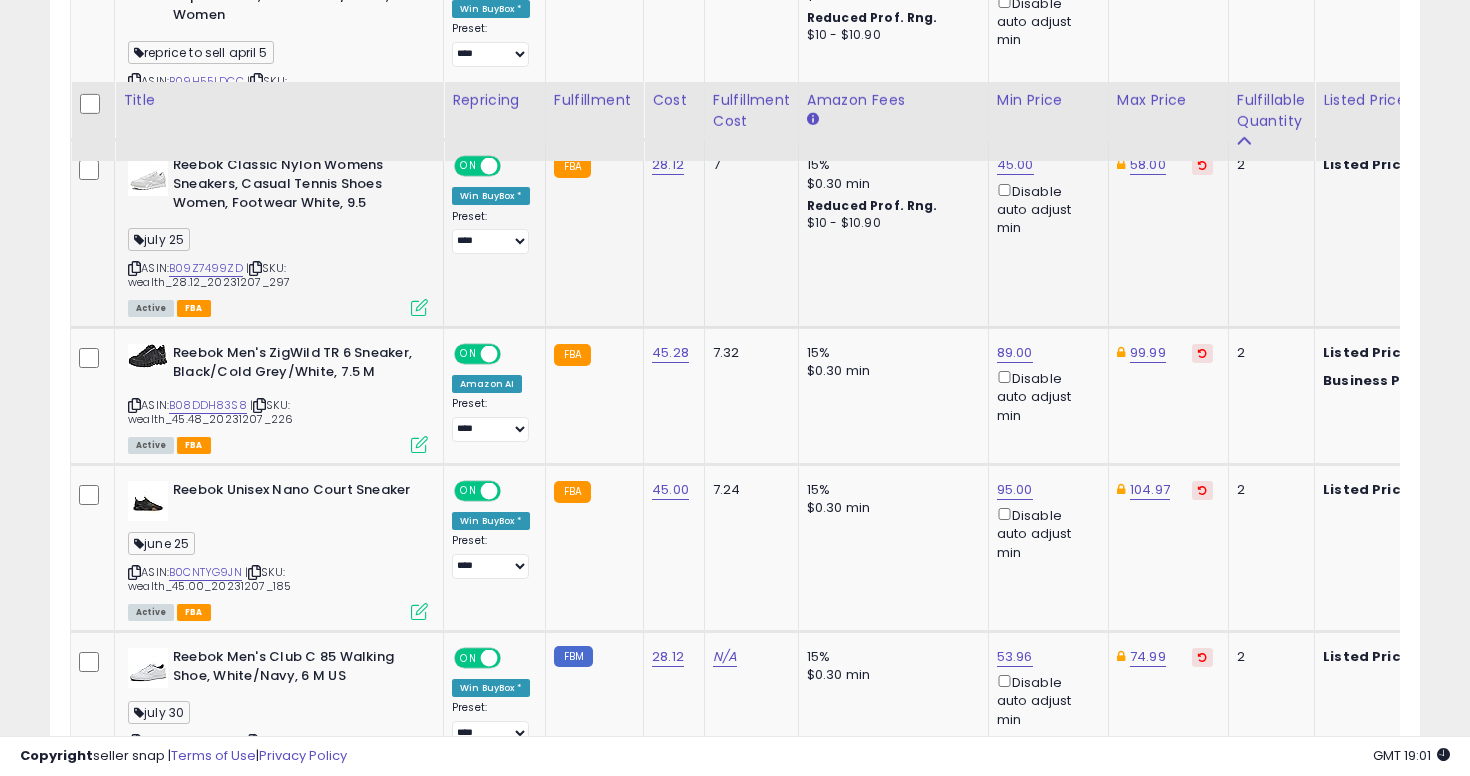 scroll, scrollTop: 2564, scrollLeft: 0, axis: vertical 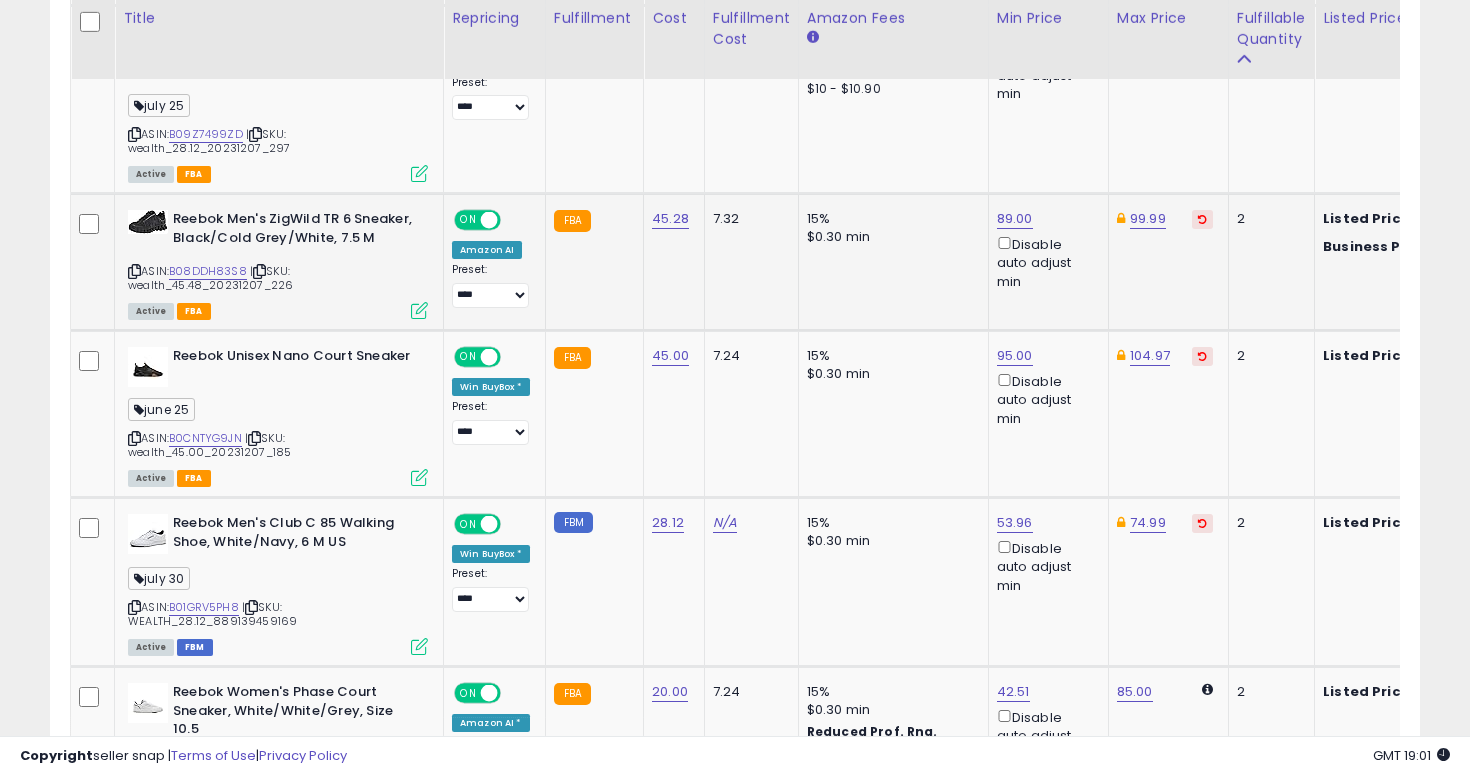click at bounding box center [134, 271] 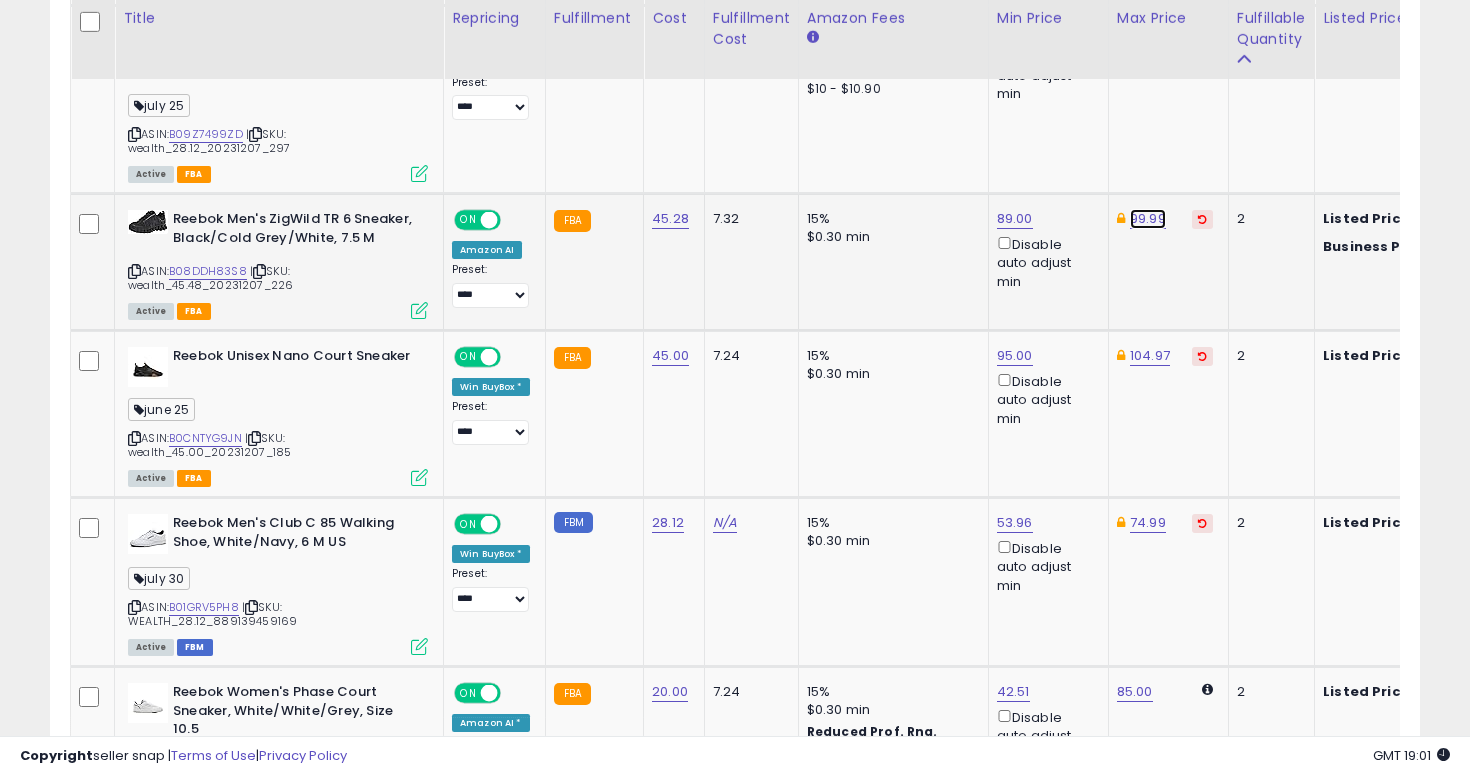 click on "99.99" at bounding box center (1147, -1316) 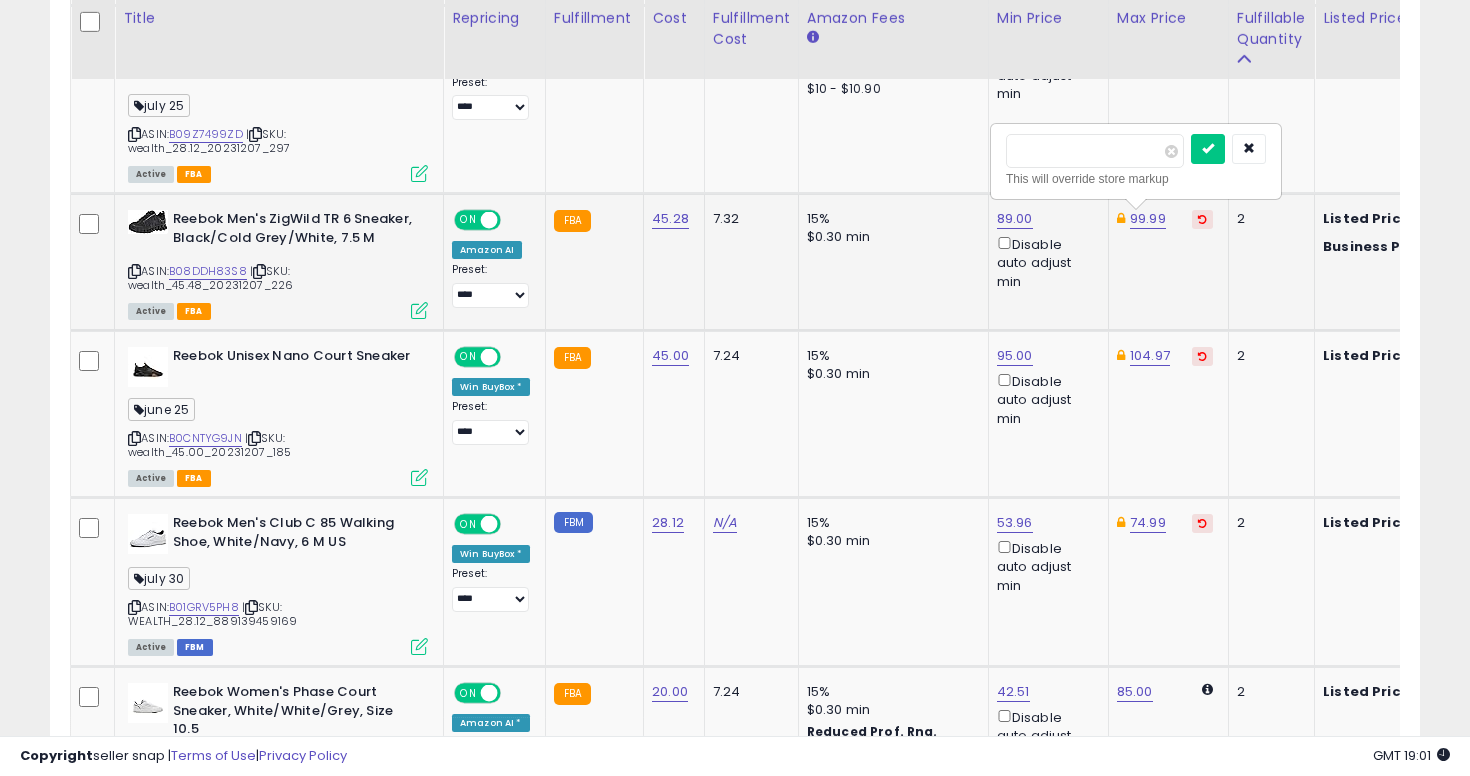 type on "*****" 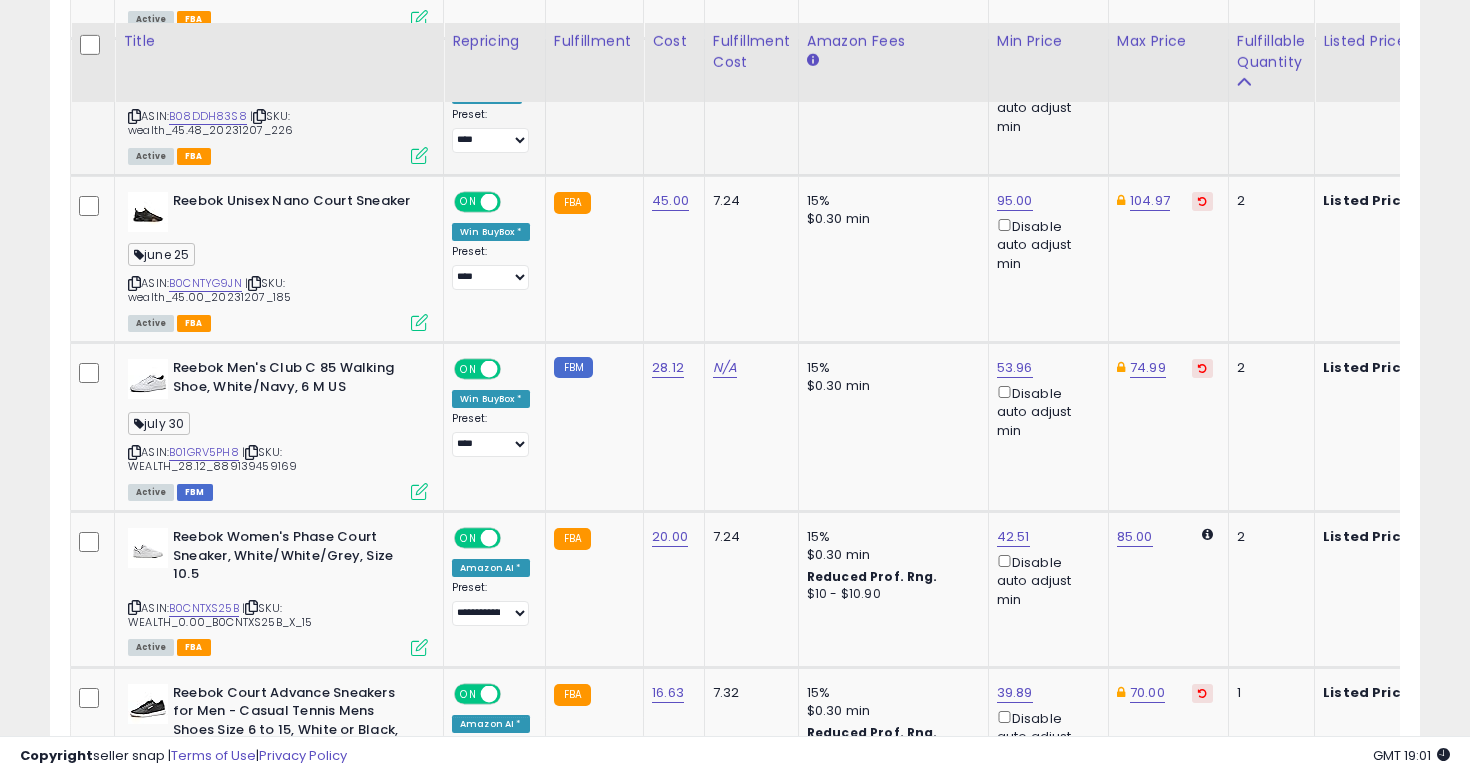 scroll, scrollTop: 2743, scrollLeft: 0, axis: vertical 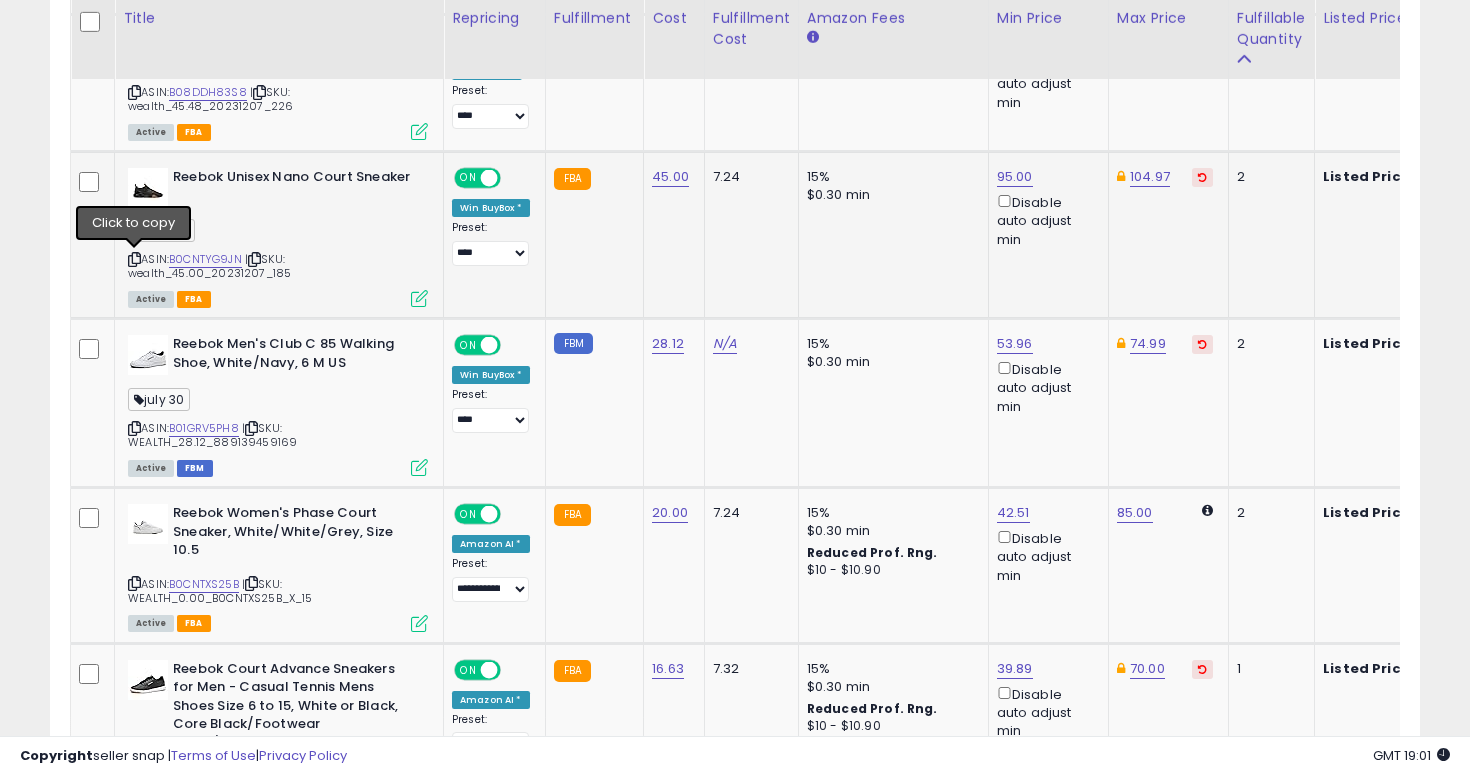 click at bounding box center (134, 259) 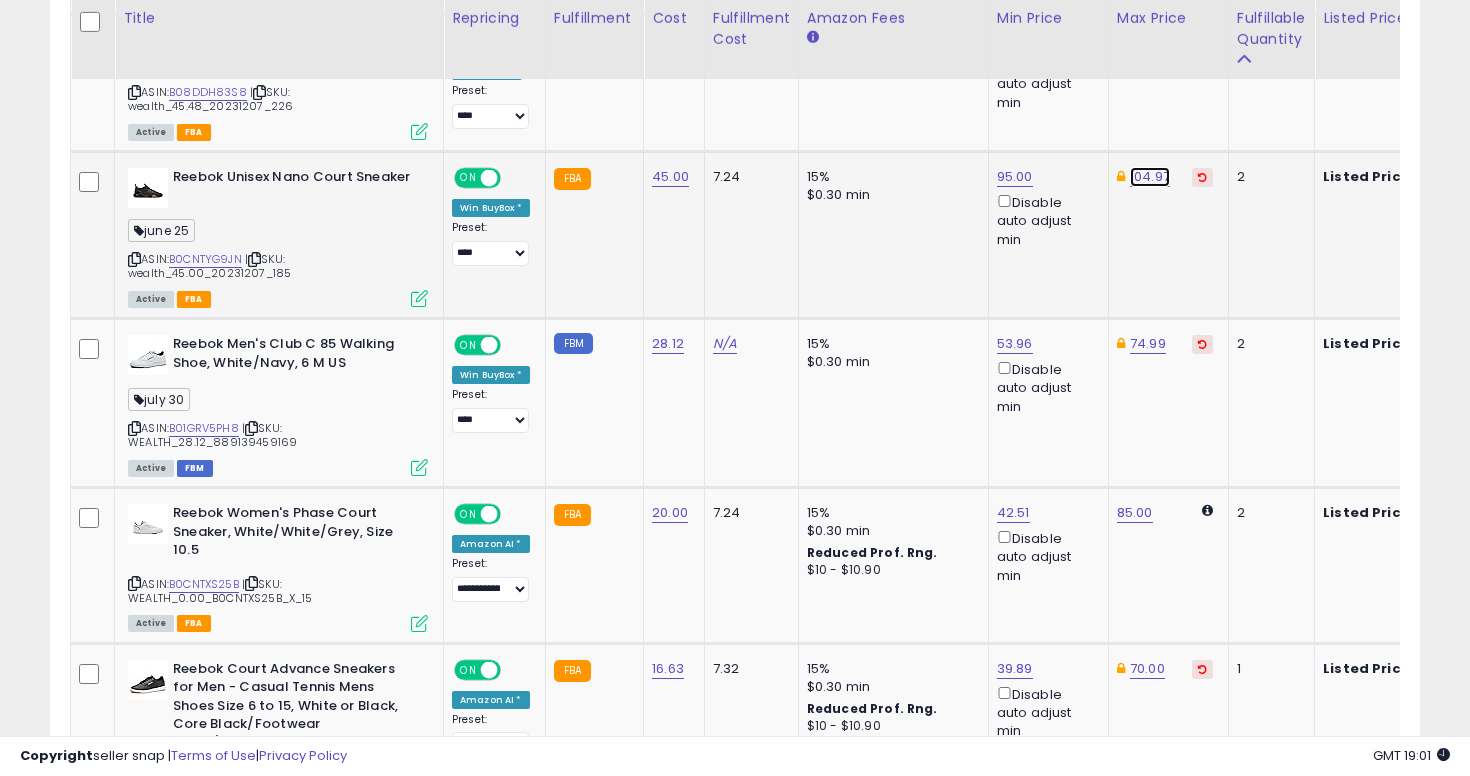 click on "104.97" at bounding box center [1147, -1495] 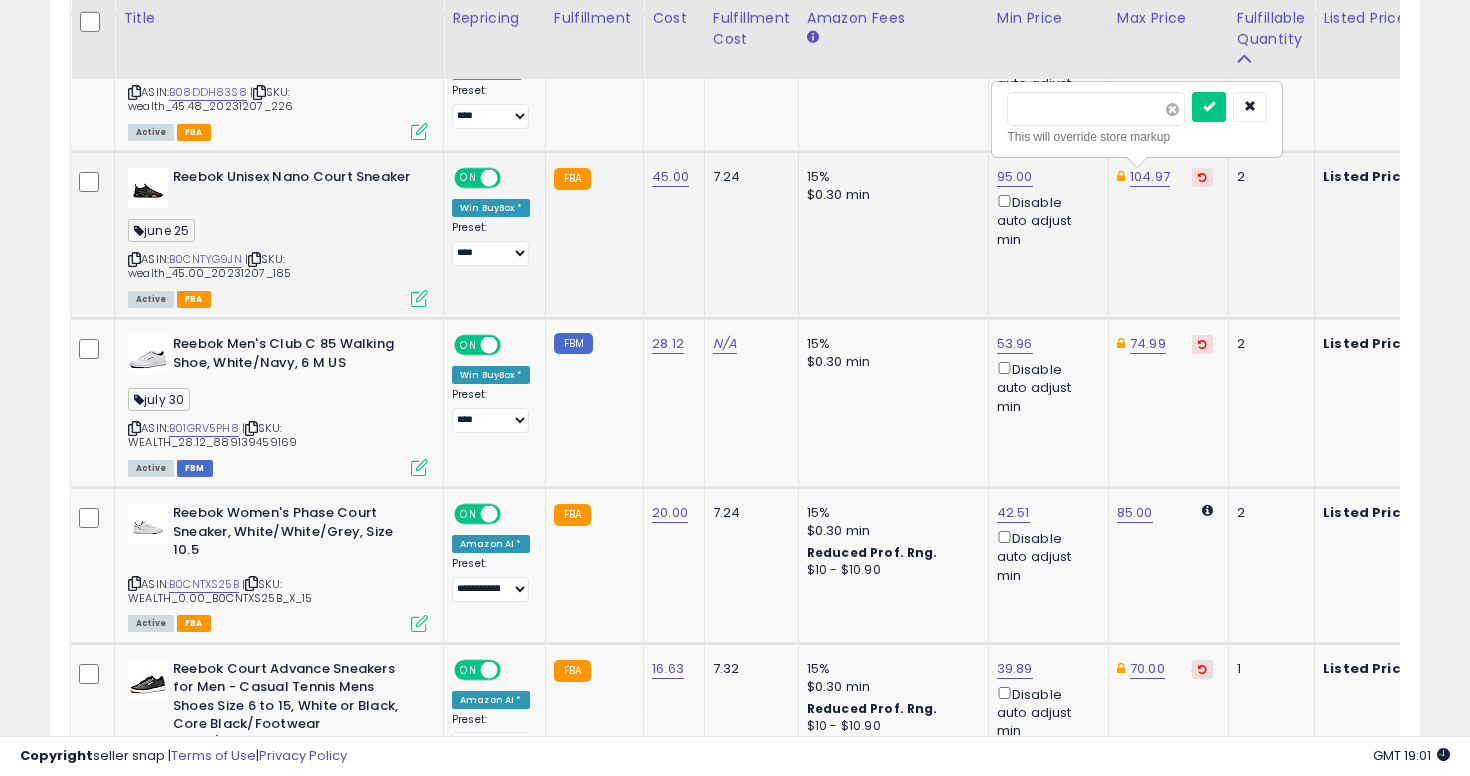 click at bounding box center (1172, 109) 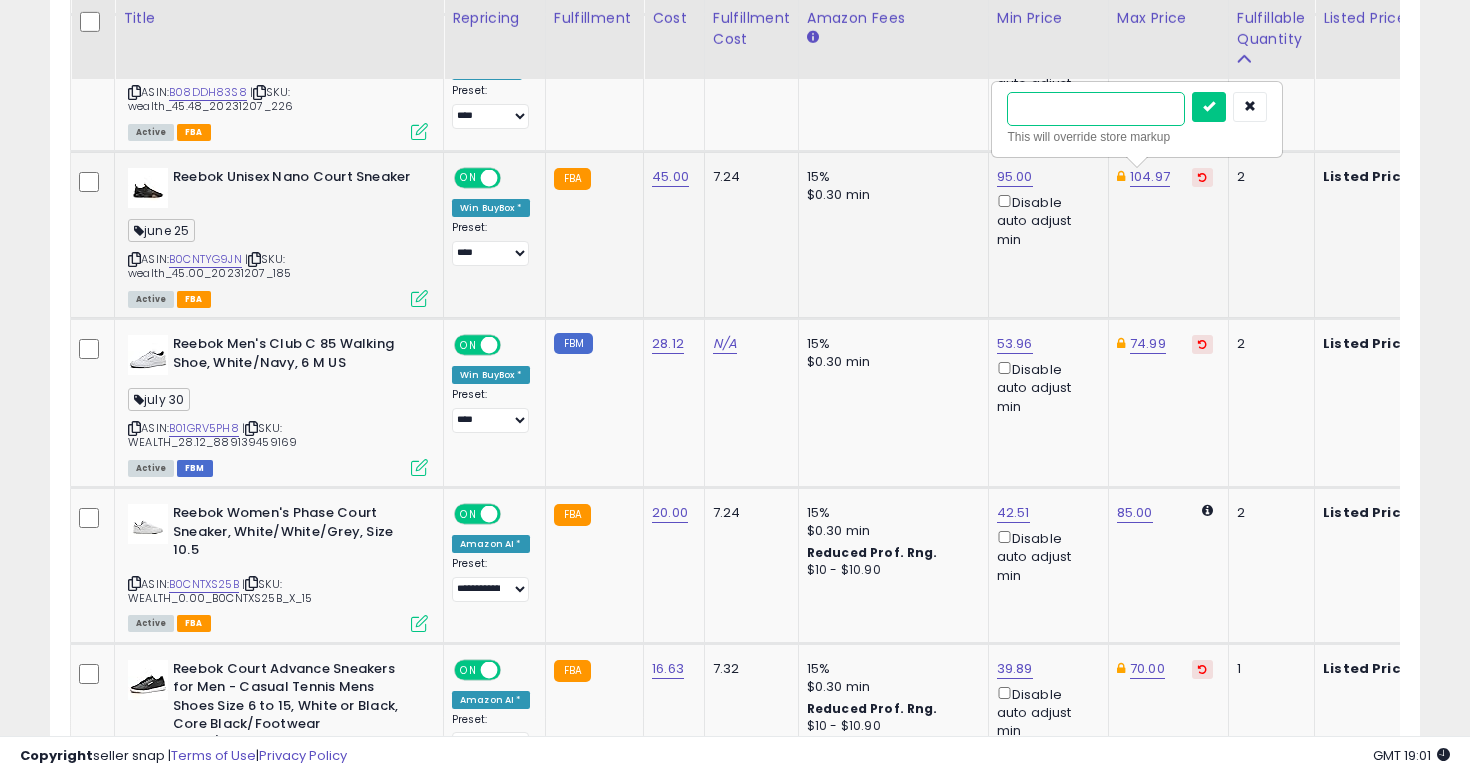 type on "*" 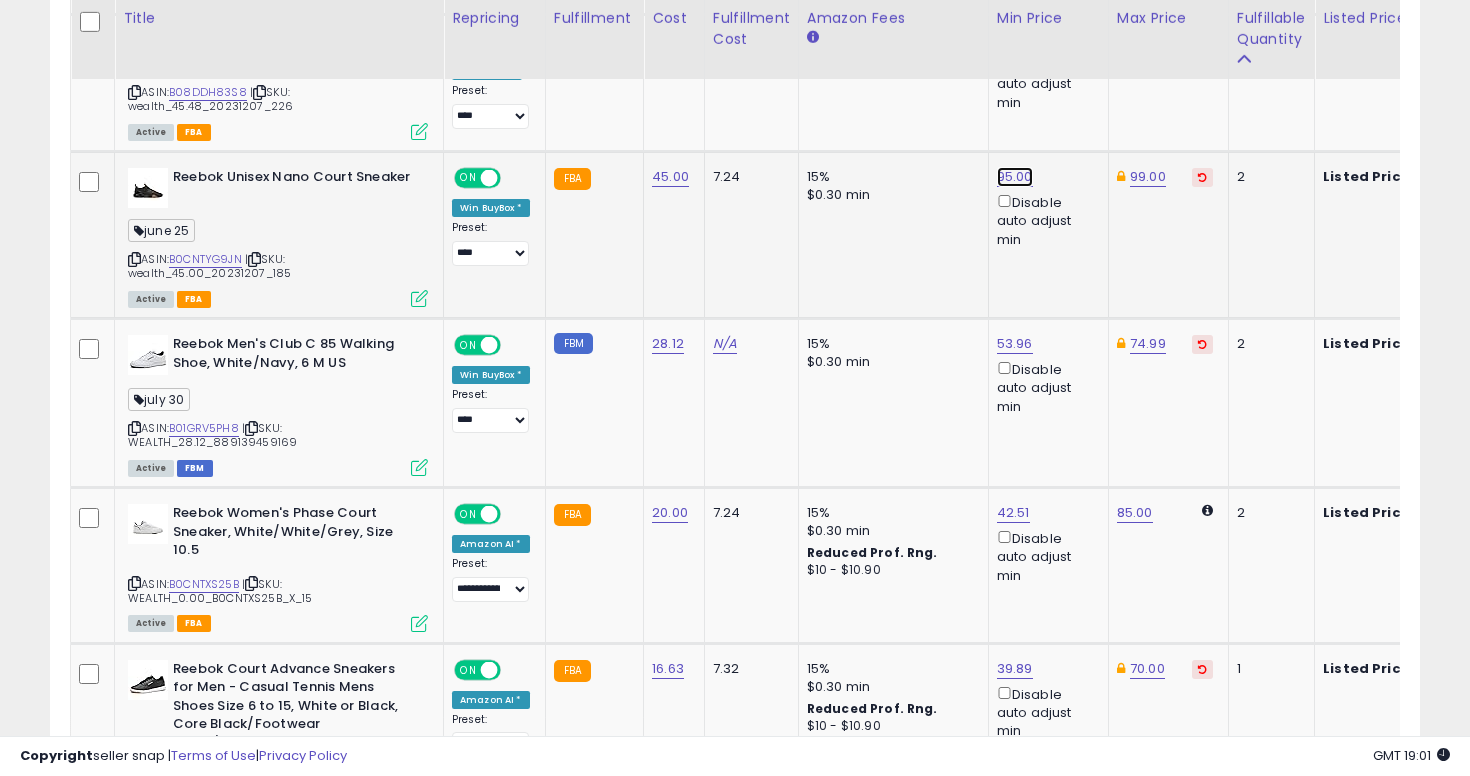 click on "95.00" at bounding box center [1014, -1669] 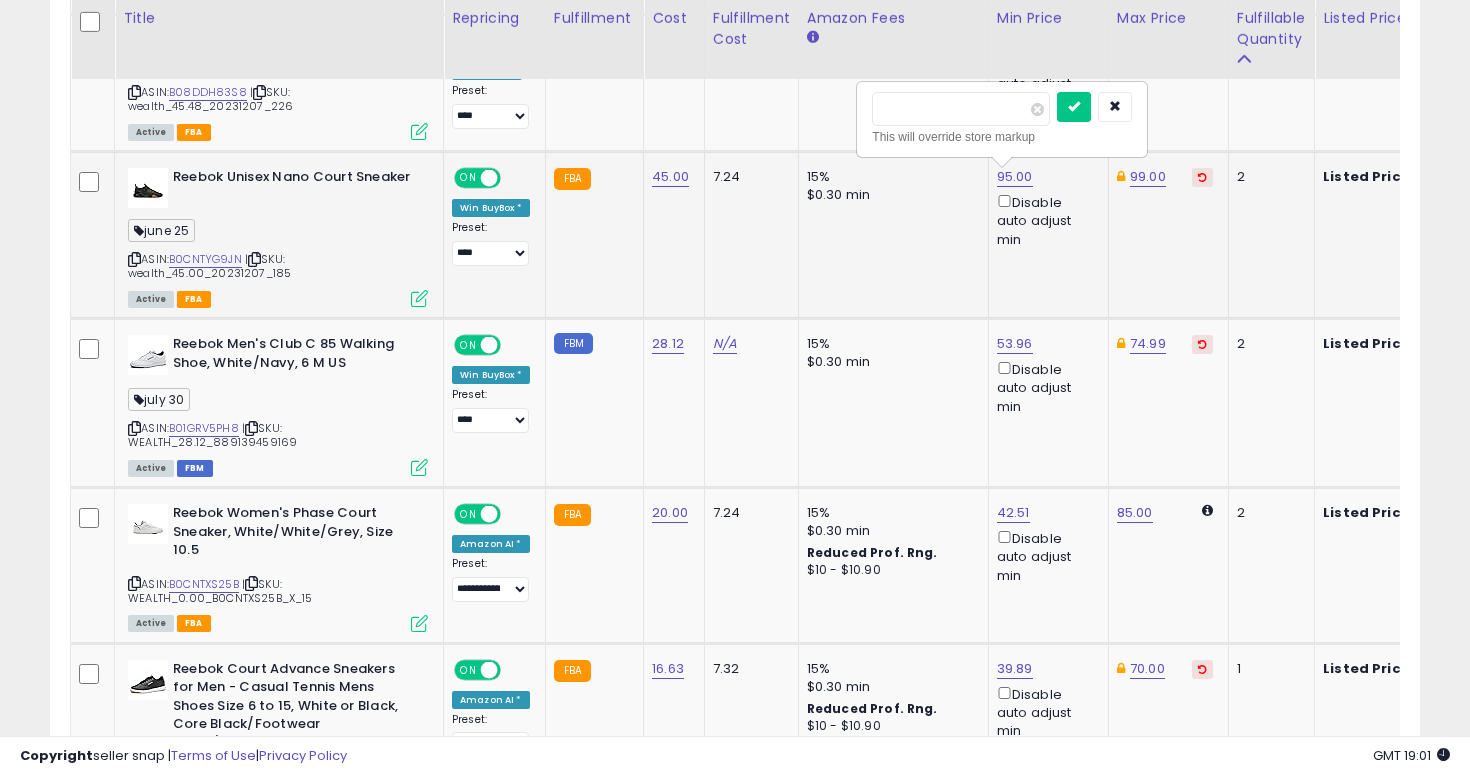 type on "**" 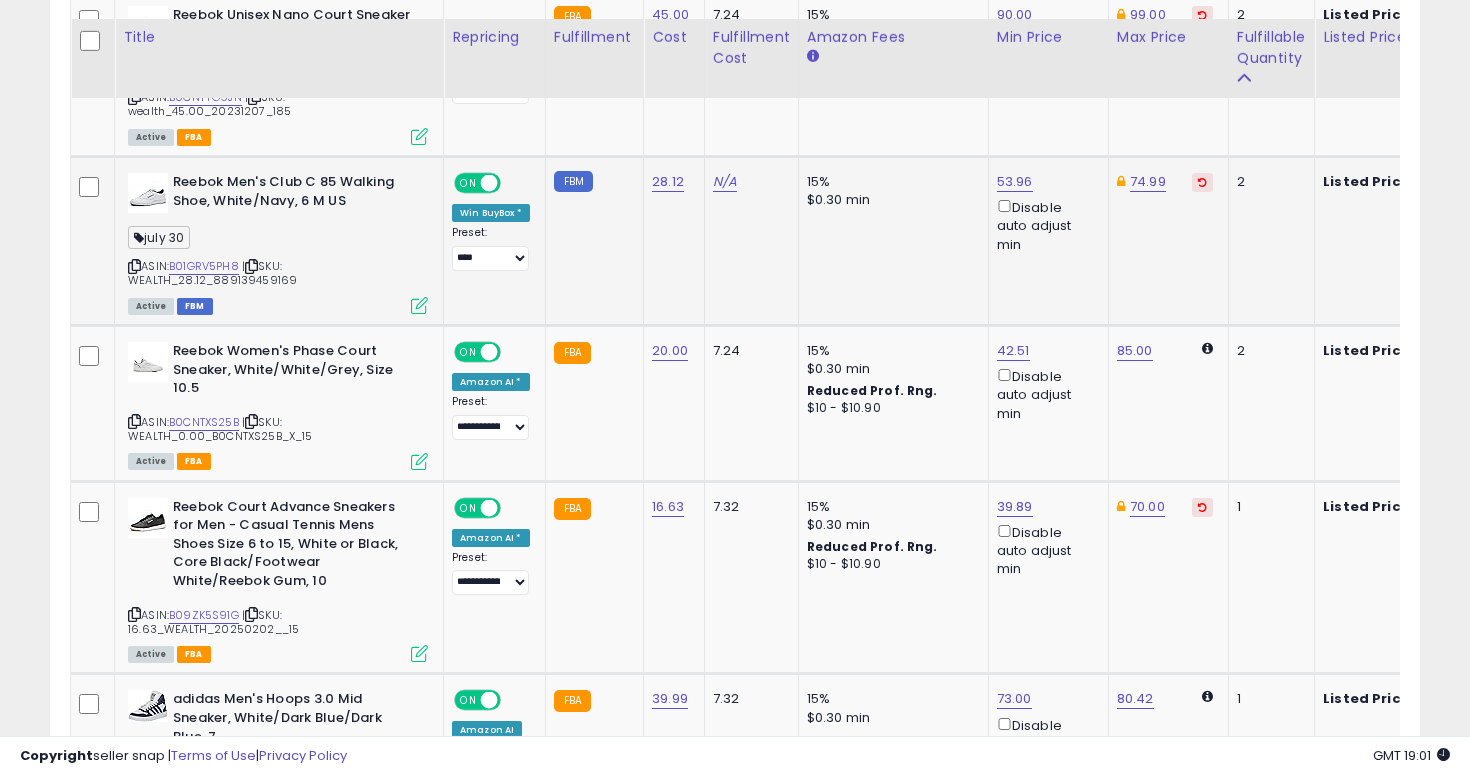scroll, scrollTop: 2924, scrollLeft: 0, axis: vertical 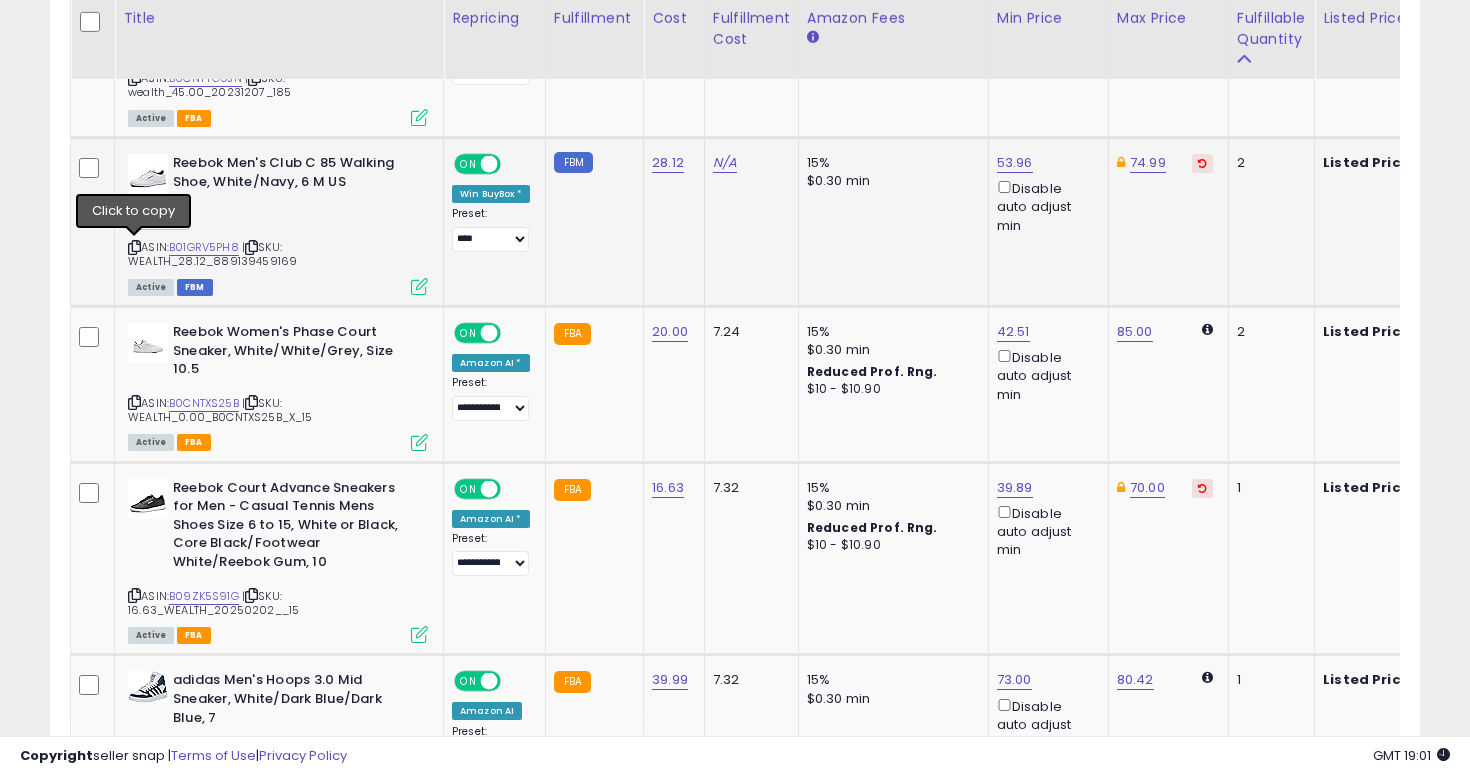 click at bounding box center (134, 247) 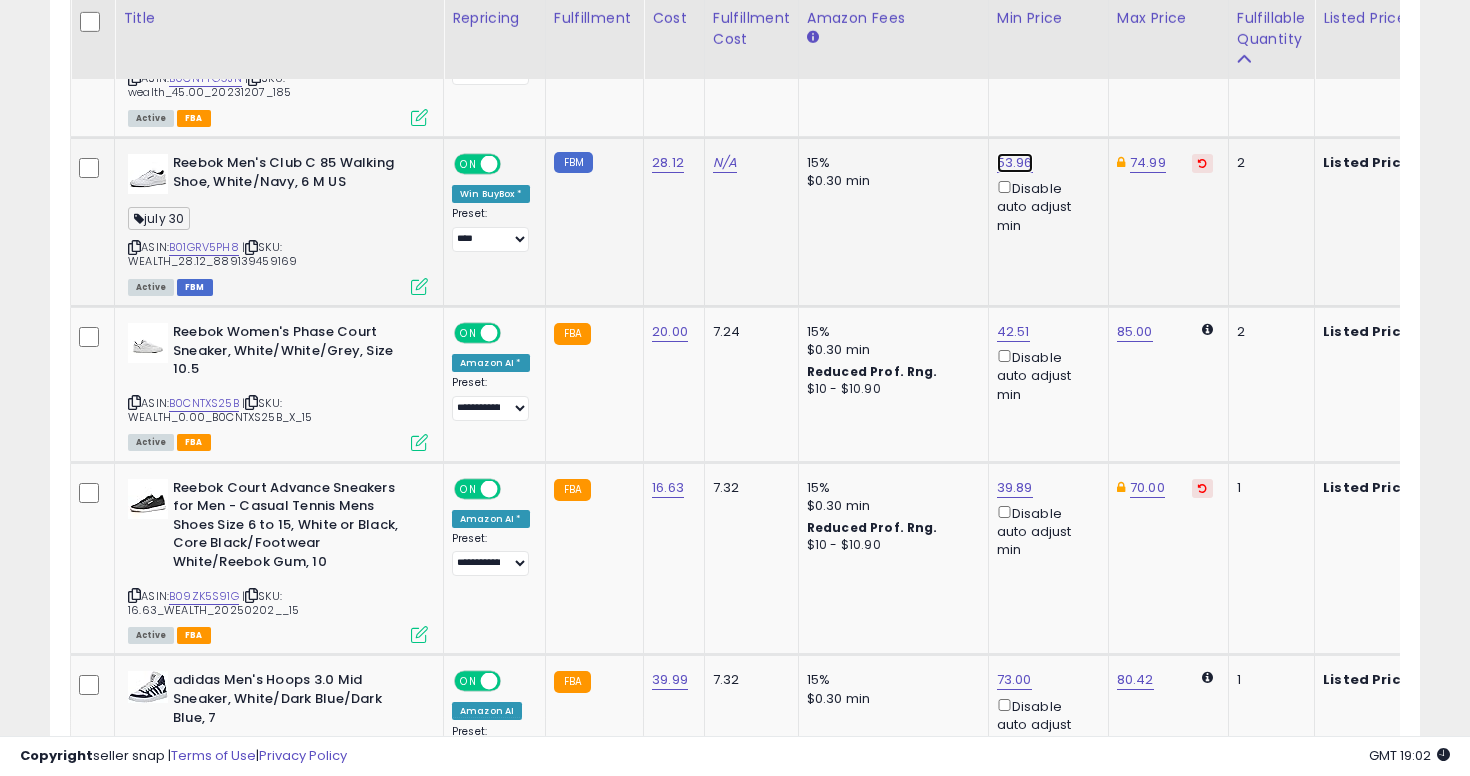 click on "53.96" at bounding box center (1014, -1850) 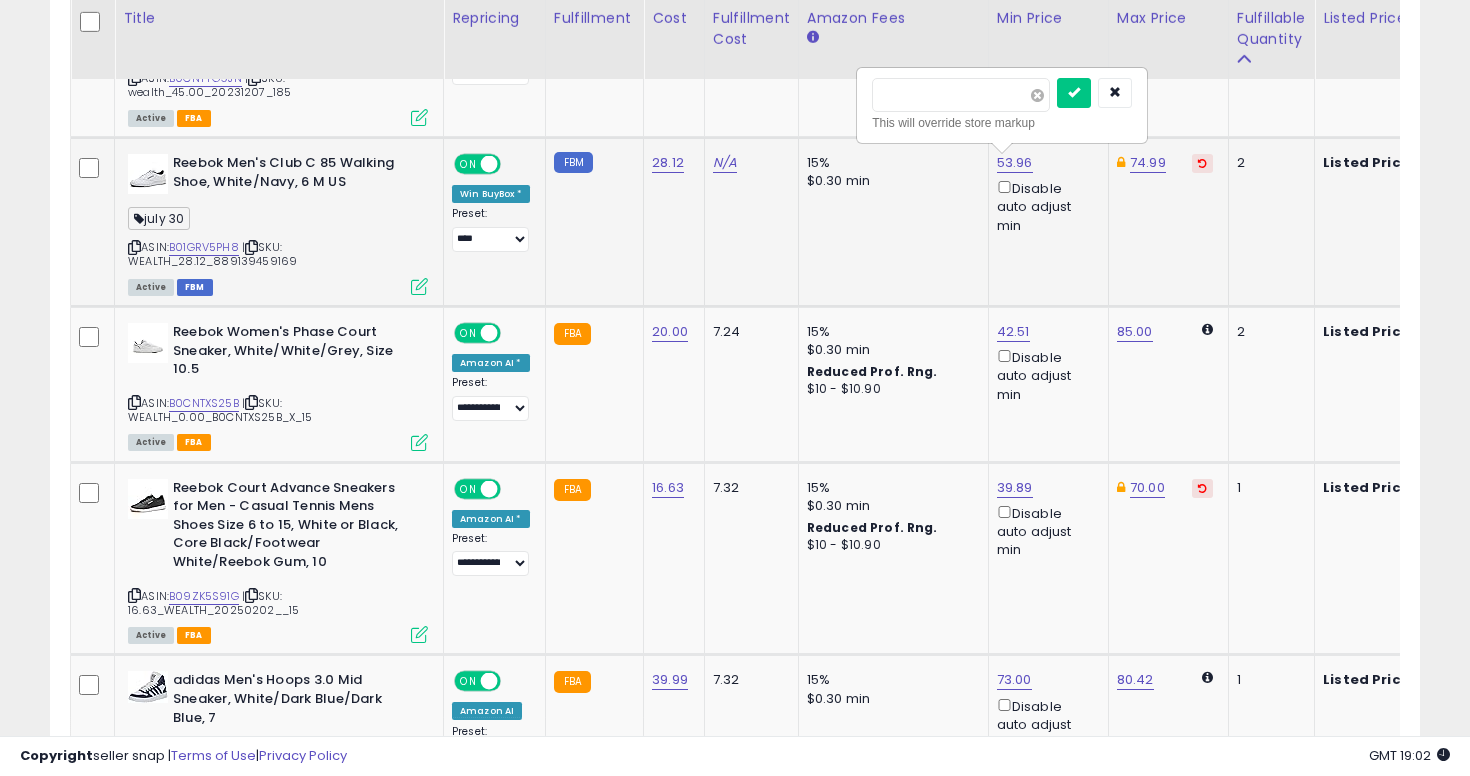 click at bounding box center (1037, 95) 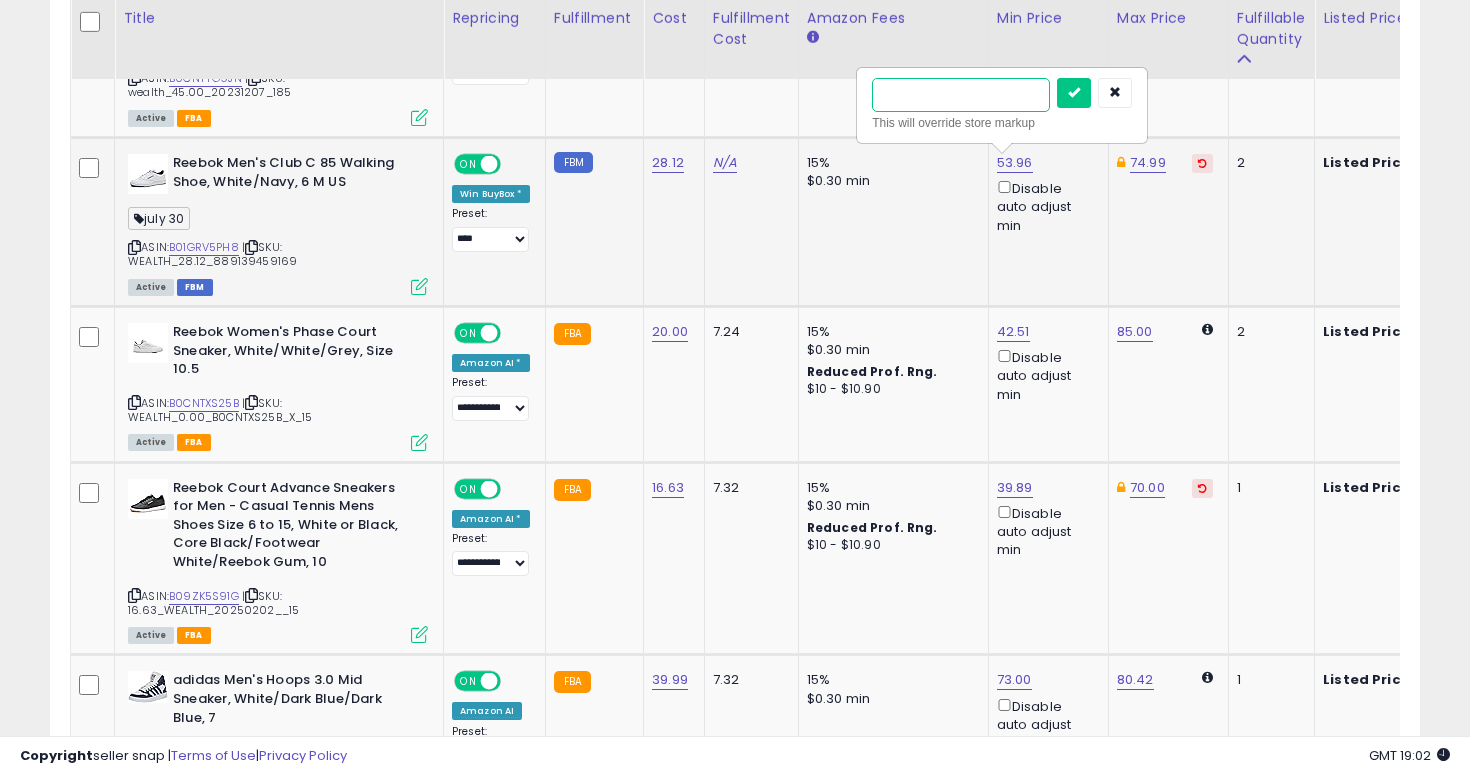 type on "****" 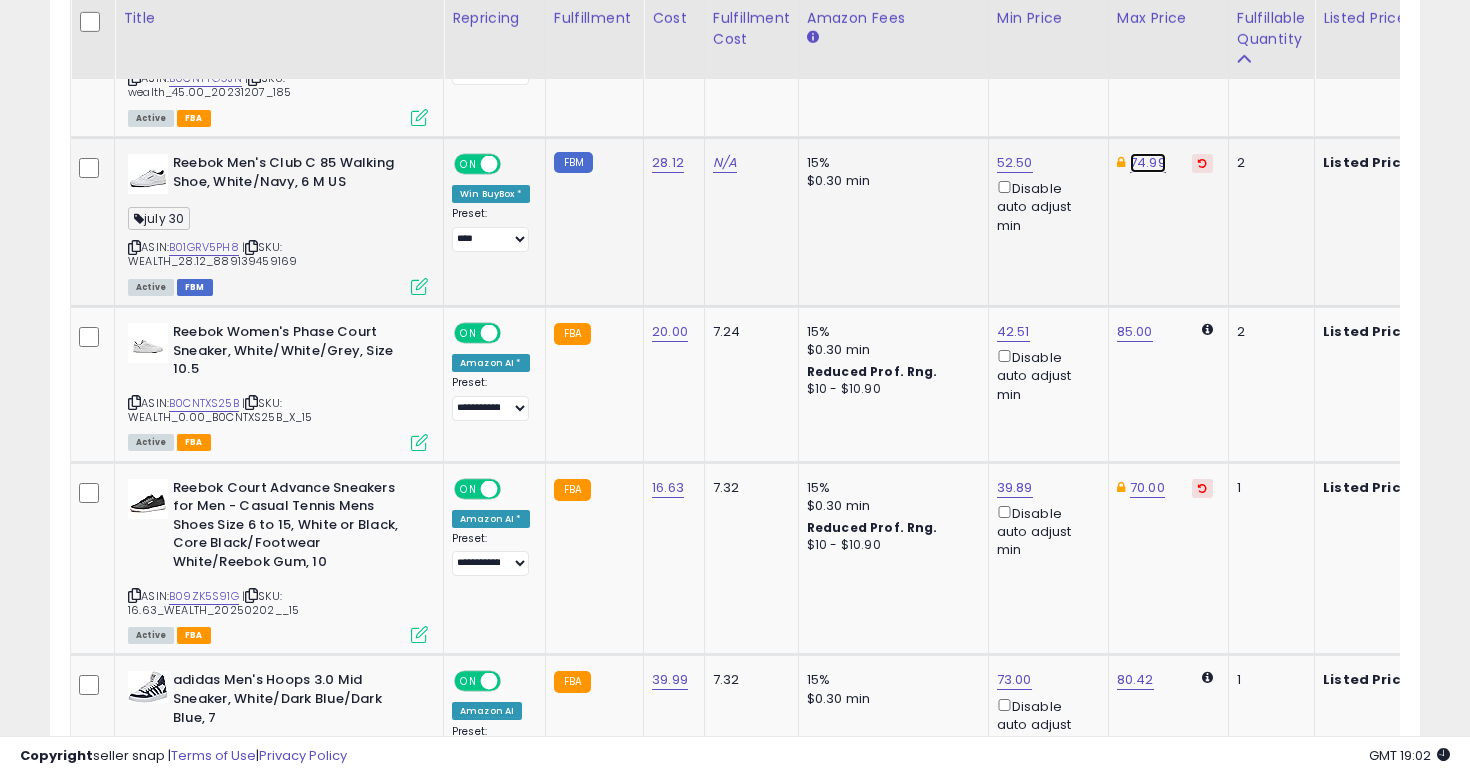 click on "74.99" at bounding box center [1147, -1676] 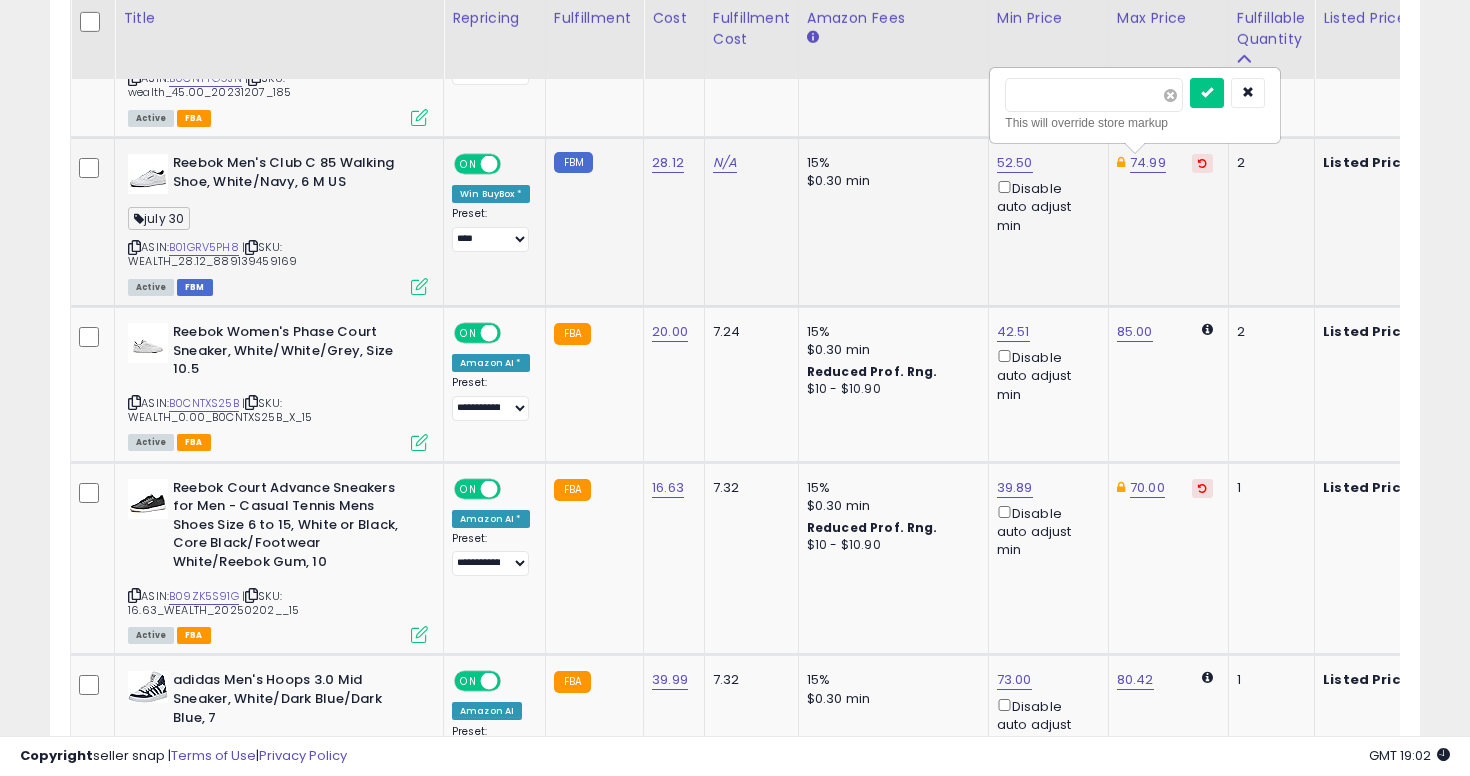 click at bounding box center (1170, 95) 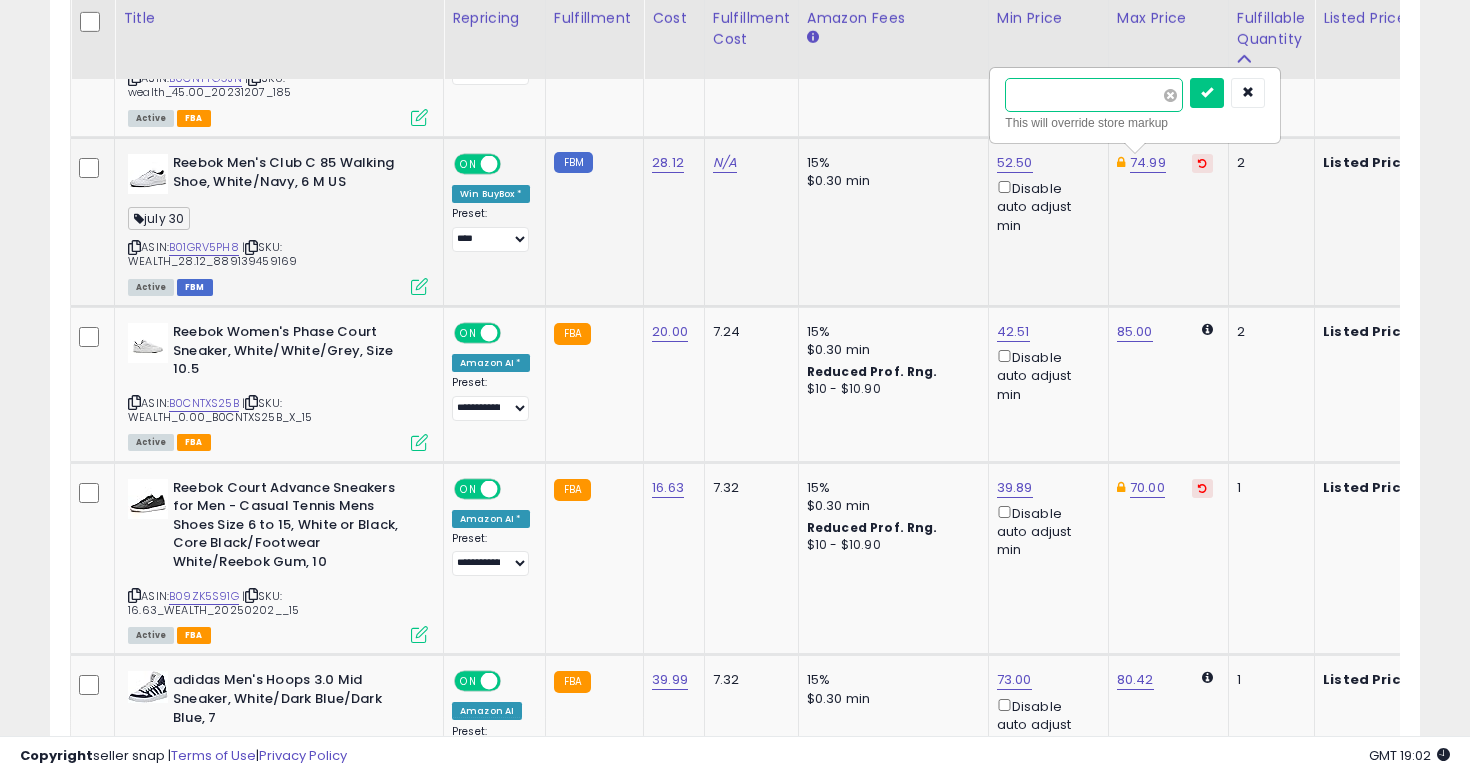 type on "****" 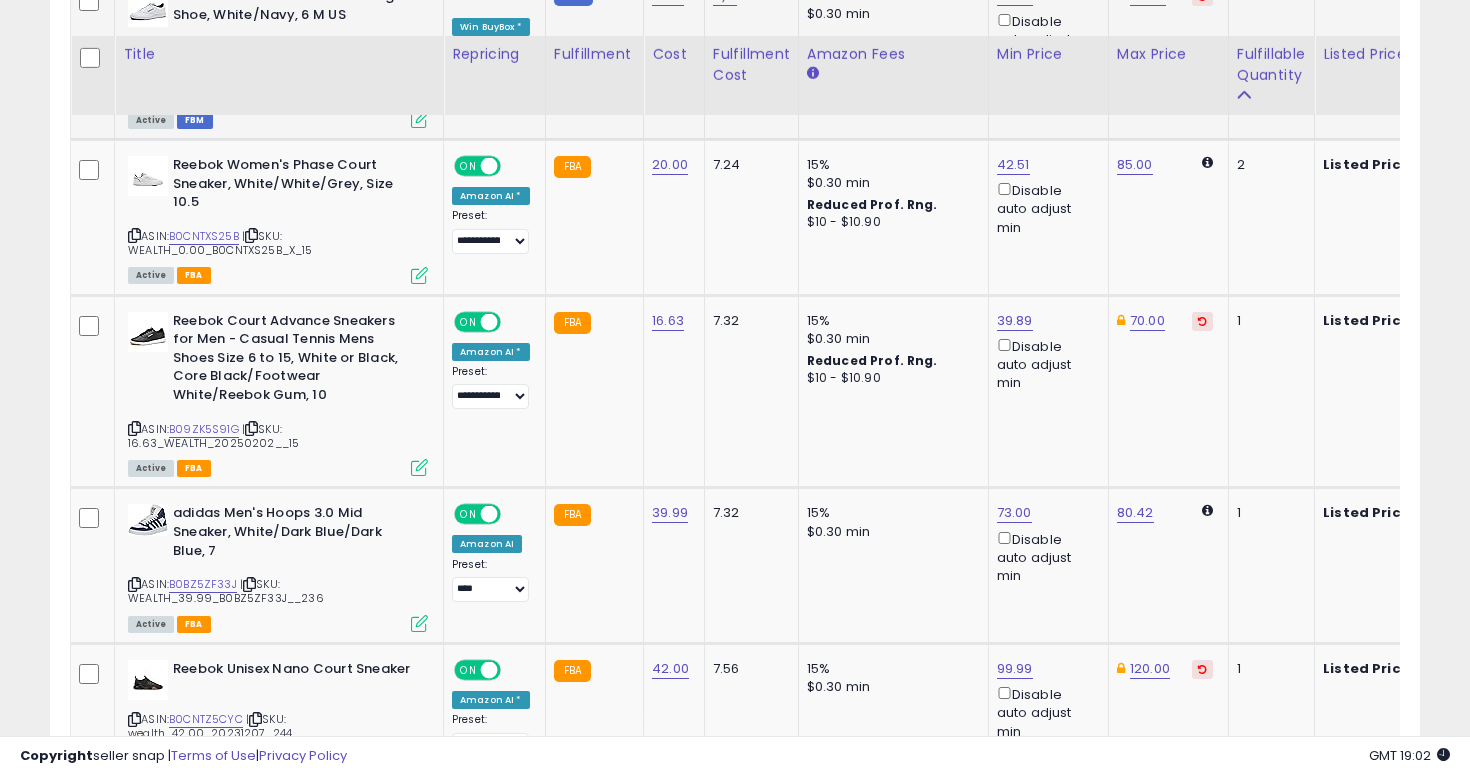 scroll, scrollTop: 3127, scrollLeft: 0, axis: vertical 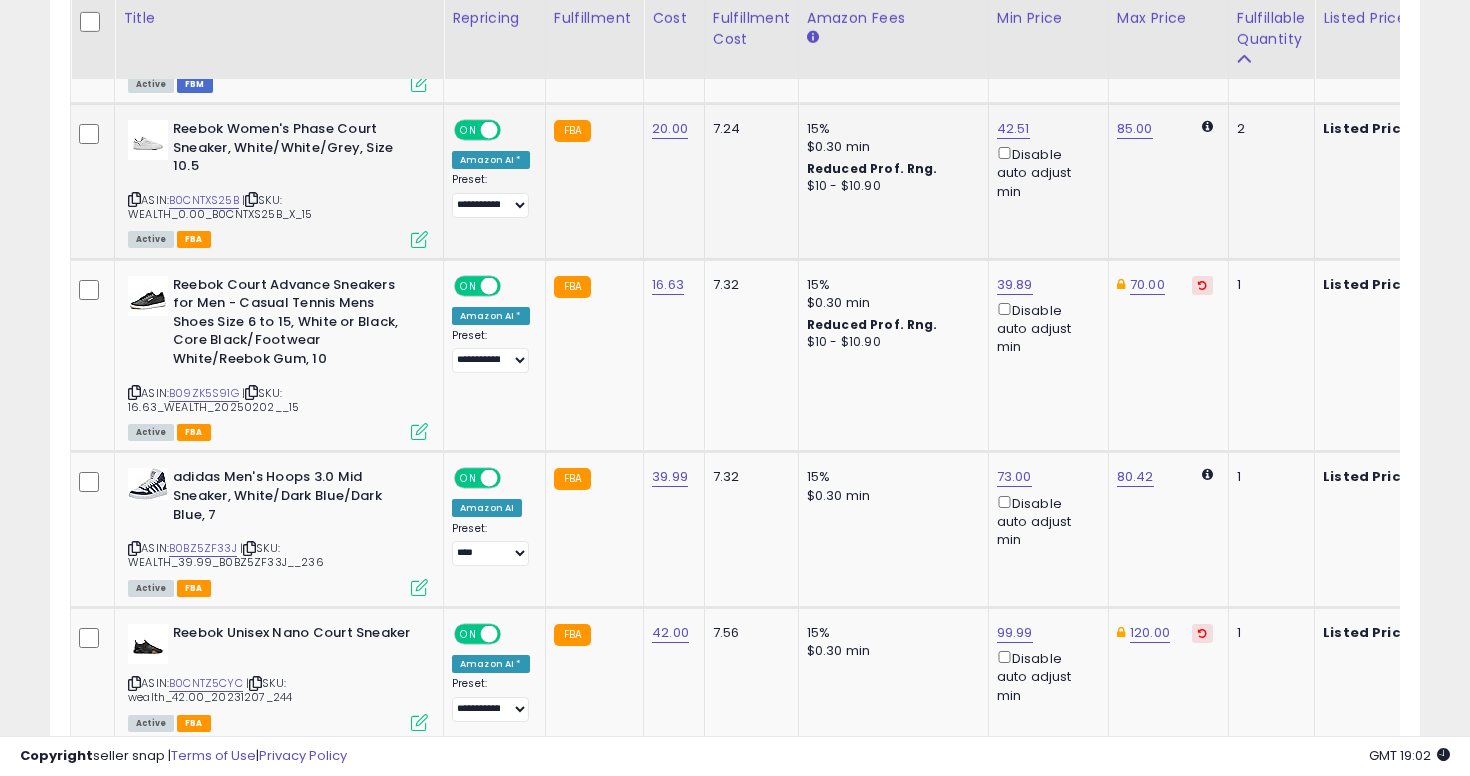 click on "Reebok Women's Phase Court Sneaker, White/White/Grey, Size 10.5  ASIN:  B0CNTXS25B    |   SKU: WEALTH_0.00_B0CNTXS25B_X_15 Active FBA" at bounding box center (275, 183) 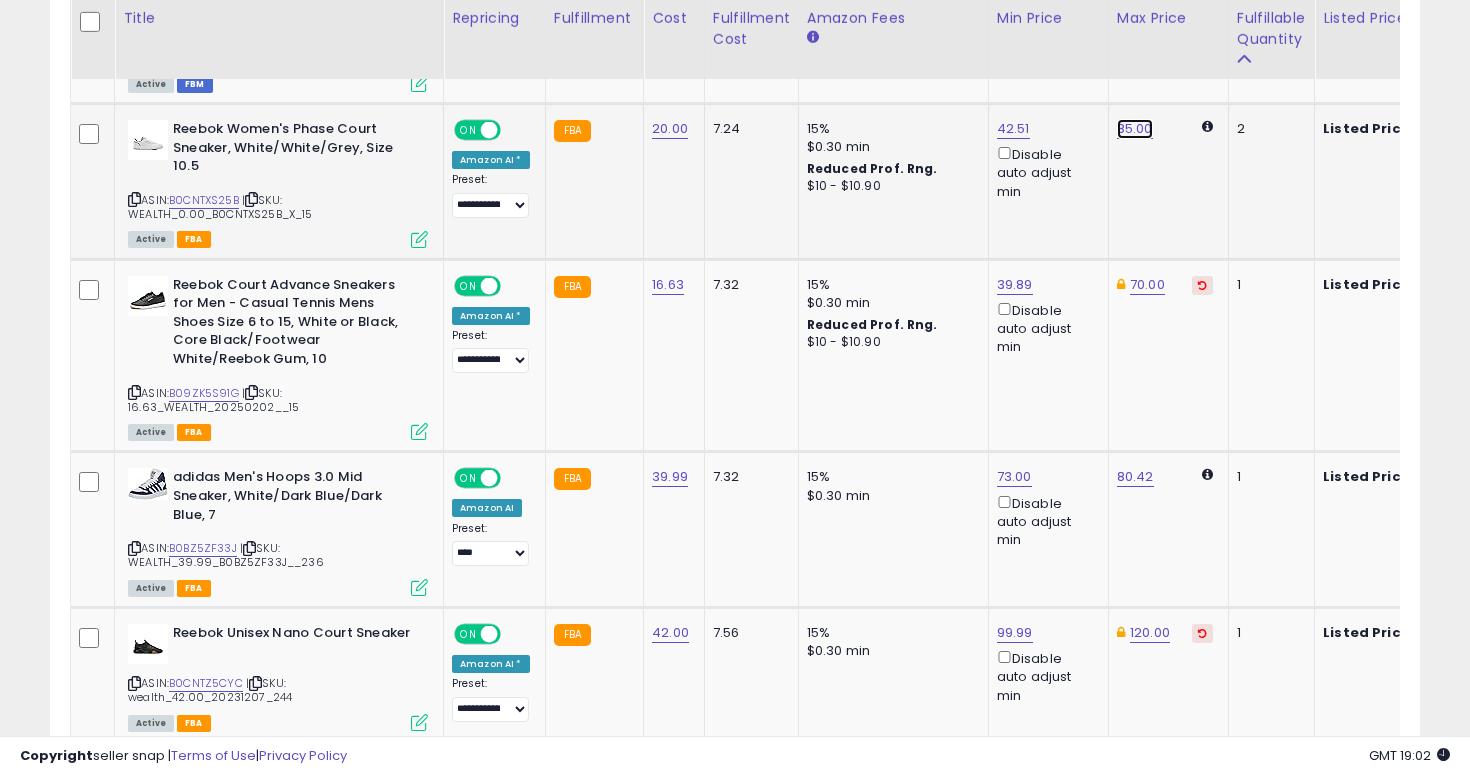 click on "85.00" at bounding box center (1134, -2053) 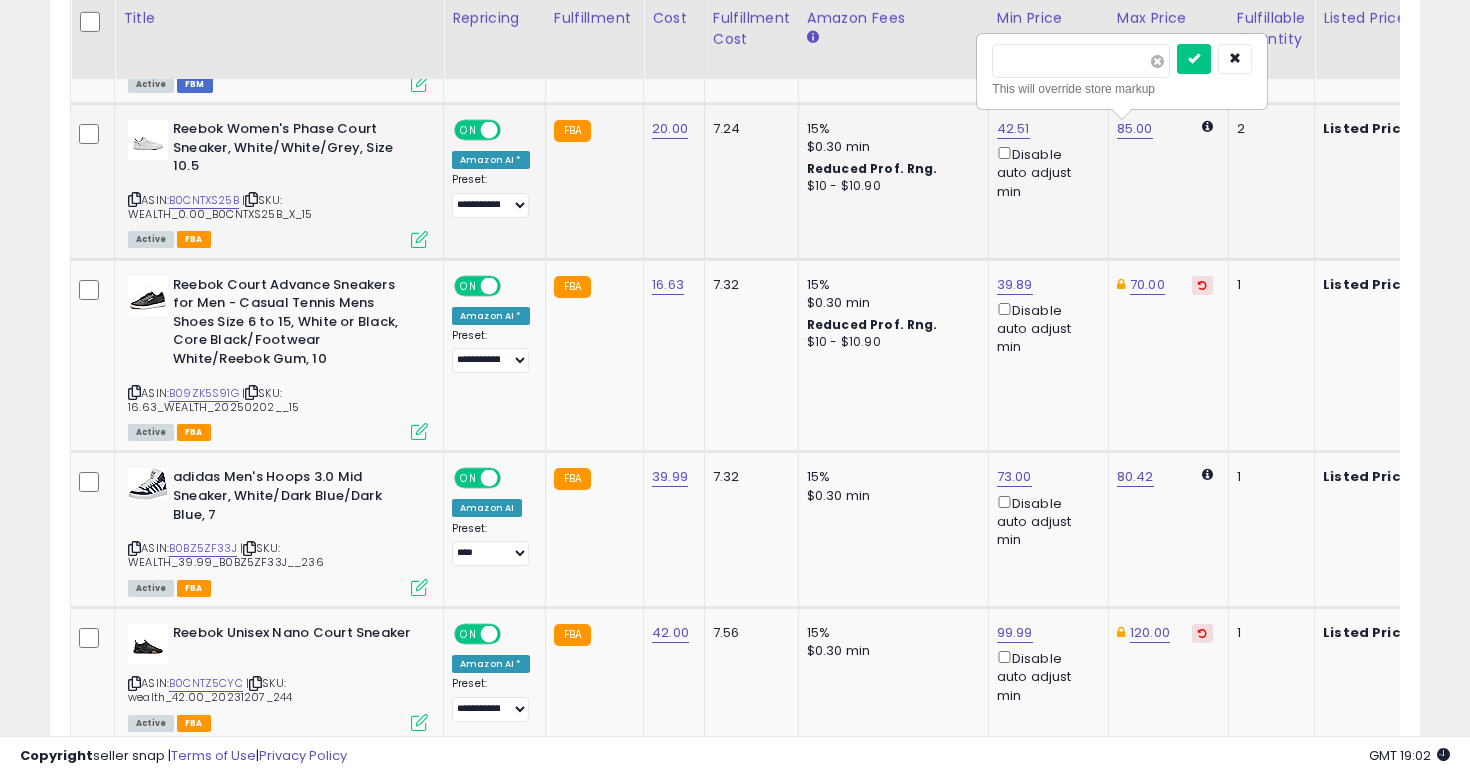 click at bounding box center [1157, 61] 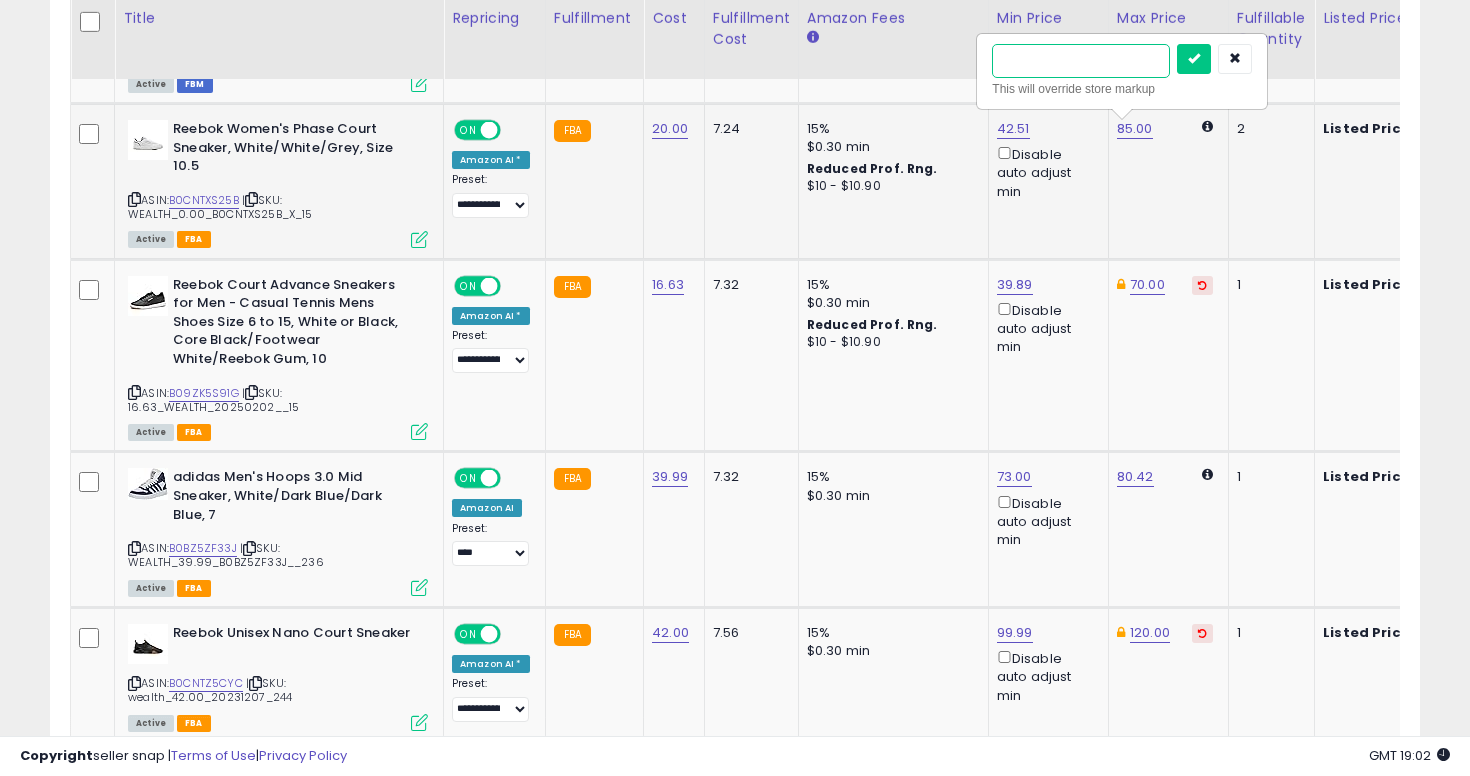 type on "**" 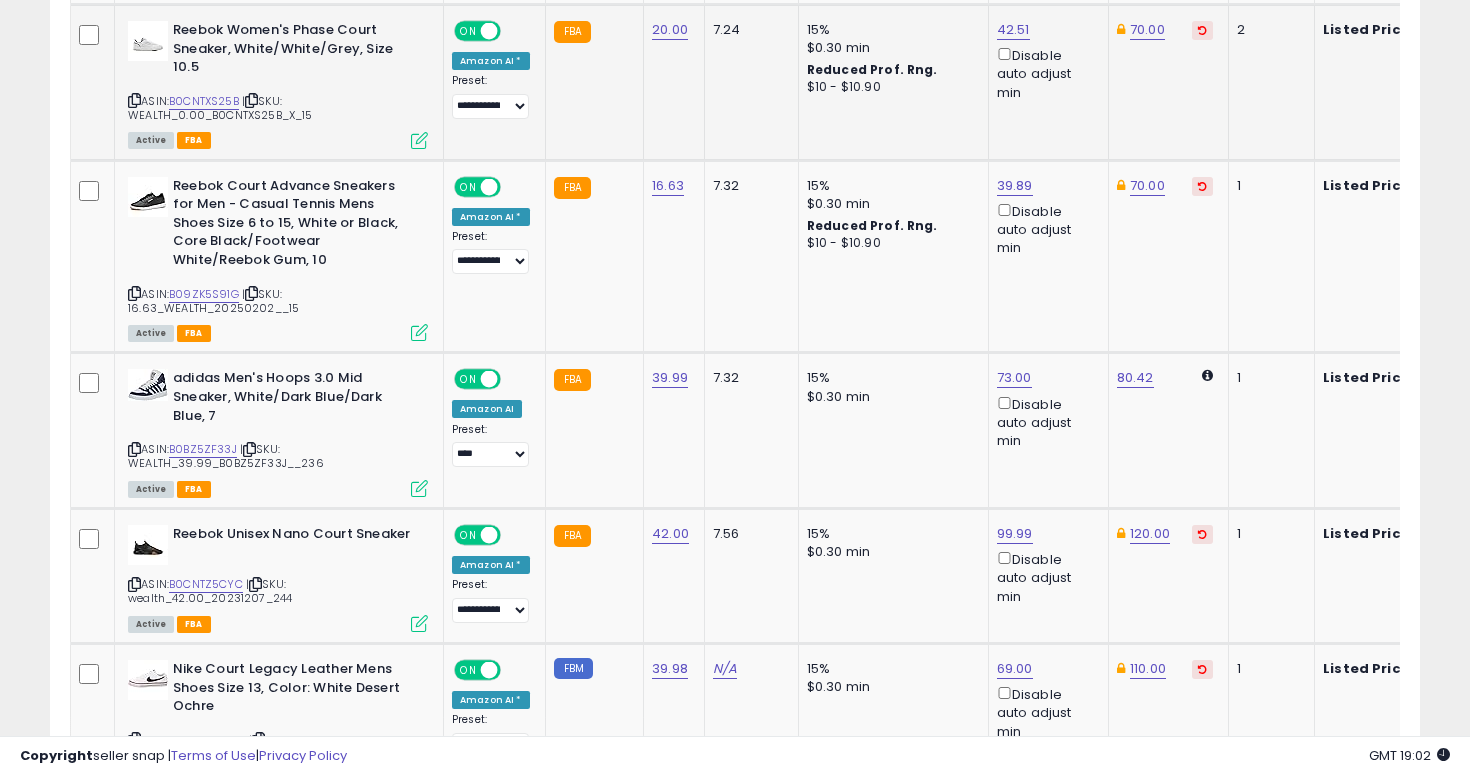 scroll, scrollTop: 3242, scrollLeft: 0, axis: vertical 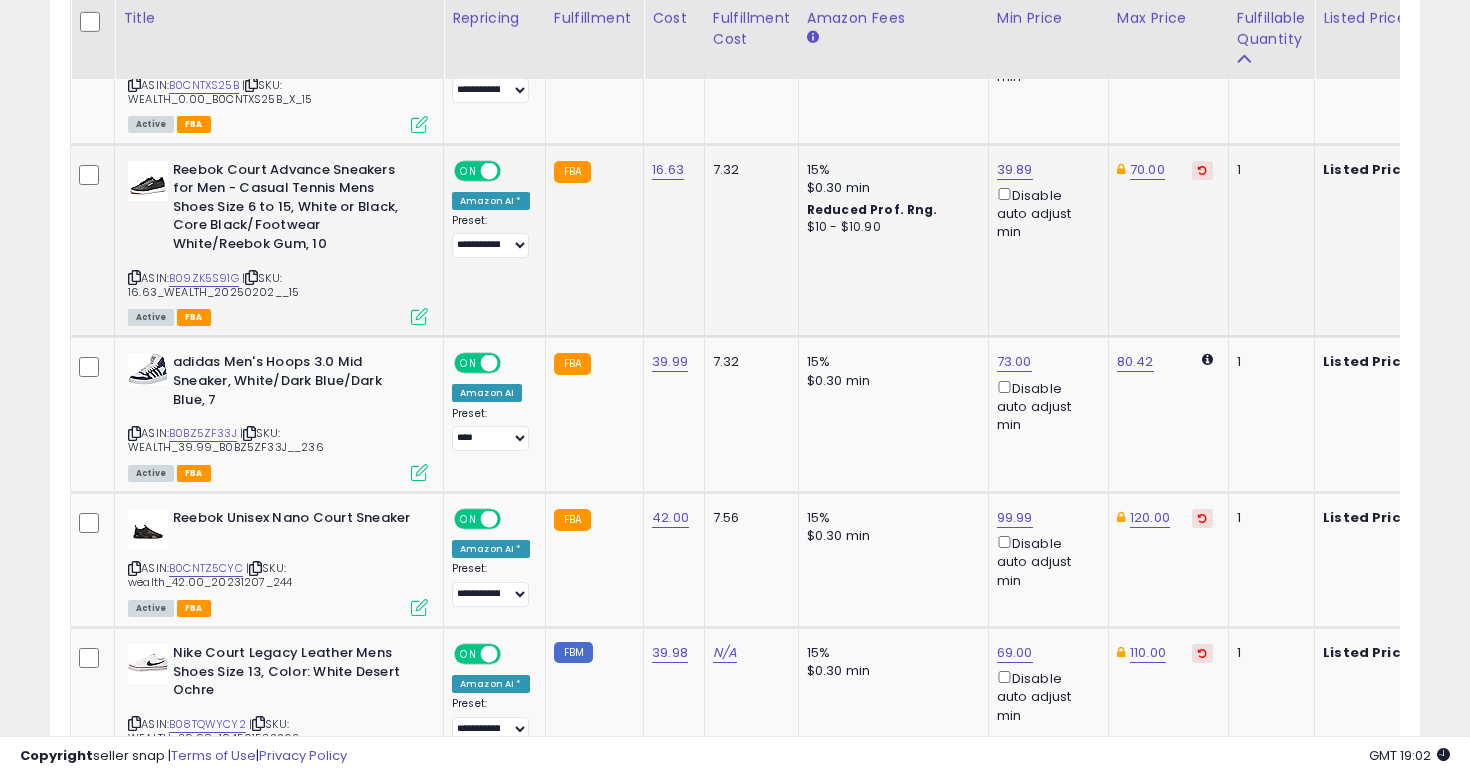 click at bounding box center (134, 277) 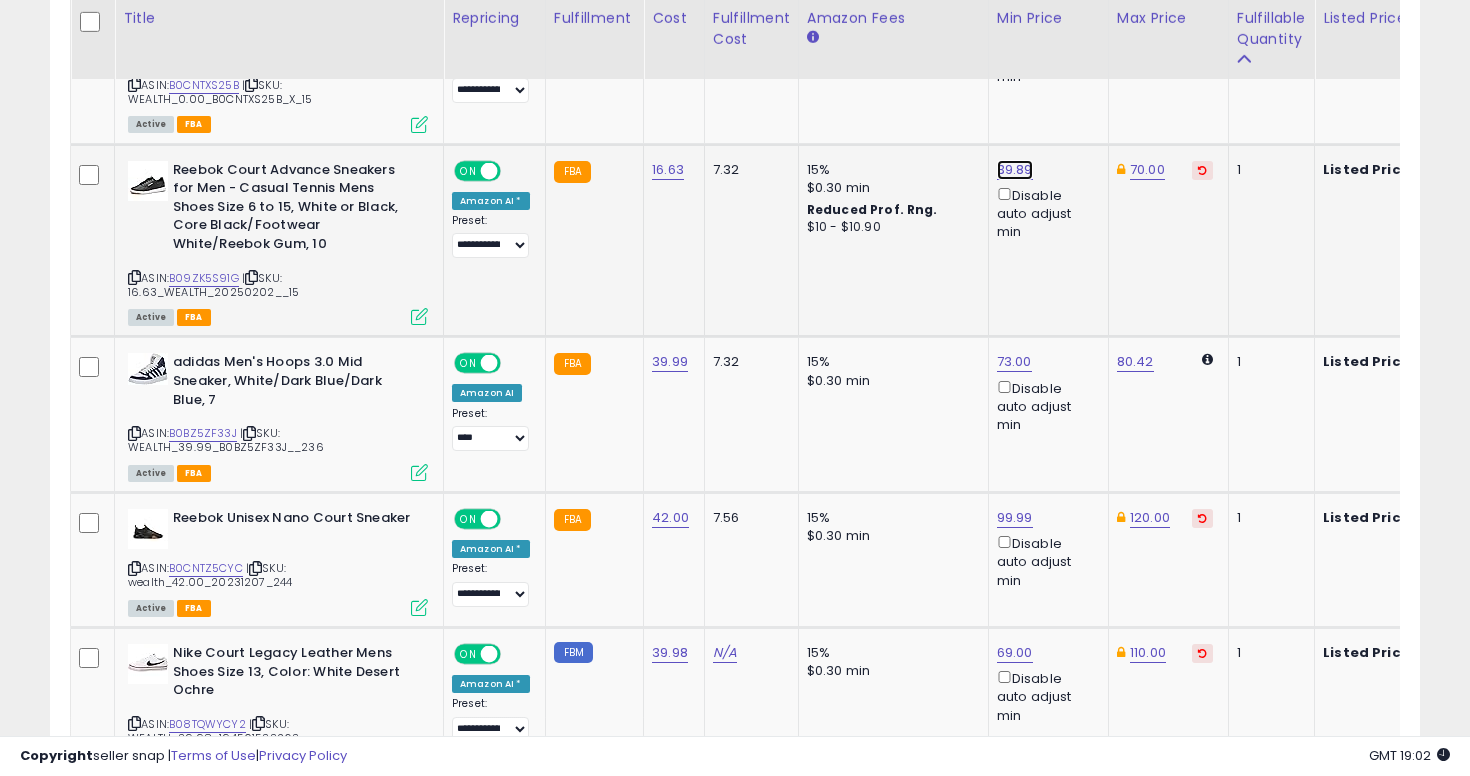 click on "39.89" at bounding box center [1014, -2168] 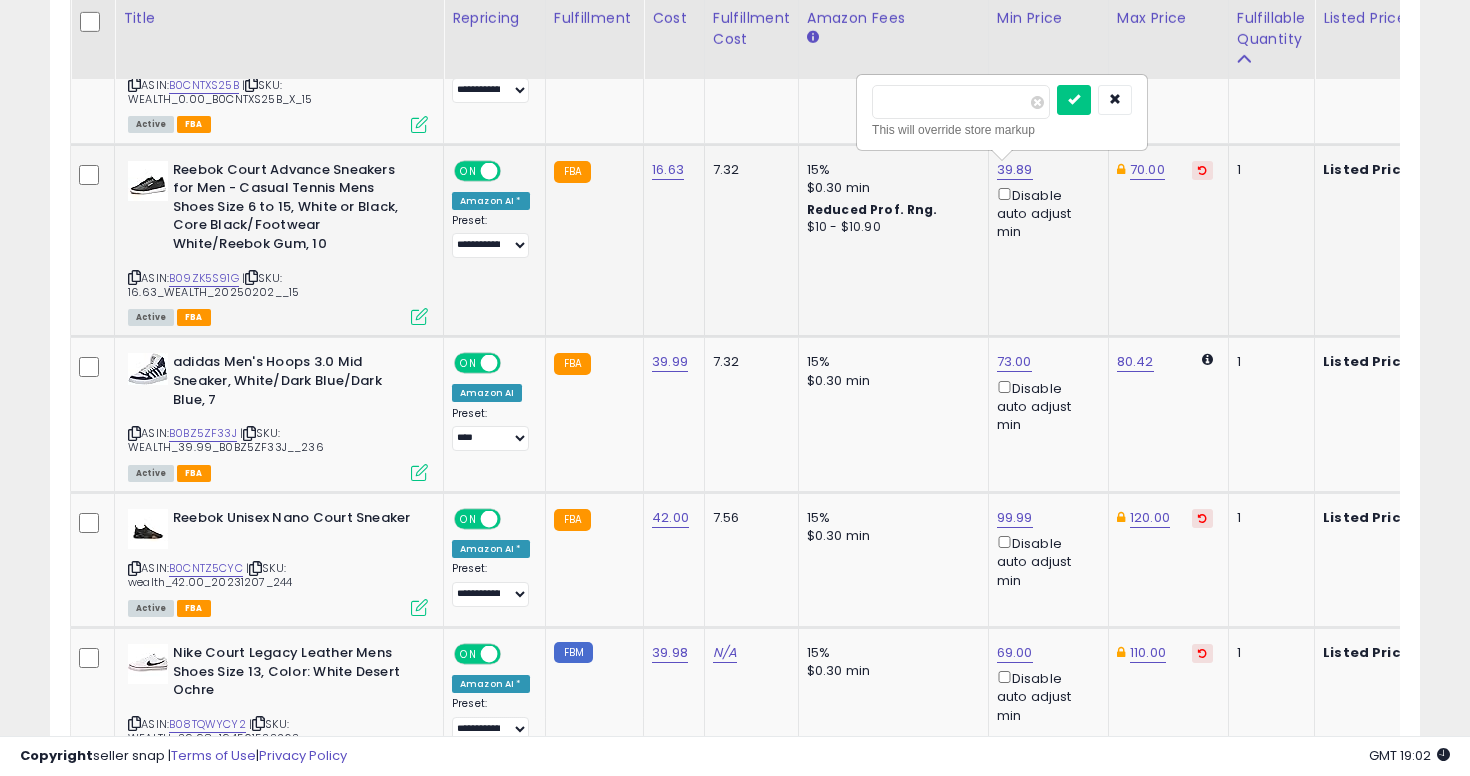 type on "****" 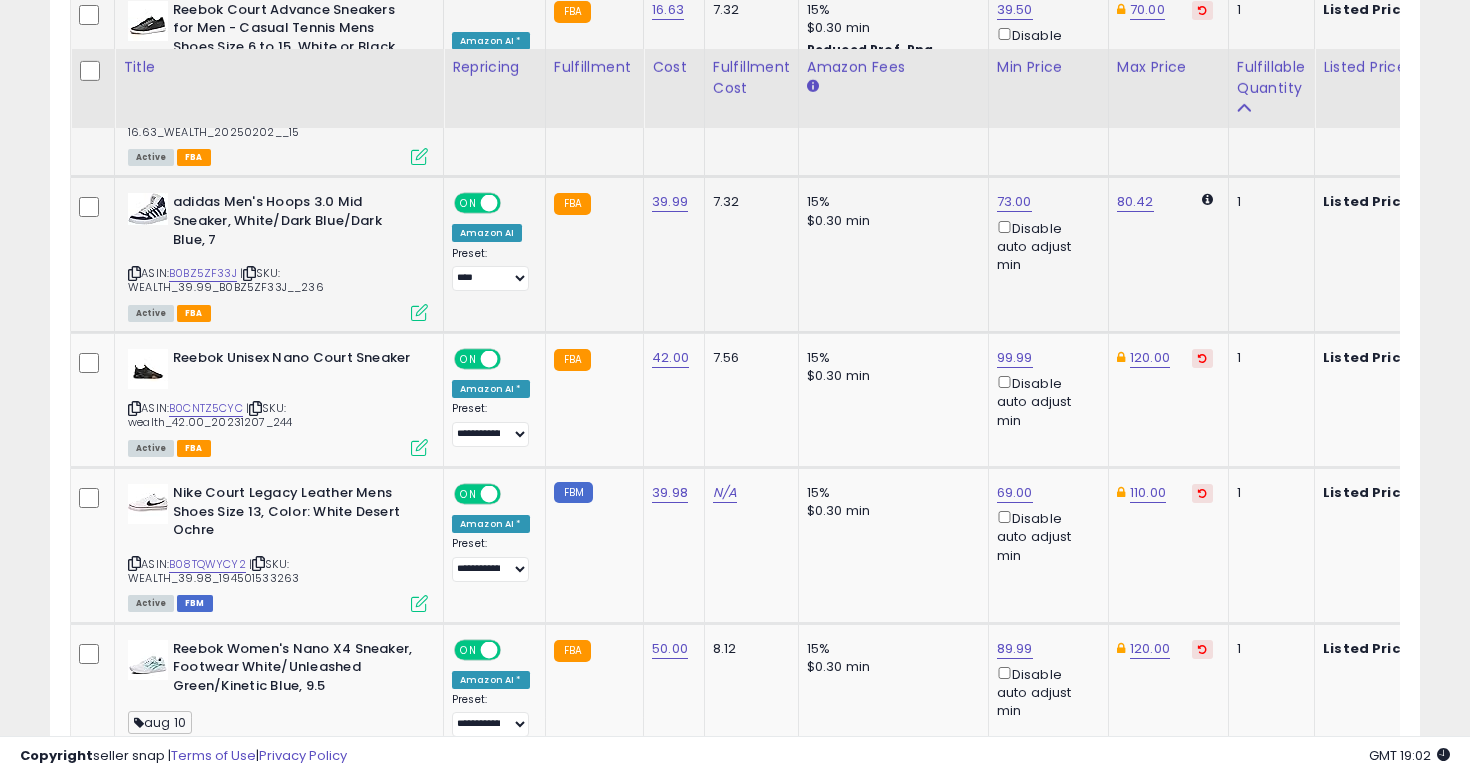 scroll, scrollTop: 3454, scrollLeft: 0, axis: vertical 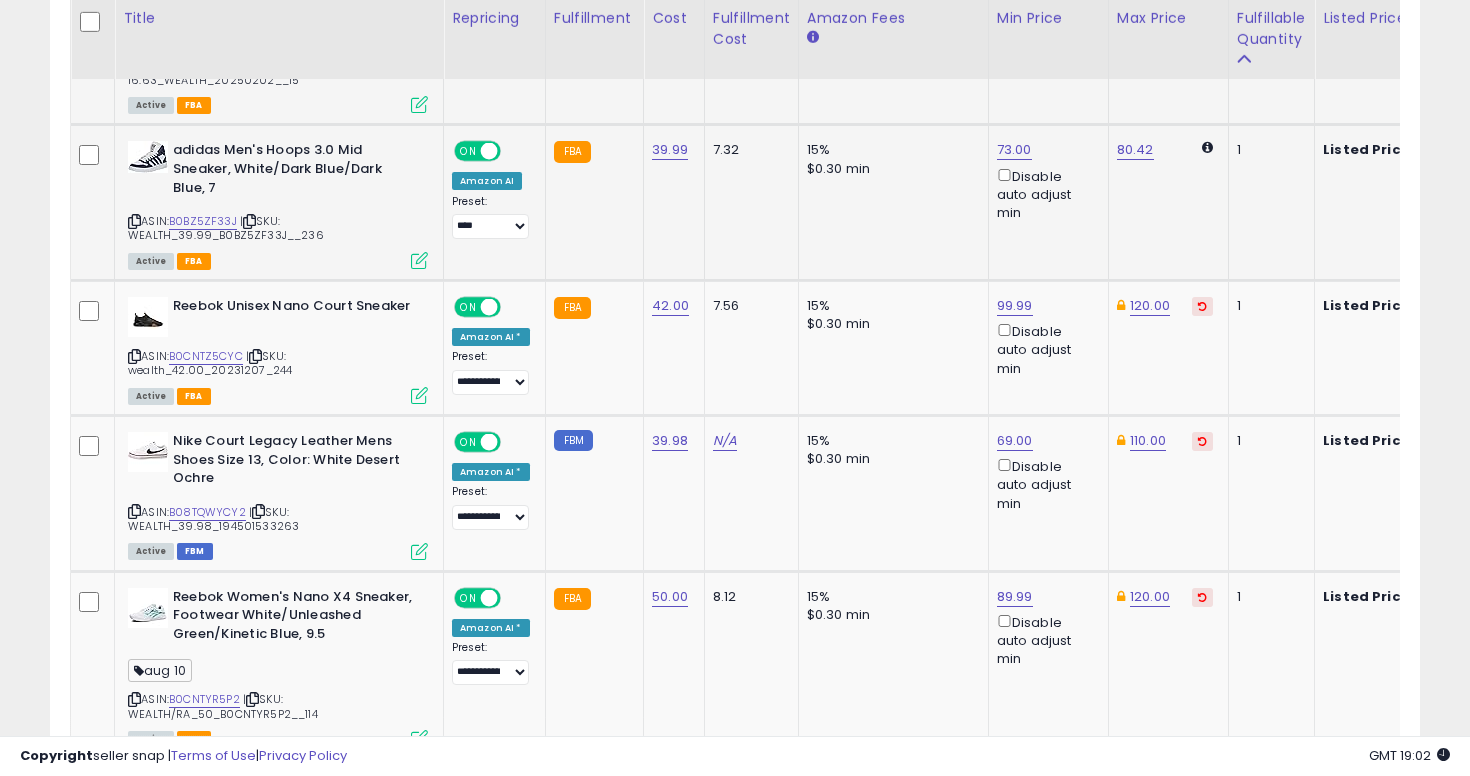 click at bounding box center [134, 221] 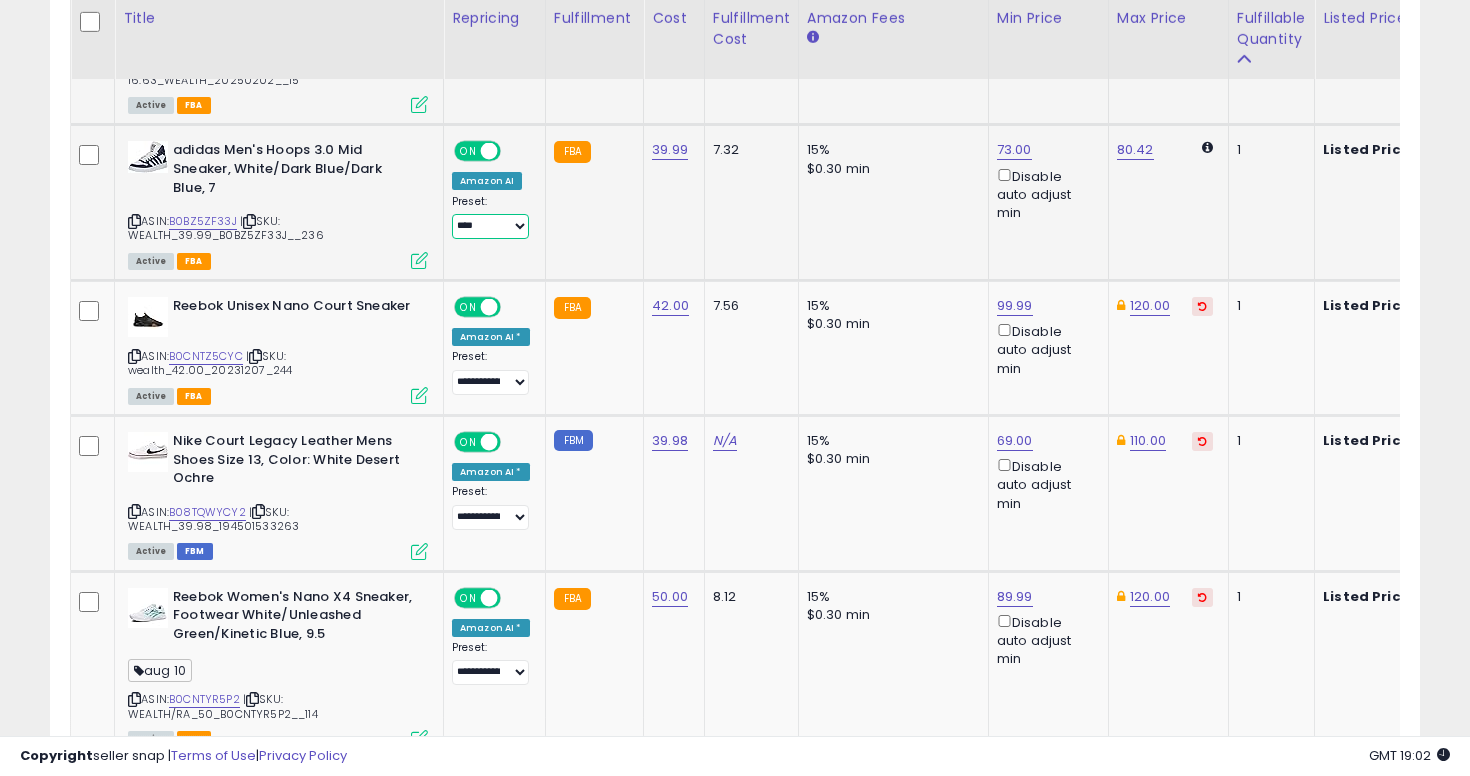 click on "**********" at bounding box center [490, 226] 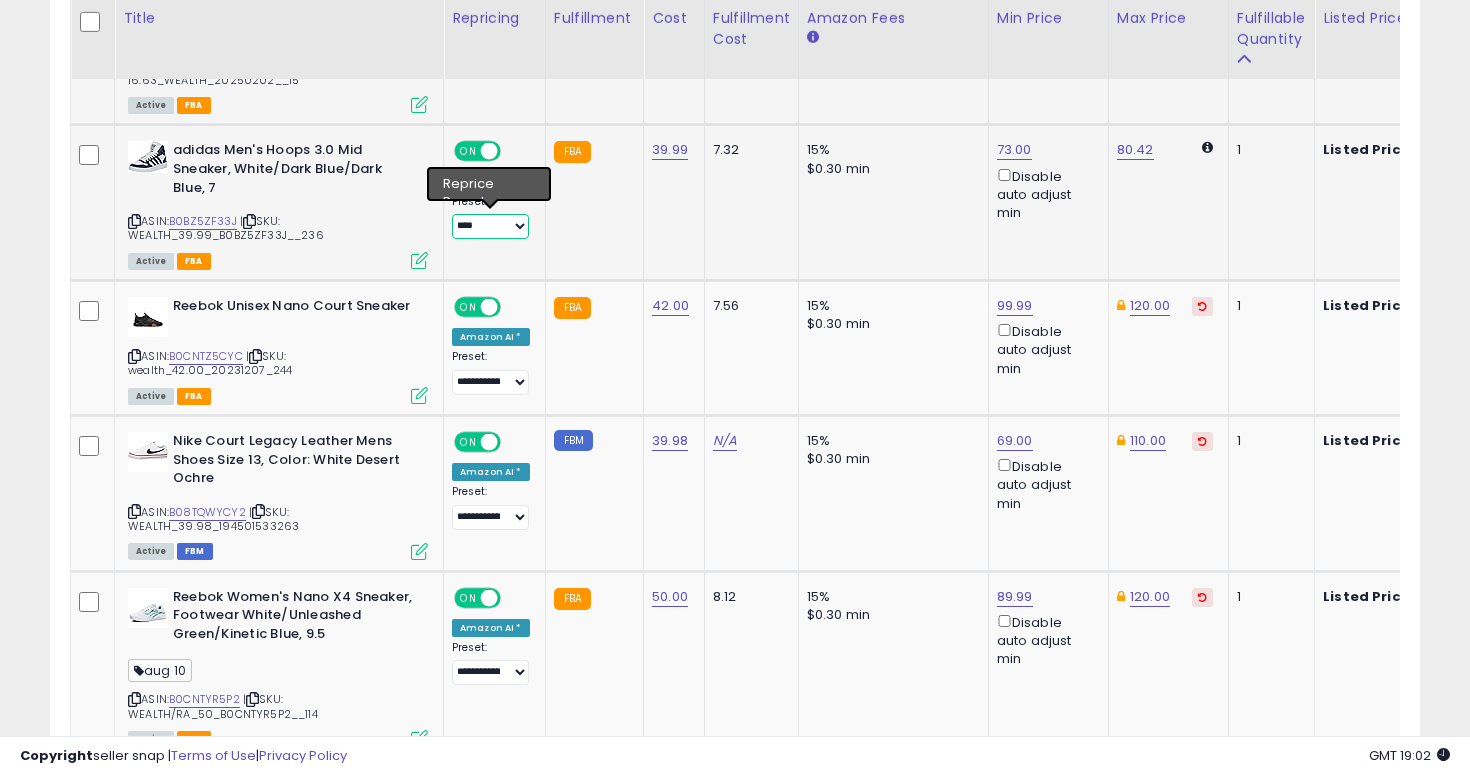 select on "**********" 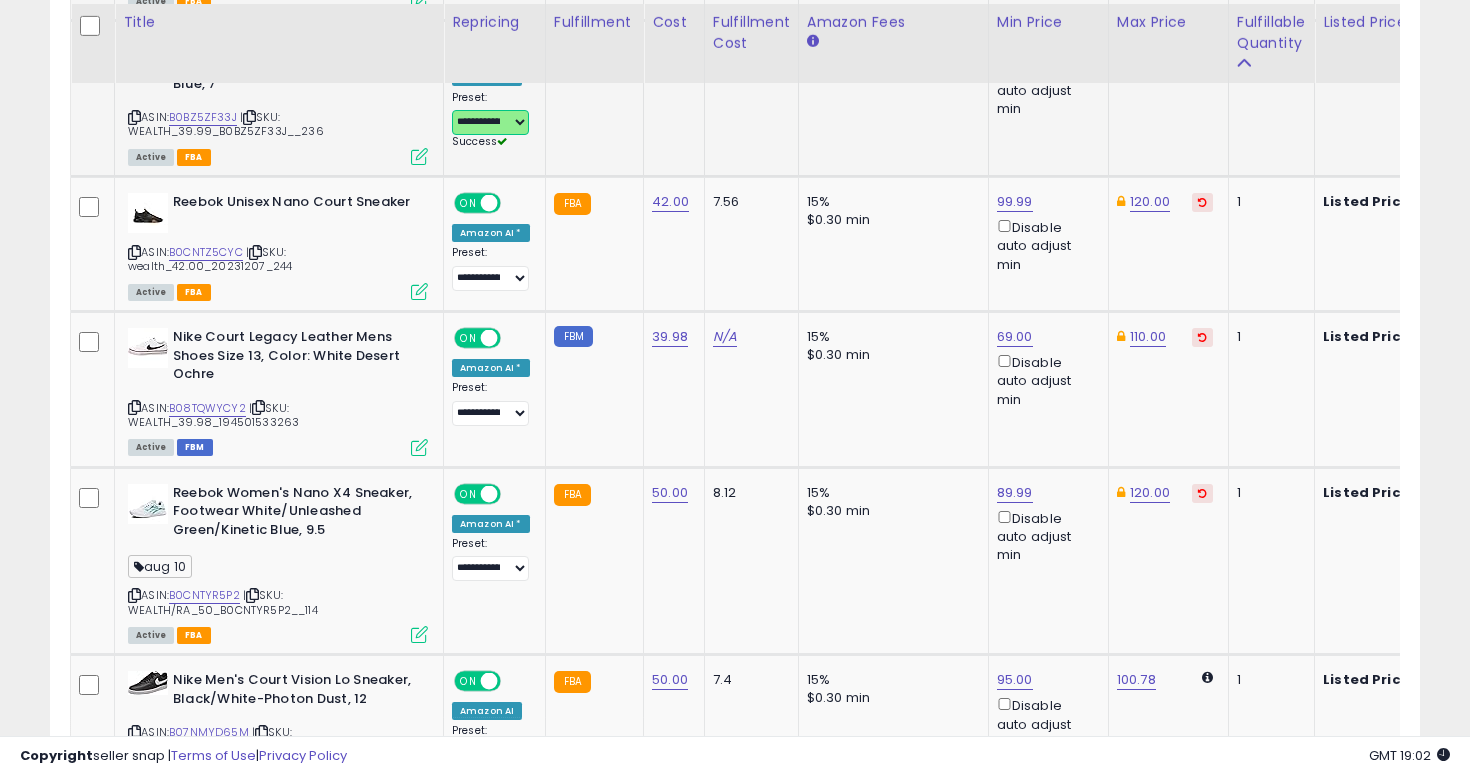 scroll, scrollTop: 3565, scrollLeft: 0, axis: vertical 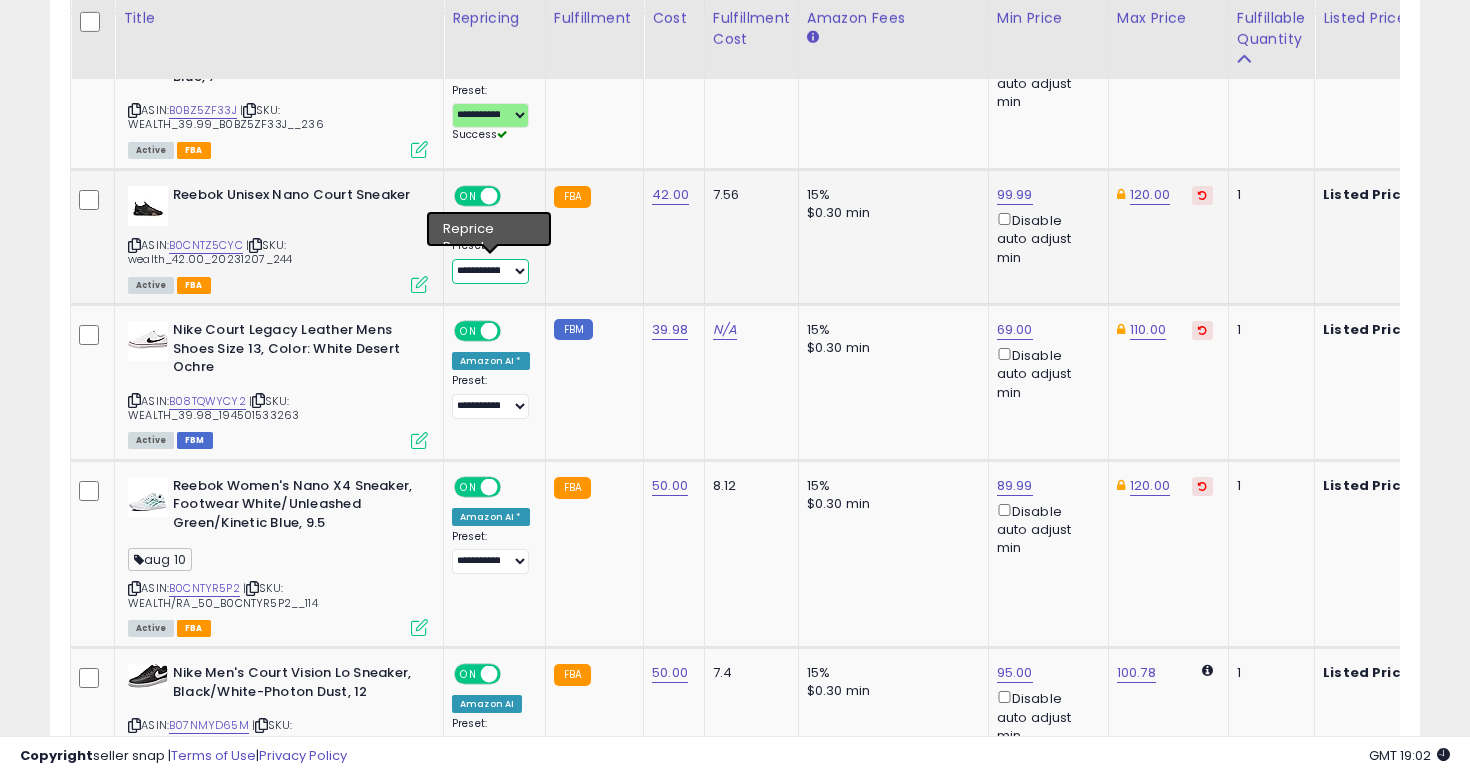 click on "**********" at bounding box center (490, 271) 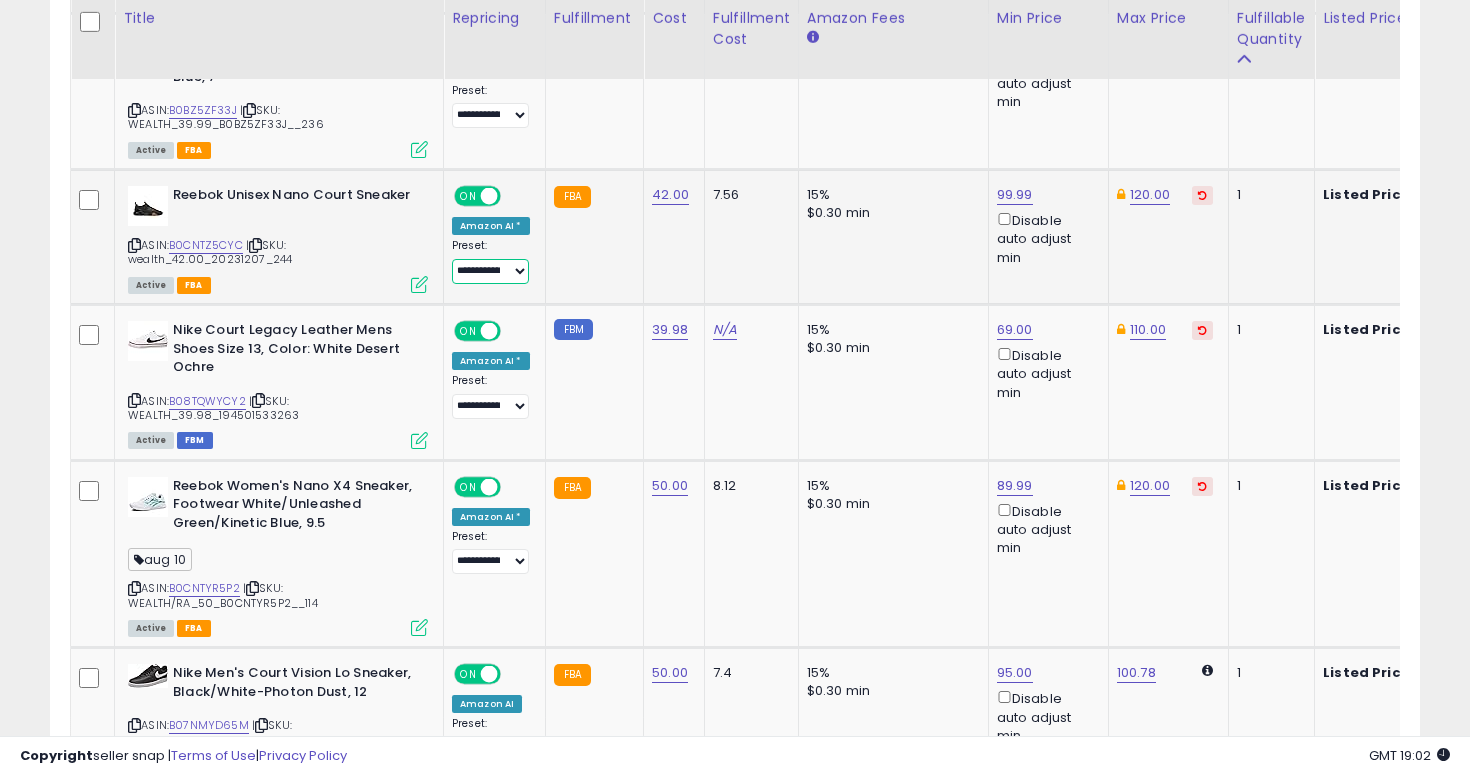 select on "****" 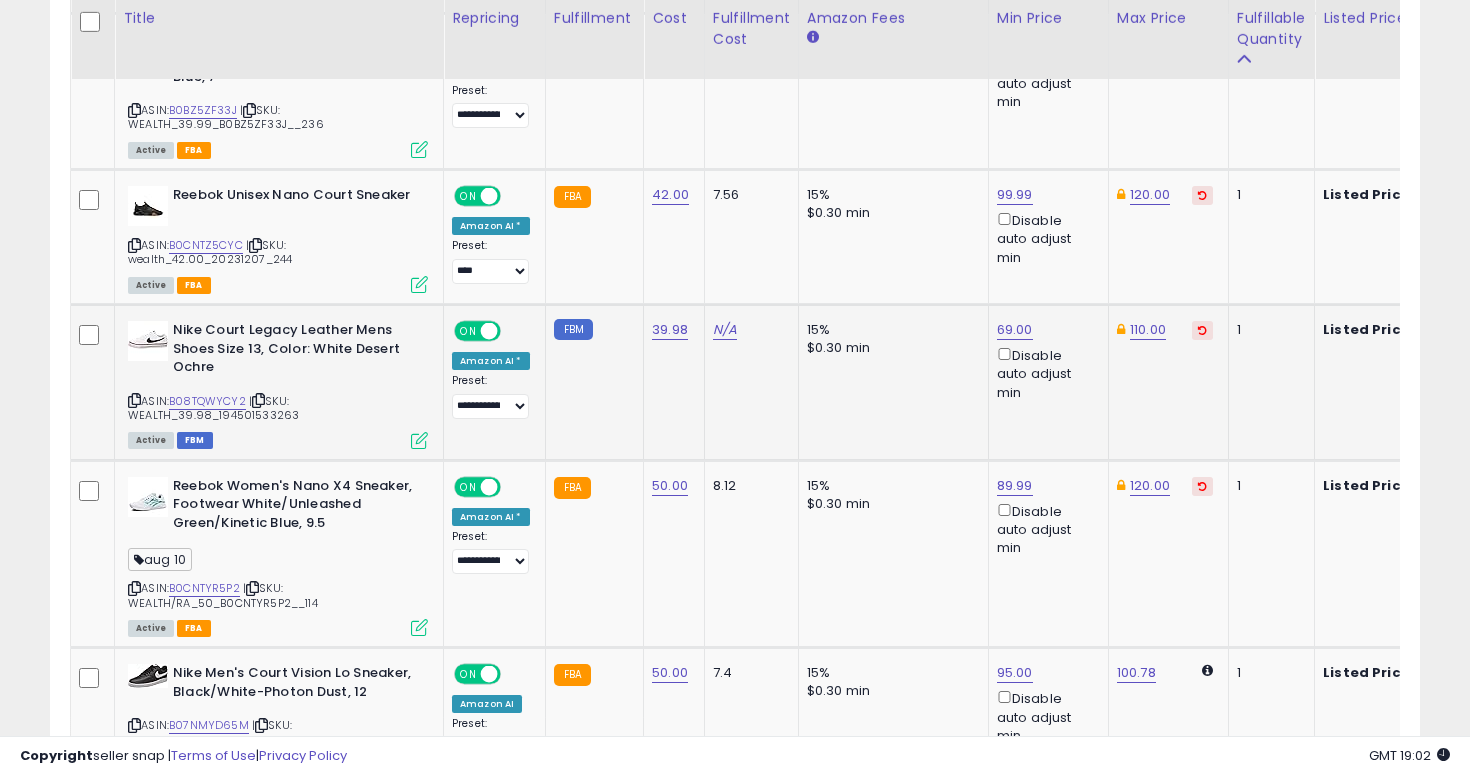 click on "**********" 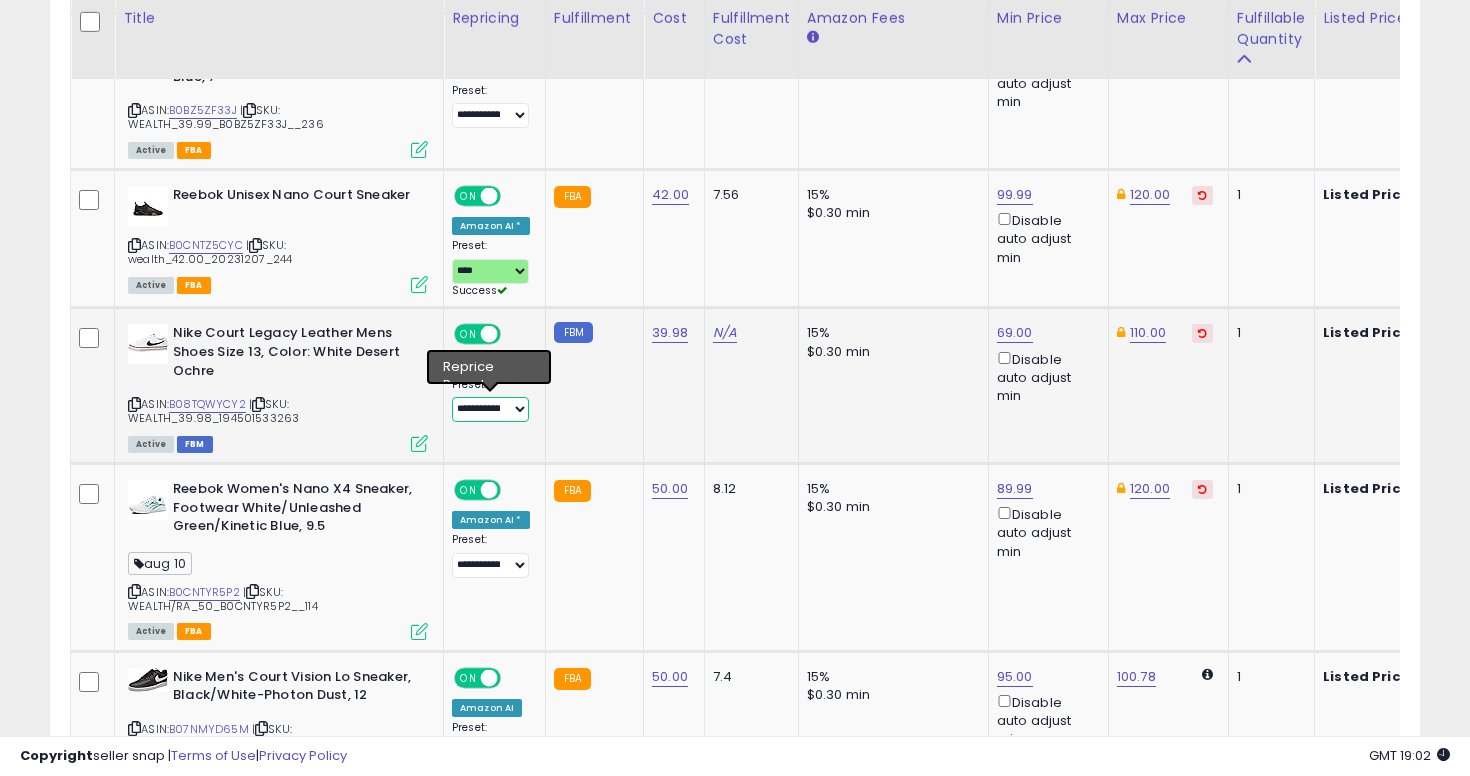 click on "**********" at bounding box center [490, 409] 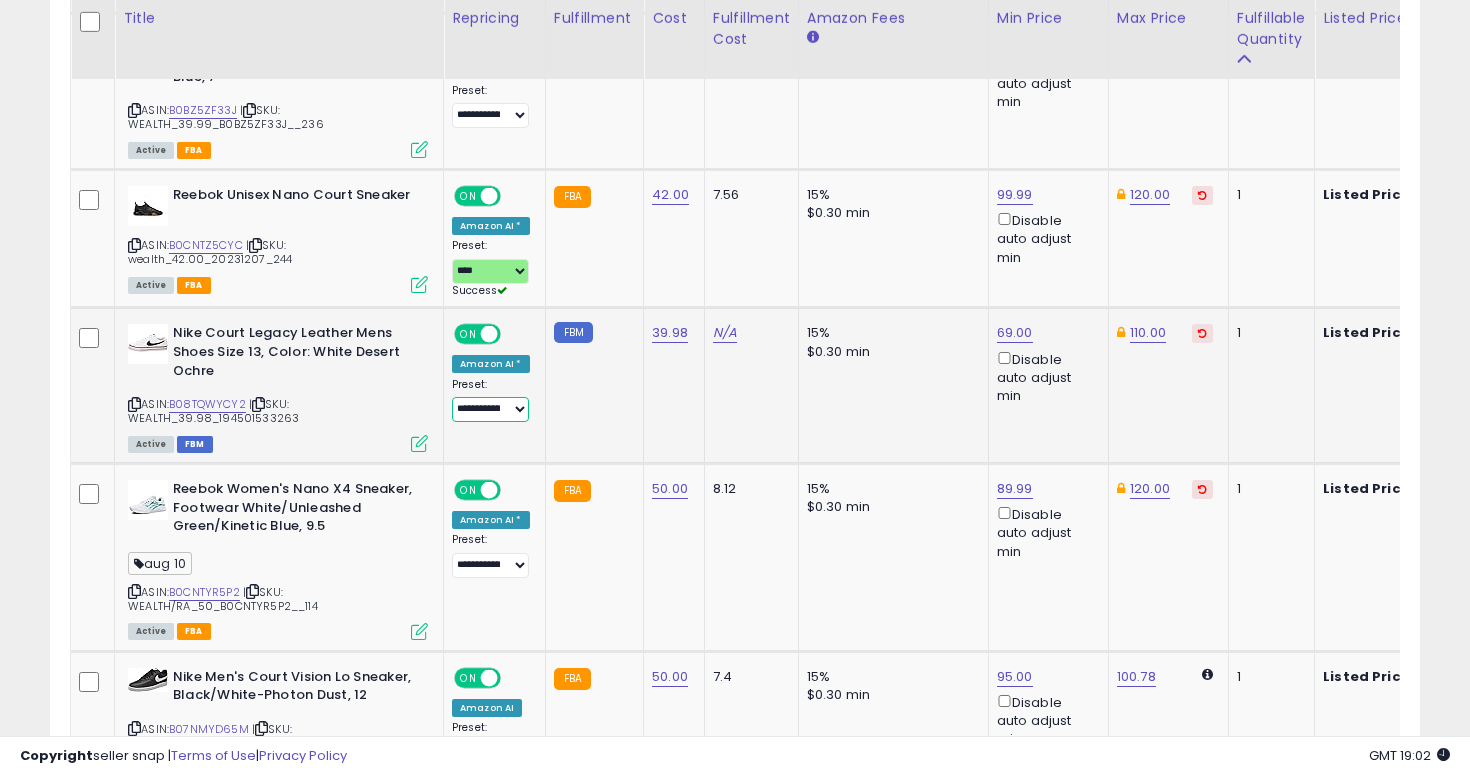 select on "****" 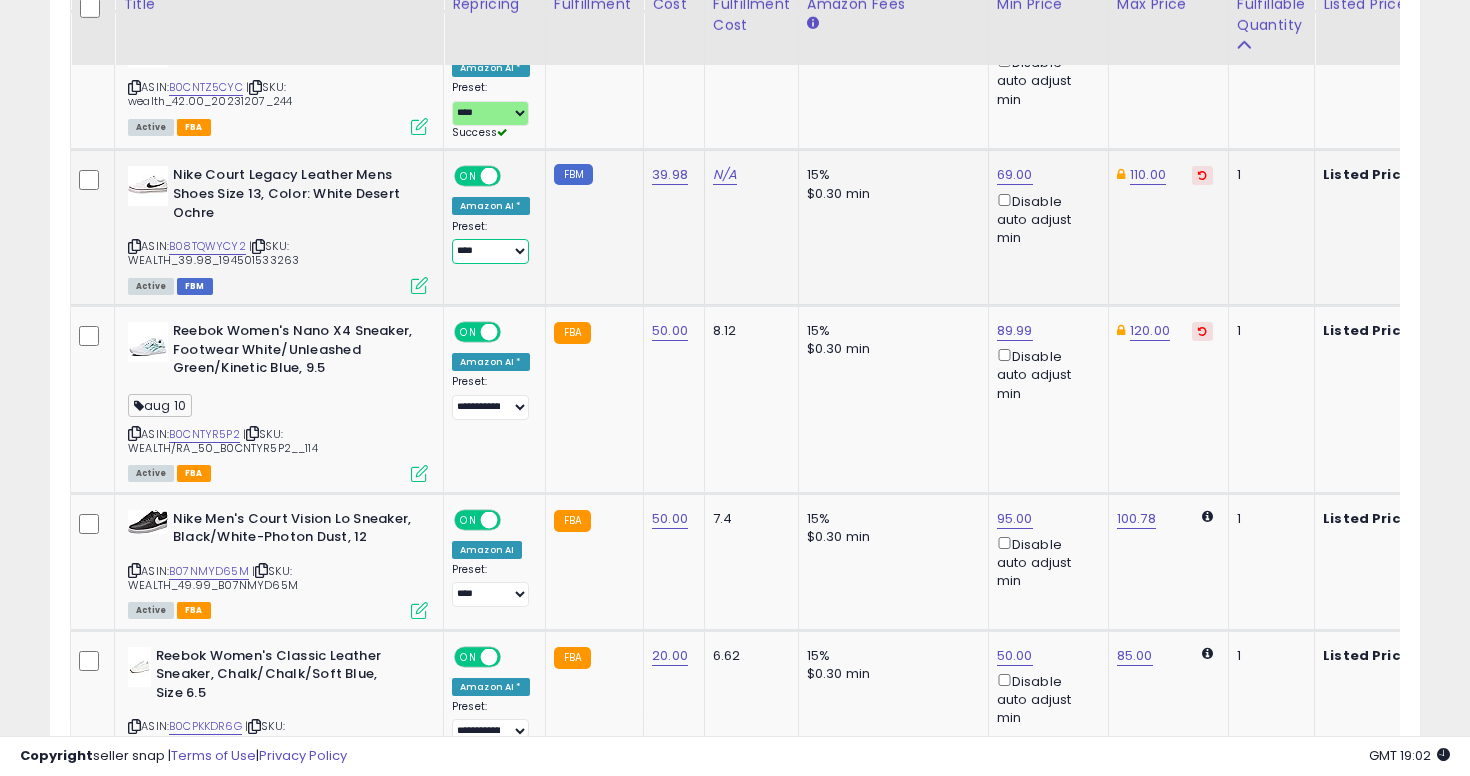 scroll, scrollTop: 3726, scrollLeft: 0, axis: vertical 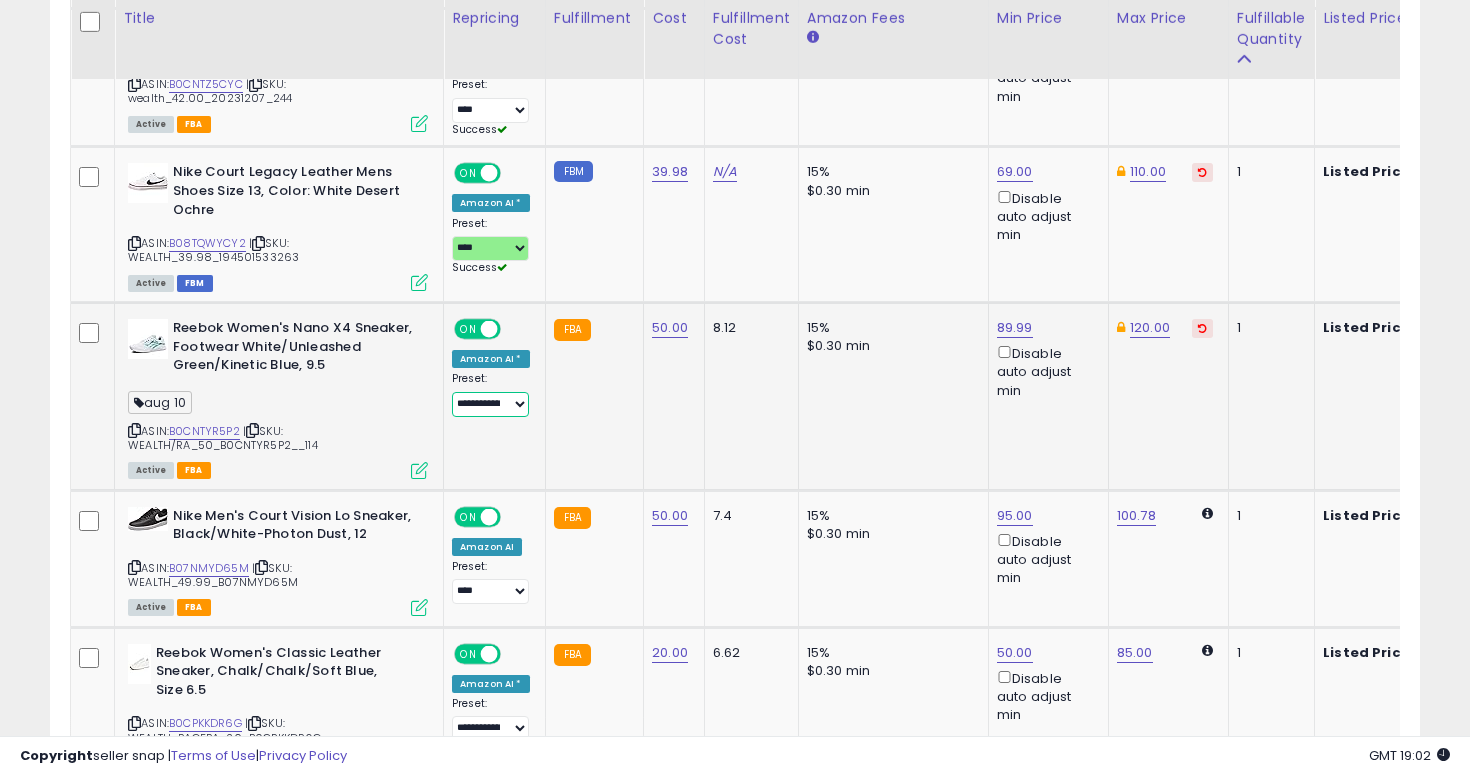click on "**********" at bounding box center (490, 404) 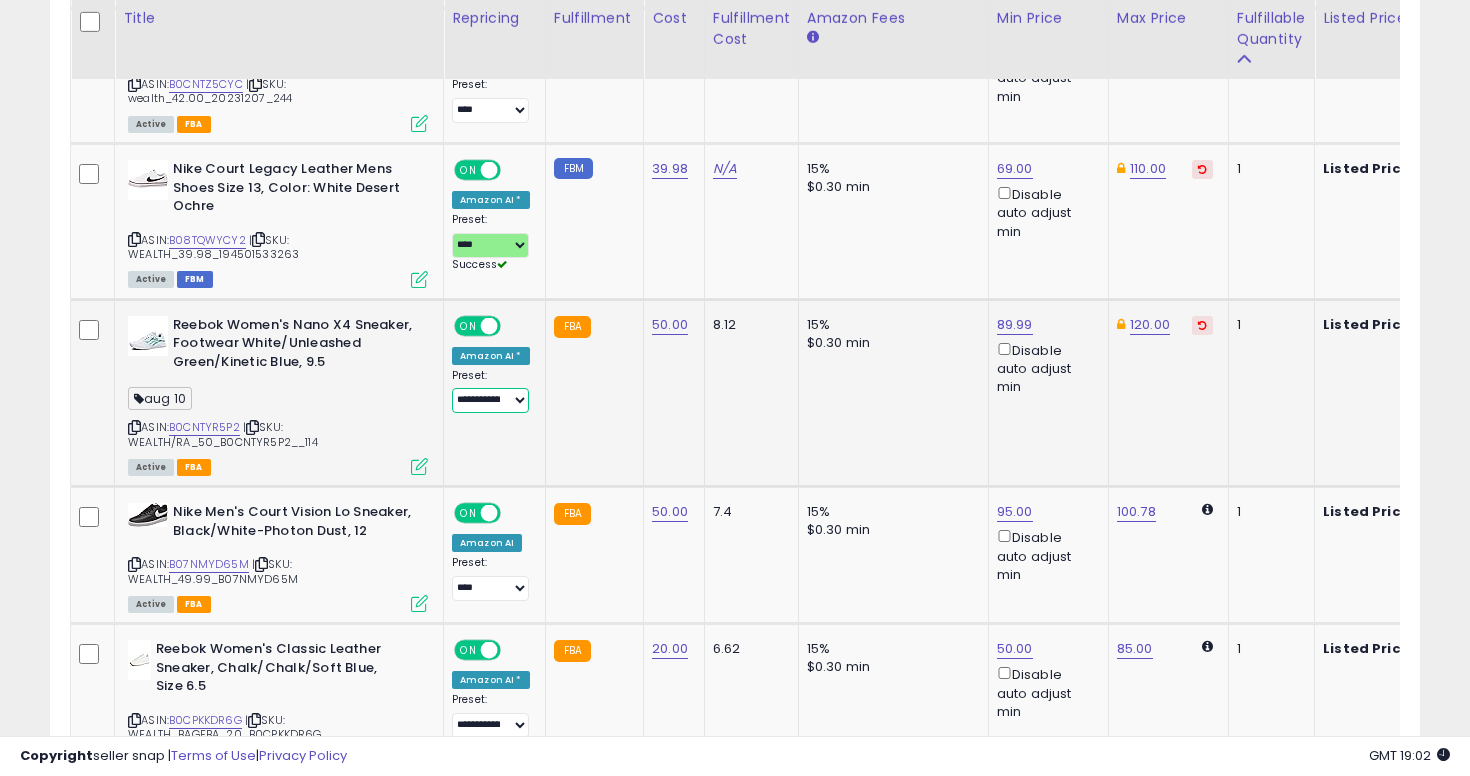 select on "****" 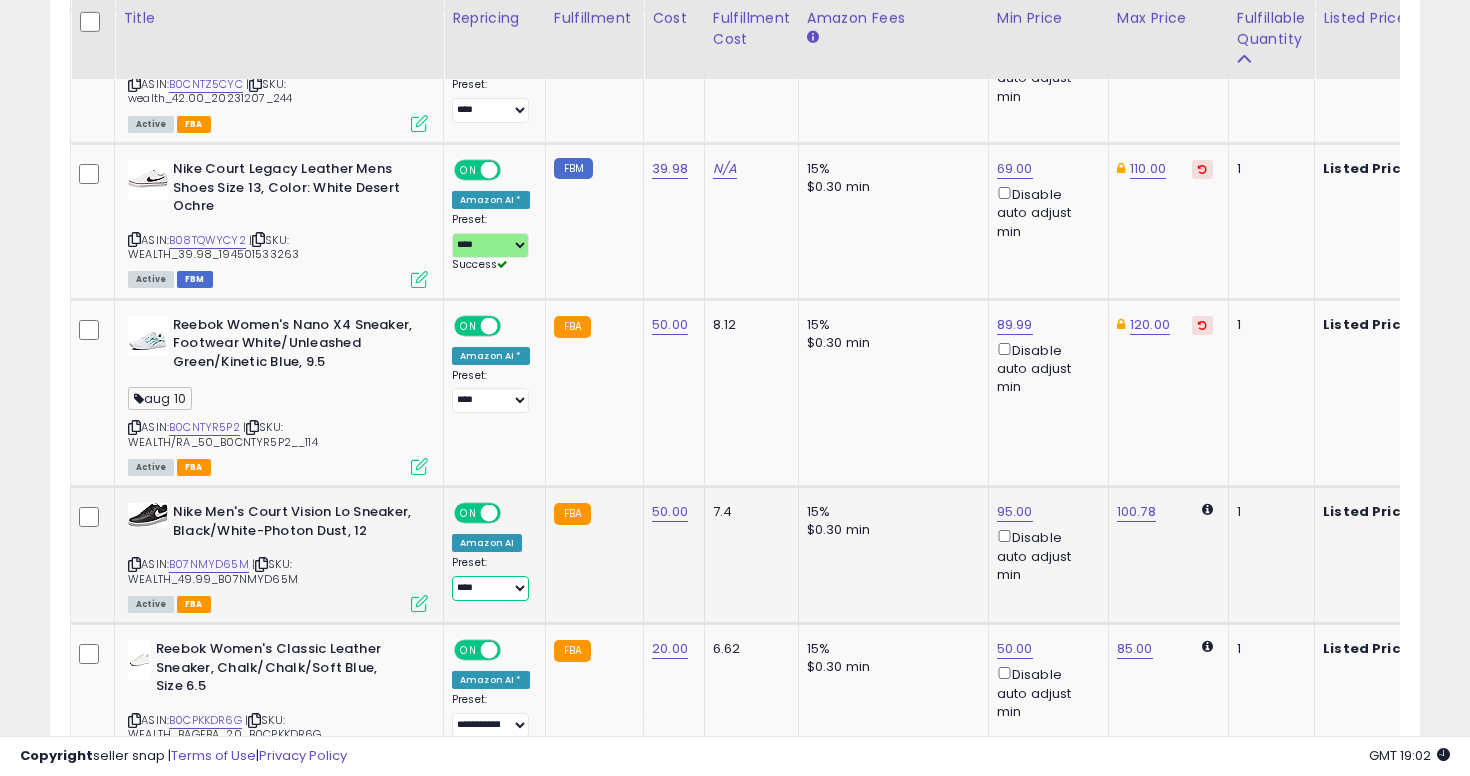 click on "**********" at bounding box center (490, 588) 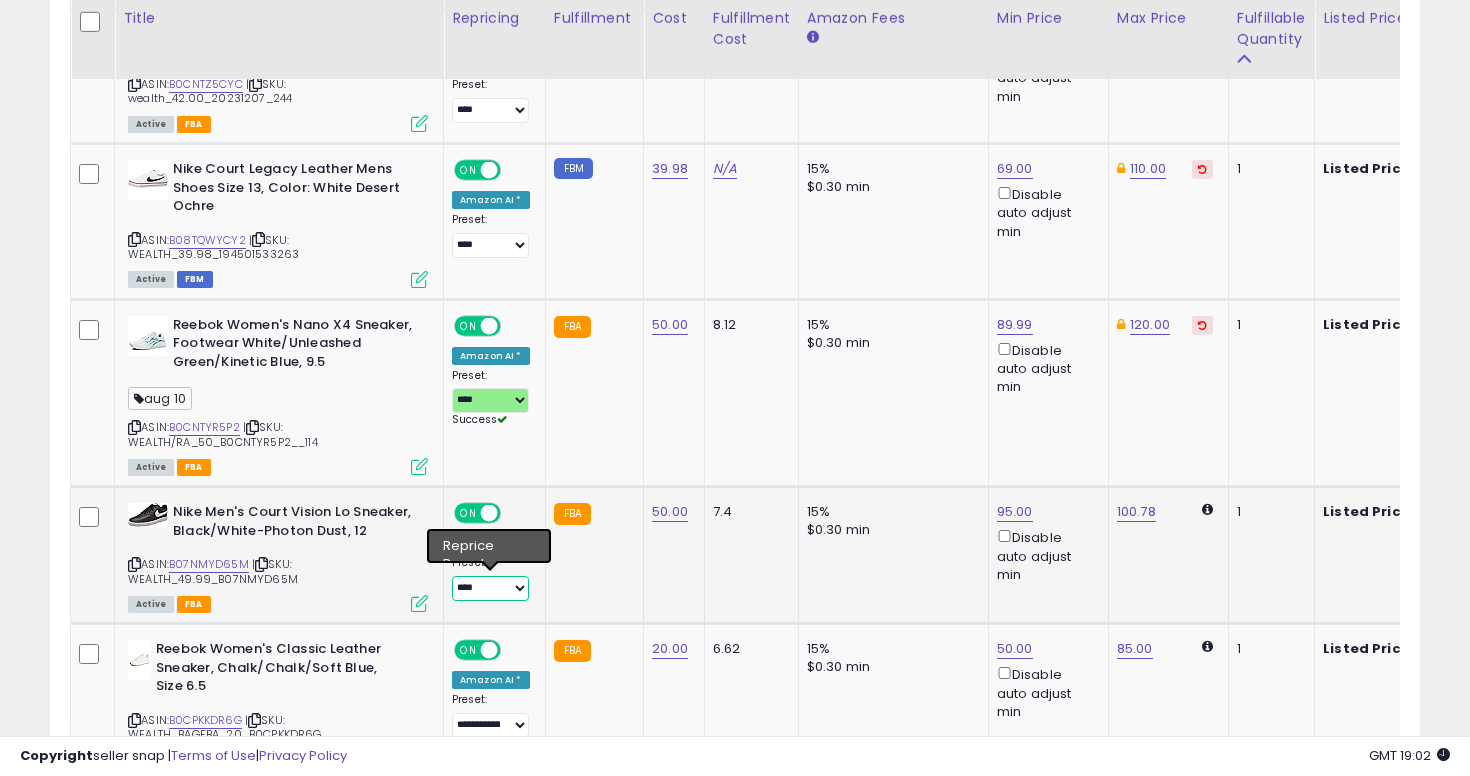select on "**********" 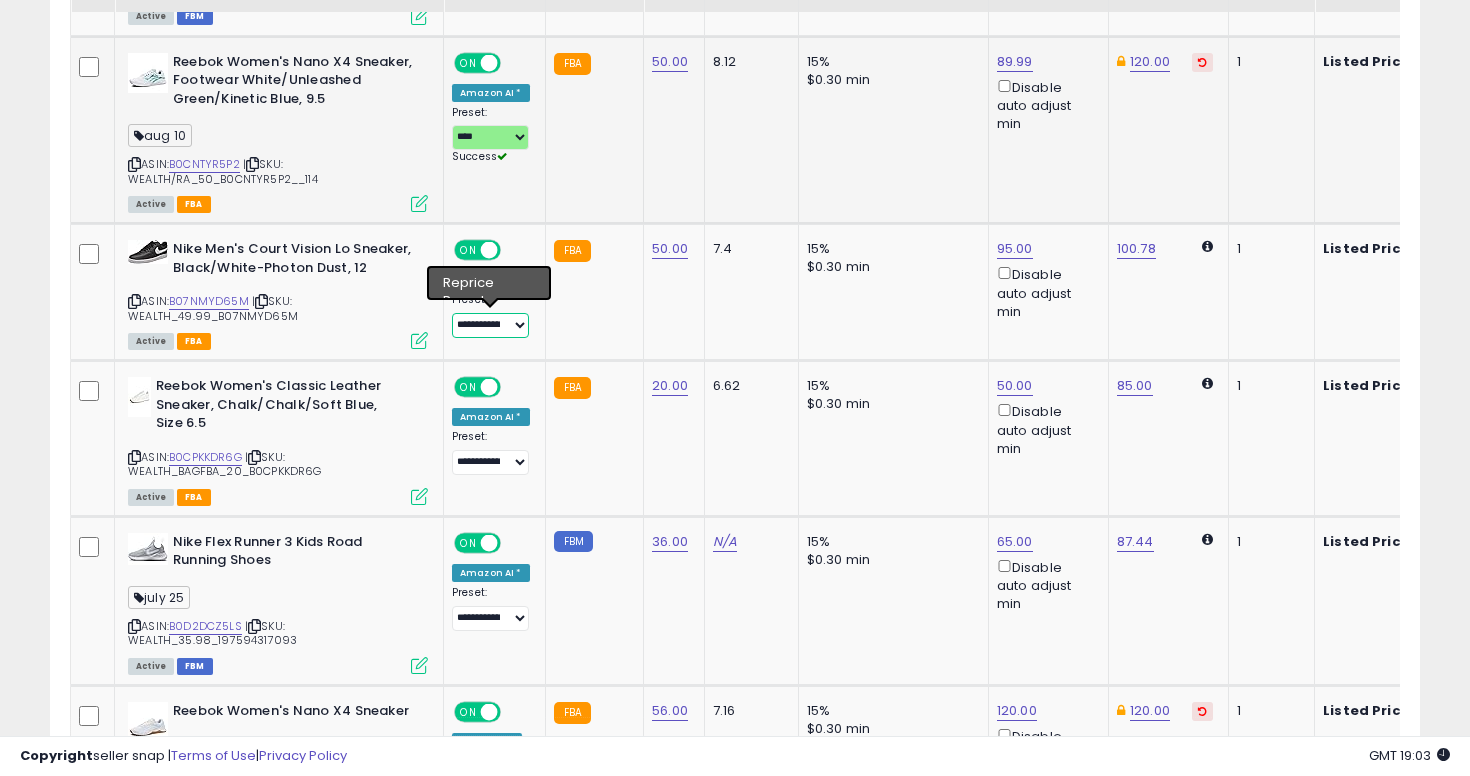 scroll, scrollTop: 3992, scrollLeft: 0, axis: vertical 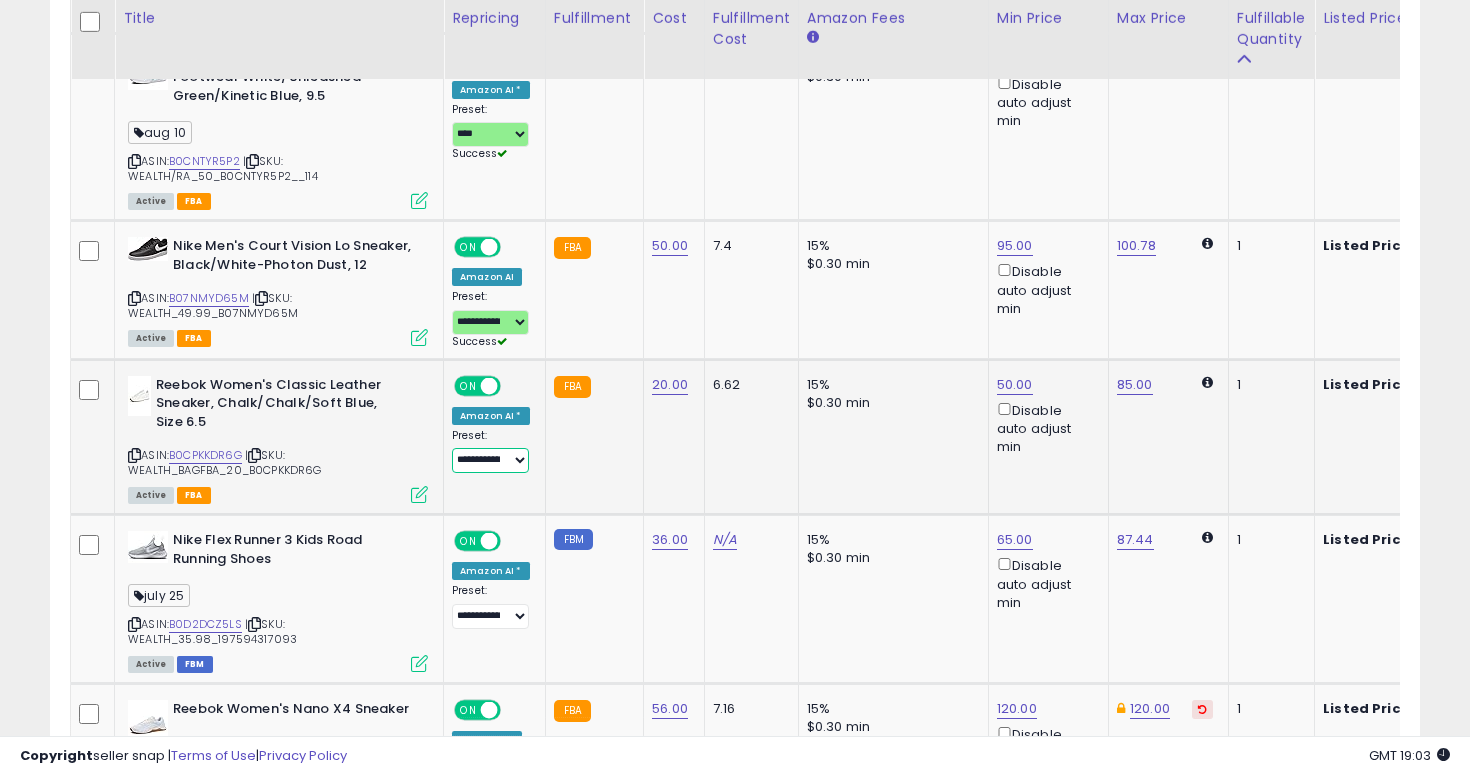 click on "**********" at bounding box center [490, 460] 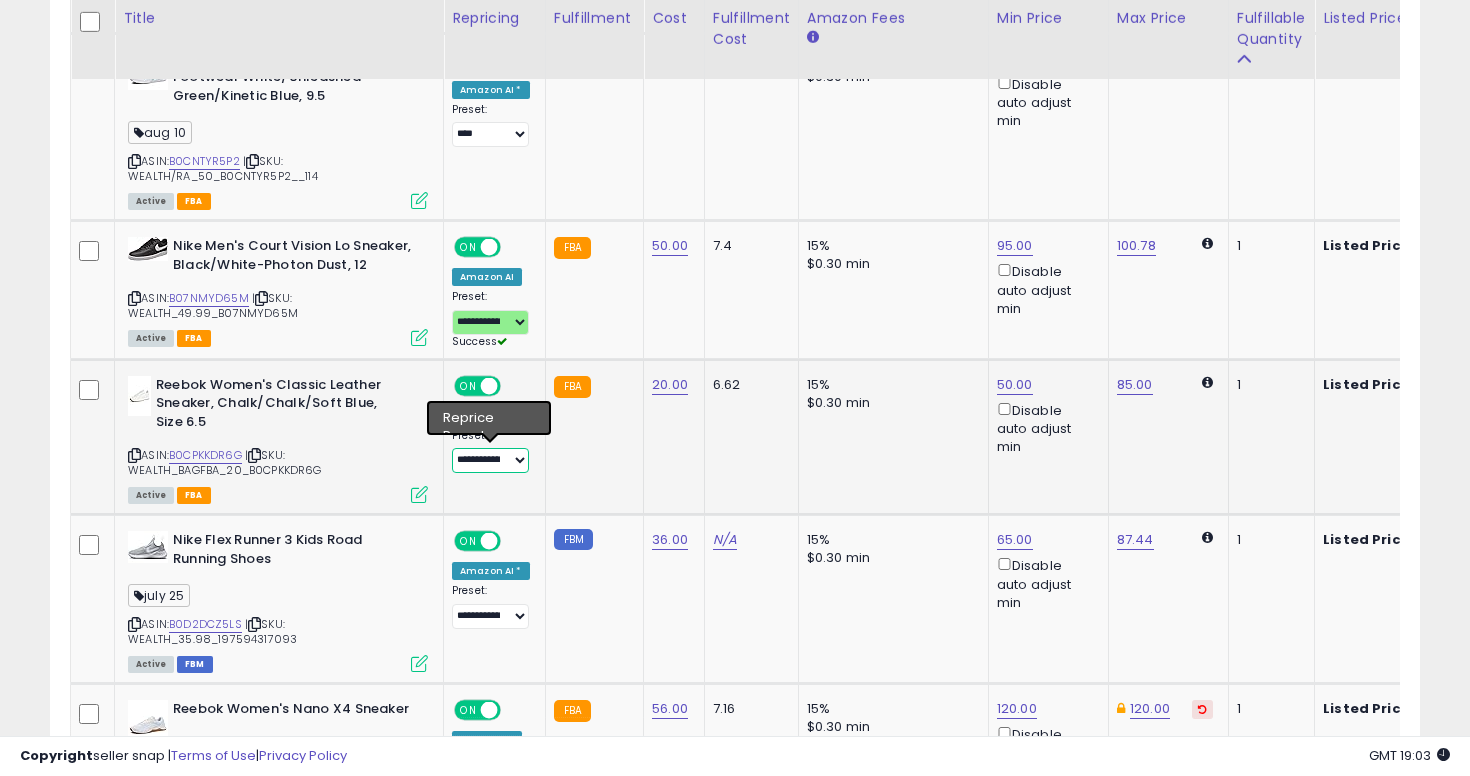 select on "****" 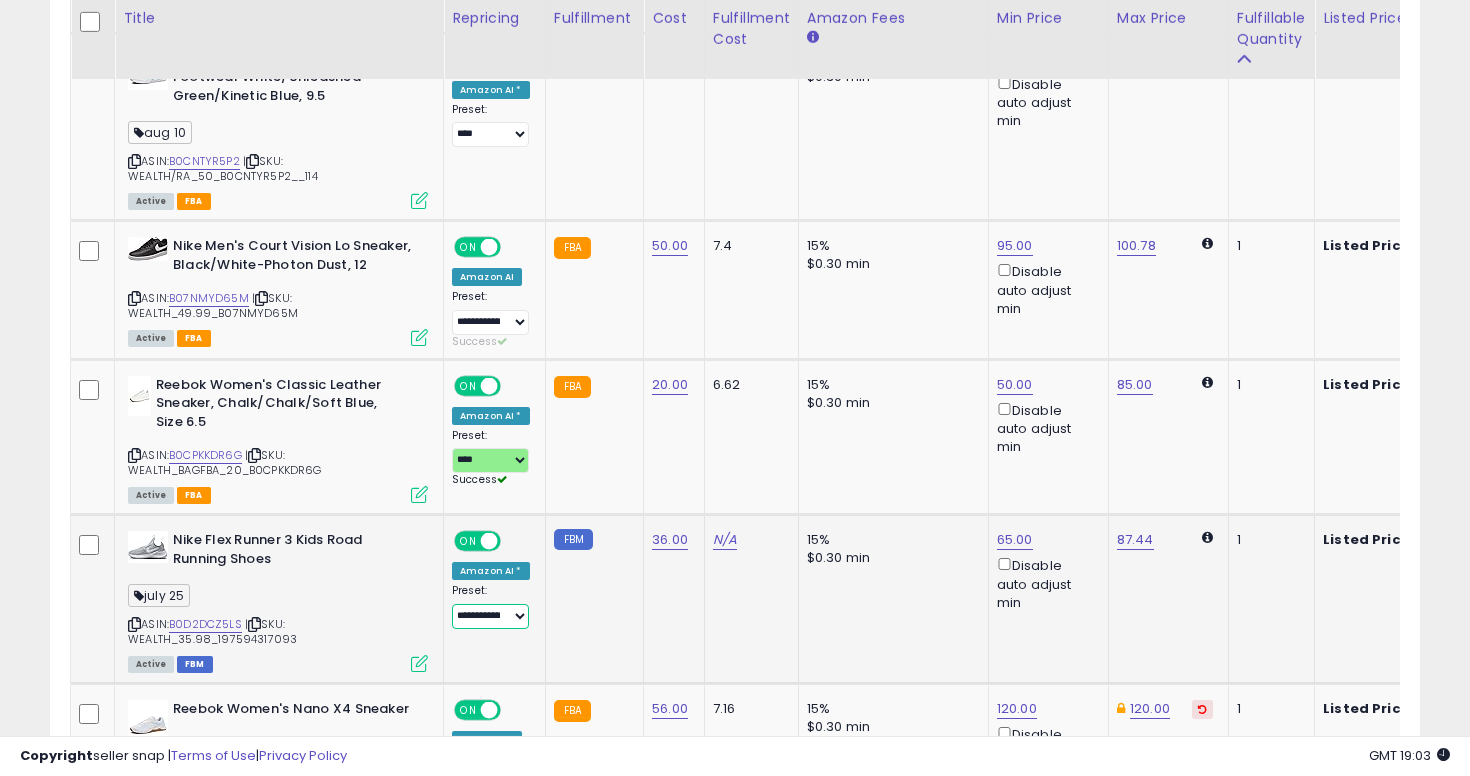click on "**********" at bounding box center [490, 616] 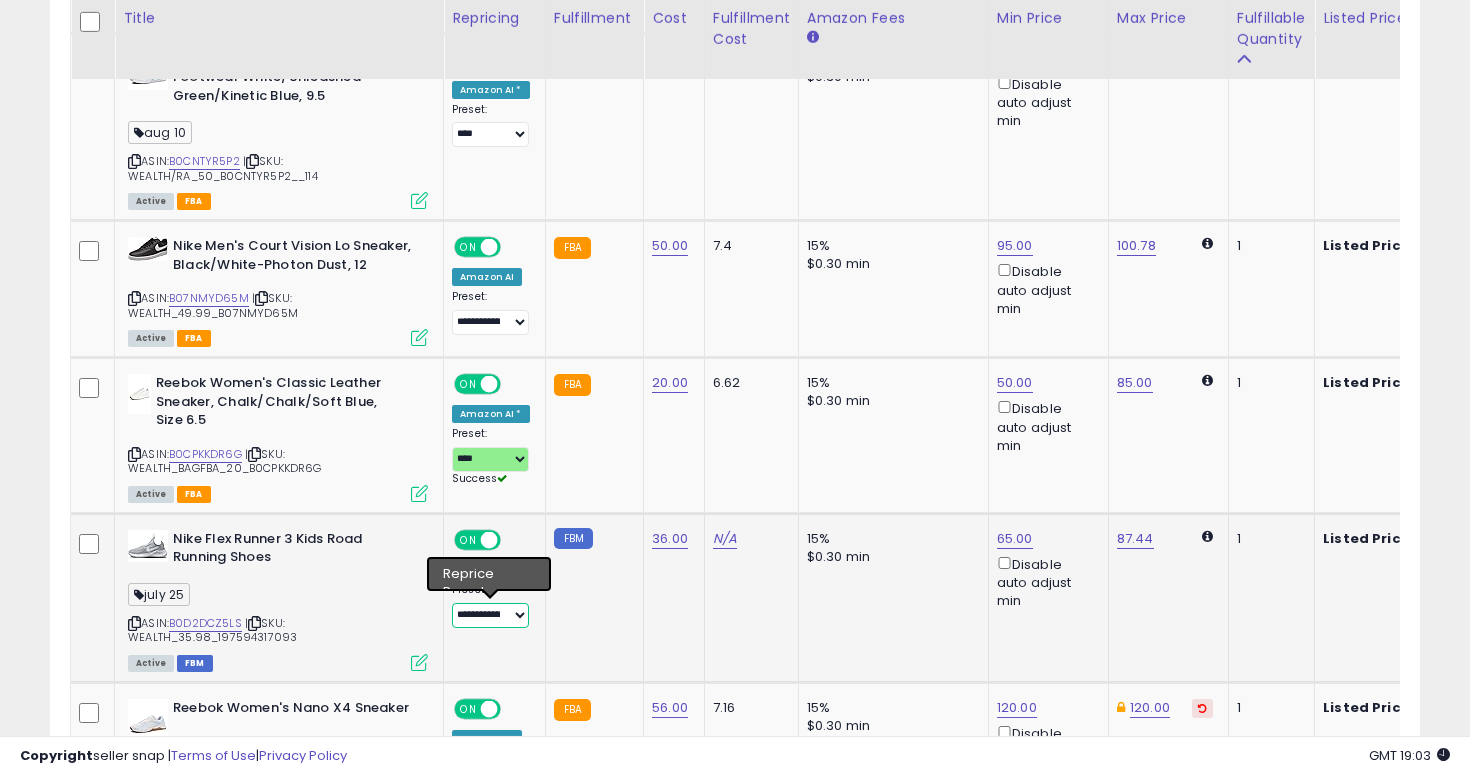 select on "****" 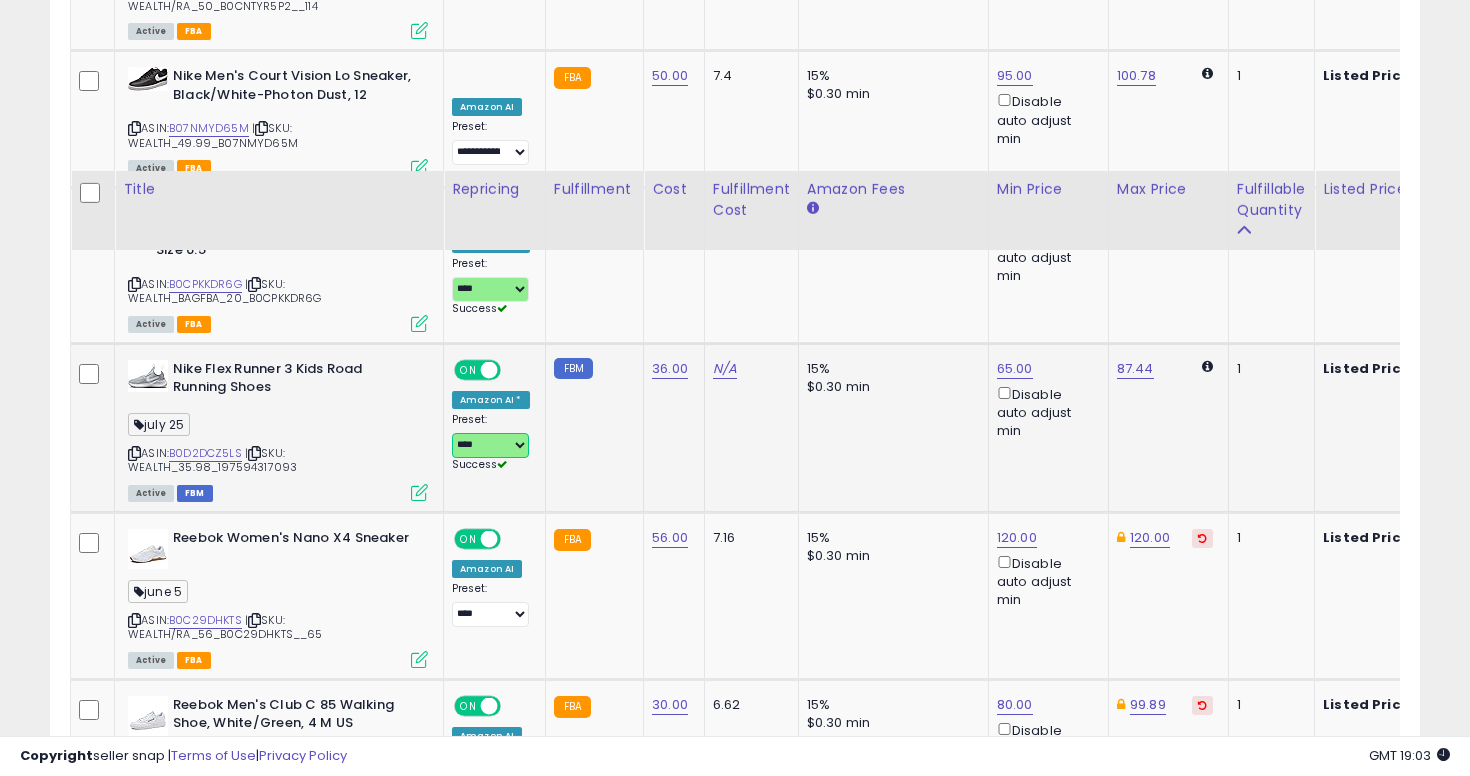 scroll, scrollTop: 4333, scrollLeft: 0, axis: vertical 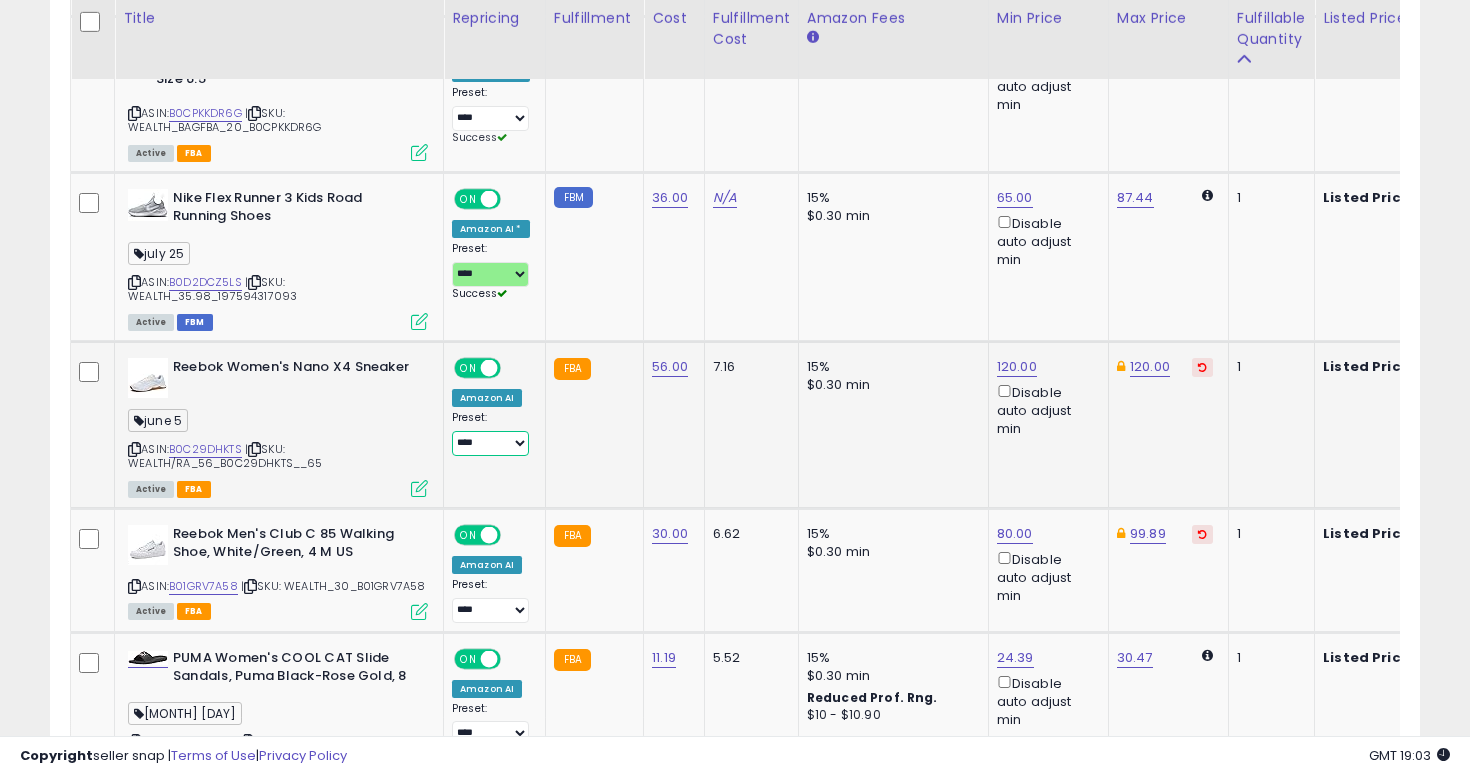 click on "**********" at bounding box center (490, 443) 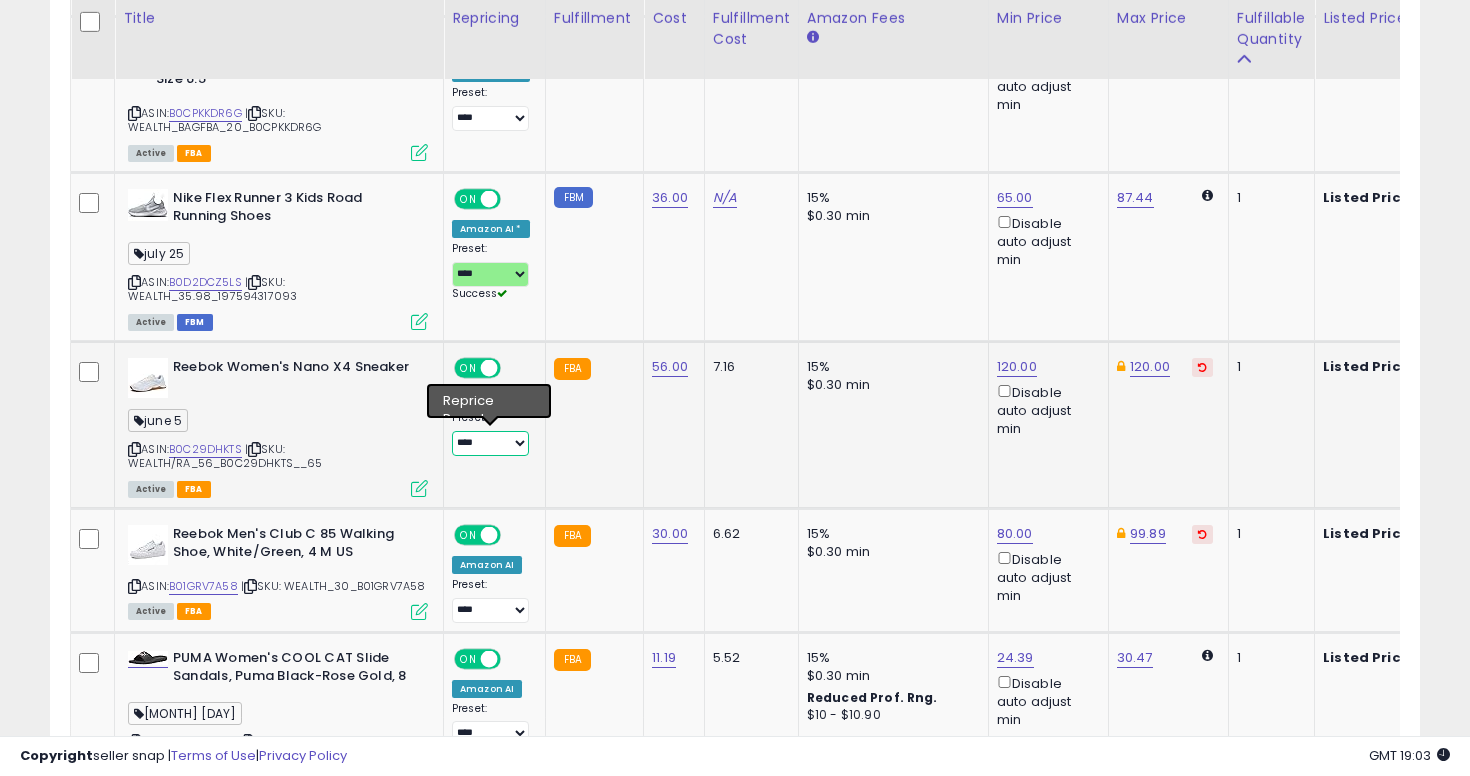 select on "****" 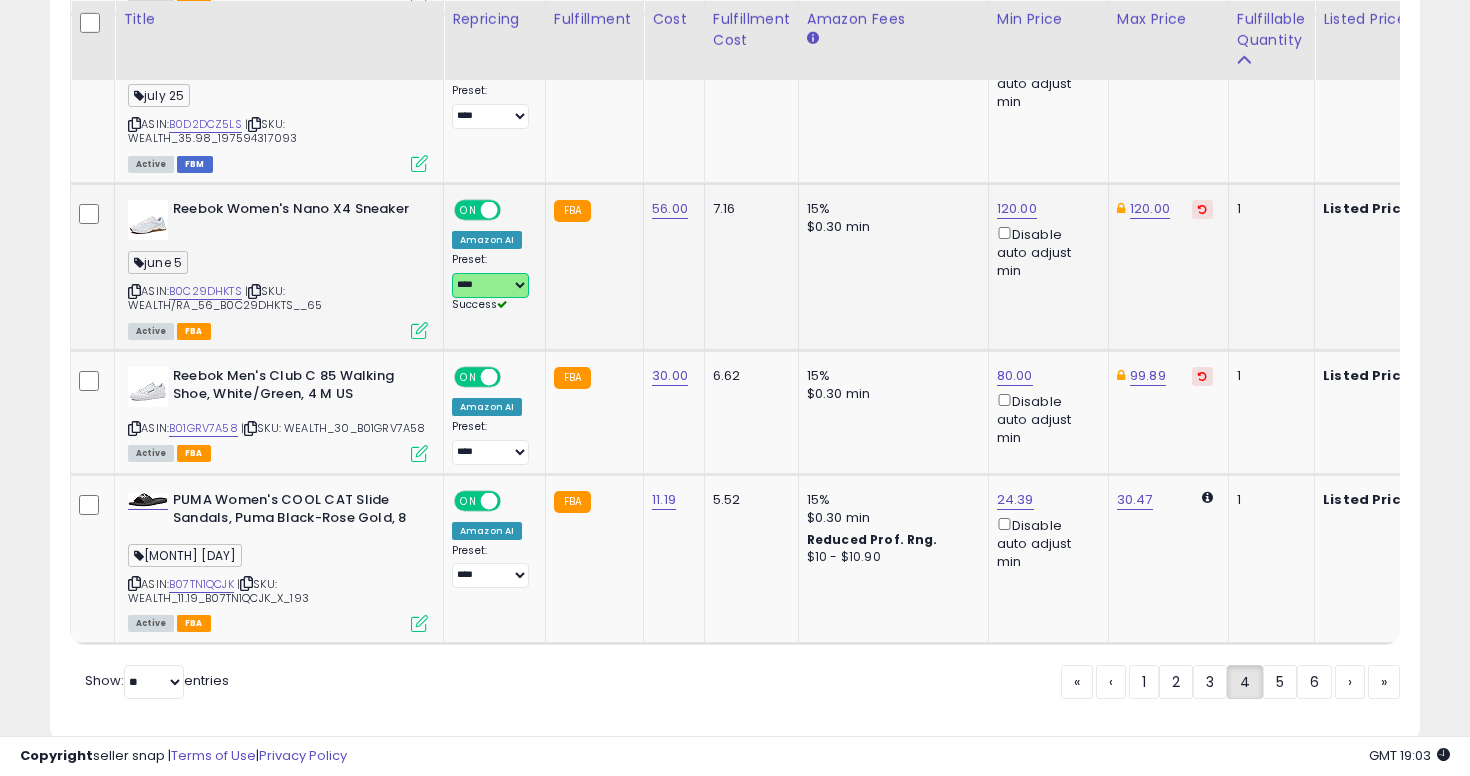 scroll, scrollTop: 4492, scrollLeft: 0, axis: vertical 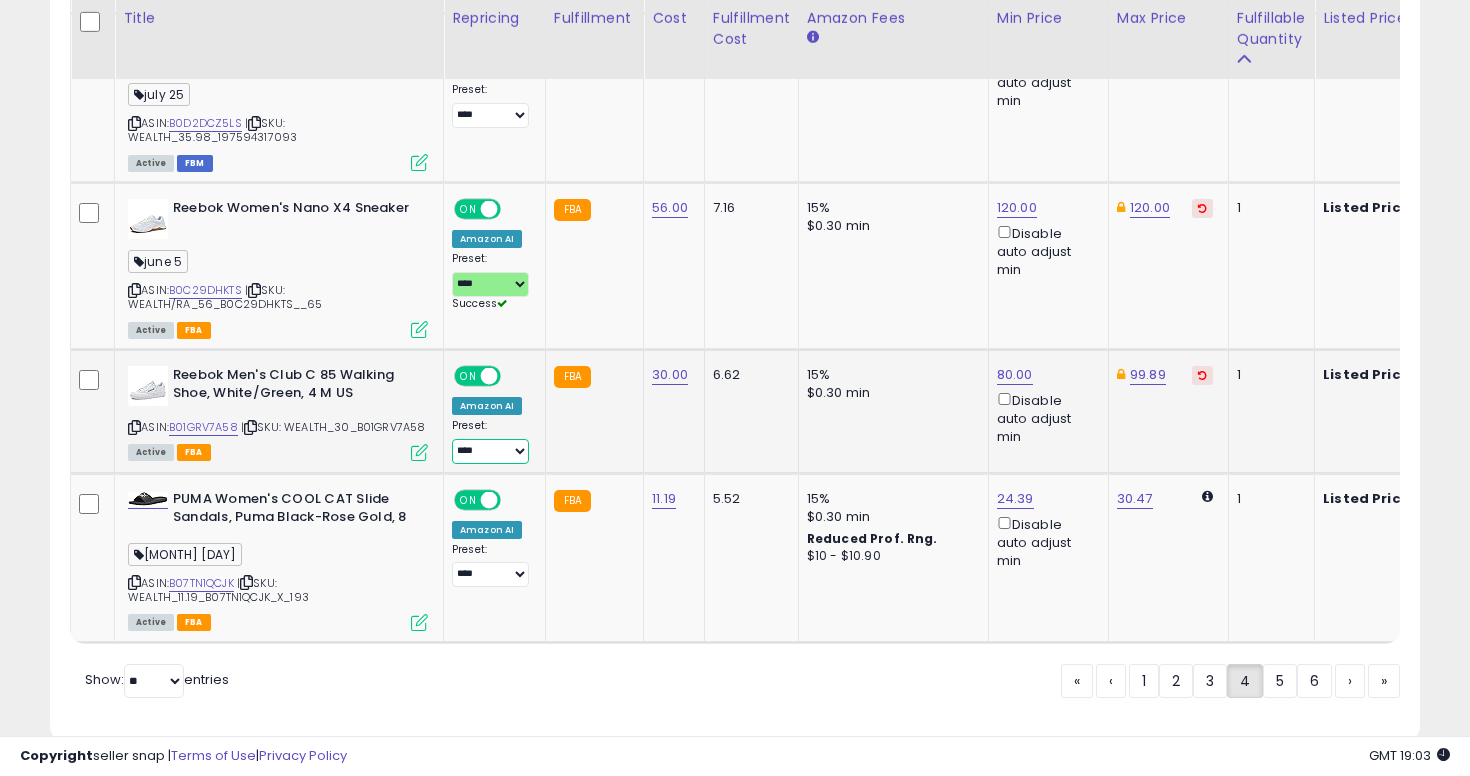 click on "**********" at bounding box center [490, 451] 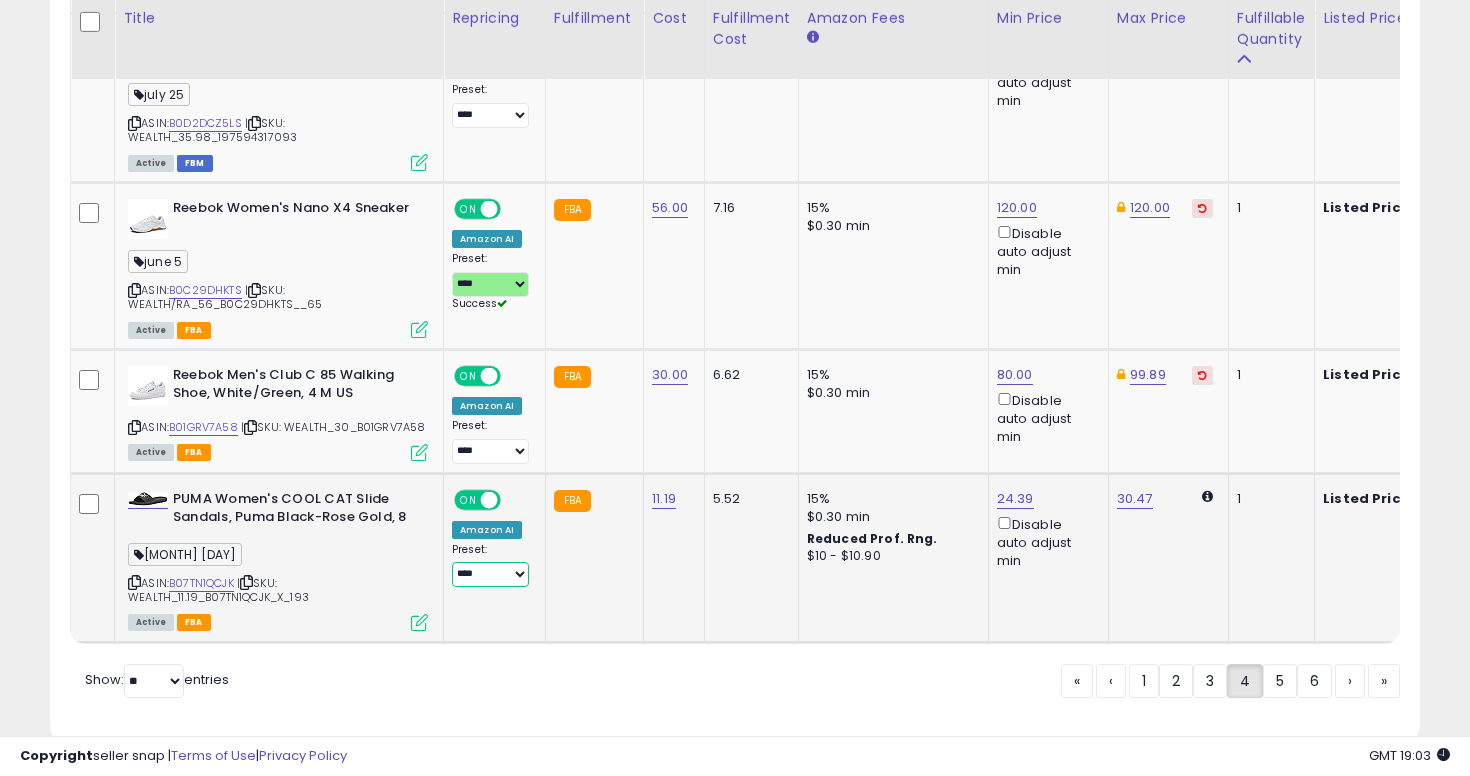 click on "**********" at bounding box center (490, 574) 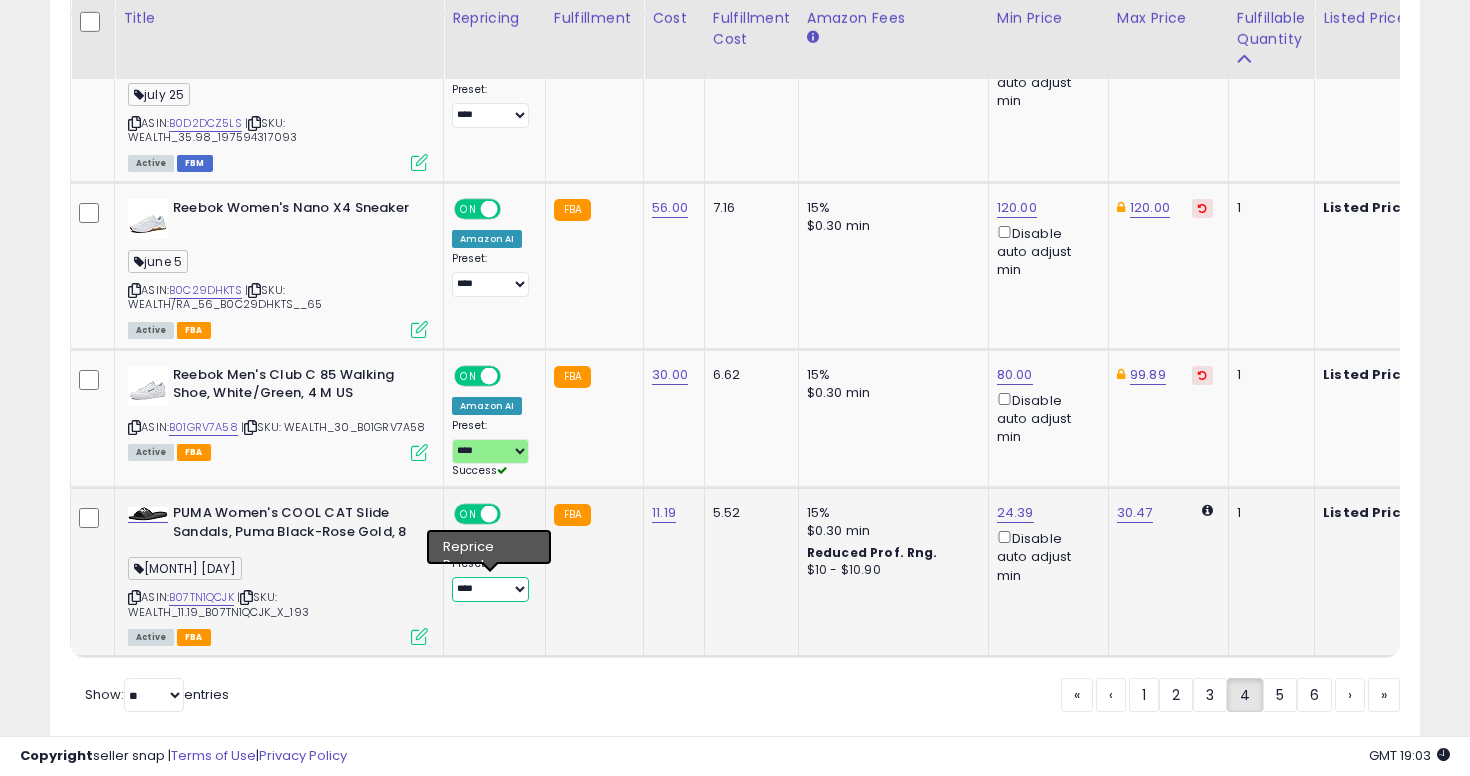 select on "****" 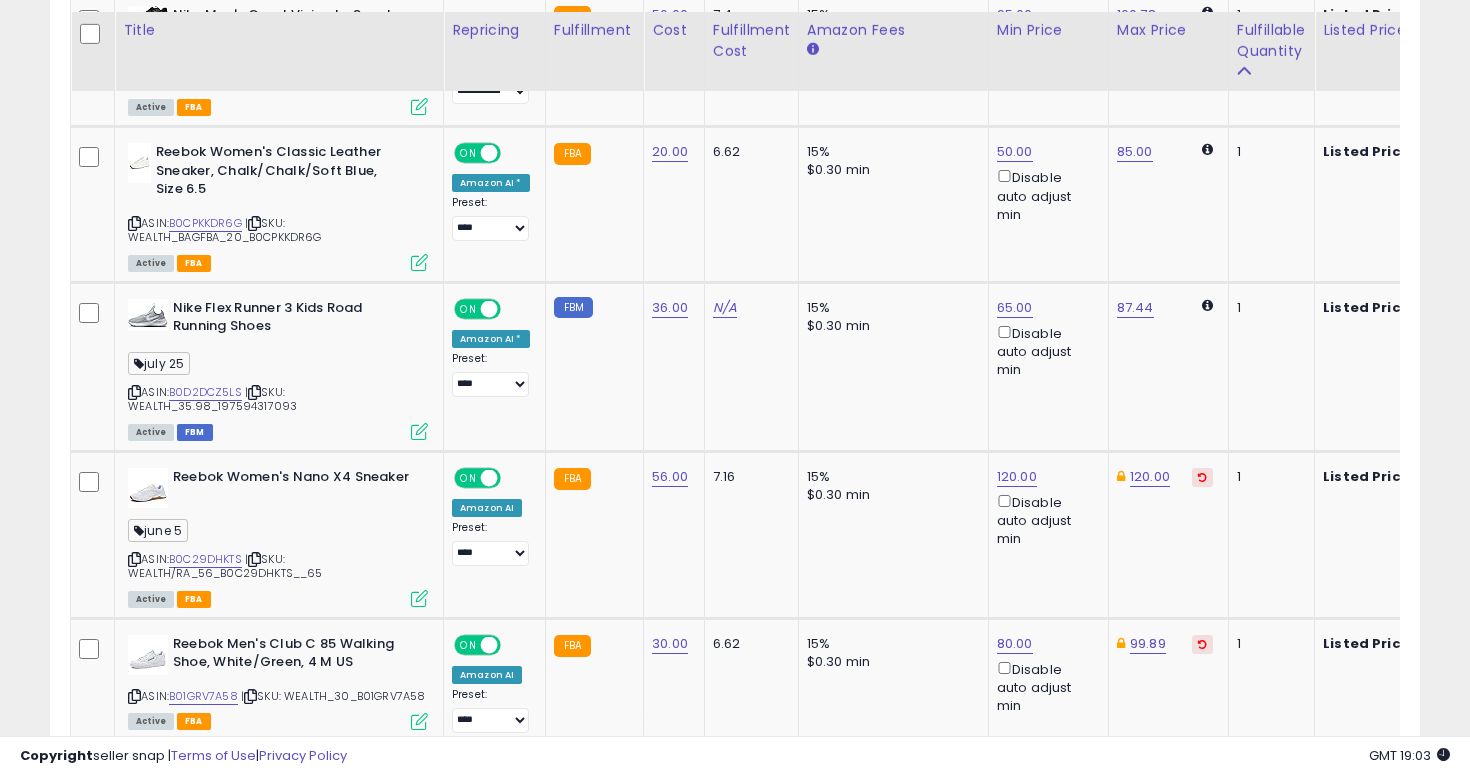 scroll, scrollTop: 4548, scrollLeft: 0, axis: vertical 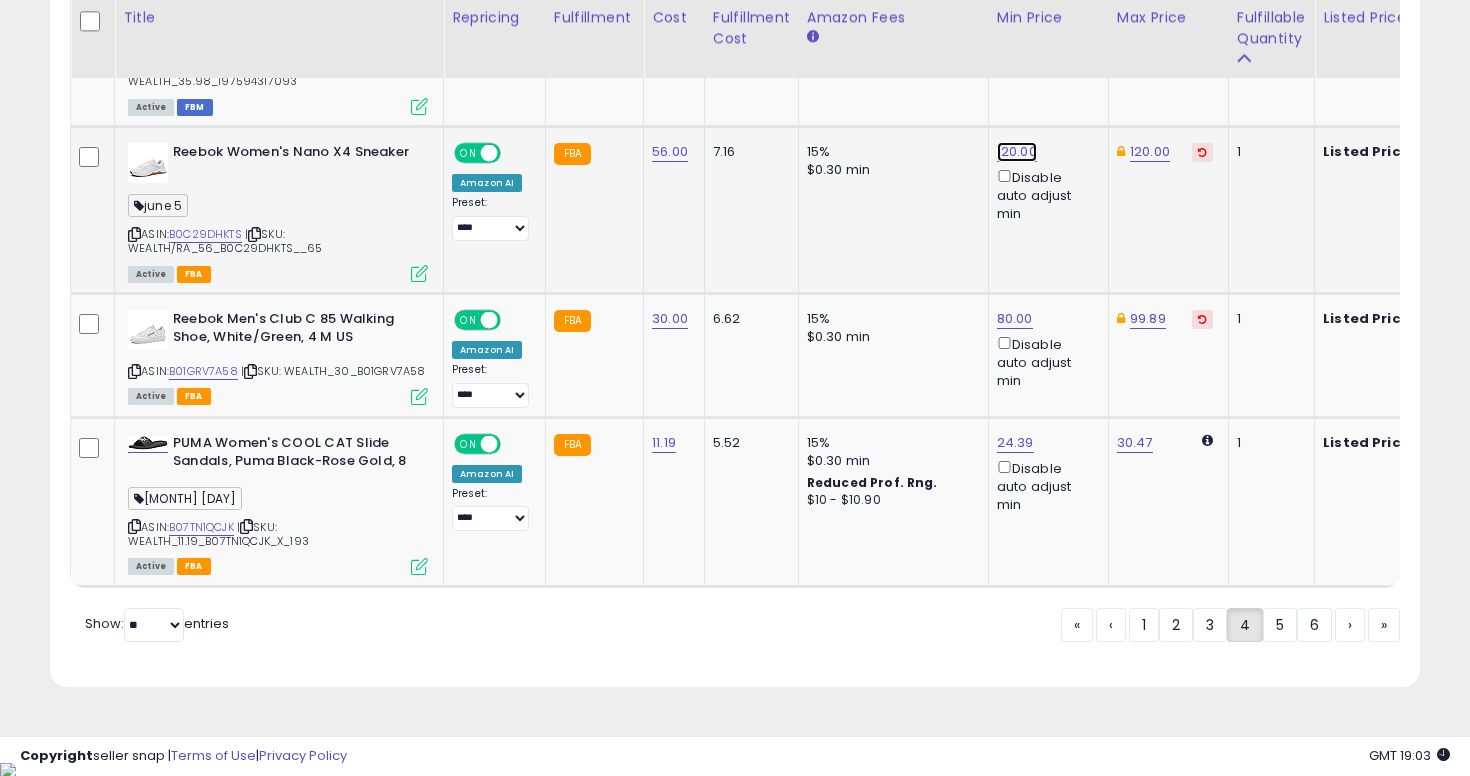 click on "120.00" at bounding box center (1014, -3474) 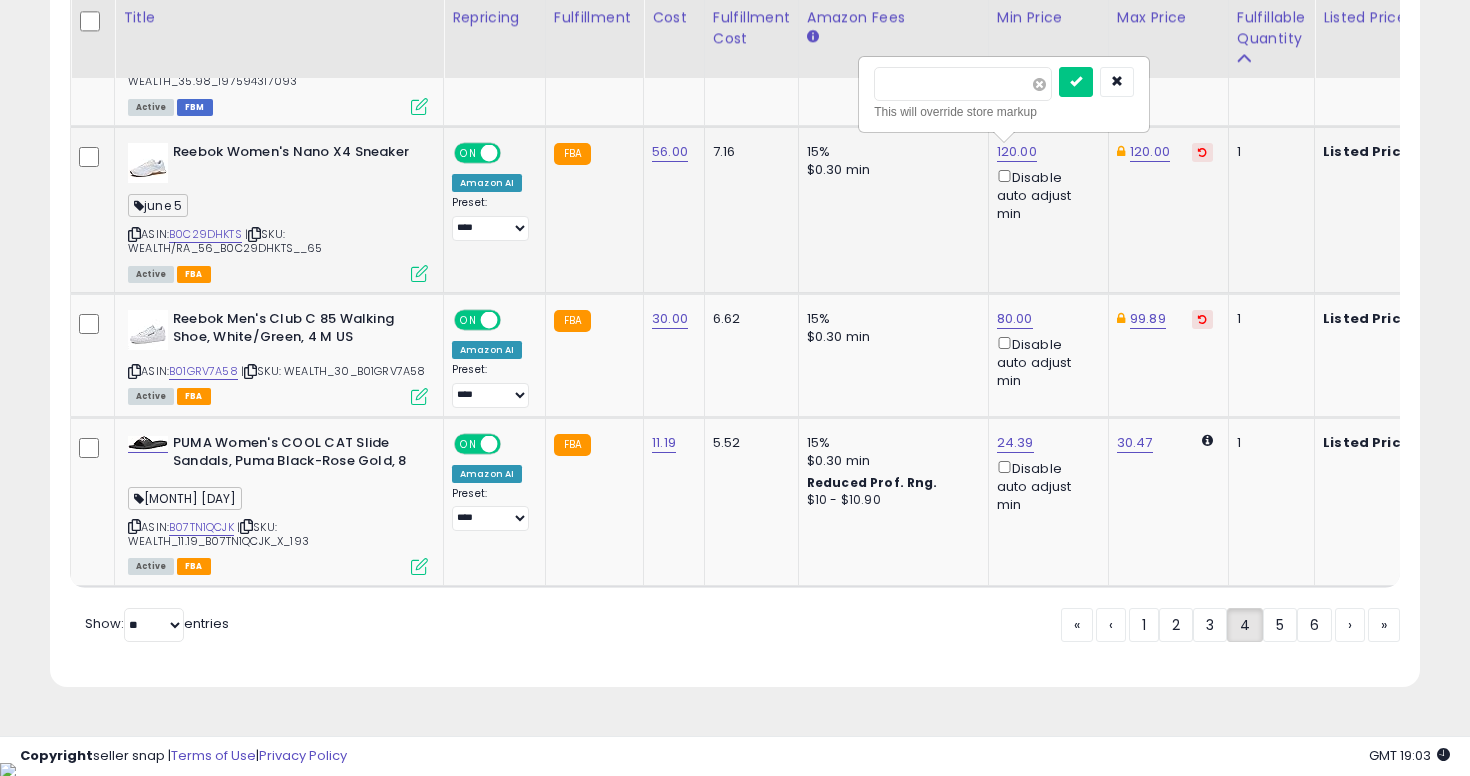 click at bounding box center (1039, 84) 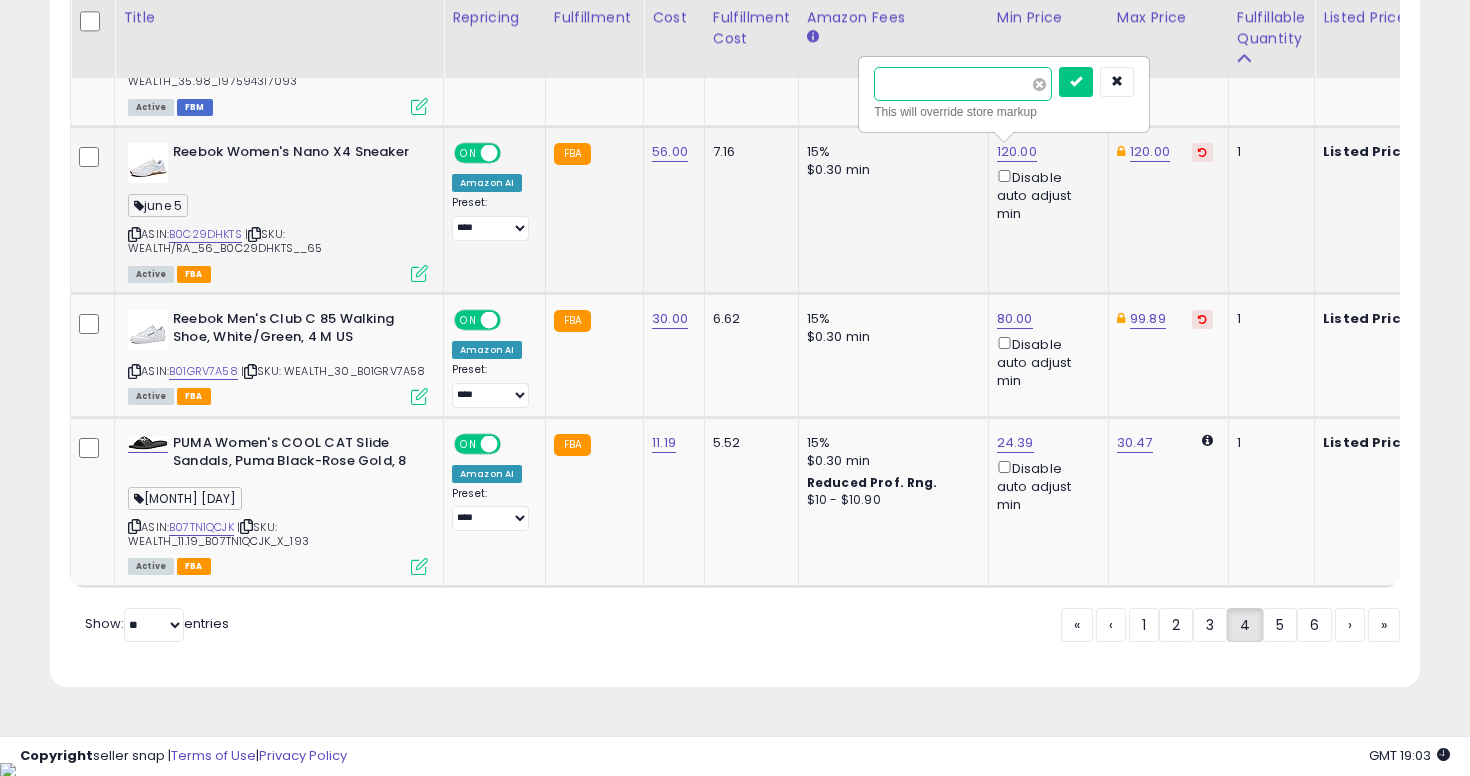 type on "*" 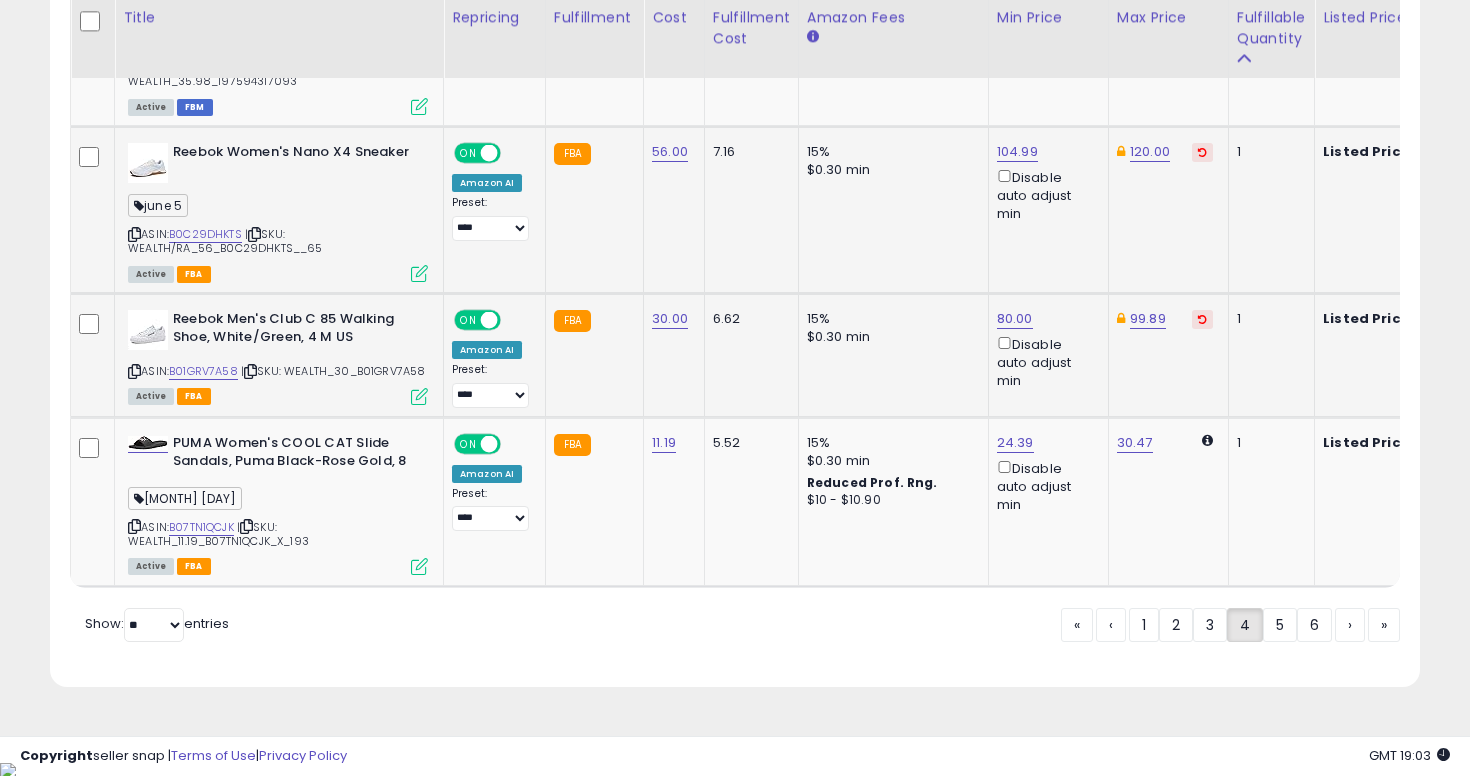 click on "Reebok Men's Club C 85 Walking Shoe, White/Green, 4 M US  ASIN:  B01GRV7A58    |   SKU: WEALTH_30_B01GRV7A58 Active FBA" at bounding box center [275, 356] 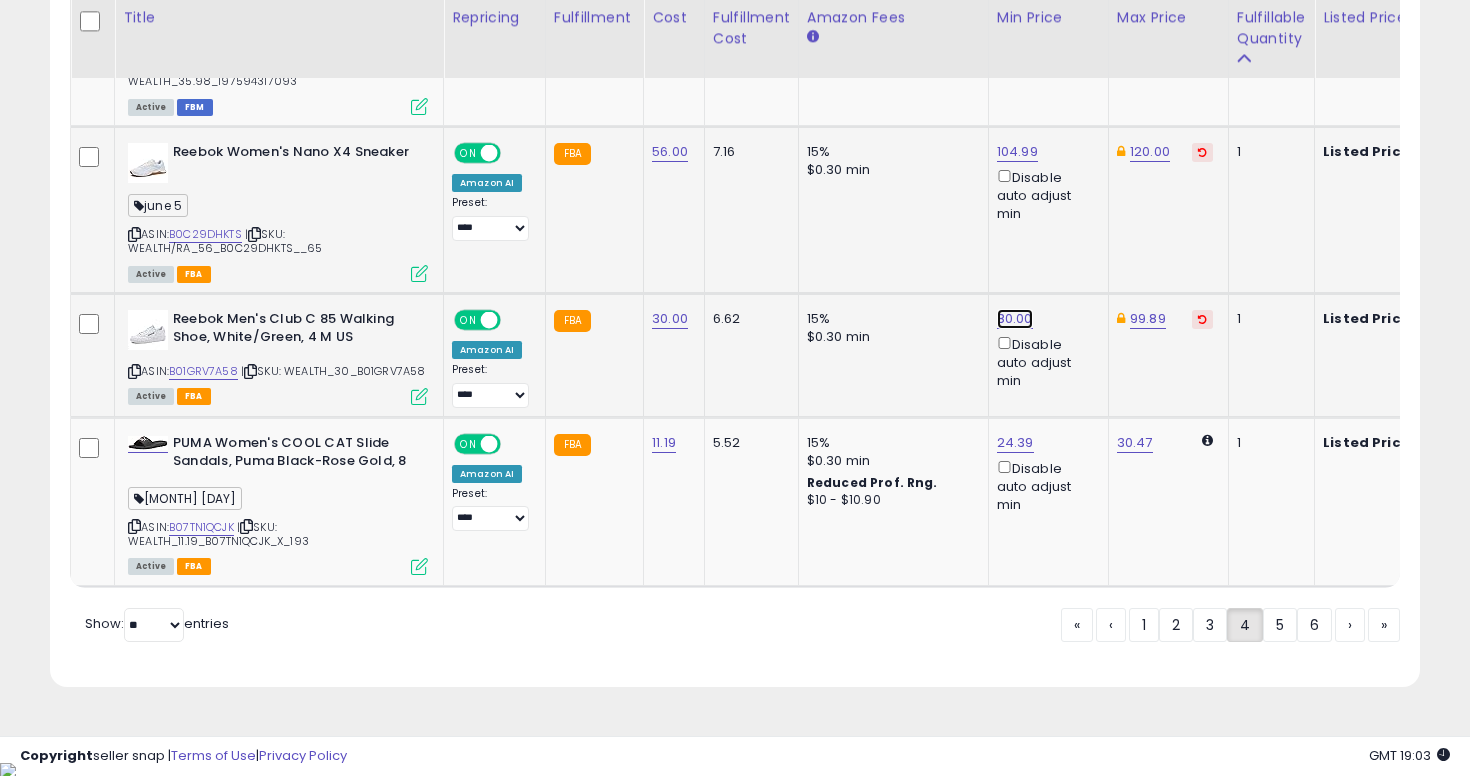 click on "80.00" at bounding box center [1014, -3474] 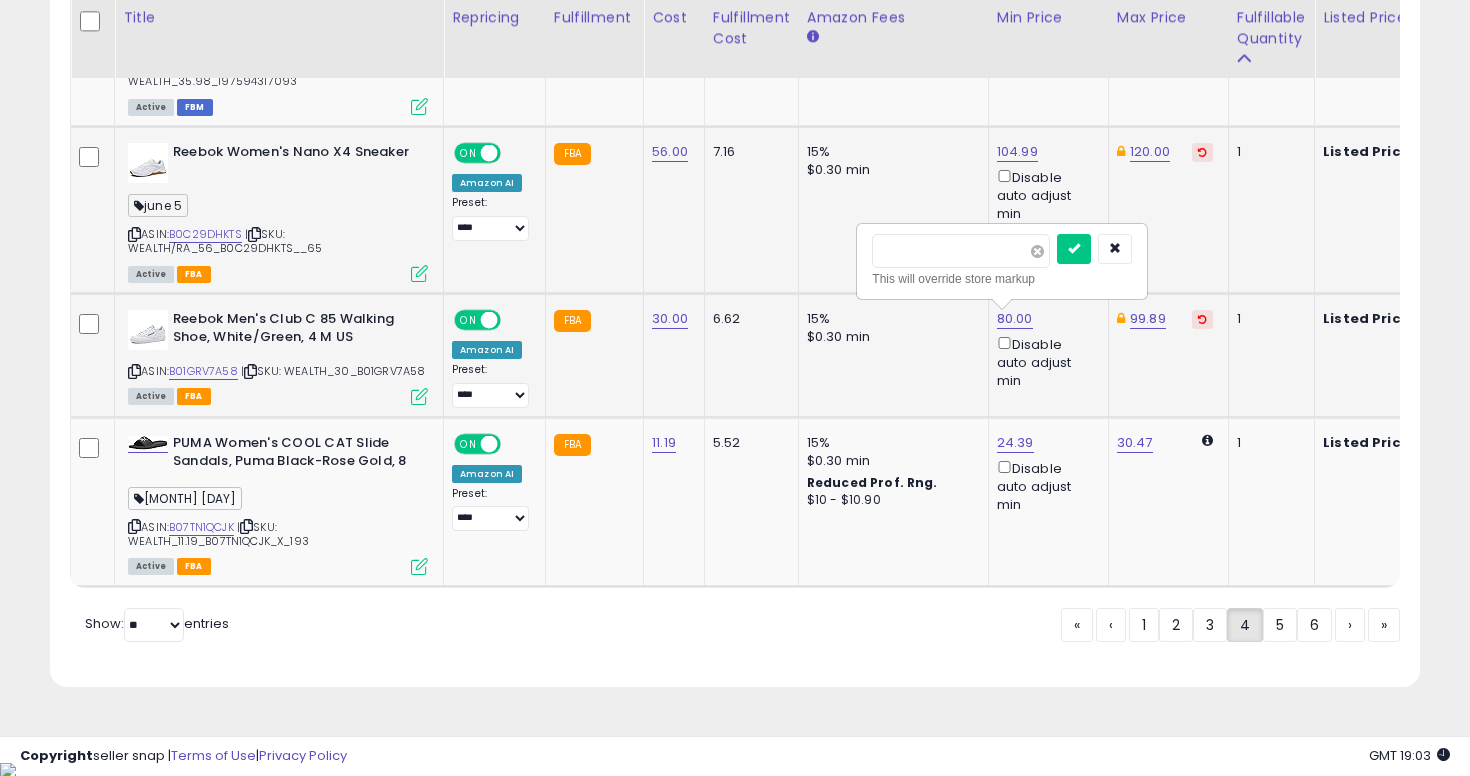 click at bounding box center (1037, 251) 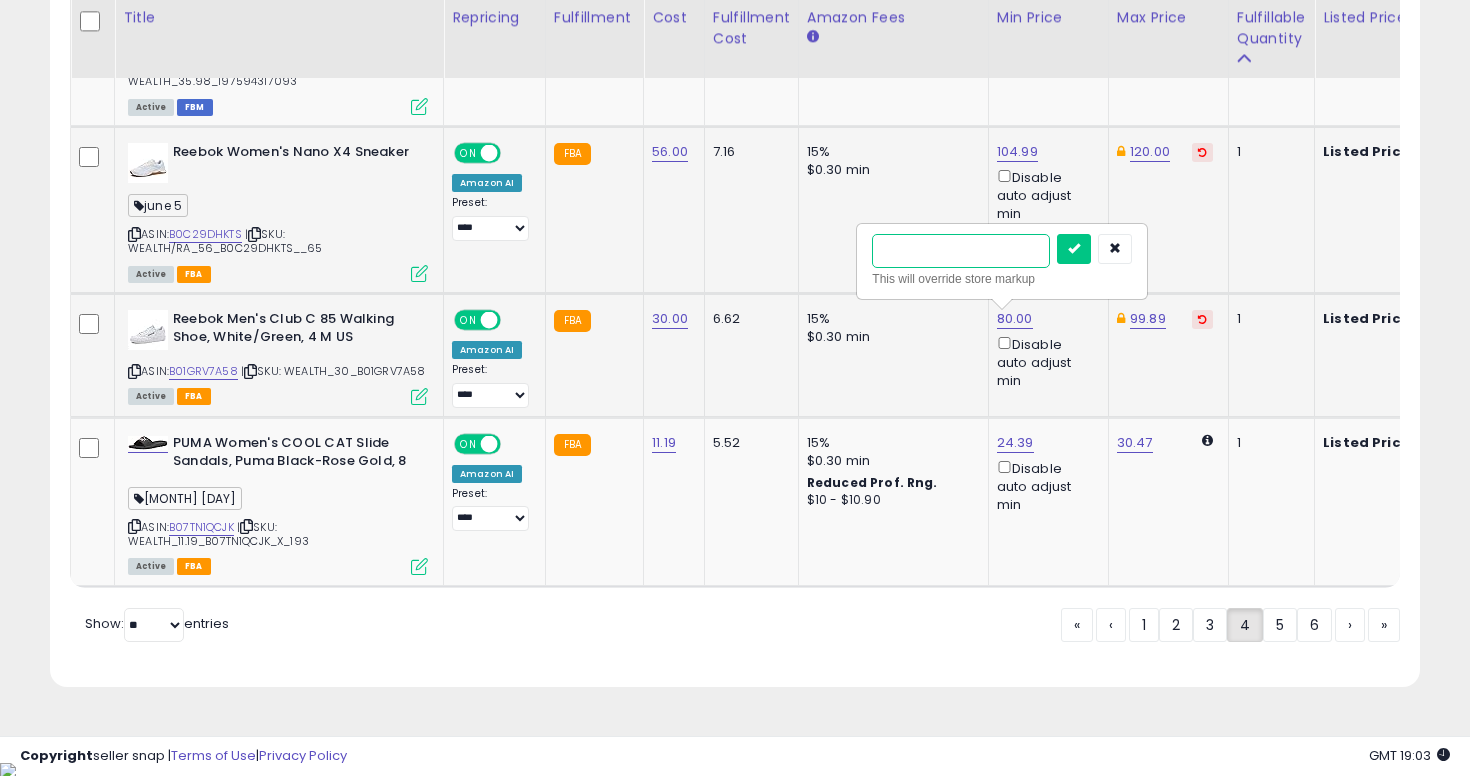 type on "*" 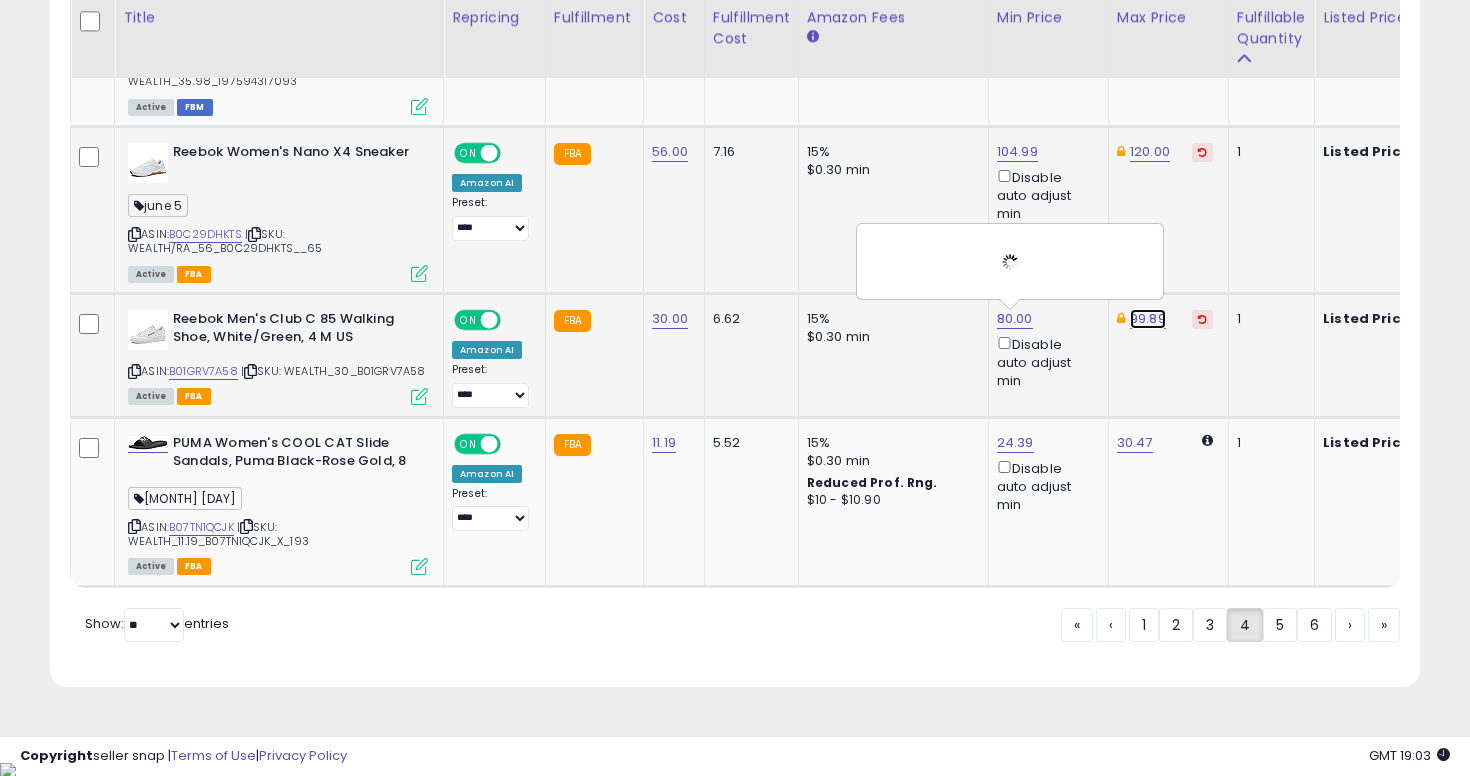 click on "99.89" at bounding box center [1147, -3300] 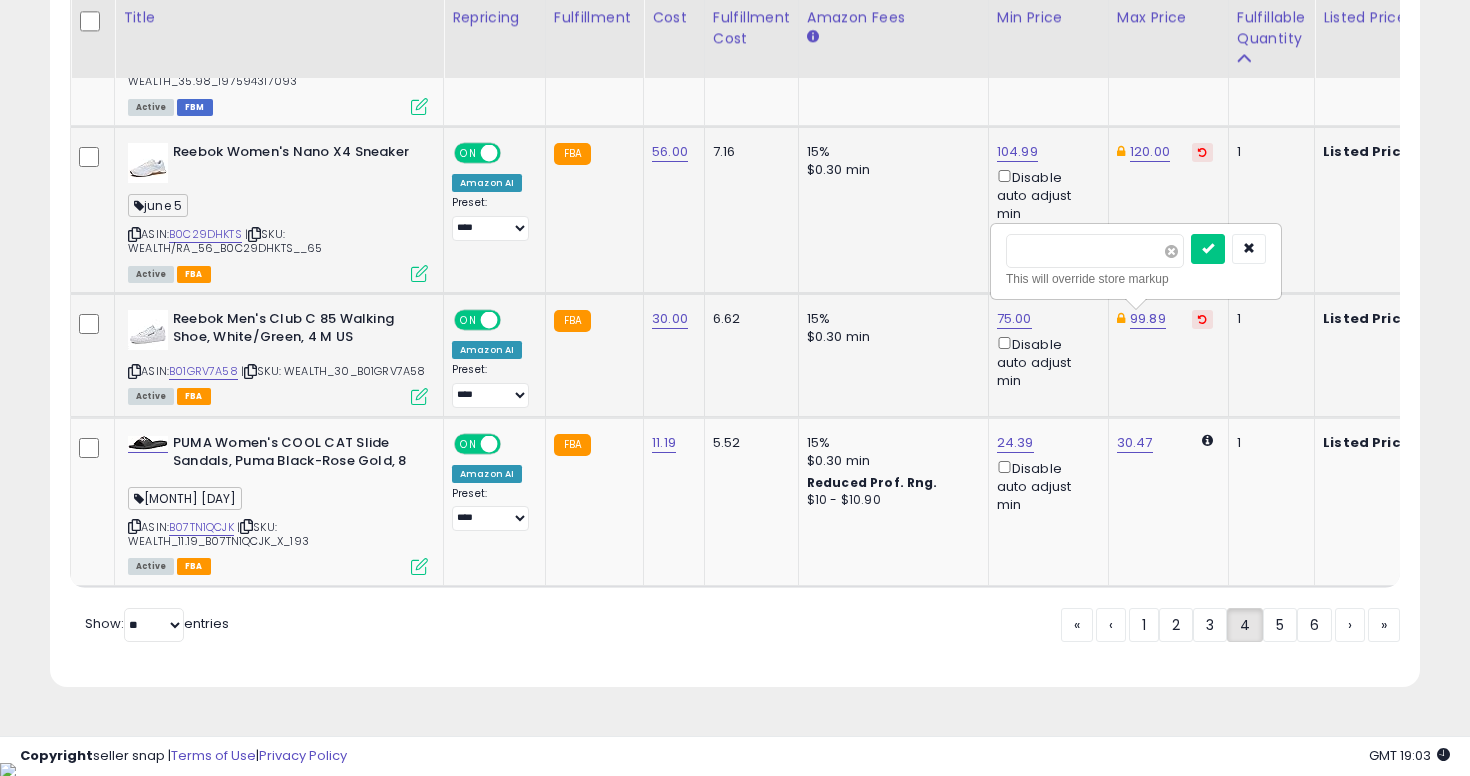 click at bounding box center [1171, 251] 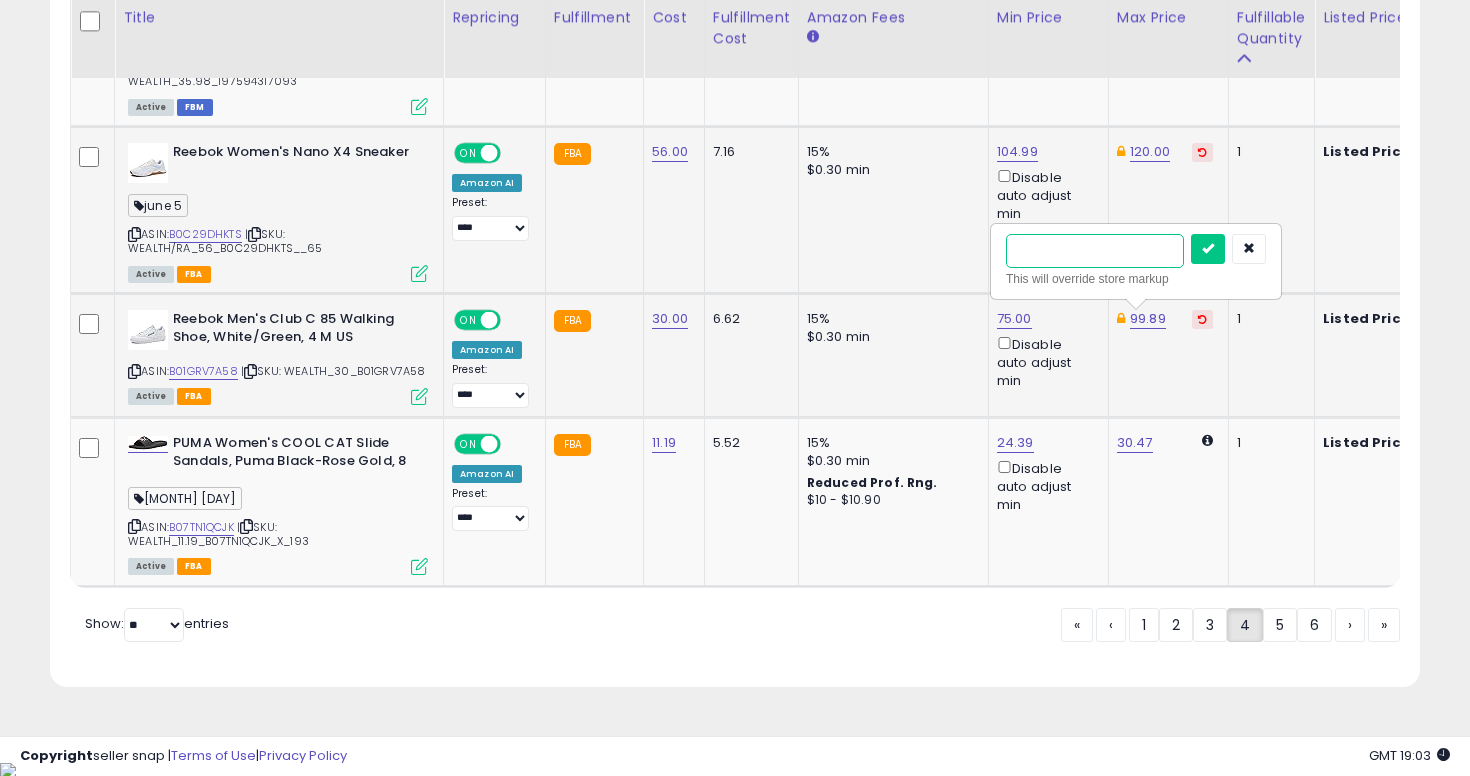 type on "**" 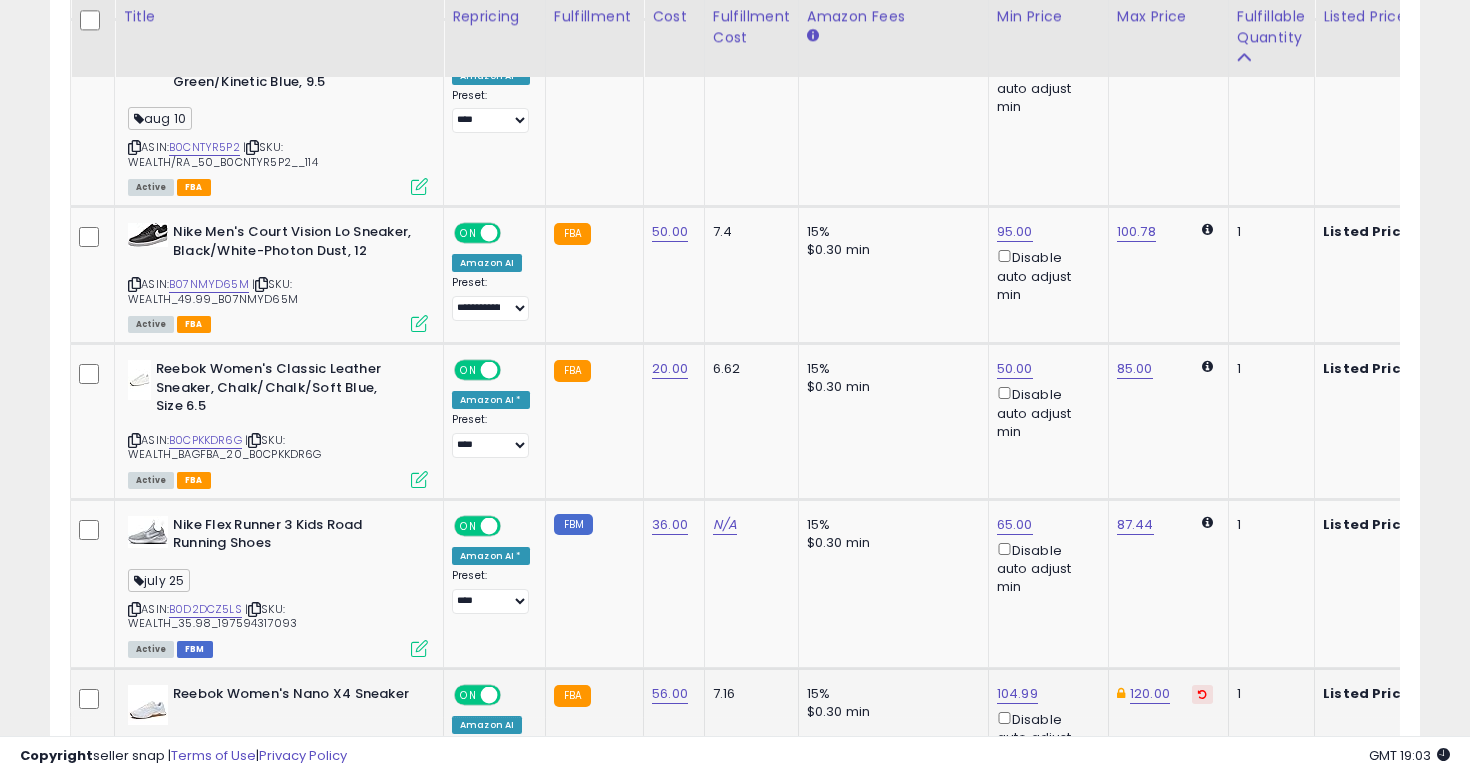 scroll, scrollTop: 4005, scrollLeft: 0, axis: vertical 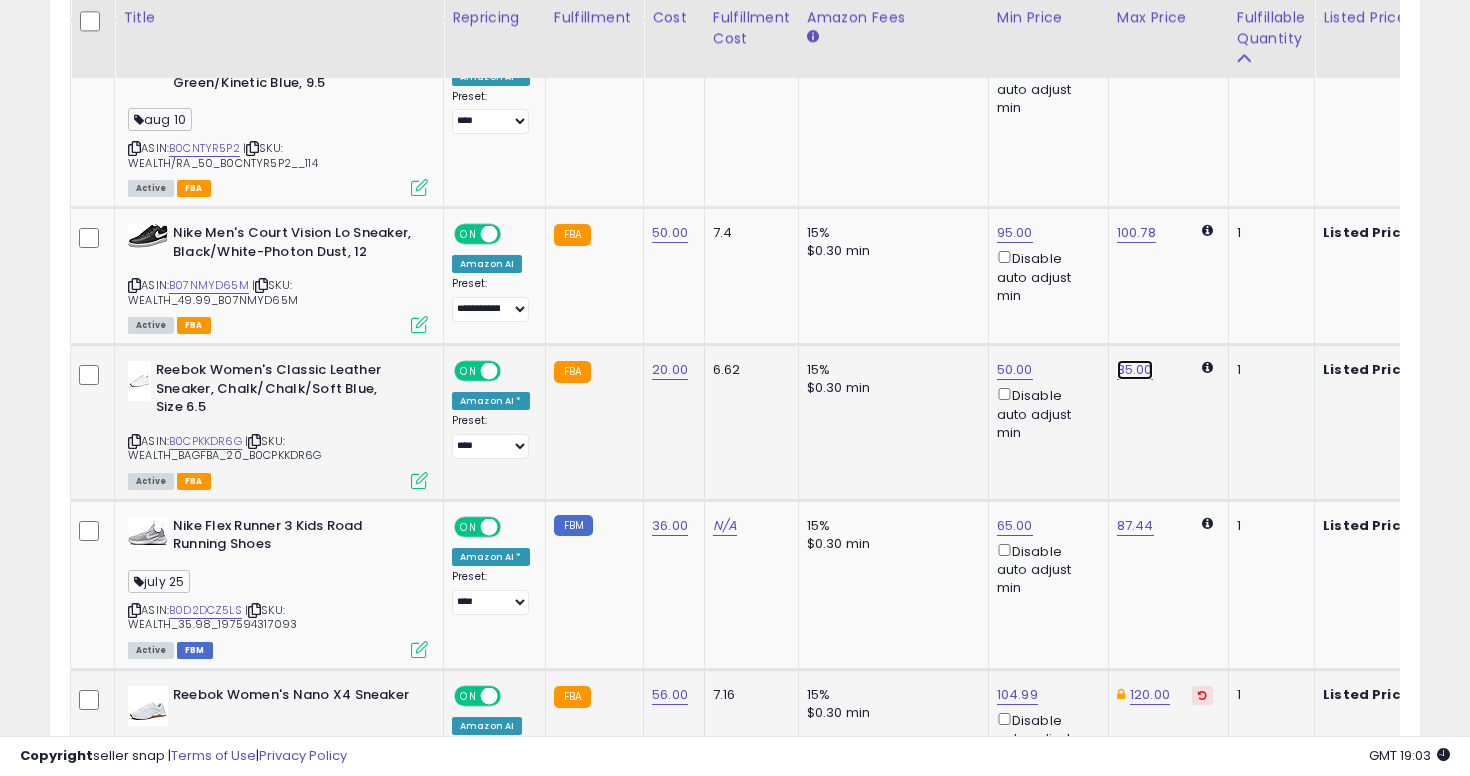 click on "85.00" at bounding box center [1134, -2931] 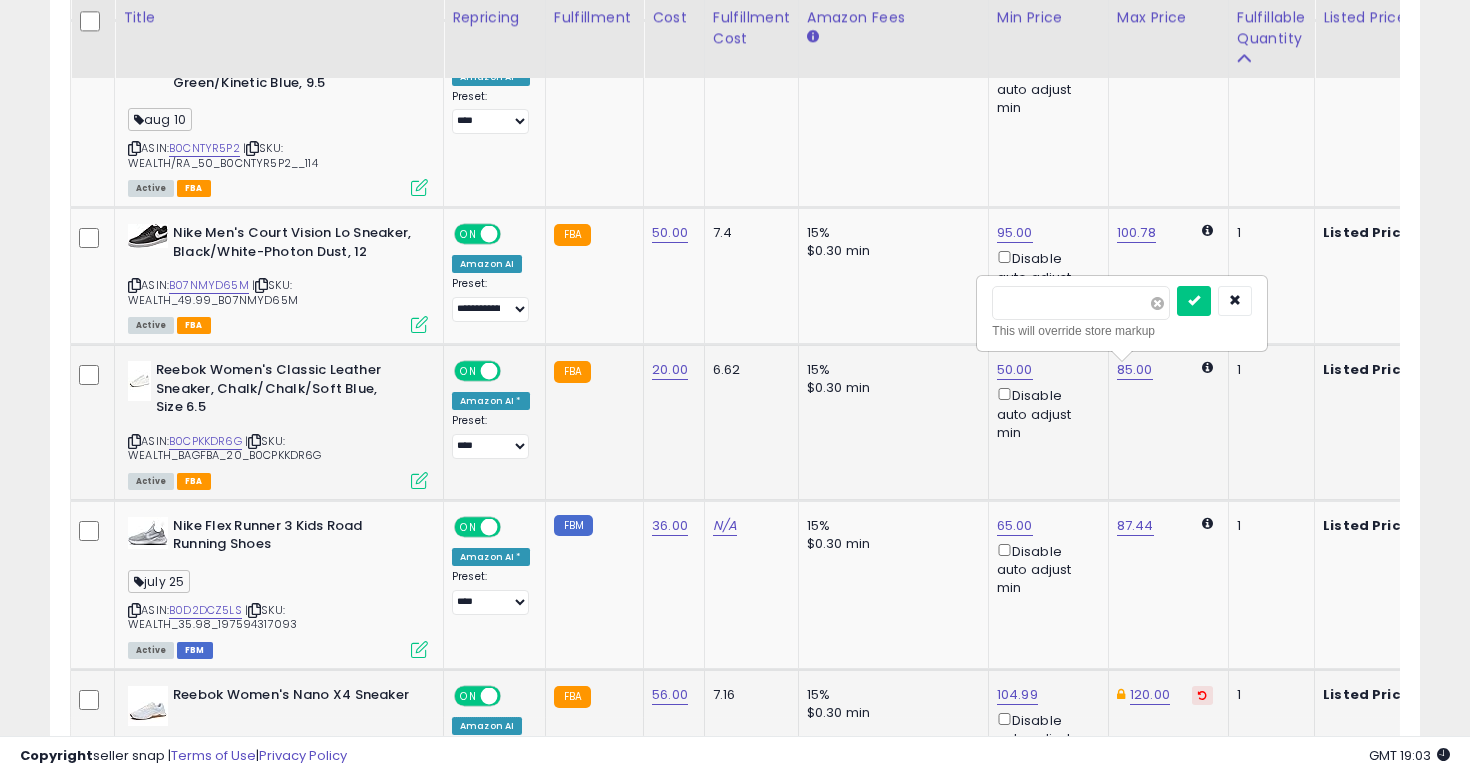 click at bounding box center (1157, 303) 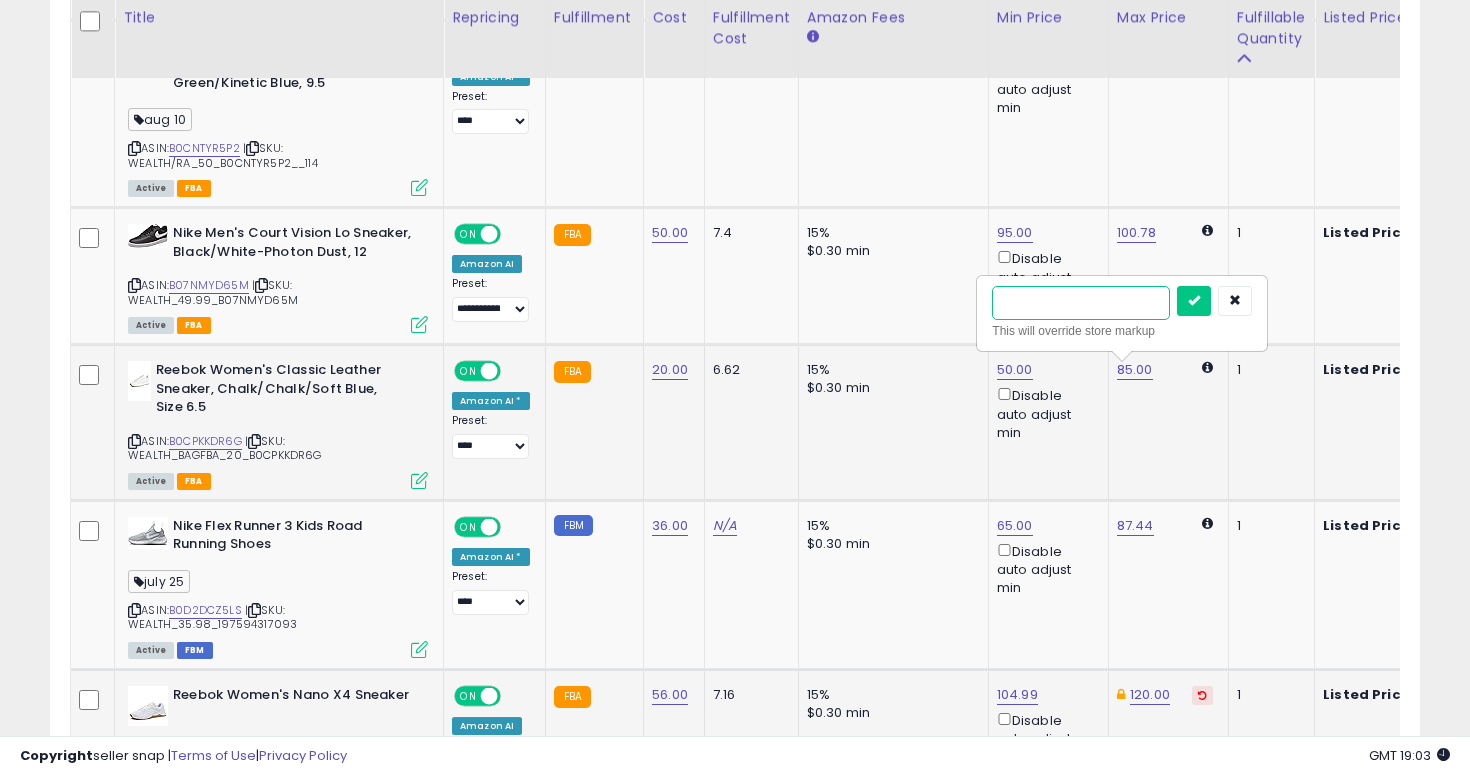 type on "**" 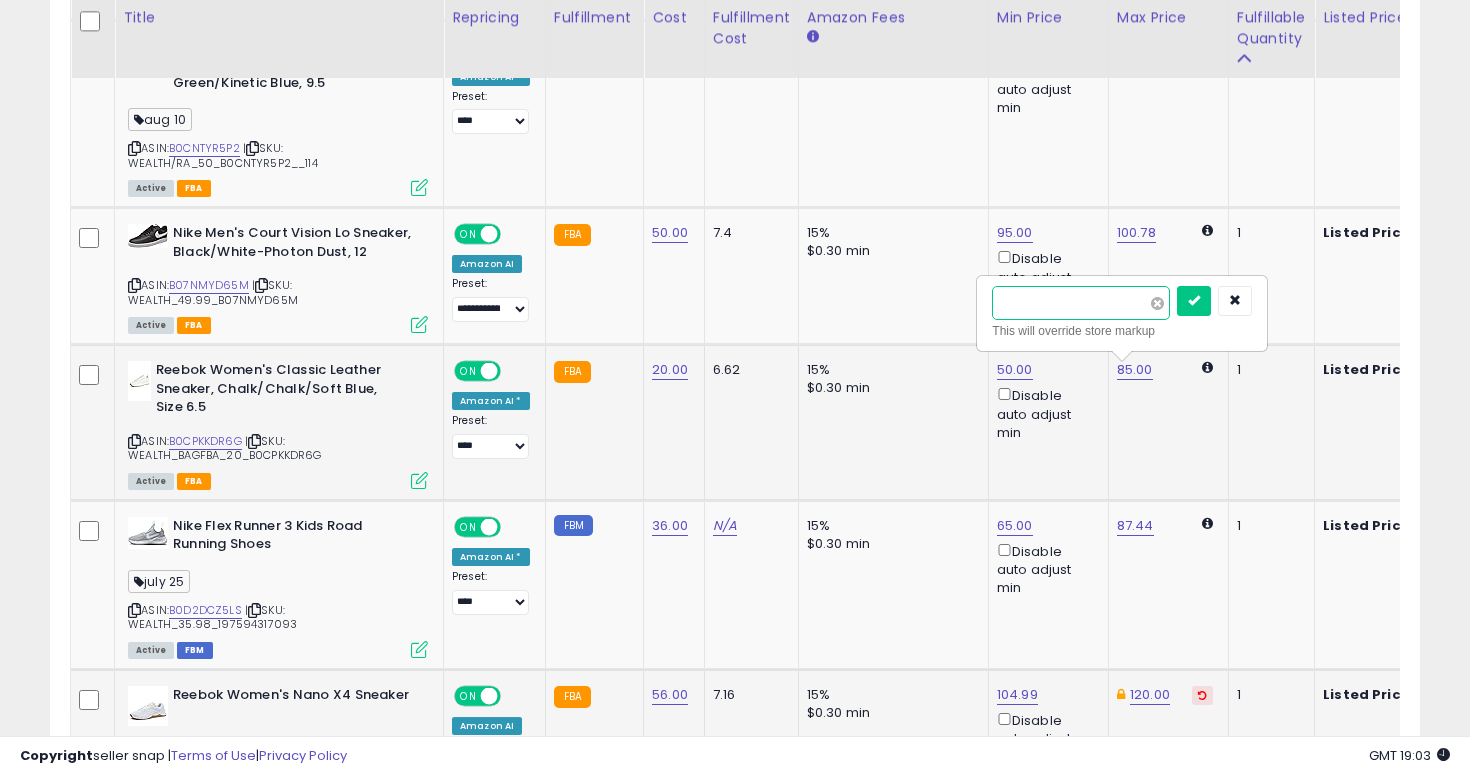 click at bounding box center [1194, 301] 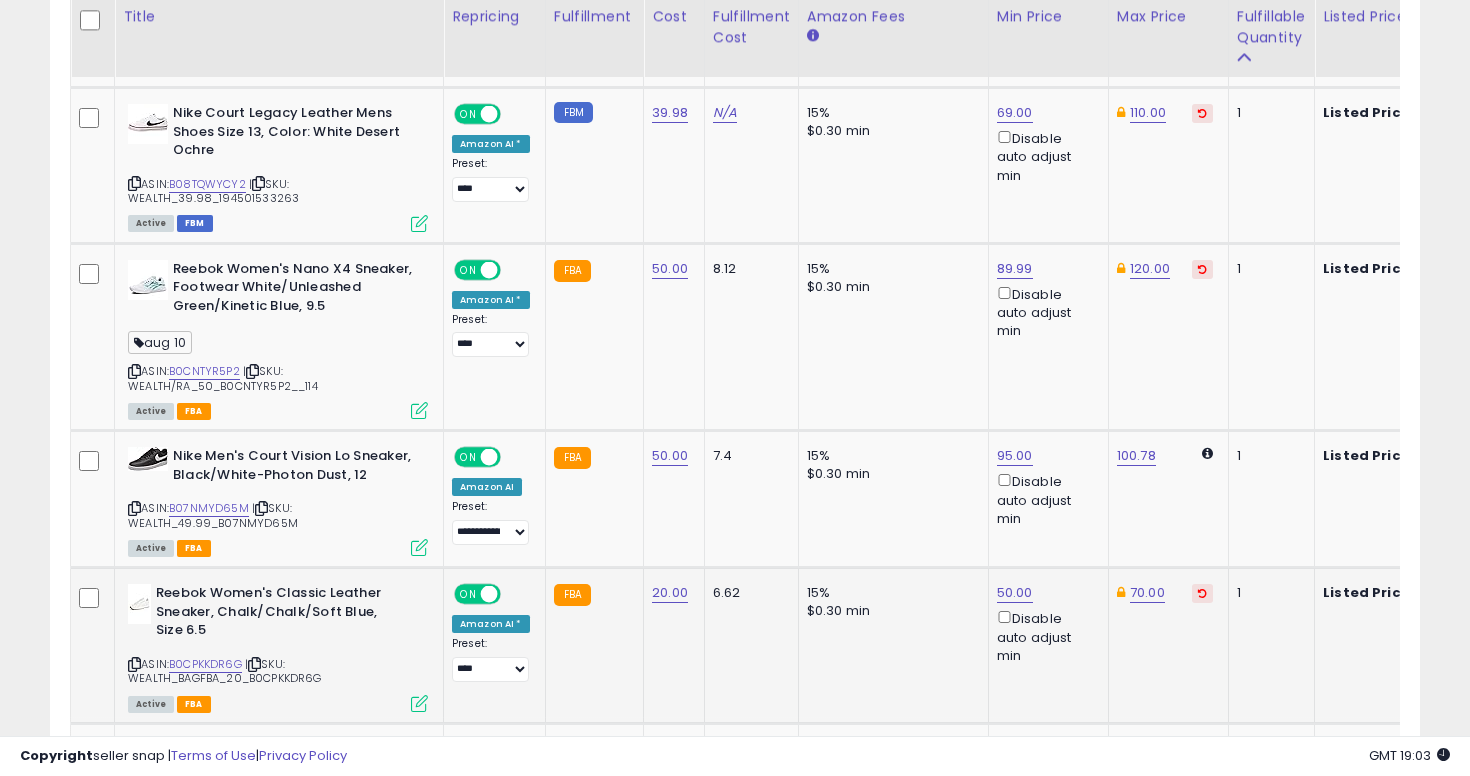 scroll, scrollTop: 3779, scrollLeft: 0, axis: vertical 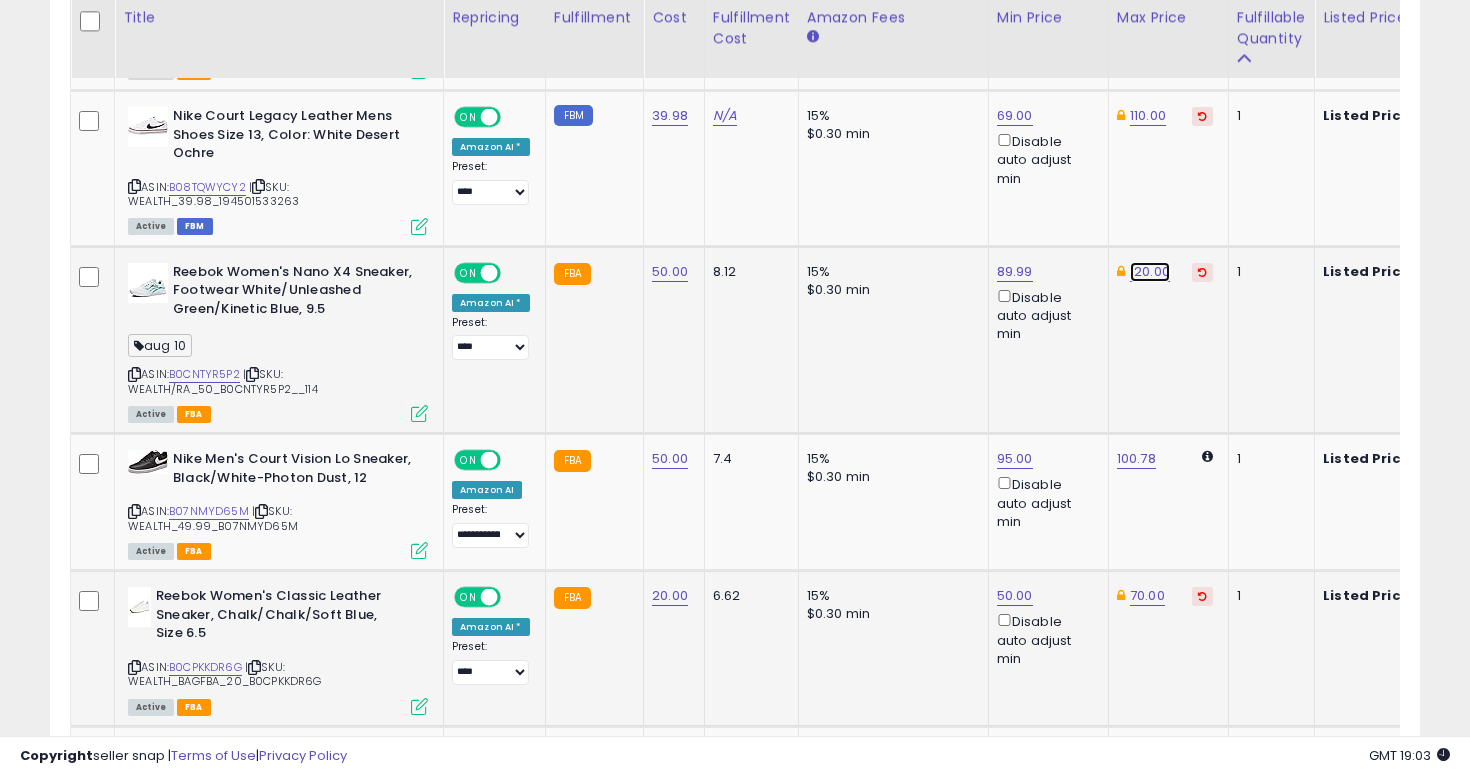 click on "120.00" at bounding box center [1147, -2531] 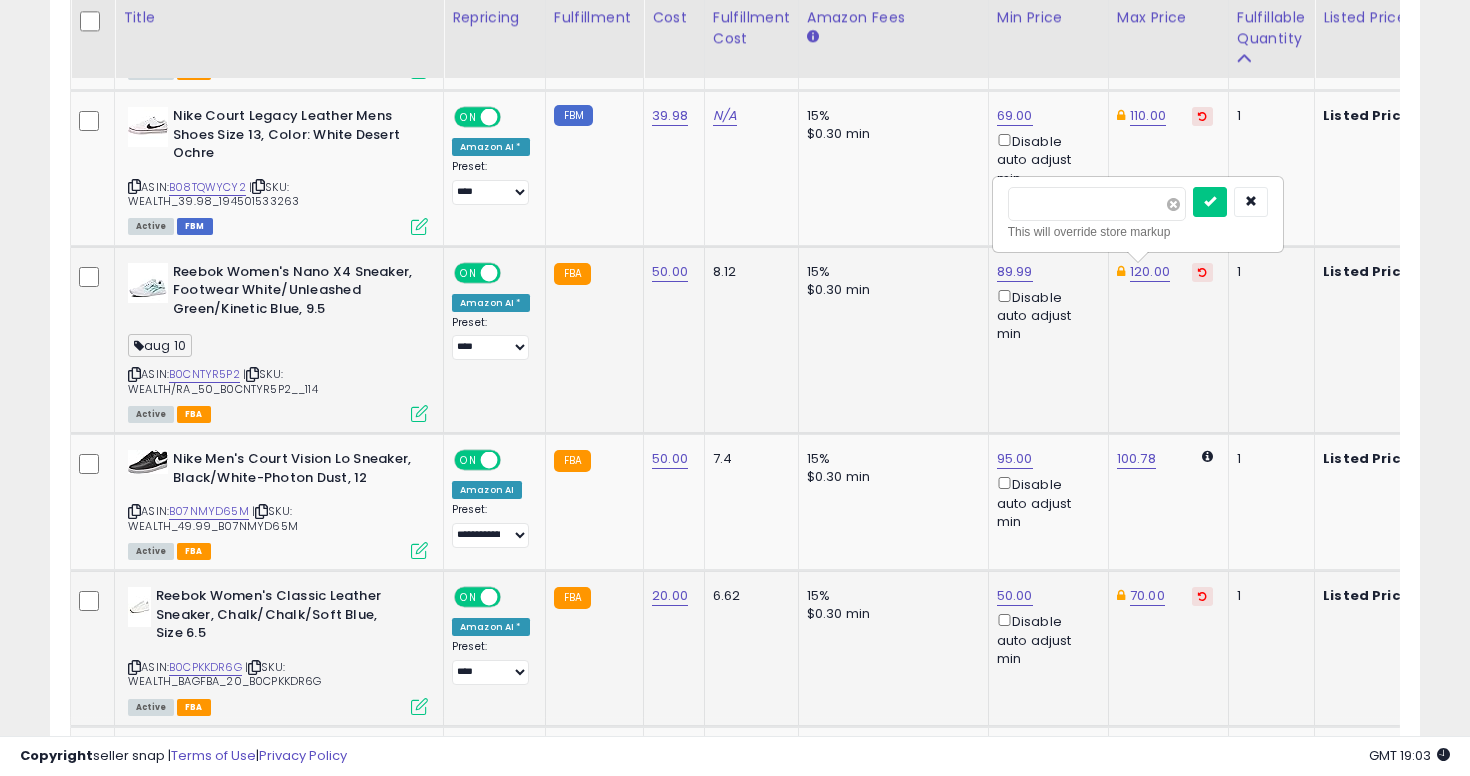 click at bounding box center (1173, 204) 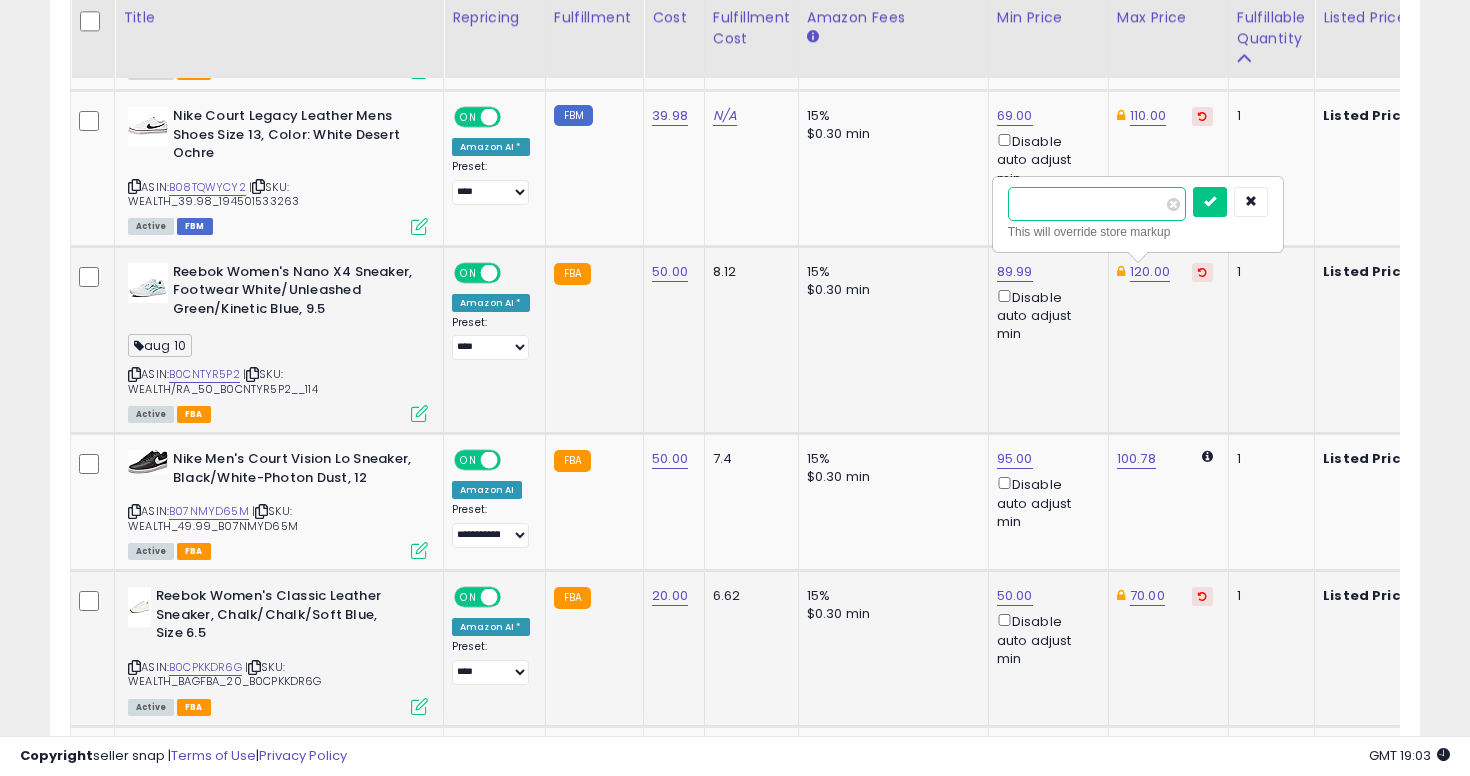 type on "******" 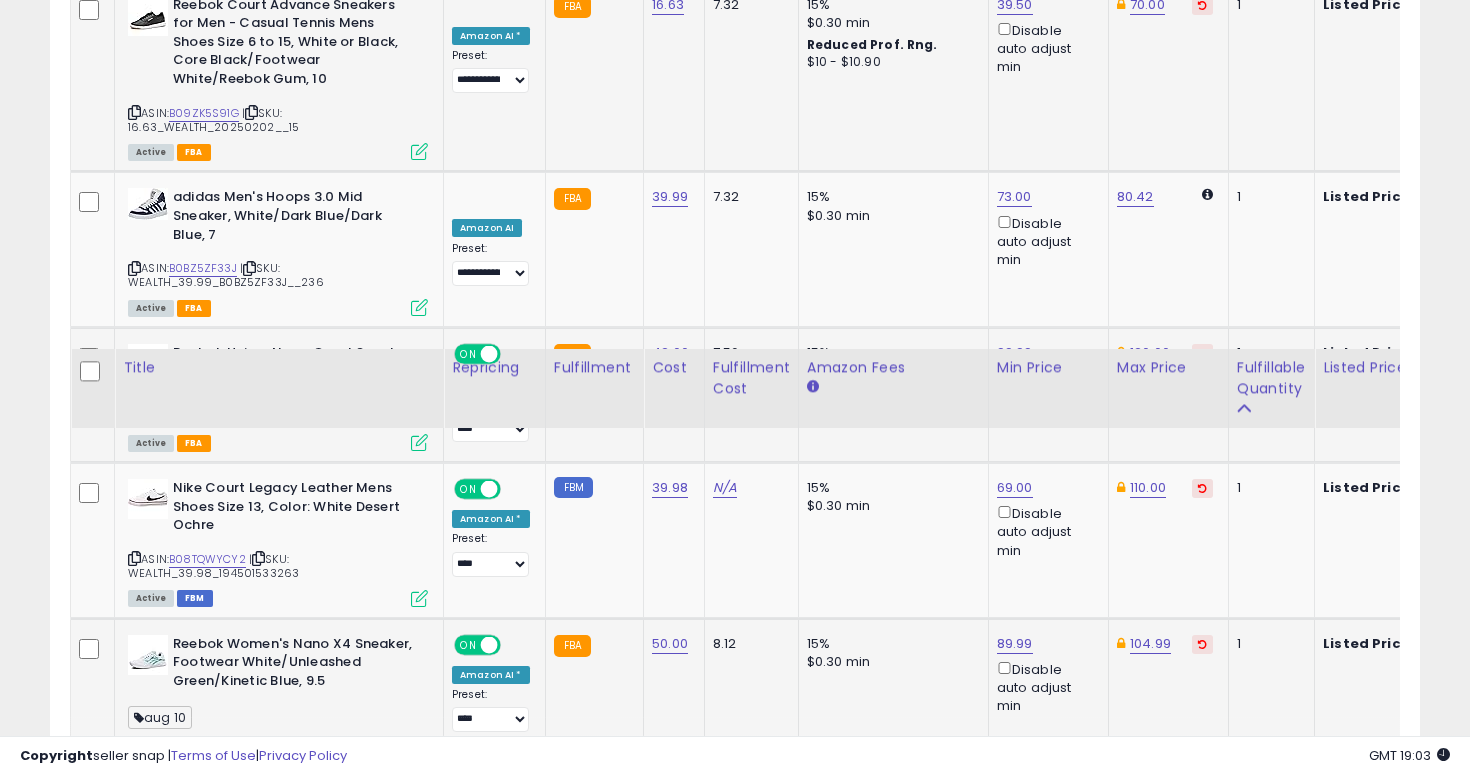 scroll, scrollTop: 4548, scrollLeft: 0, axis: vertical 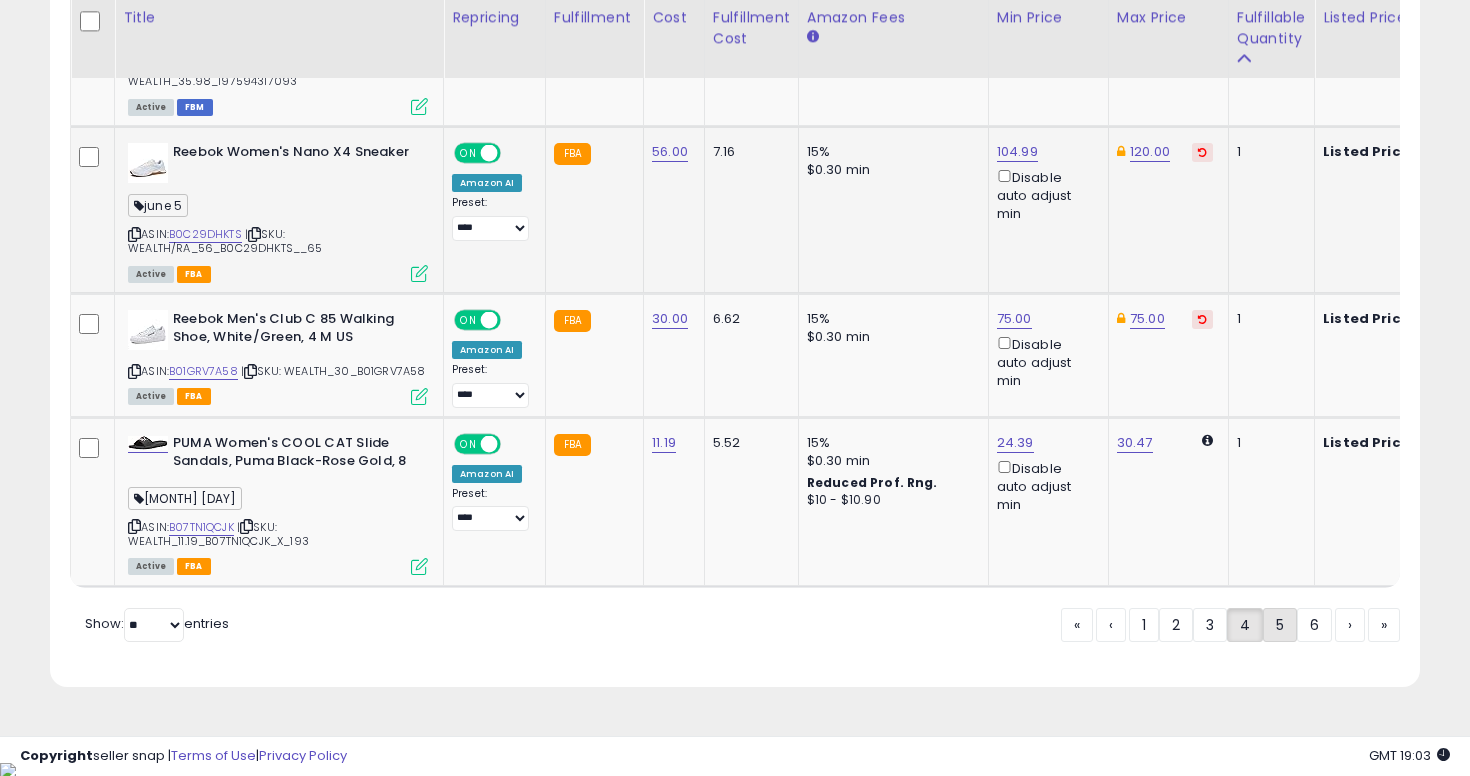 click on "5" 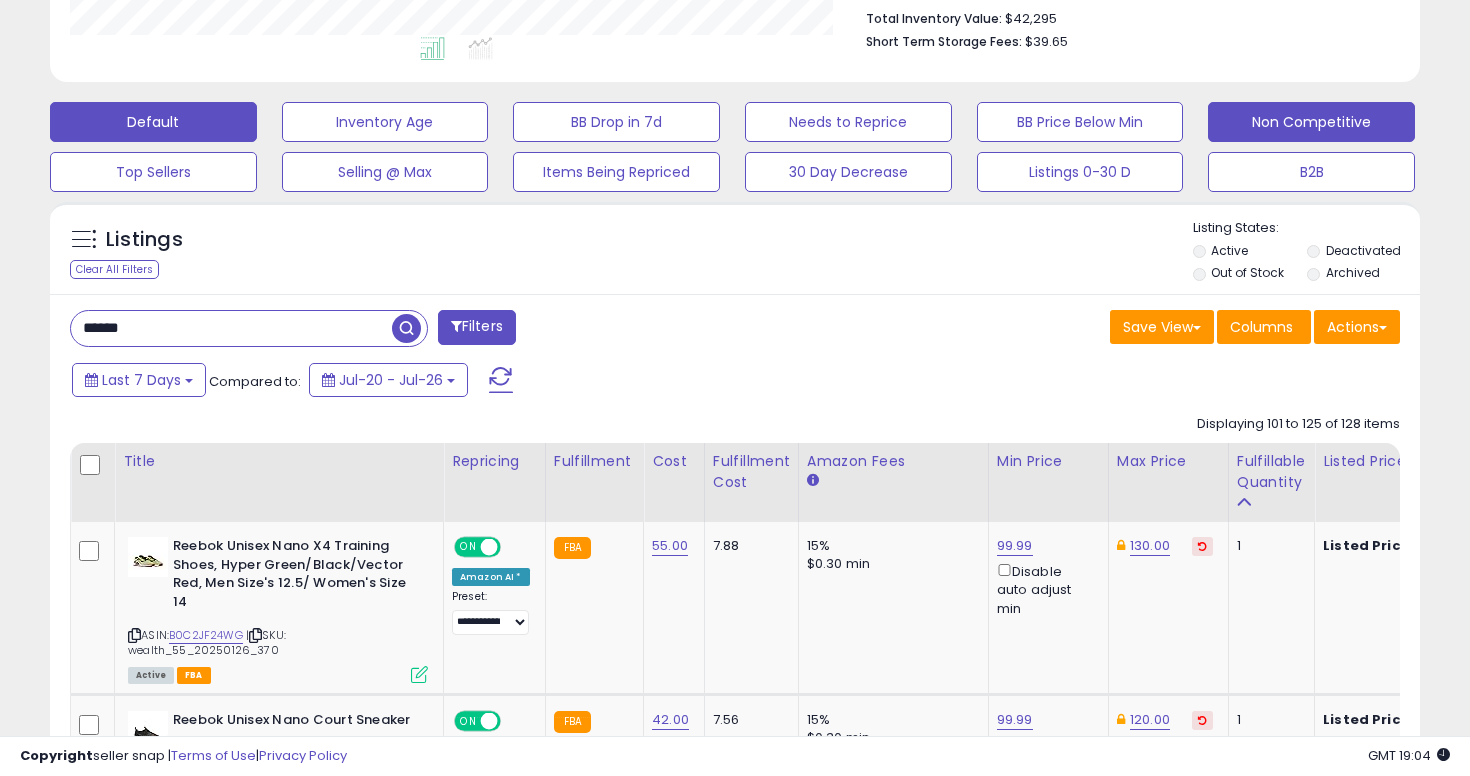 scroll, scrollTop: 623, scrollLeft: 0, axis: vertical 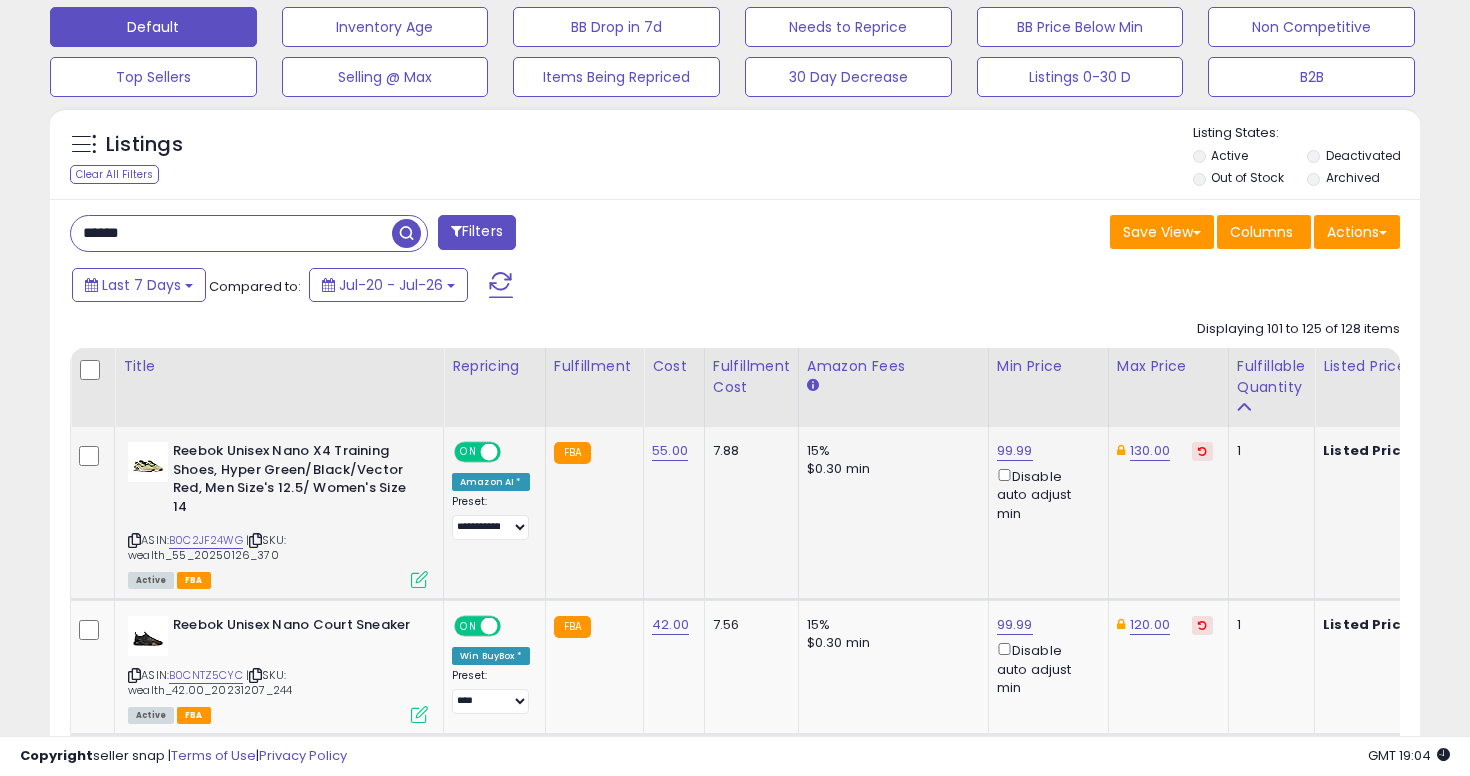 click at bounding box center (134, 540) 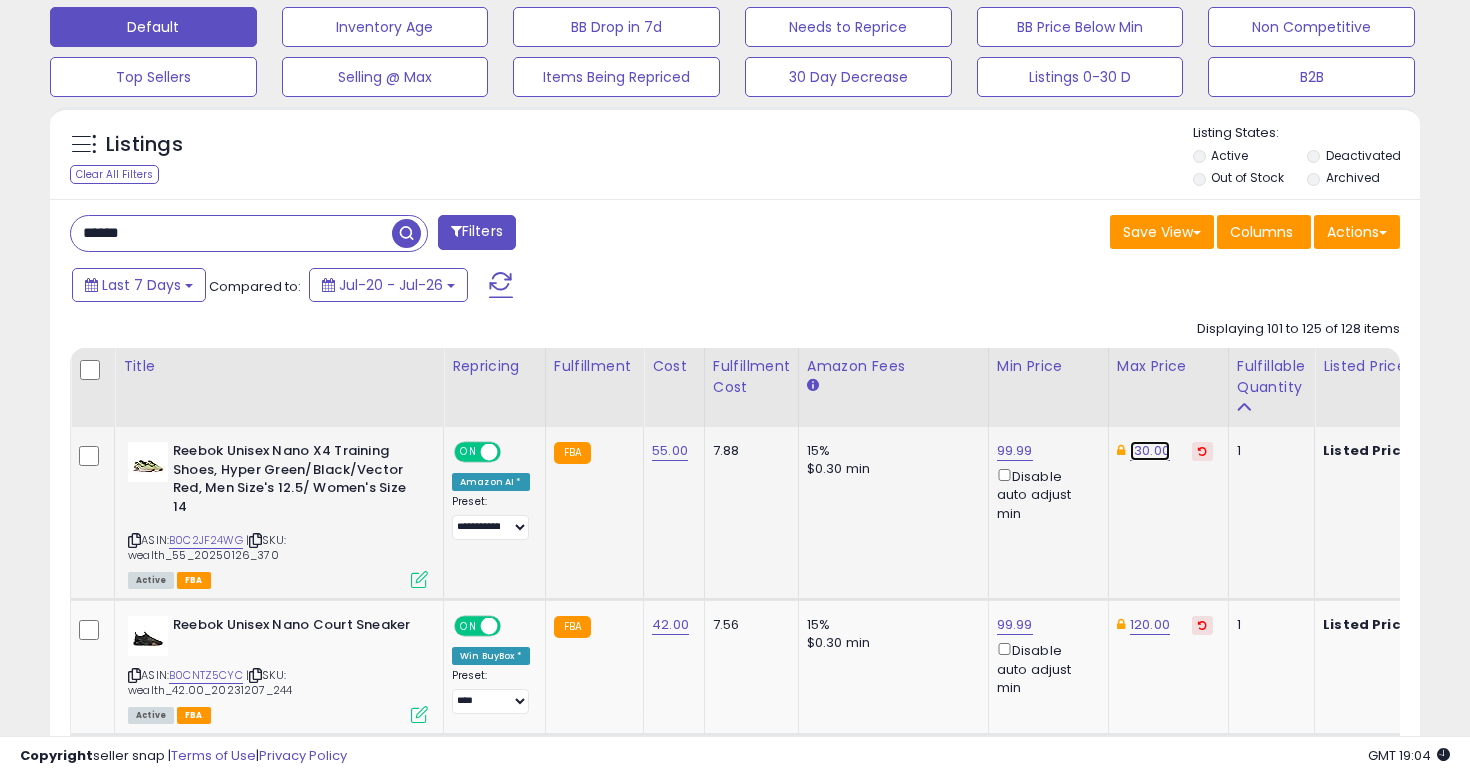 click on "130.00" at bounding box center (1150, 451) 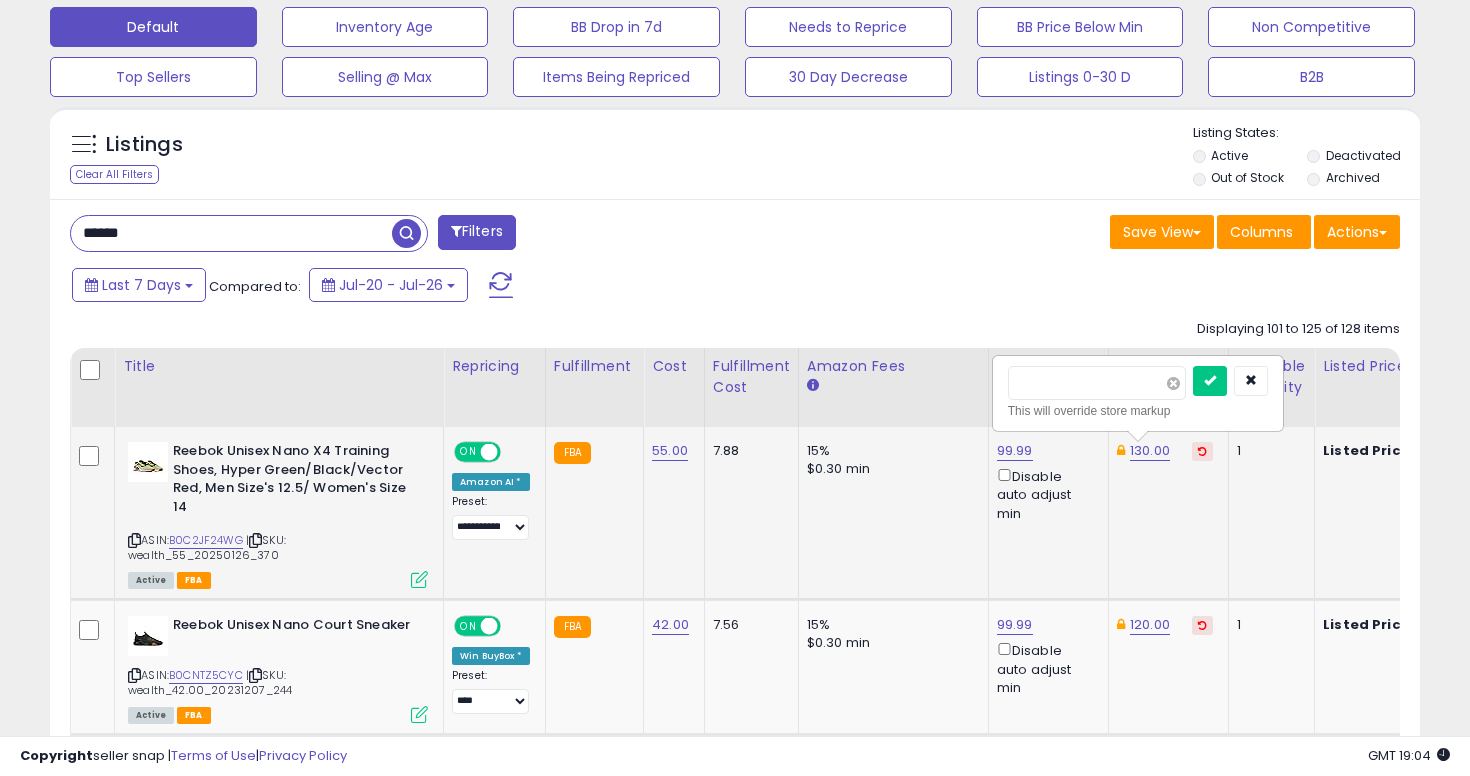 click at bounding box center [1173, 383] 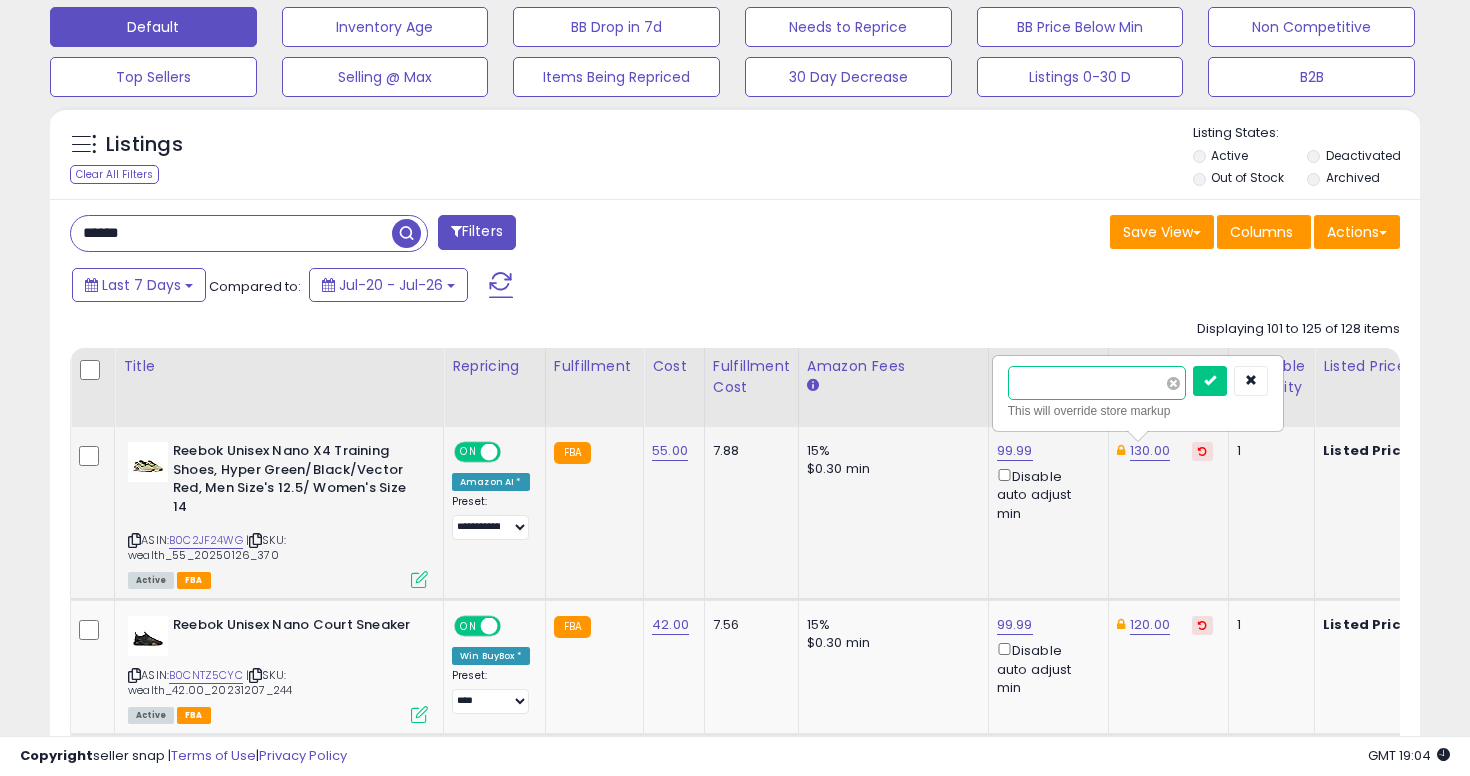 type on "******" 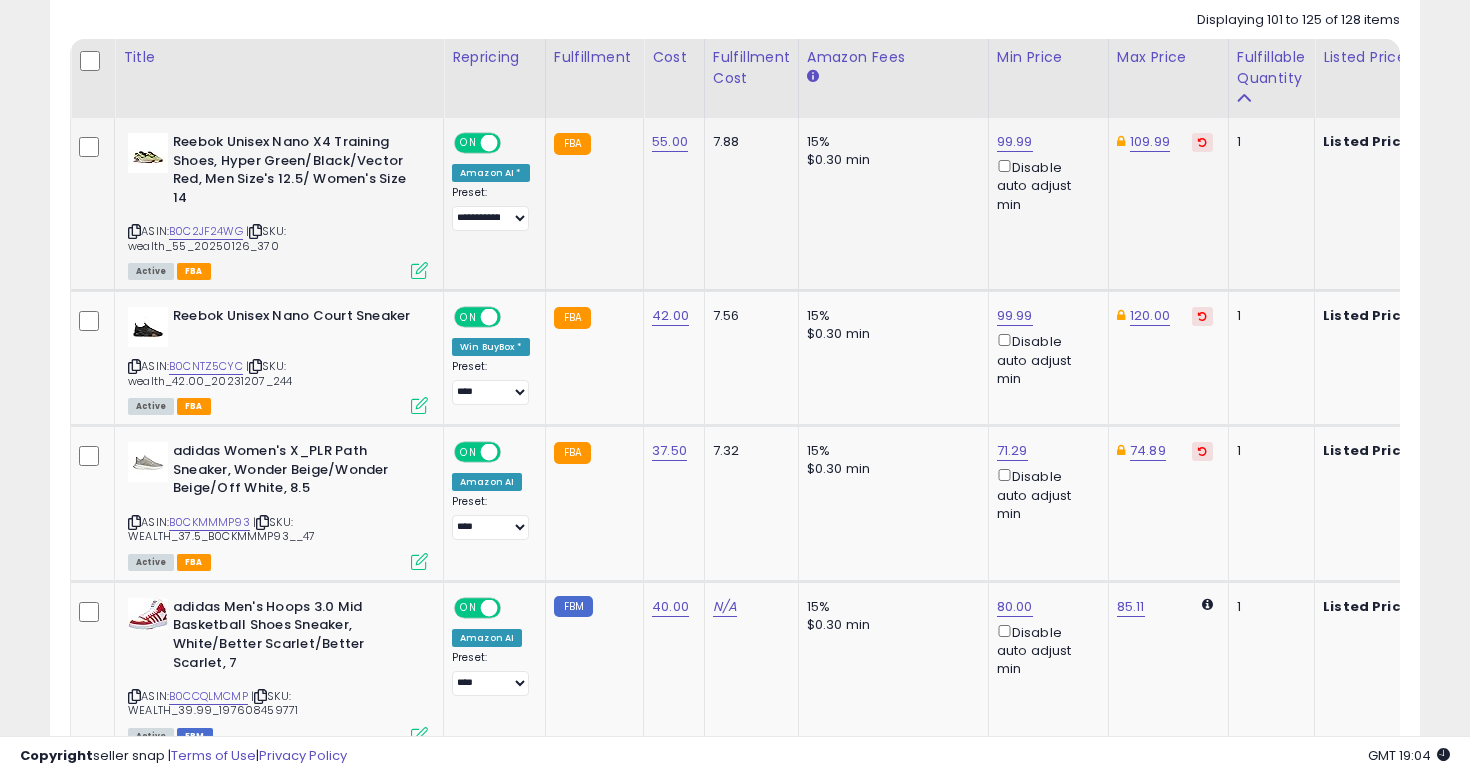 scroll, scrollTop: 933, scrollLeft: 0, axis: vertical 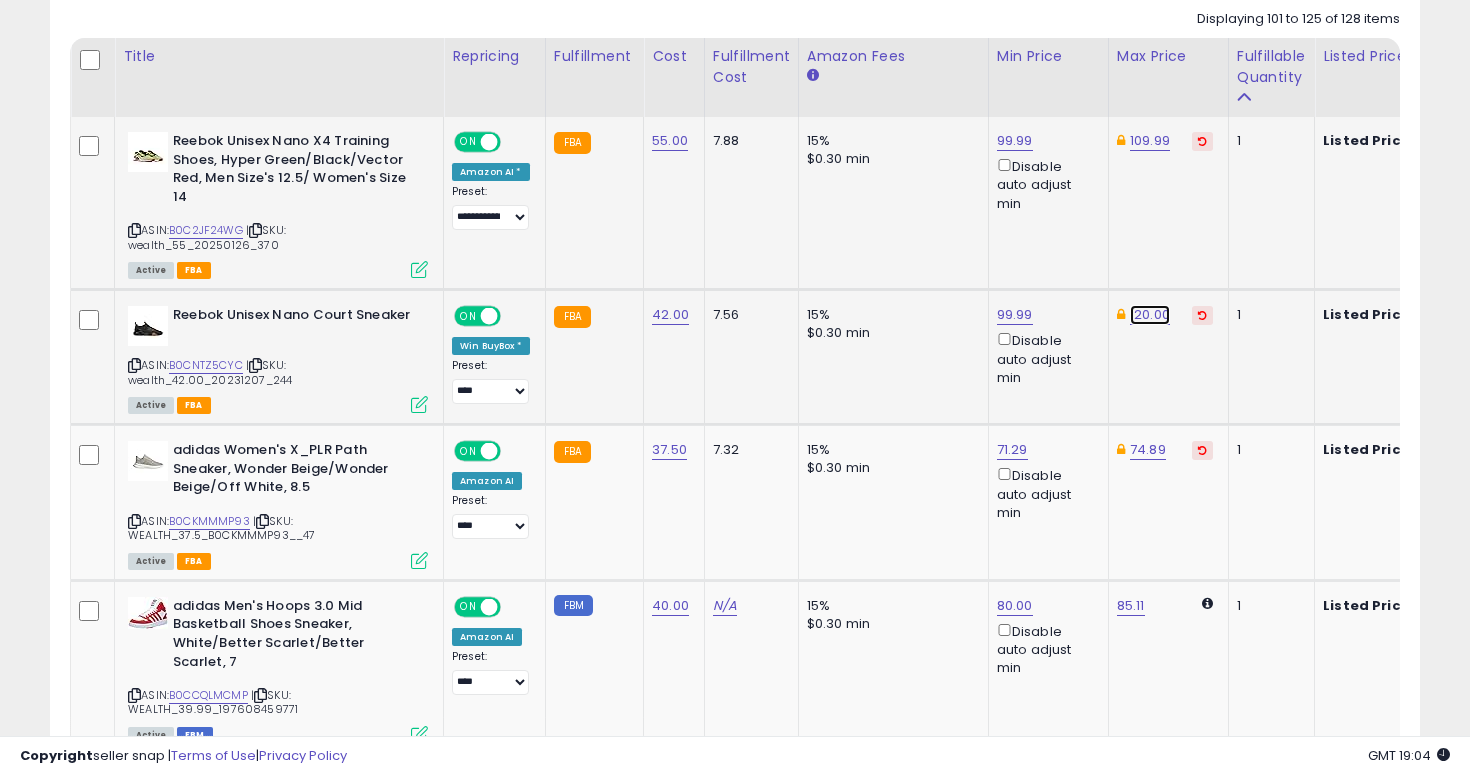 click on "120.00" at bounding box center [1150, 141] 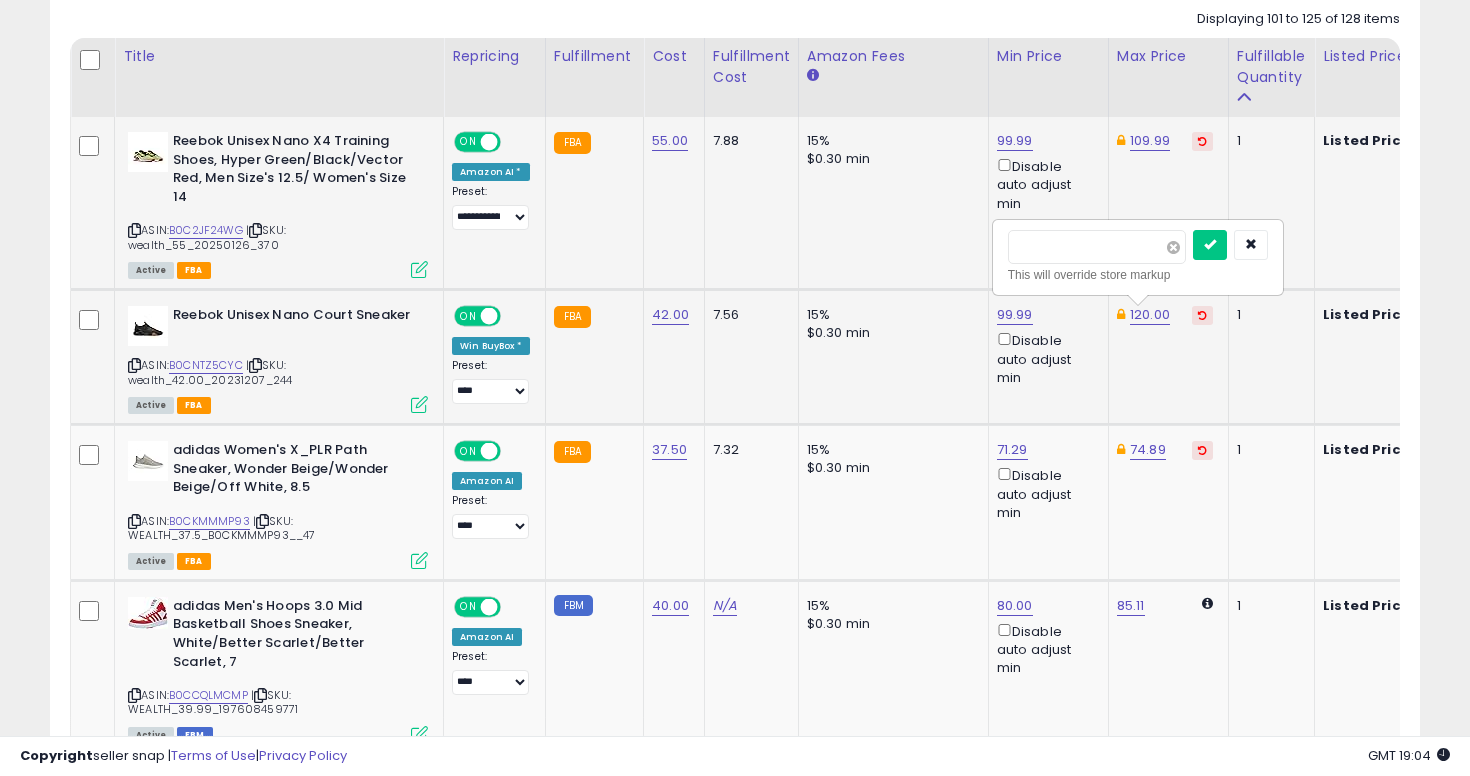 click at bounding box center (1173, 247) 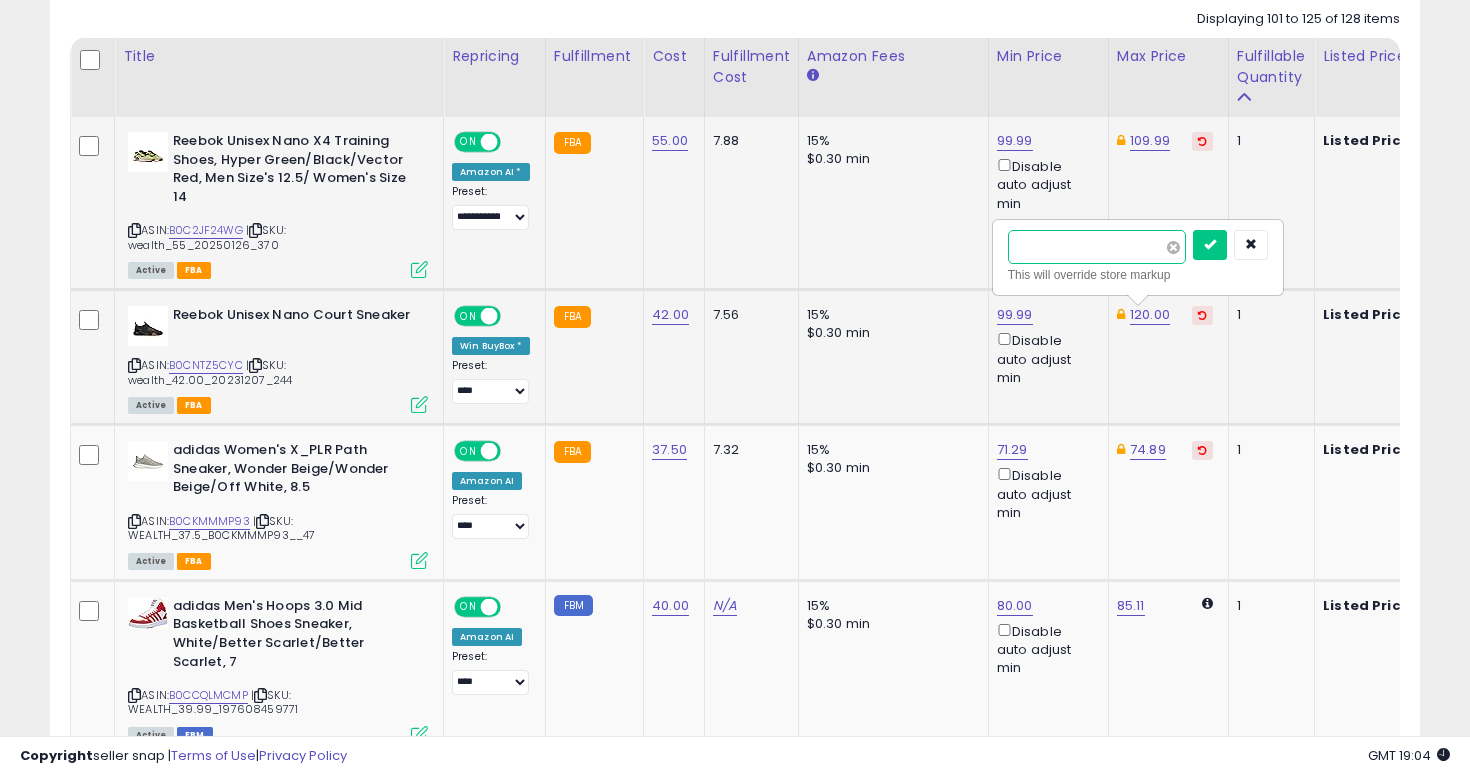 type on "******" 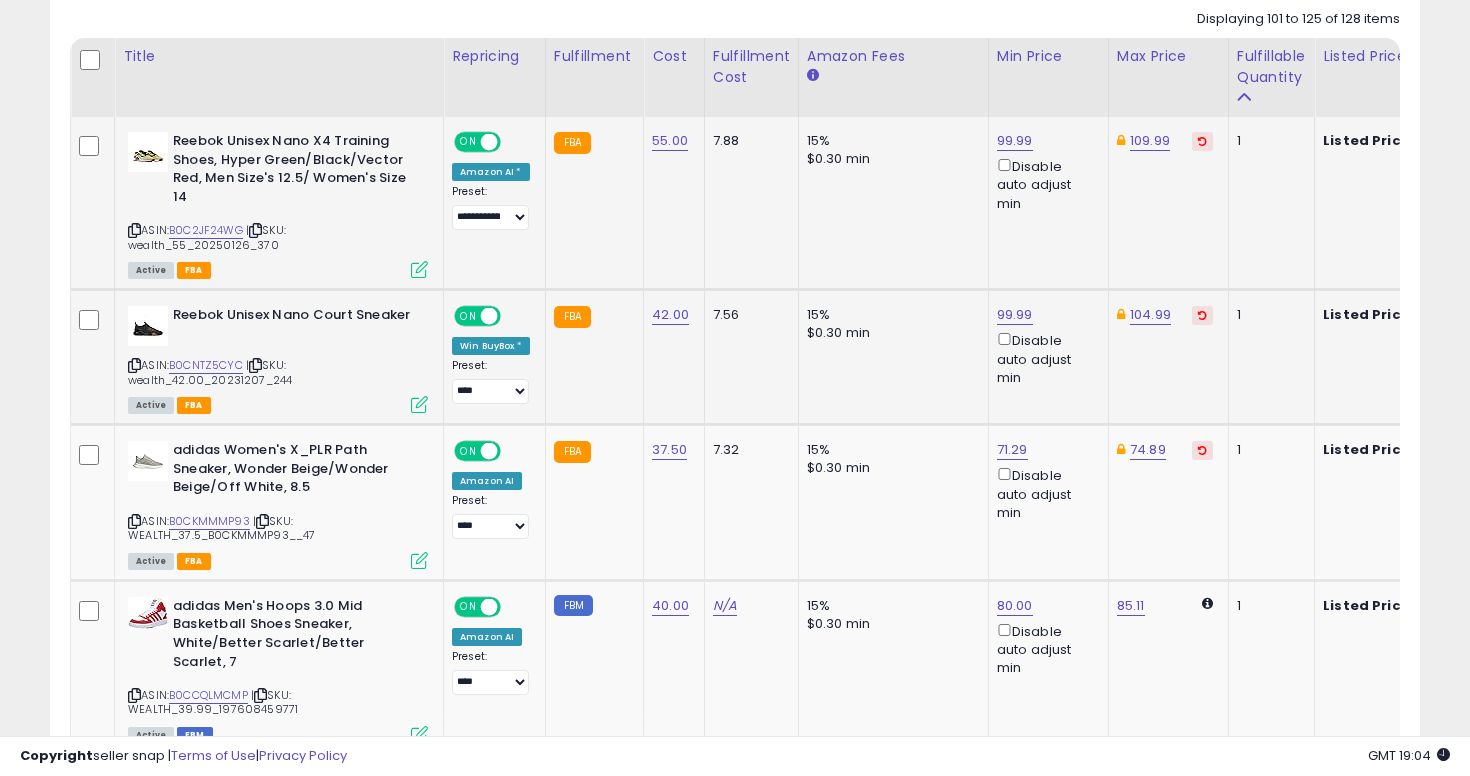scroll, scrollTop: 1151, scrollLeft: 0, axis: vertical 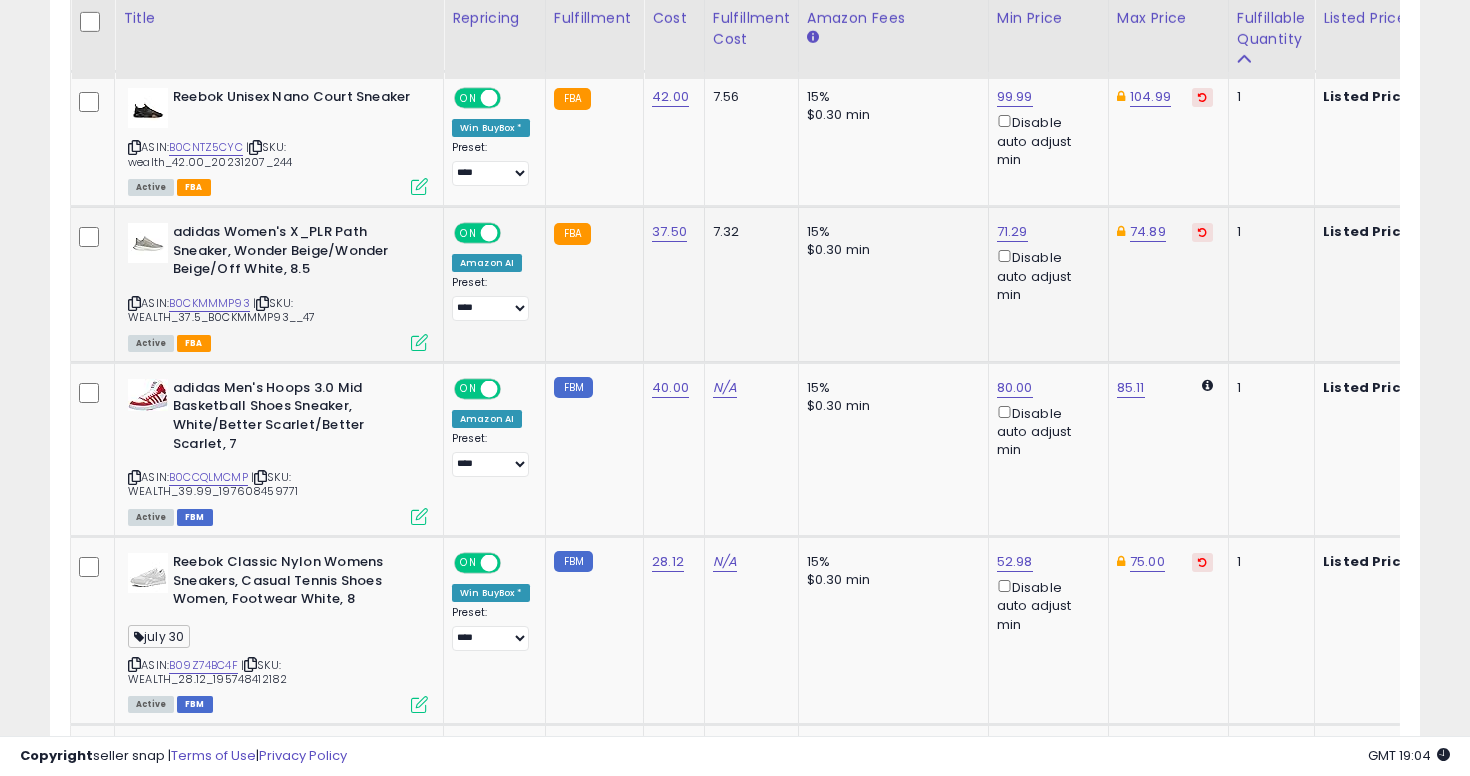 click at bounding box center [134, 303] 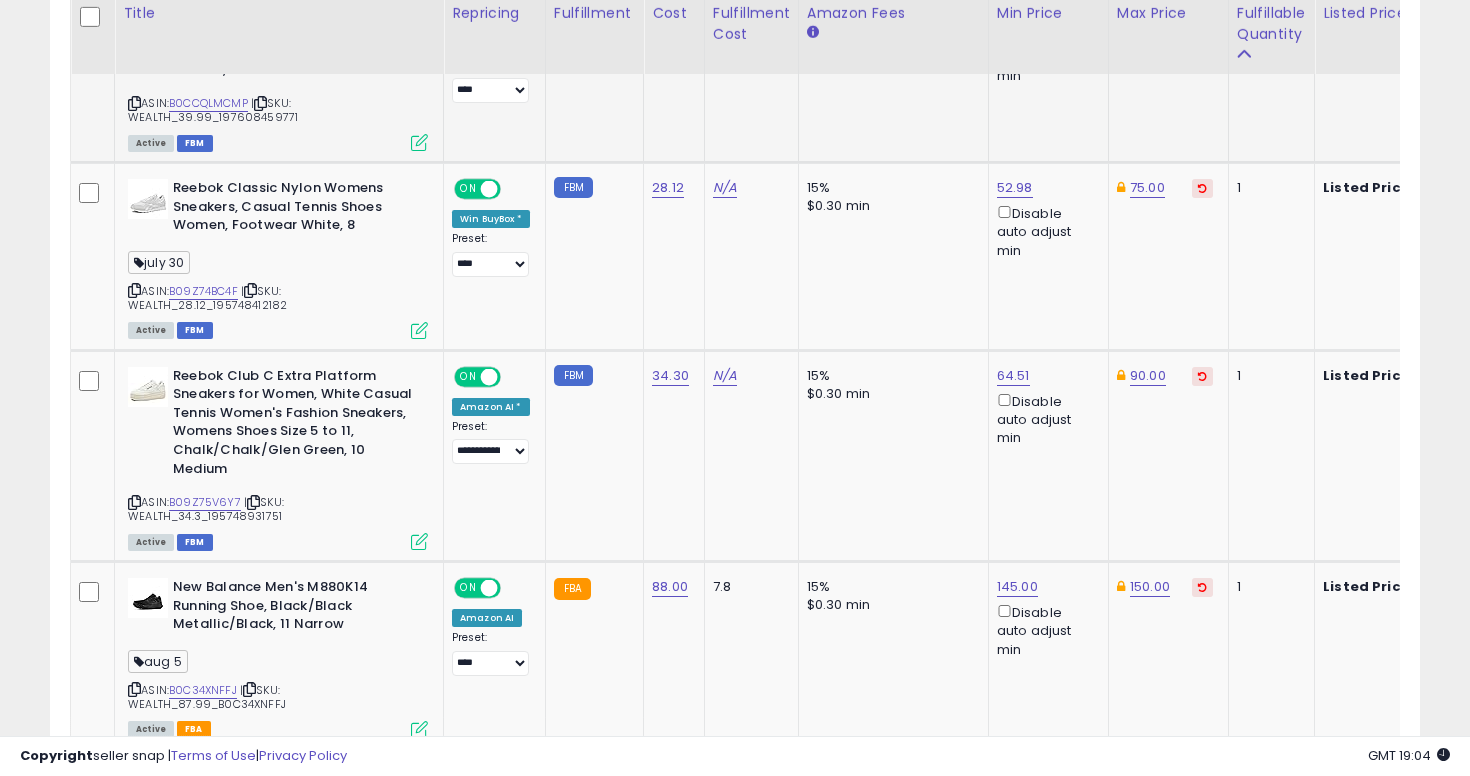 scroll, scrollTop: 1530, scrollLeft: 0, axis: vertical 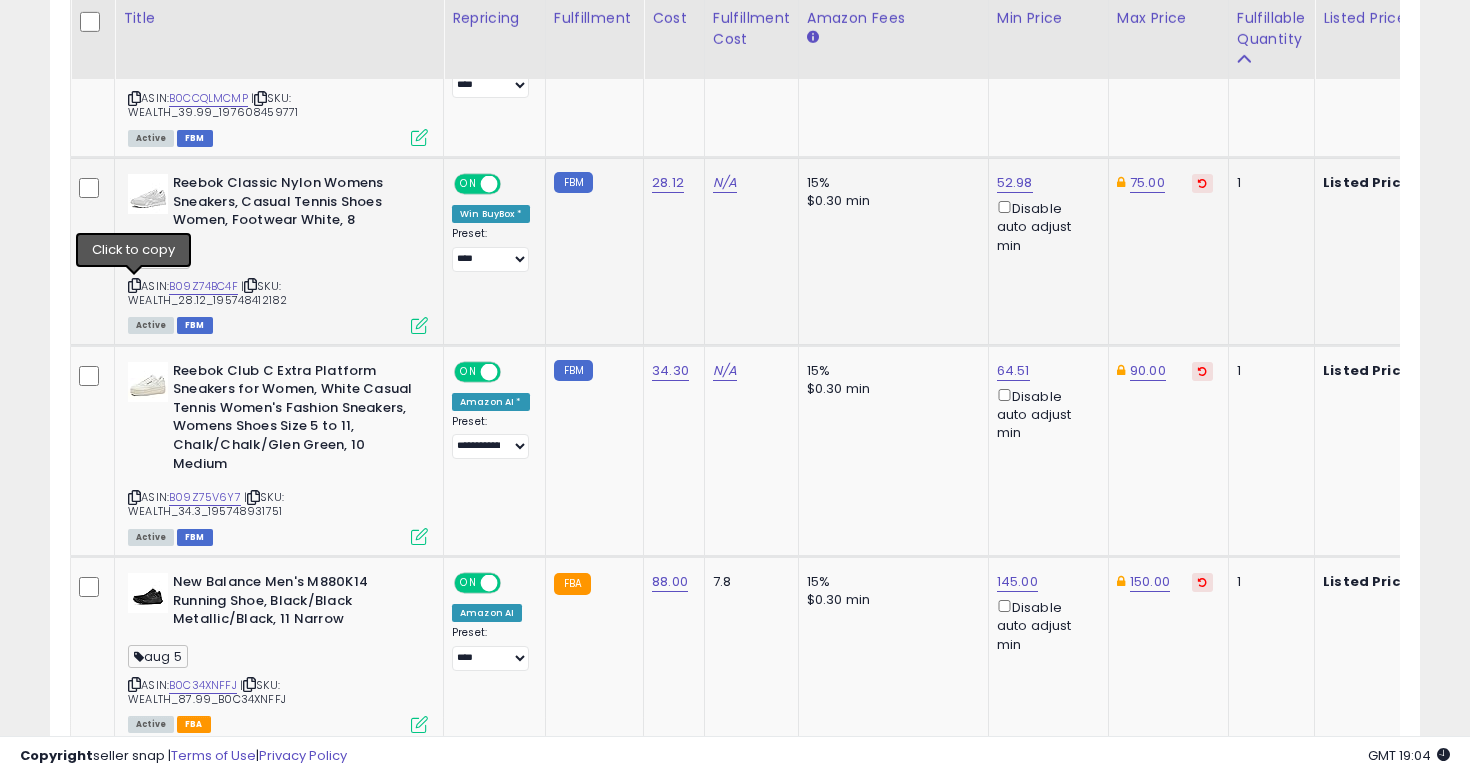 click at bounding box center (134, 285) 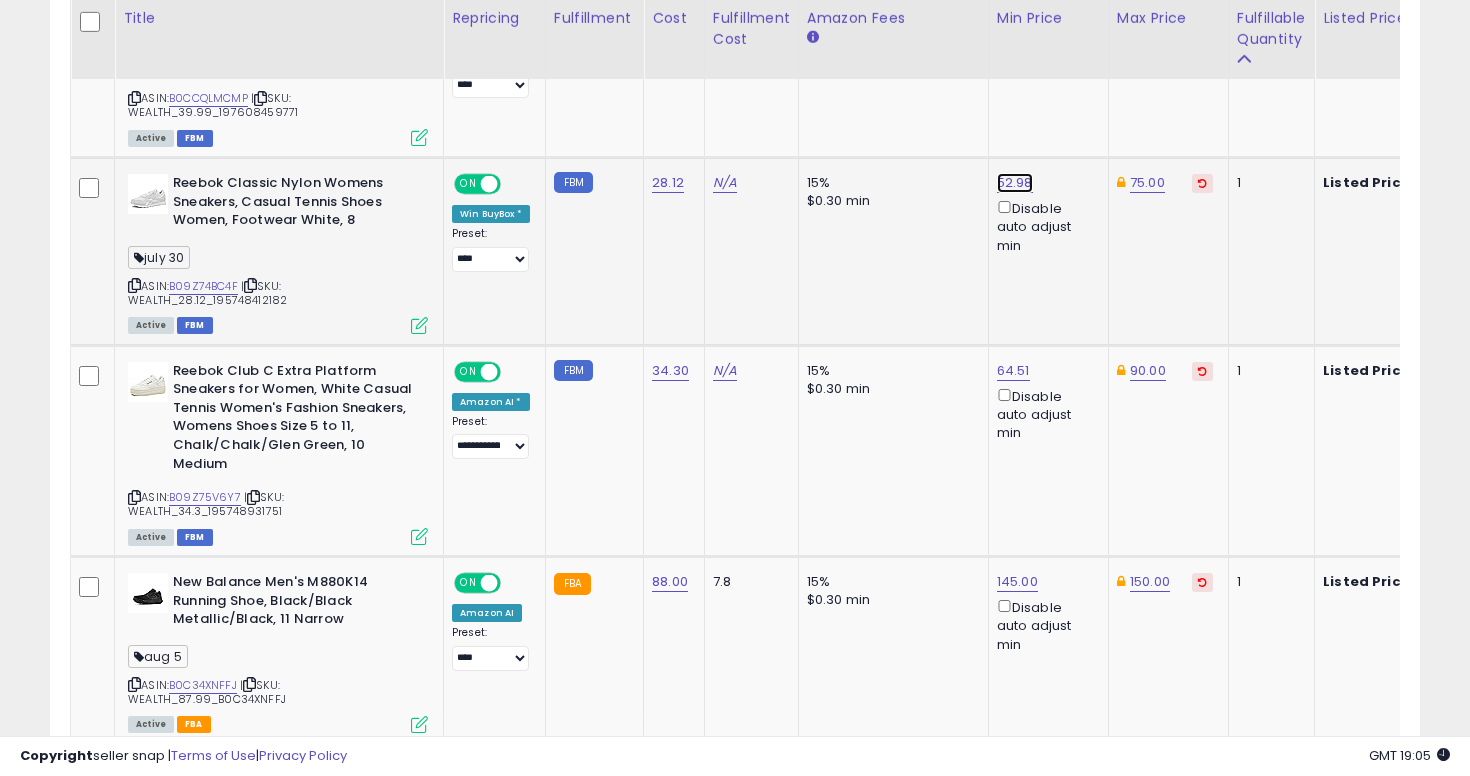 click on "52.98" at bounding box center (1015, -456) 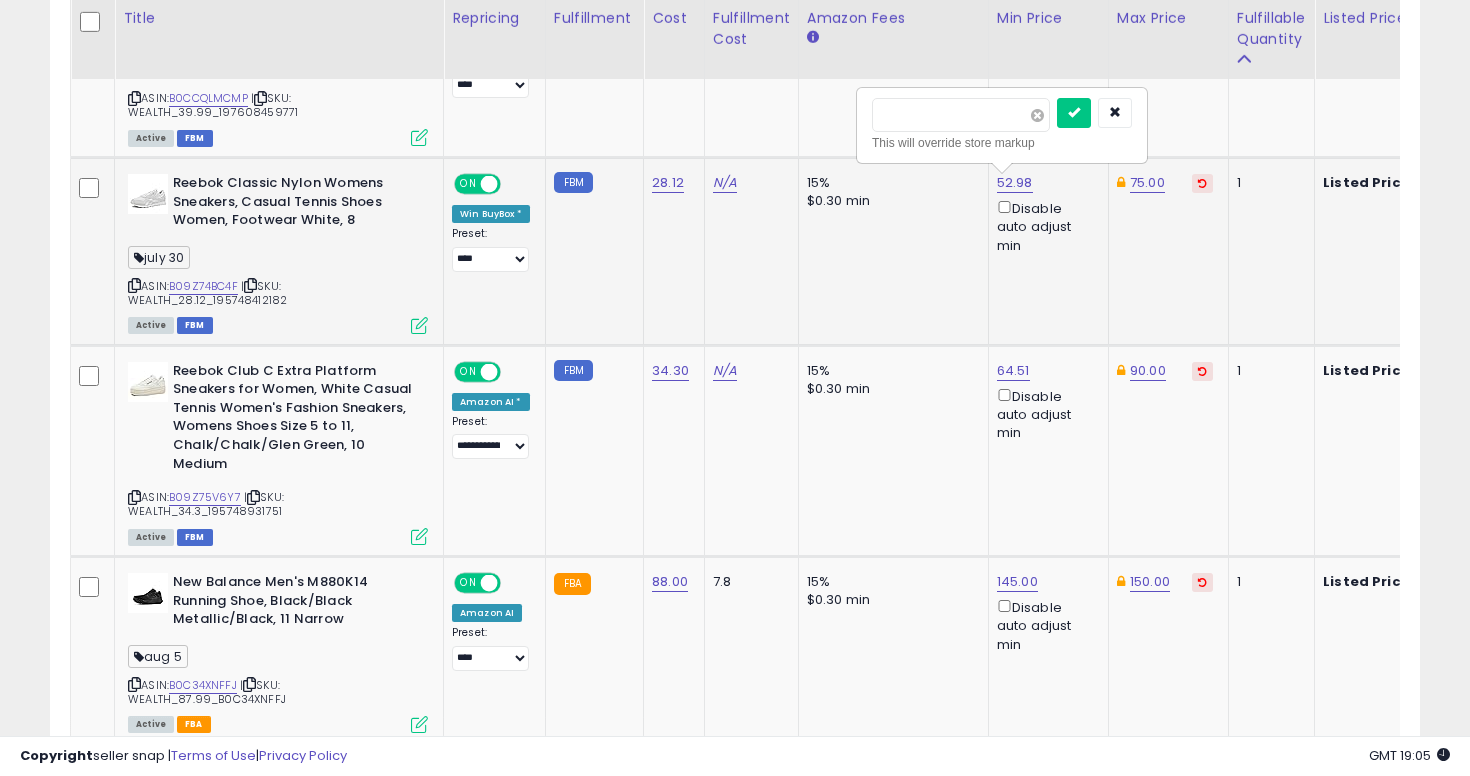 click at bounding box center (1037, 115) 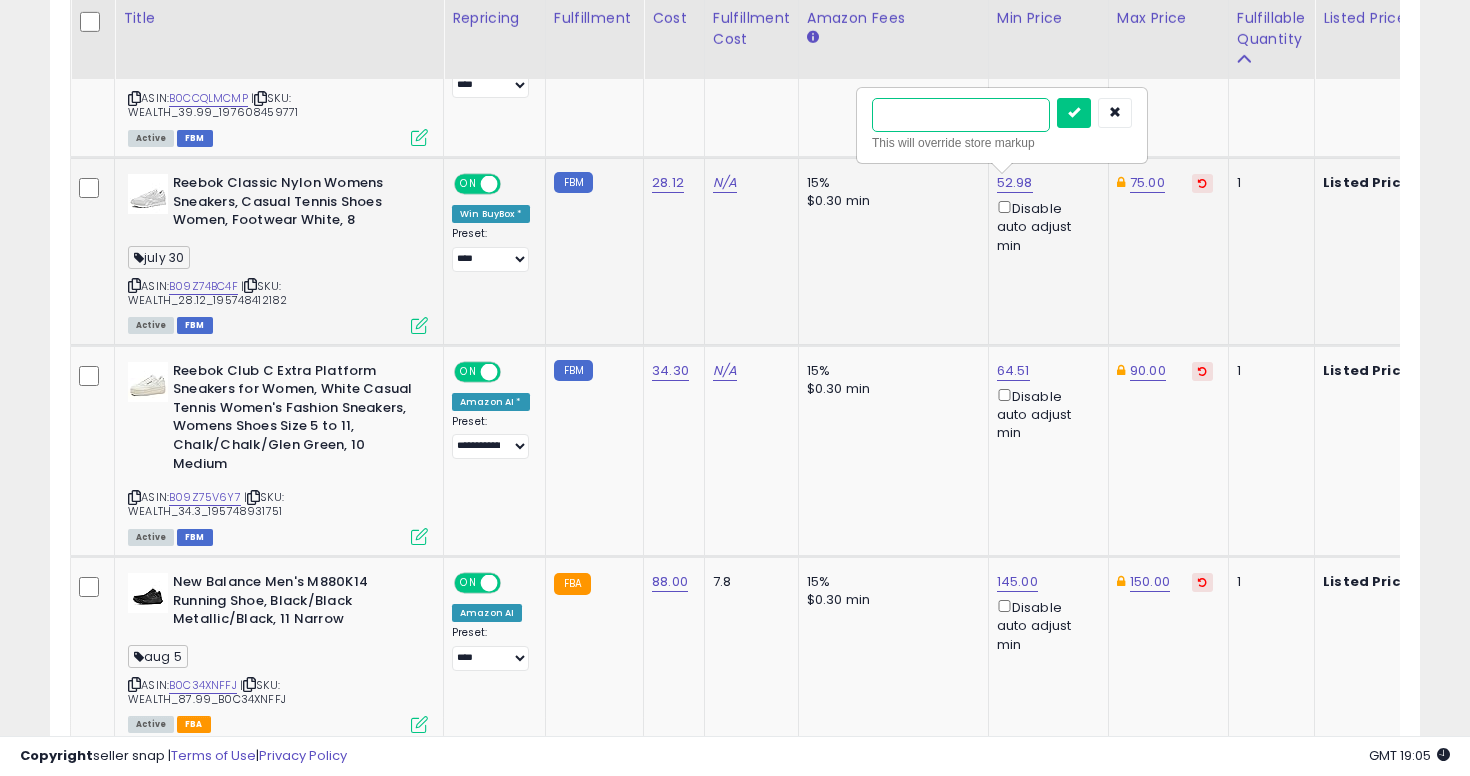 type on "****" 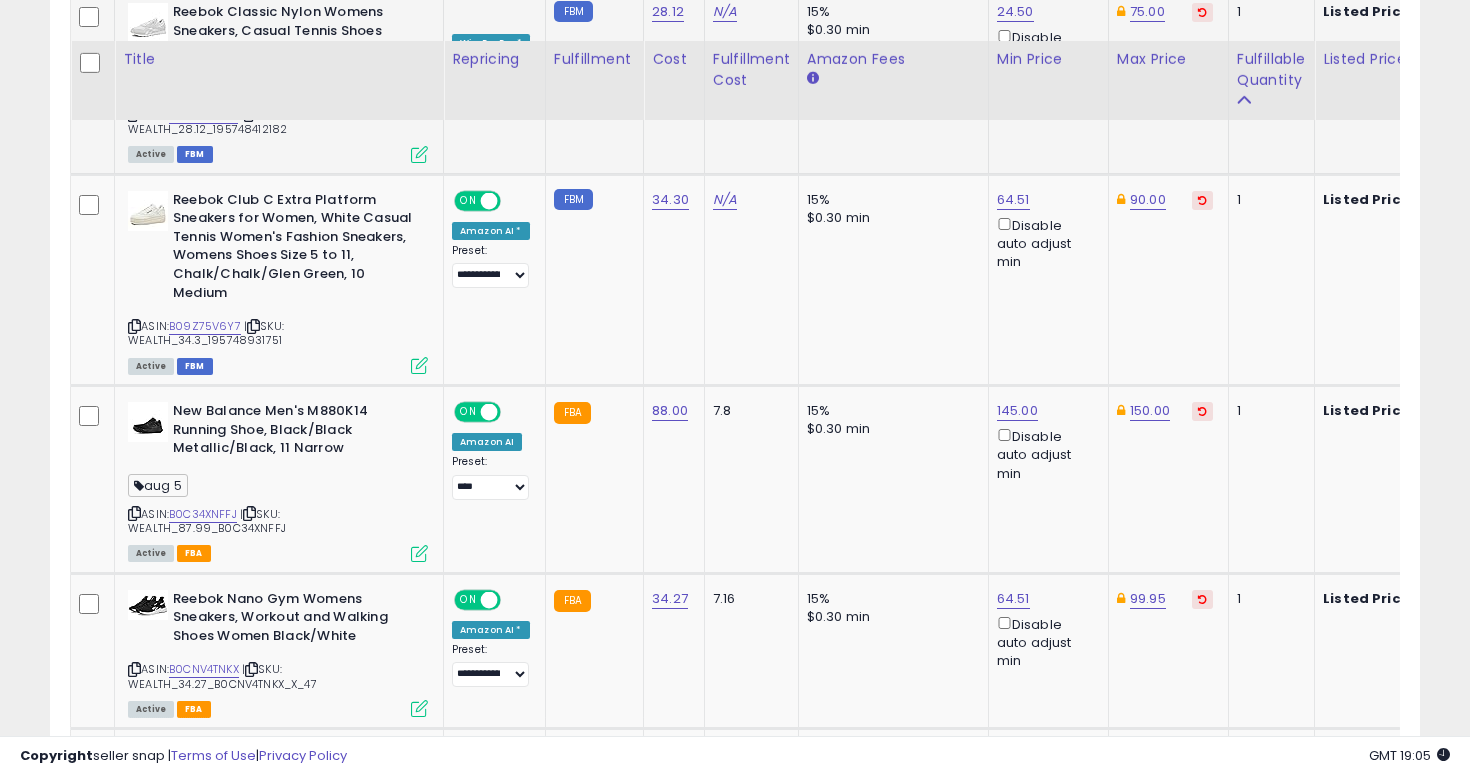 scroll, scrollTop: 1744, scrollLeft: 0, axis: vertical 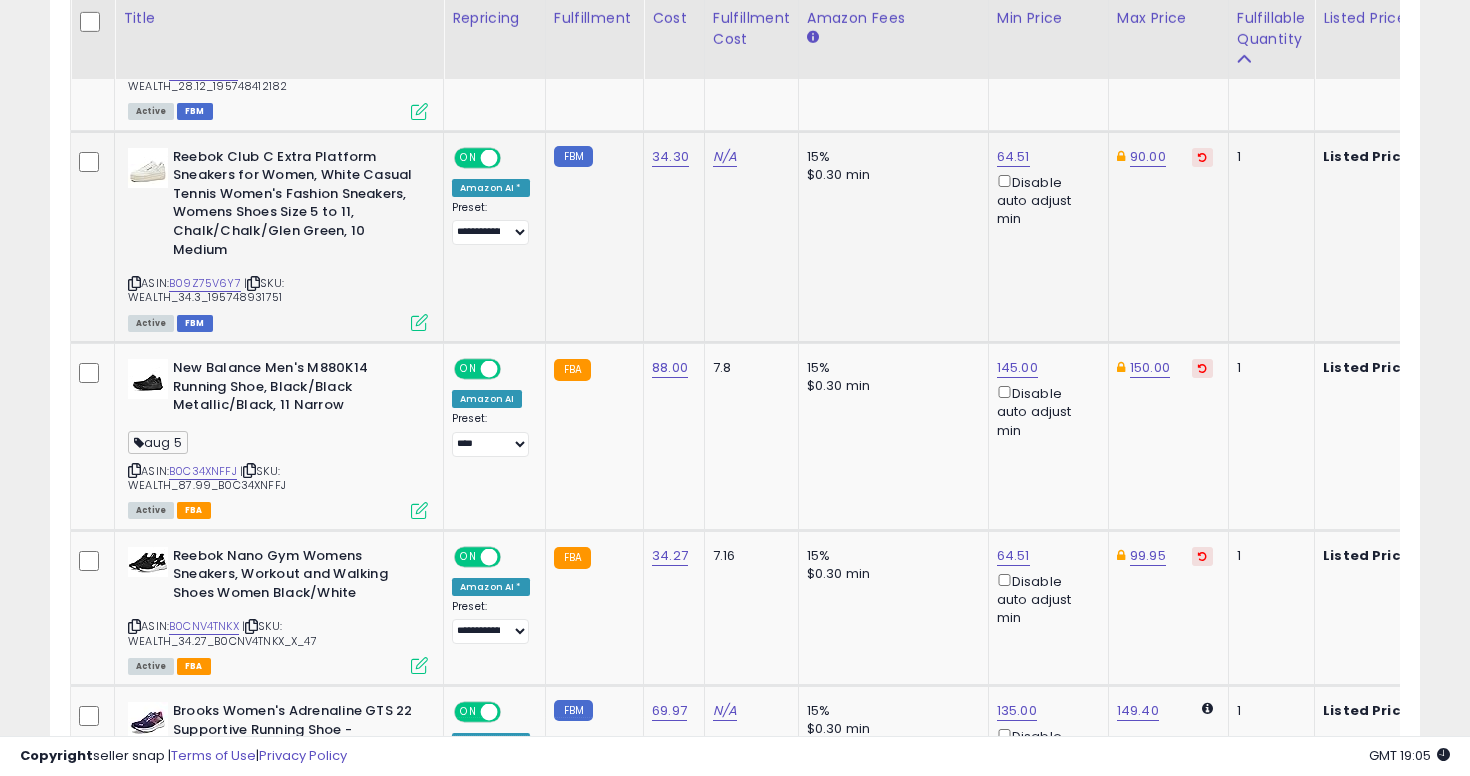 click at bounding box center (134, 283) 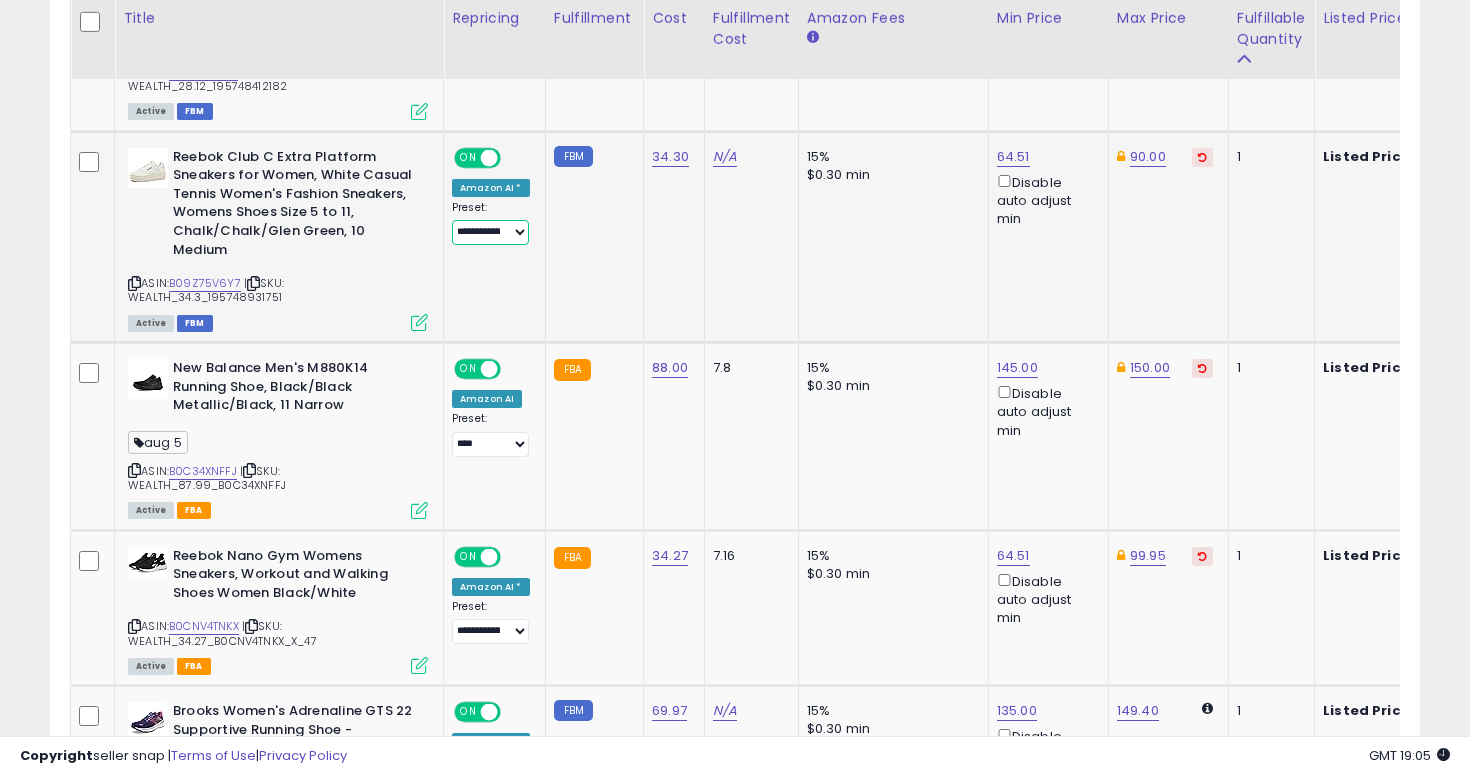 click on "**********" at bounding box center (490, 232) 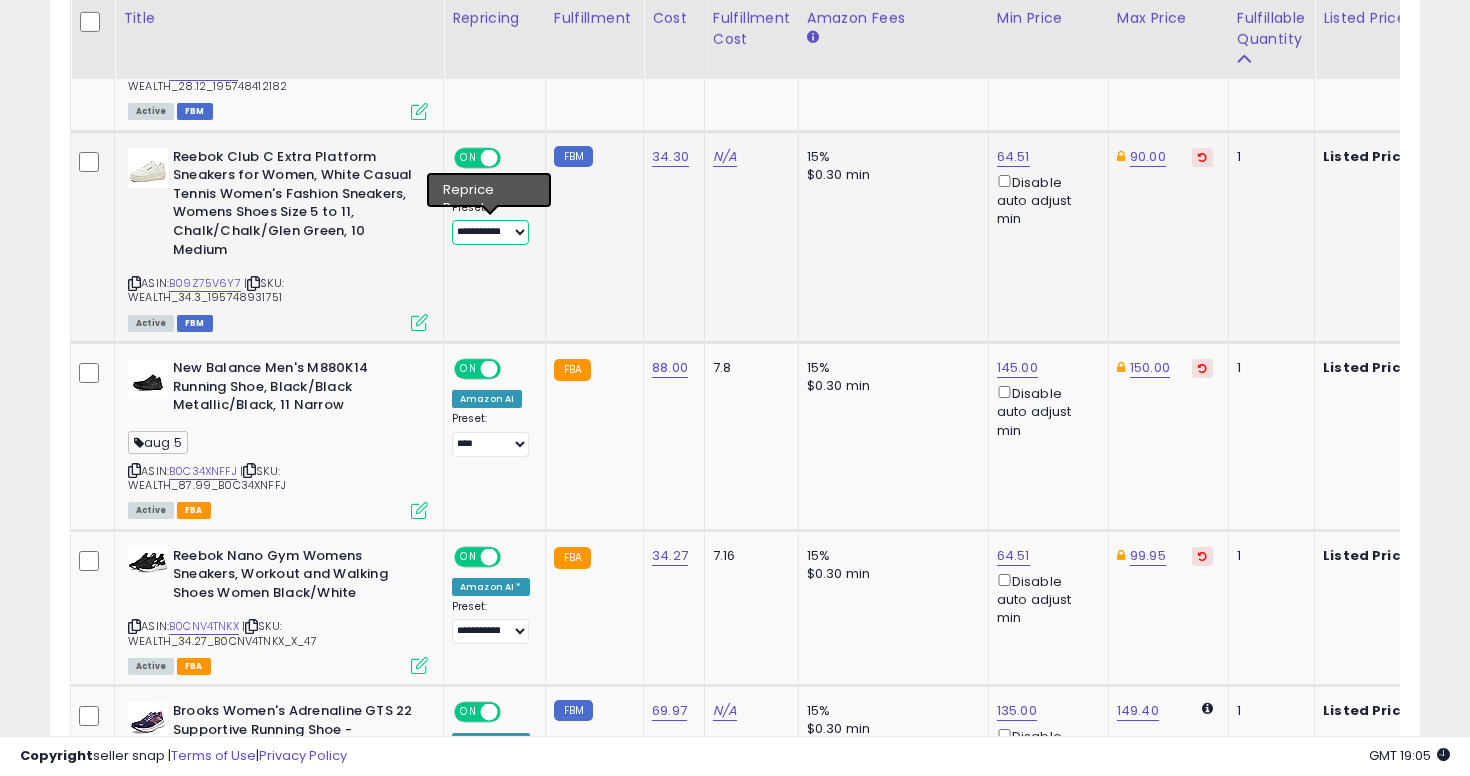select on "****" 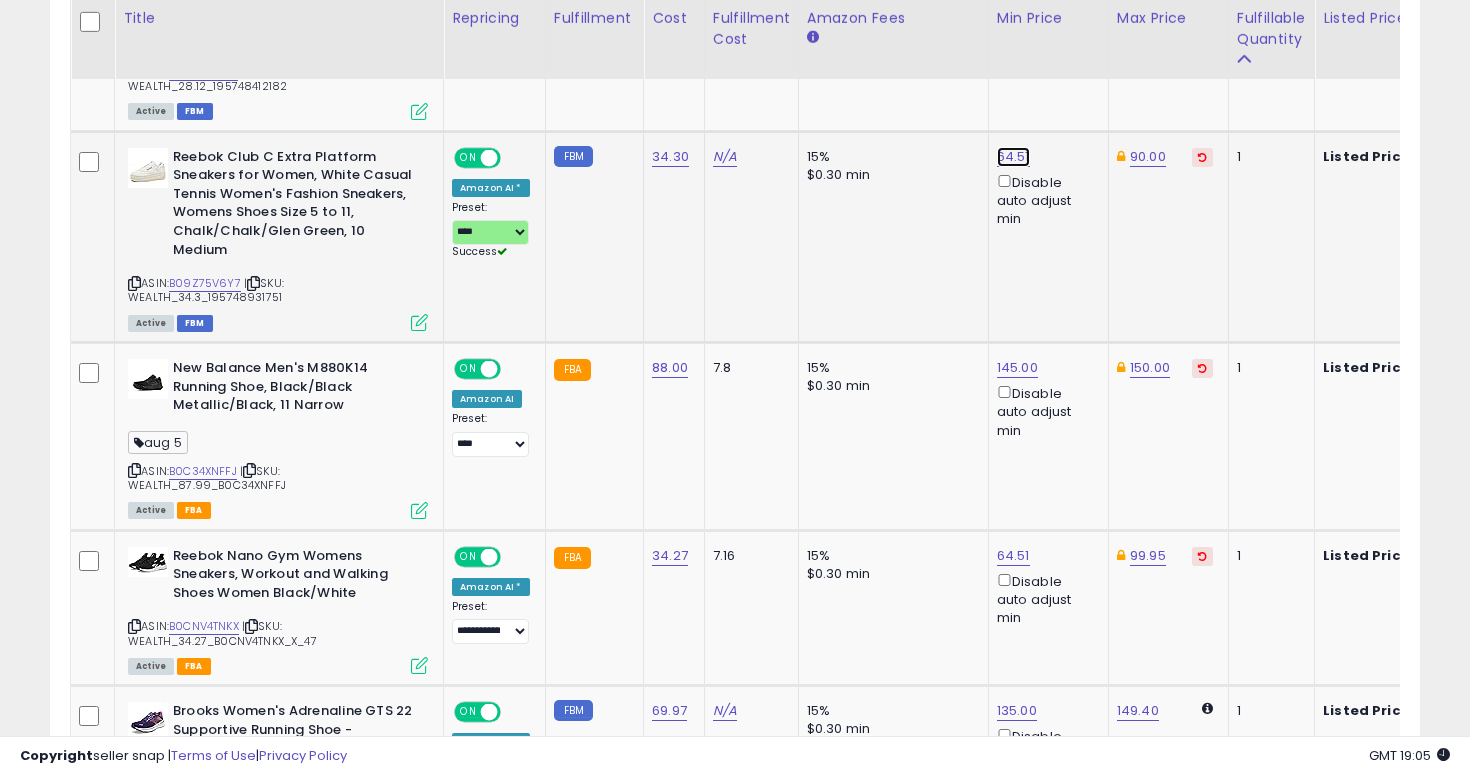click on "64.51" at bounding box center [1015, -670] 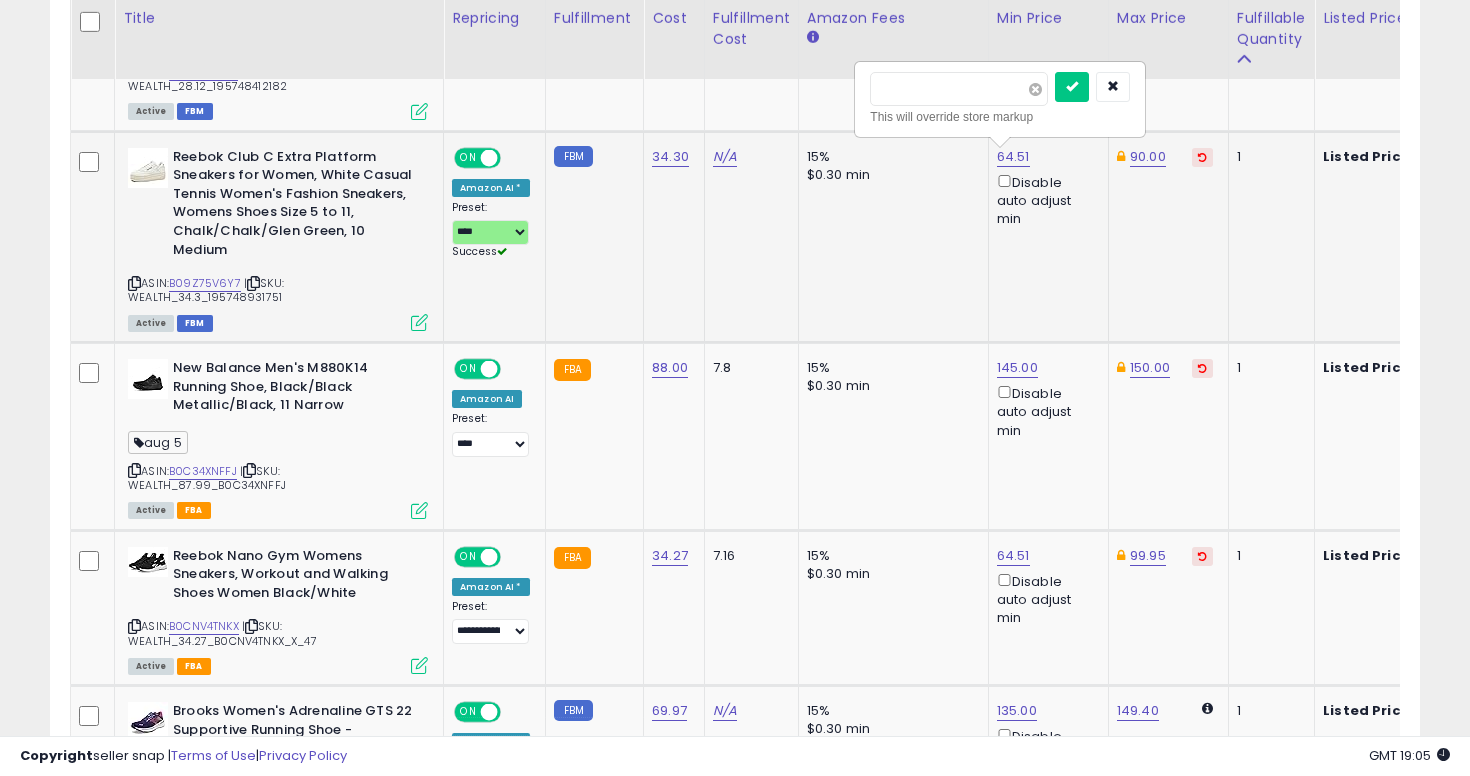 click at bounding box center [1035, 89] 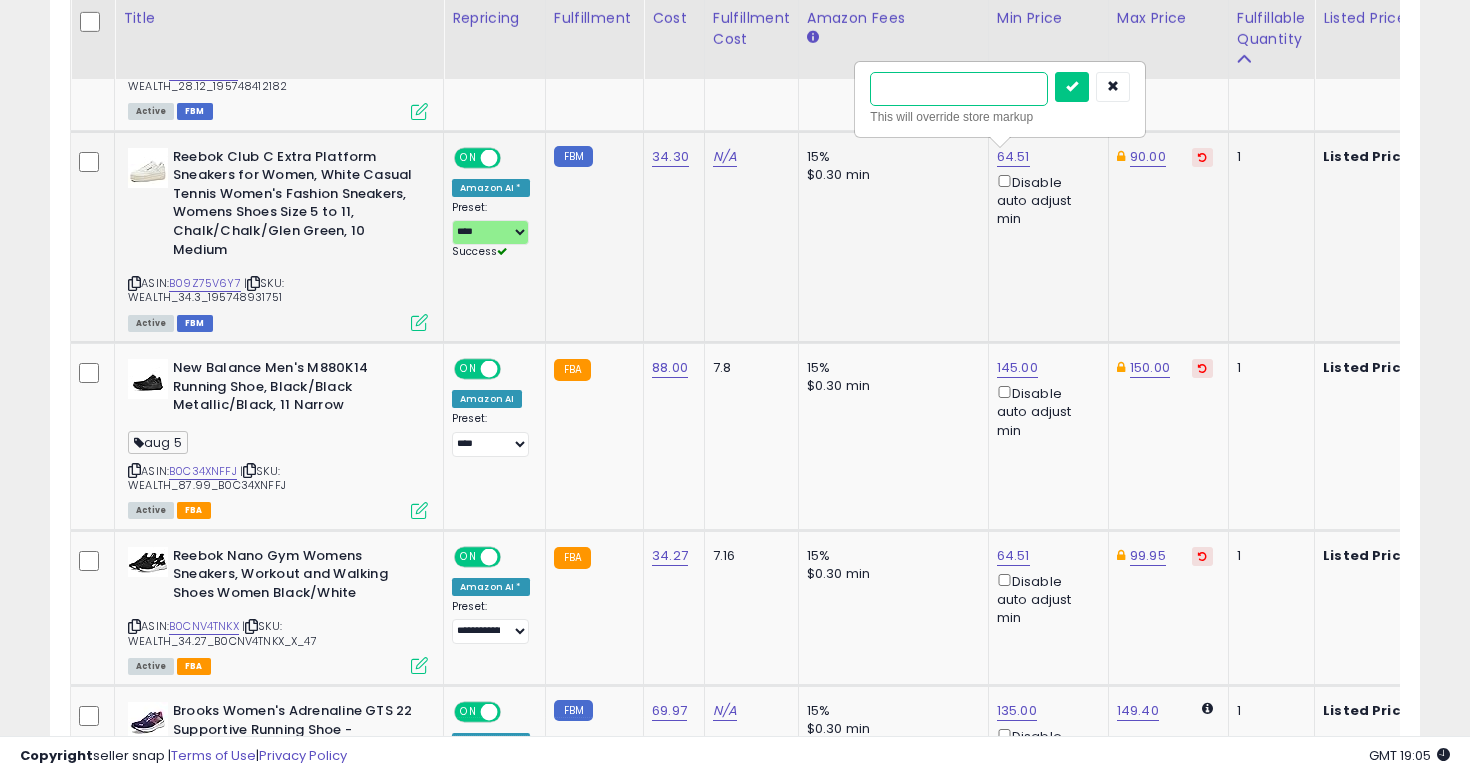 type on "**" 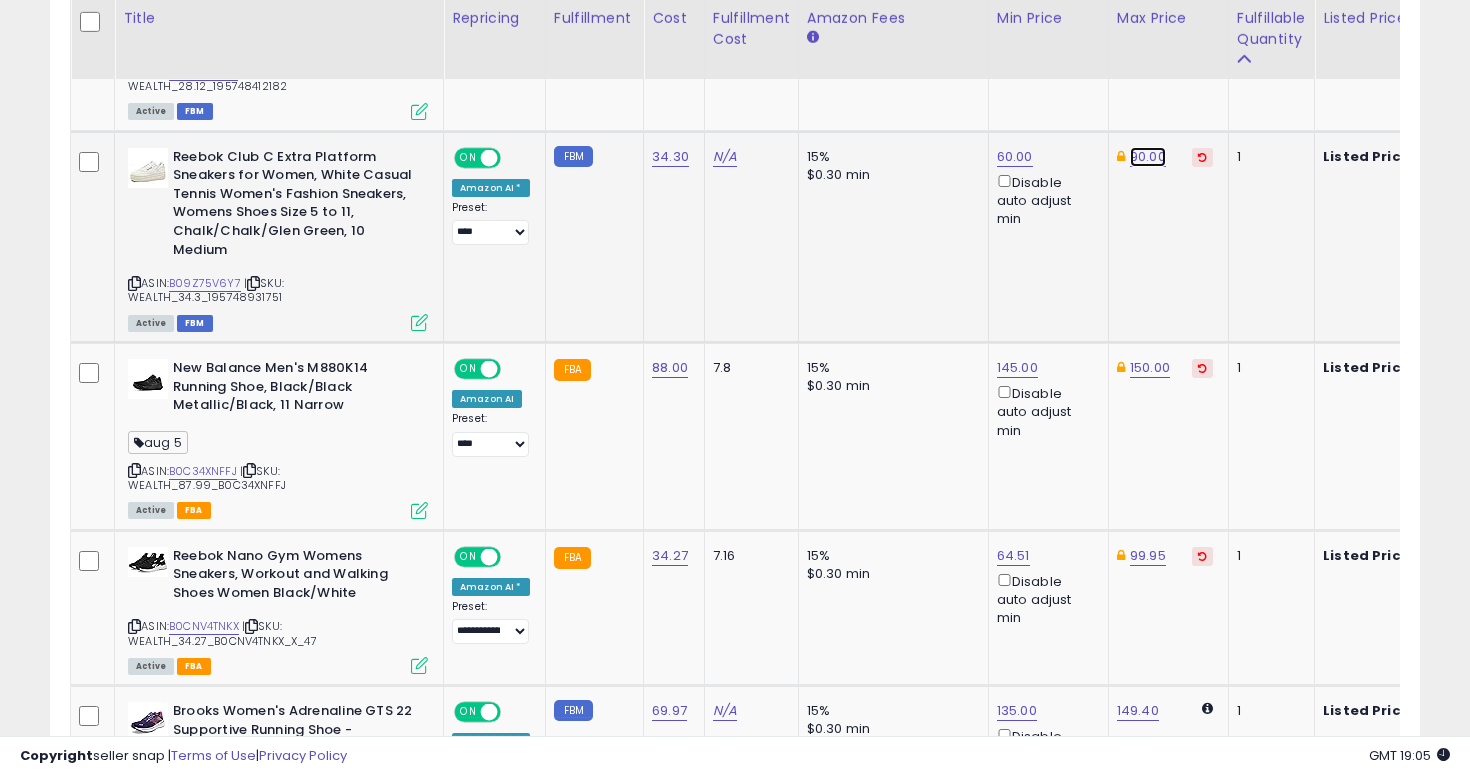 click on "90.00" at bounding box center [1150, -670] 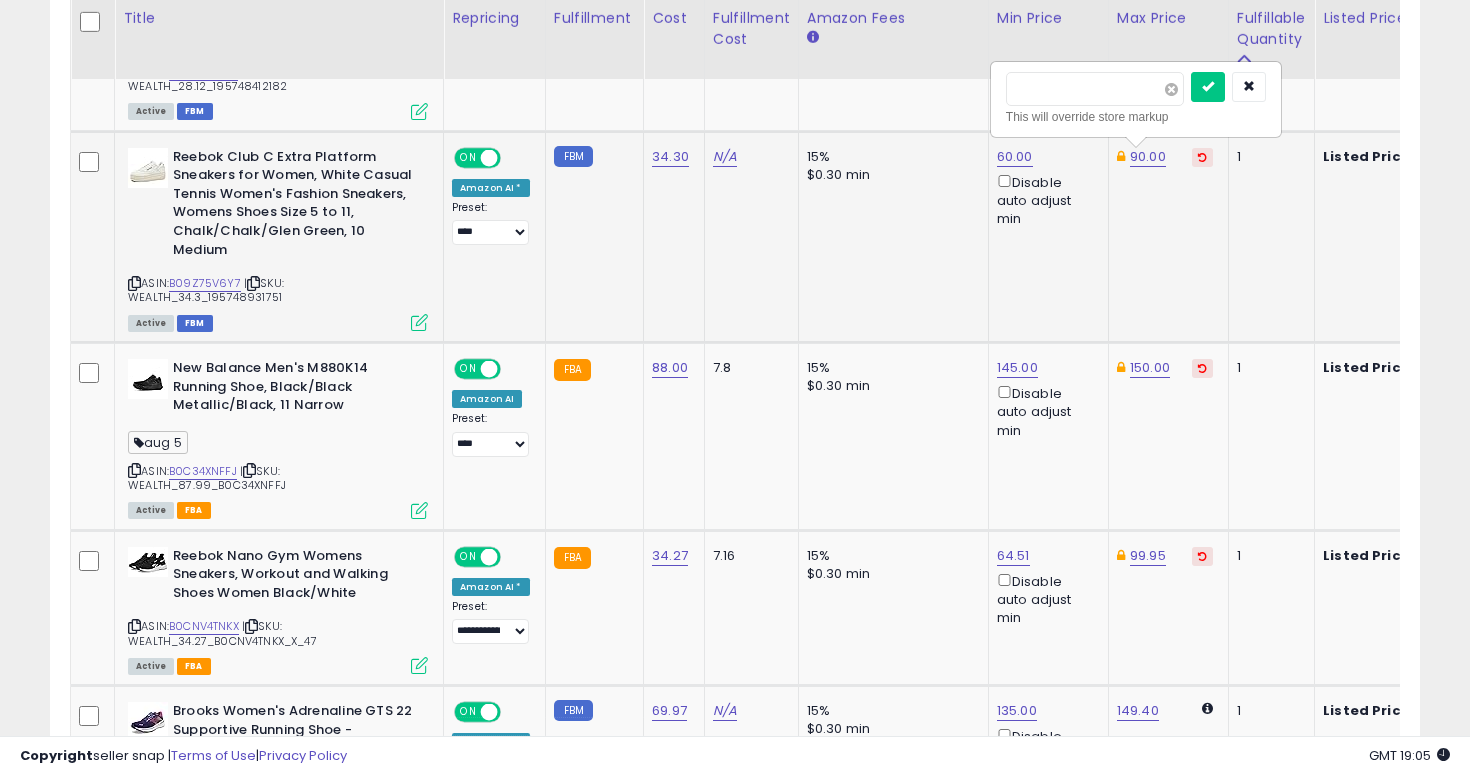 click at bounding box center (1171, 89) 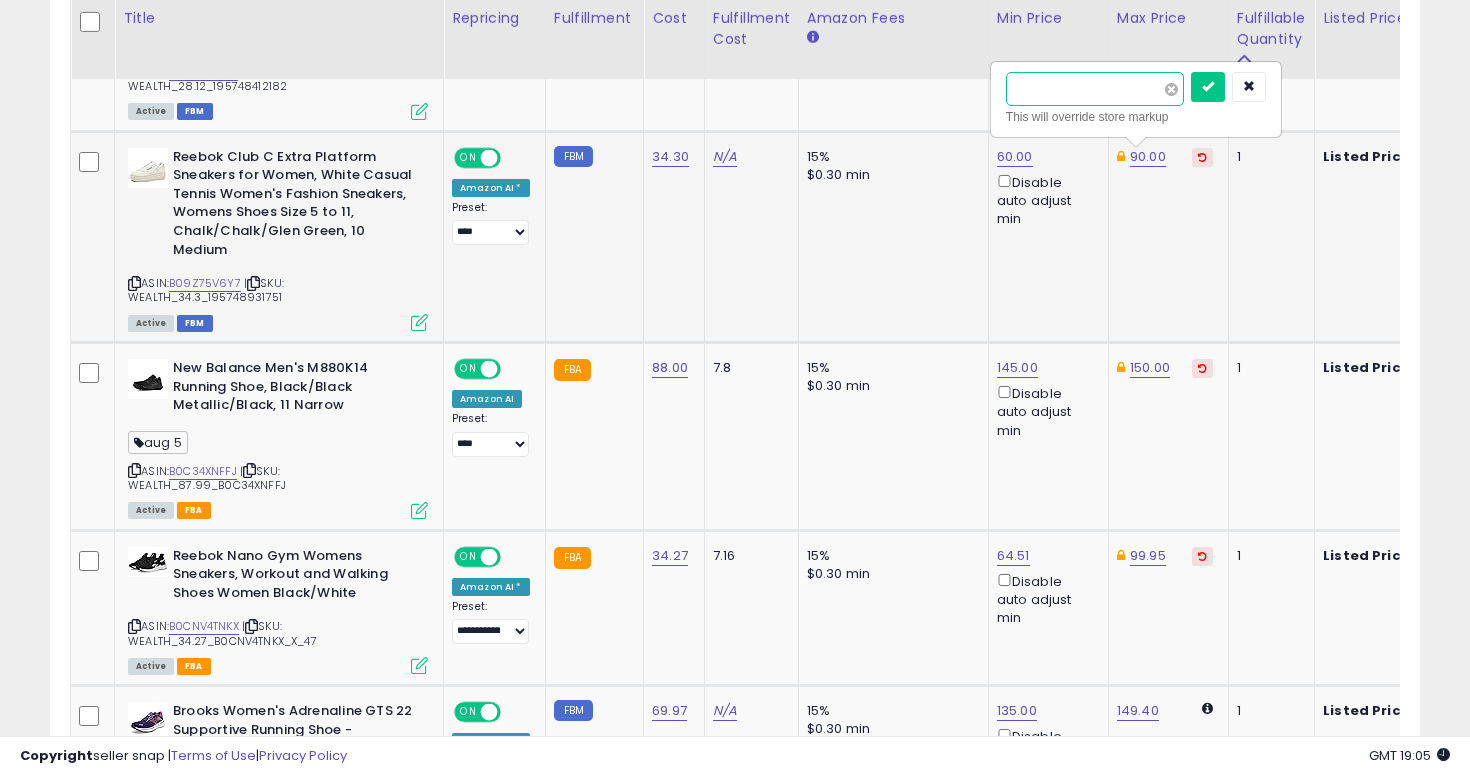 type on "*****" 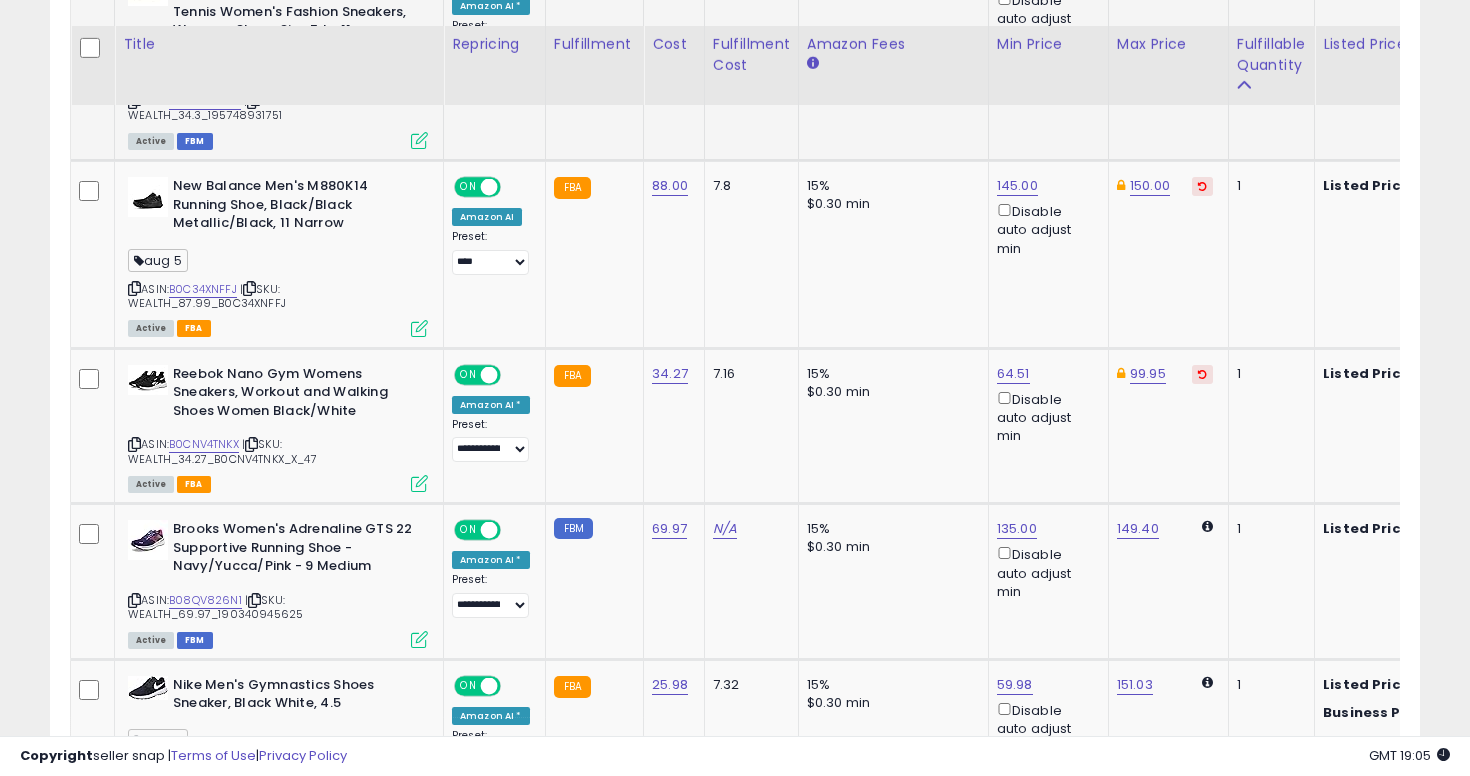 scroll, scrollTop: 1953, scrollLeft: 0, axis: vertical 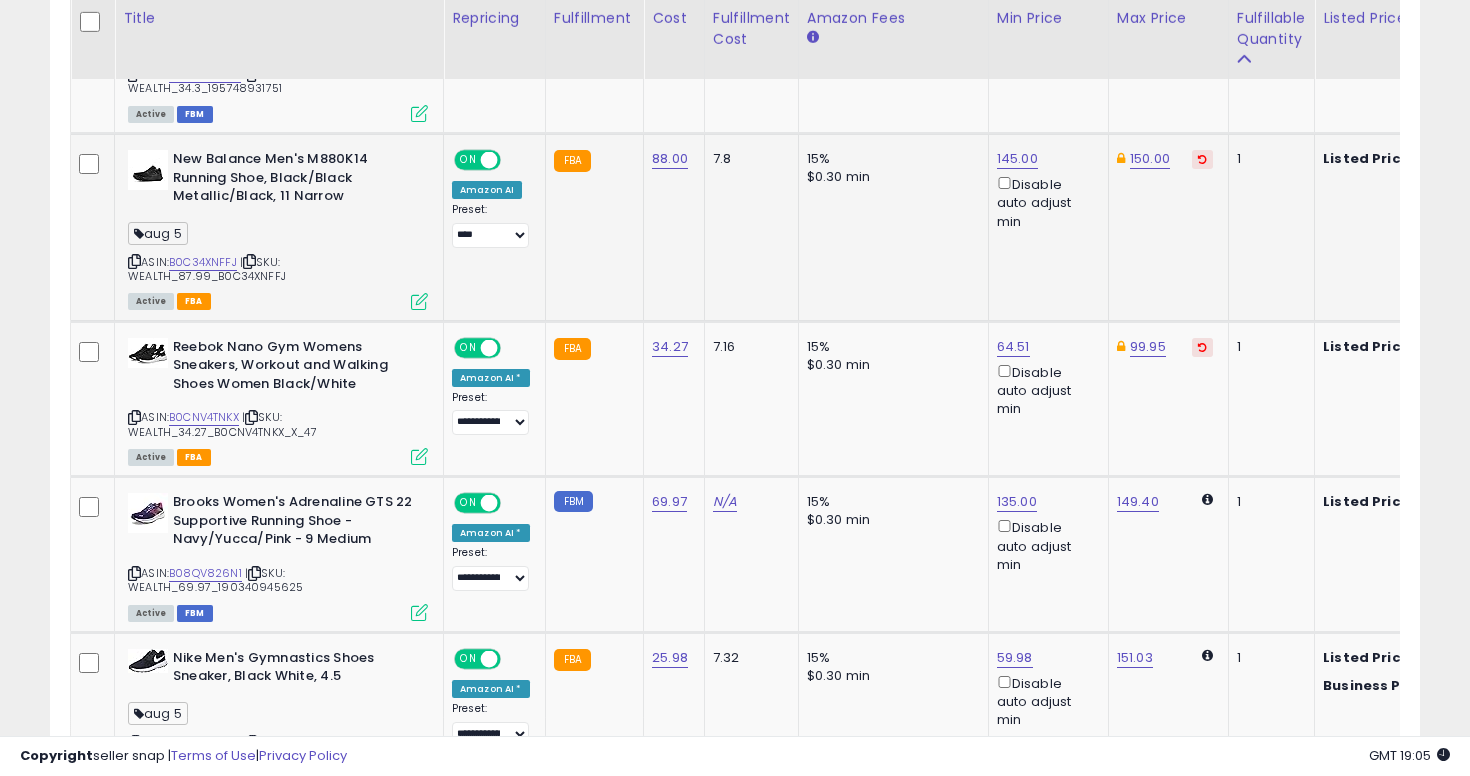 click on "ASIN:  B0C34XNFFJ    |   SKU: WEALTH_87.99_B0C34XNFFJ Active FBA" at bounding box center (278, 229) 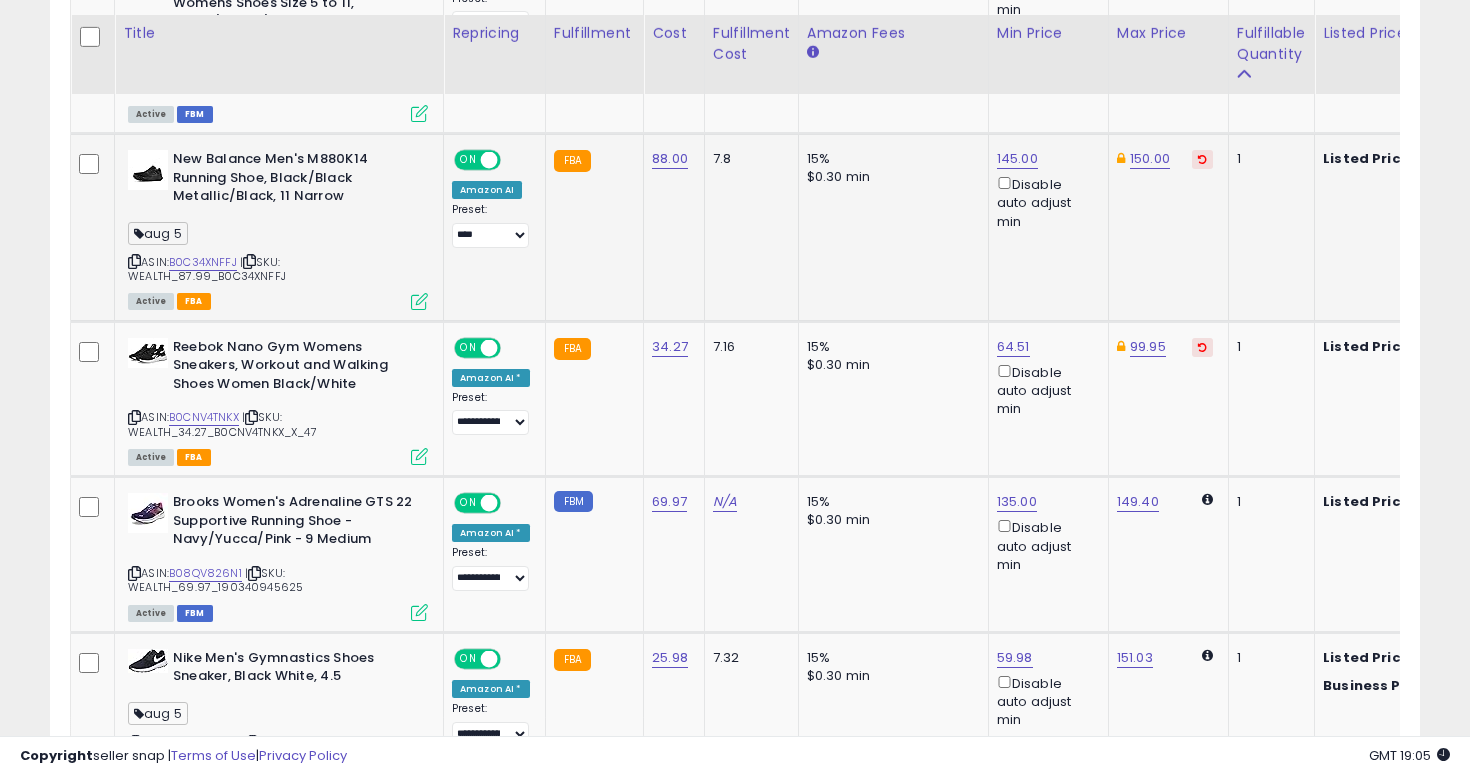 scroll, scrollTop: 2145, scrollLeft: 0, axis: vertical 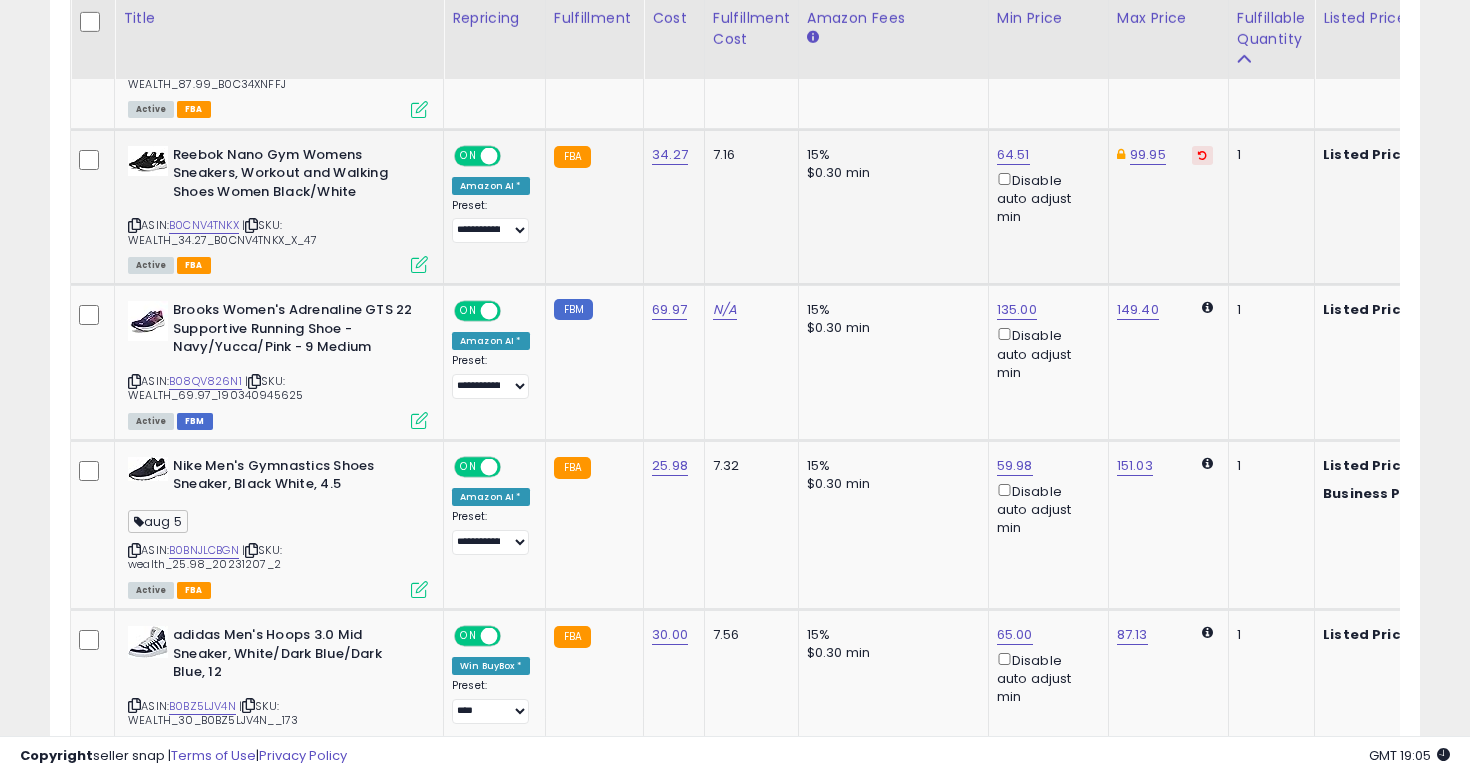 click at bounding box center [134, 225] 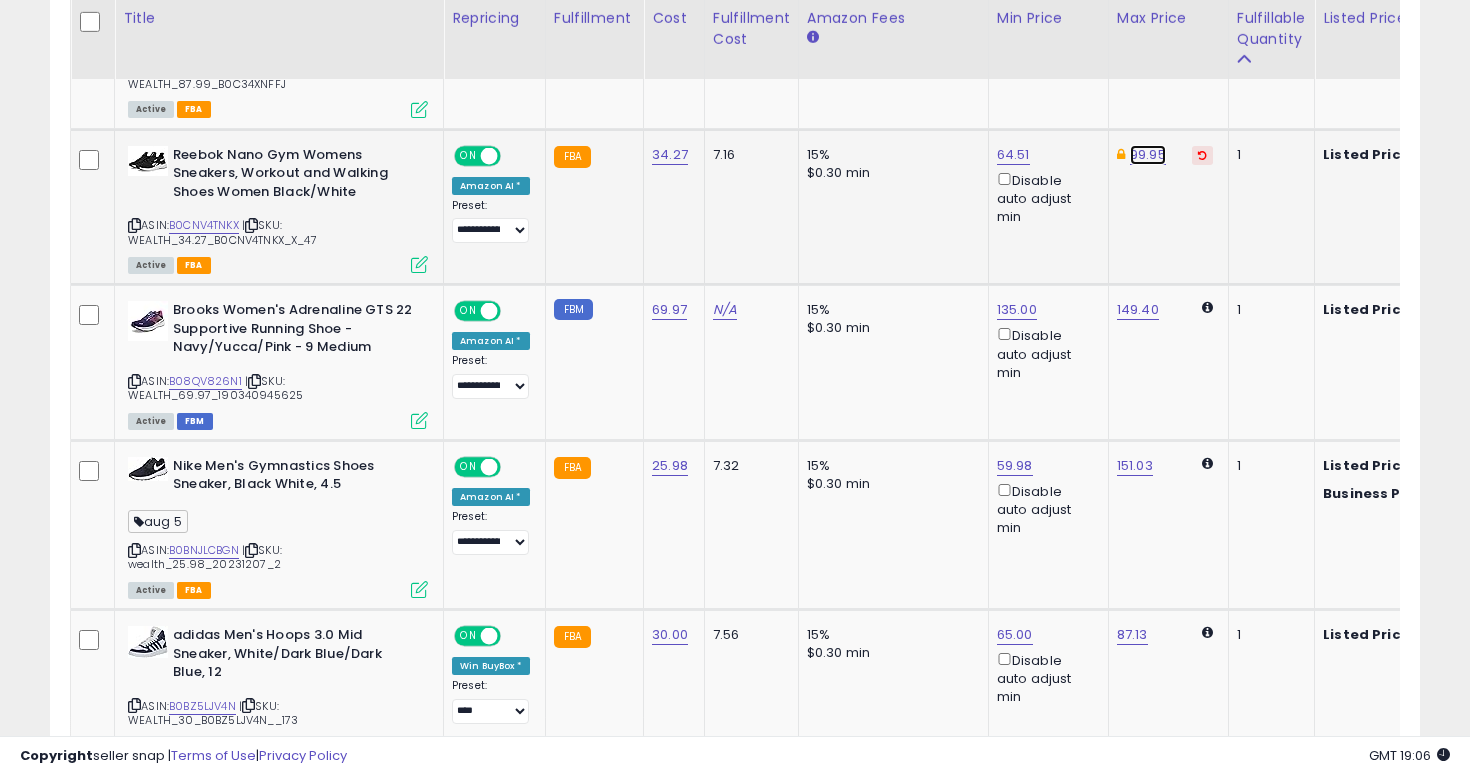 click on "99.95" at bounding box center (1150, -1071) 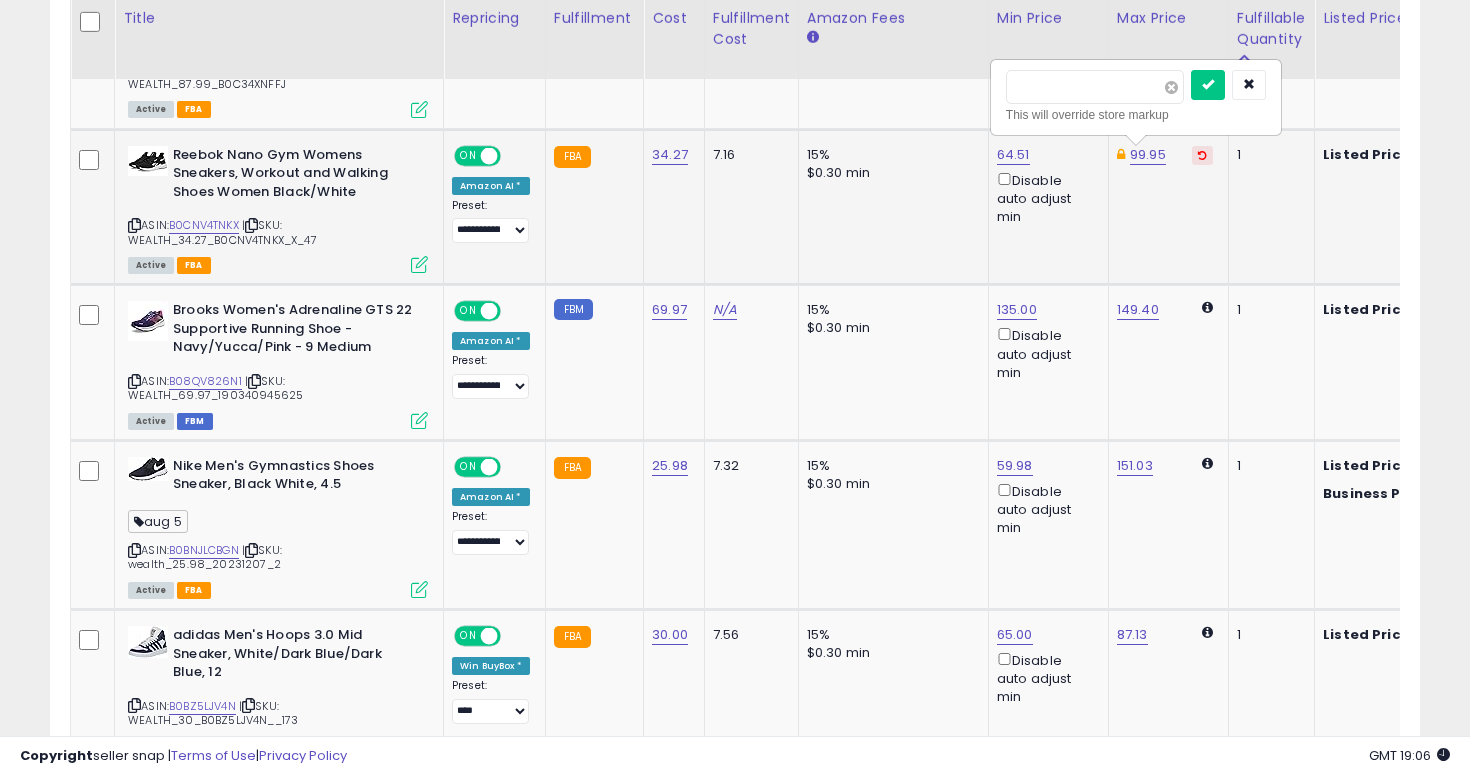 click at bounding box center [1171, 87] 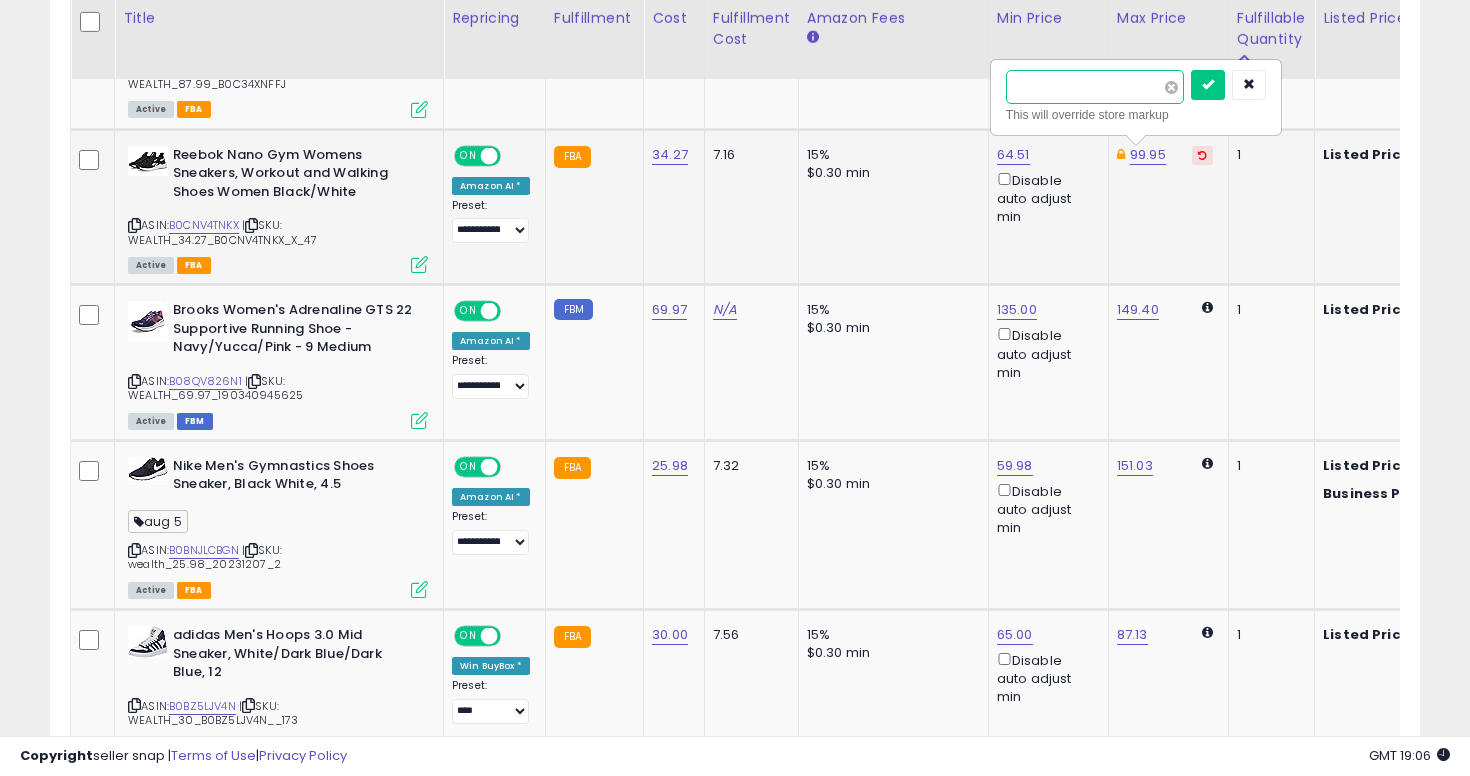 type on "****" 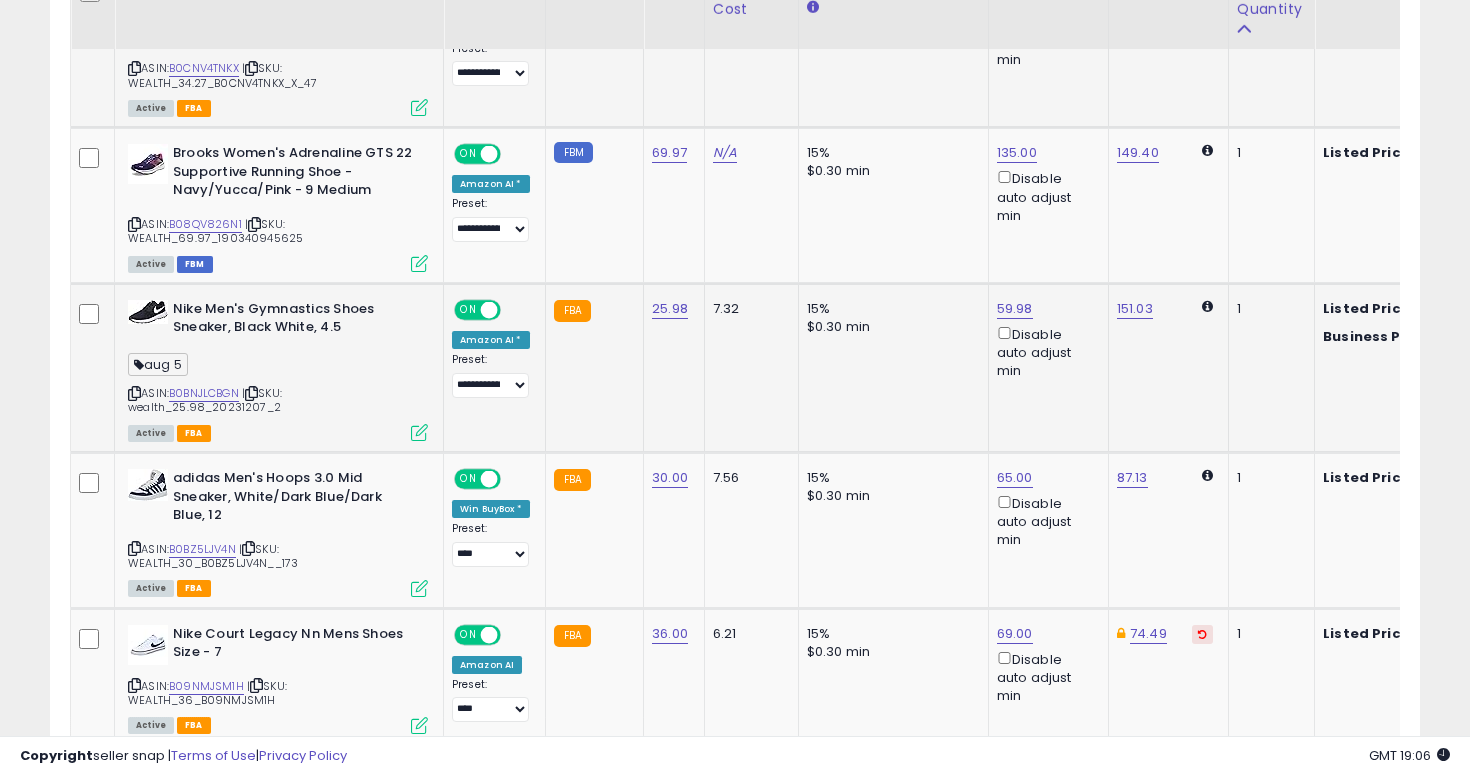 scroll, scrollTop: 2320, scrollLeft: 0, axis: vertical 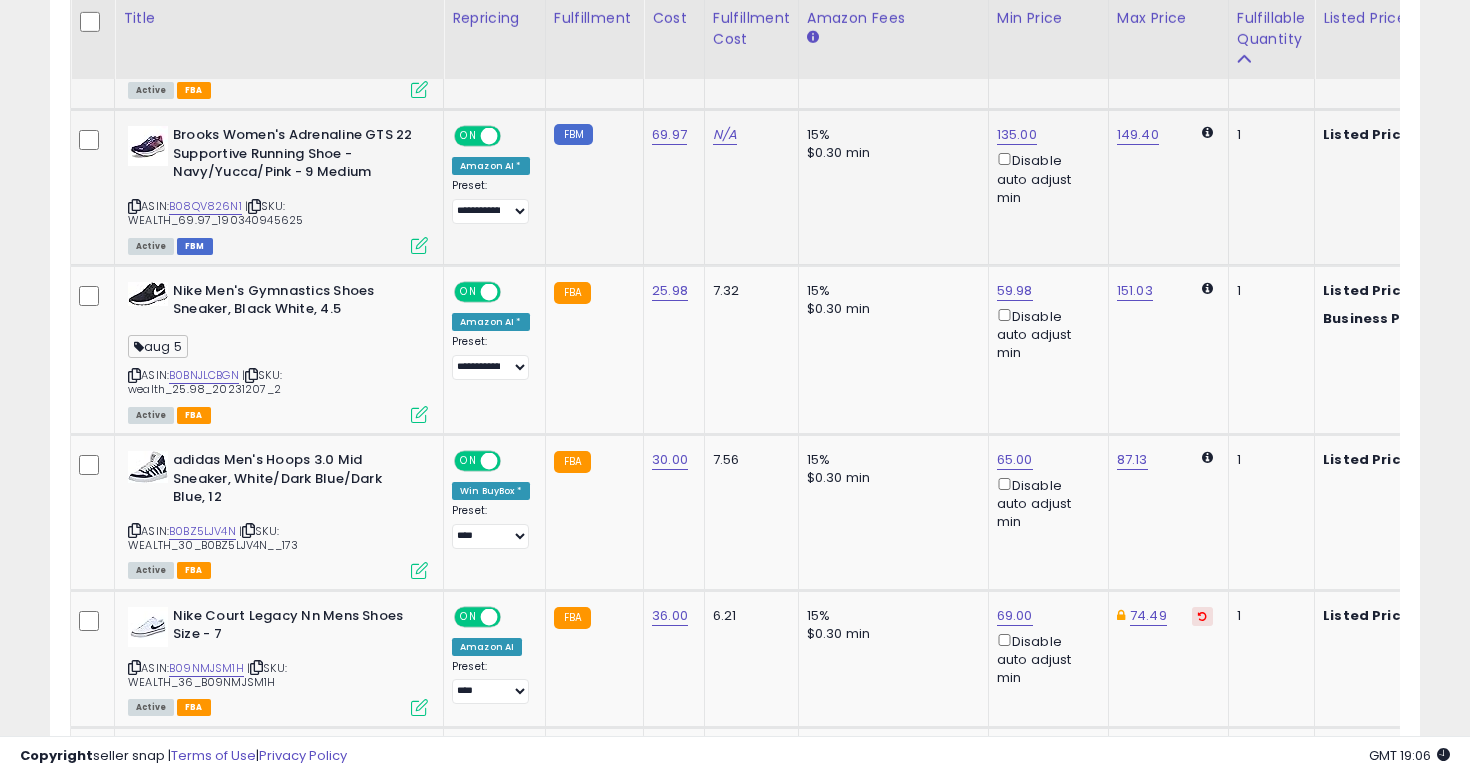 click at bounding box center [134, 206] 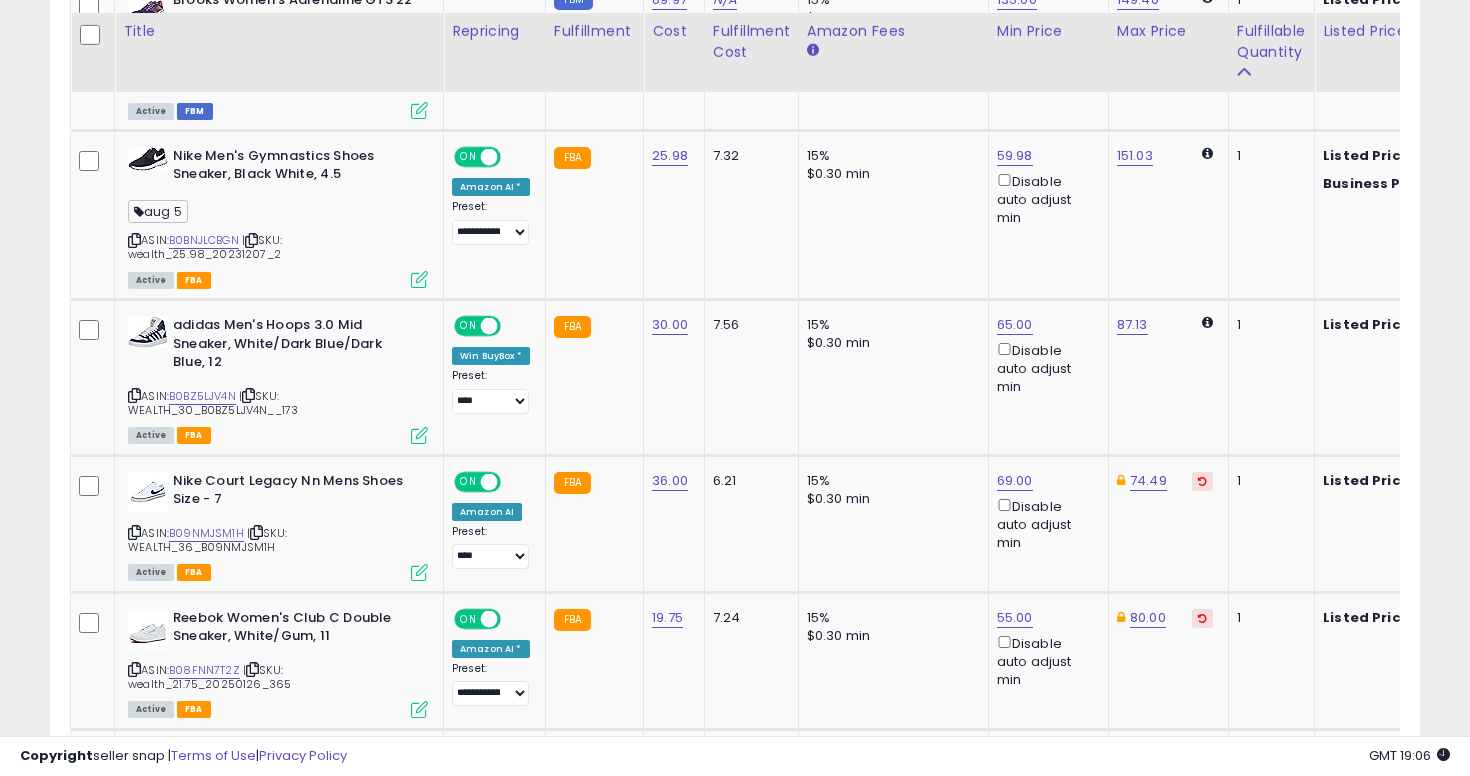 scroll, scrollTop: 2476, scrollLeft: 0, axis: vertical 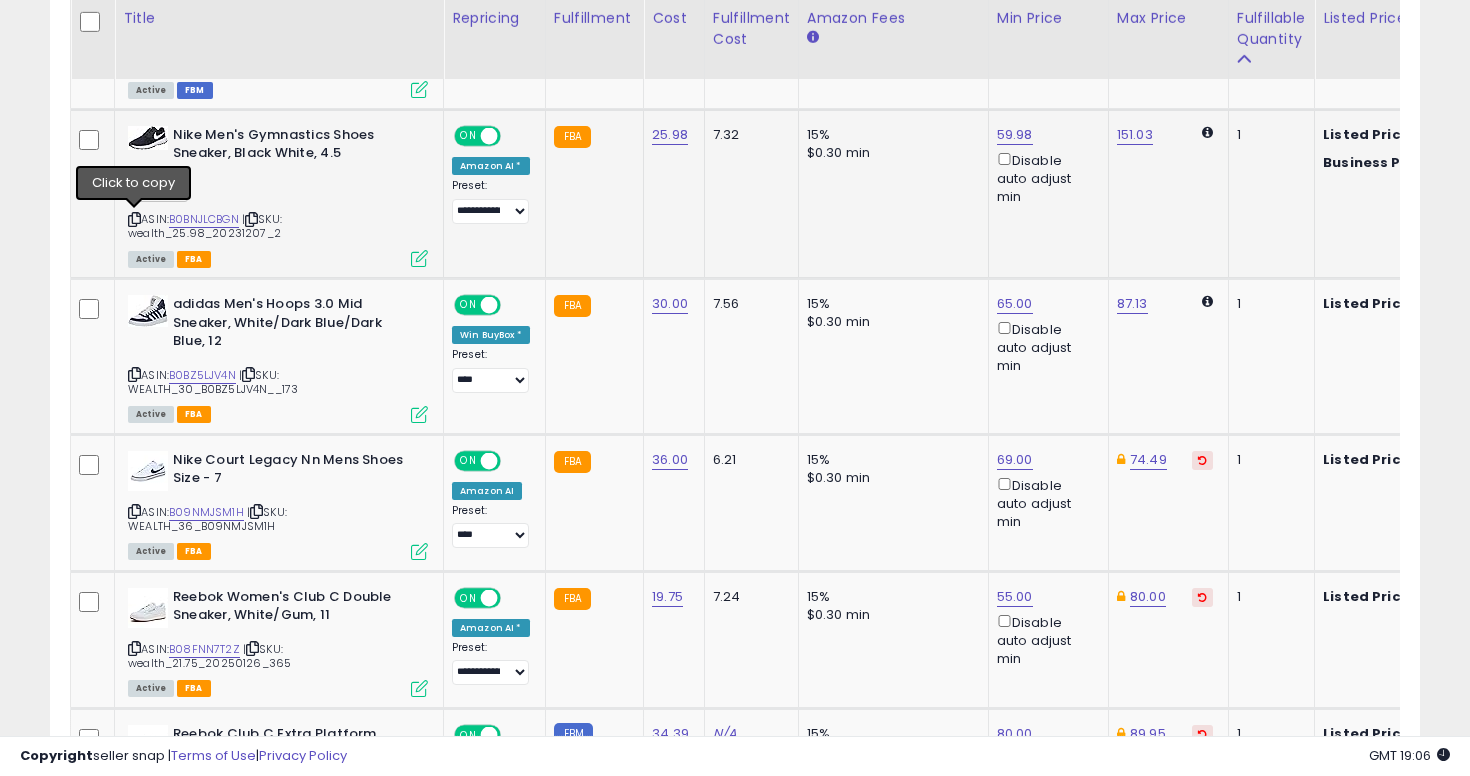 click at bounding box center [134, 219] 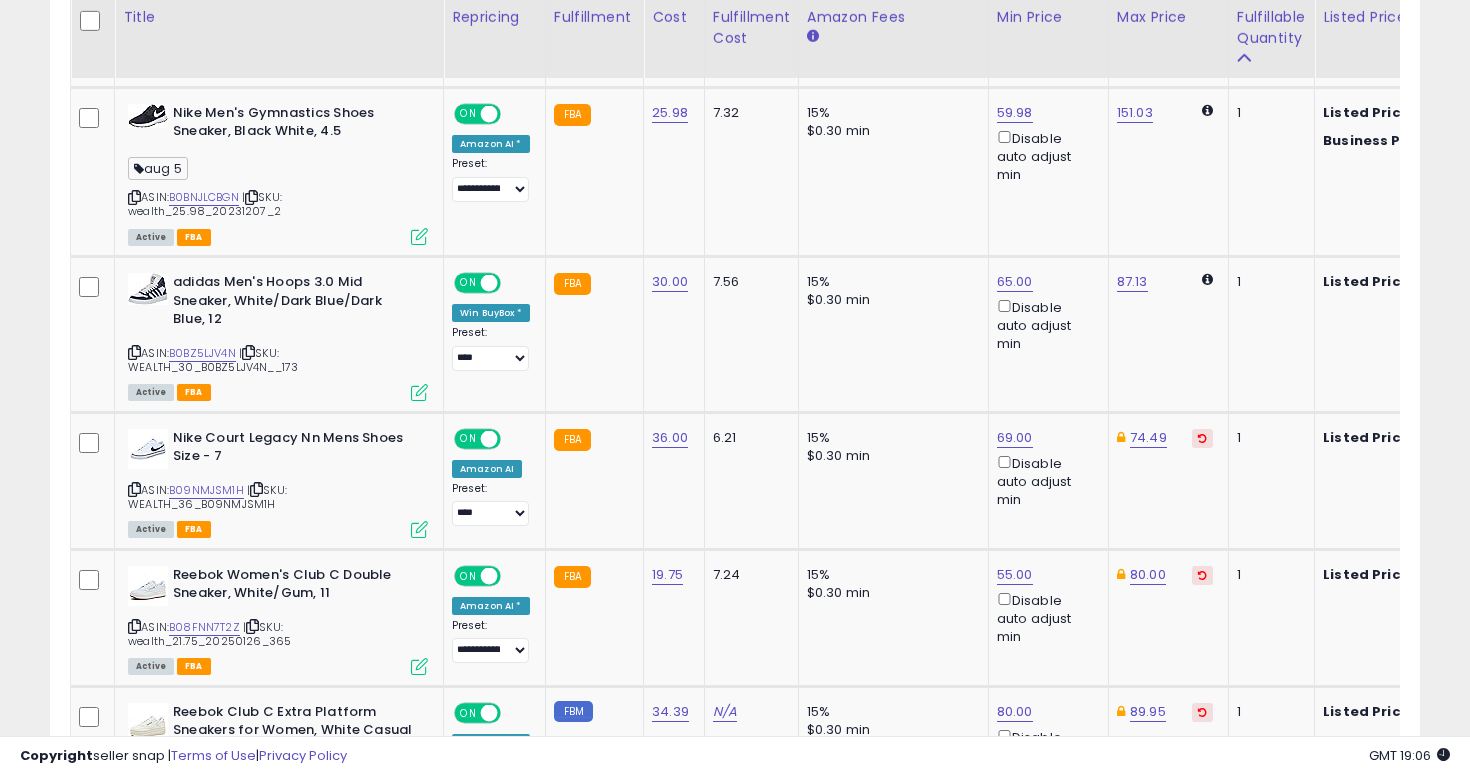 scroll, scrollTop: 2497, scrollLeft: 0, axis: vertical 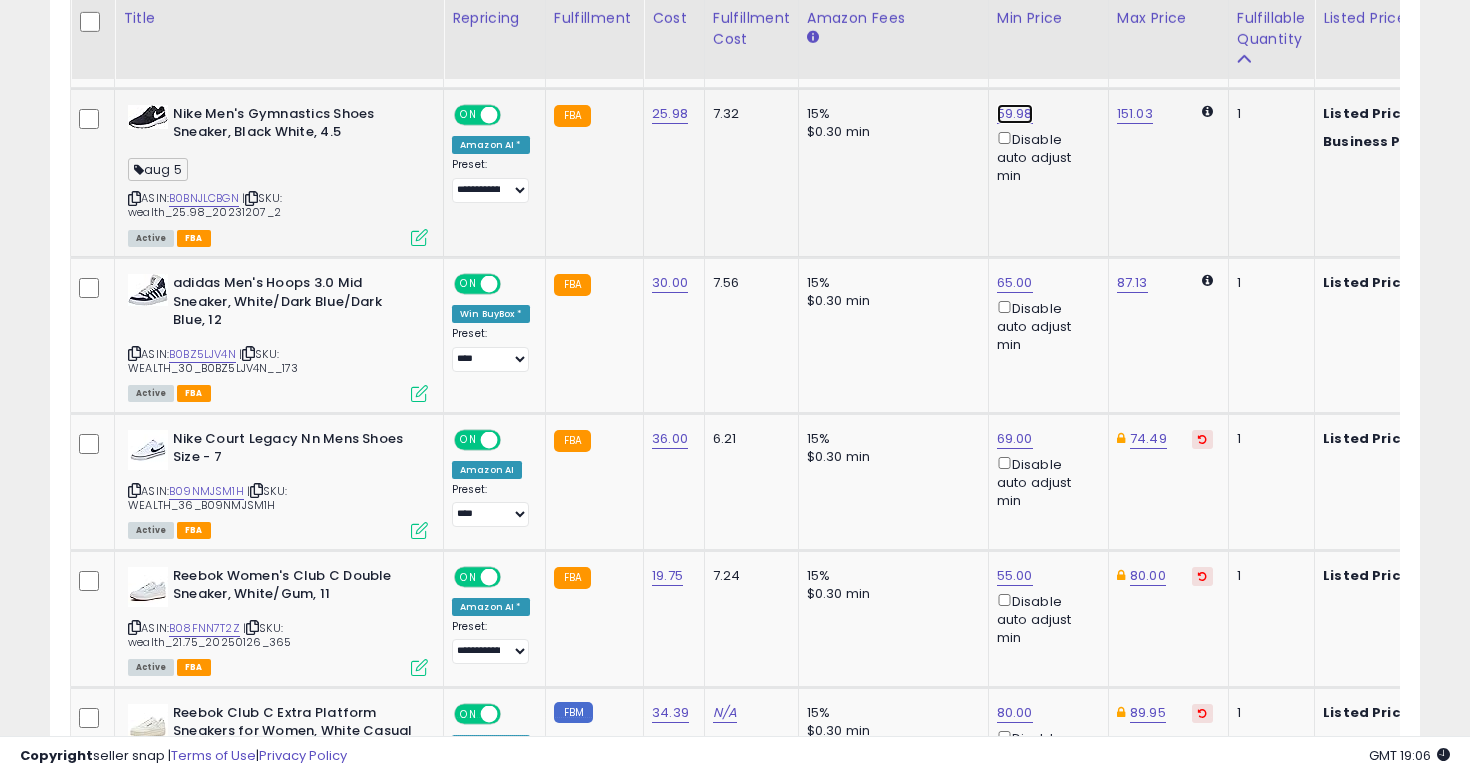 click on "59.98" at bounding box center [1015, -1423] 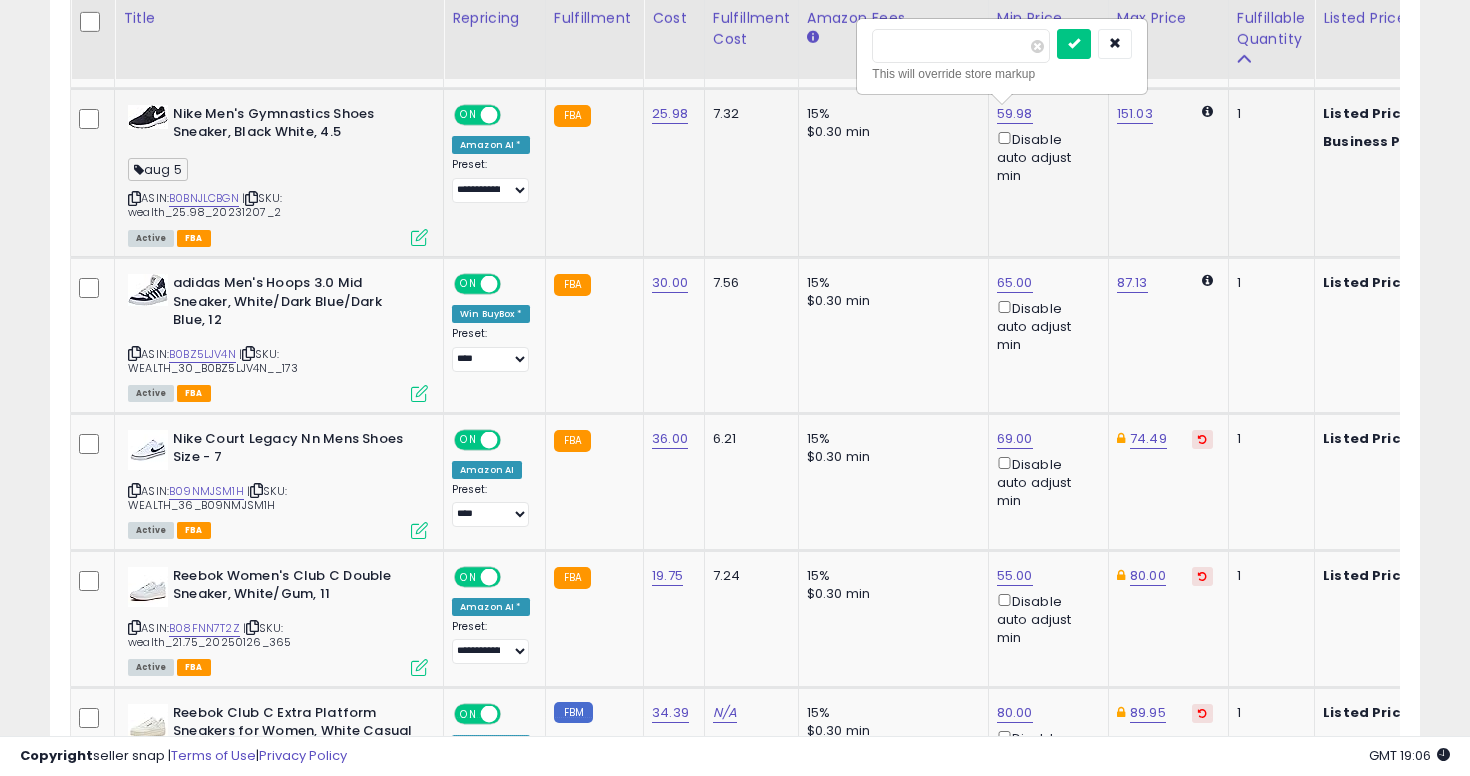 type on "*****" 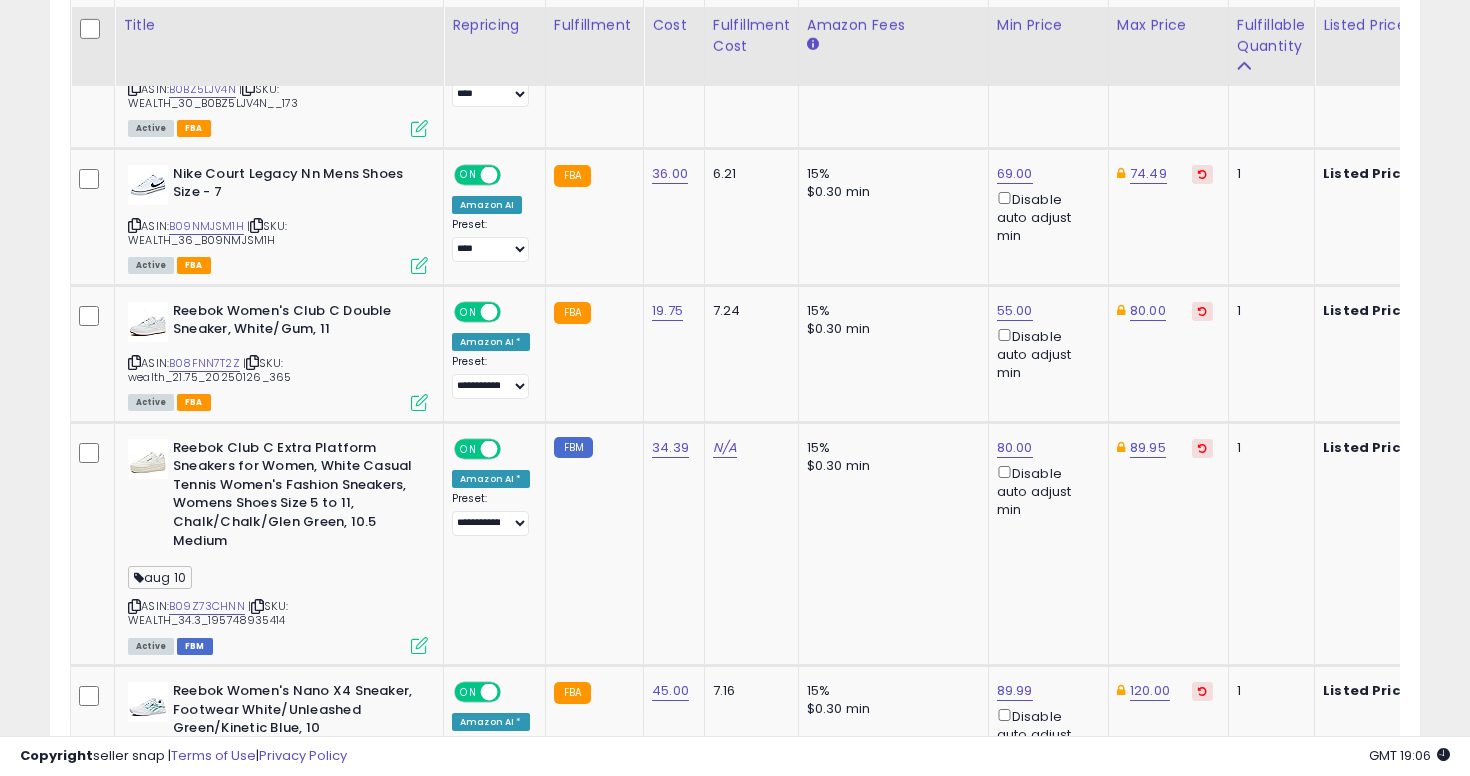 scroll, scrollTop: 2770, scrollLeft: 0, axis: vertical 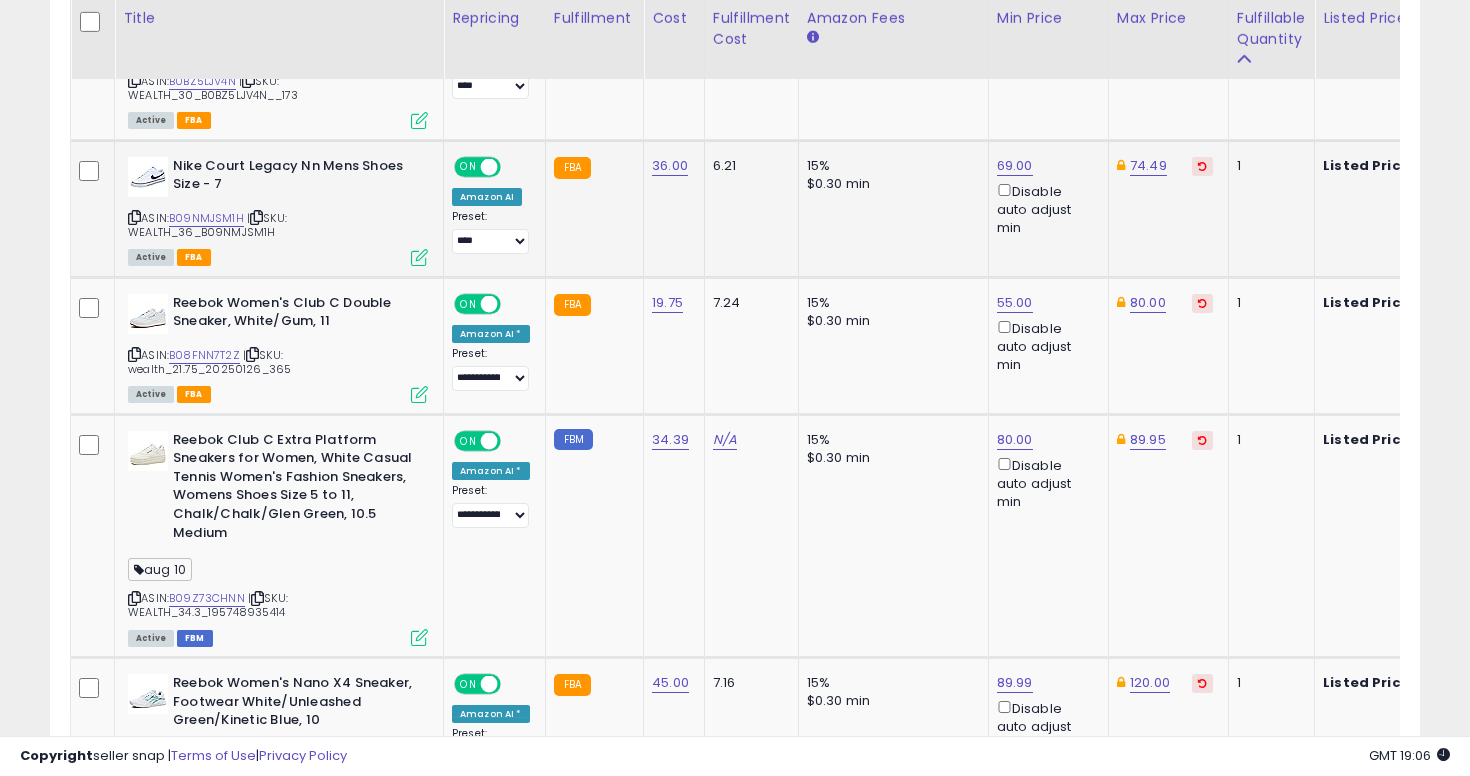 click at bounding box center [134, 217] 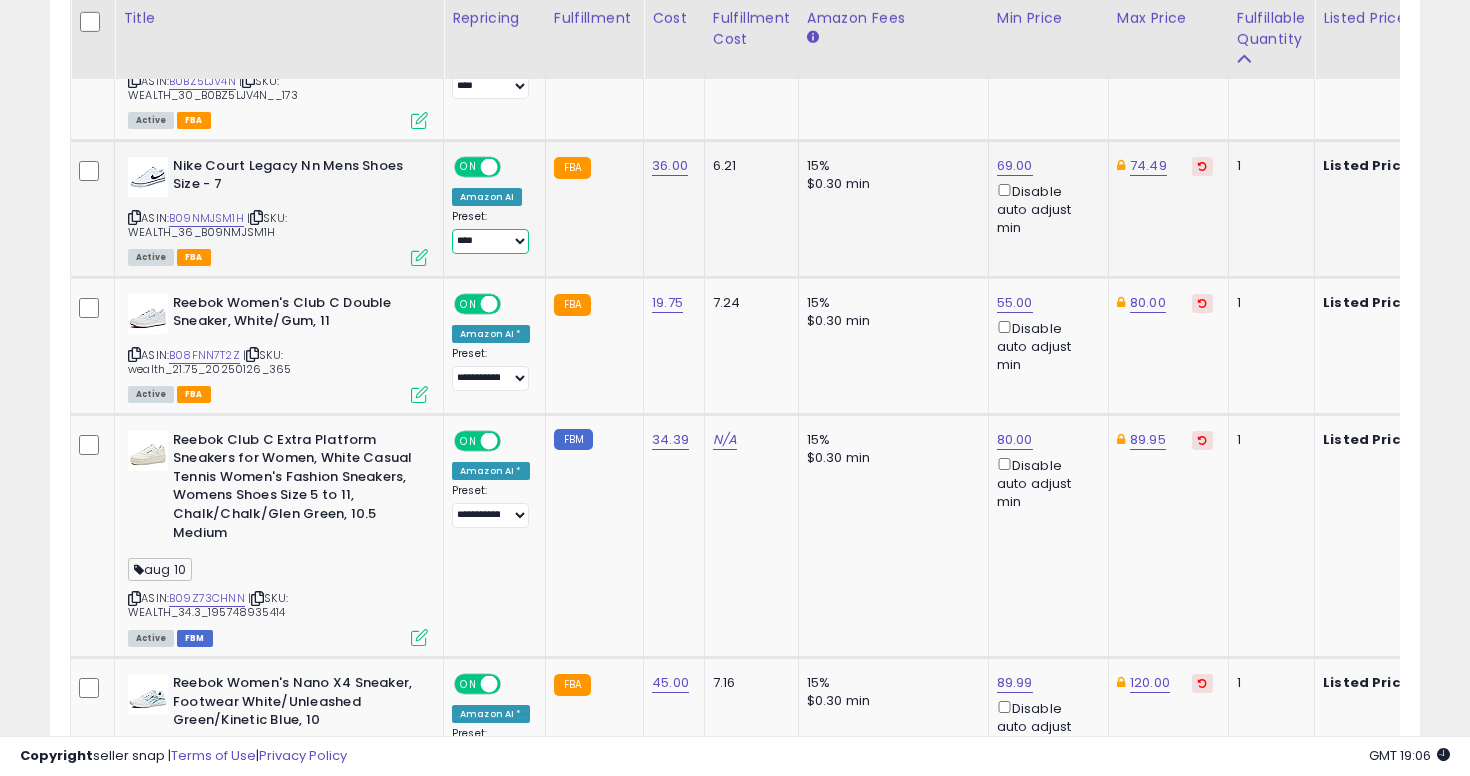click on "**********" at bounding box center [490, 241] 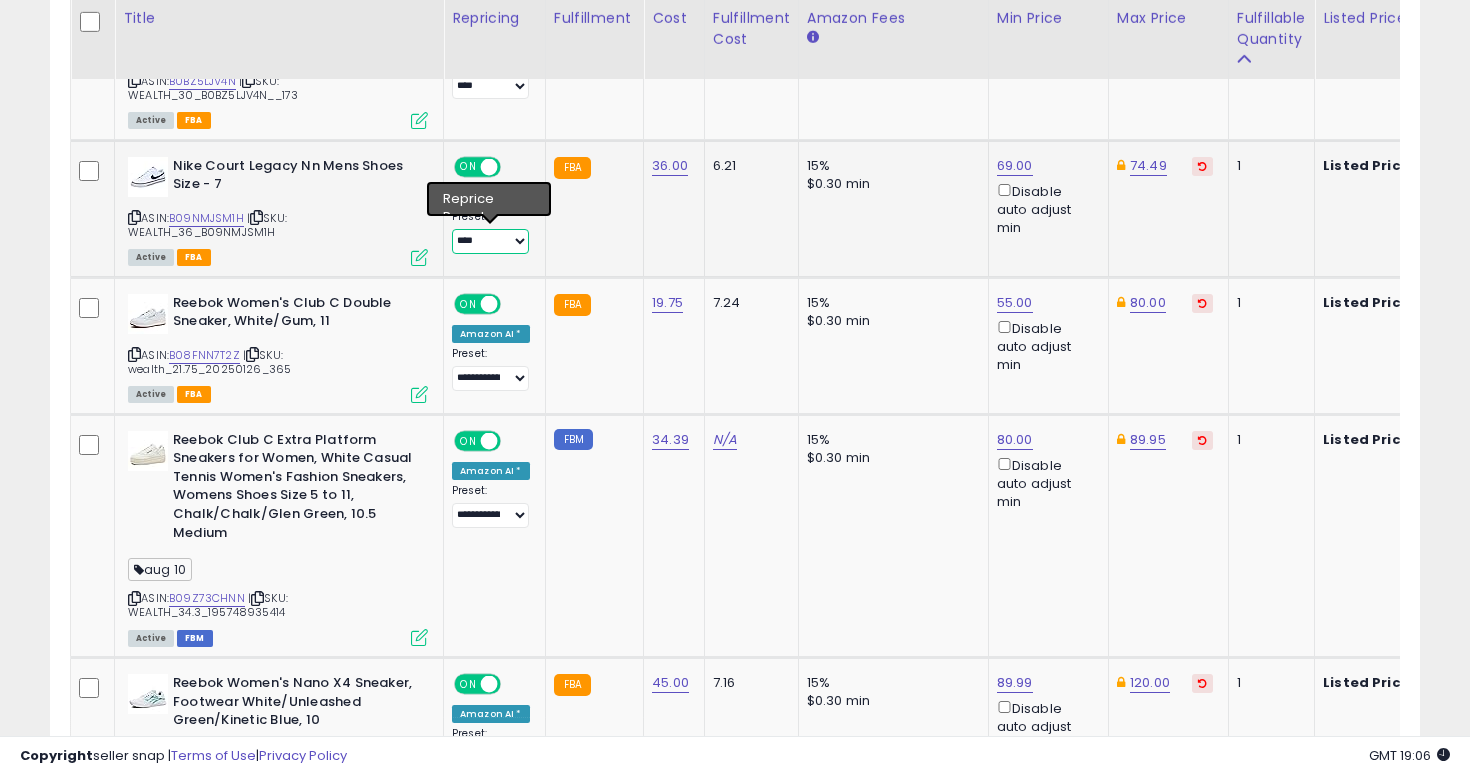 select on "**********" 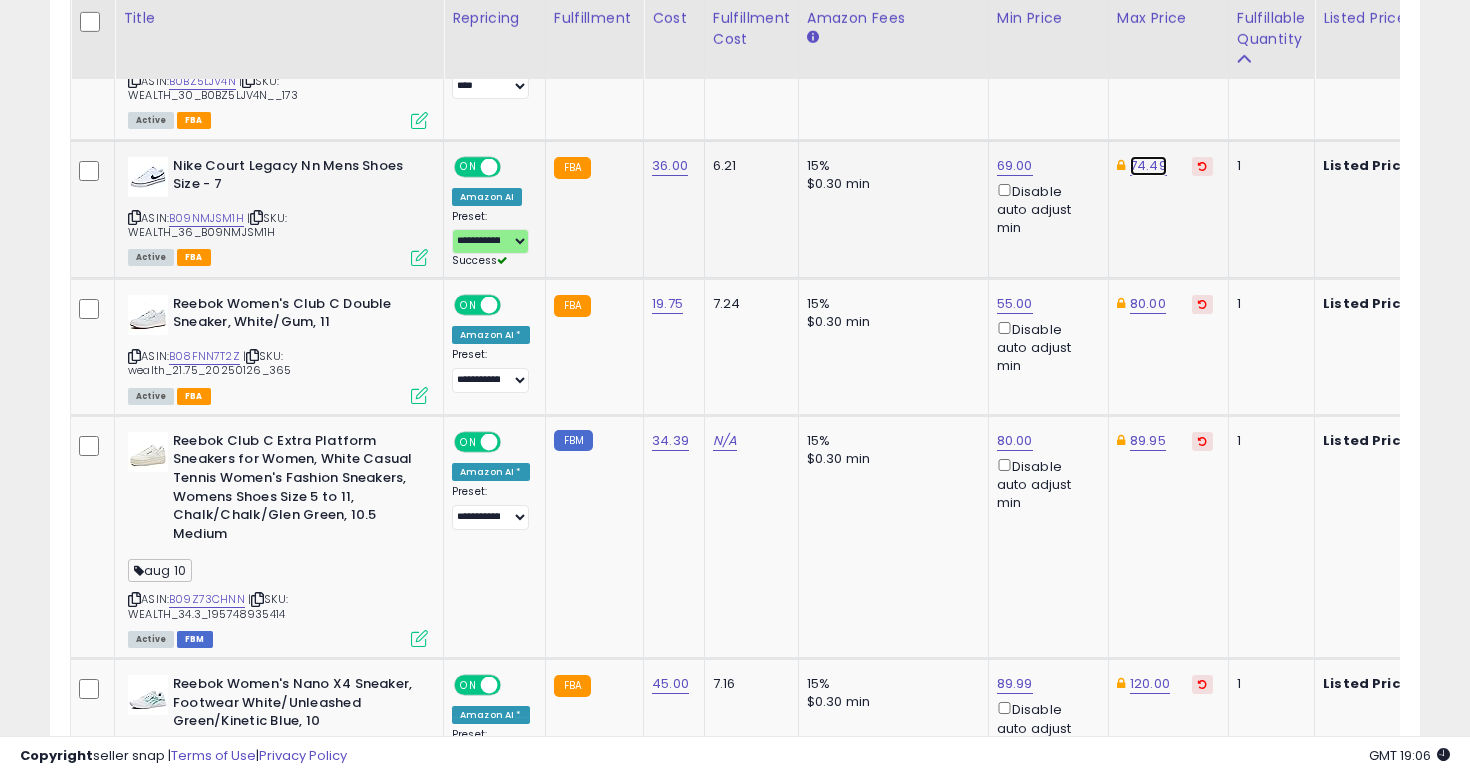 click on "74.49" at bounding box center [1150, -1696] 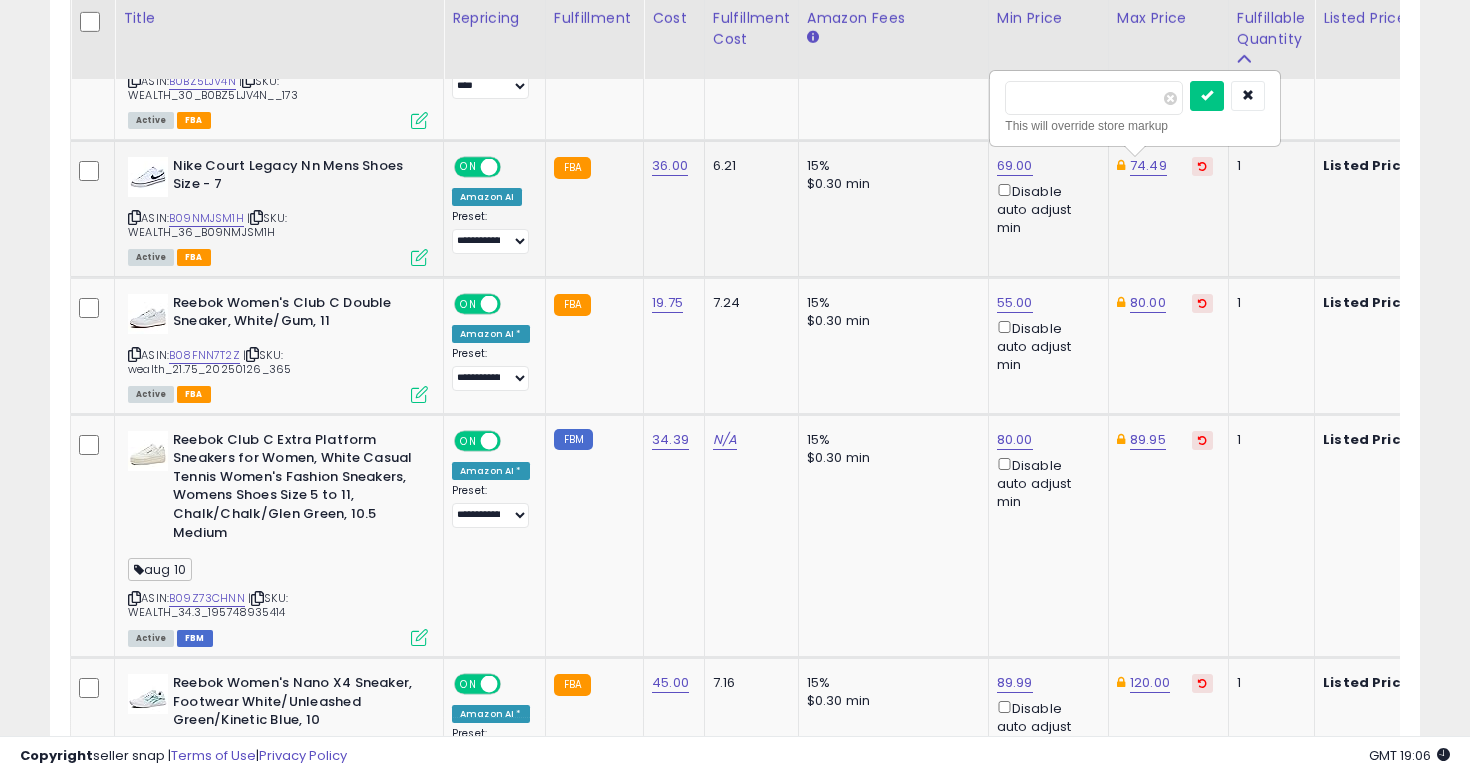 type on "****" 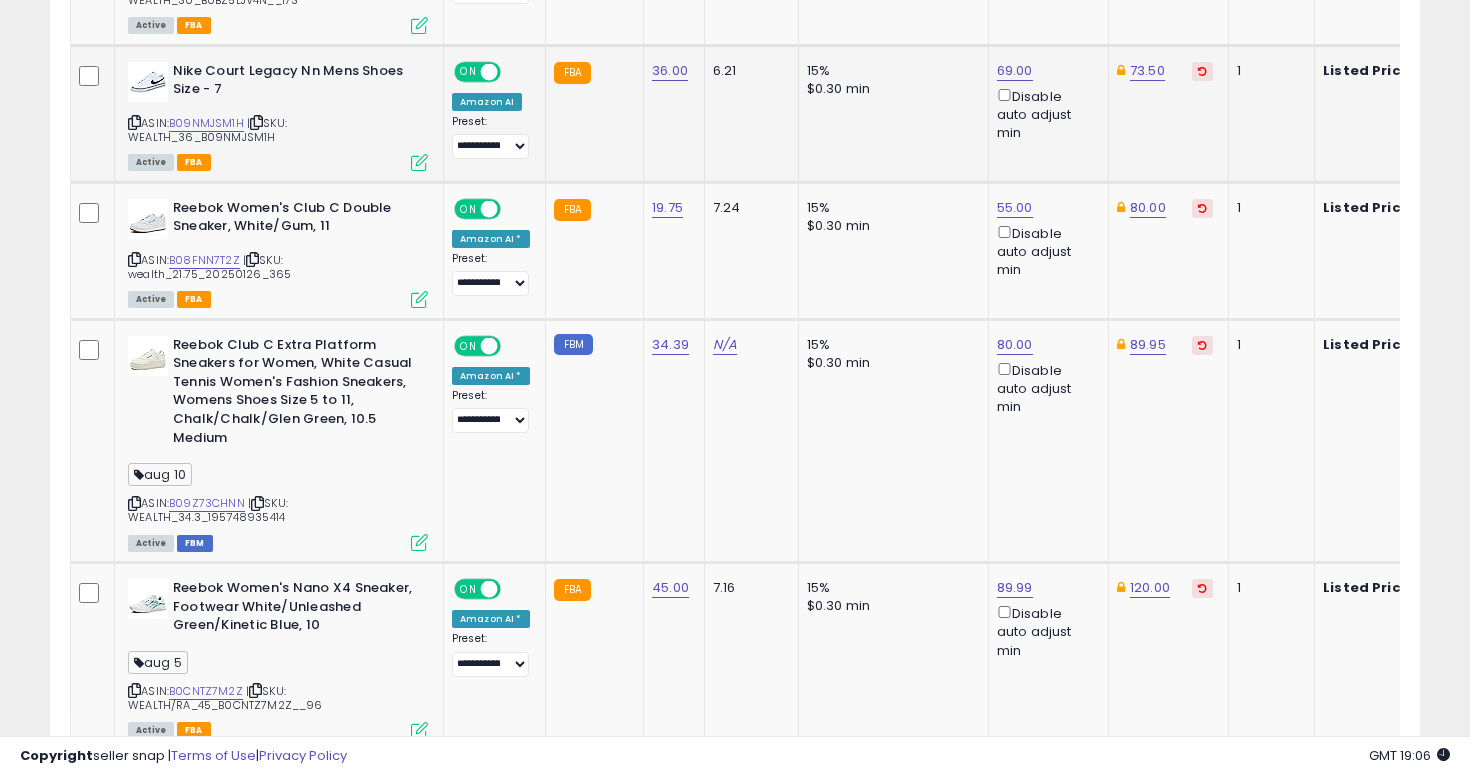 scroll, scrollTop: 2894, scrollLeft: 0, axis: vertical 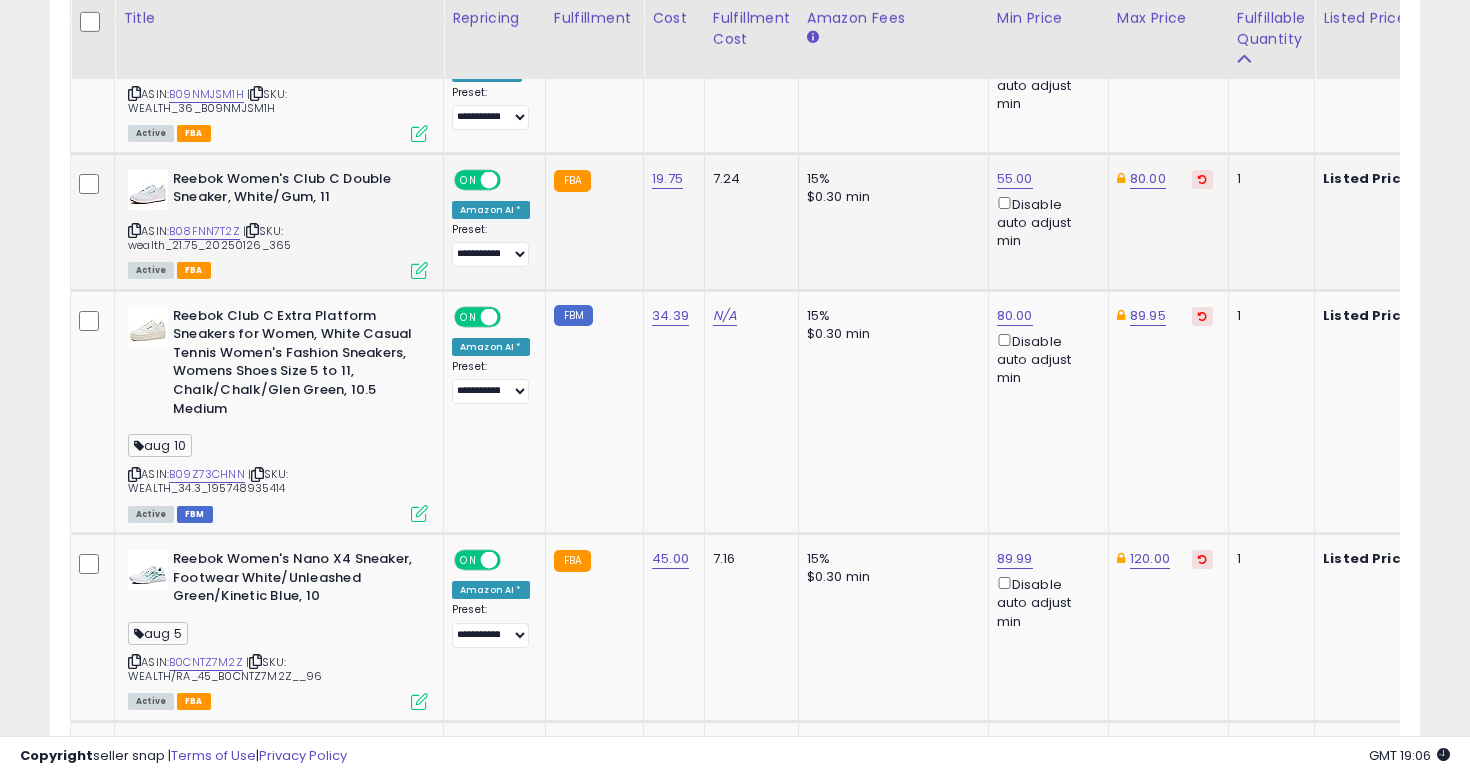click at bounding box center (134, 230) 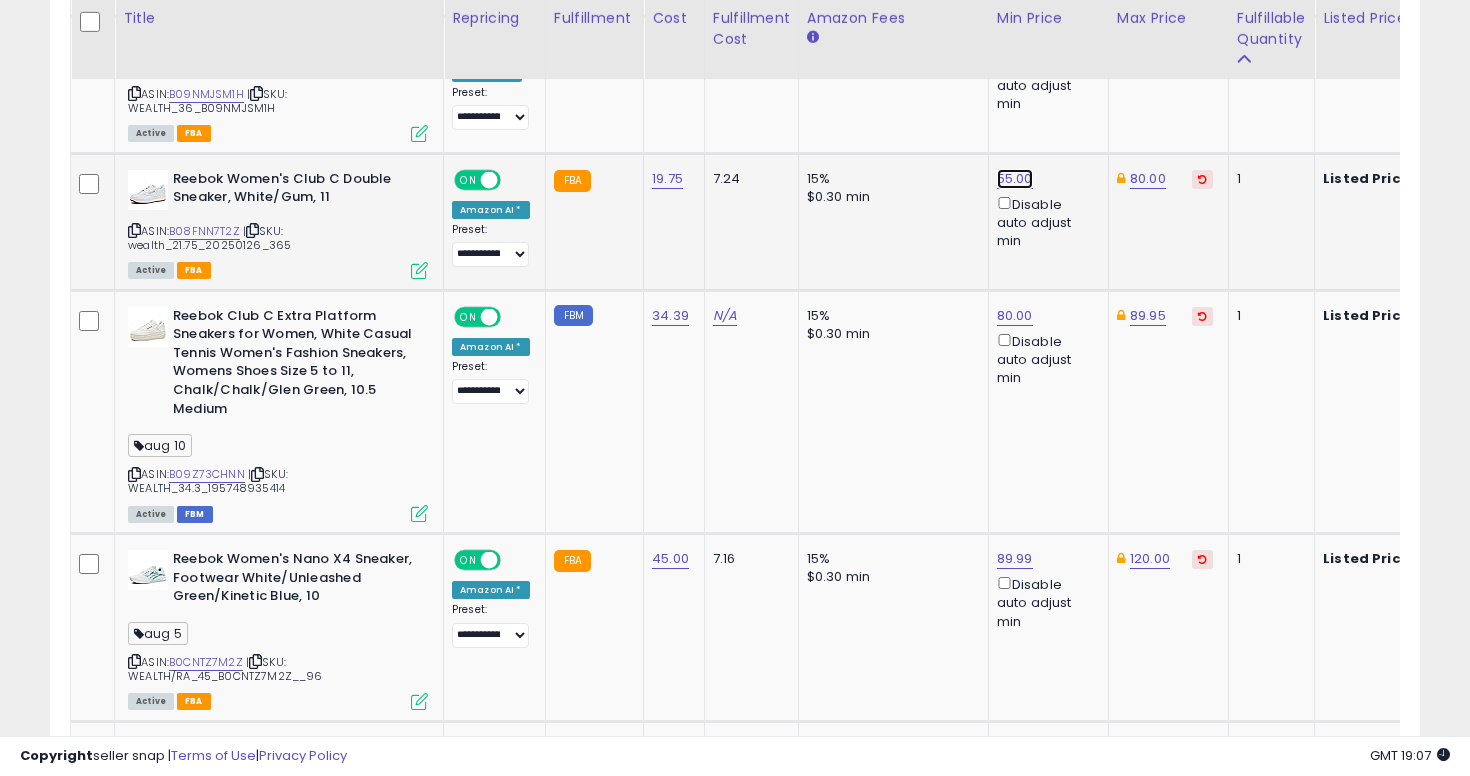 click on "55.00" at bounding box center (1015, -1820) 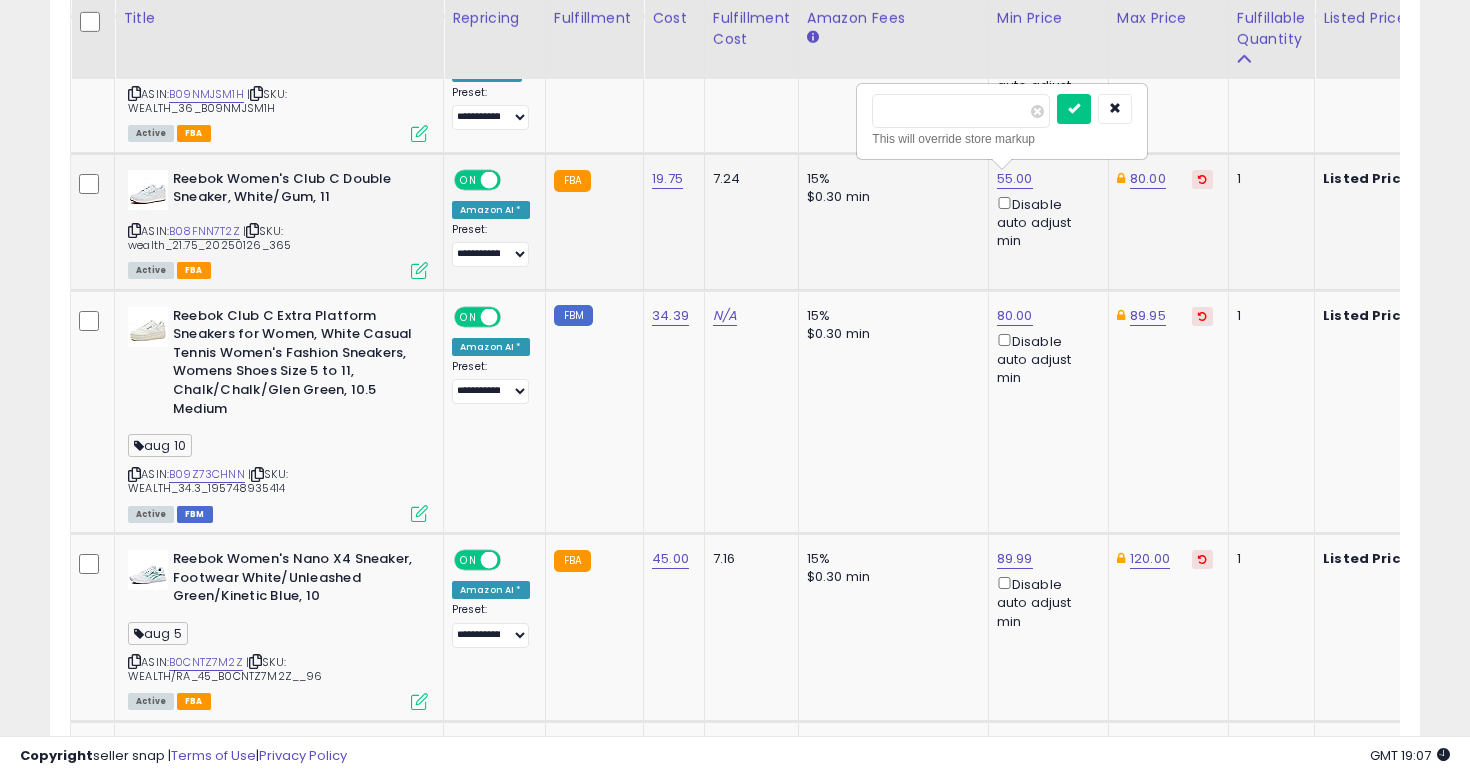 type on "**" 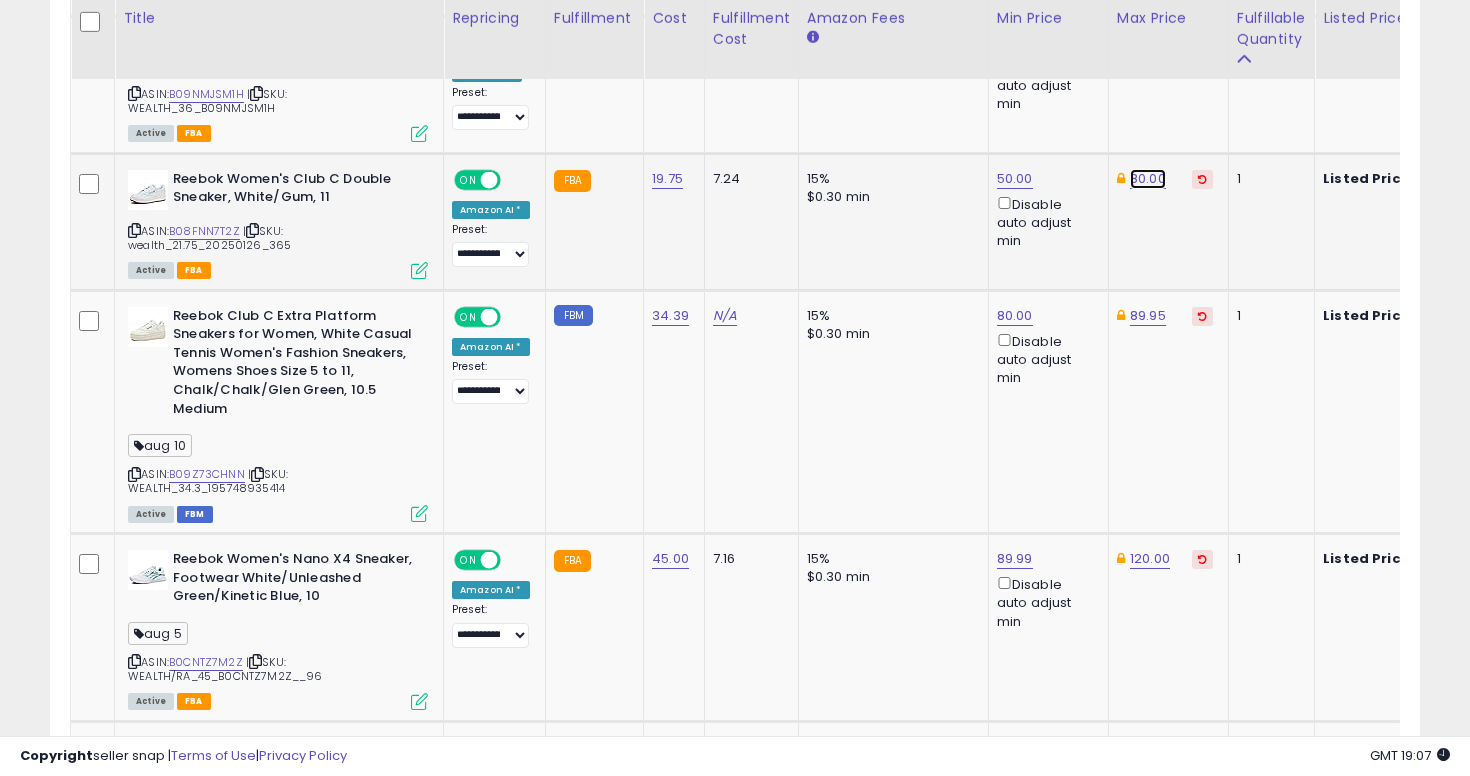 click on "80.00" at bounding box center [1150, -1820] 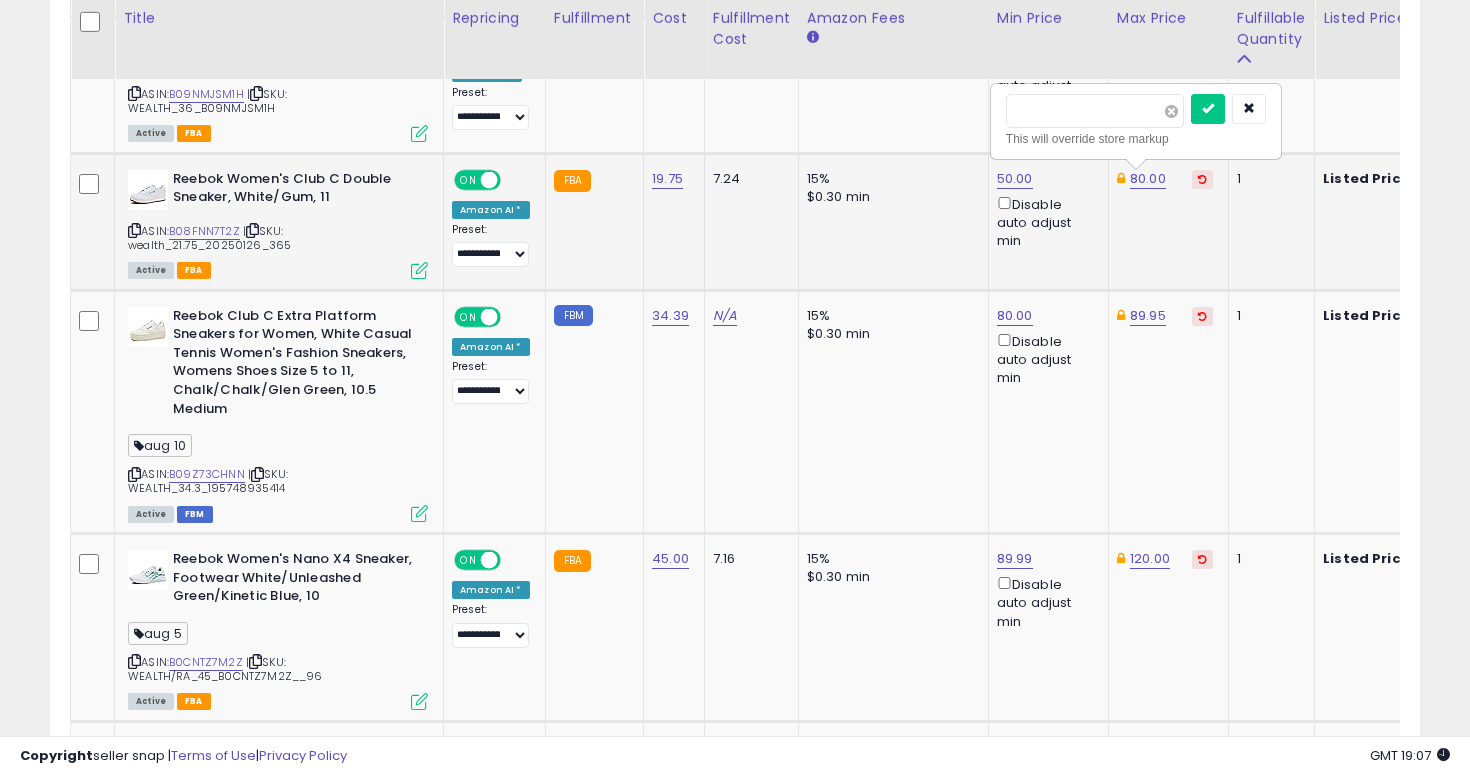 click at bounding box center [1171, 111] 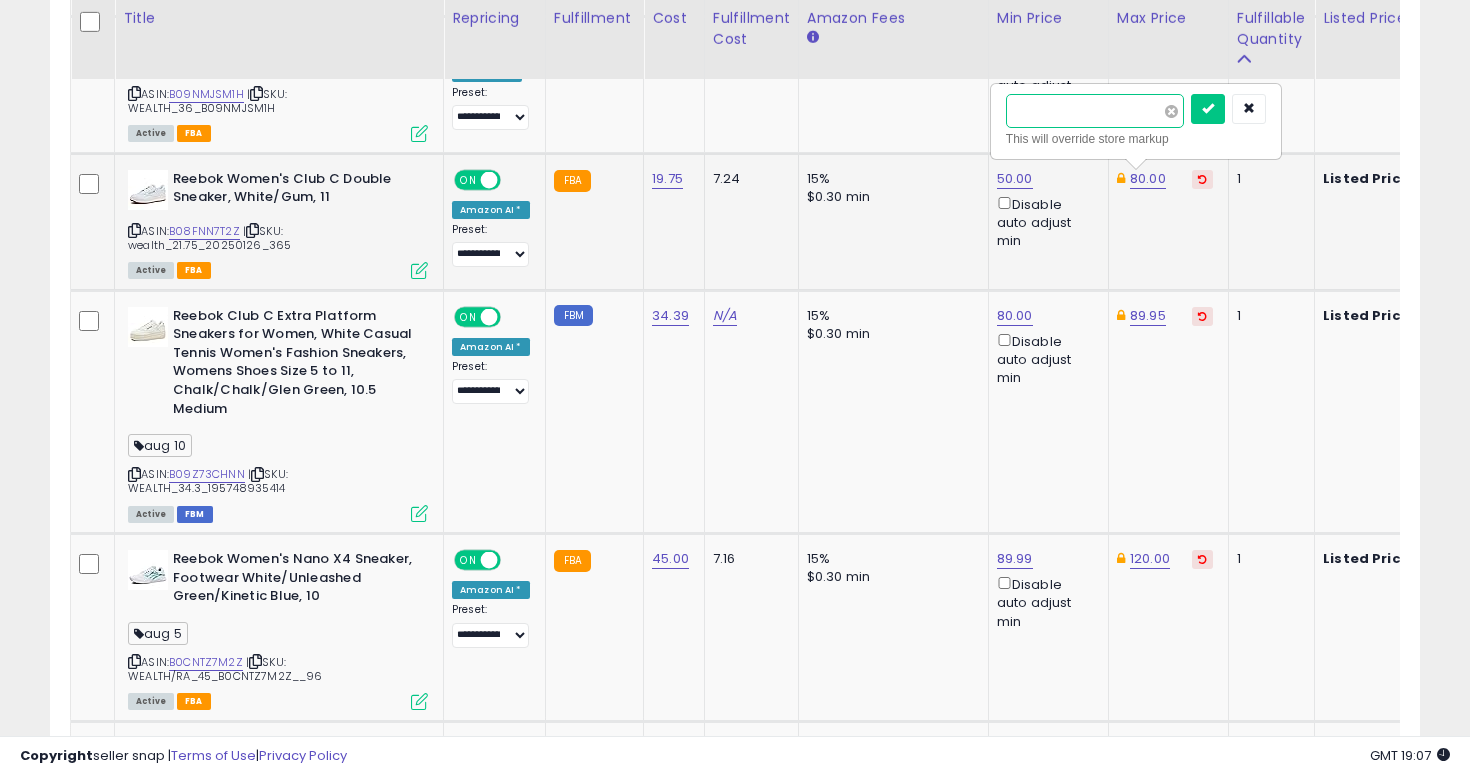 type on "****" 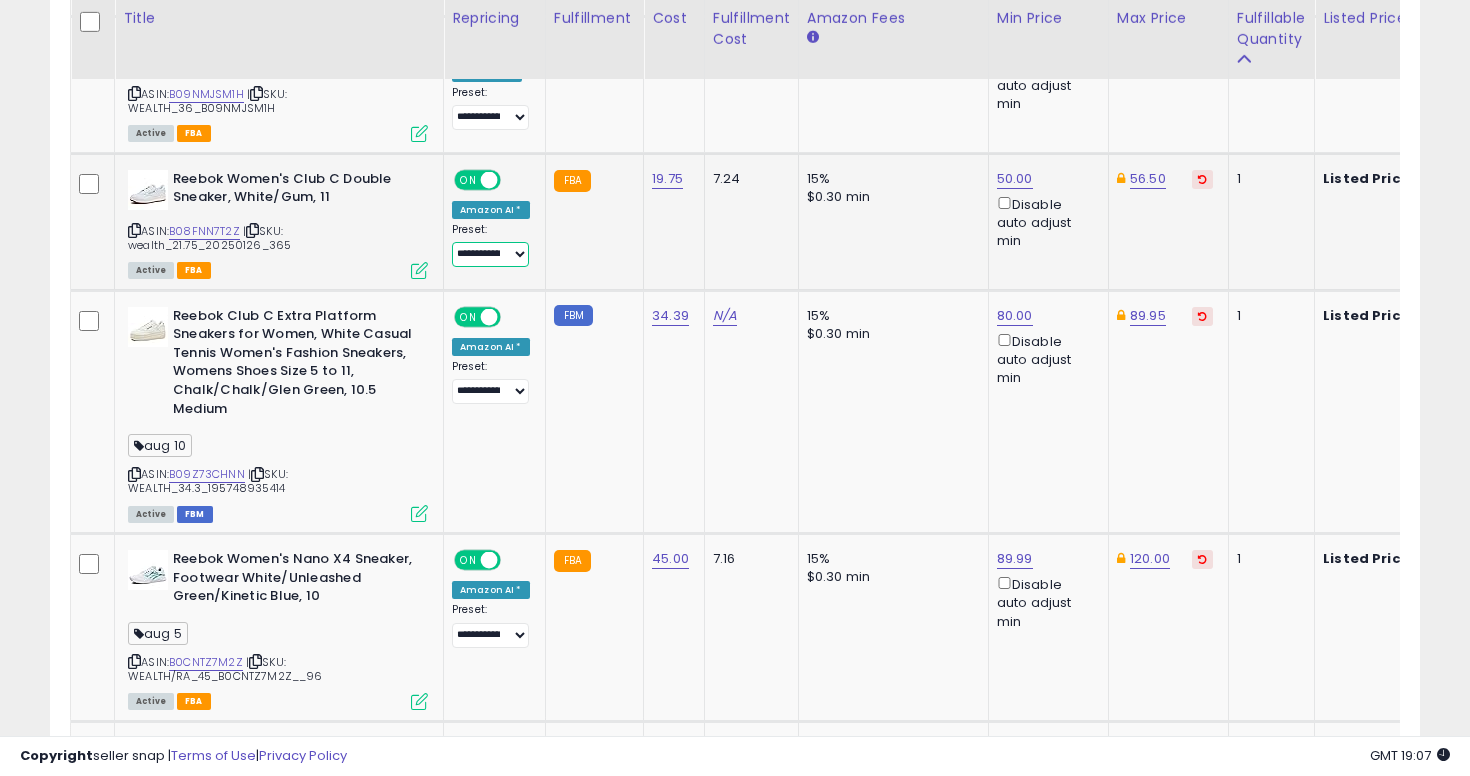 click on "**********" at bounding box center [490, 254] 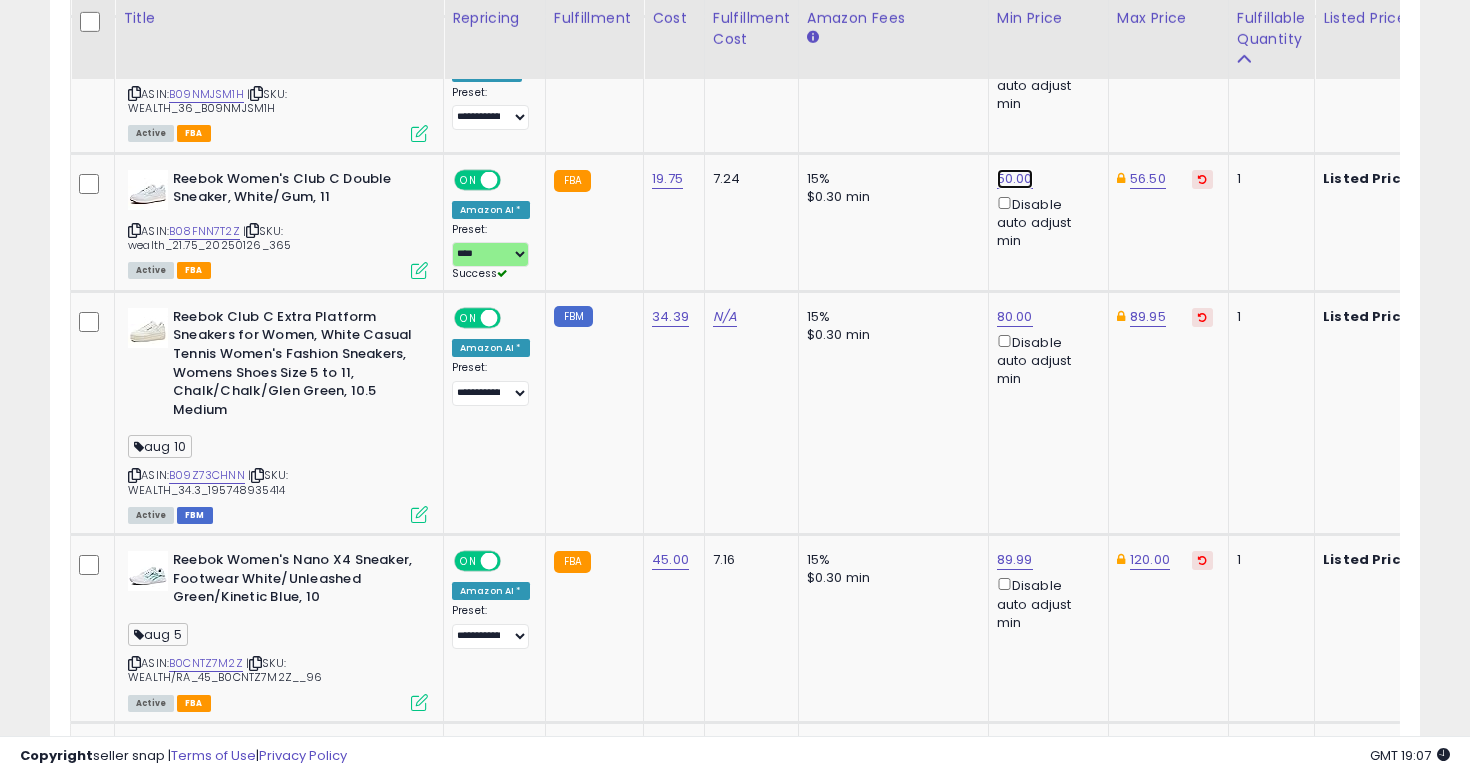 click on "50.00" at bounding box center [1015, -1820] 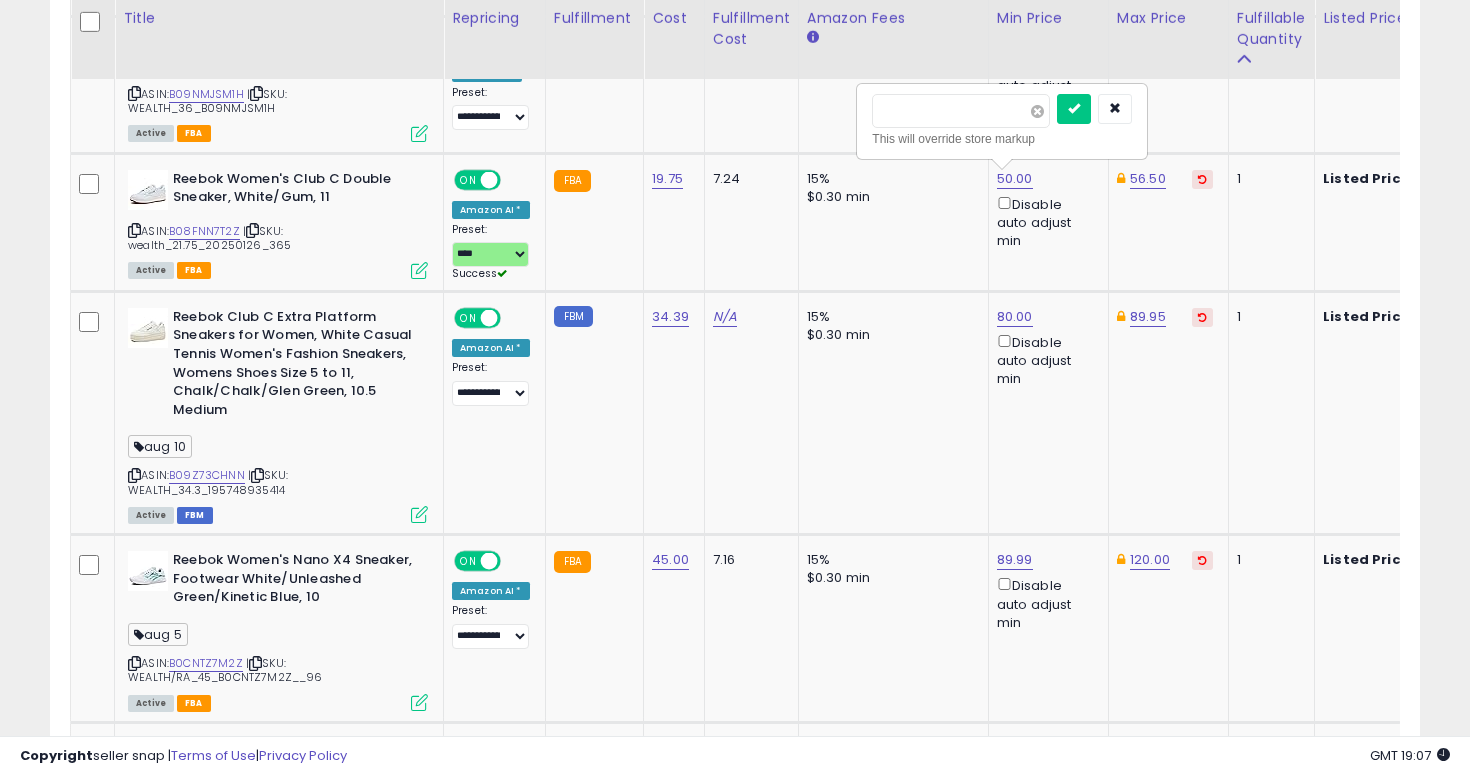 click at bounding box center [1037, 111] 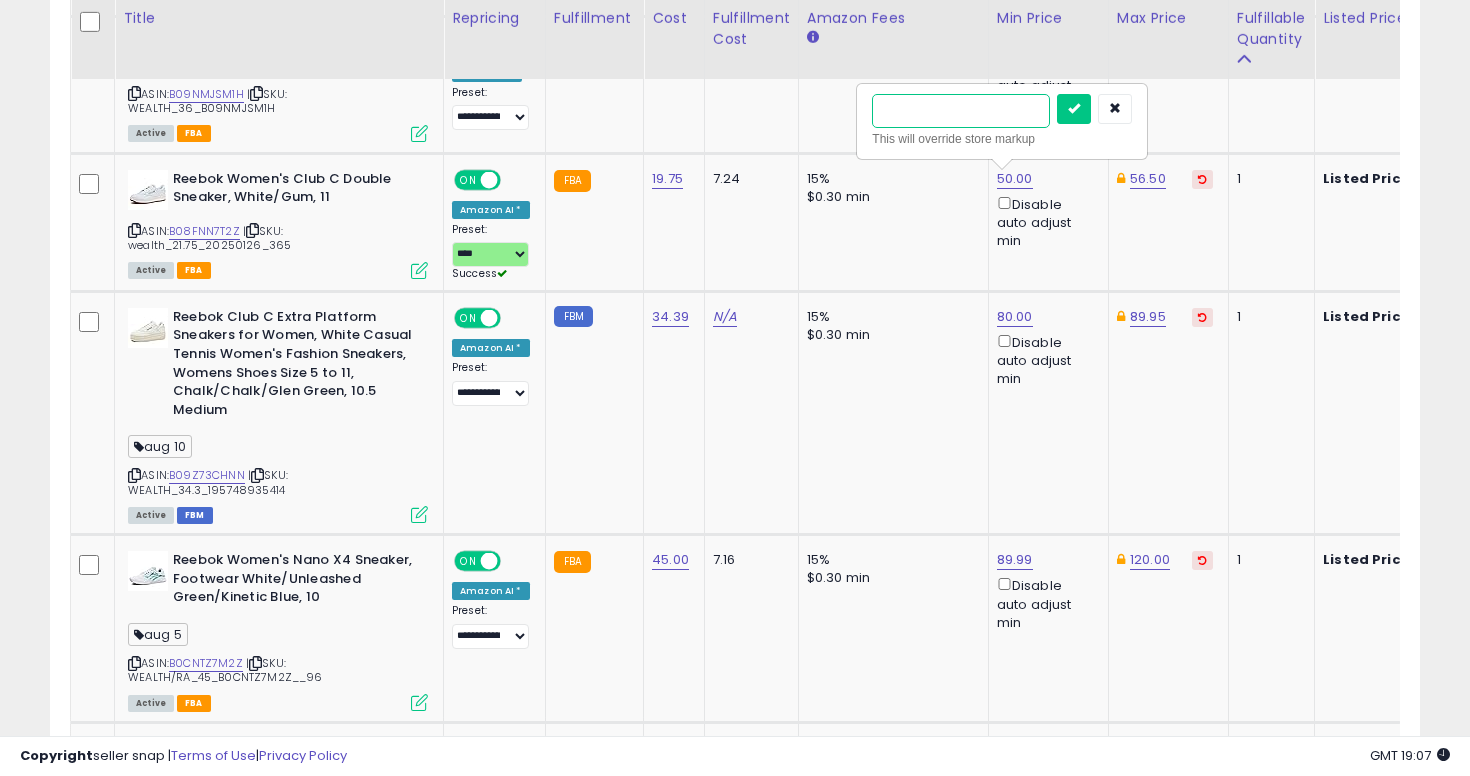 type on "**" 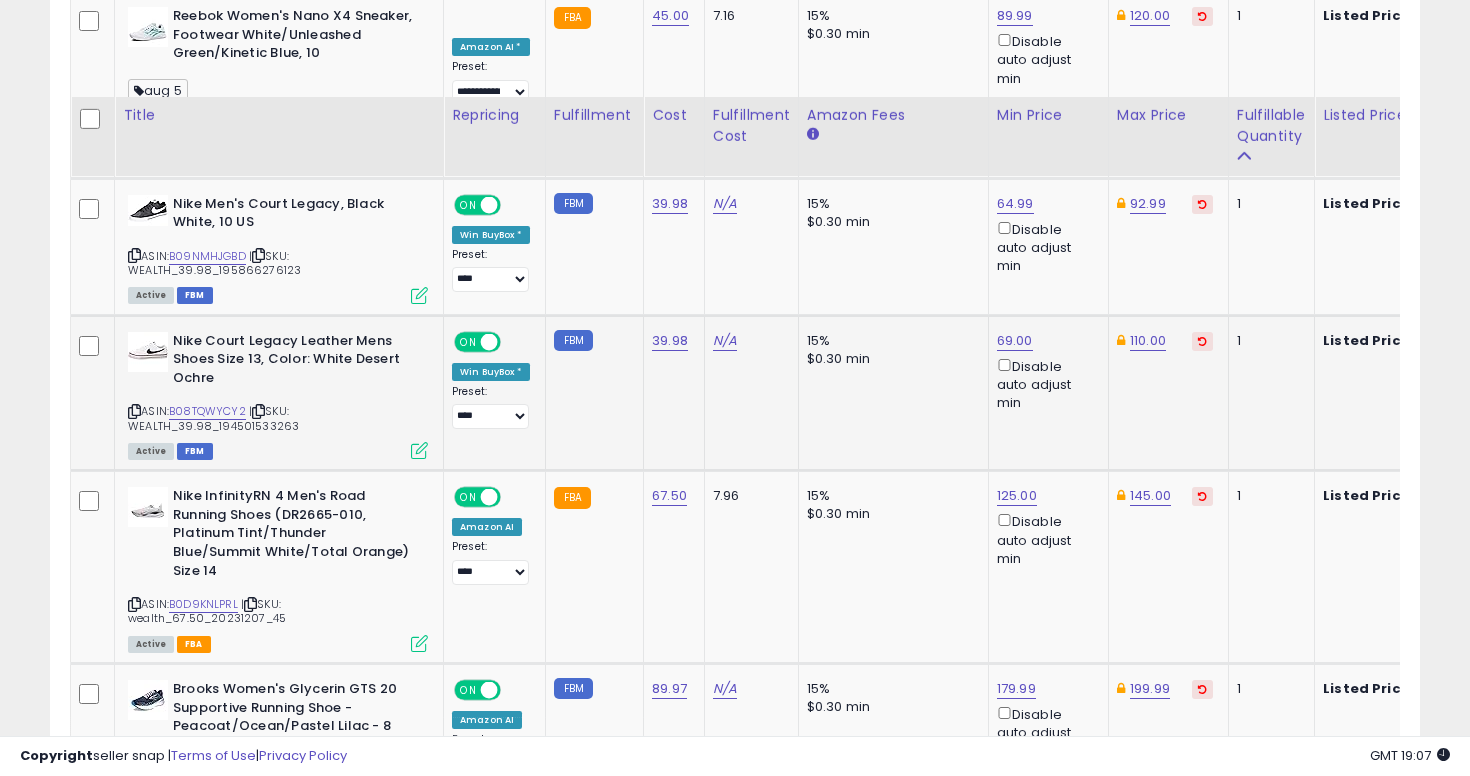 scroll, scrollTop: 3740, scrollLeft: 0, axis: vertical 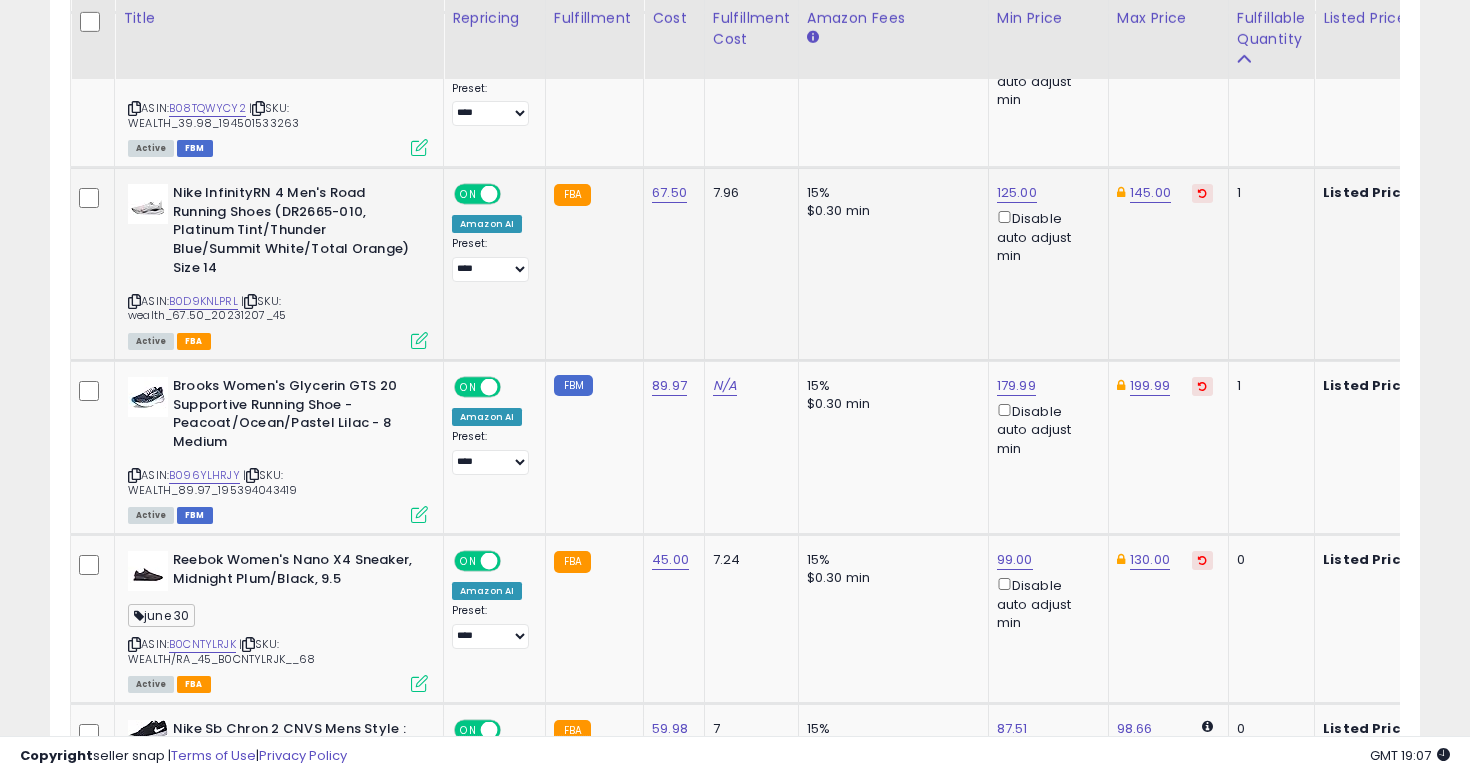 click on "**********" at bounding box center (491, 259) 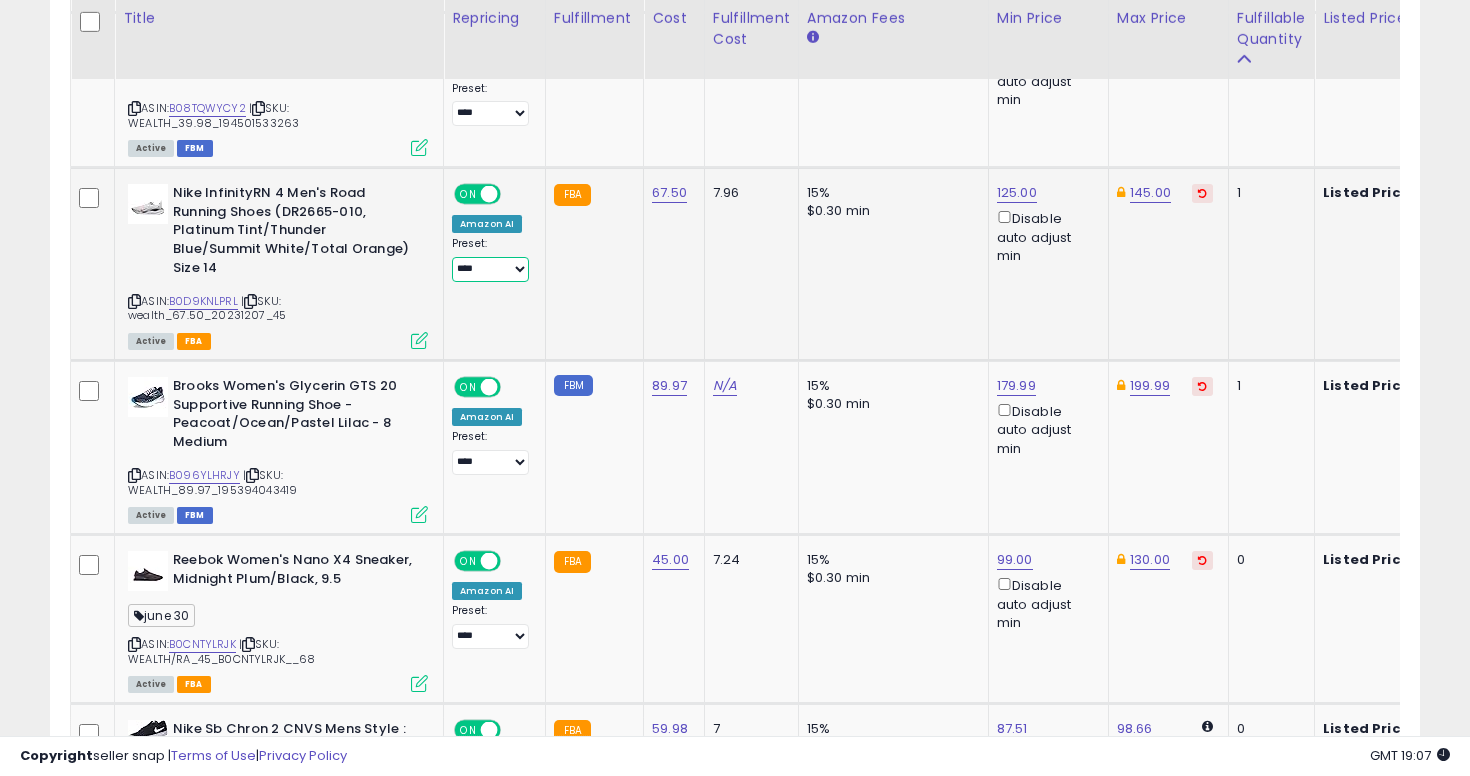 click on "**********" at bounding box center (490, 269) 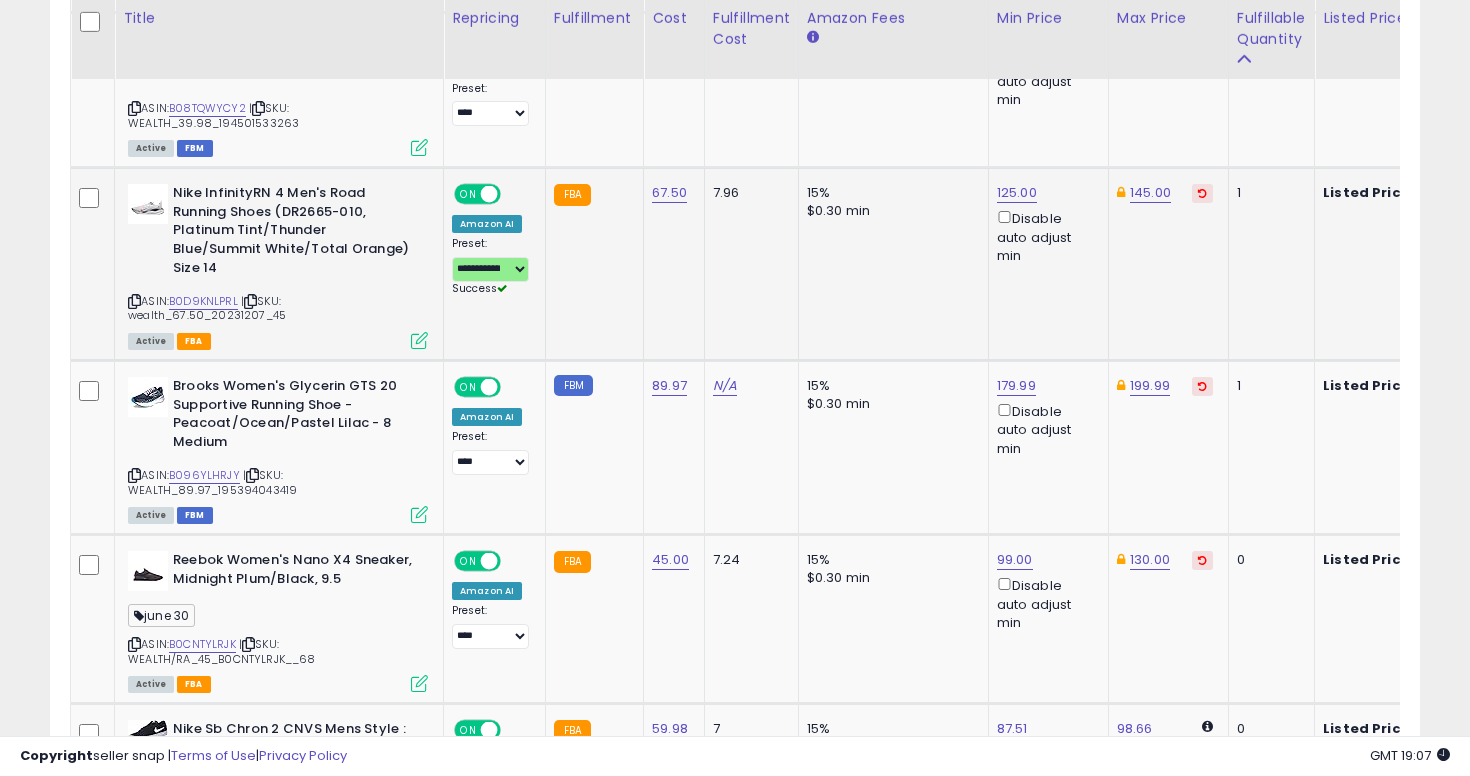 click on "ASIN:  B0D9KNLPRL    |   SKU: wealth_67.50_20231207_45 Active FBA" at bounding box center (278, 265) 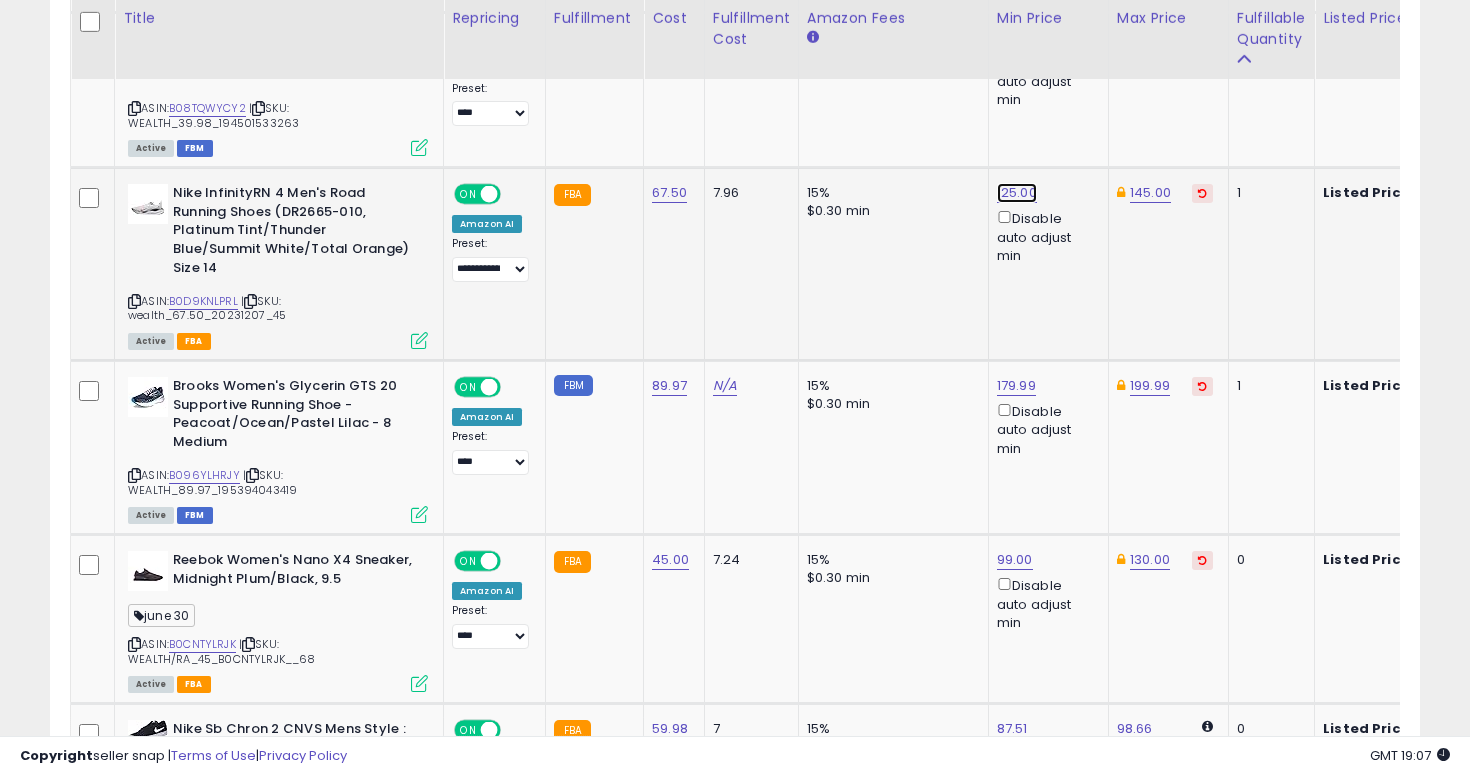 click on "125.00" at bounding box center (1015, -2666) 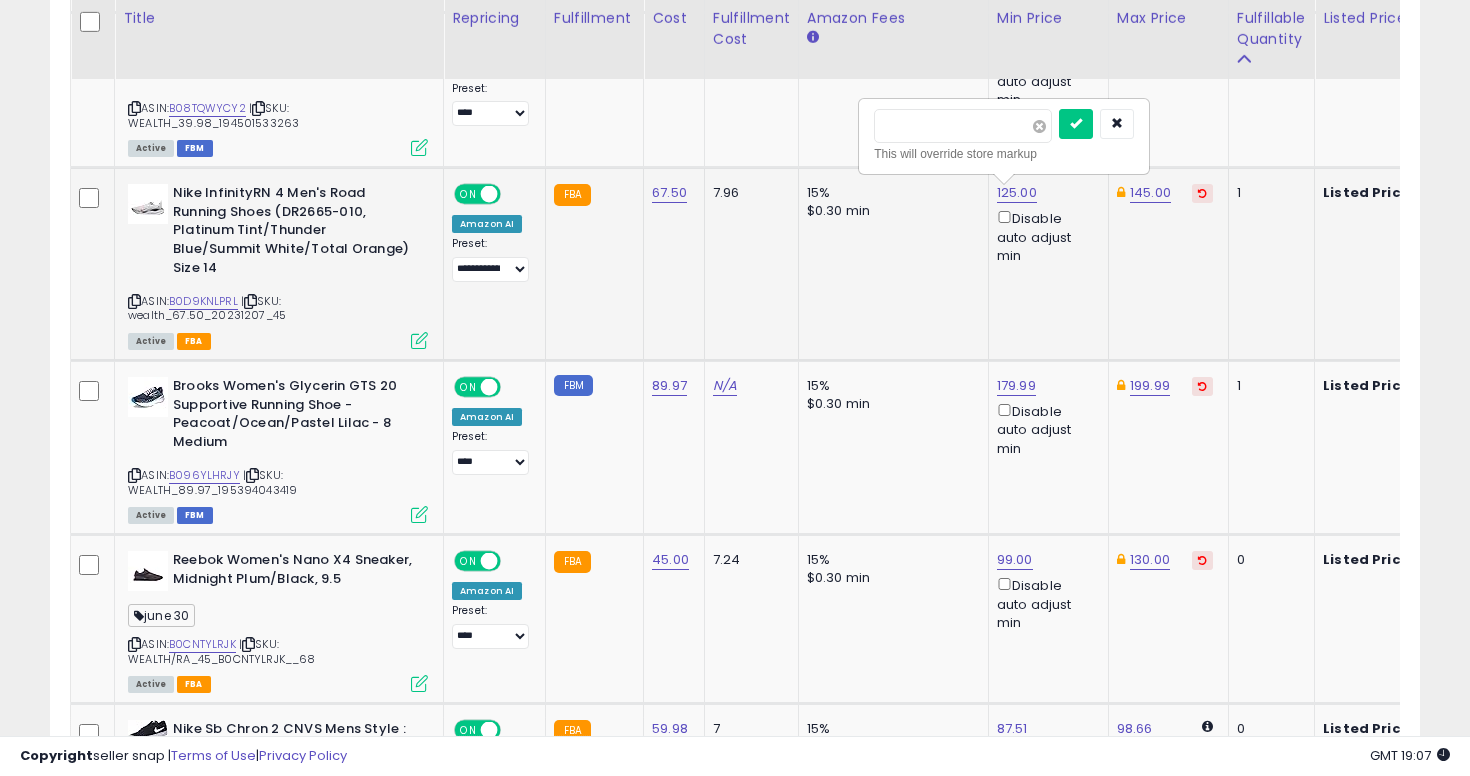 click at bounding box center [1039, 126] 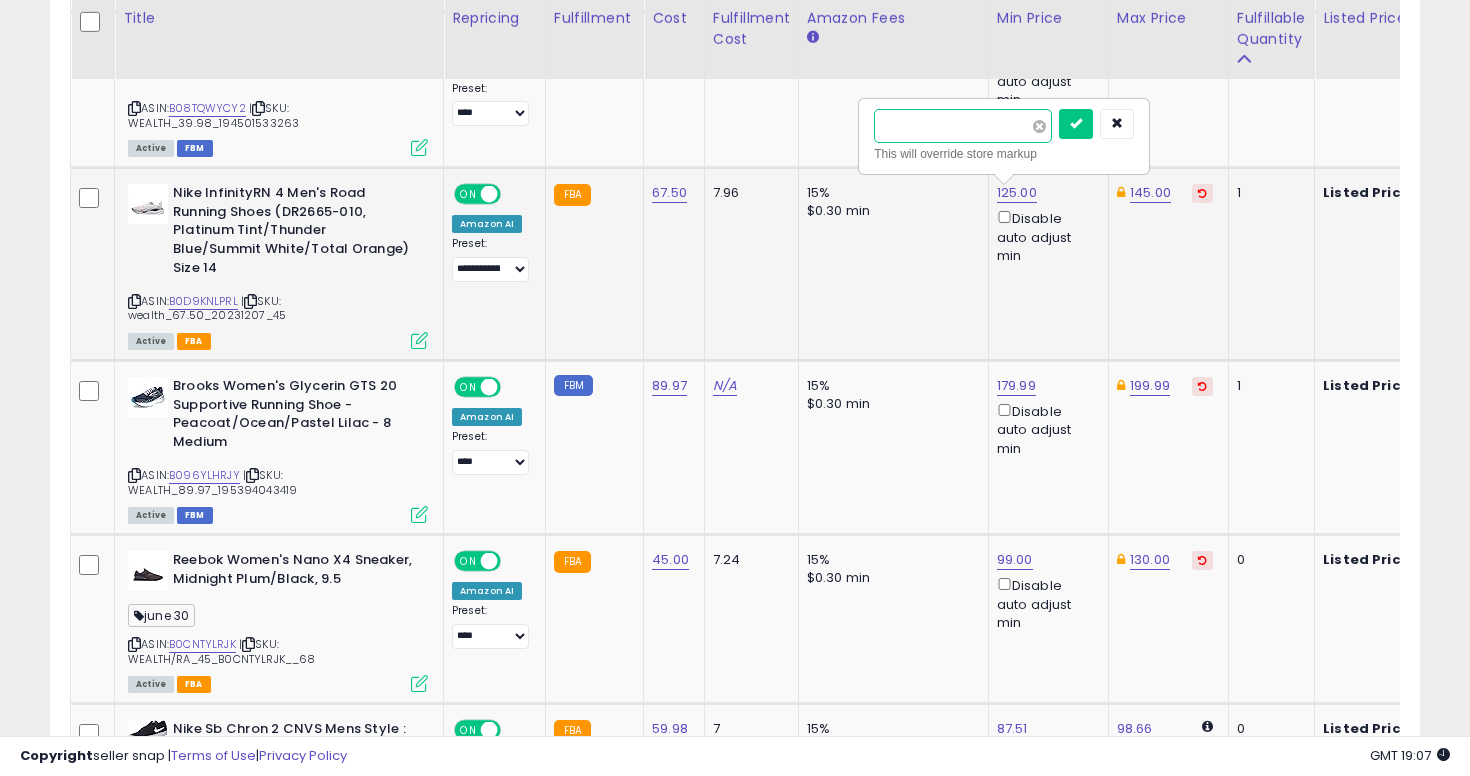 type on "******" 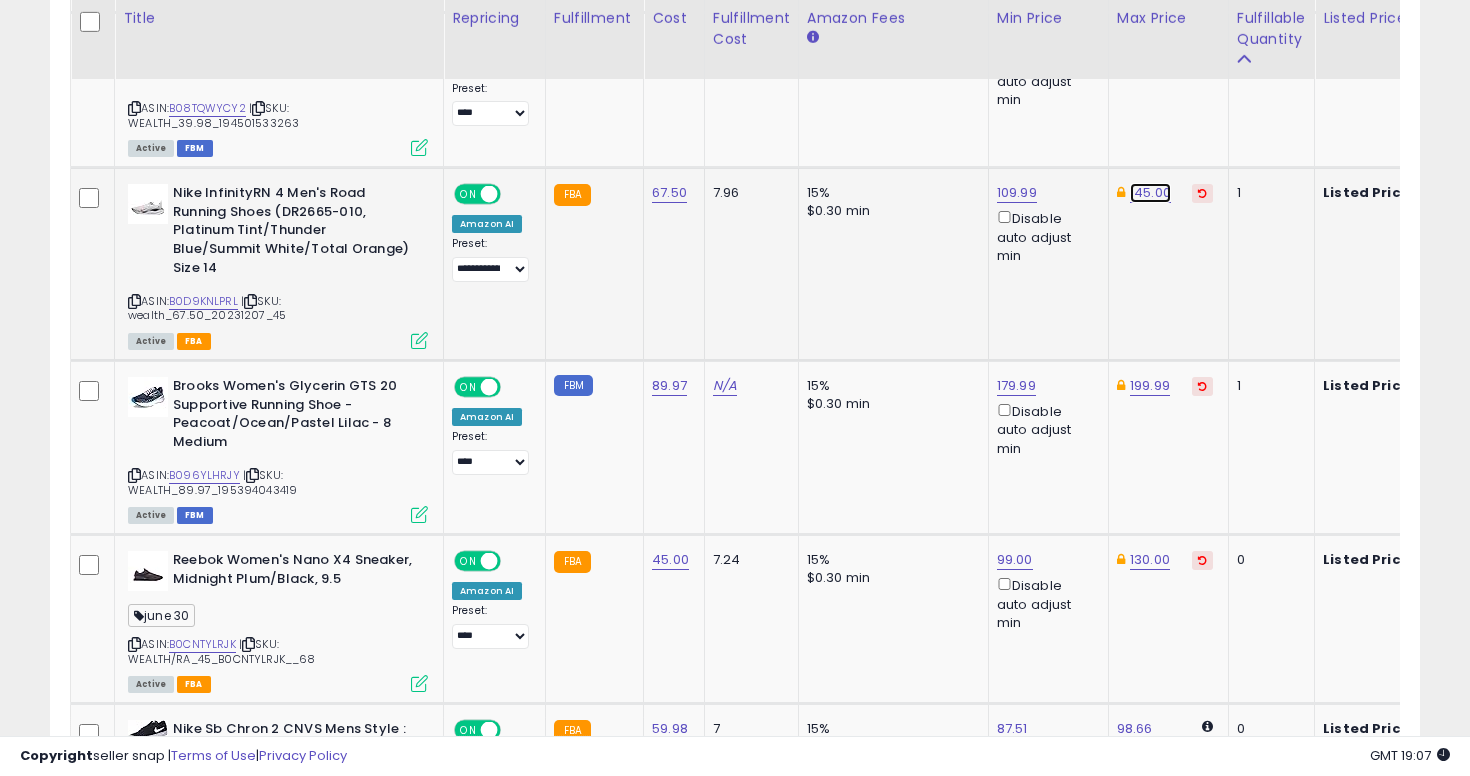 click on "145.00" at bounding box center [1150, -2666] 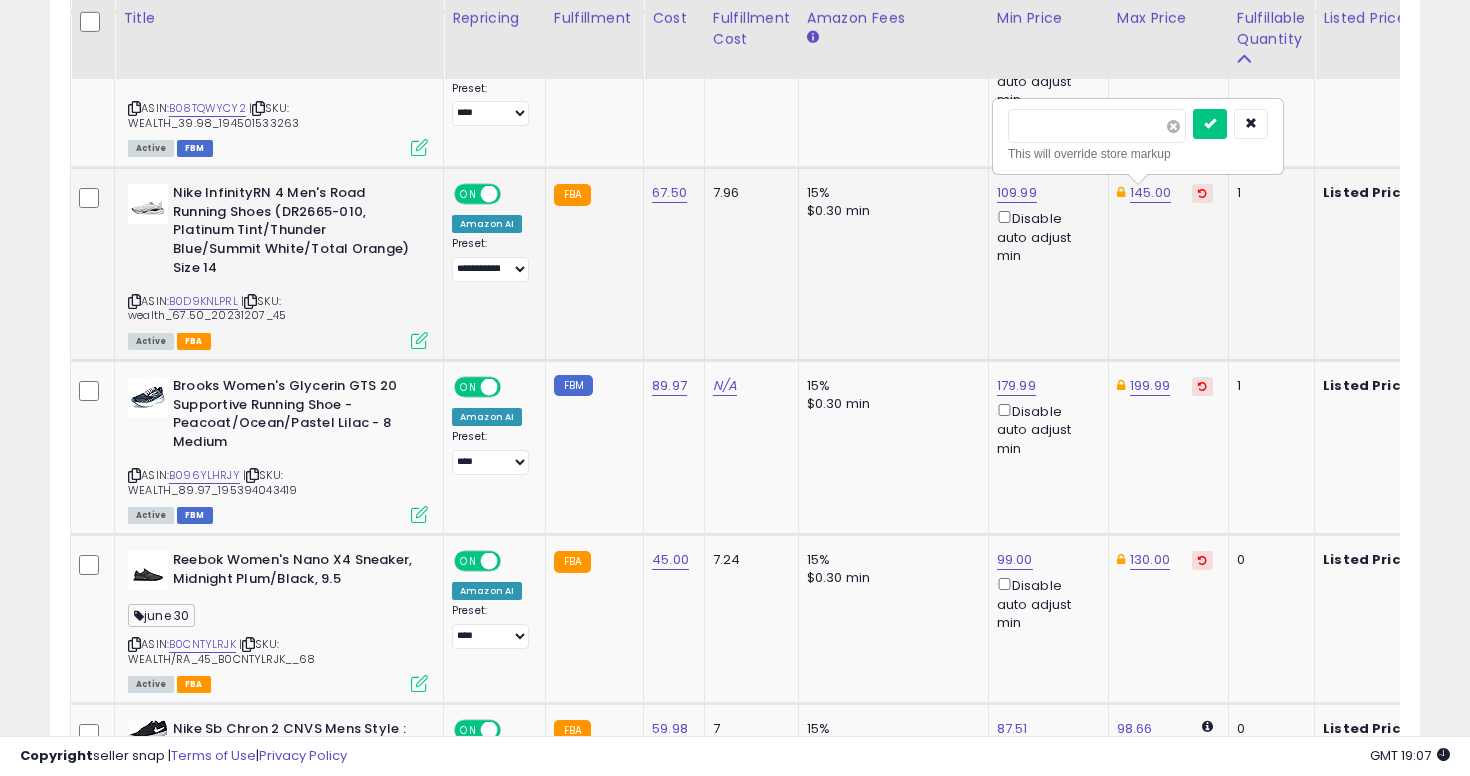 click at bounding box center [1173, 126] 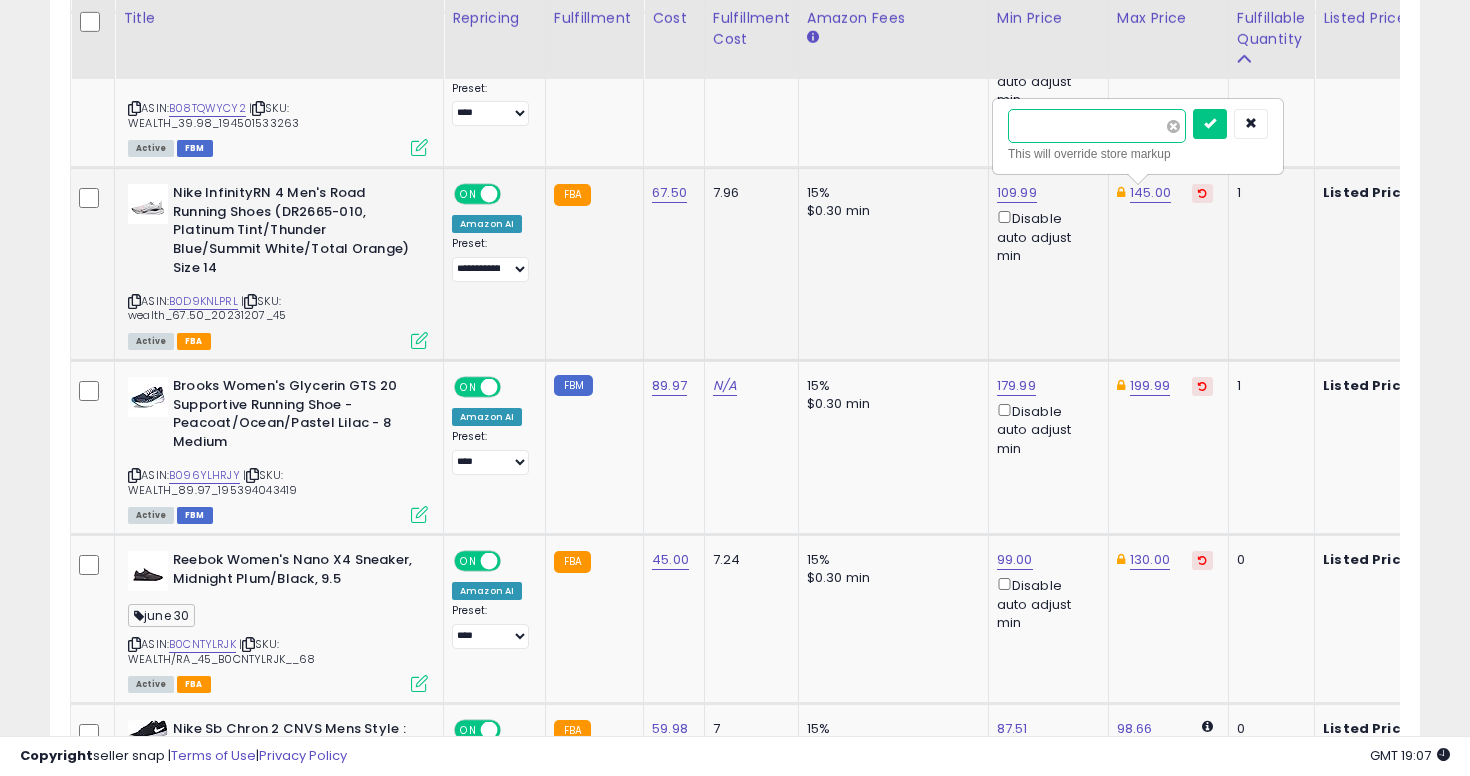 type on "******" 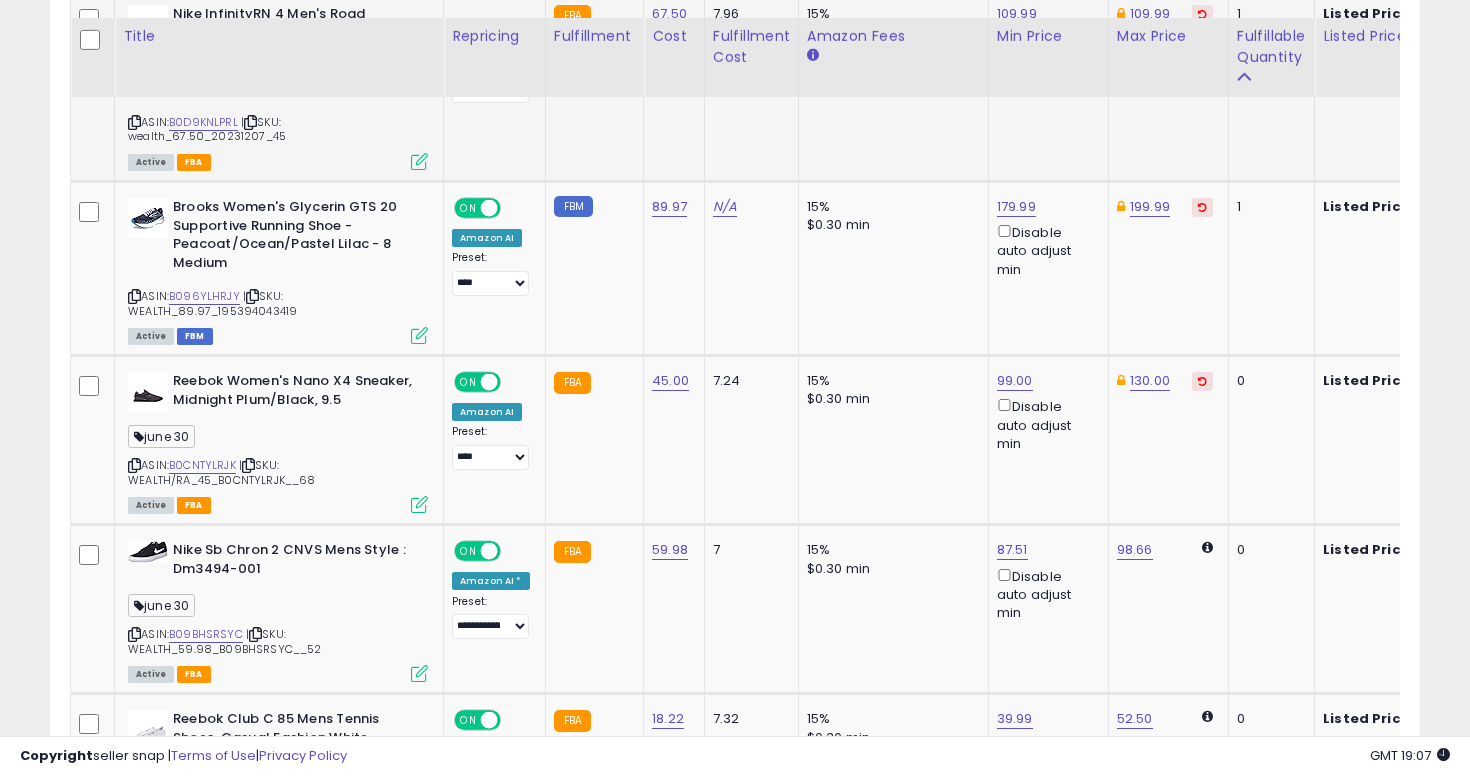 scroll, scrollTop: 3941, scrollLeft: 0, axis: vertical 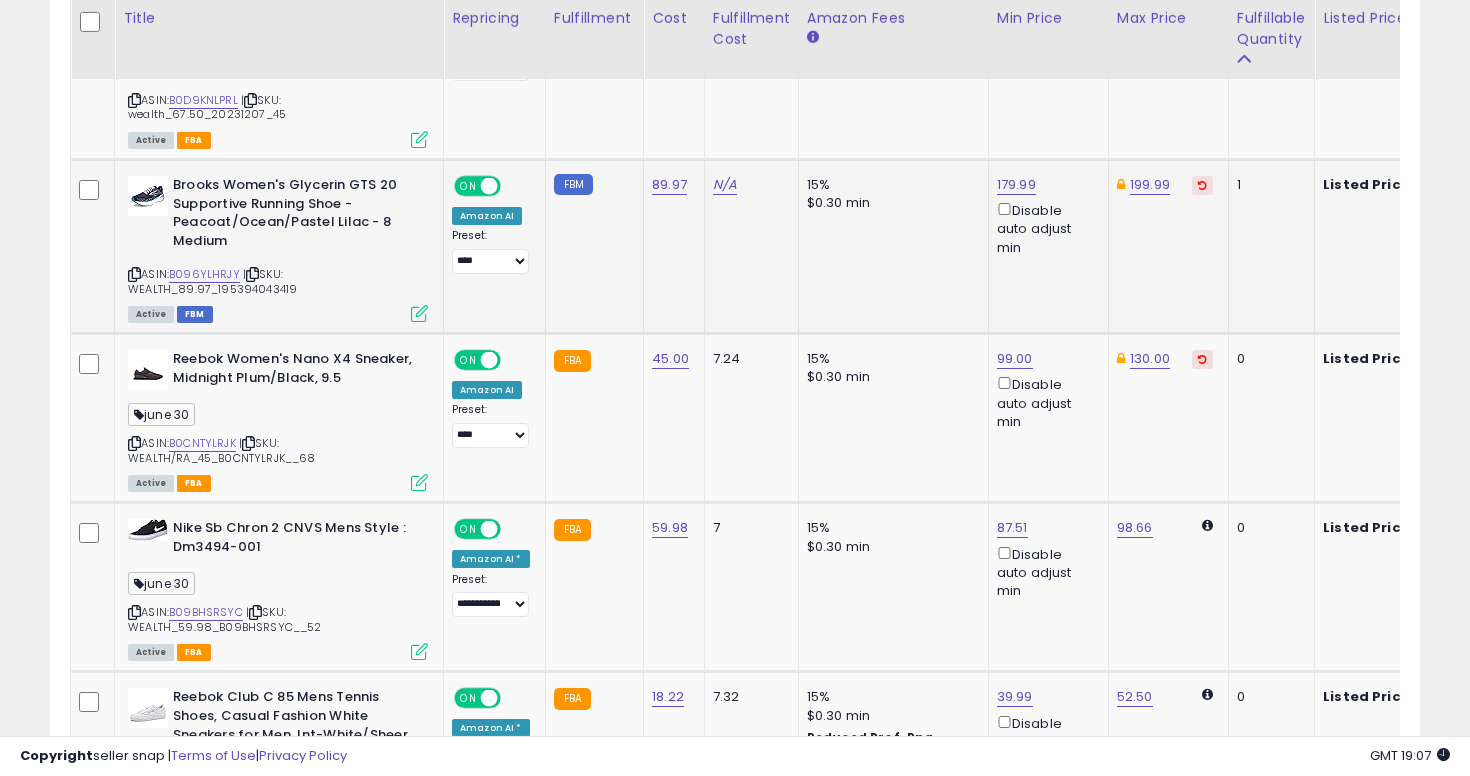 click on "ASIN:  B096YLHRJY    |   SKU: WEALTH_89.97_195394043419 Active FBM" at bounding box center [278, 248] 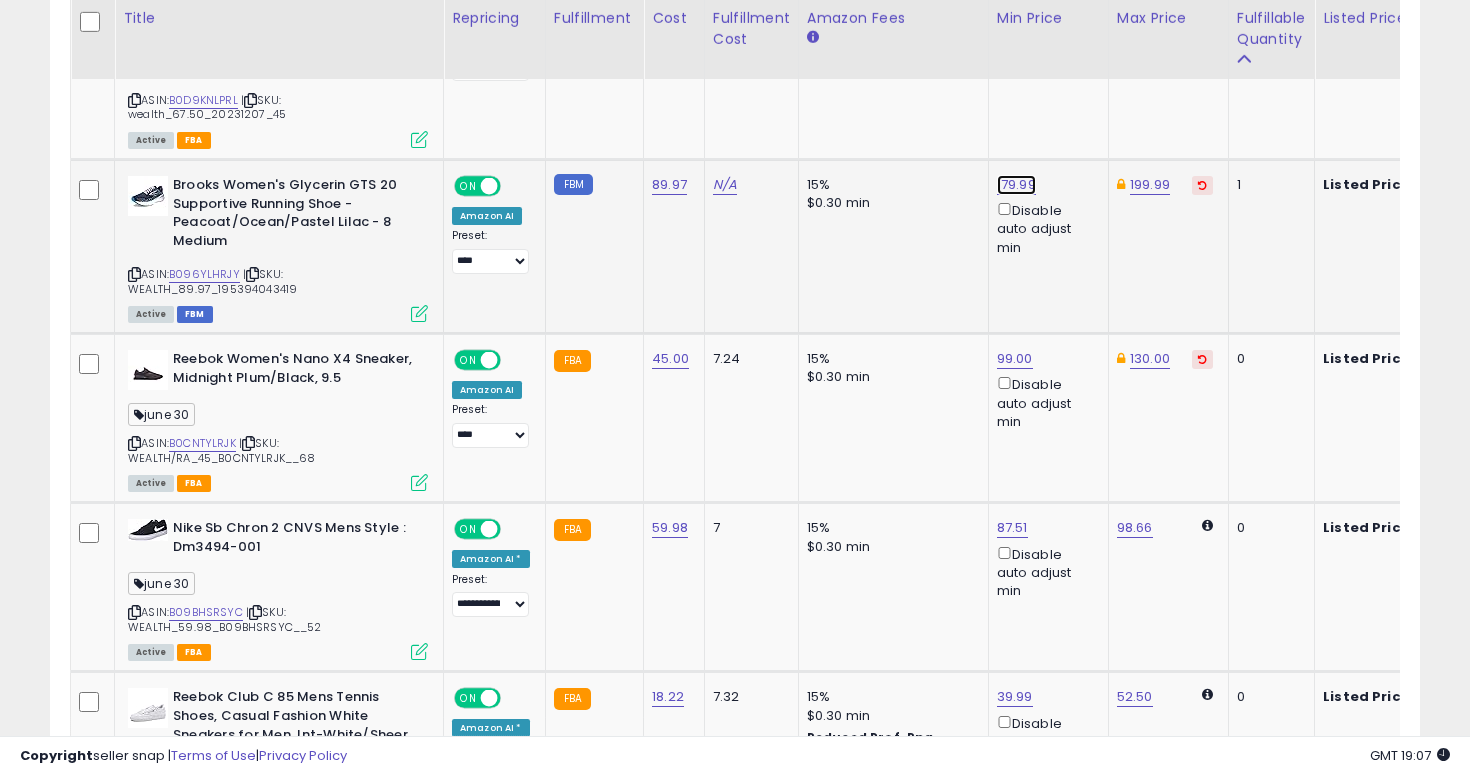 click on "179.99" at bounding box center (1015, -2867) 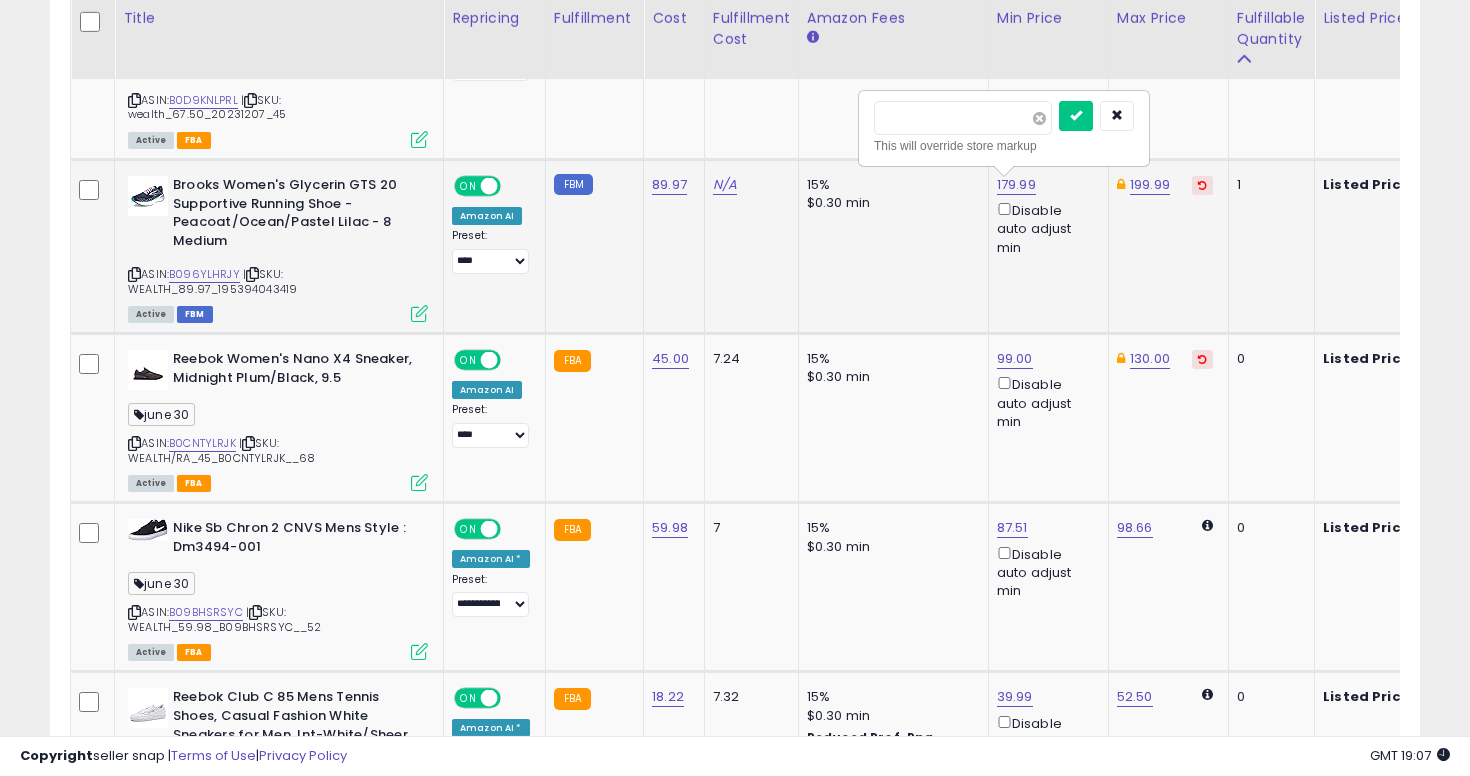 click at bounding box center [1039, 118] 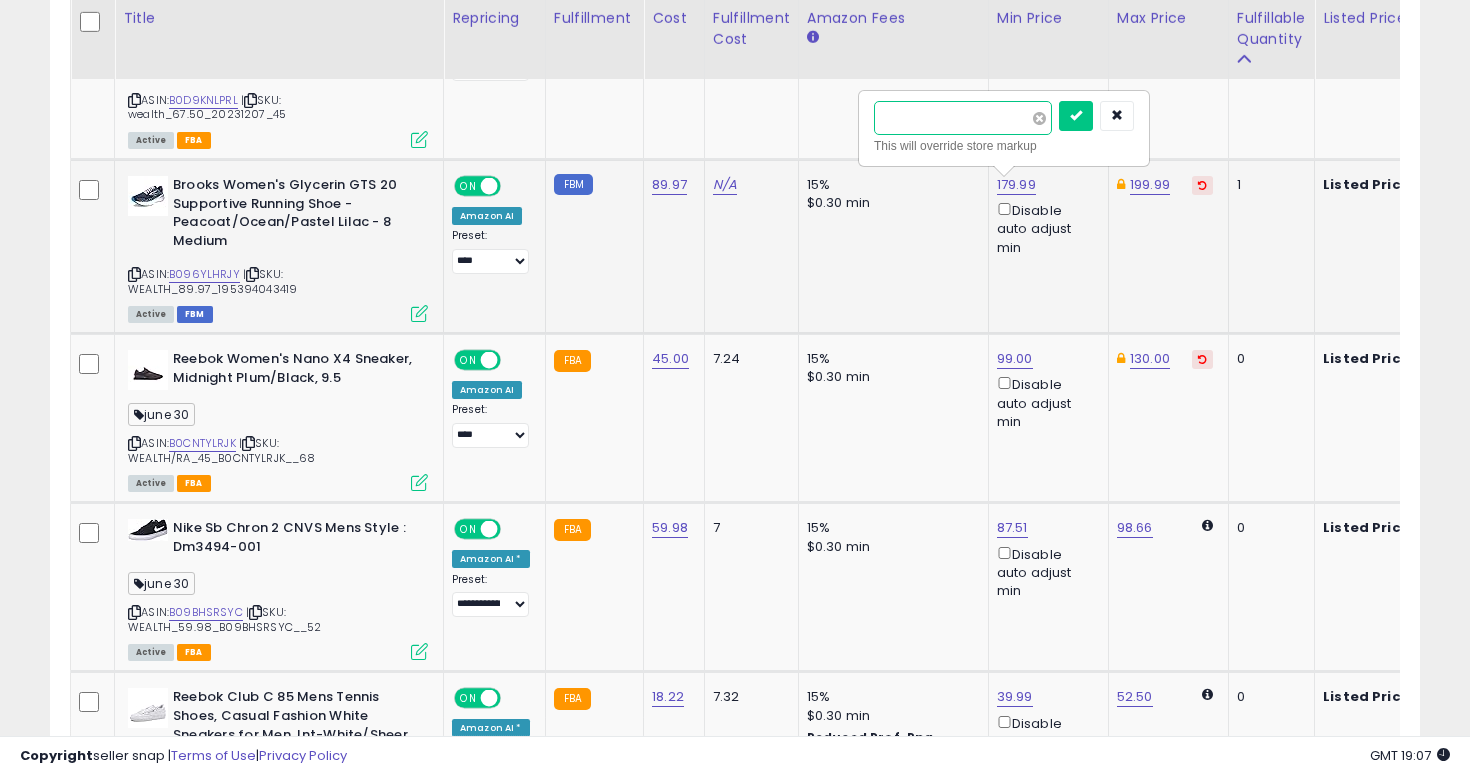 type on "***" 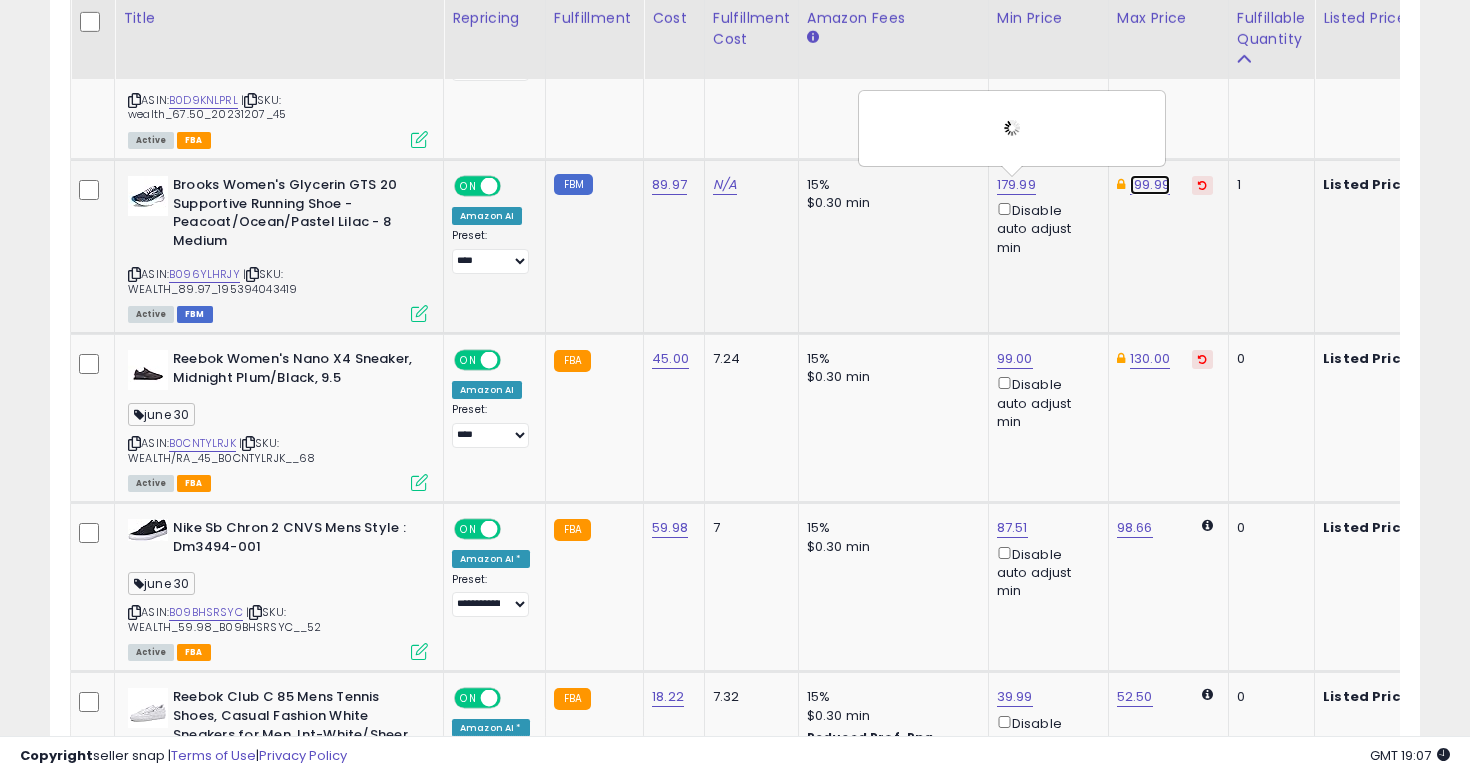 click on "199.99" at bounding box center [1150, -2867] 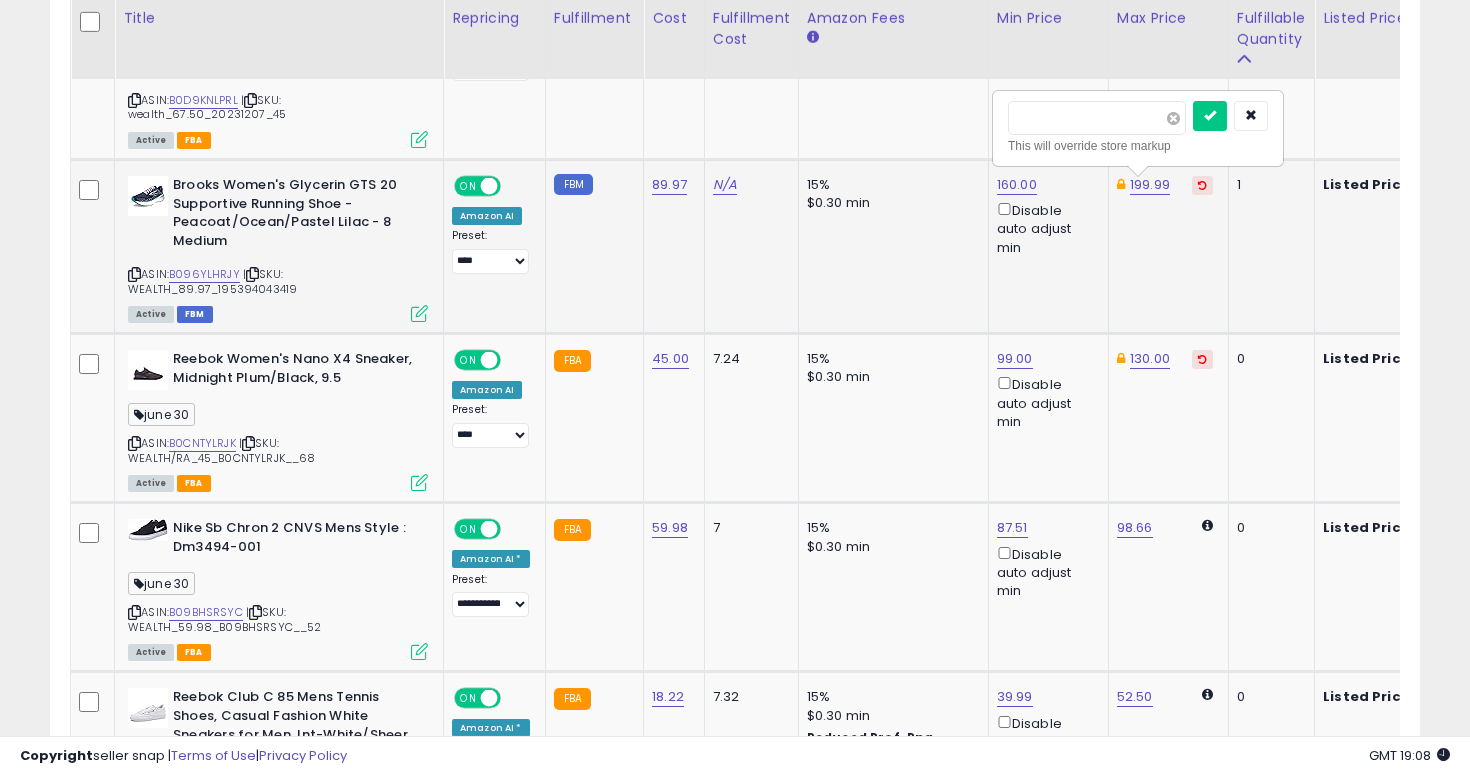 click at bounding box center (1173, 118) 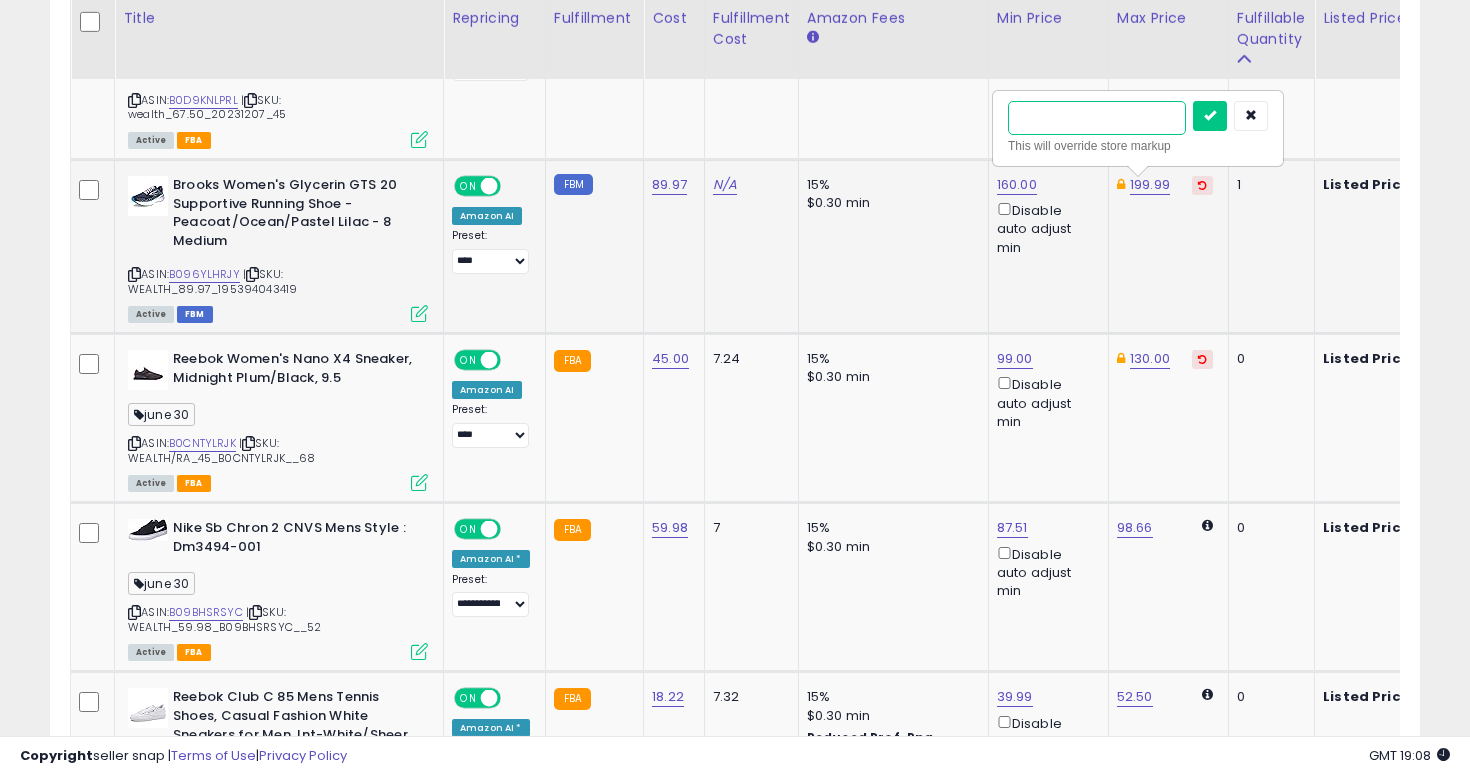 type on "***" 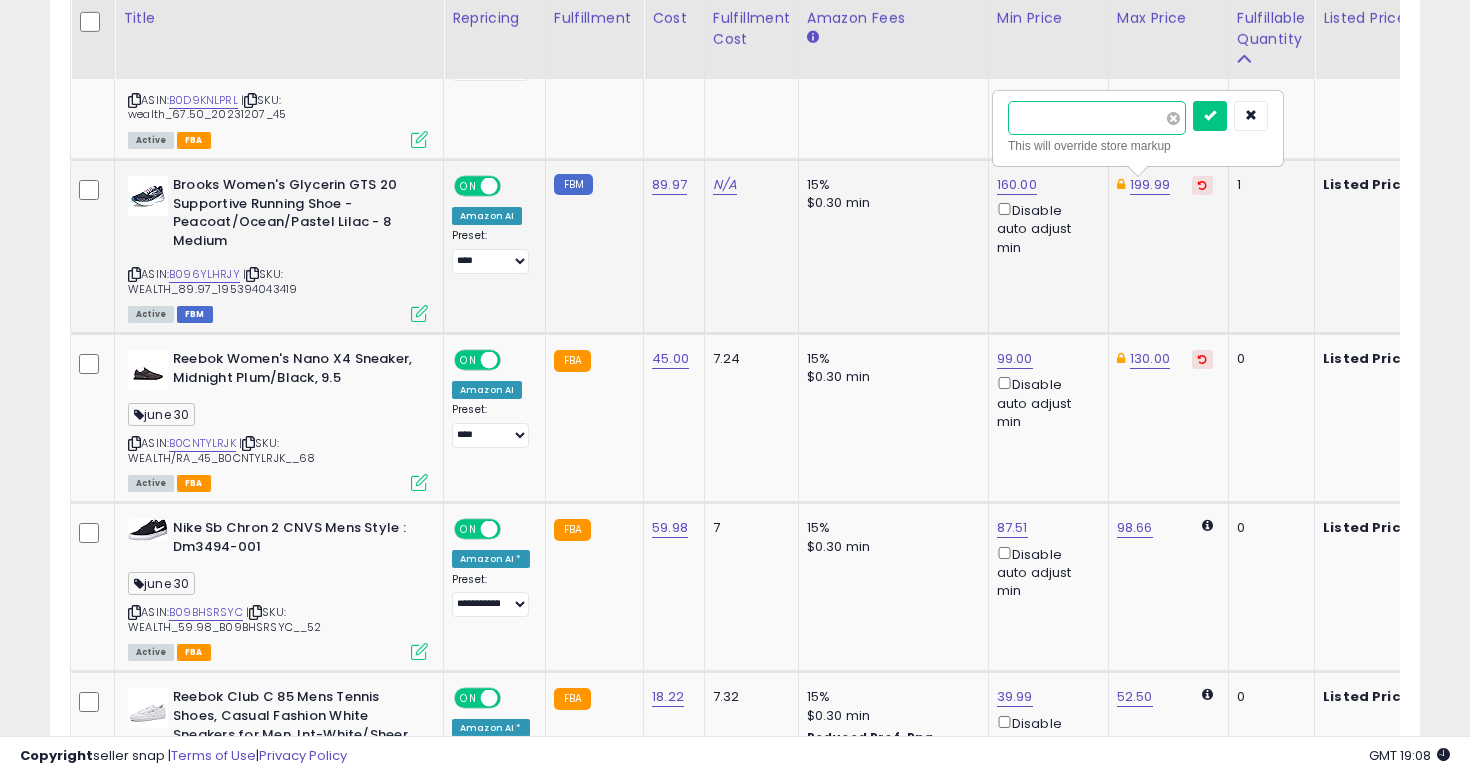 click at bounding box center (1210, 116) 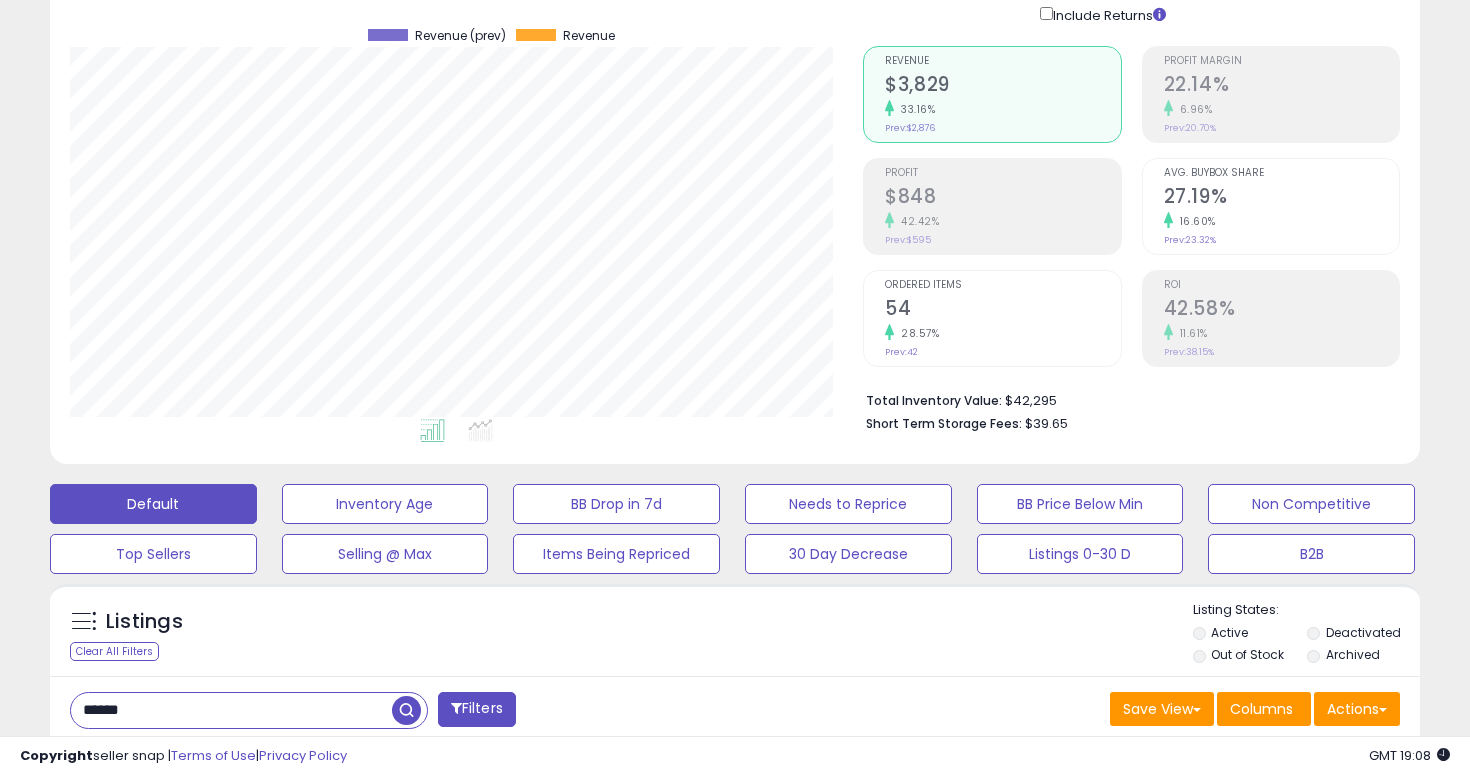 scroll, scrollTop: 187, scrollLeft: 0, axis: vertical 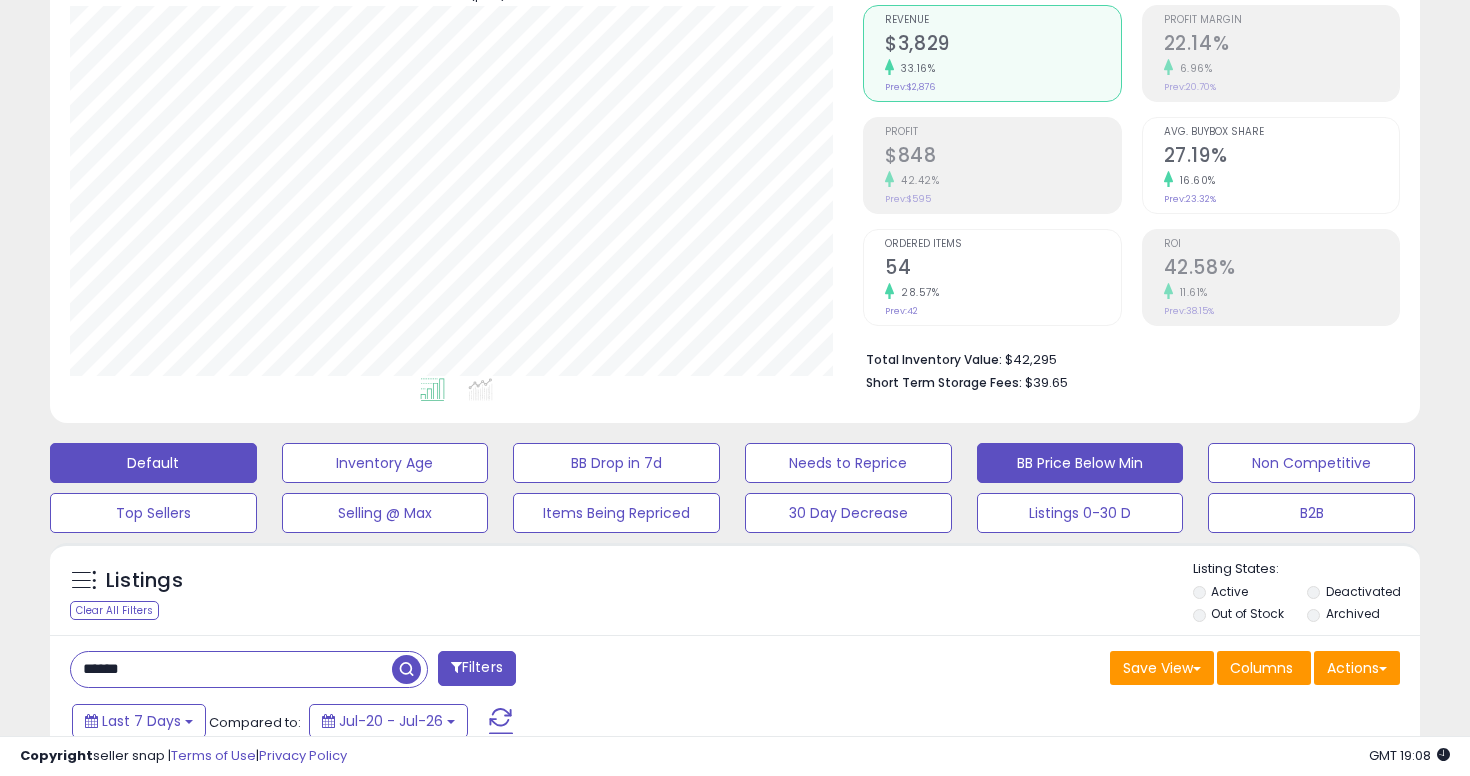 click on "BB Price Below Min" at bounding box center [385, 463] 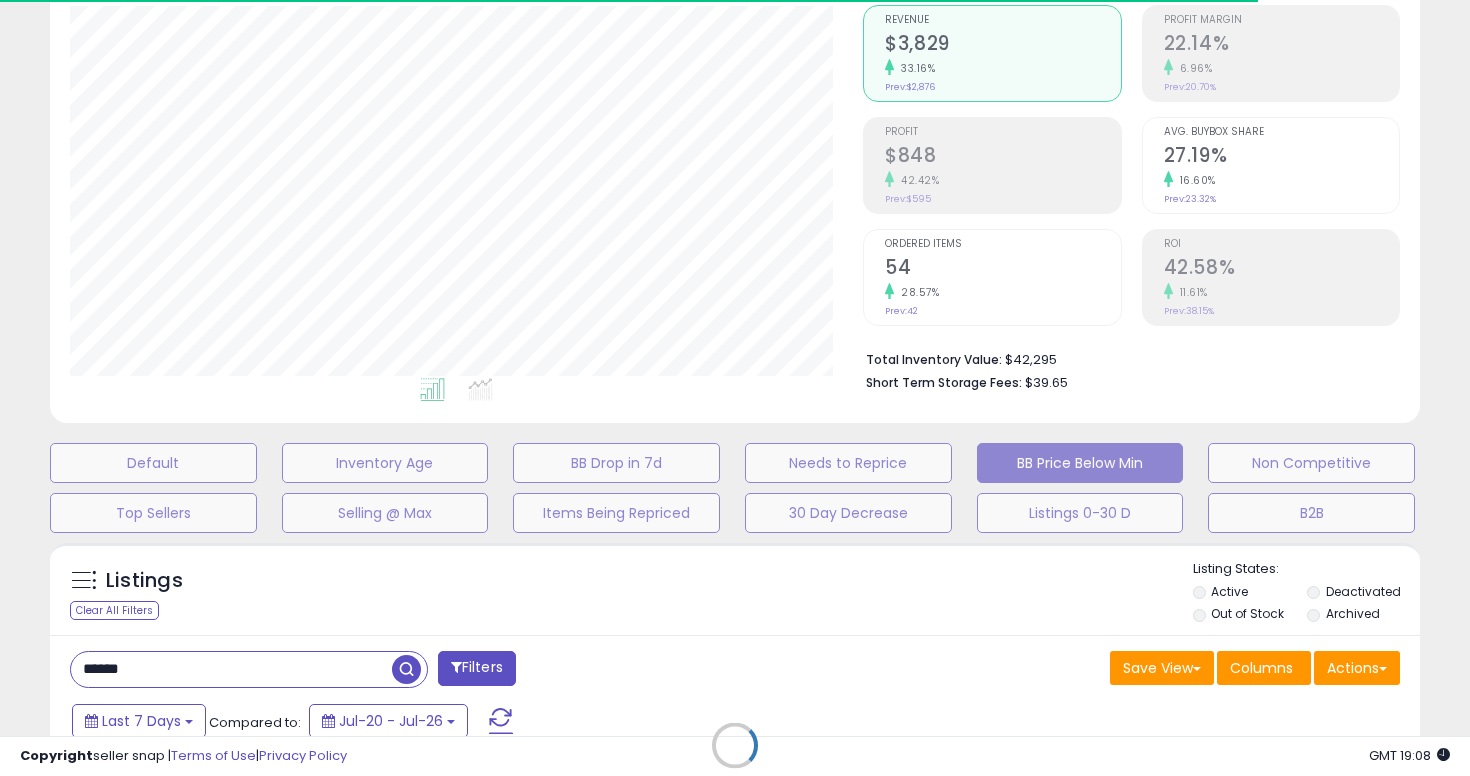 type 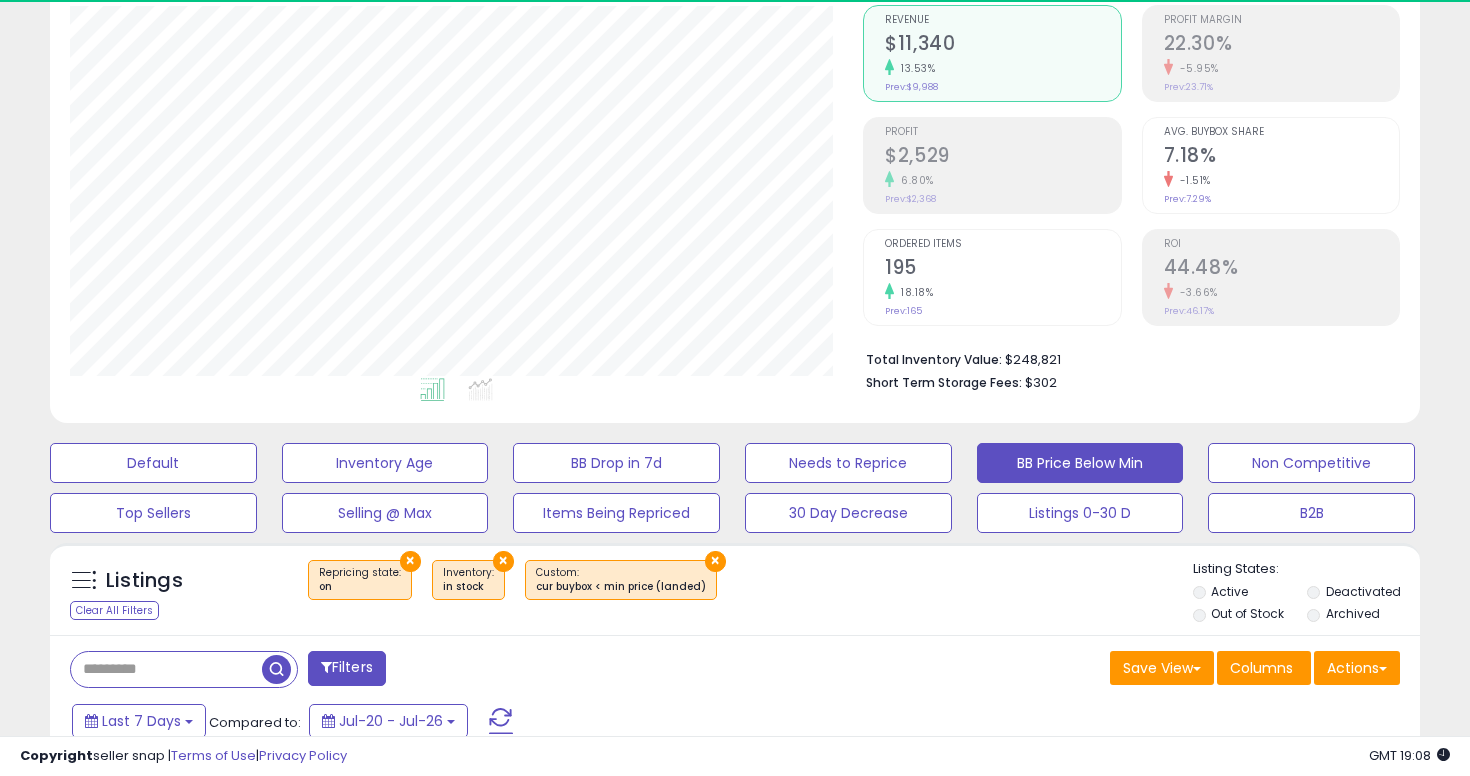 scroll, scrollTop: 999590, scrollLeft: 999206, axis: both 